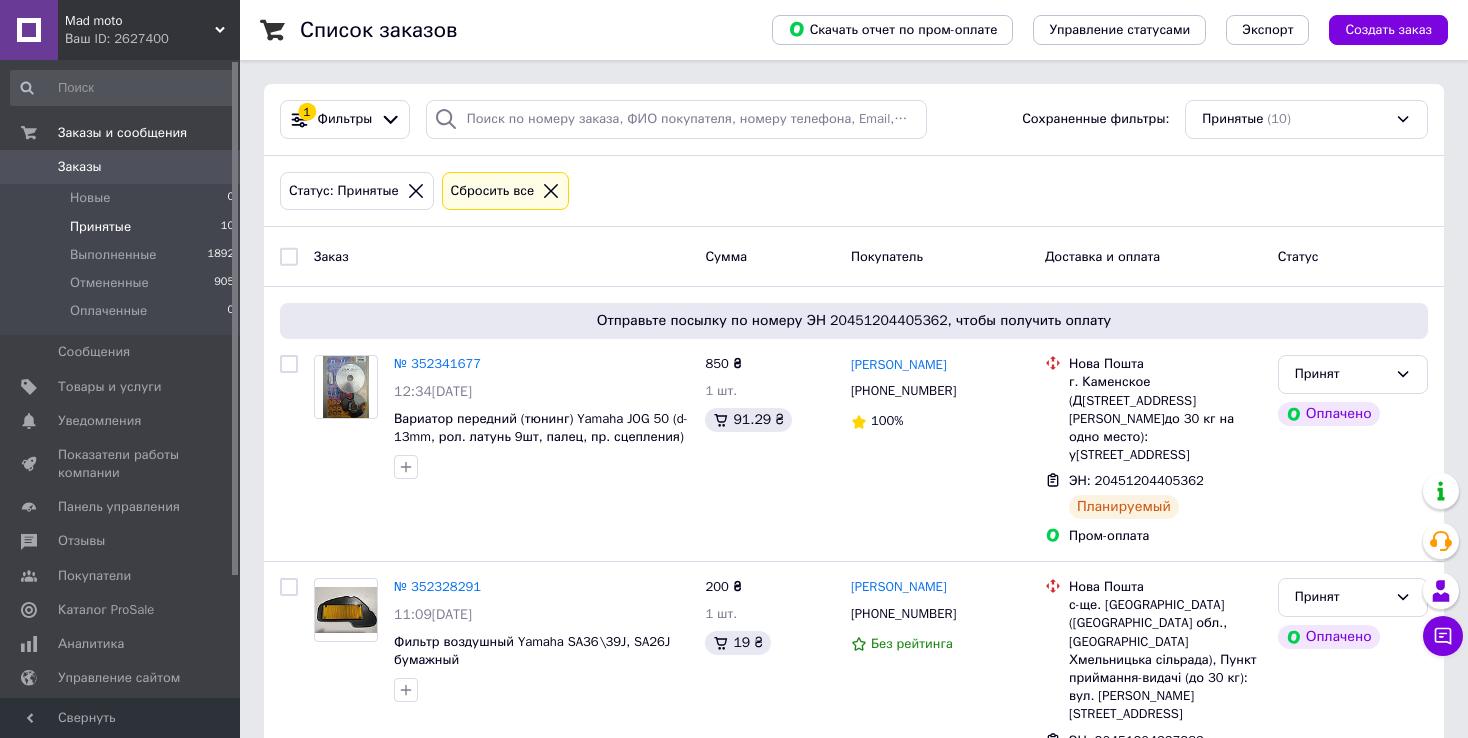 scroll, scrollTop: 0, scrollLeft: 0, axis: both 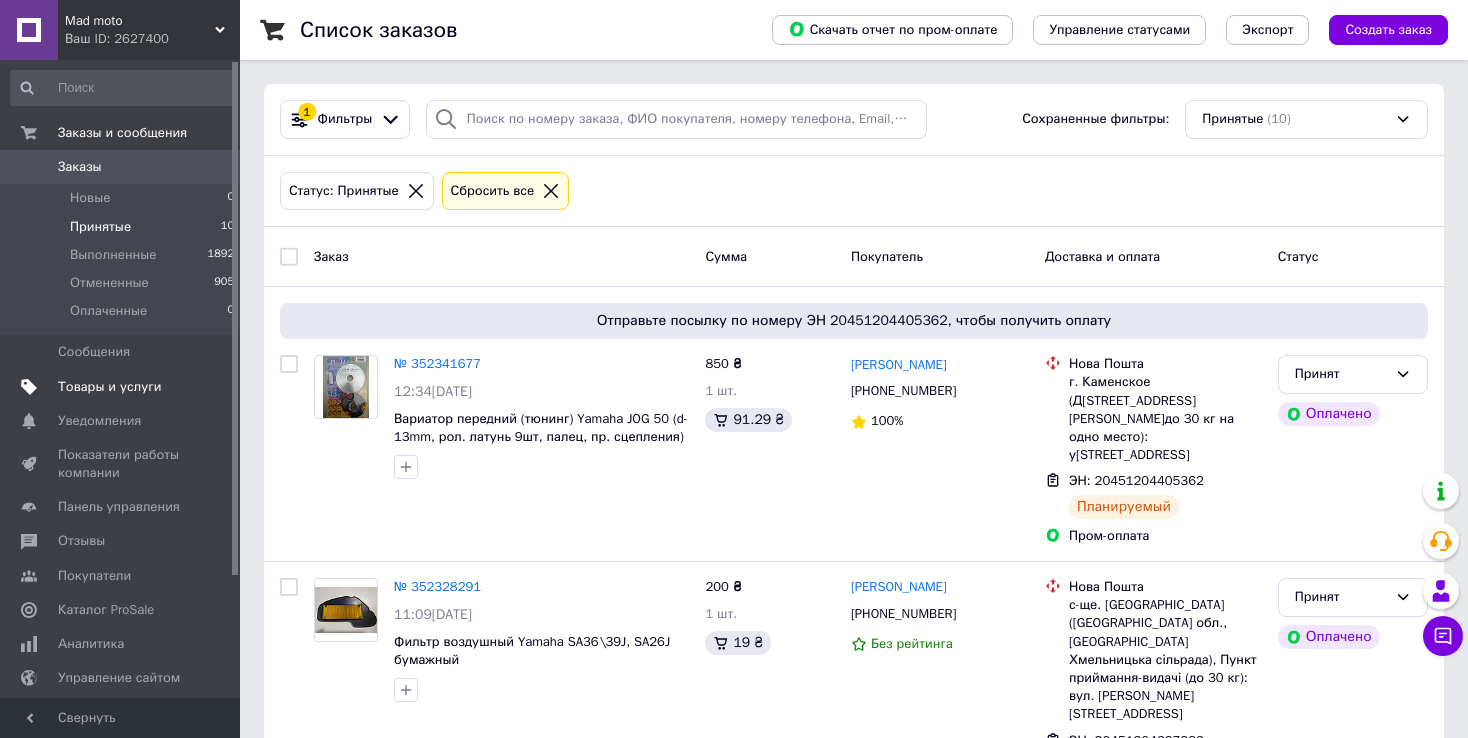 click on "Товары и услуги" at bounding box center (110, 387) 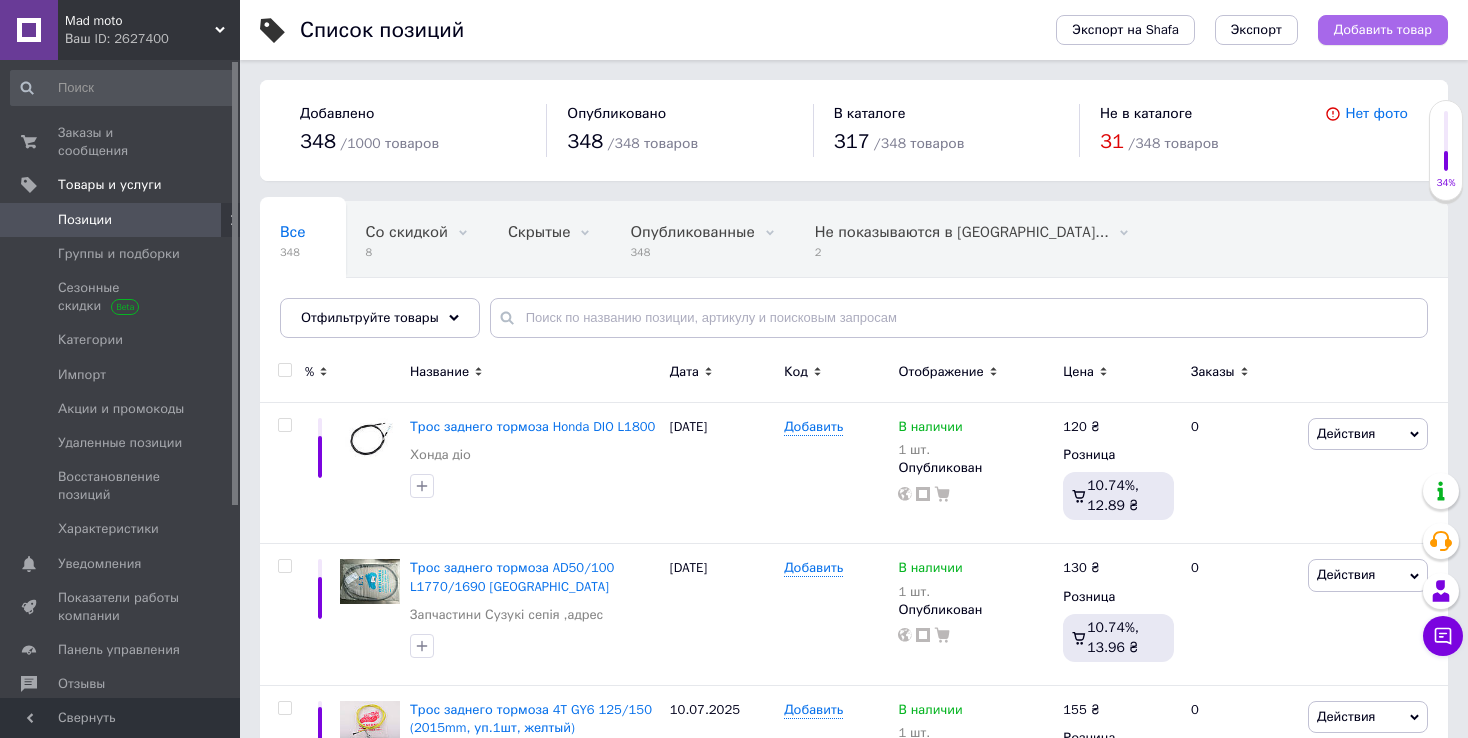 click on "Добавить товар" at bounding box center (1383, 30) 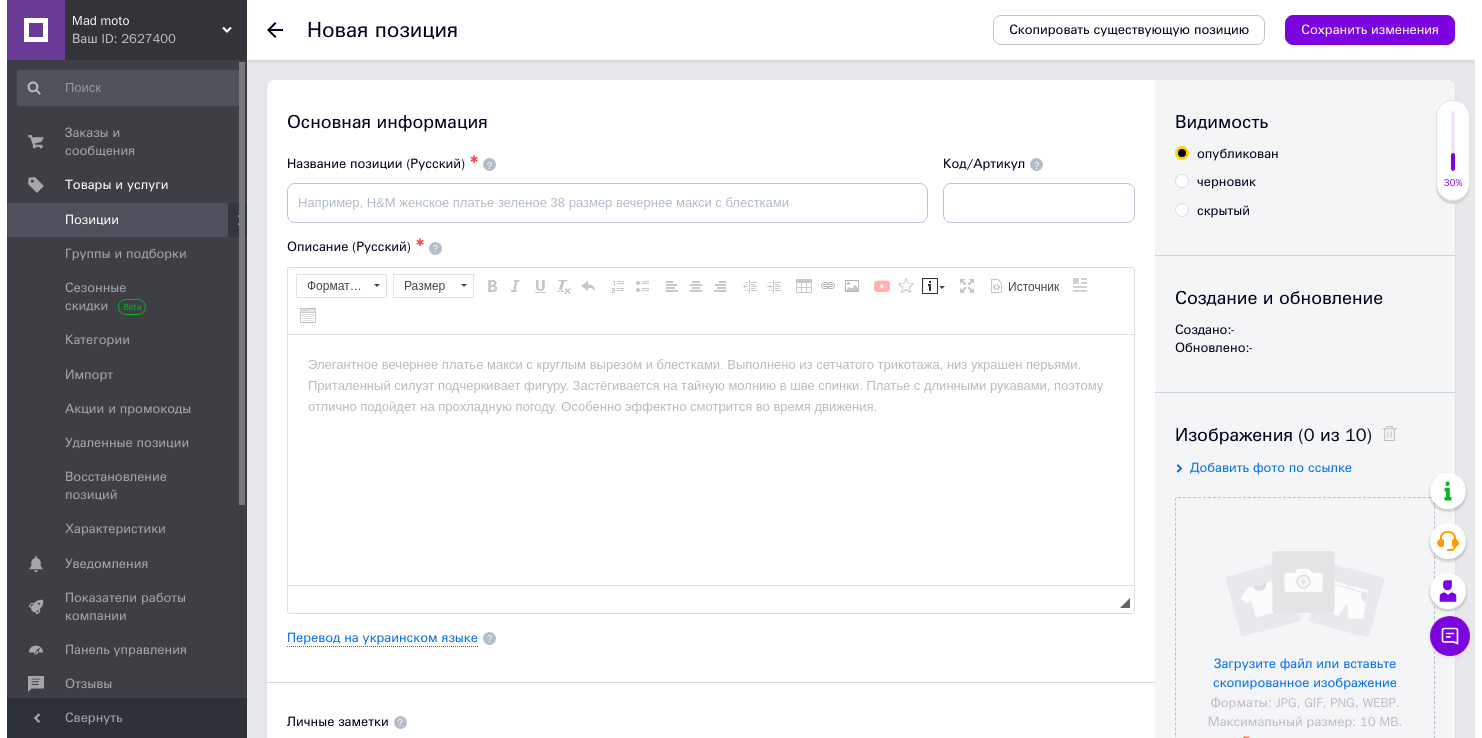 scroll, scrollTop: 0, scrollLeft: 0, axis: both 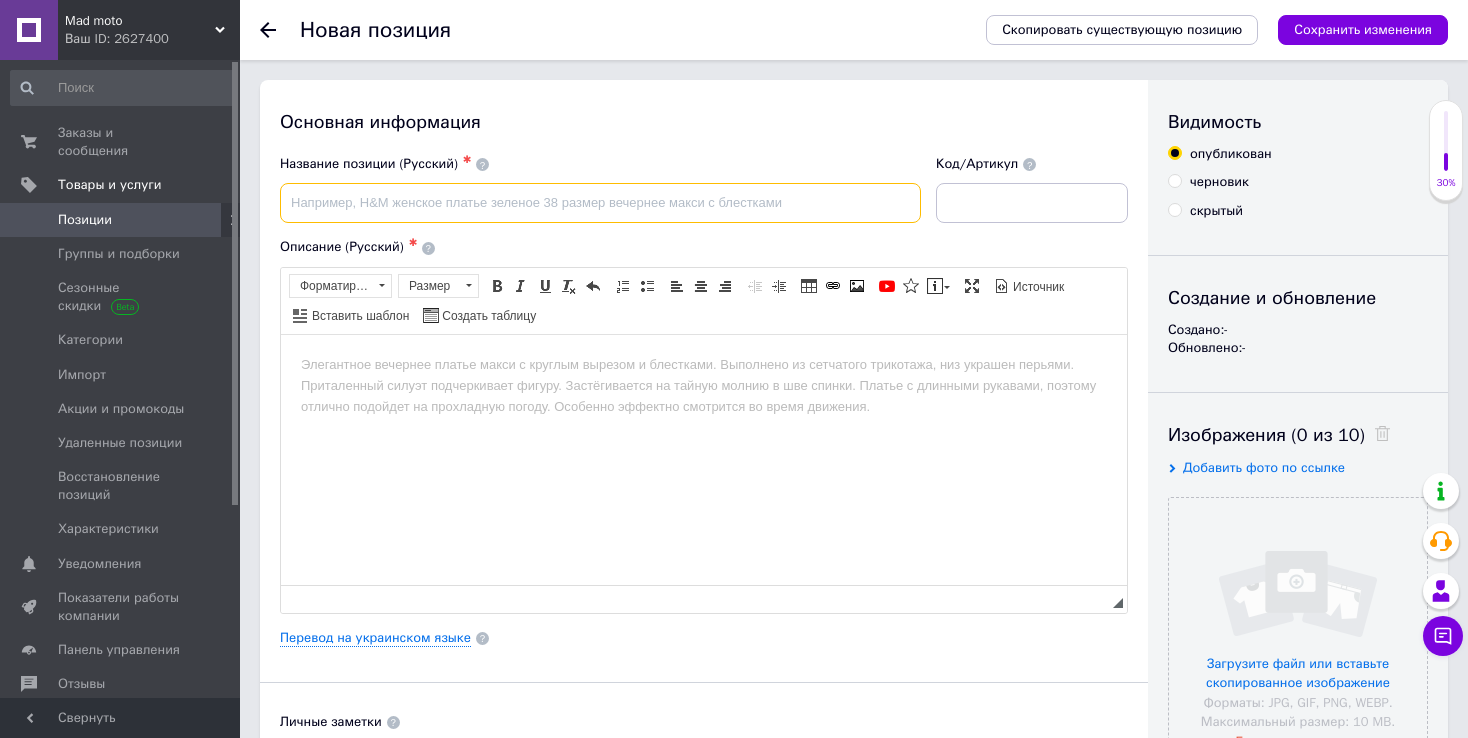 paste on "Трос спидометра   4T GY6 50   (квадрат-вилка)   (1400mm, уп.1шт)" 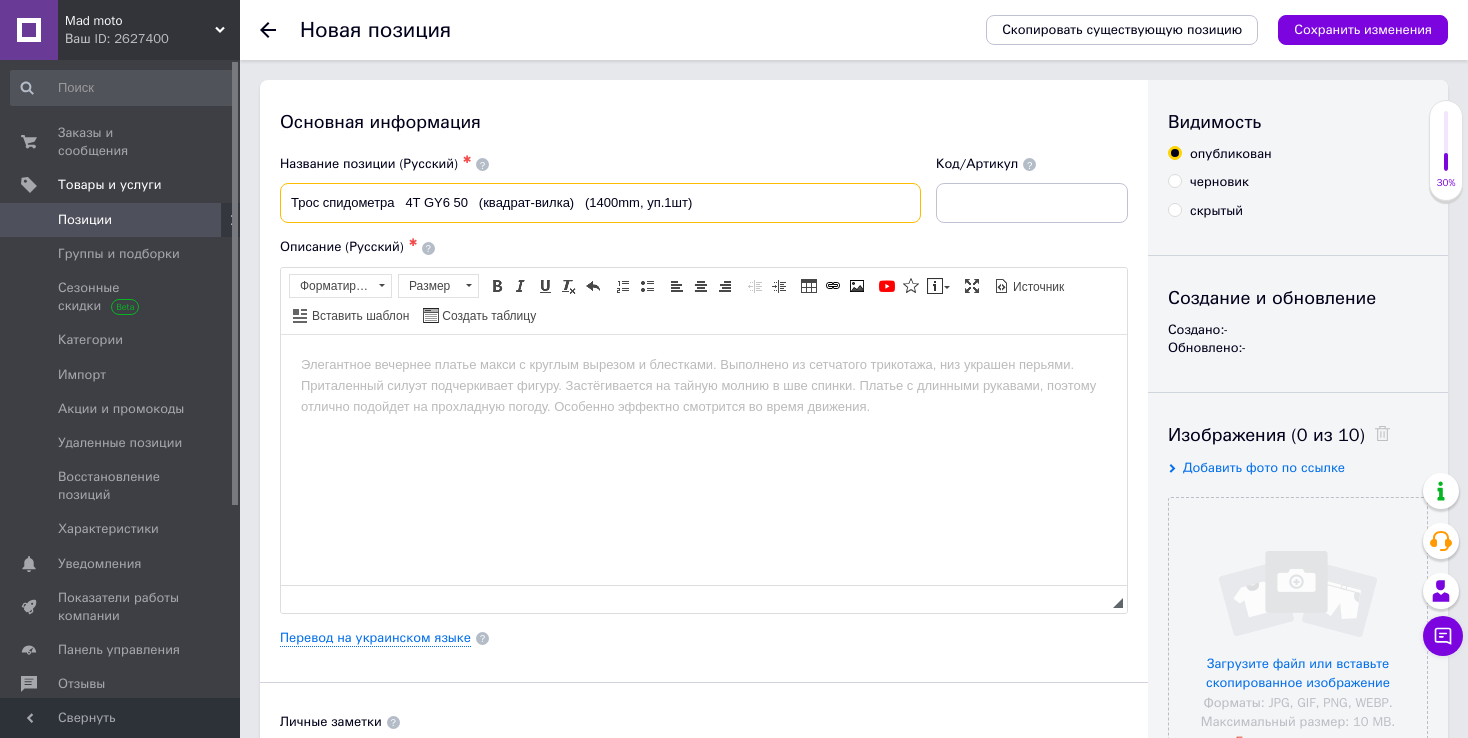 type on "Трос спидометра   4T GY6 50   (квадрат-вилка)   (1400mm, уп.1шт)" 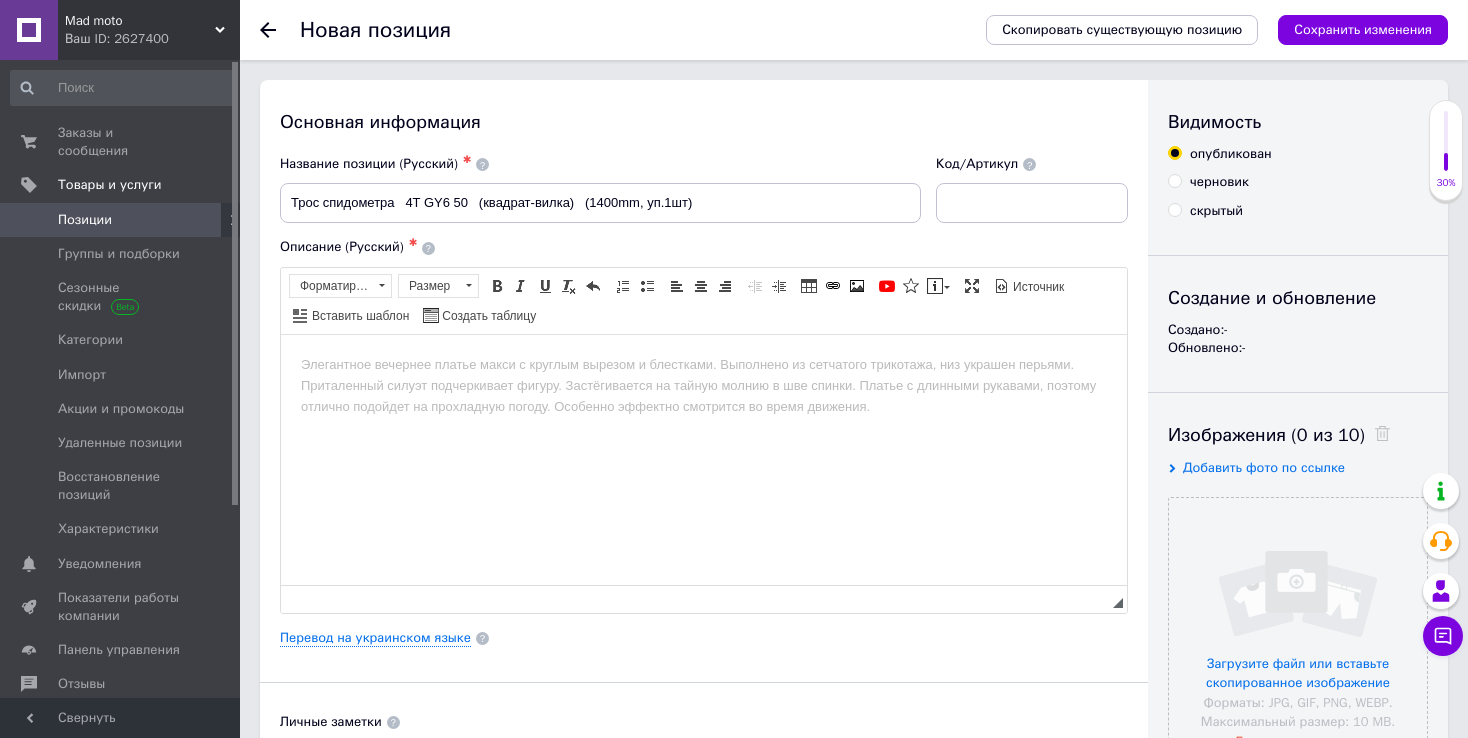 click at bounding box center (704, 364) 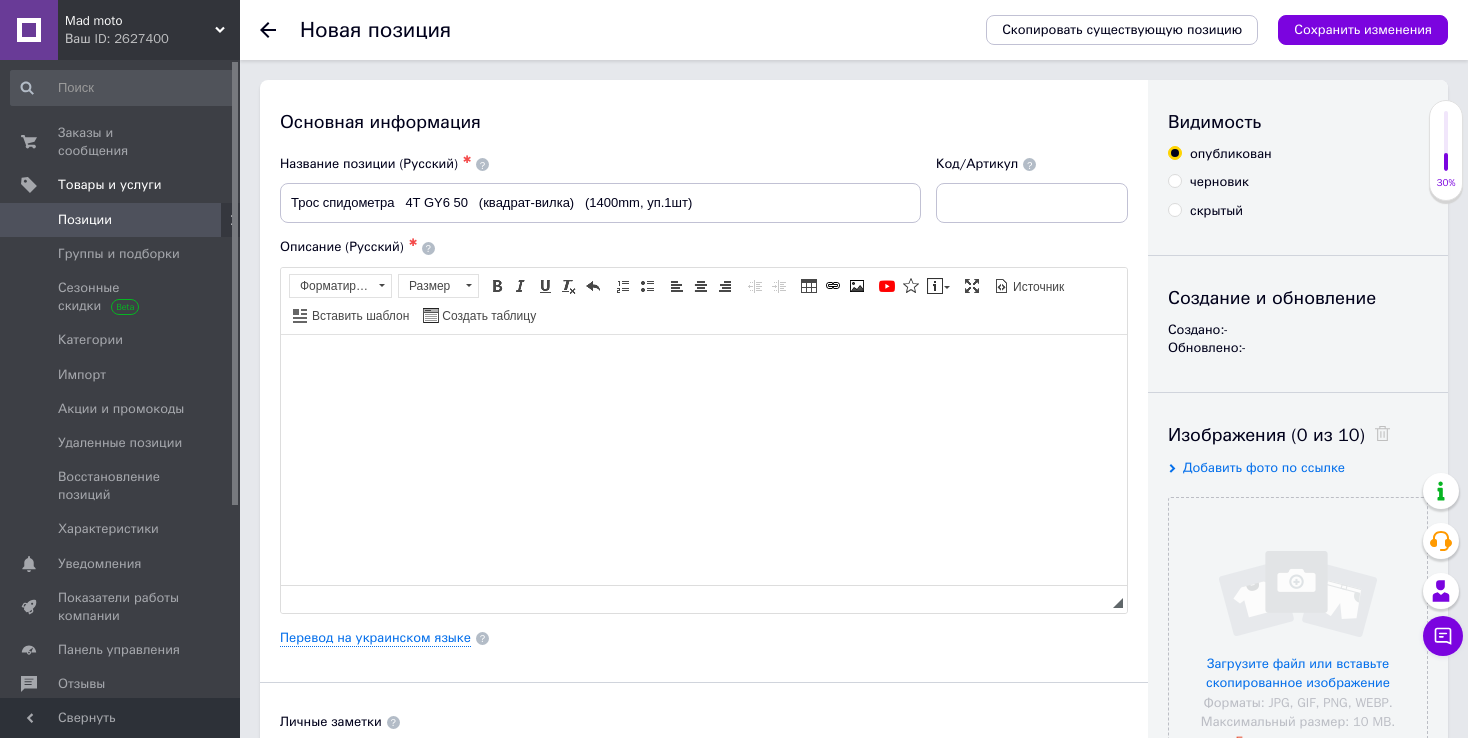 type 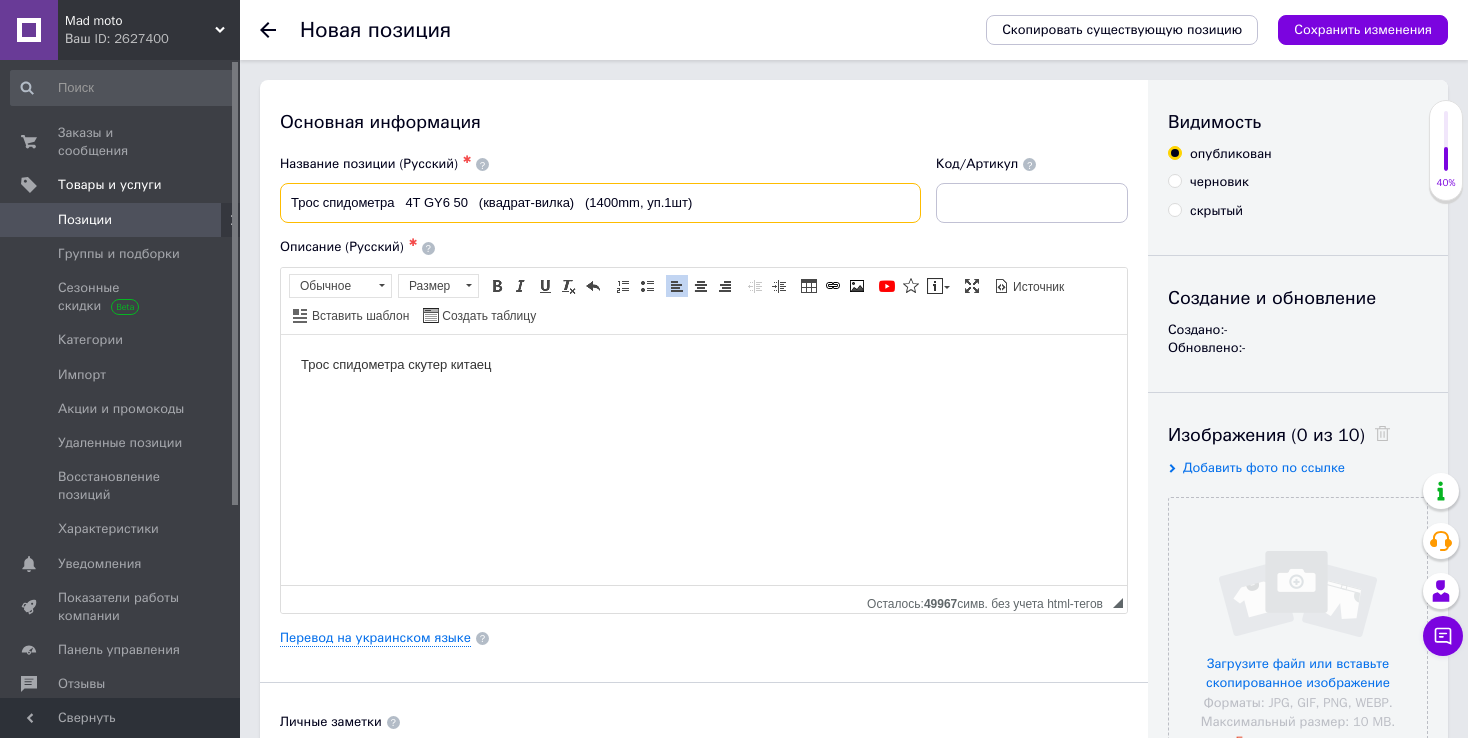 click on "Трос спидометра   4T GY6 50   (квадрат-вилка)   (1400mm, уп.1шт)" at bounding box center (600, 203) 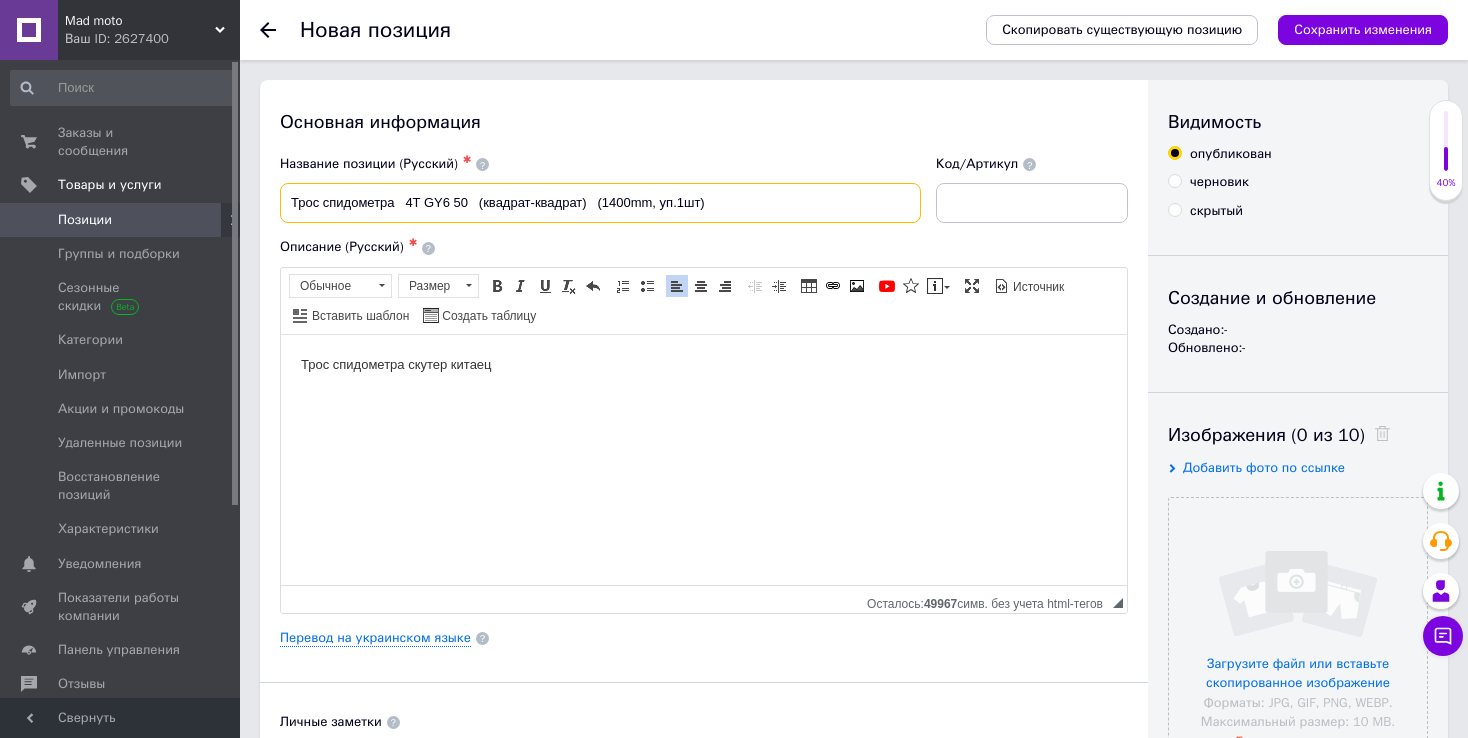 type on "Трос спидометра   4T GY6 50   (квадрат-квадрат)   (1400mm, уп.1шт)" 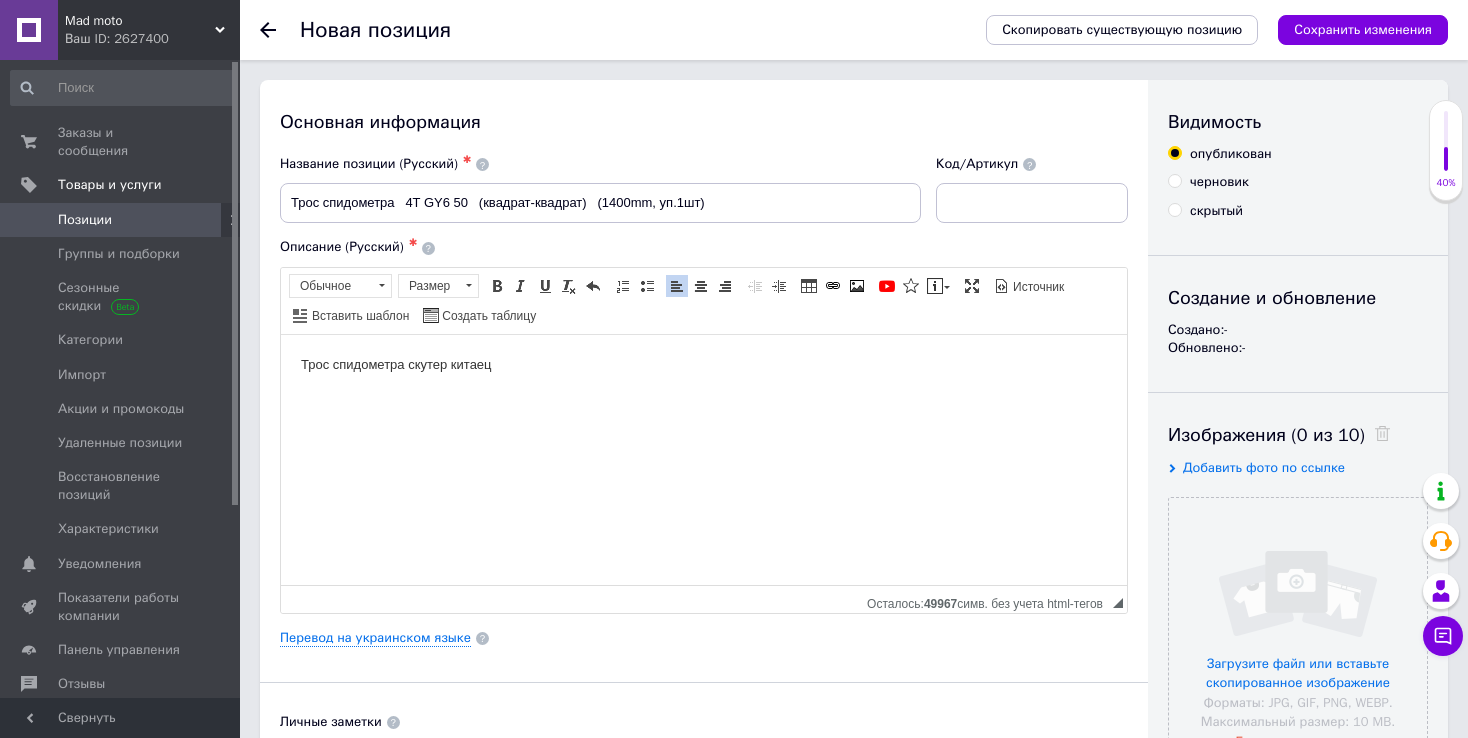 click on "Трос спидометра скутер китаец" at bounding box center (704, 364) 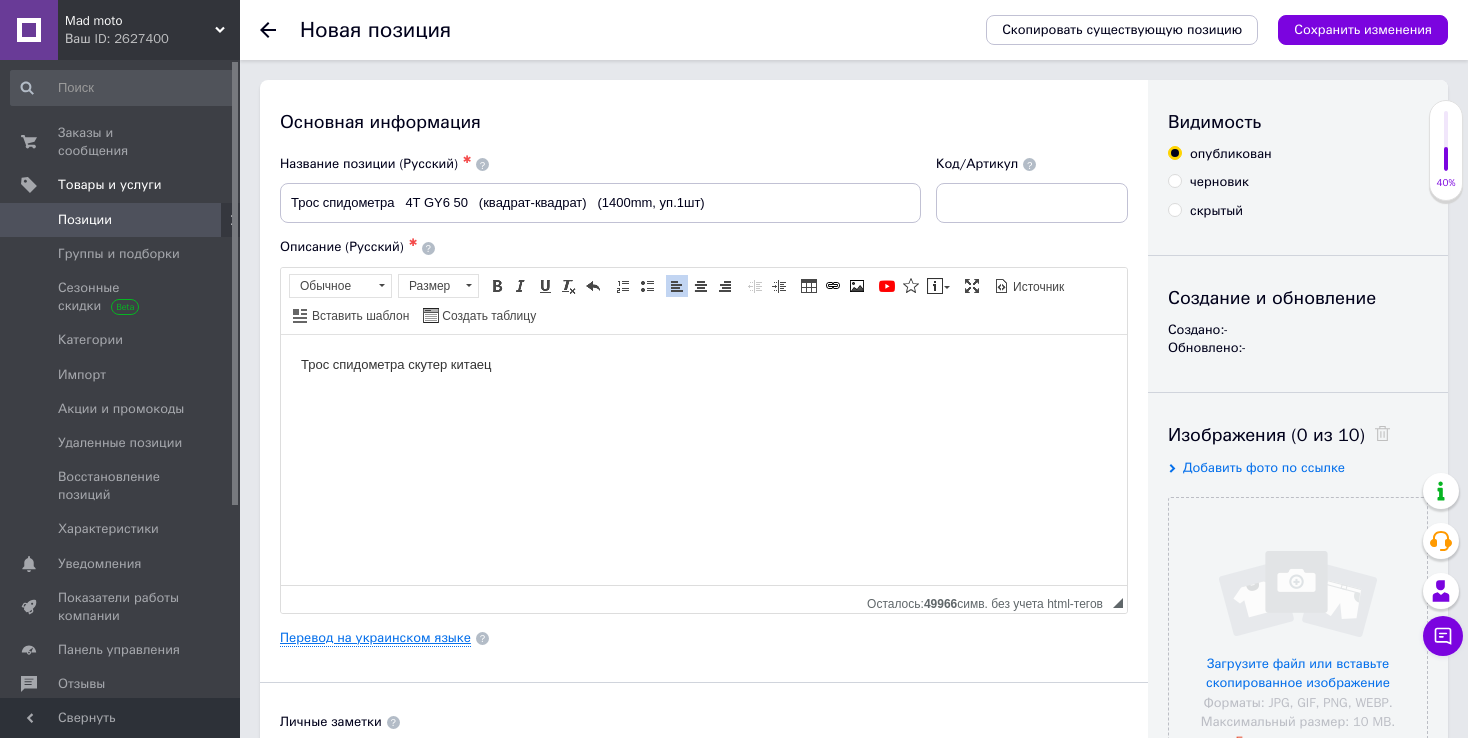 click on "Перевод на украинском языке" at bounding box center [375, 638] 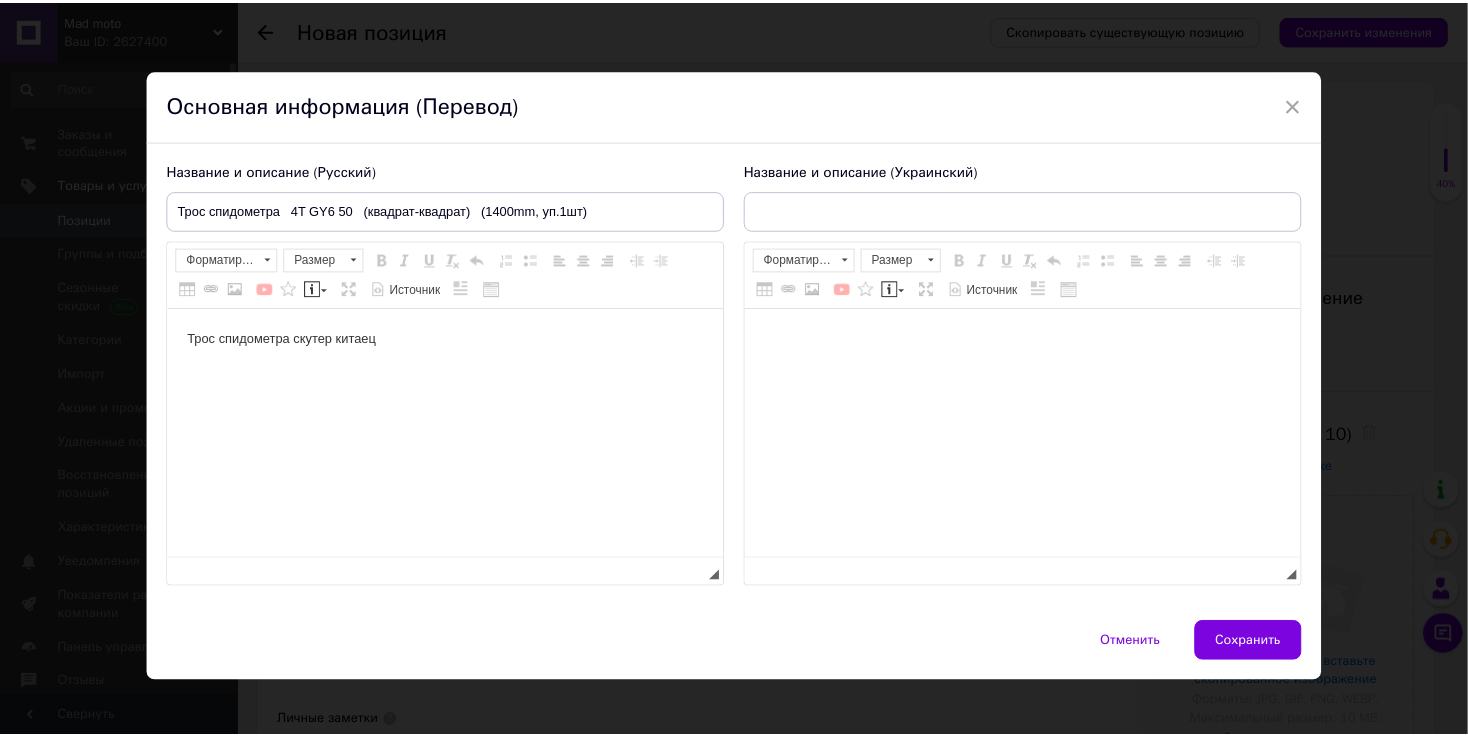 scroll, scrollTop: 0, scrollLeft: 0, axis: both 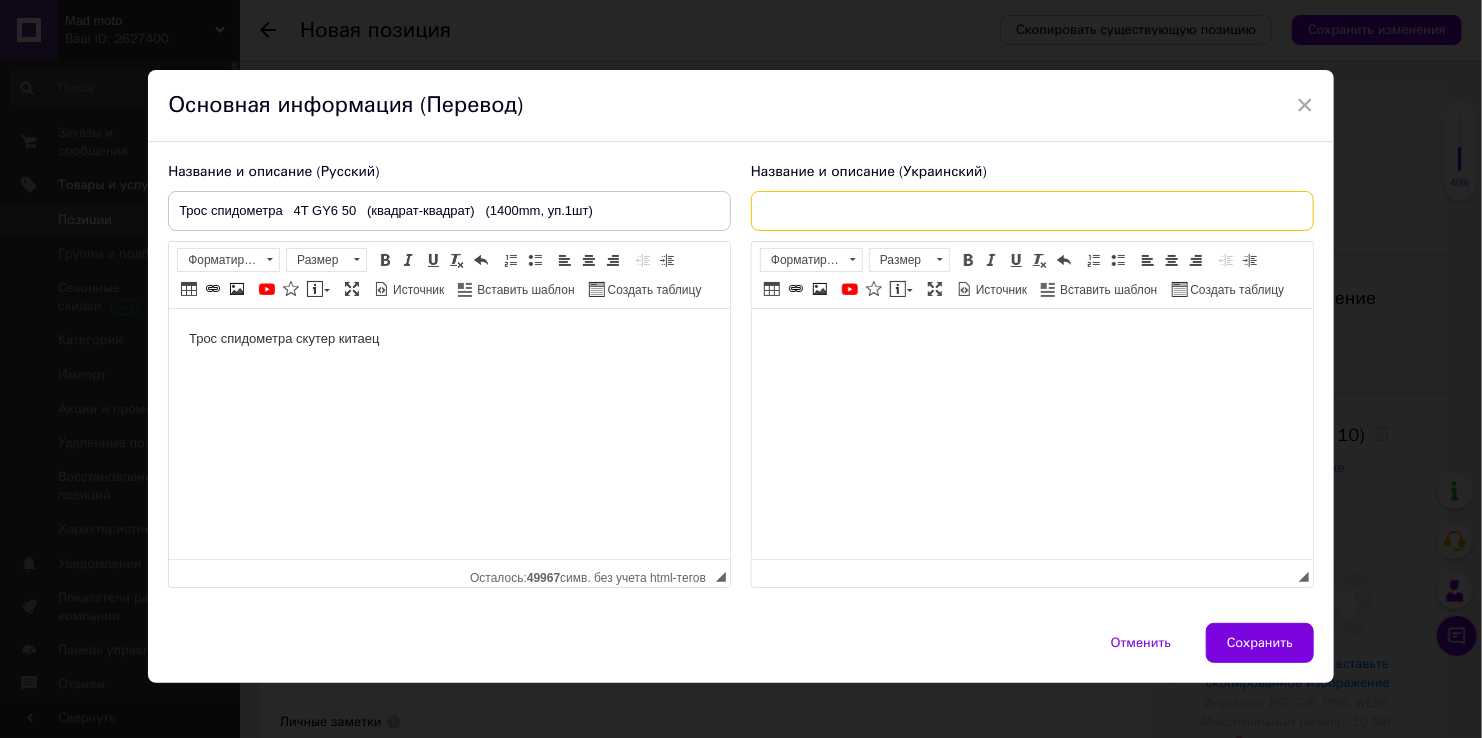 paste on "Трос спідометра 4T GY6 50 (квадрат-квадрат) (1400mm, уп.1шт)" 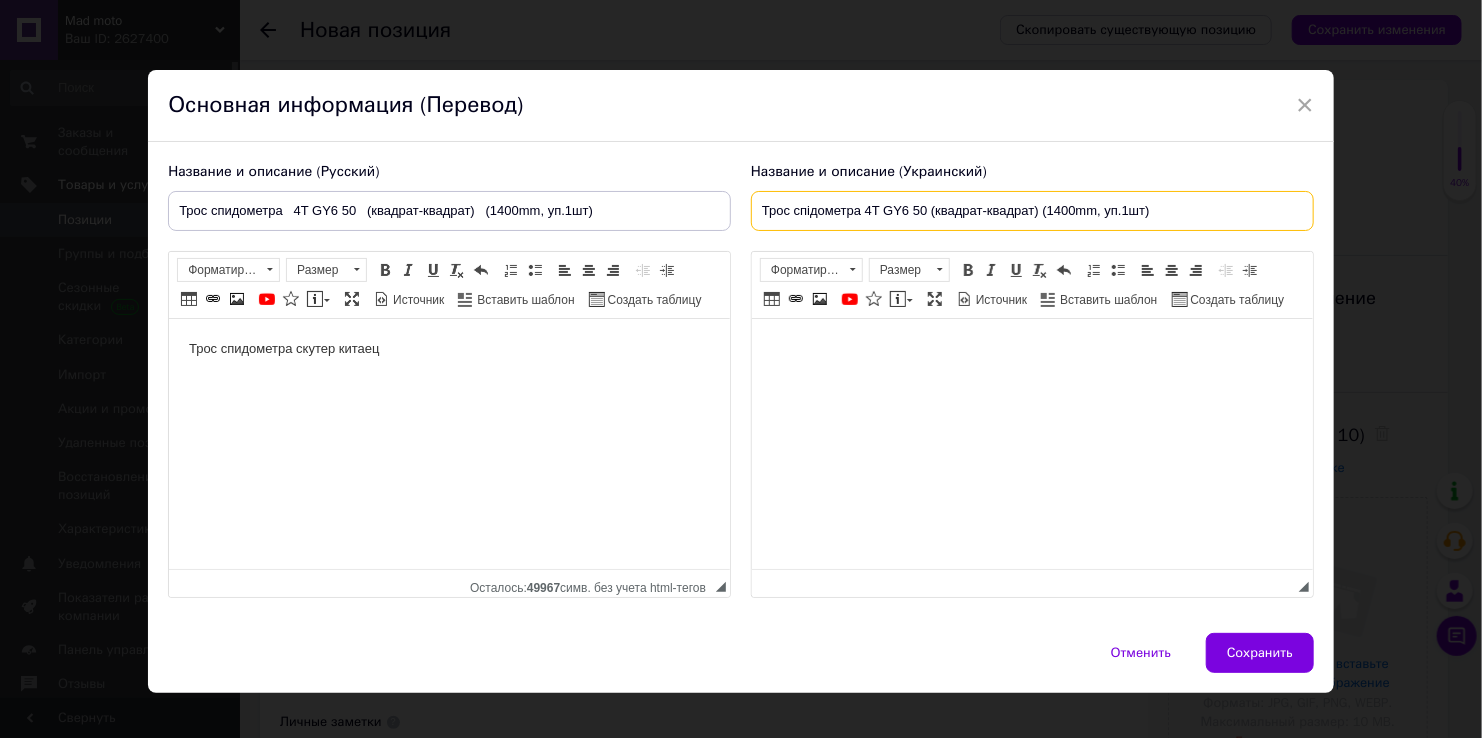type on "Трос спідометра 4T GY6 50 (квадрат-квадрат) (1400mm, уп.1шт)" 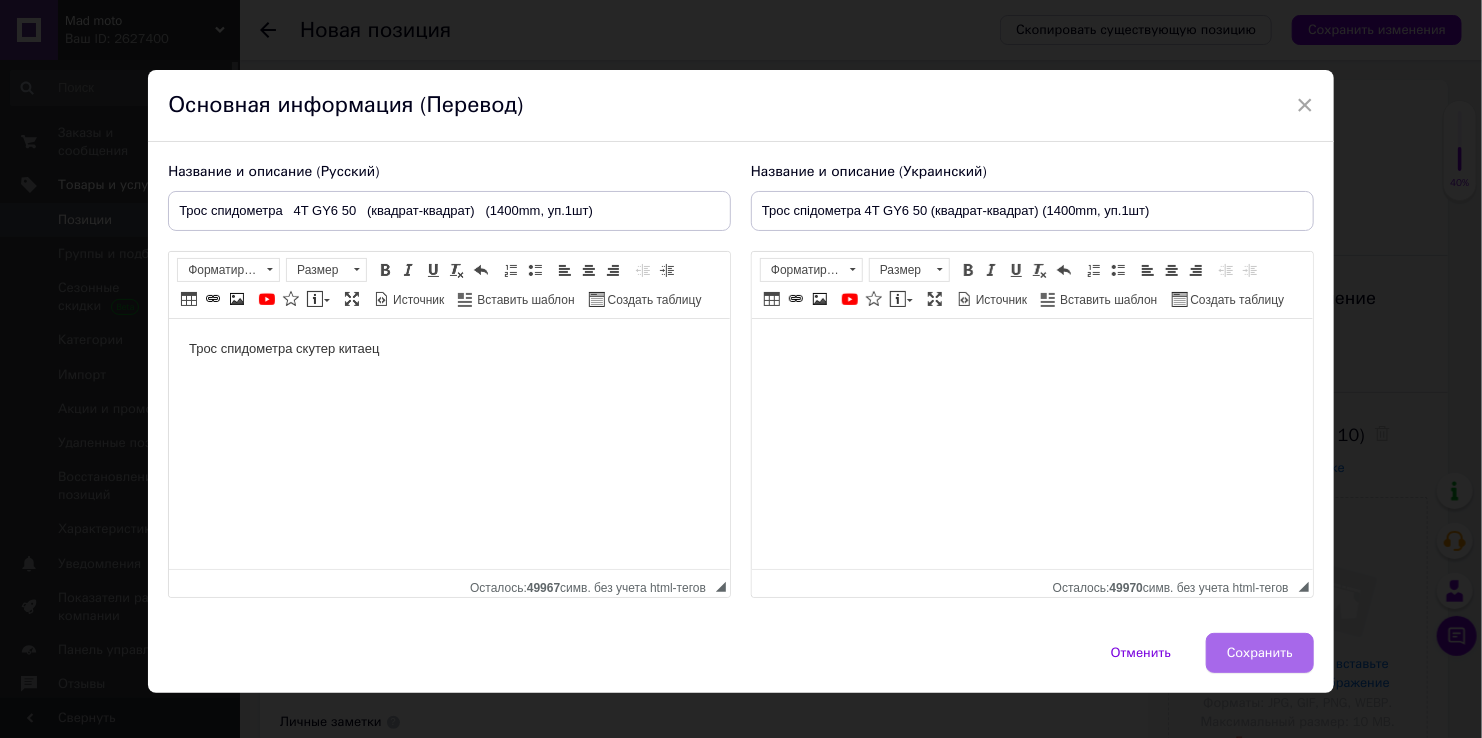 click on "Сохранить" at bounding box center [1260, 653] 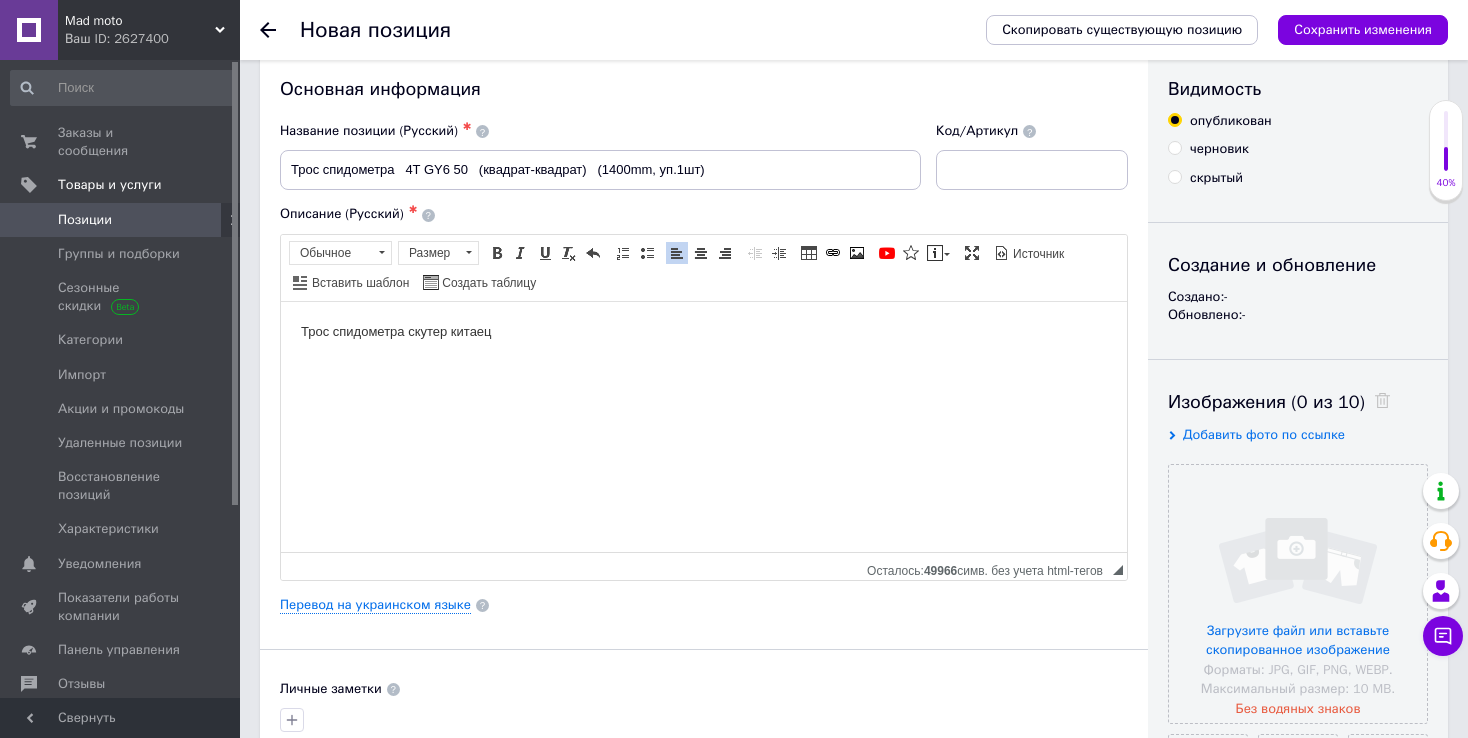 scroll, scrollTop: 100, scrollLeft: 0, axis: vertical 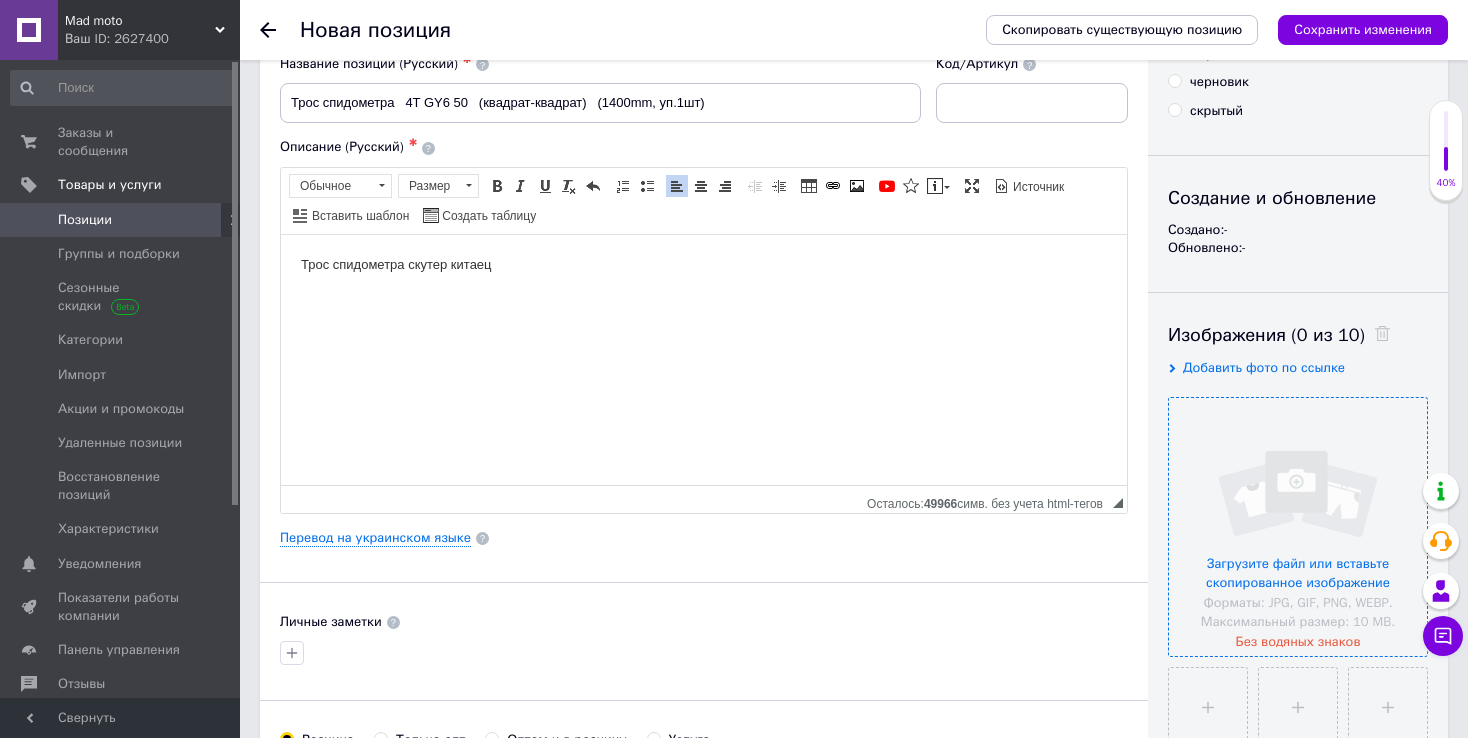 click at bounding box center (1298, 527) 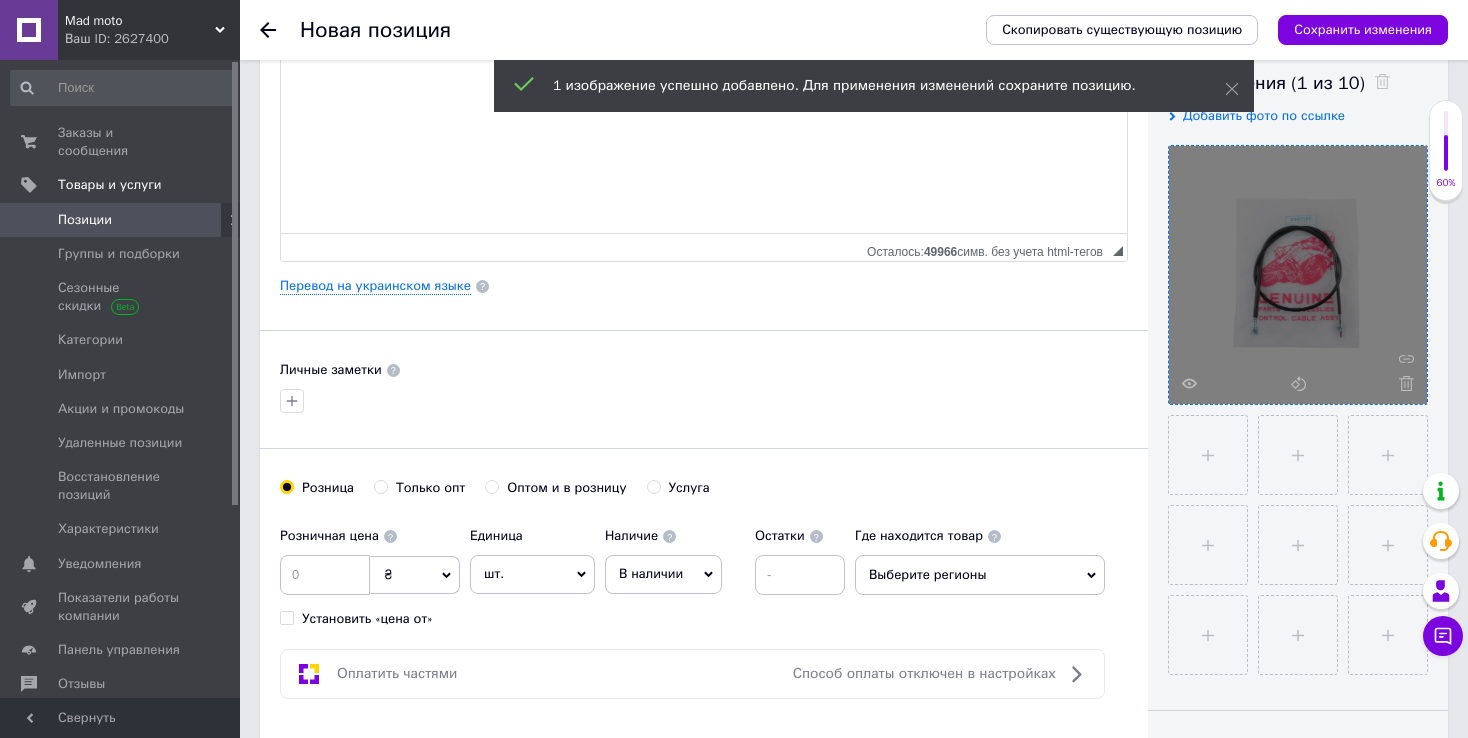 scroll, scrollTop: 400, scrollLeft: 0, axis: vertical 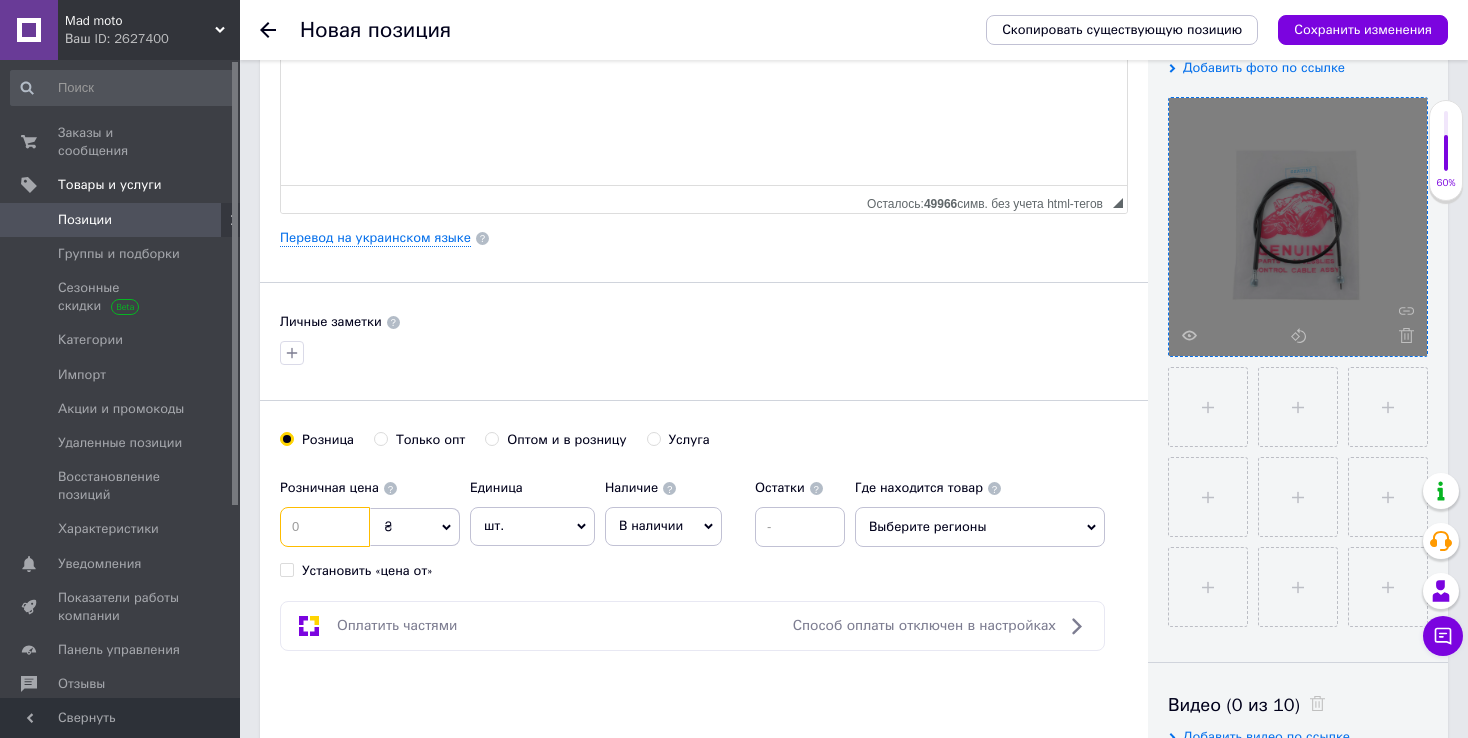 click at bounding box center (325, 527) 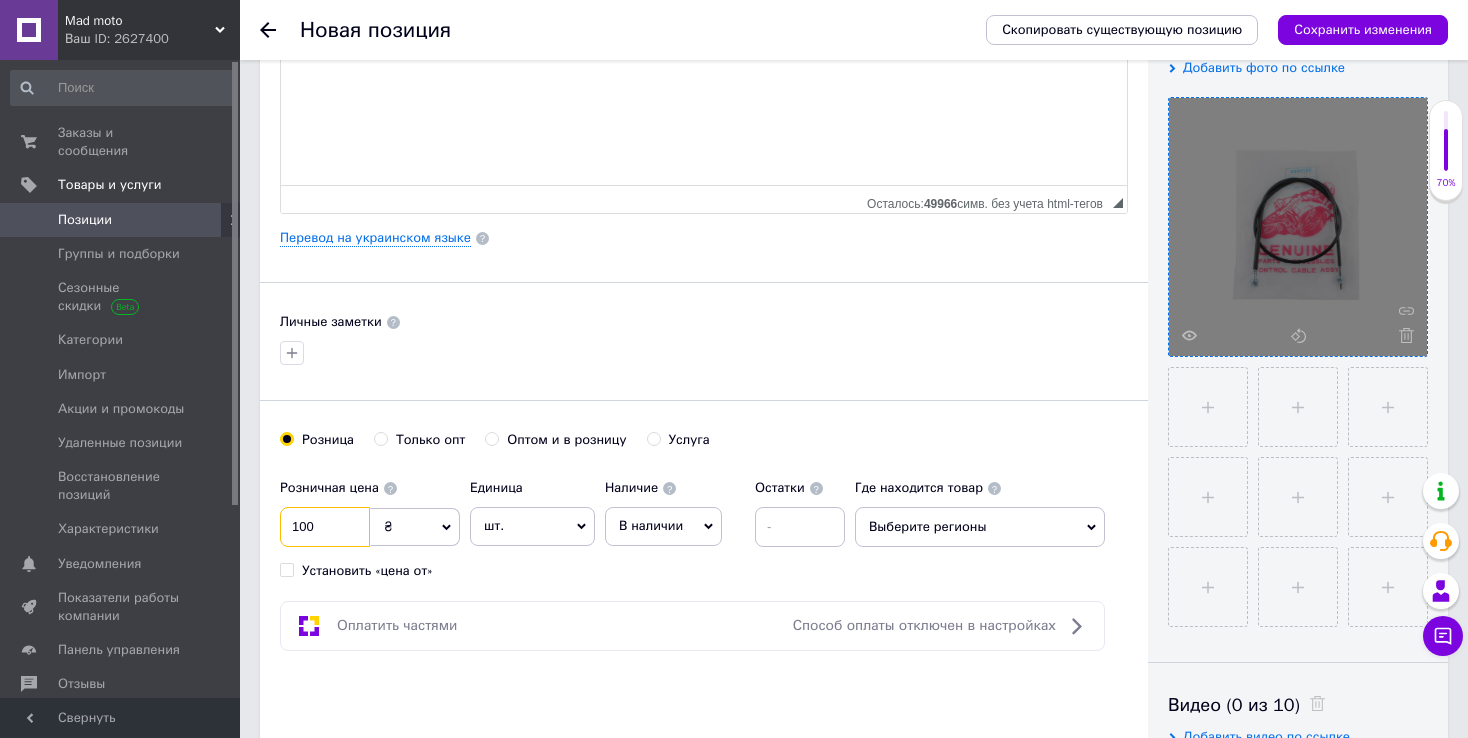 type on "100" 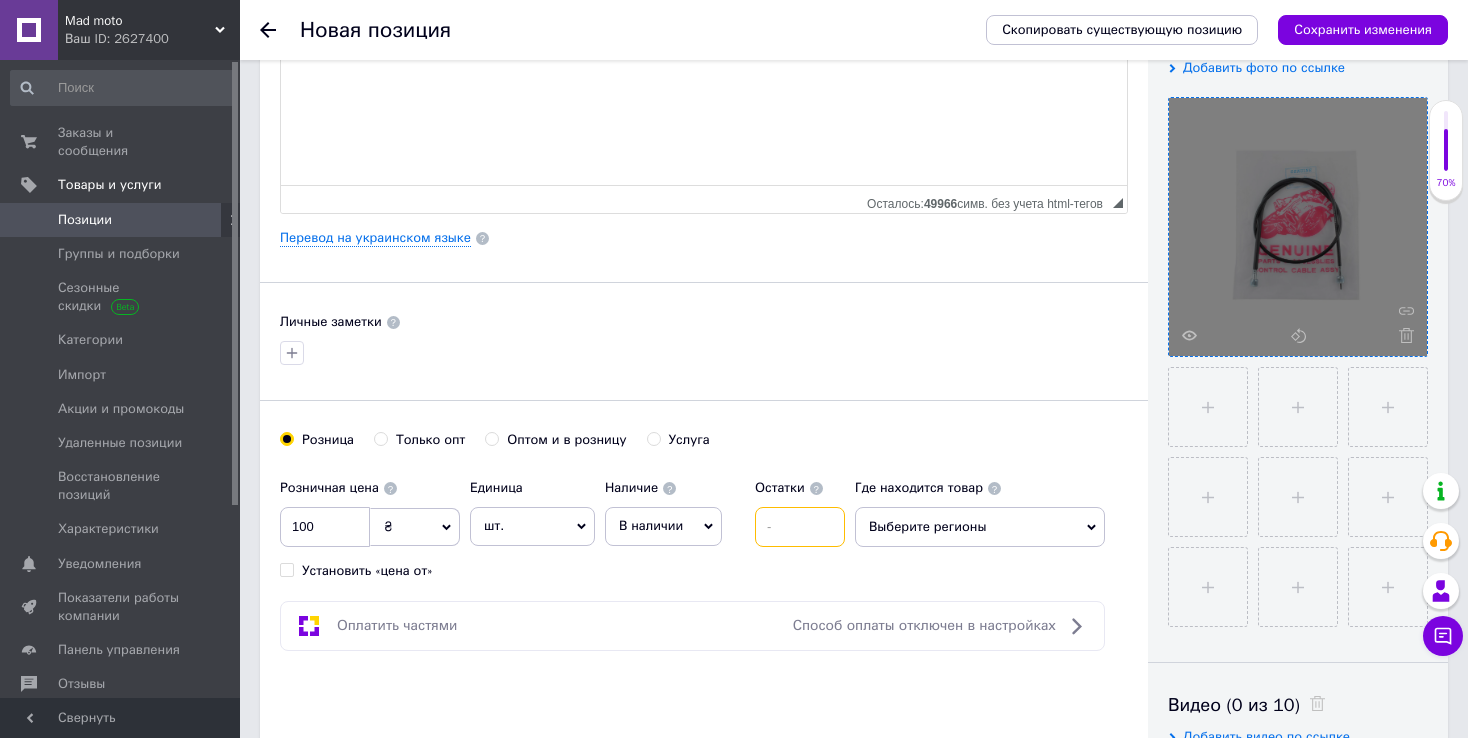 click at bounding box center (800, 527) 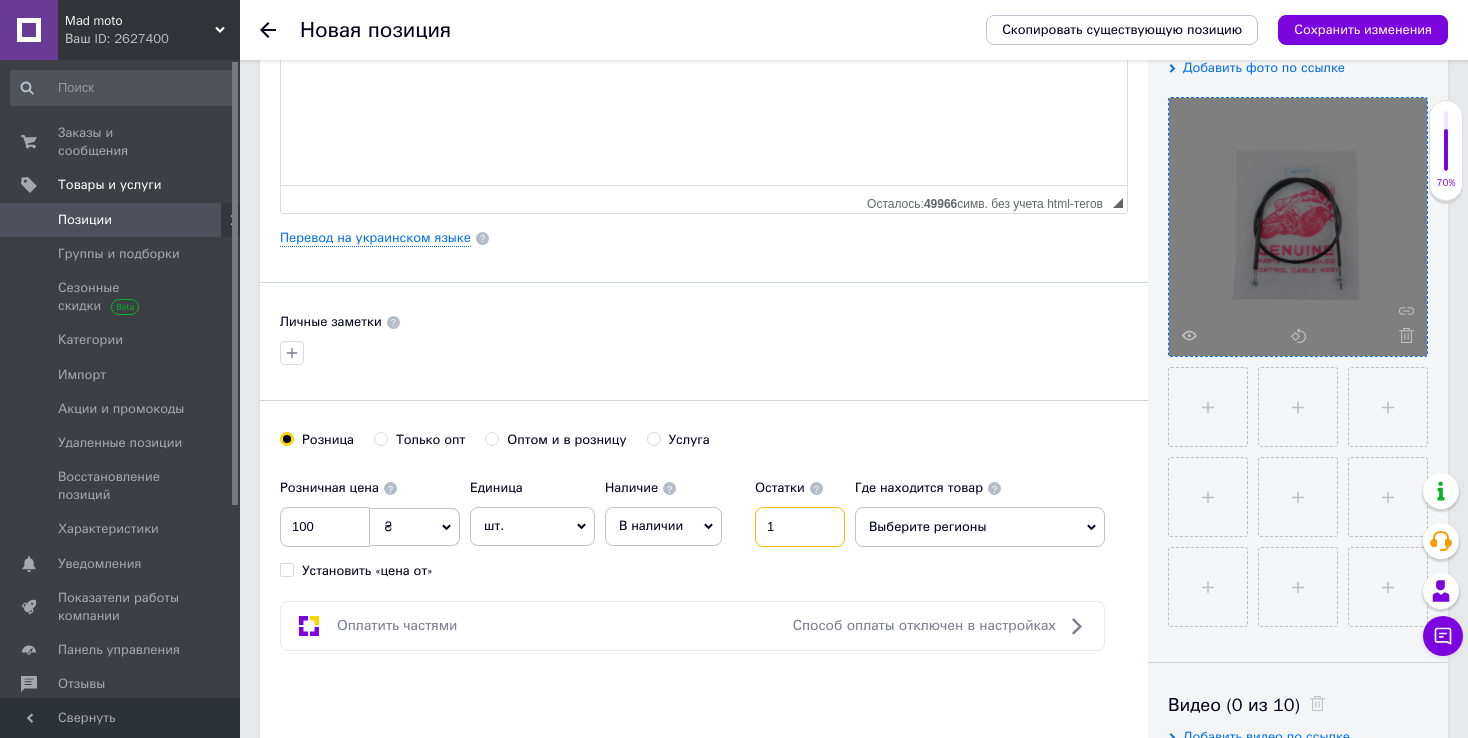 type on "1" 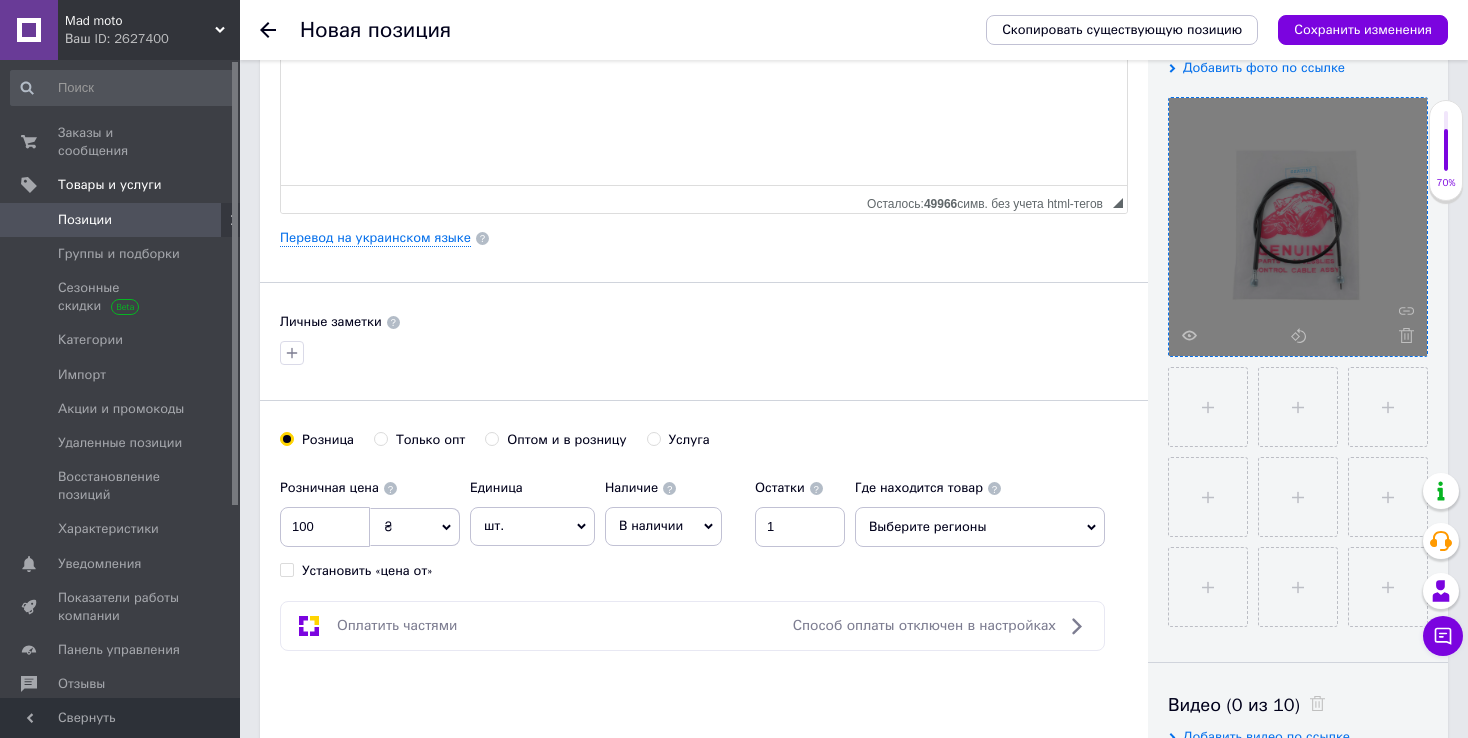 click 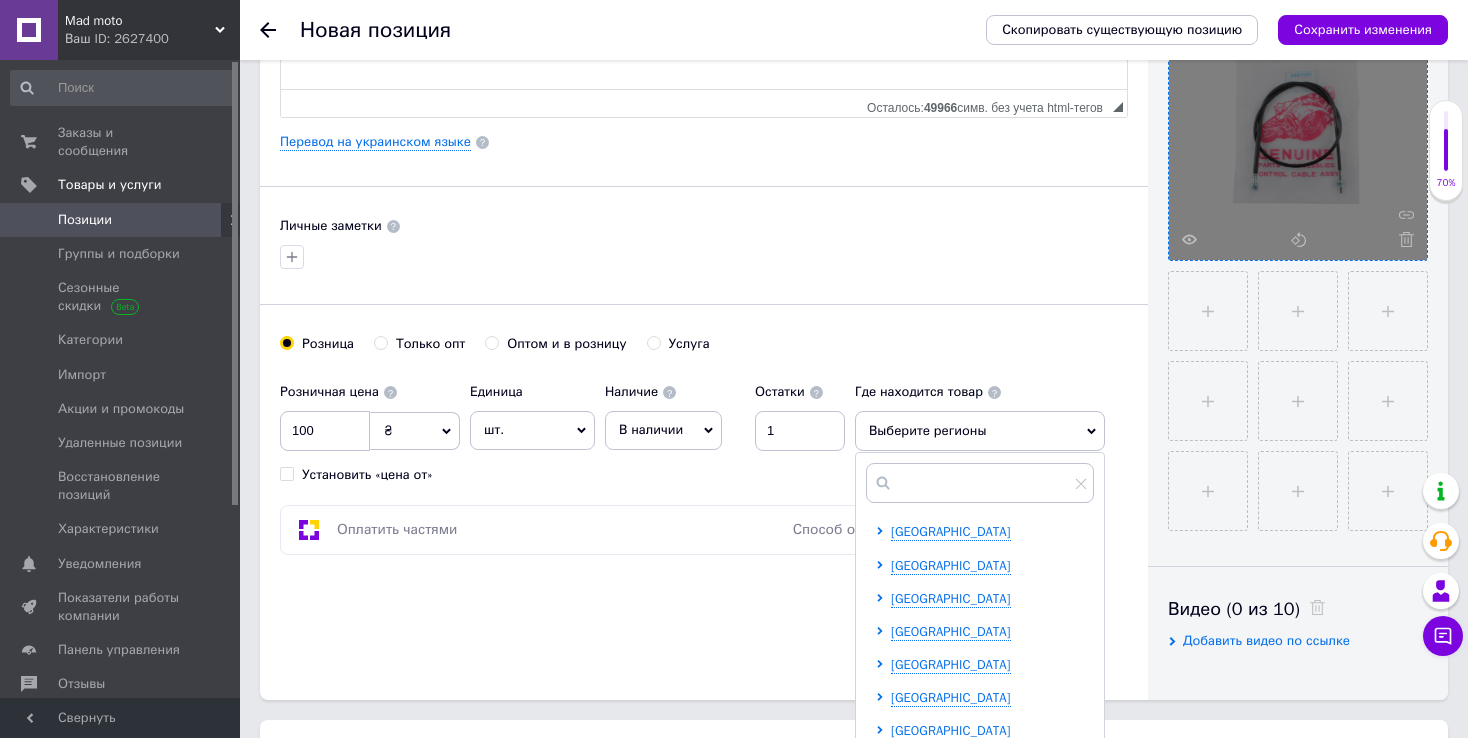scroll, scrollTop: 500, scrollLeft: 0, axis: vertical 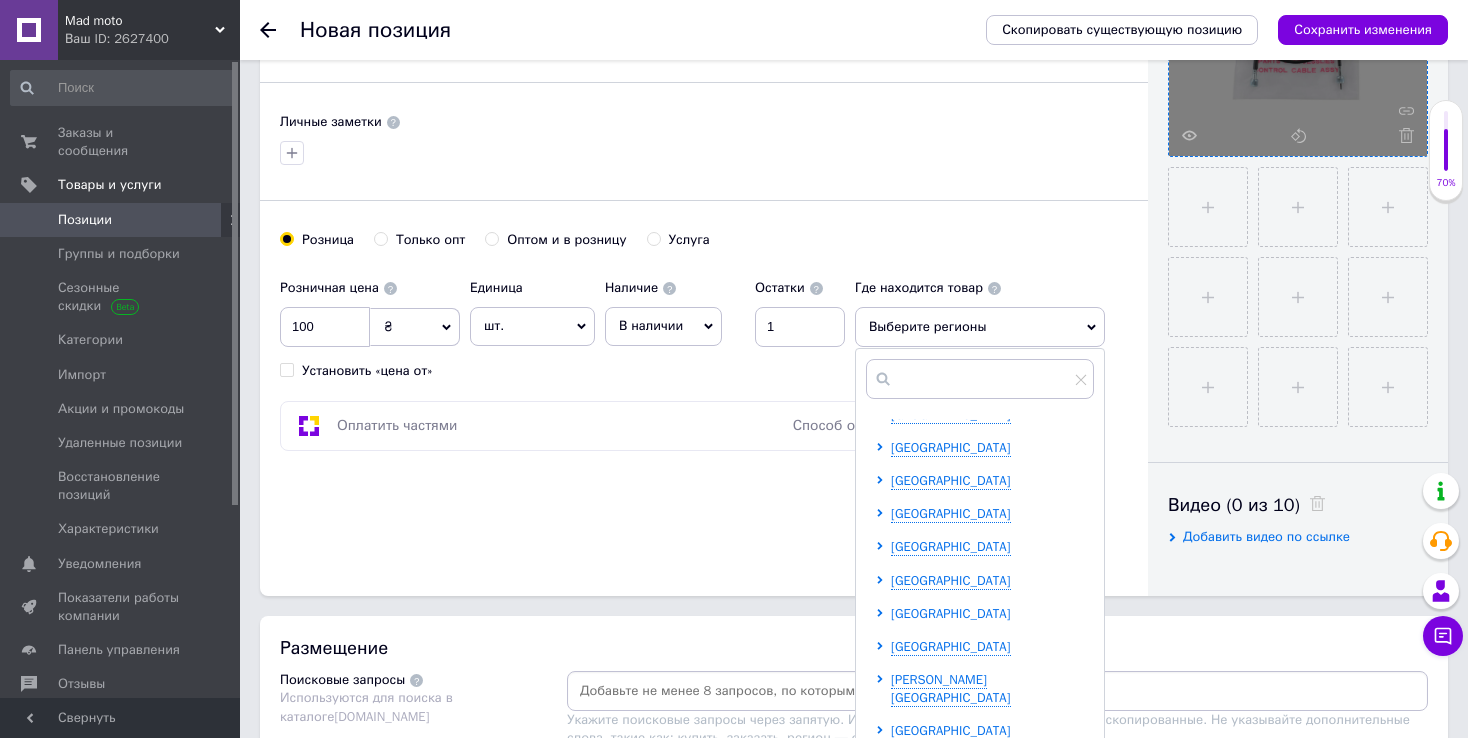 click on "[GEOGRAPHIC_DATA]" at bounding box center (951, 613) 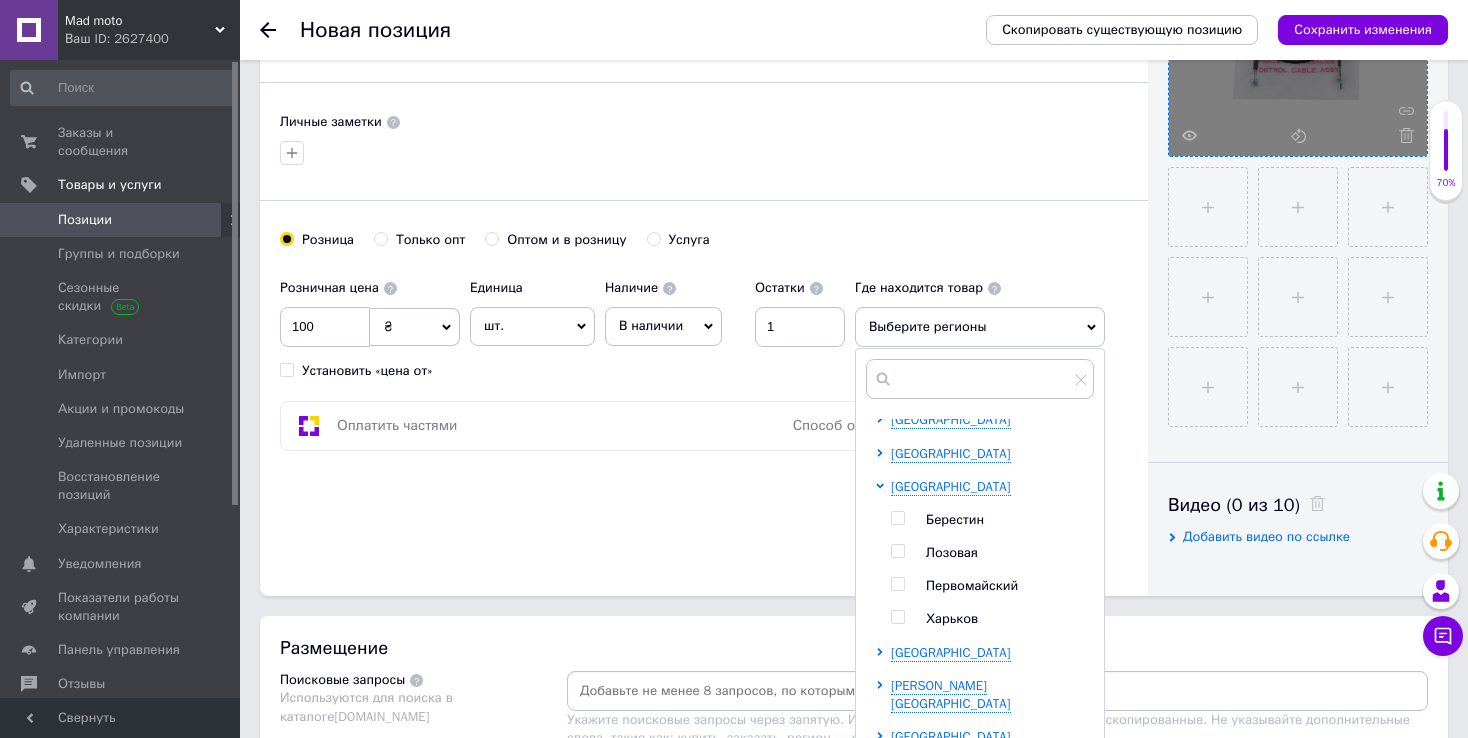scroll, scrollTop: 544, scrollLeft: 0, axis: vertical 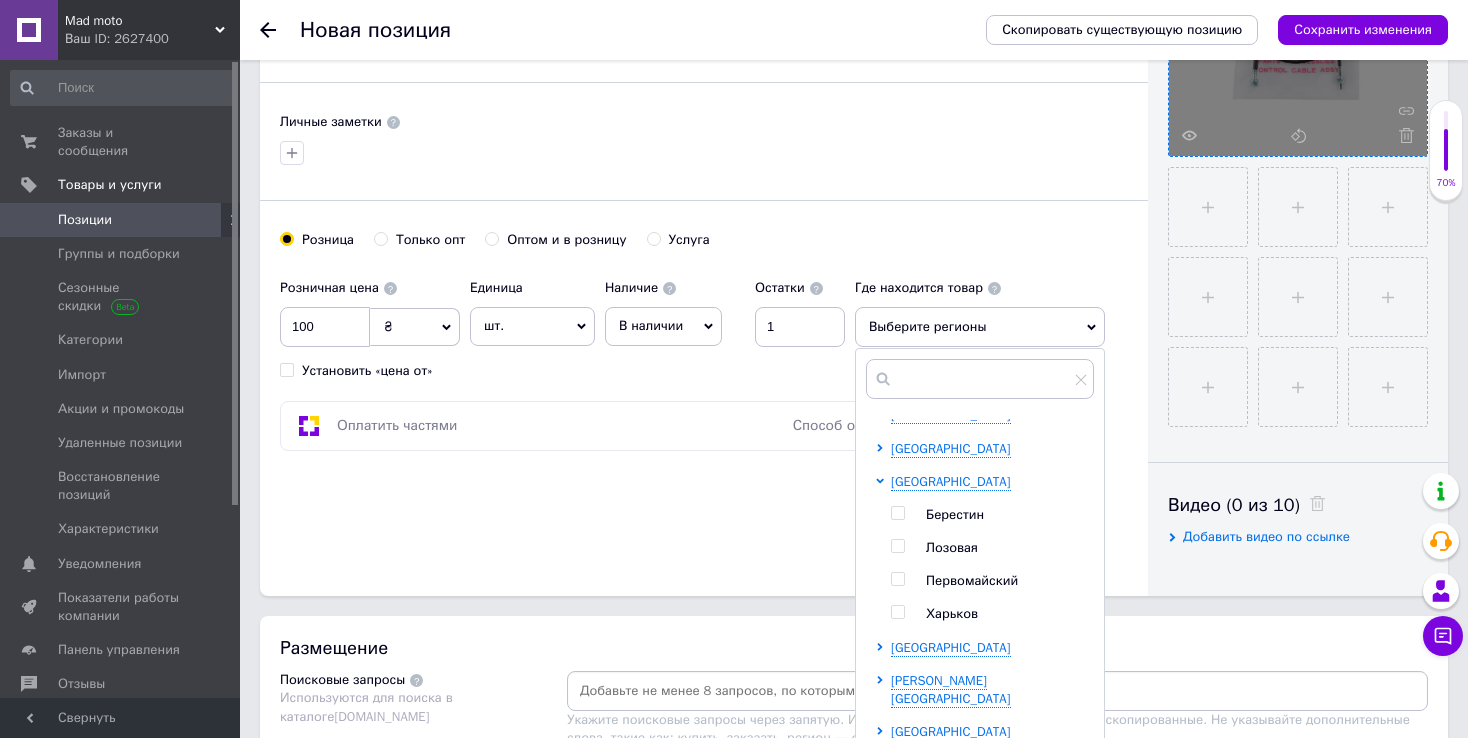 click on "Харьков" at bounding box center [952, 613] 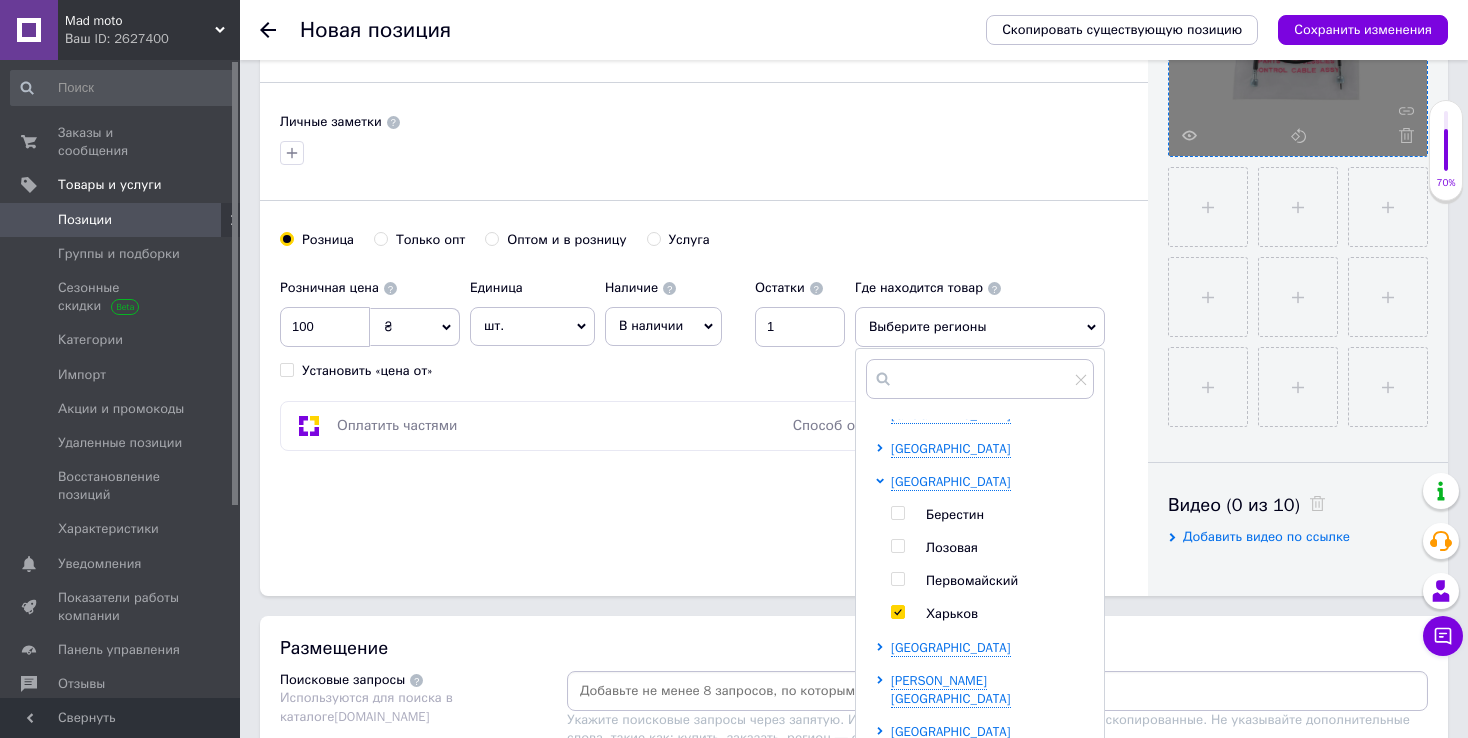 checkbox on "true" 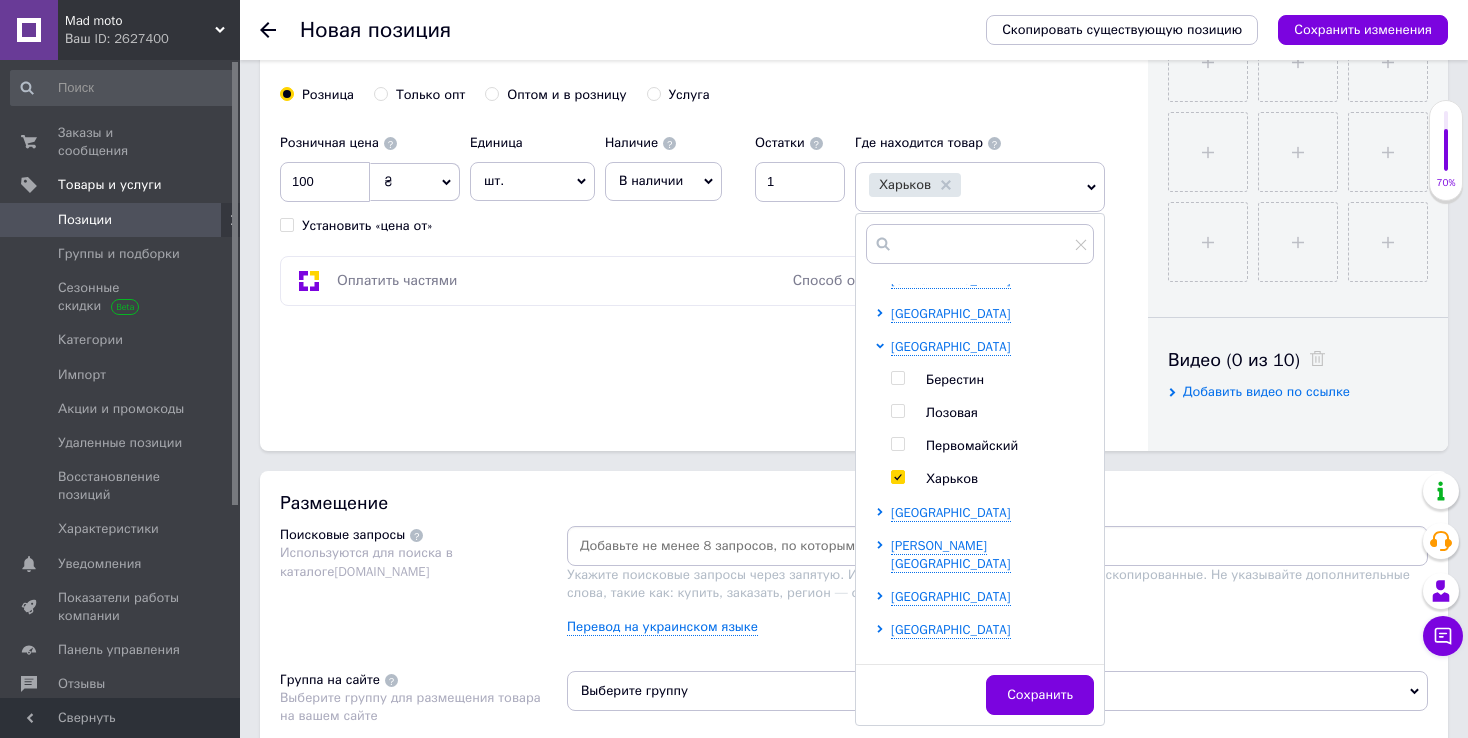 scroll, scrollTop: 900, scrollLeft: 0, axis: vertical 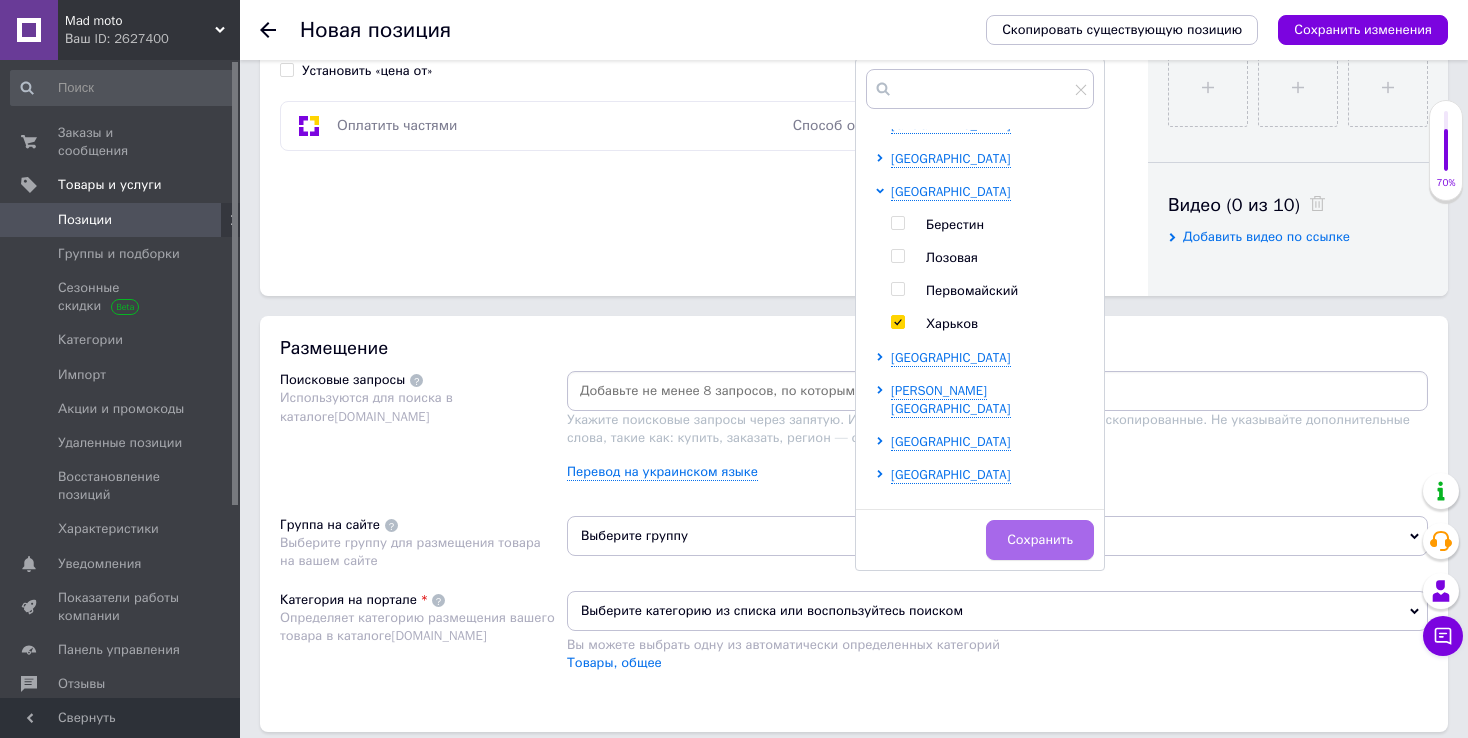 click on "Сохранить" at bounding box center (1040, 540) 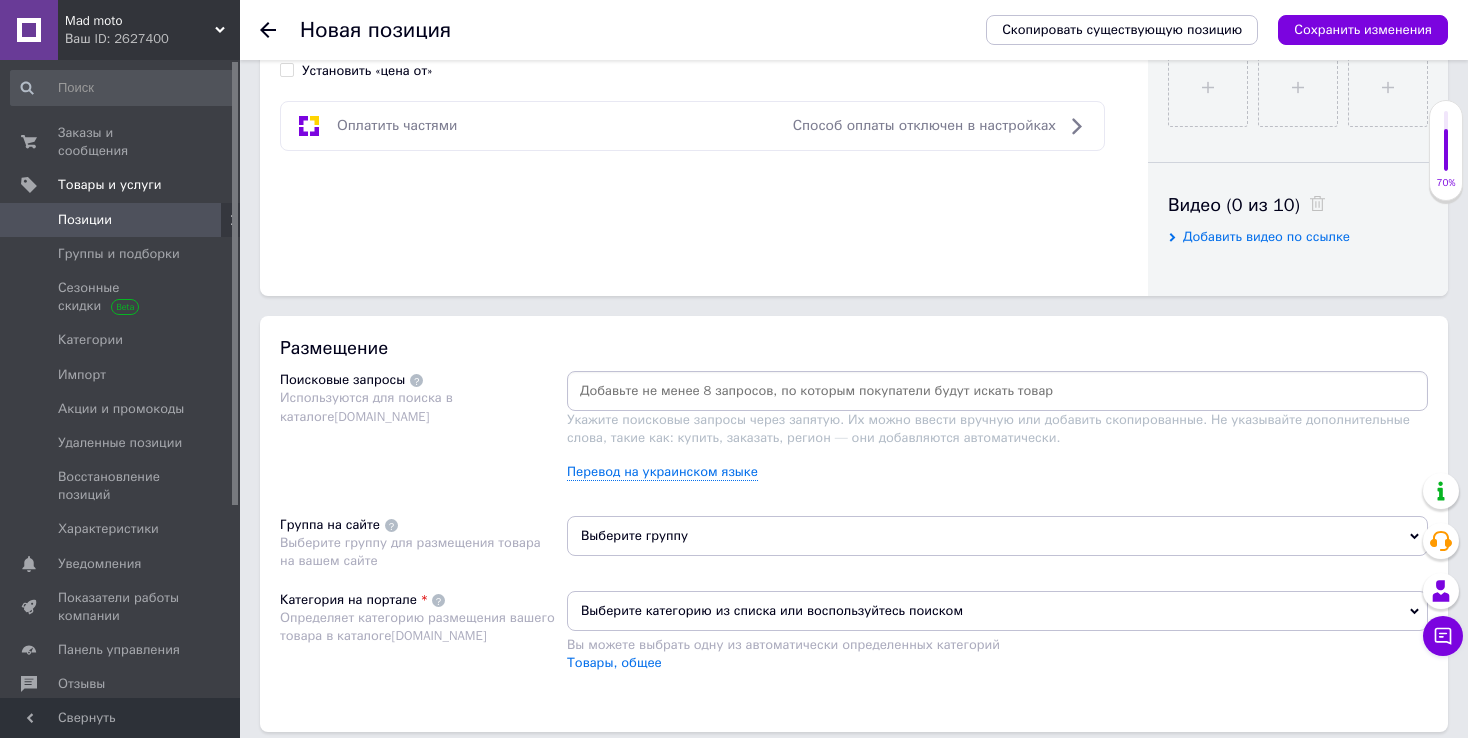 click at bounding box center (997, 391) 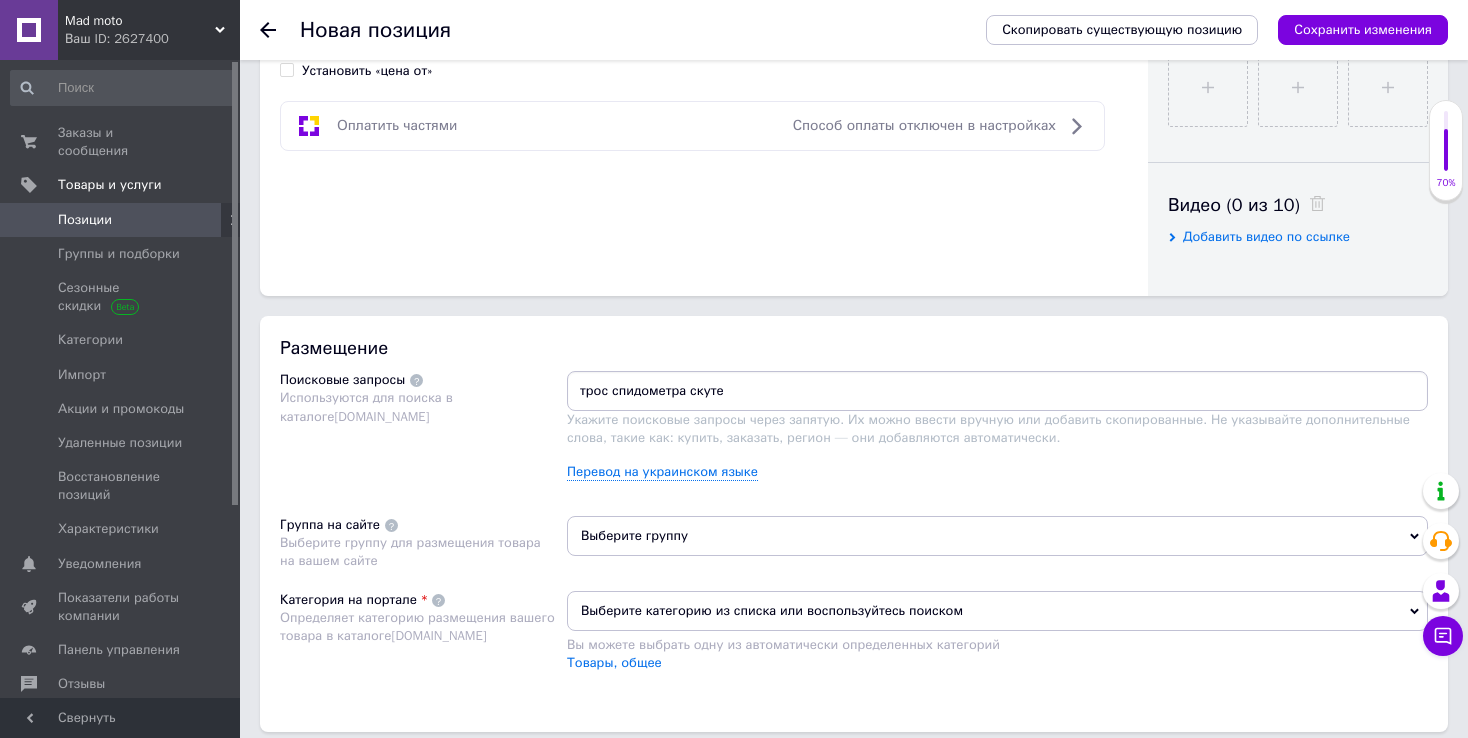 type on "трос спидометра скутер" 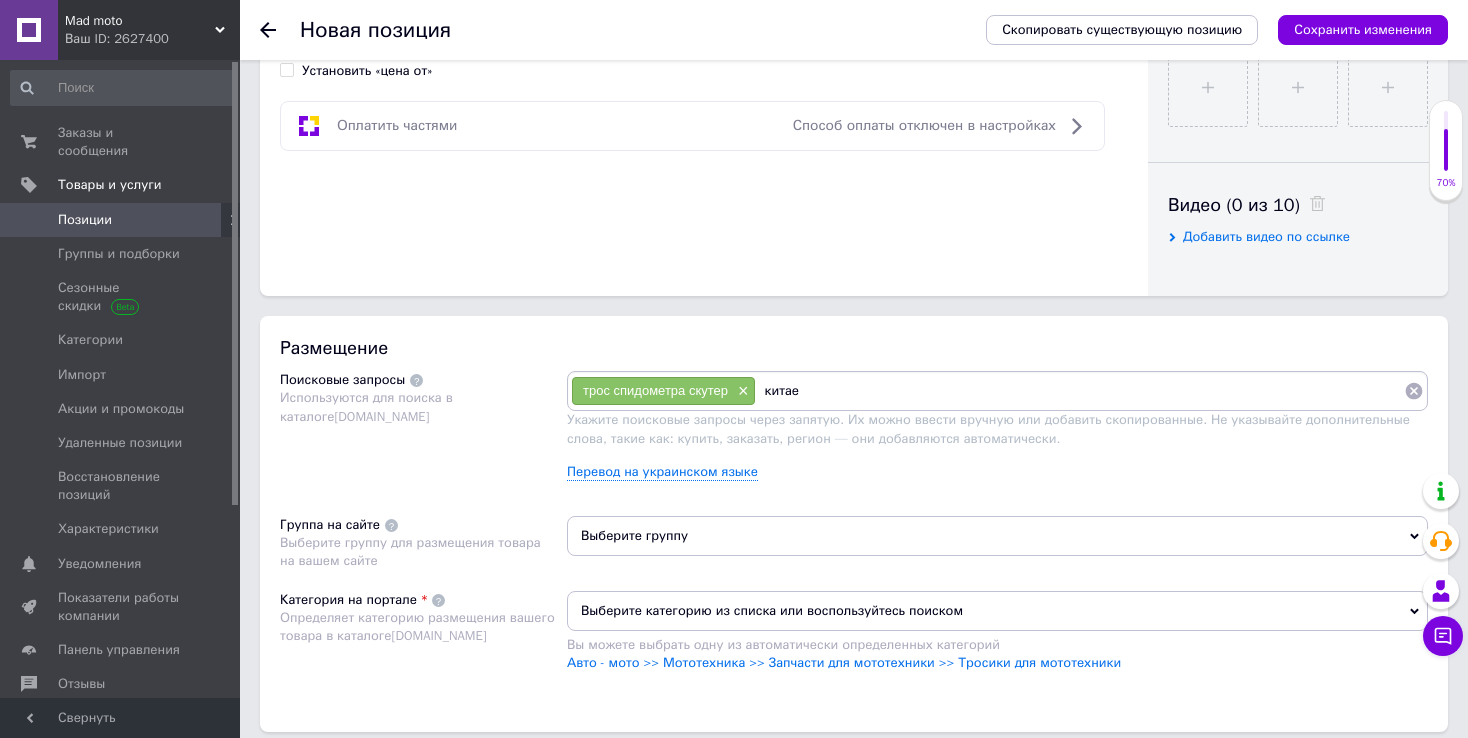 type on "китаец" 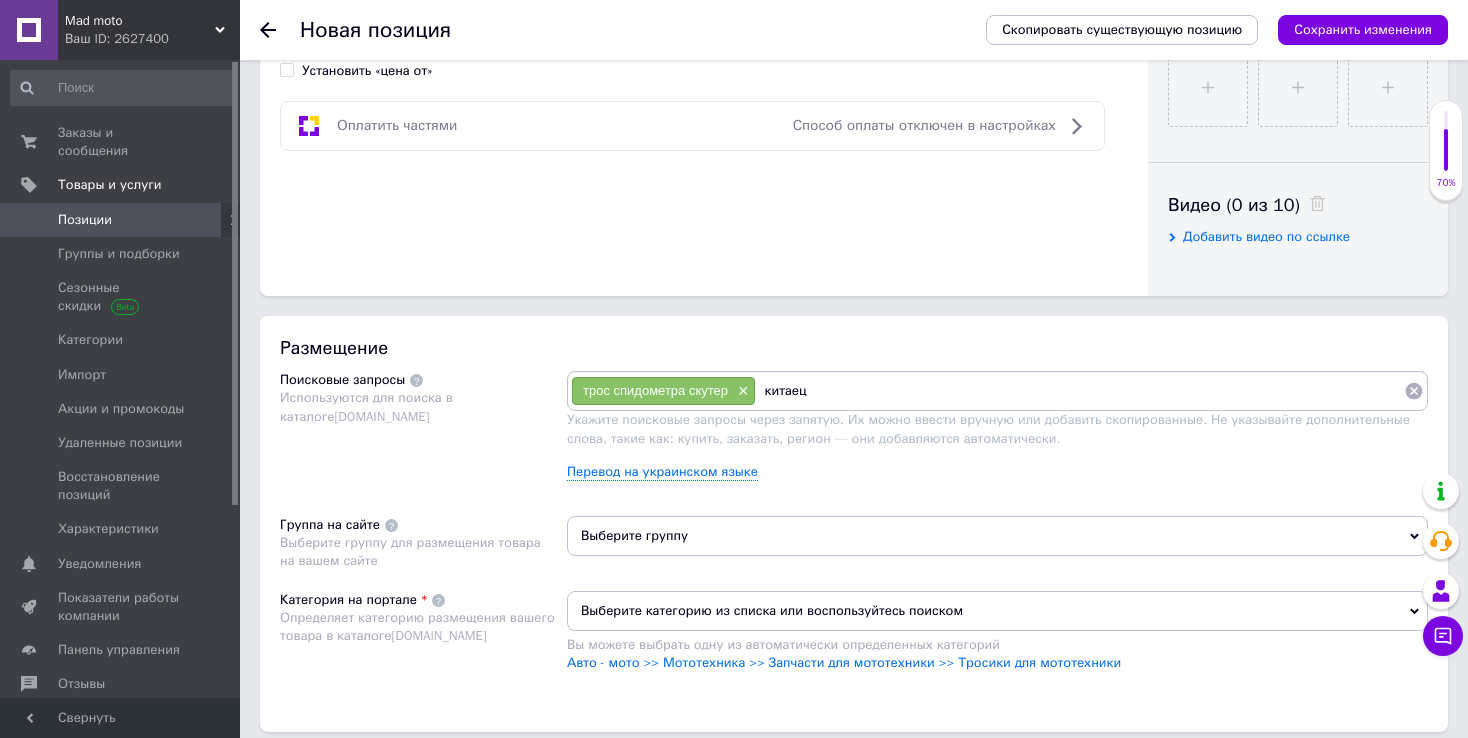 type 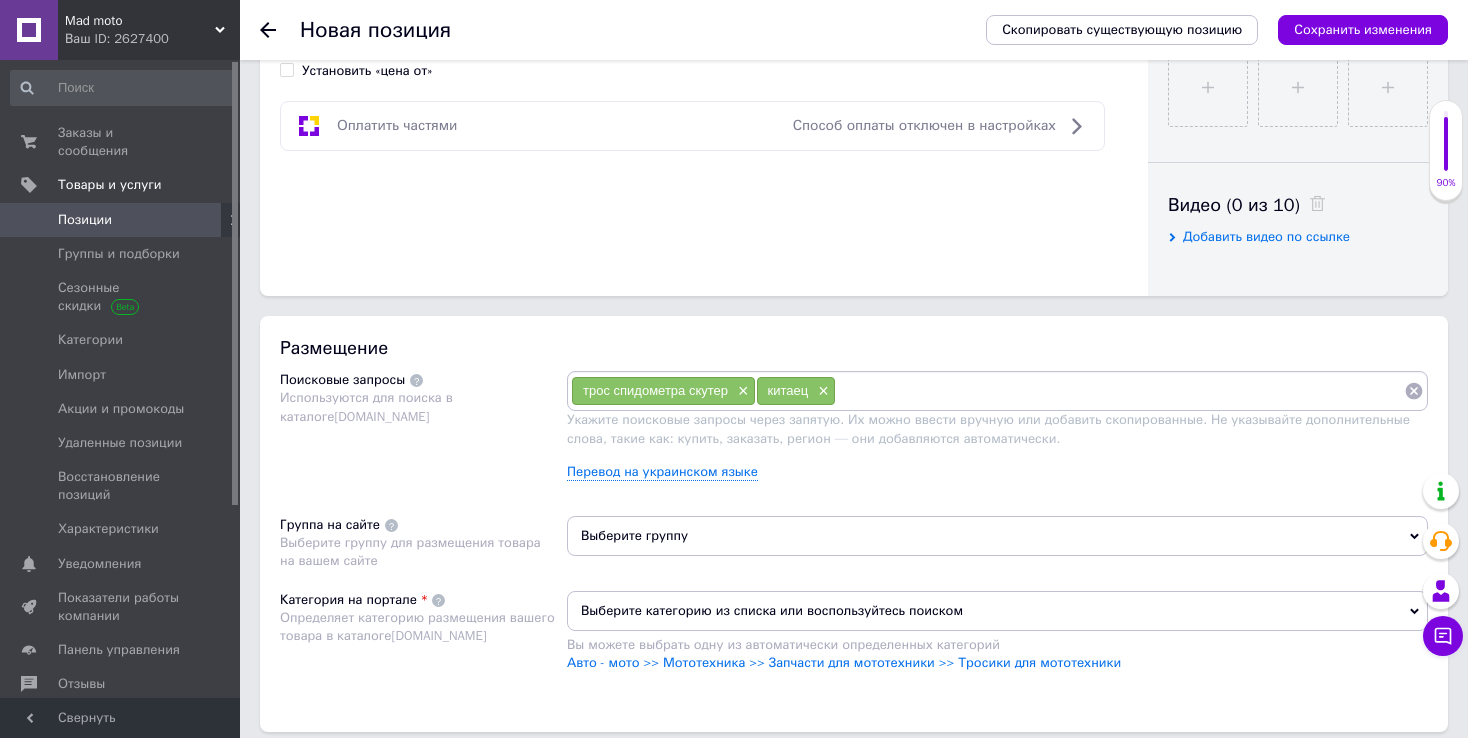 click on "Выберите группу" at bounding box center (997, 536) 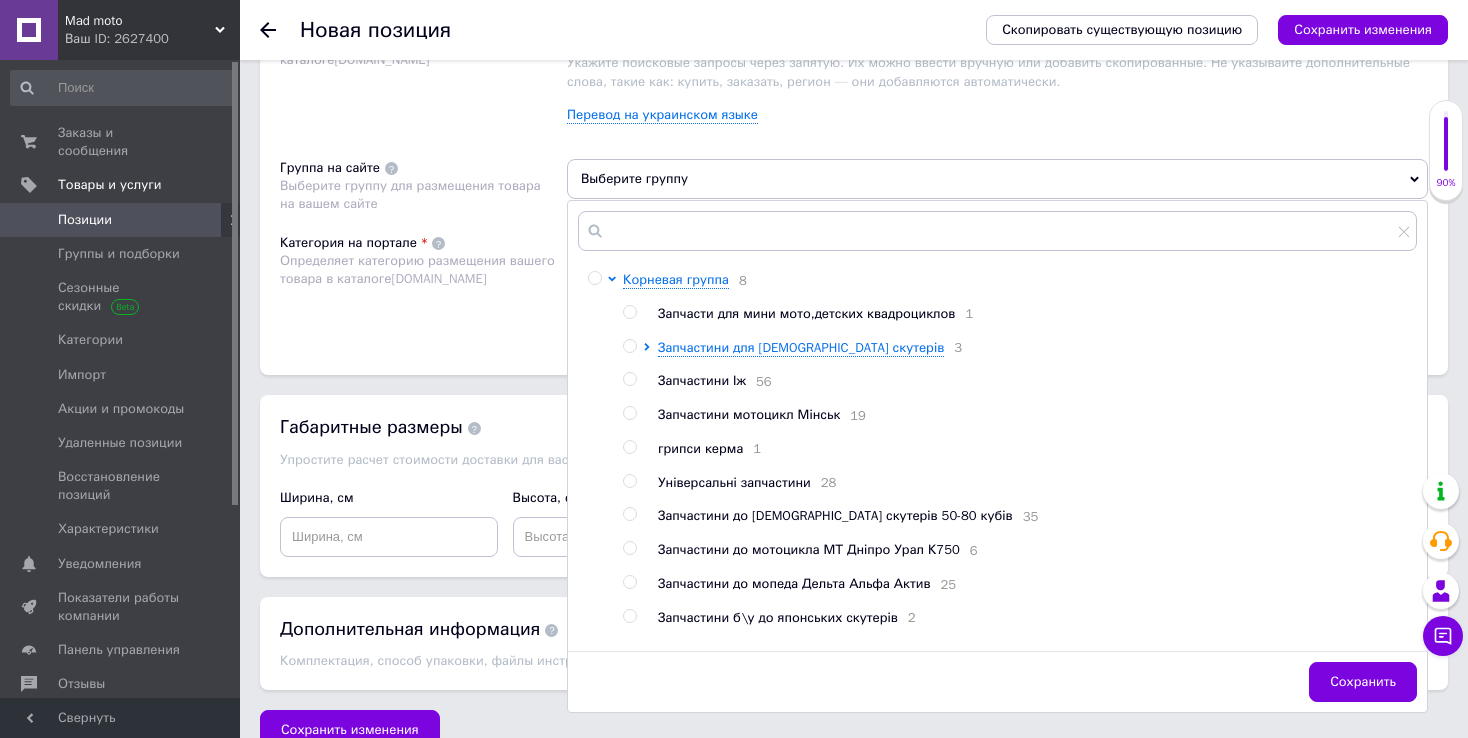 scroll, scrollTop: 1284, scrollLeft: 0, axis: vertical 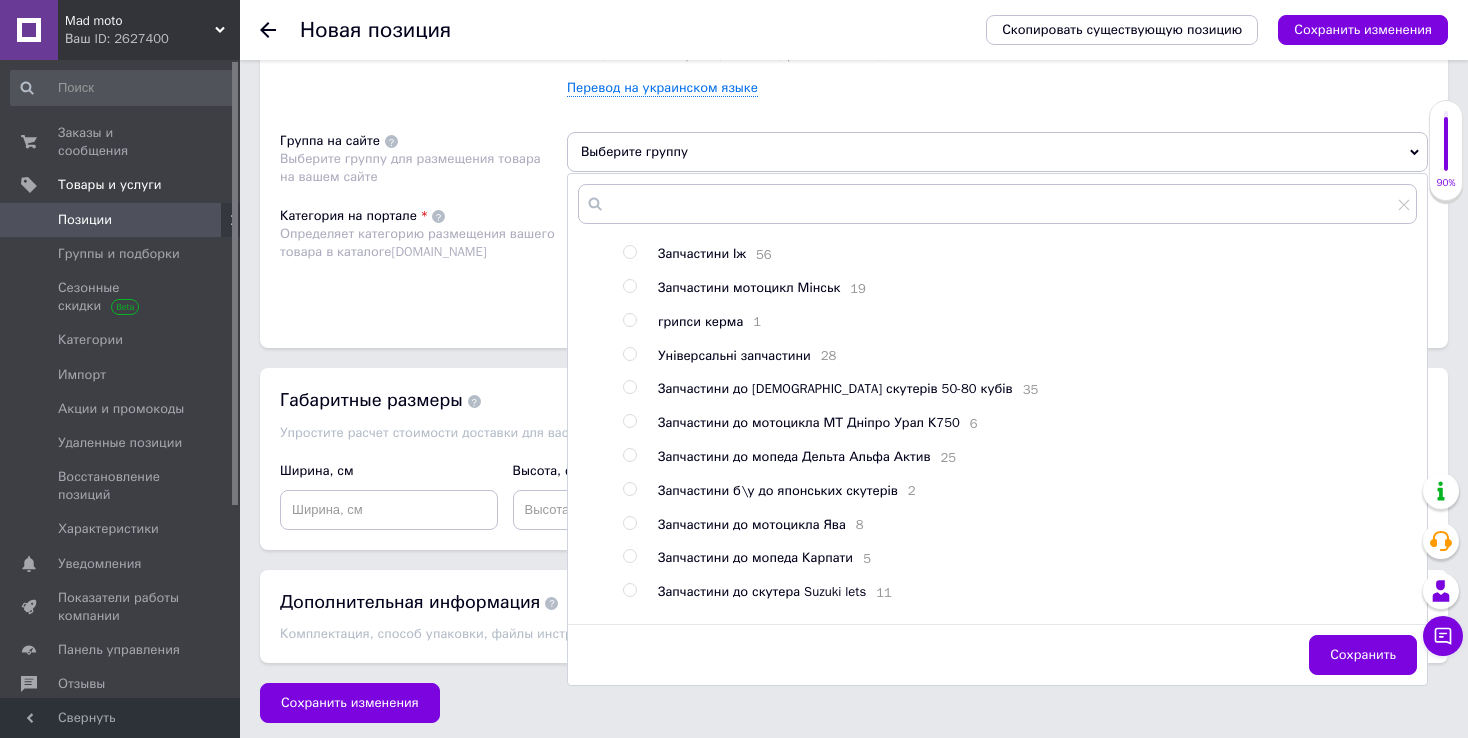 click on "Запчастини до [DEMOGRAPHIC_DATA] скутерів 50-80 кубів" at bounding box center [835, 388] 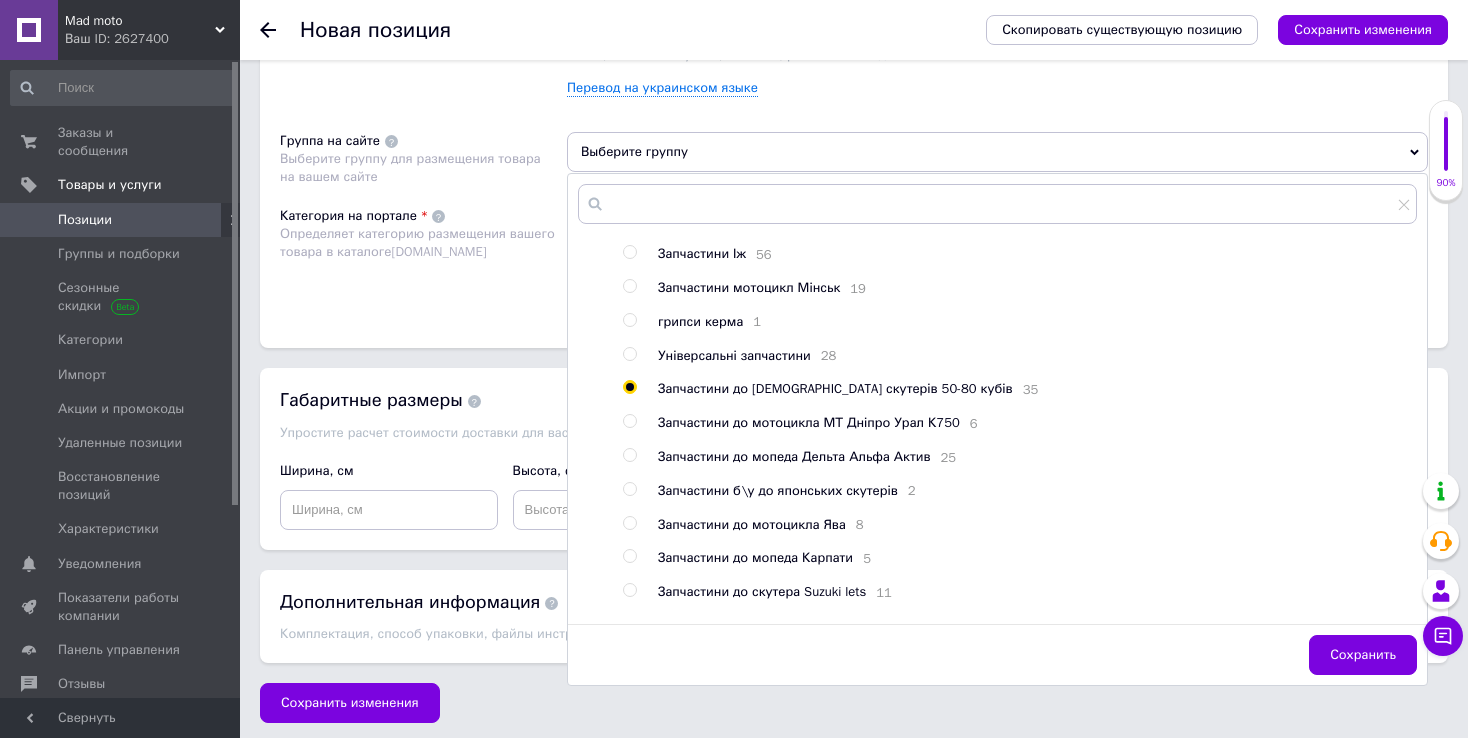 radio on "true" 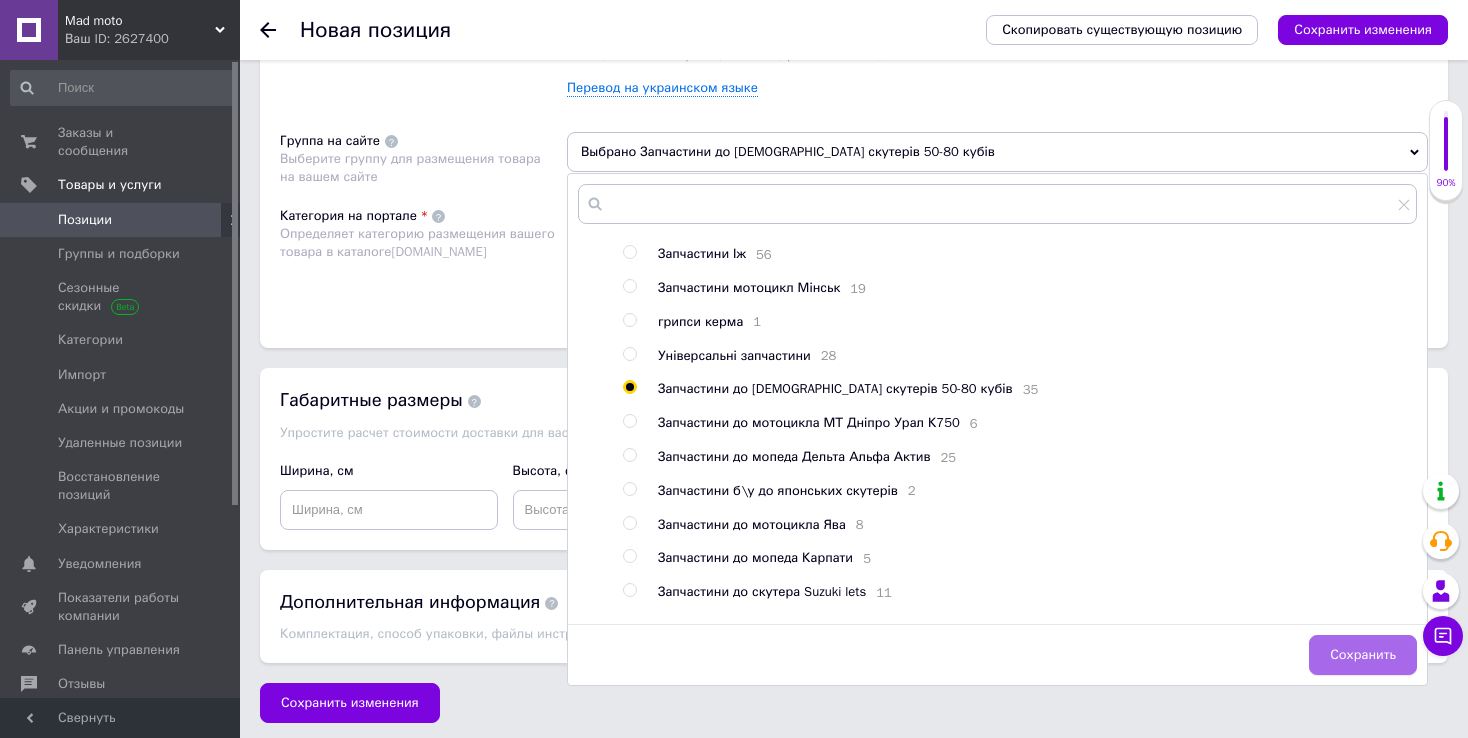 click on "Сохранить" at bounding box center (1363, 655) 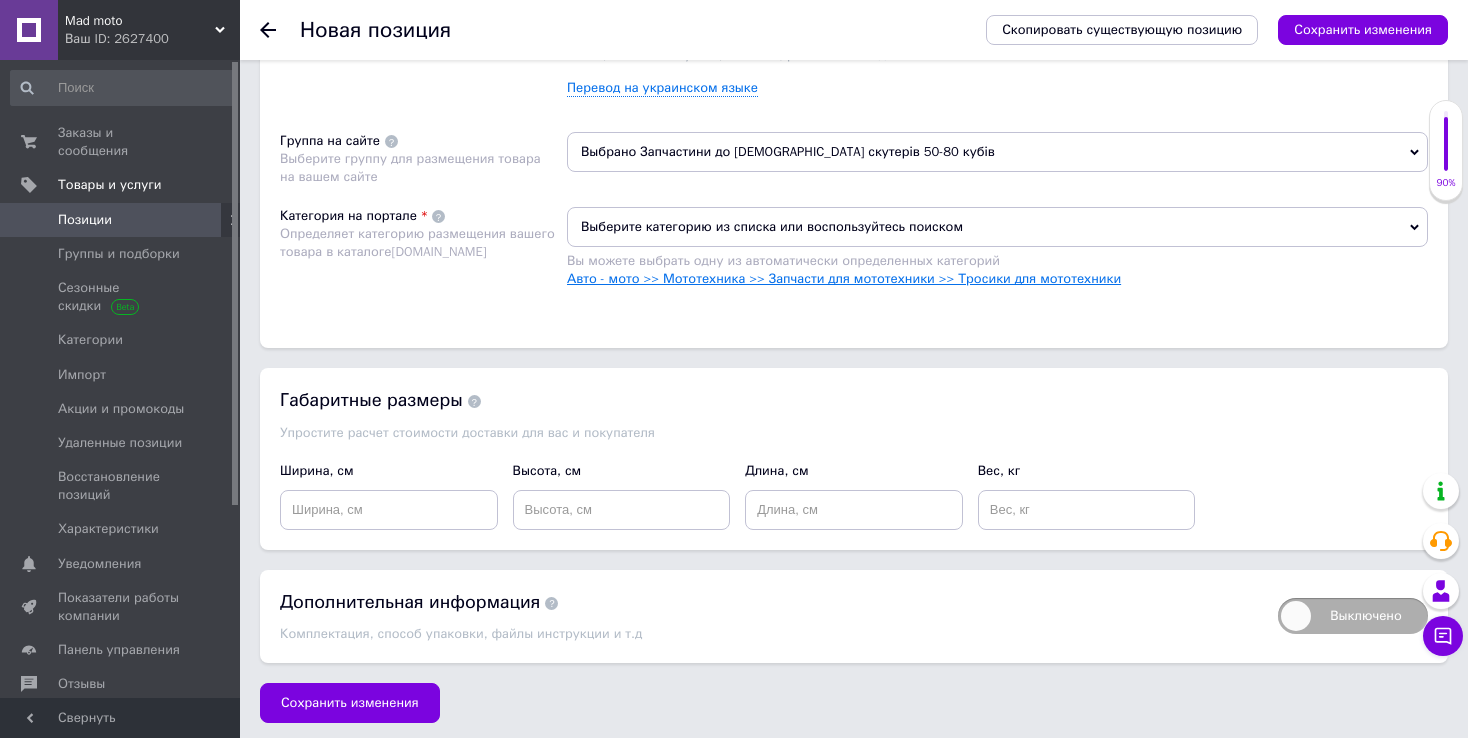 click on "Авто - мото >> Мототехника >> Запчасти для мототехники >> Тросики для мототехники" at bounding box center (844, 278) 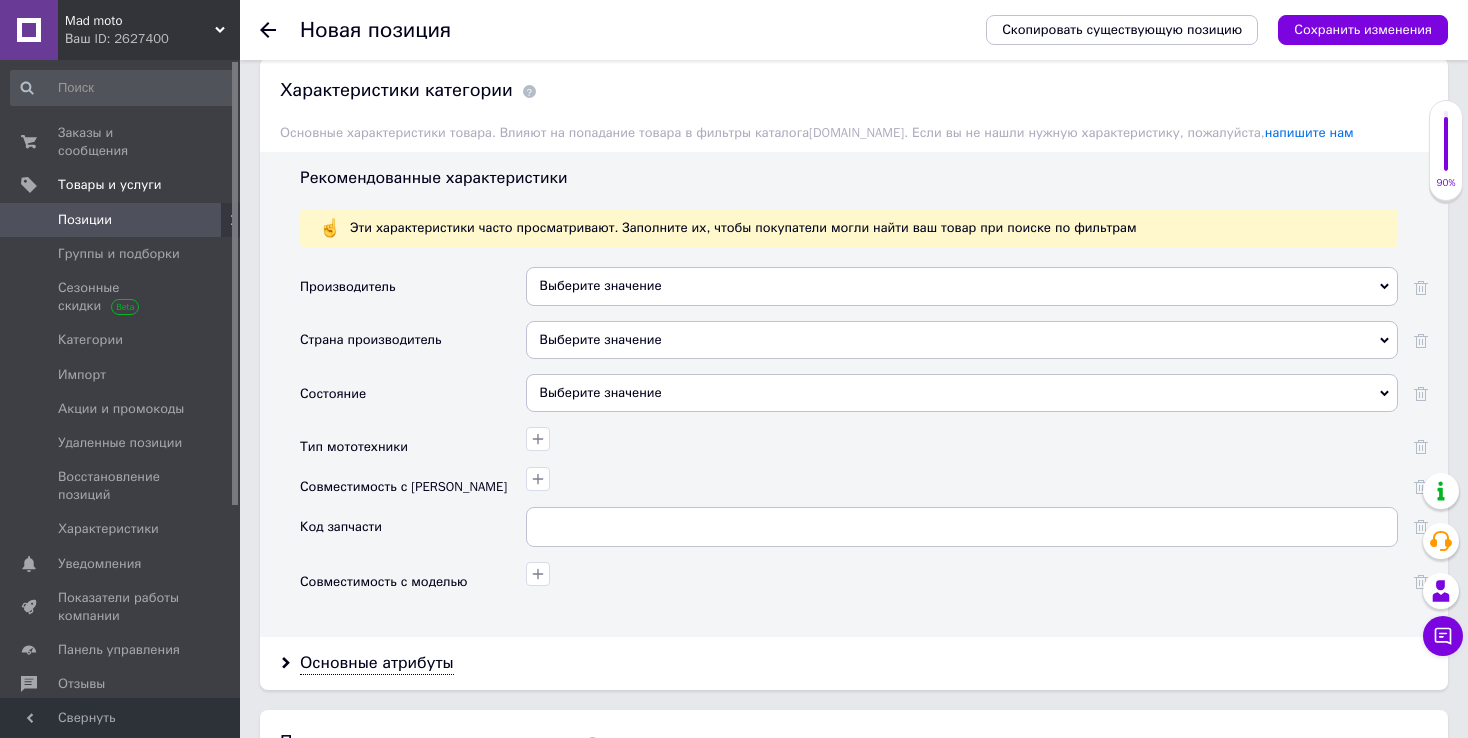 scroll, scrollTop: 1684, scrollLeft: 0, axis: vertical 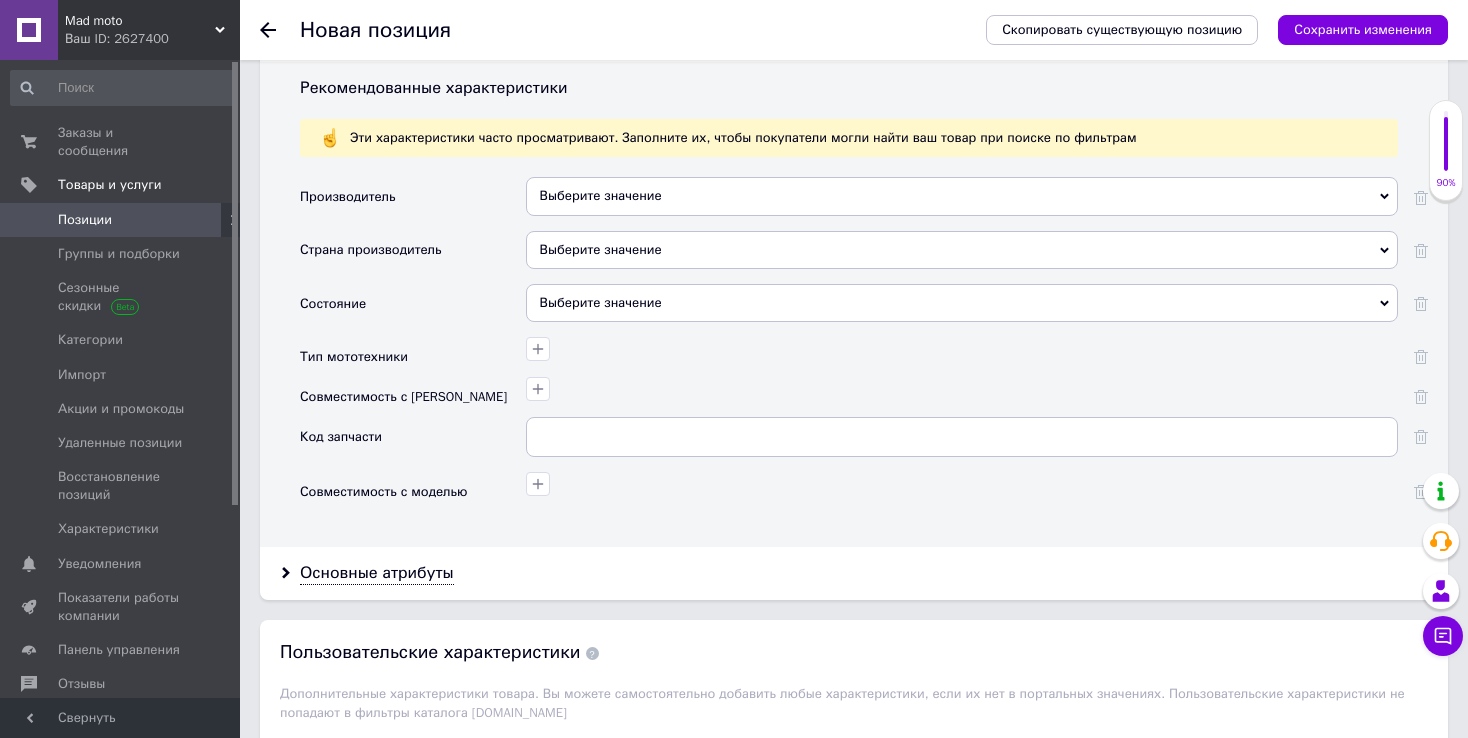click on "Выберите значение" at bounding box center [962, 303] 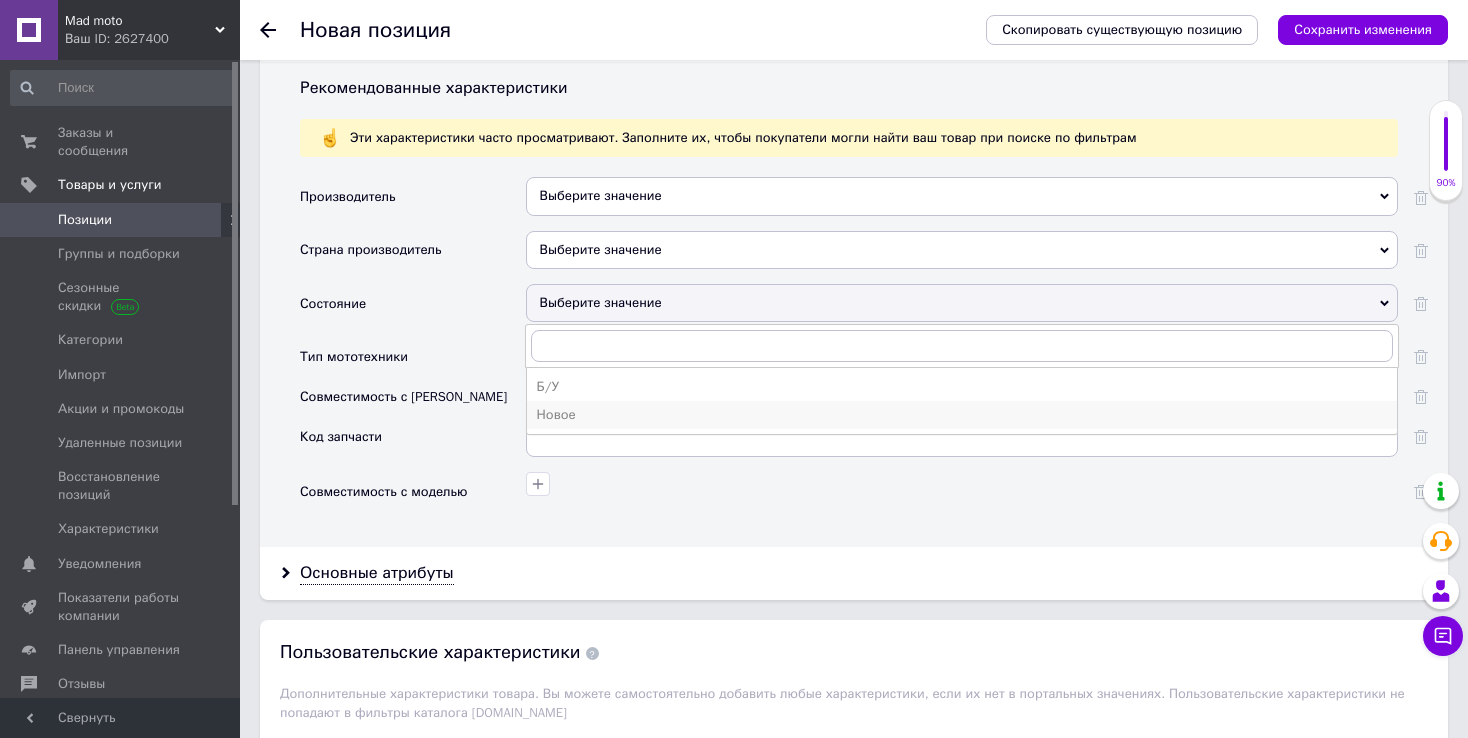 click on "Новое" at bounding box center (962, 415) 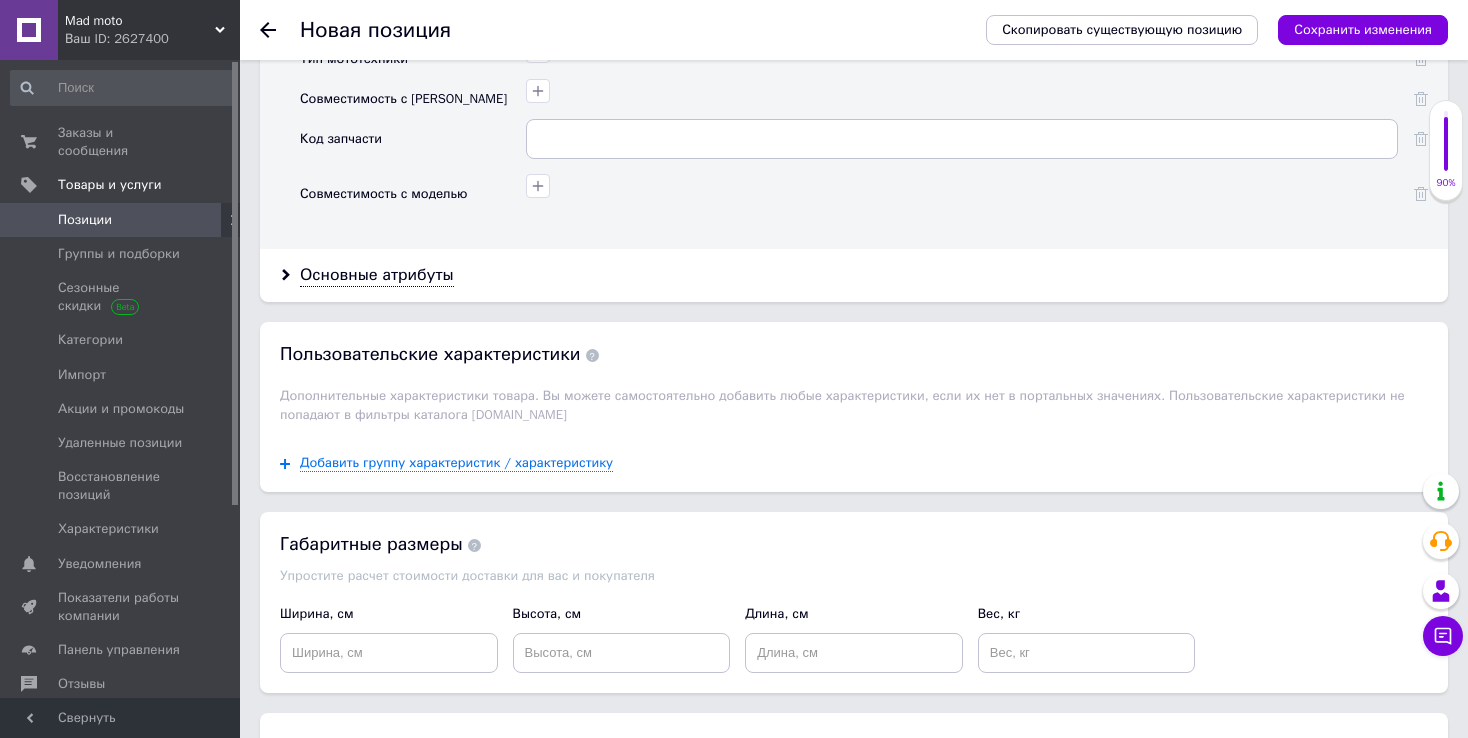 scroll, scrollTop: 1984, scrollLeft: 0, axis: vertical 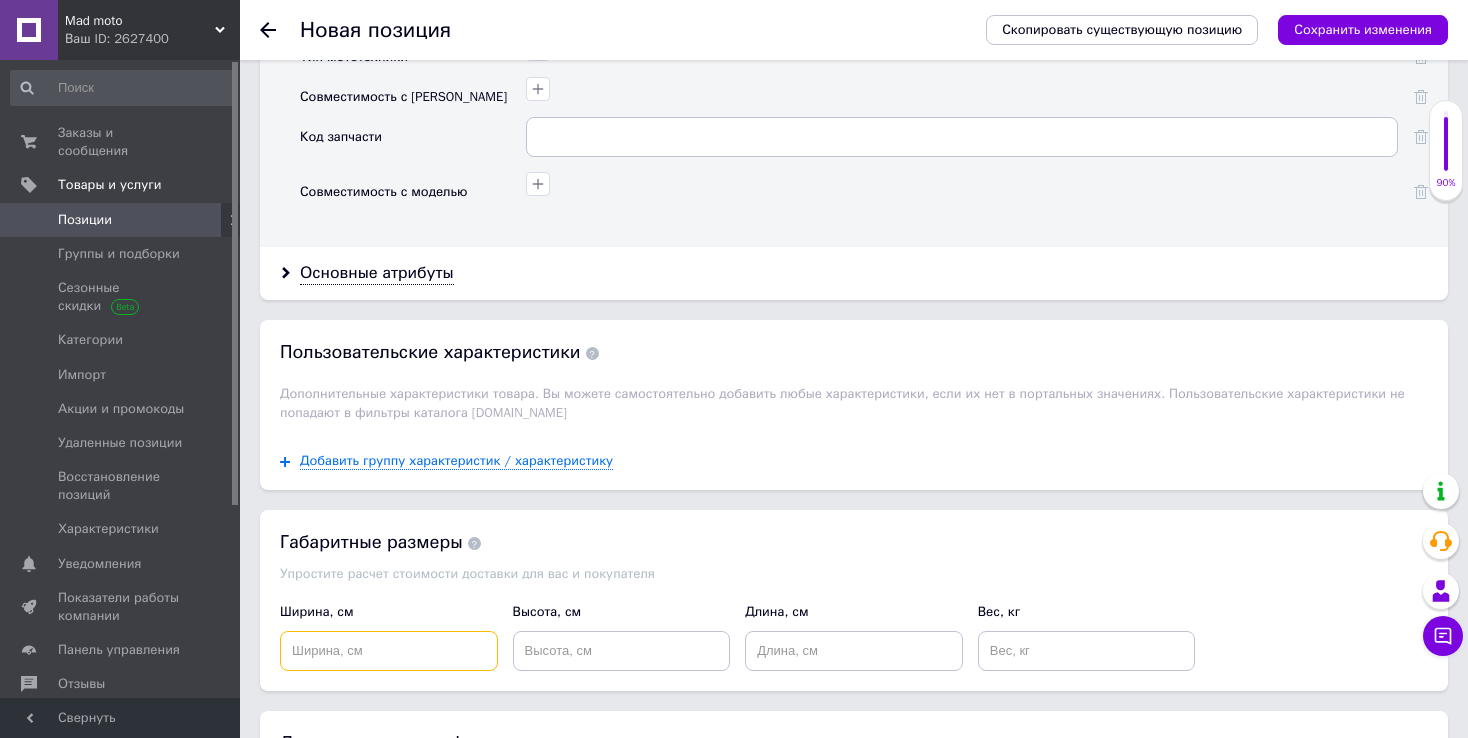click at bounding box center (389, 651) 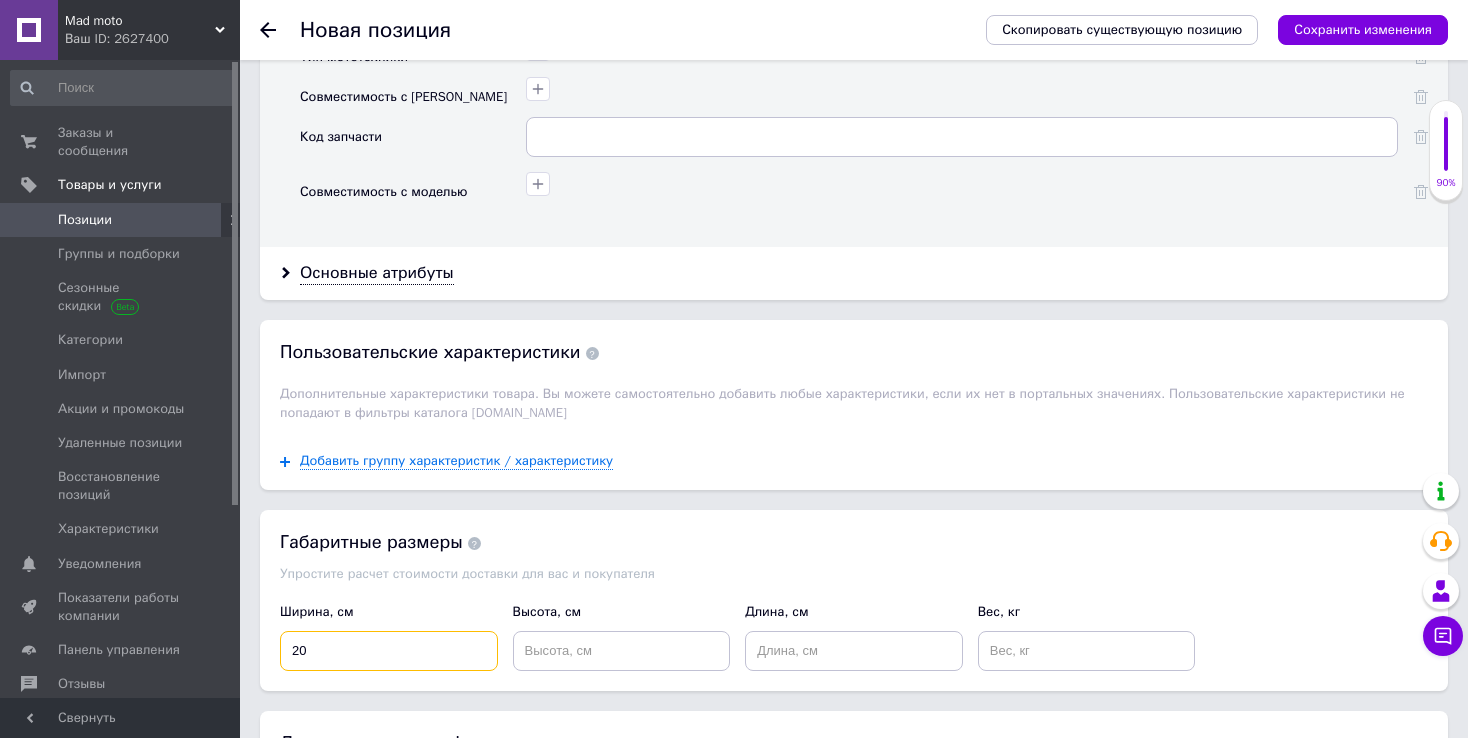 type on "20" 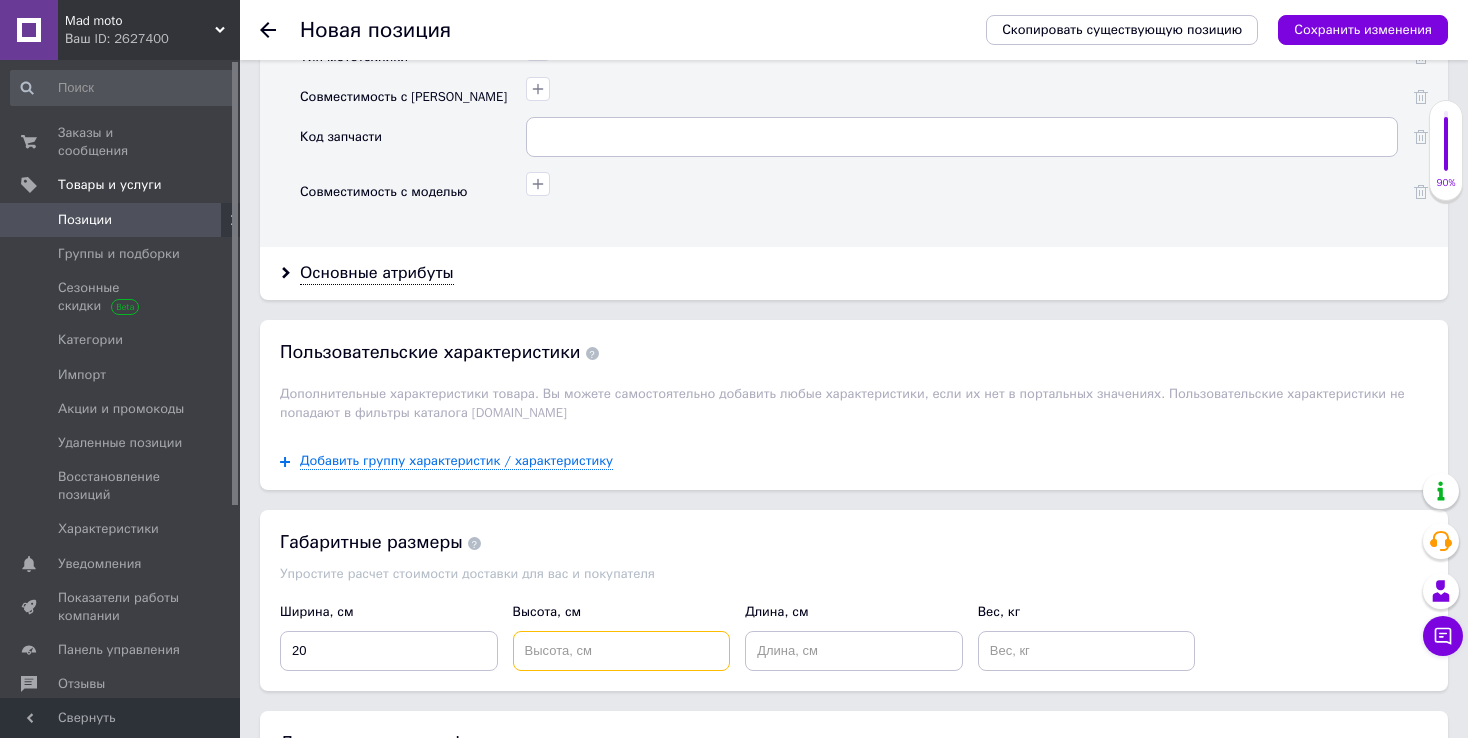 click at bounding box center (622, 651) 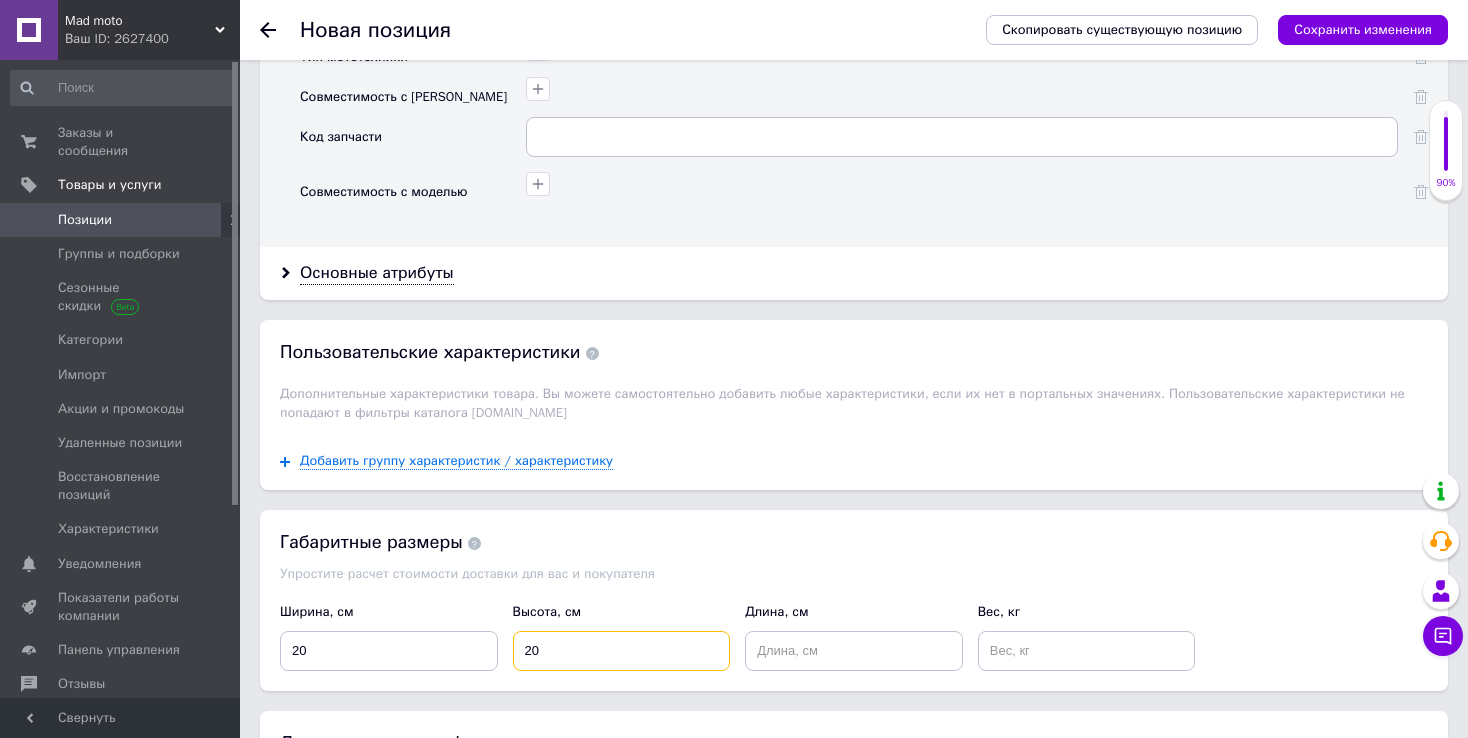 type on "20" 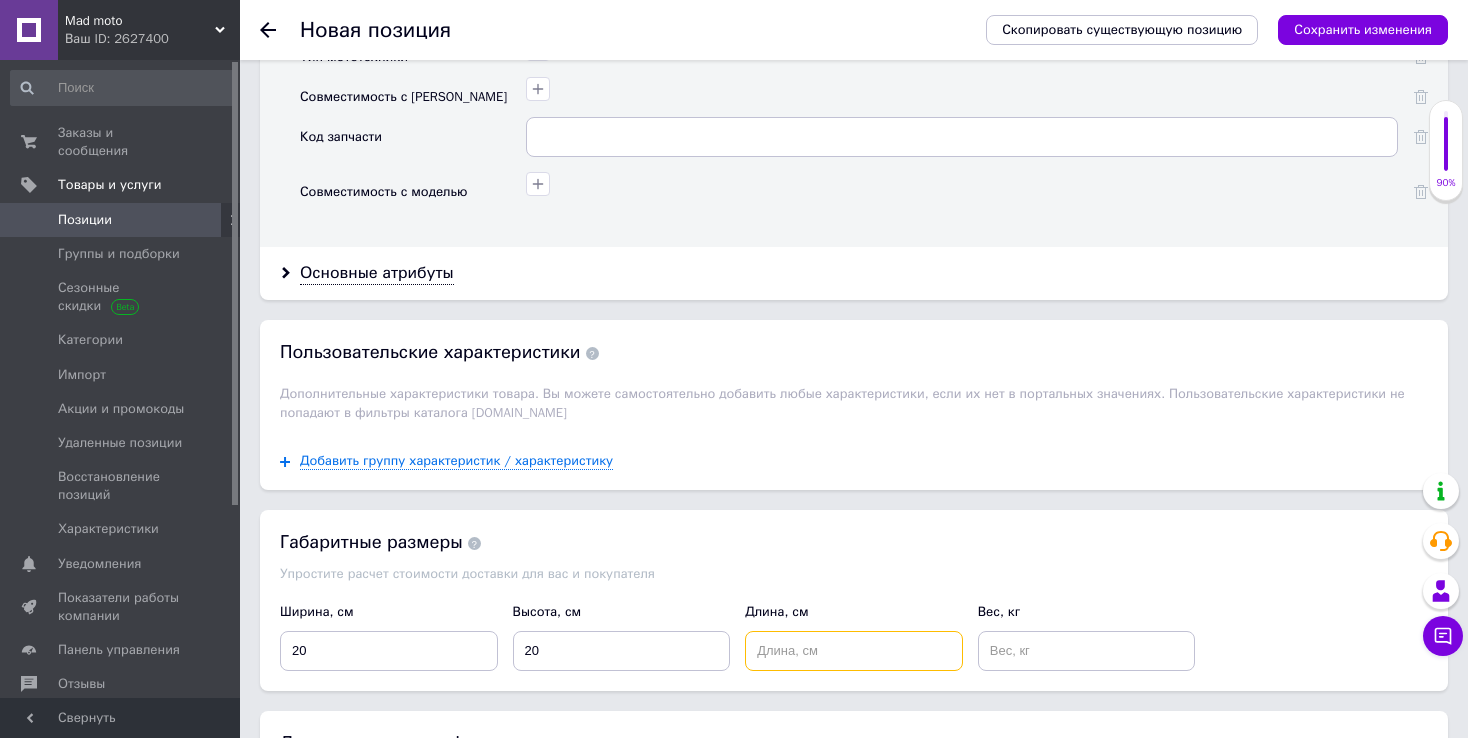 click at bounding box center (854, 651) 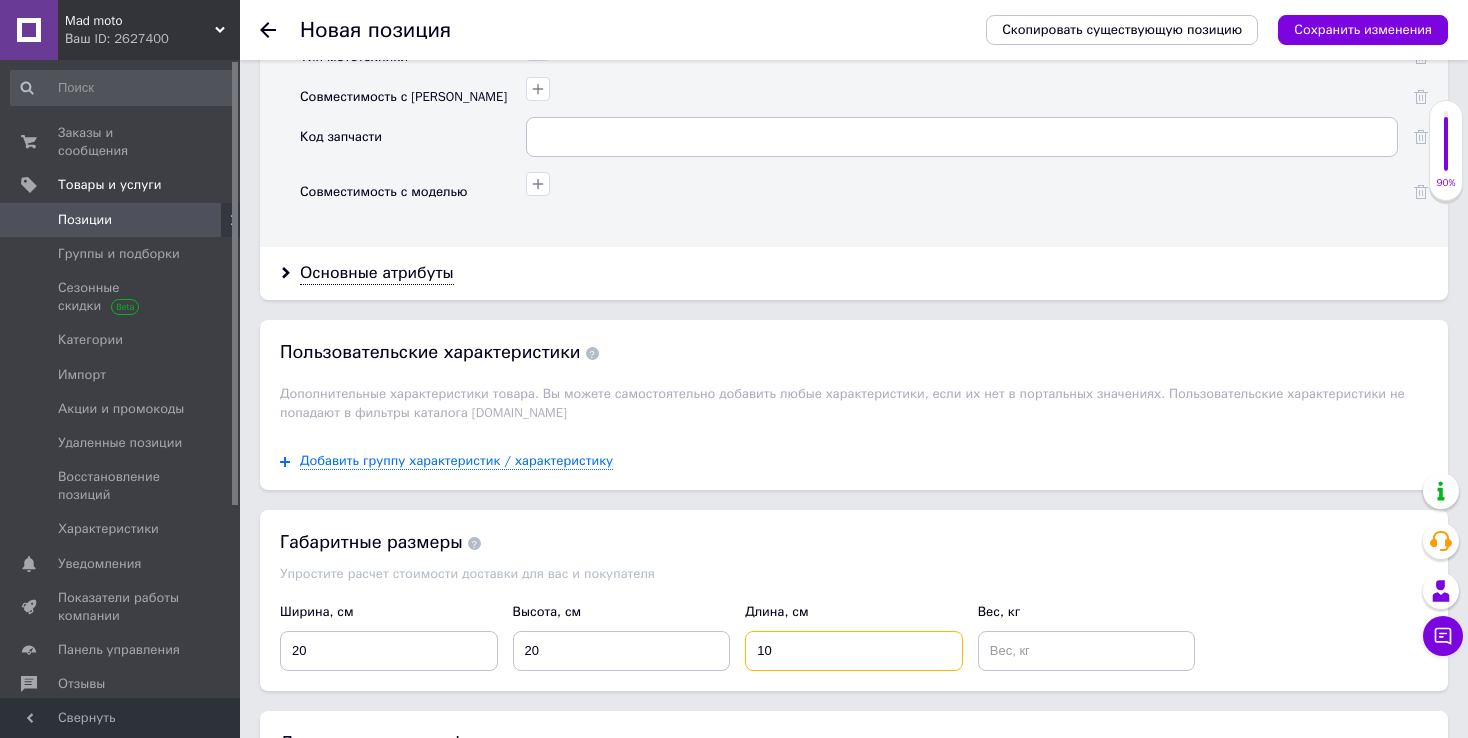 type on "1" 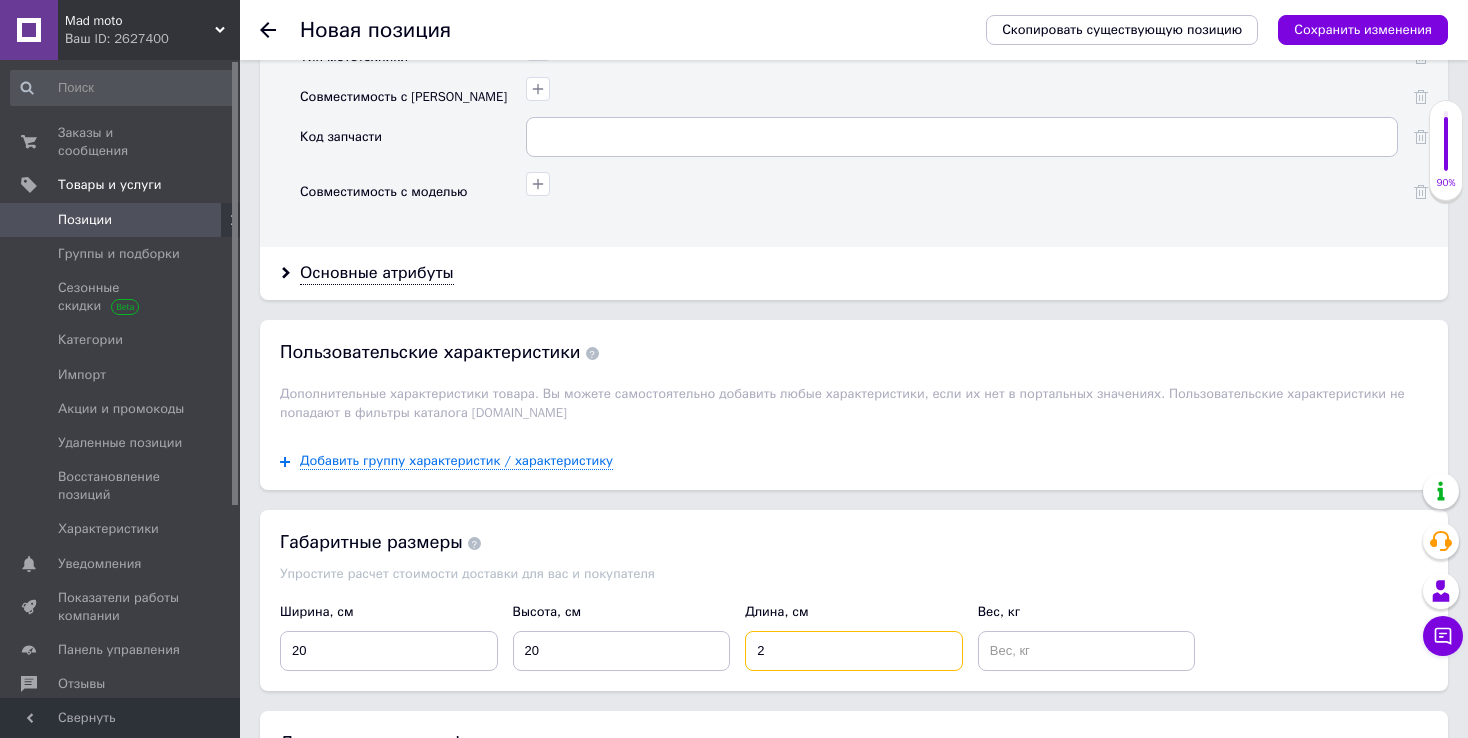 type on "2" 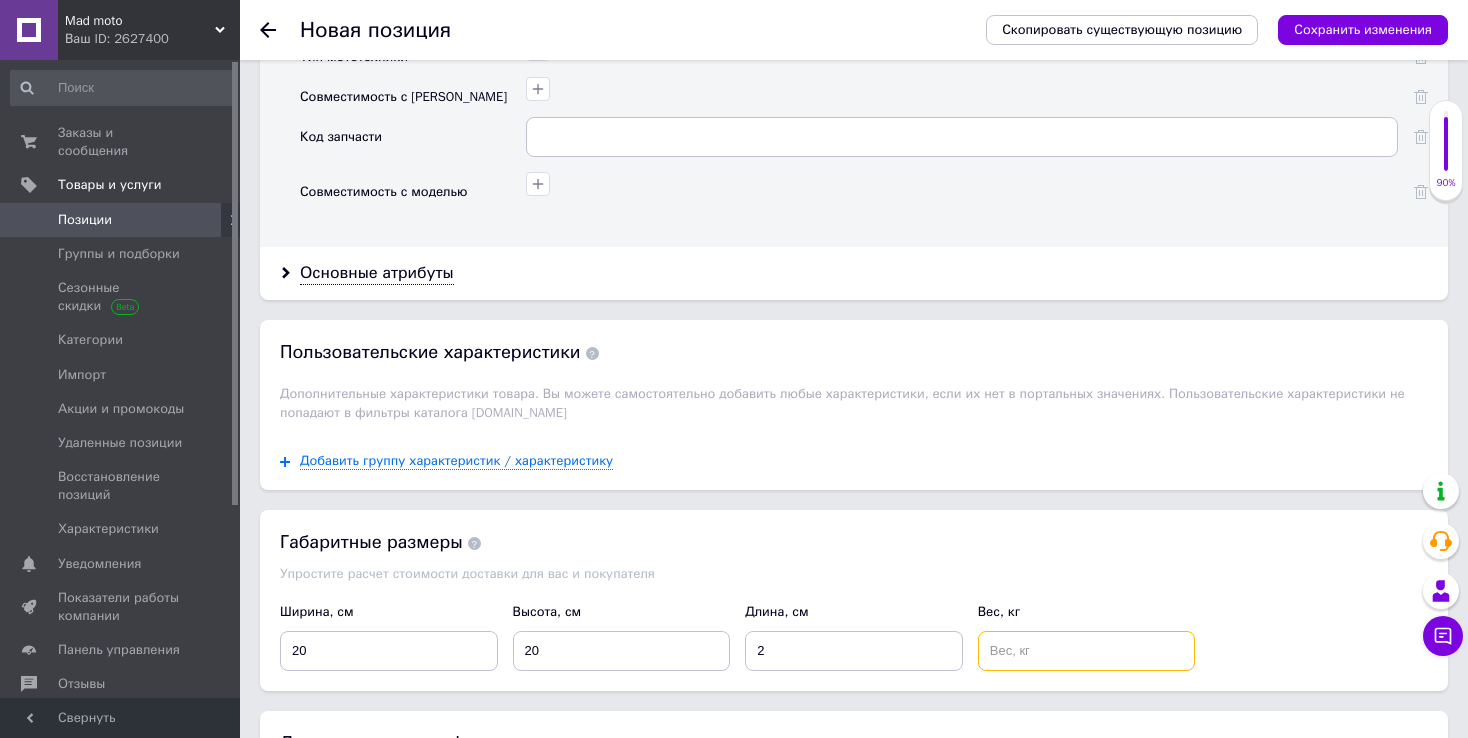click at bounding box center [1087, 651] 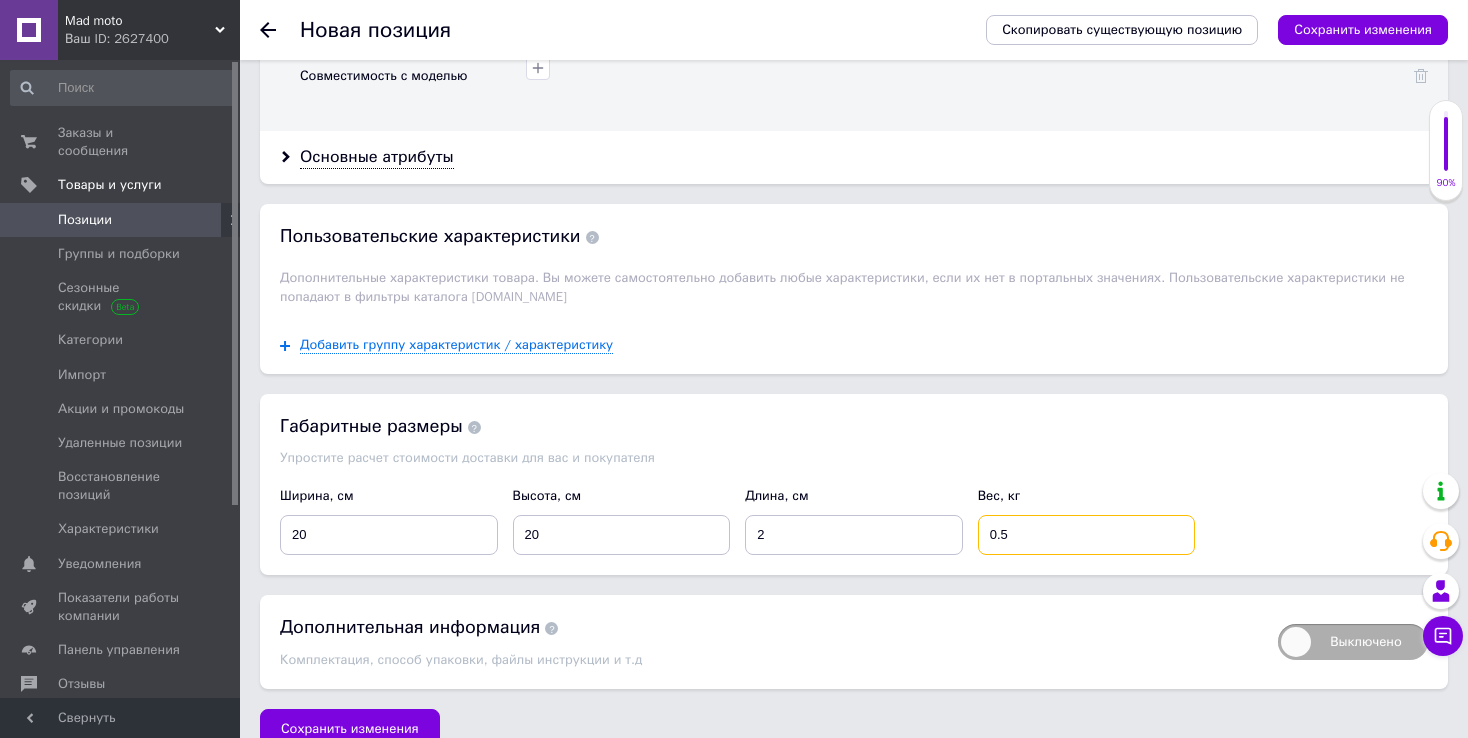 scroll, scrollTop: 2124, scrollLeft: 0, axis: vertical 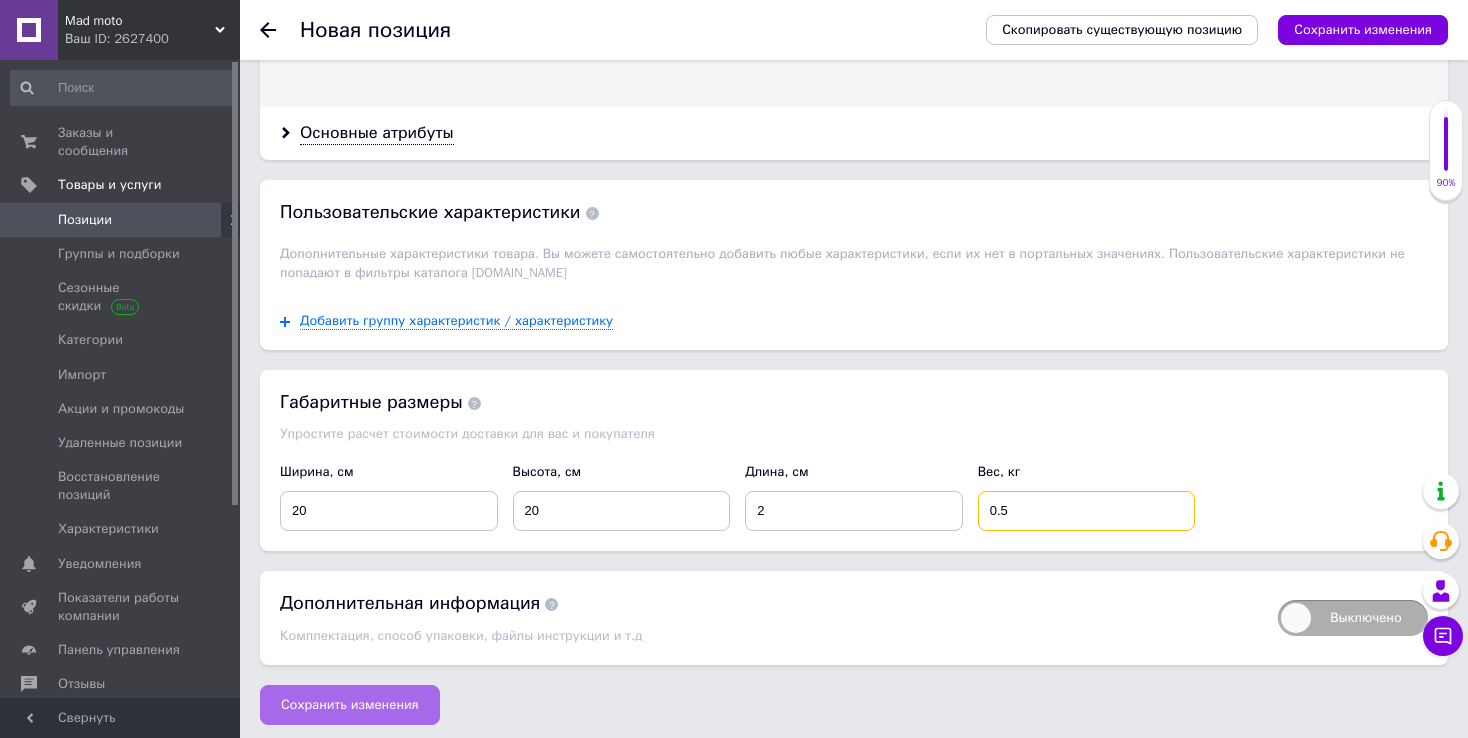 type on "0.5" 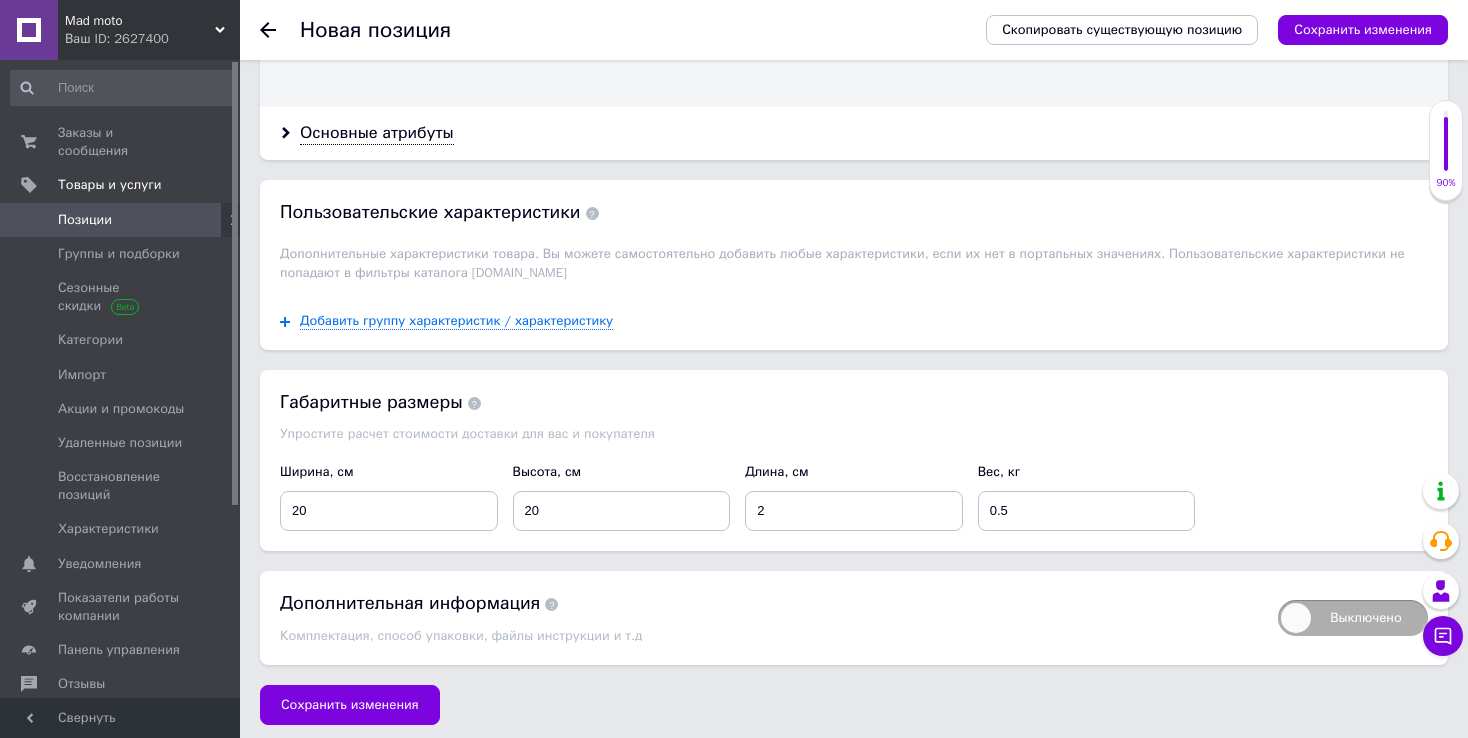 click on "Сохранить изменения" at bounding box center [350, 705] 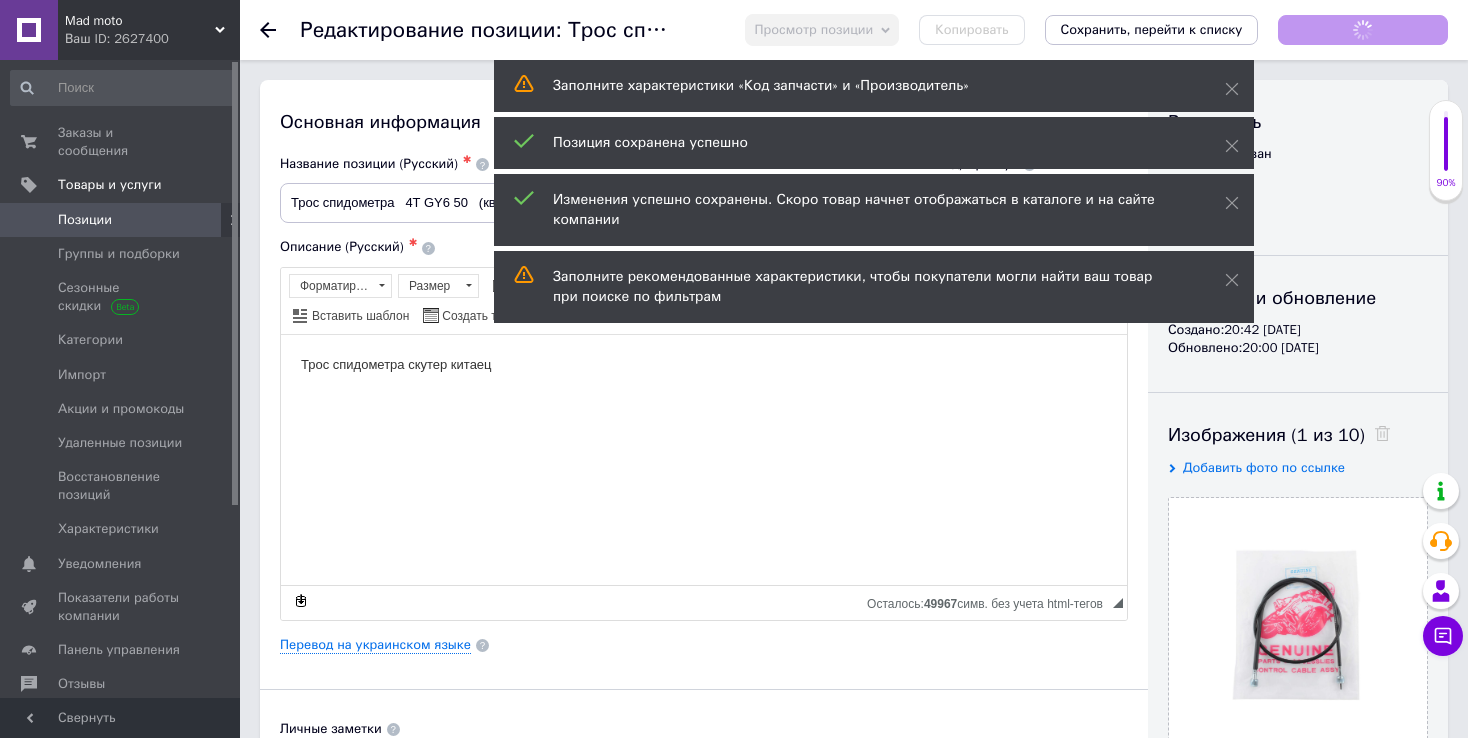 scroll, scrollTop: 0, scrollLeft: 0, axis: both 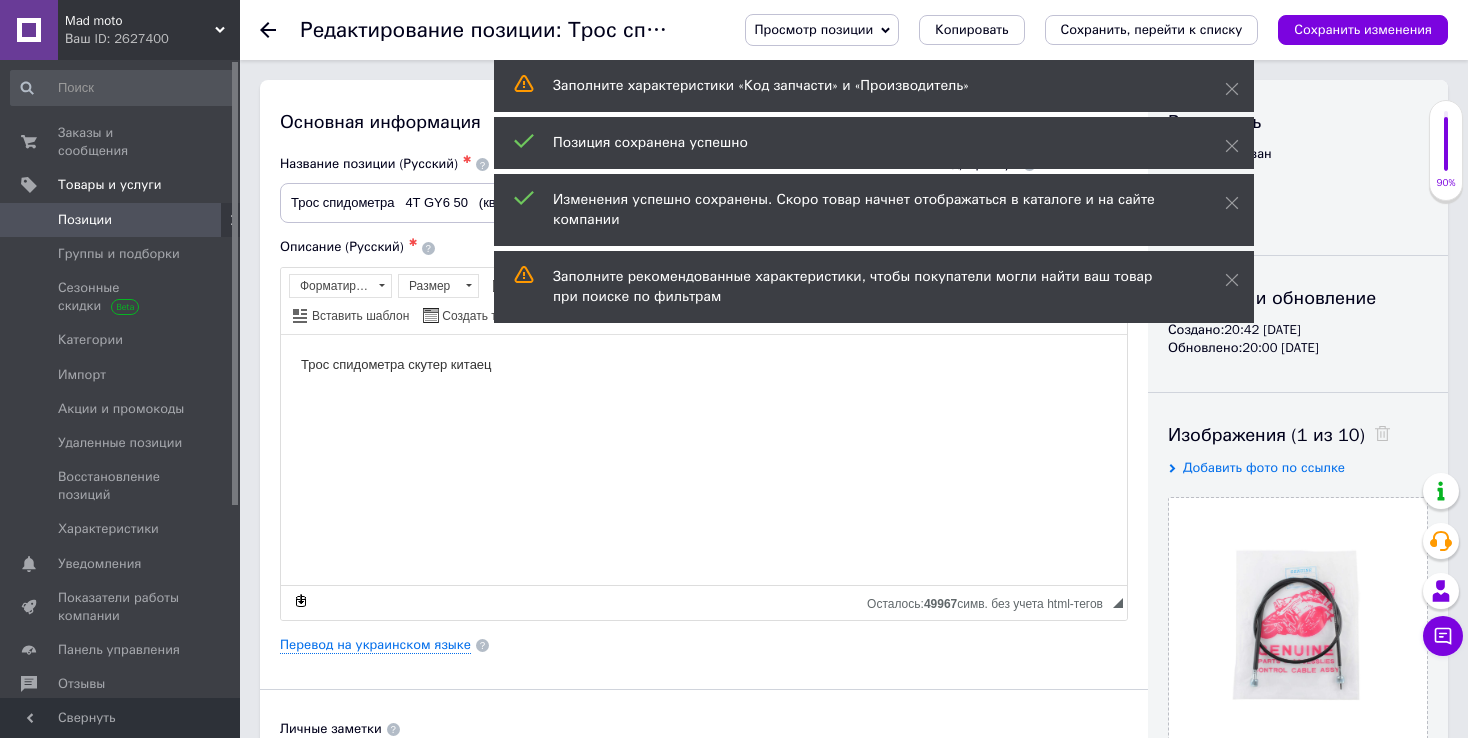 click on "Позиции" at bounding box center (85, 220) 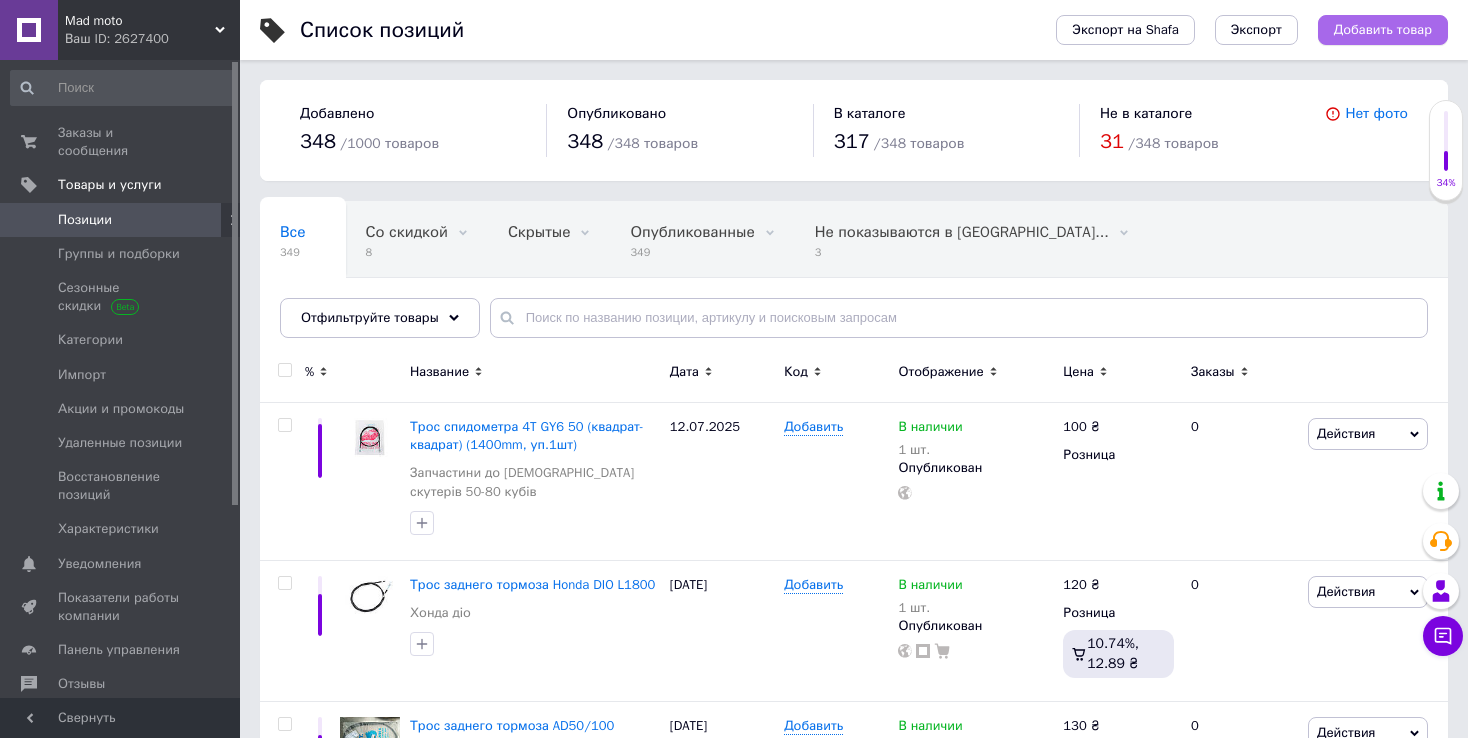 click on "Добавить товар" at bounding box center (1383, 30) 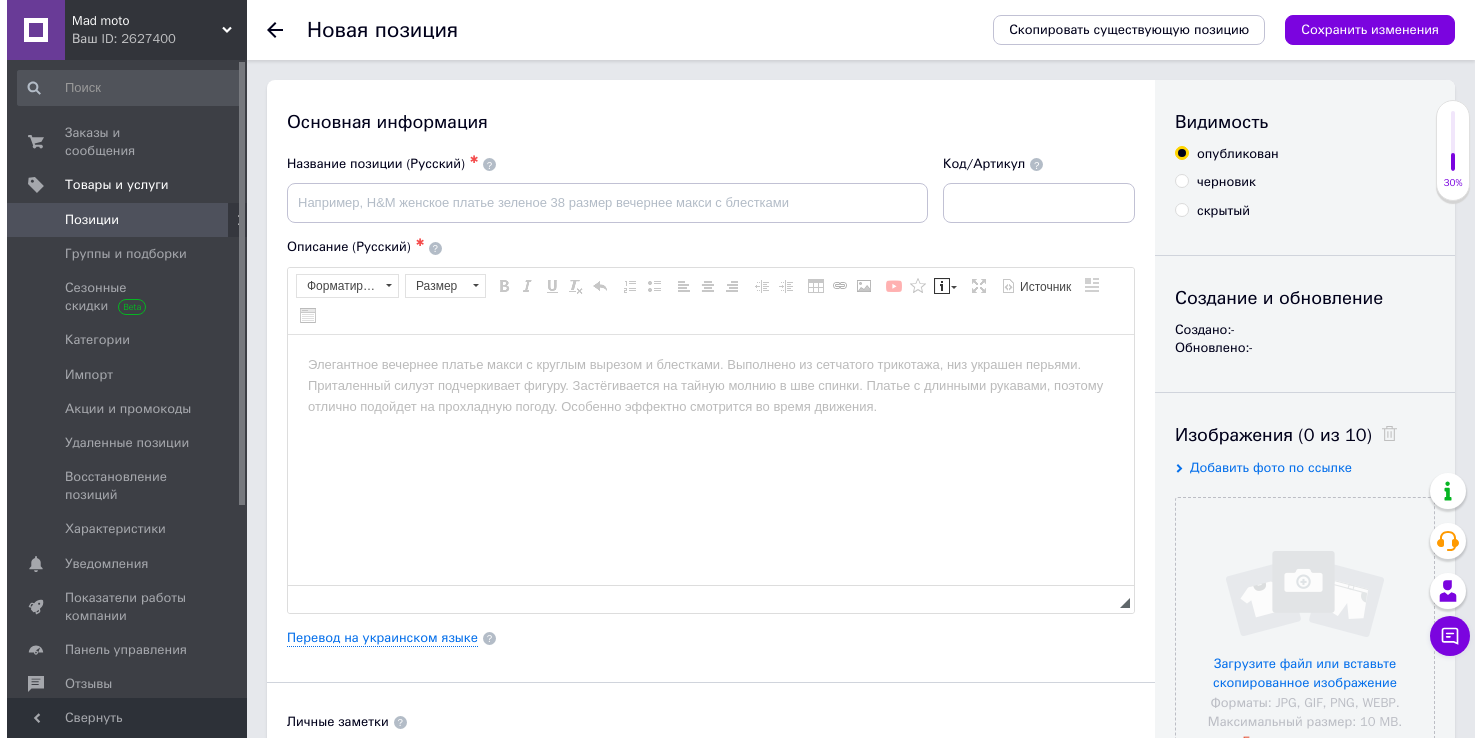 scroll, scrollTop: 0, scrollLeft: 0, axis: both 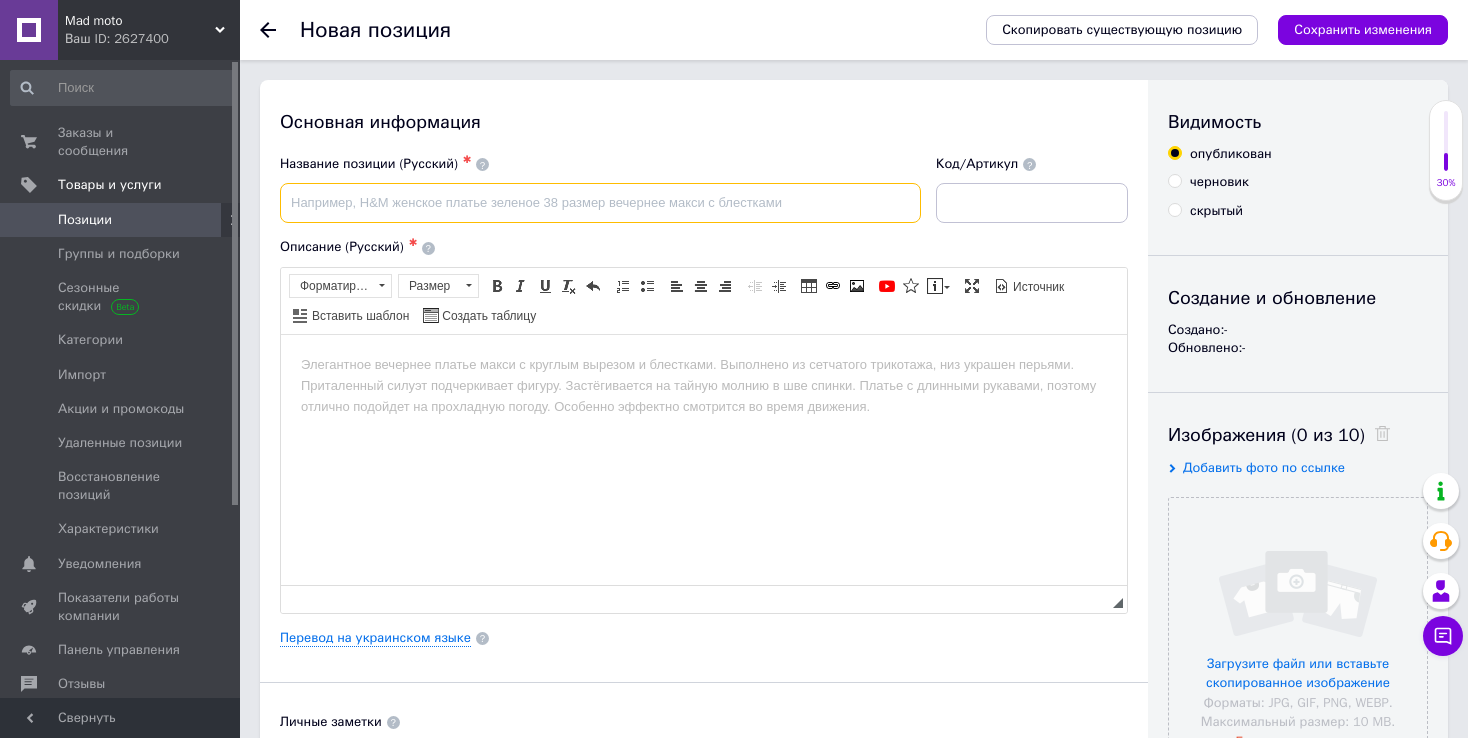 paste on "Трос спідометра 4T GY6 50 (квадрат-квадрат) (1400mm, уп.1шт)" 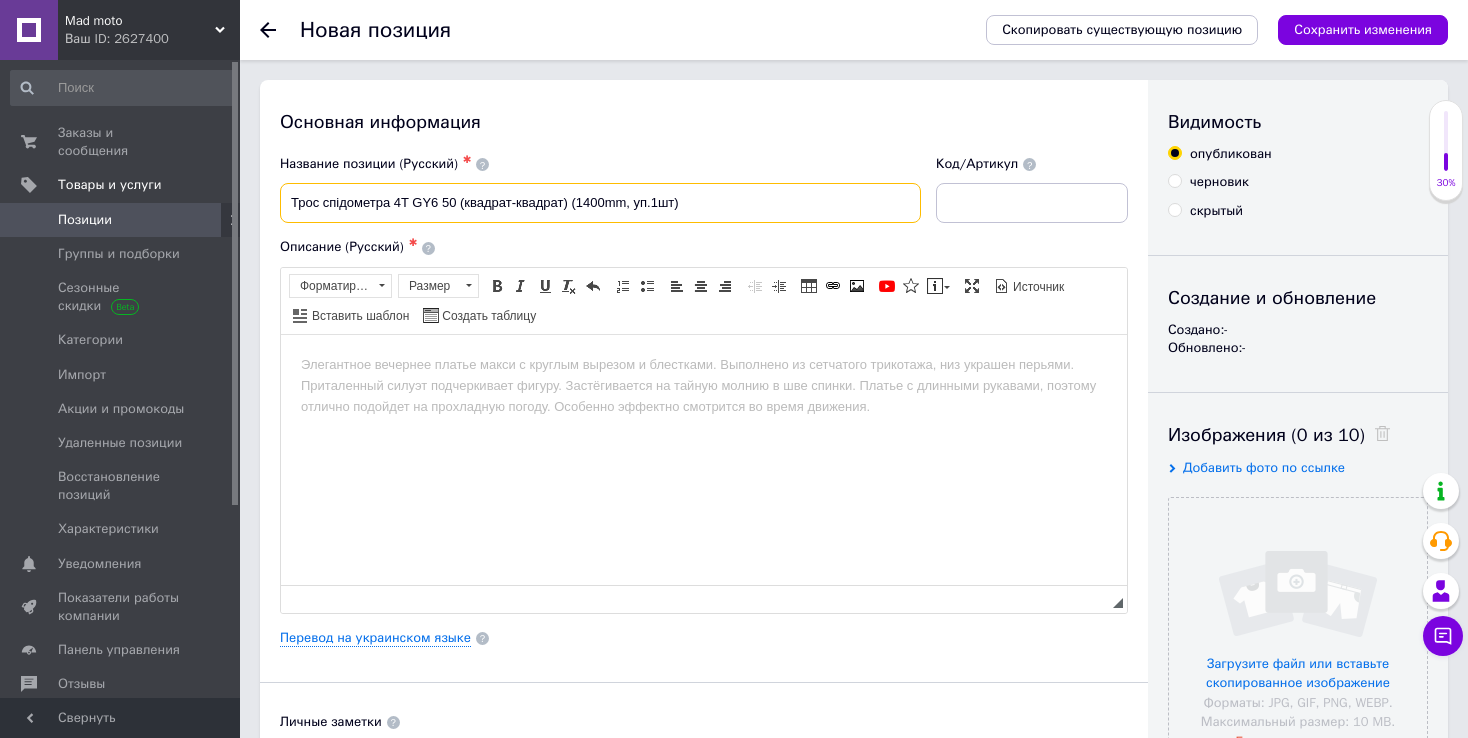 click on "Трос спідометра 4T GY6 50 (квадрат-квадрат) (1400mm, уп.1шт)" at bounding box center (600, 203) 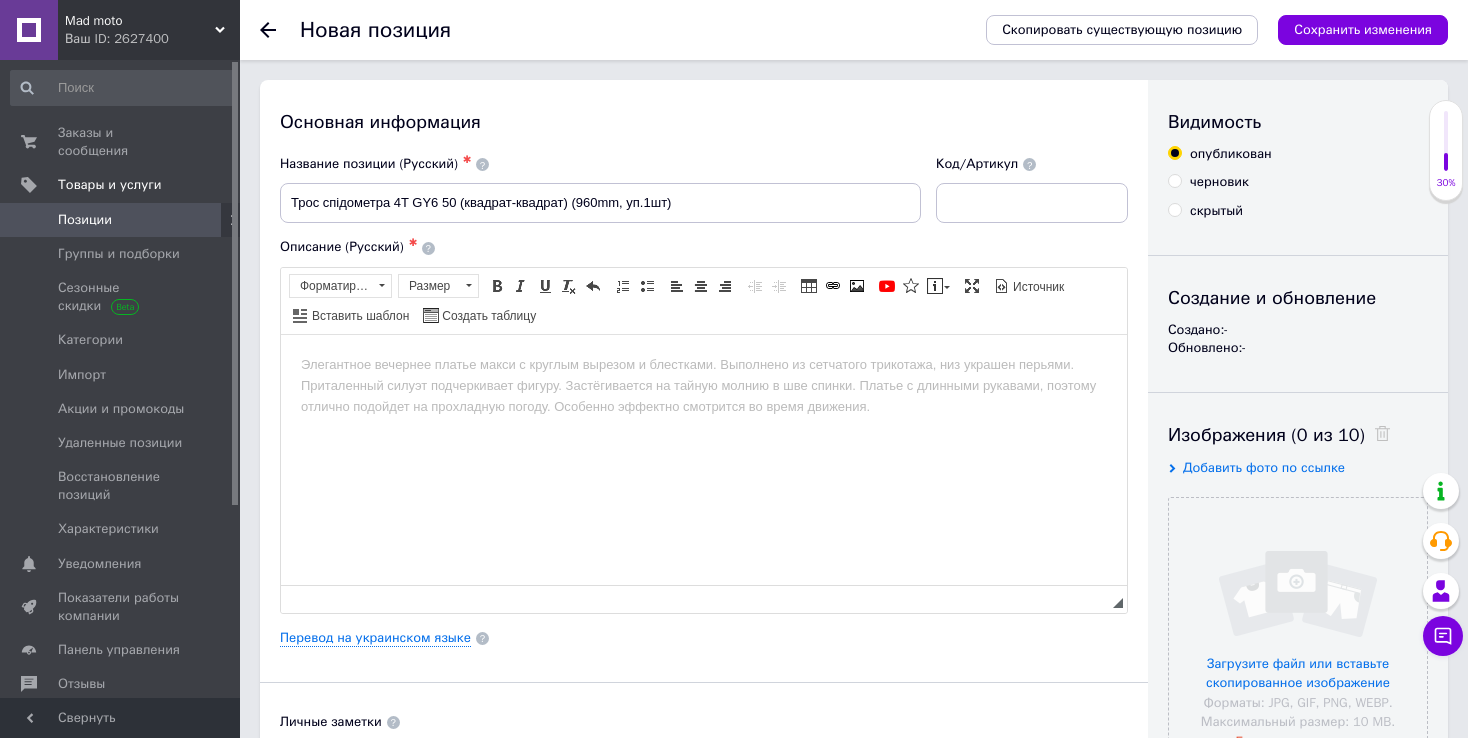click at bounding box center (704, 364) 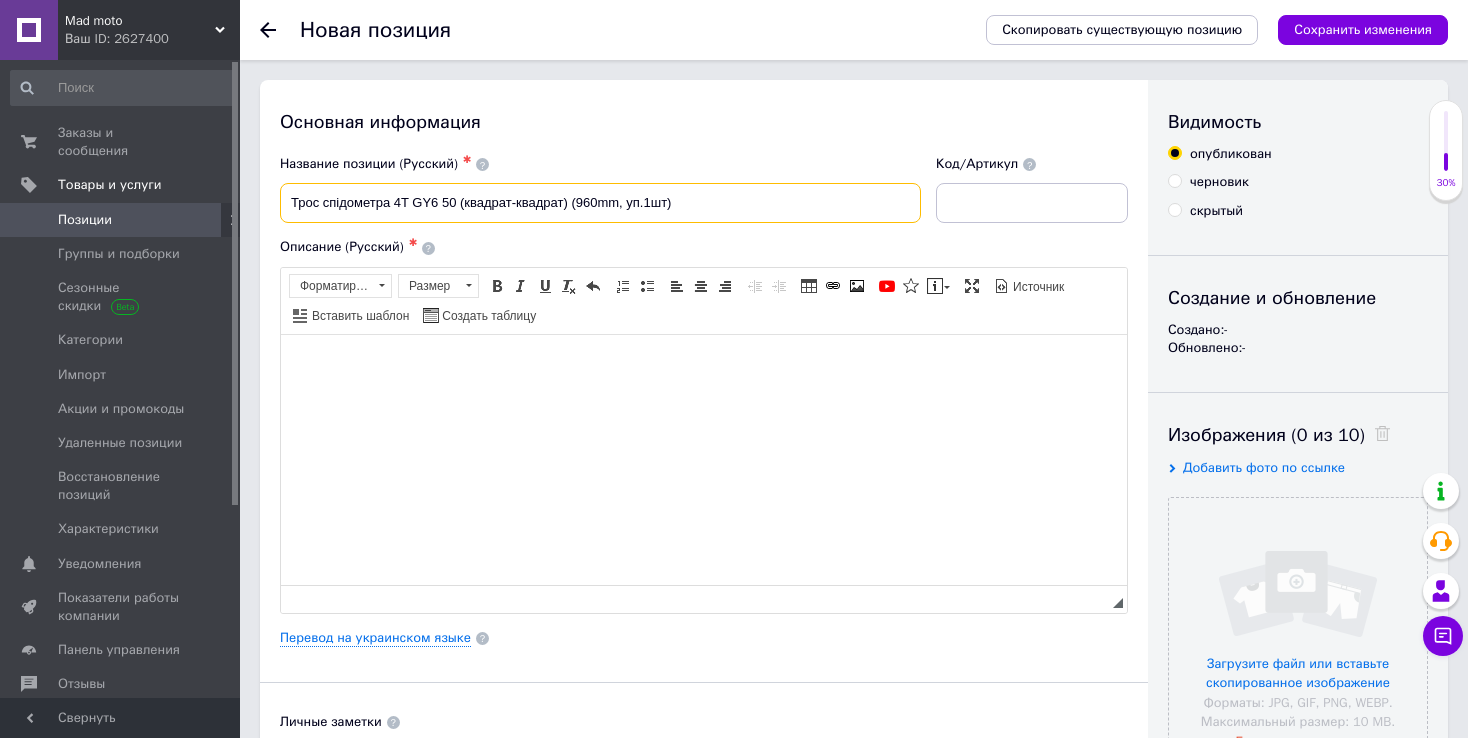 click on "Трос спідометра 4T GY6 50 (квадрат-квадрат) (960mm, уп.1шт)" at bounding box center (600, 203) 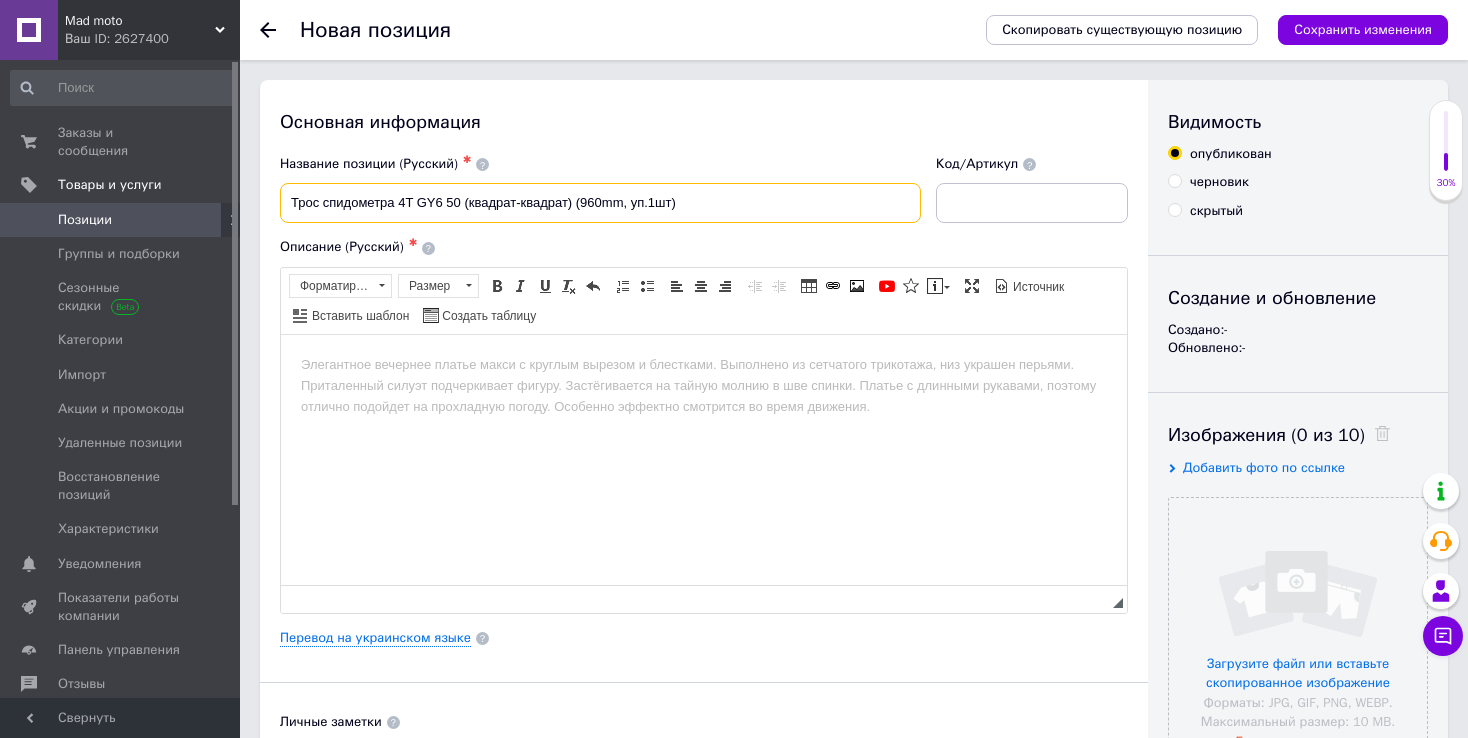type on "Трос спидометра 4T GY6 50 (квадрат-квадрат) (960mm, уп.1шт)" 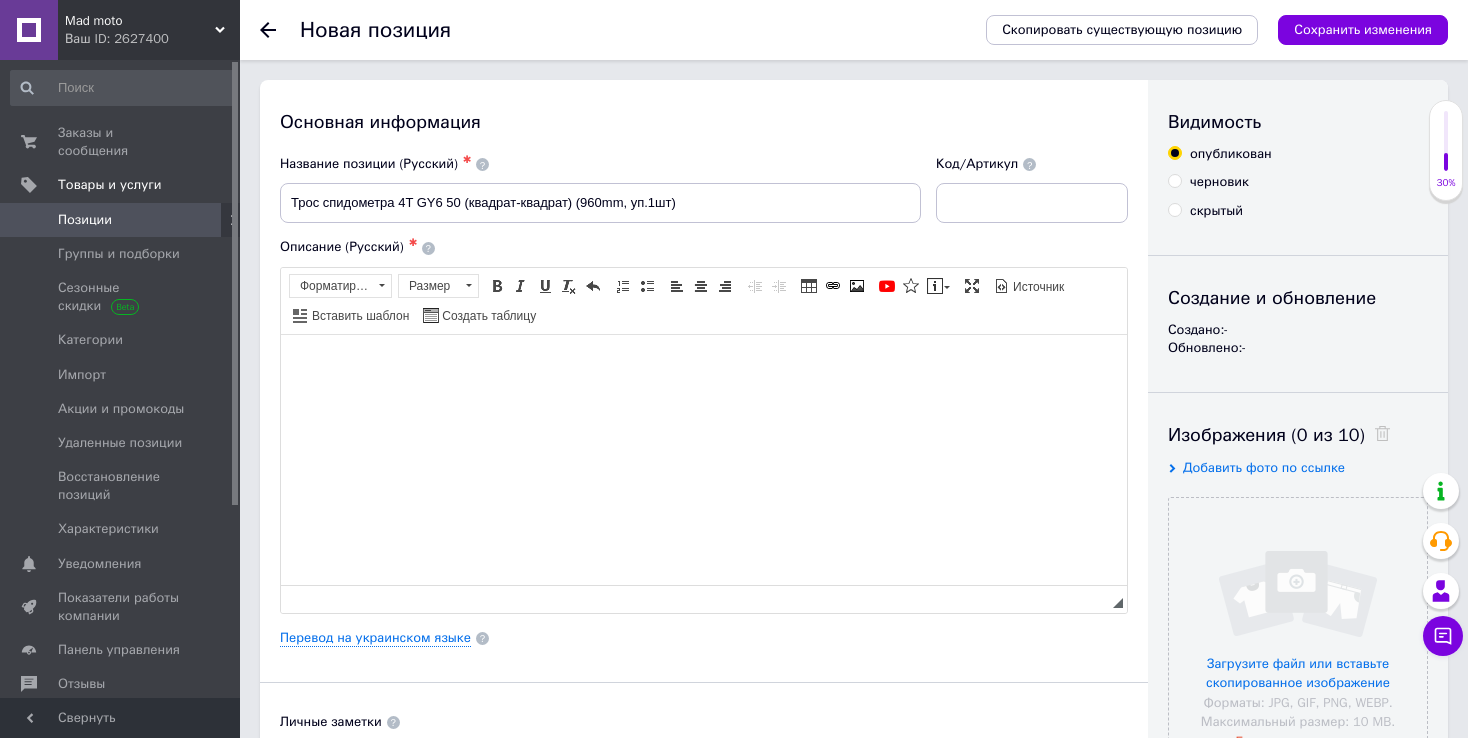 click at bounding box center [704, 364] 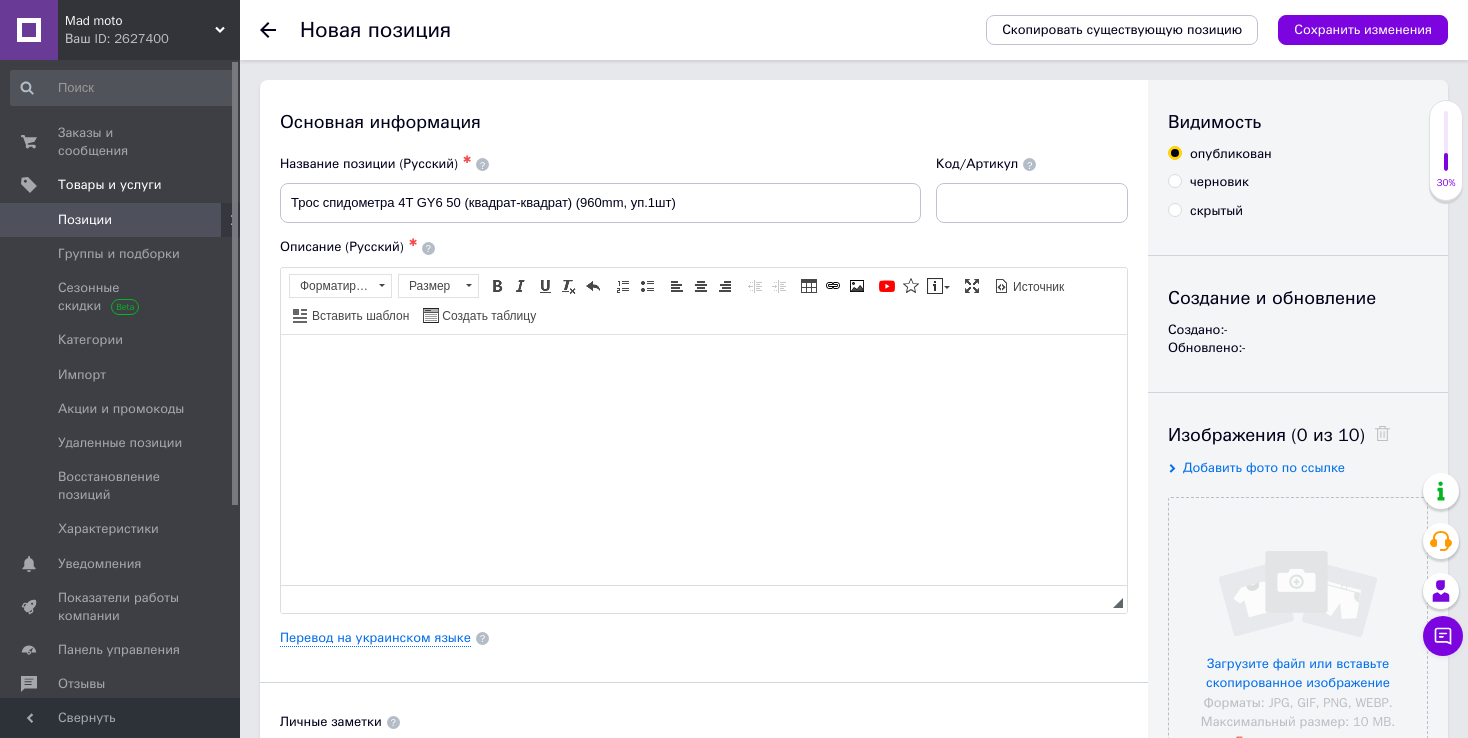 type 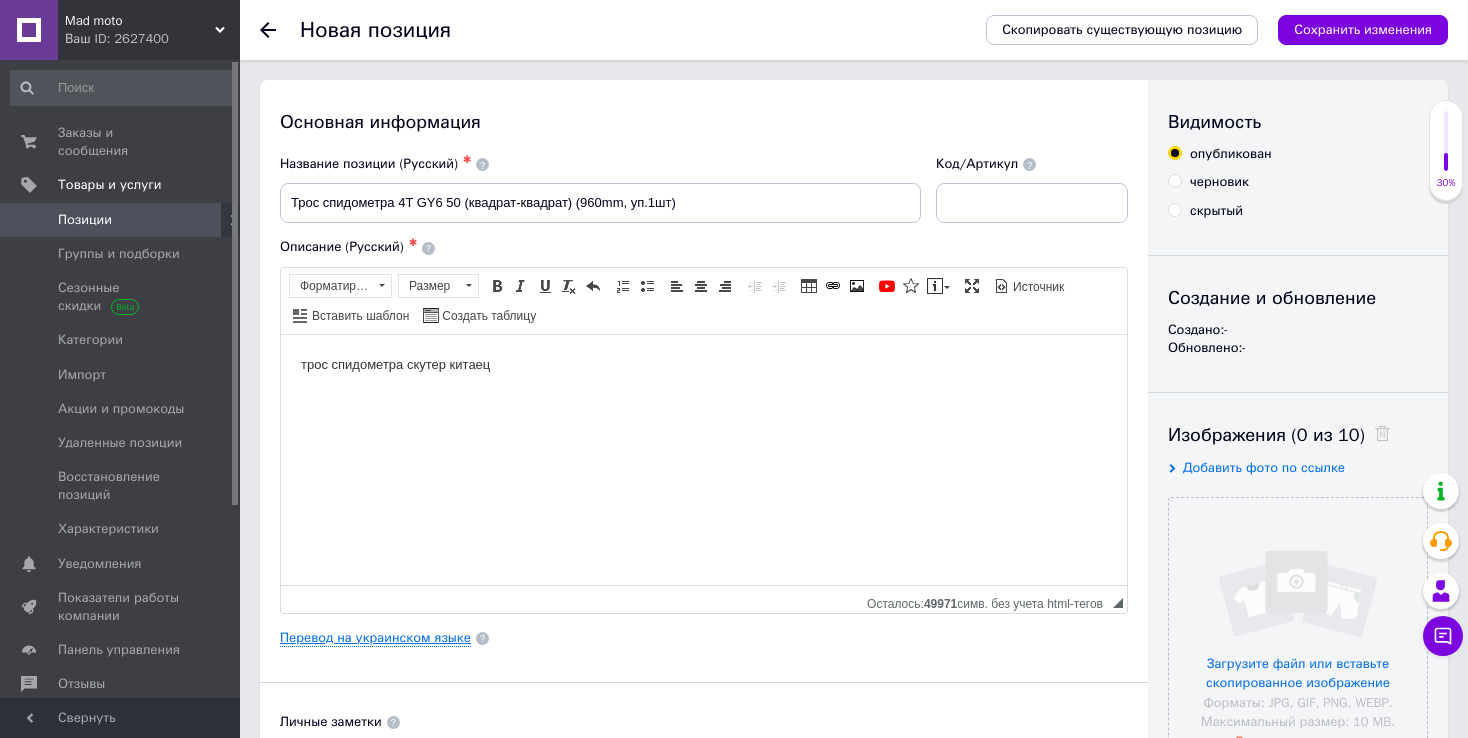 click on "Перевод на украинском языке" at bounding box center [375, 638] 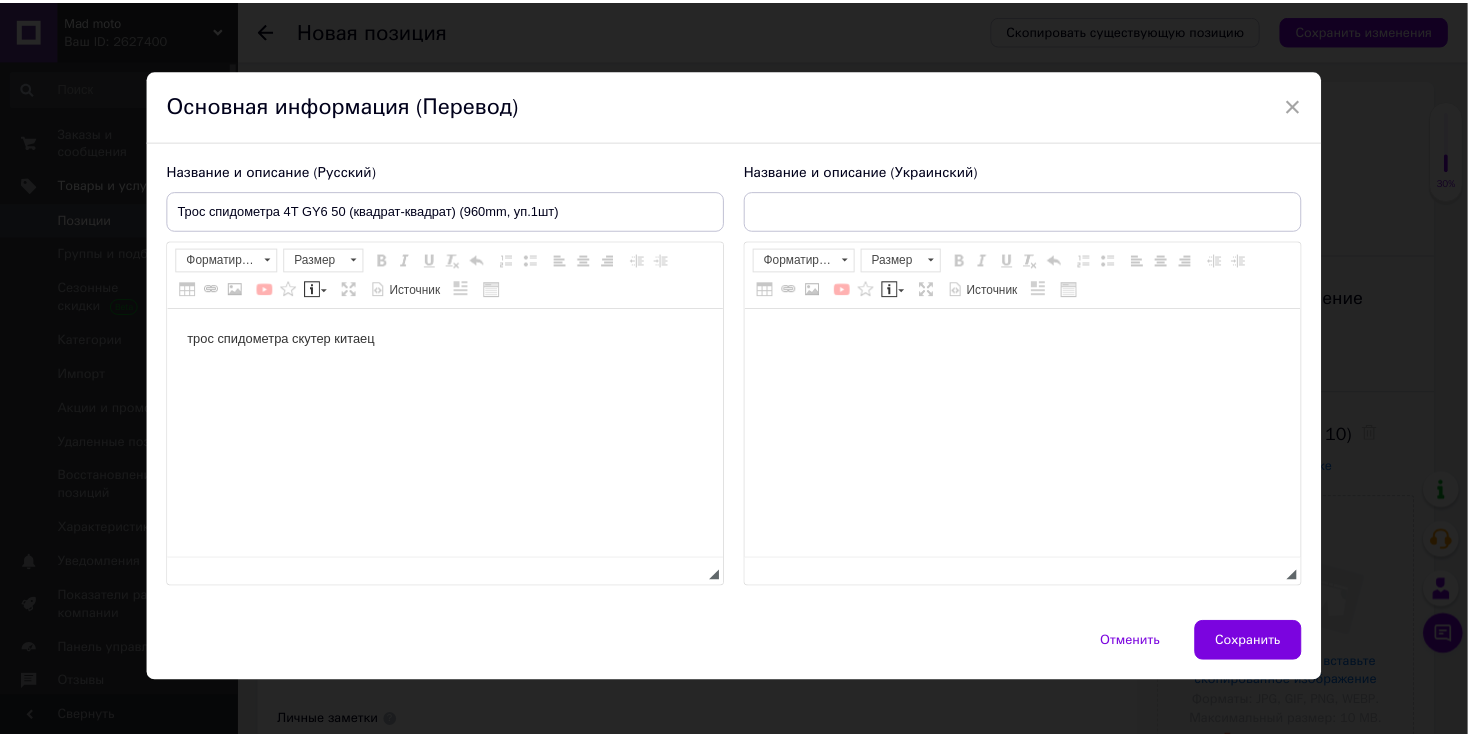 scroll, scrollTop: 0, scrollLeft: 0, axis: both 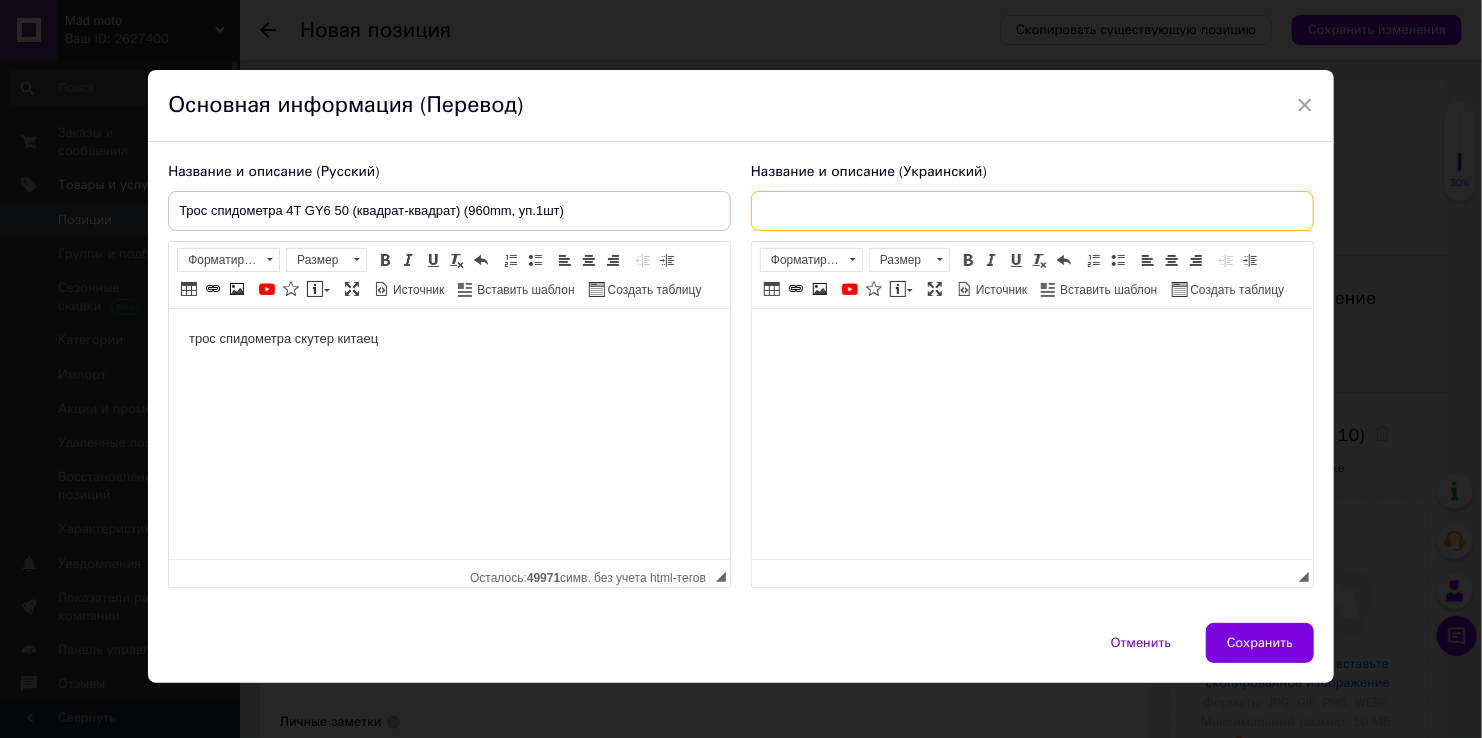 paste on "Трос спідометра 4T GY6 50 (квадрат-квадрат) (1400mm, уп.1шт)" 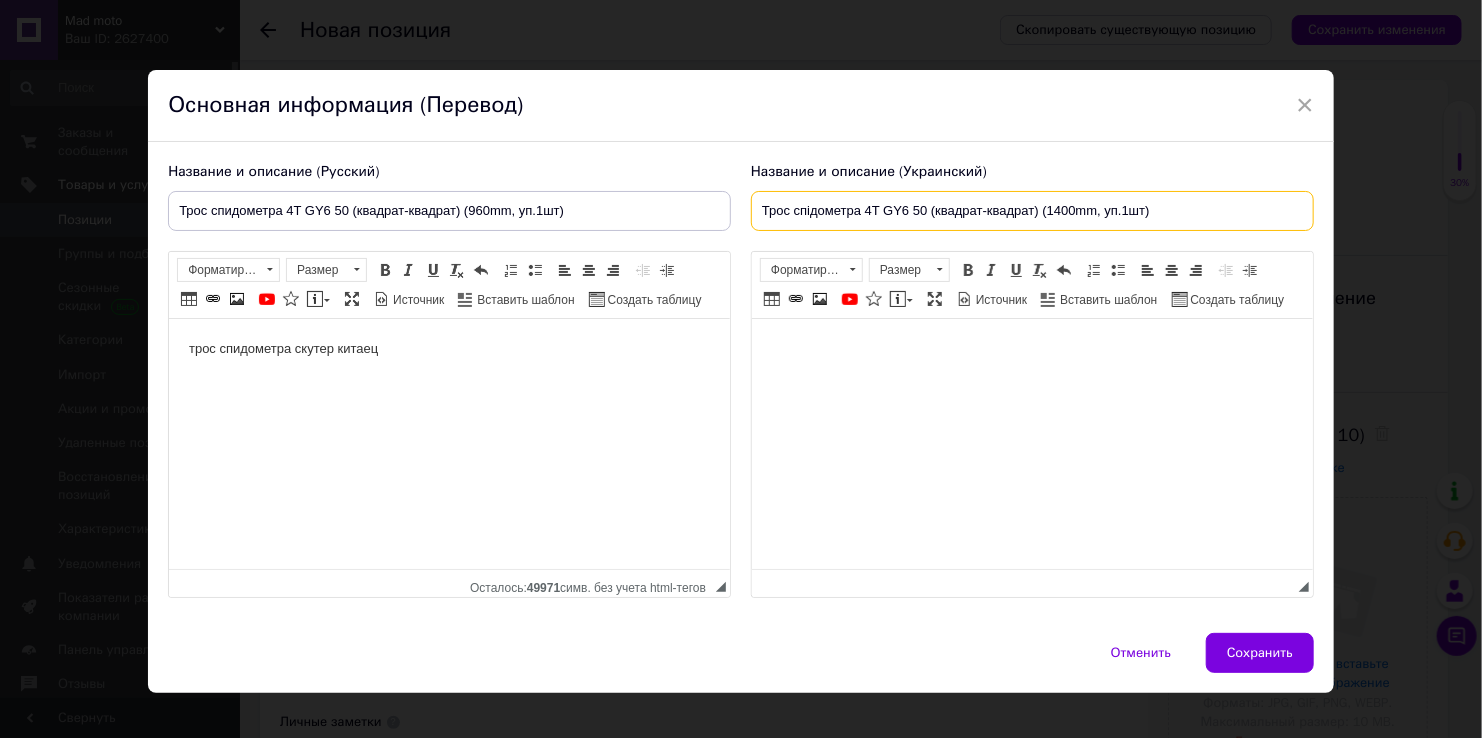 click on "Трос спідометра 4T GY6 50 (квадрат-квадрат) (1400mm, уп.1шт)" at bounding box center [1032, 211] 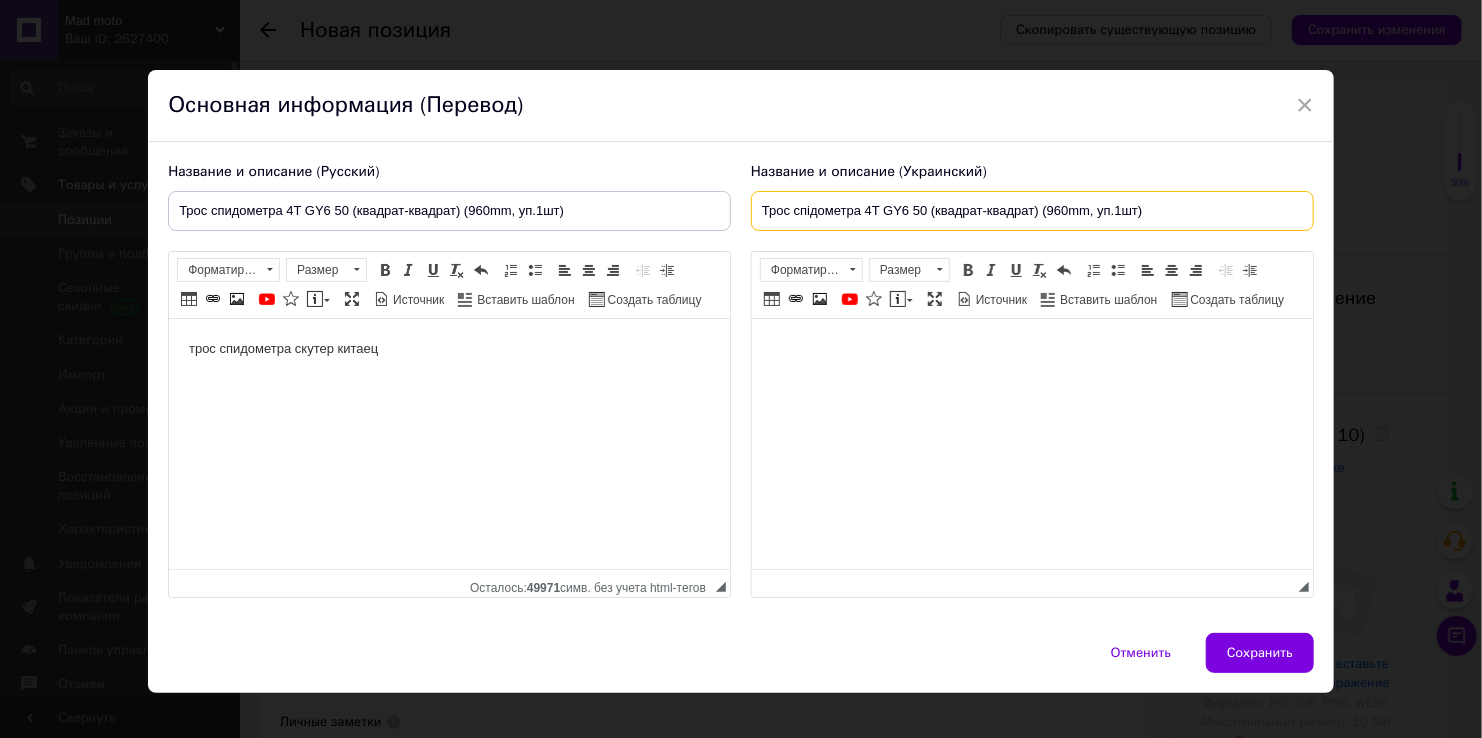 type on "Трос спідометра 4T GY6 50 (квадрат-квадрат) (960mm, уп.1шт)" 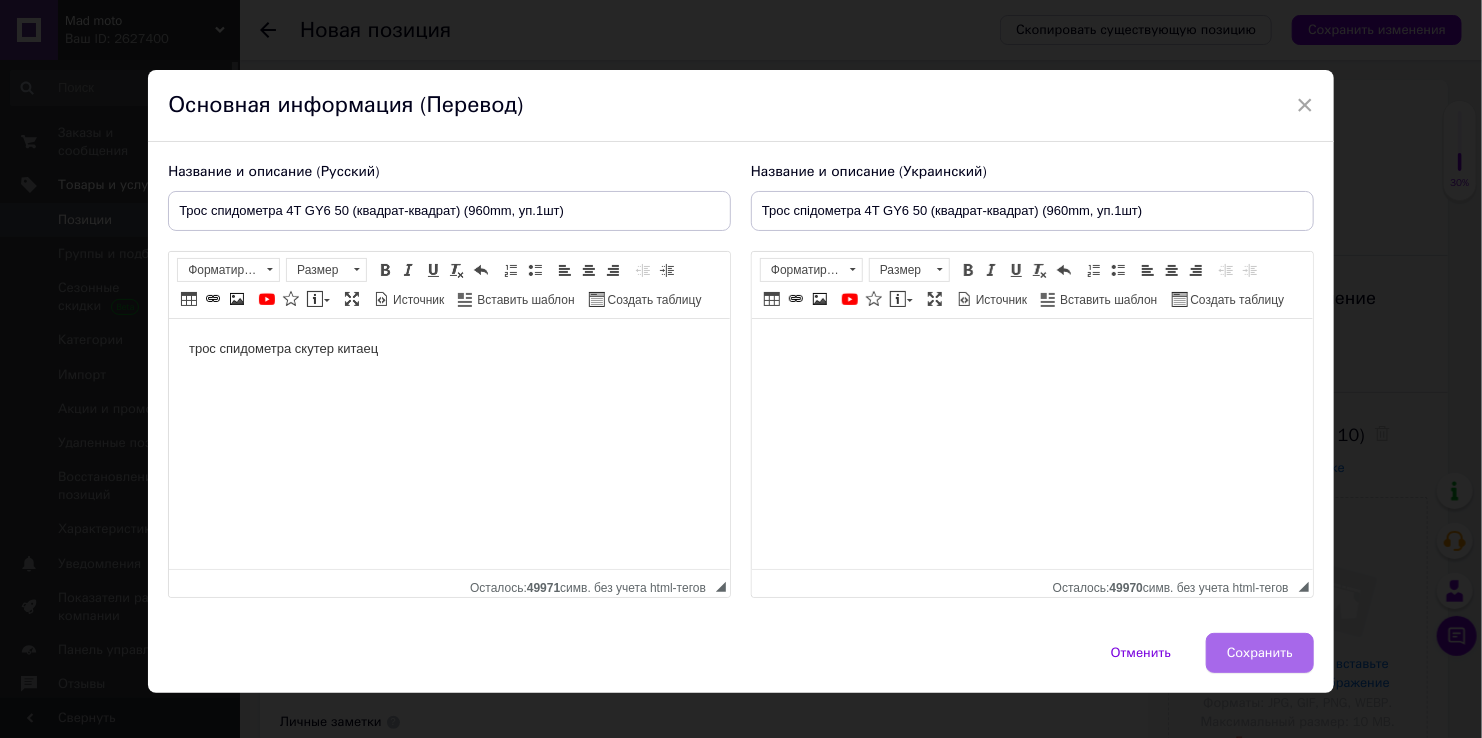 click on "Сохранить" at bounding box center (1260, 653) 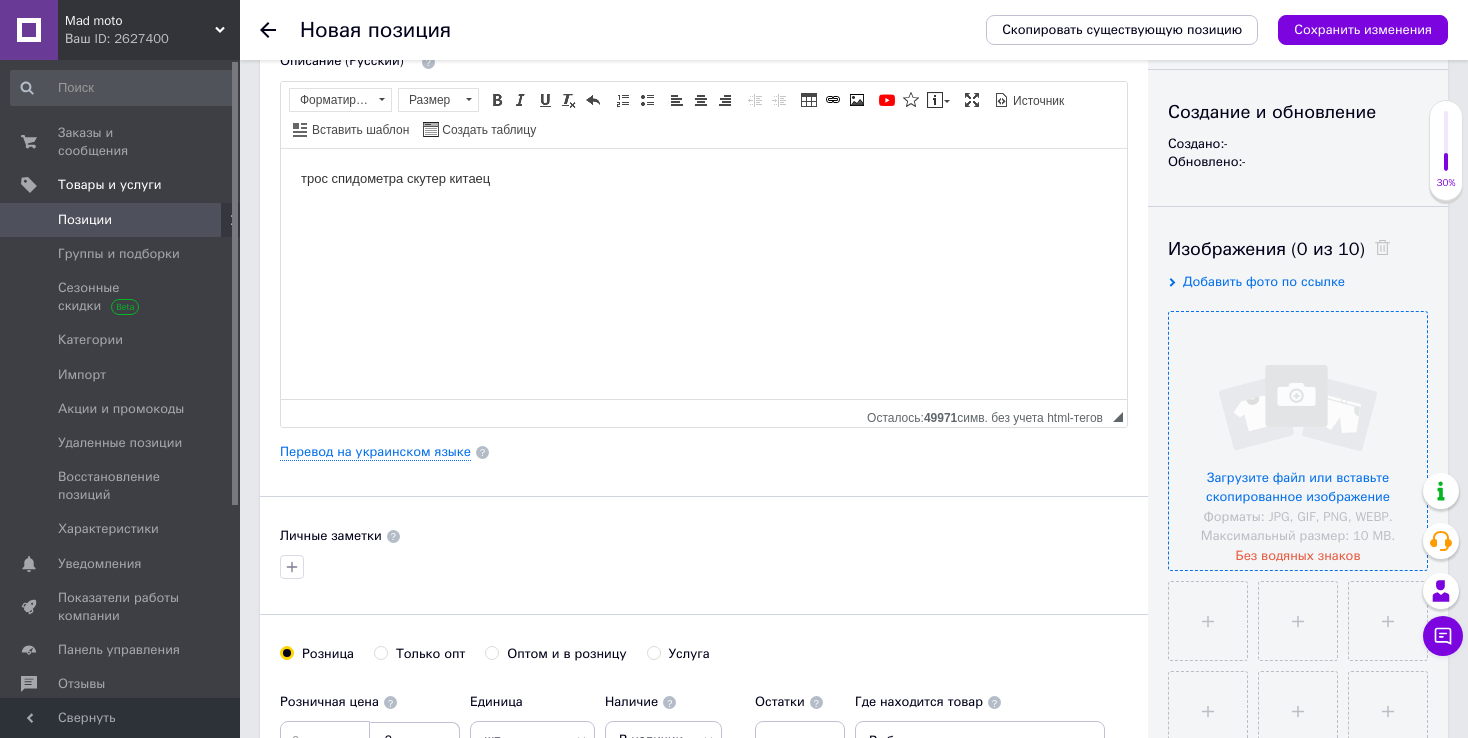 scroll, scrollTop: 200, scrollLeft: 0, axis: vertical 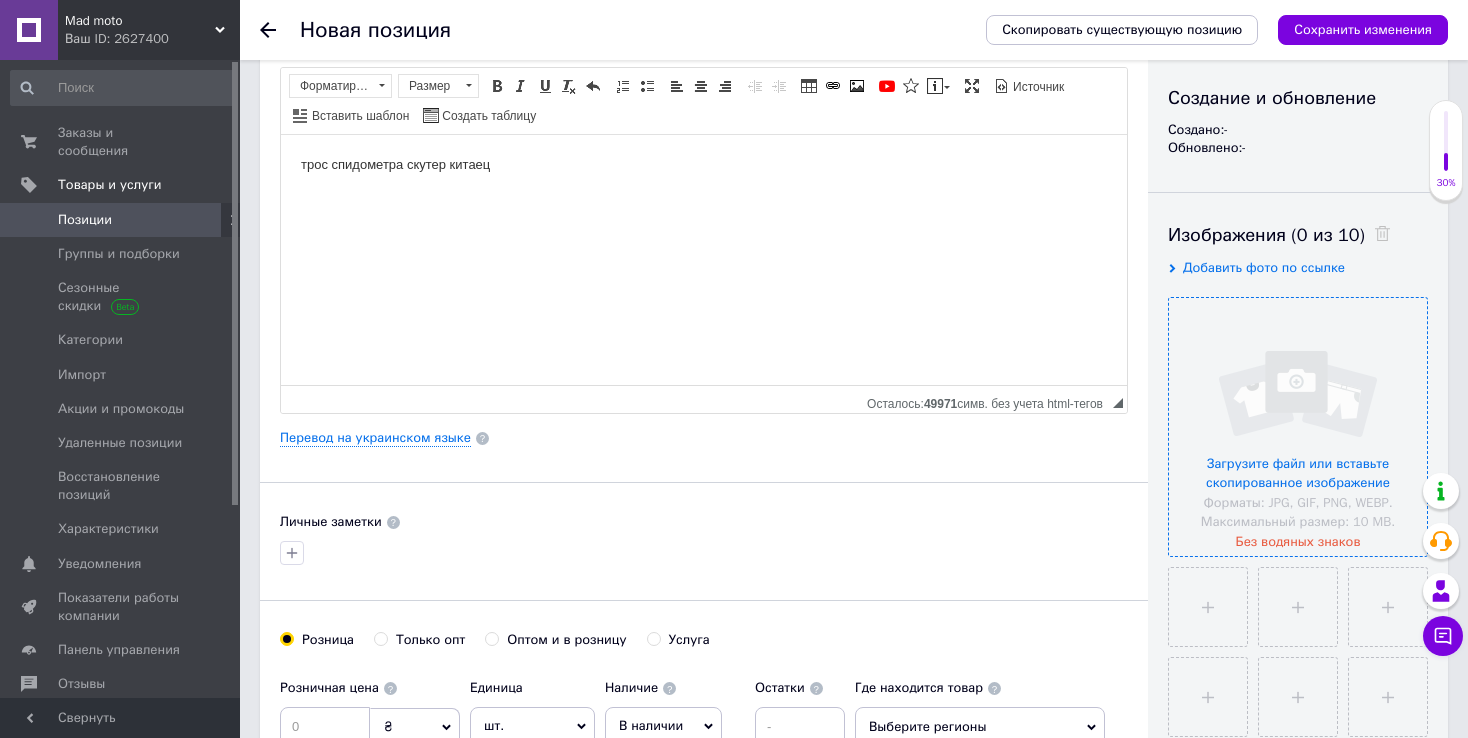 click at bounding box center (1298, 427) 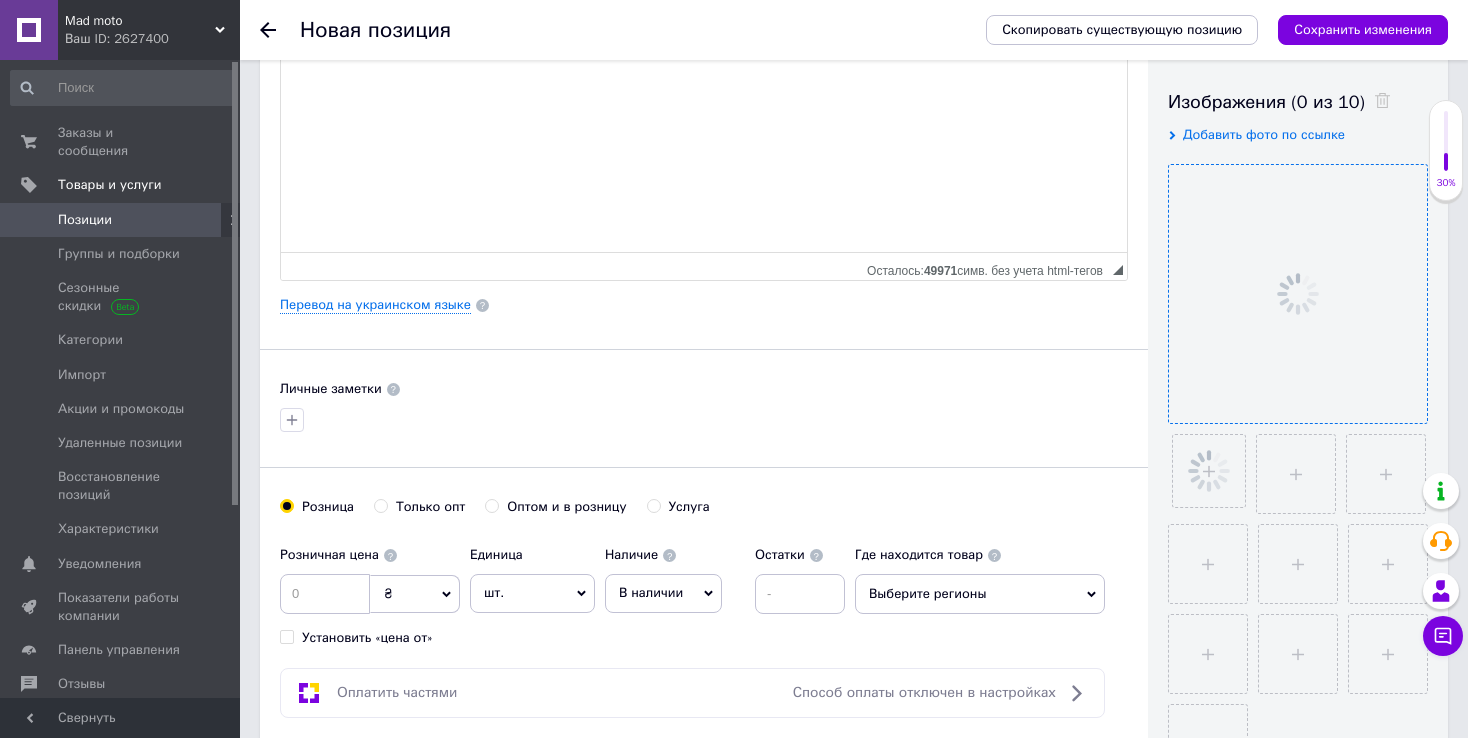 scroll, scrollTop: 400, scrollLeft: 0, axis: vertical 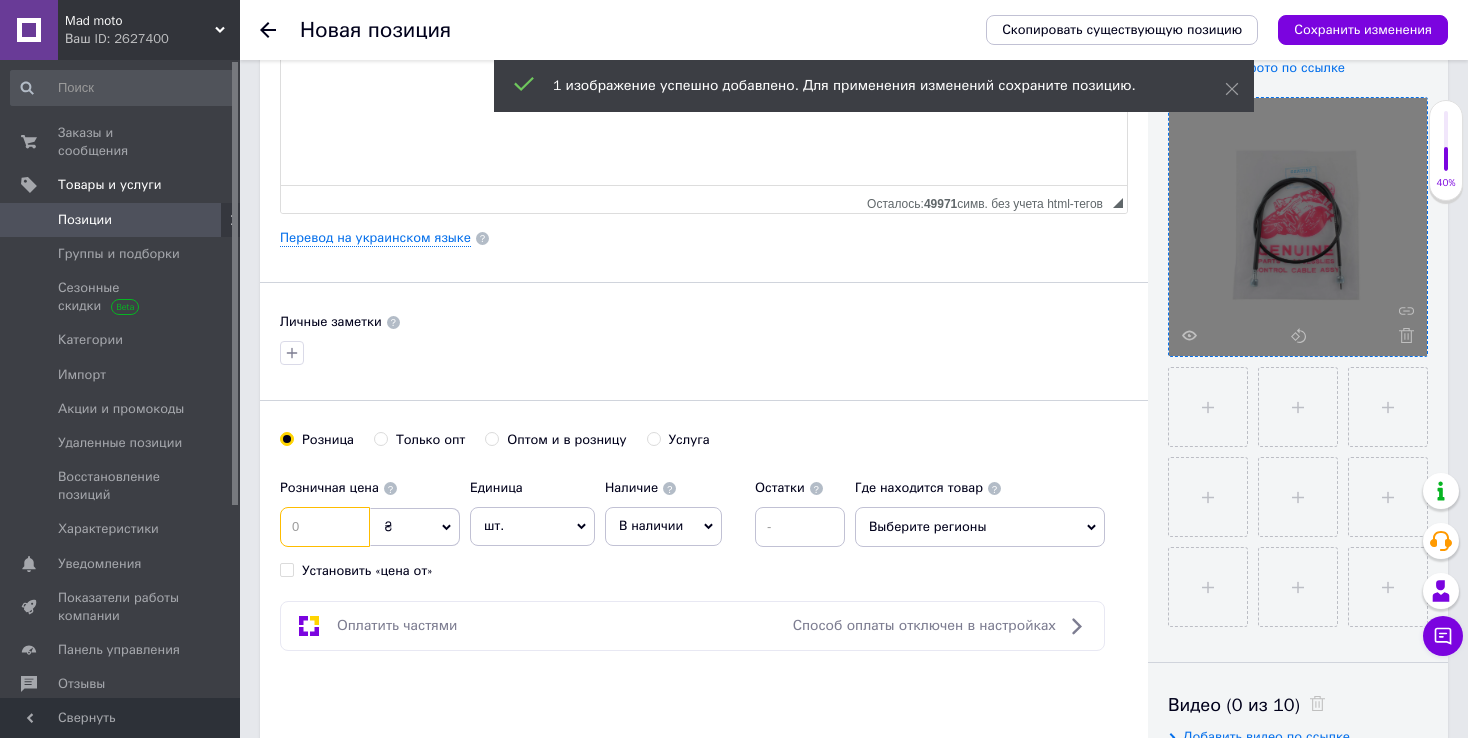 click at bounding box center (325, 527) 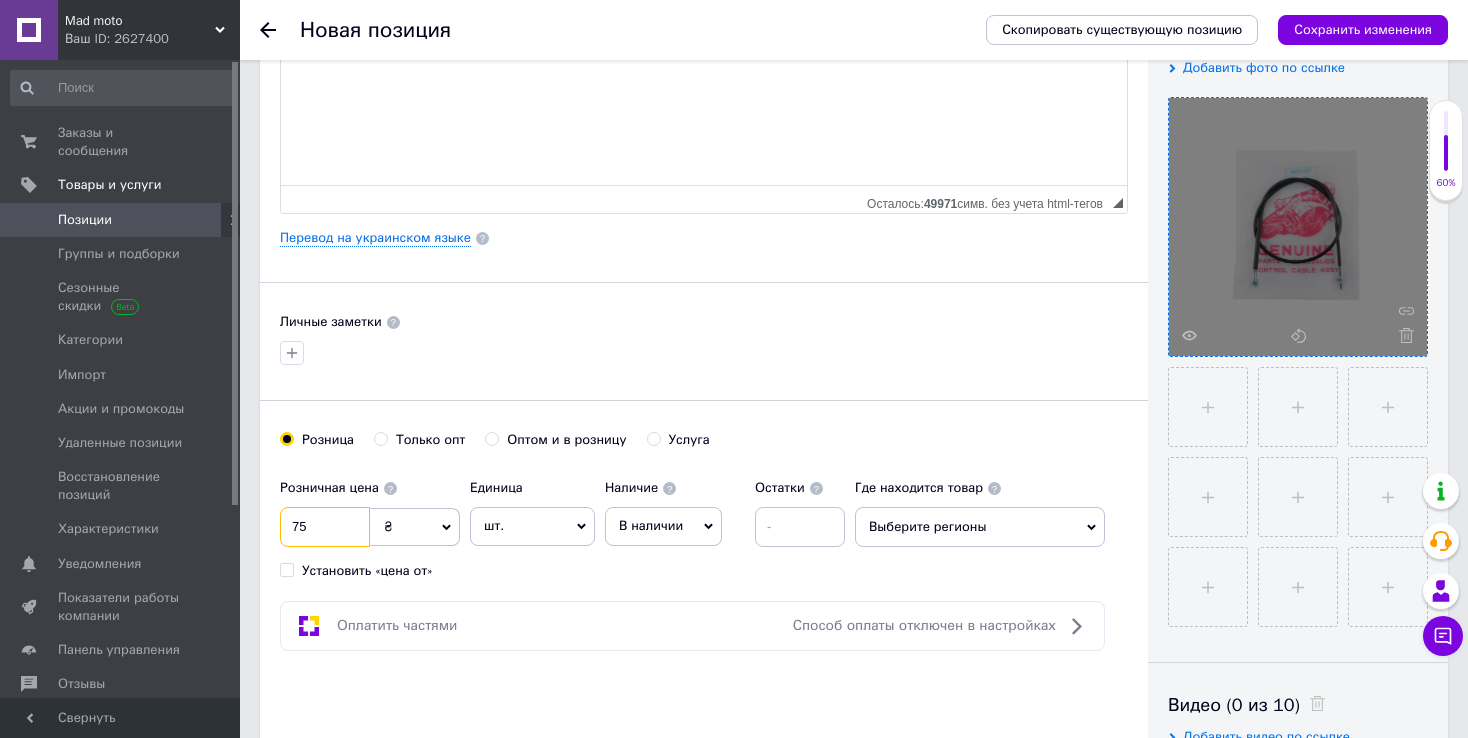 type on "75" 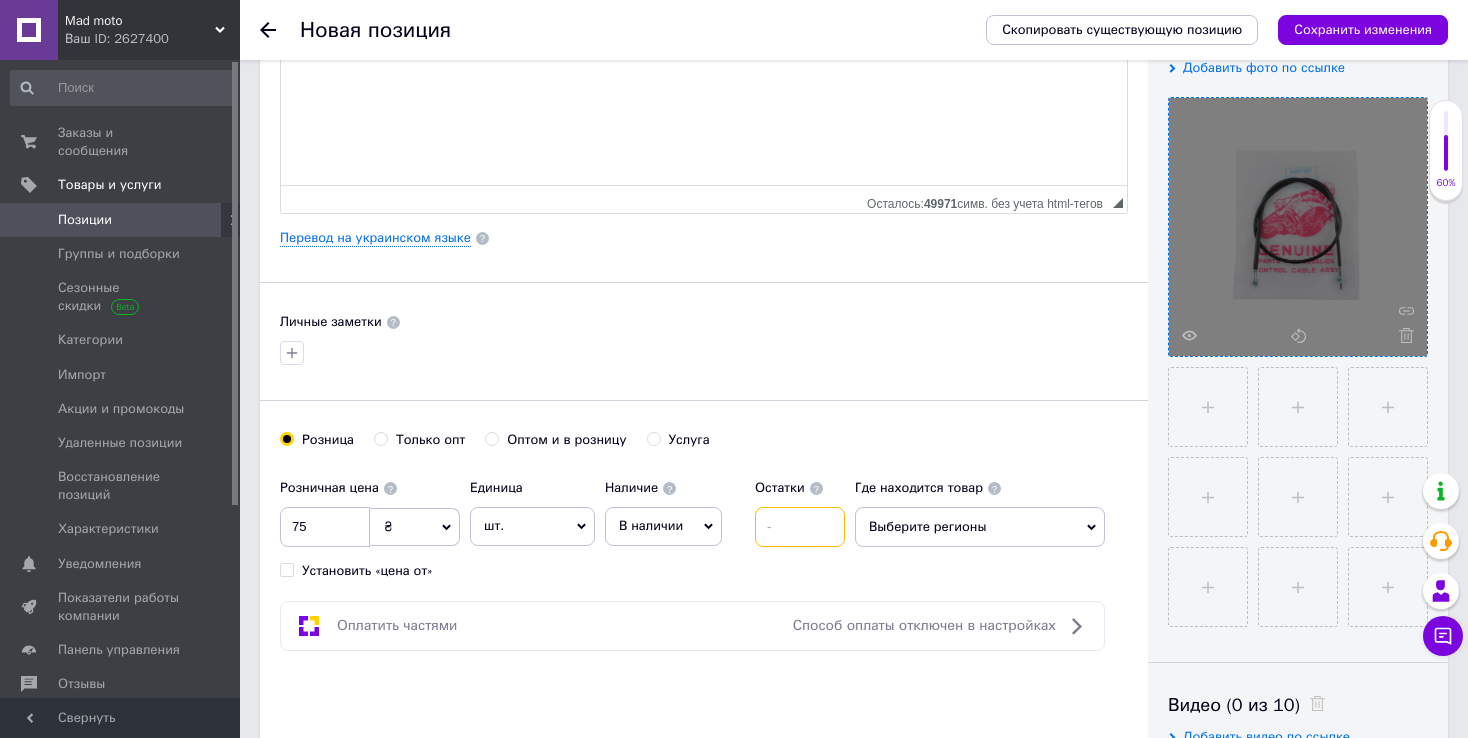 click at bounding box center [800, 527] 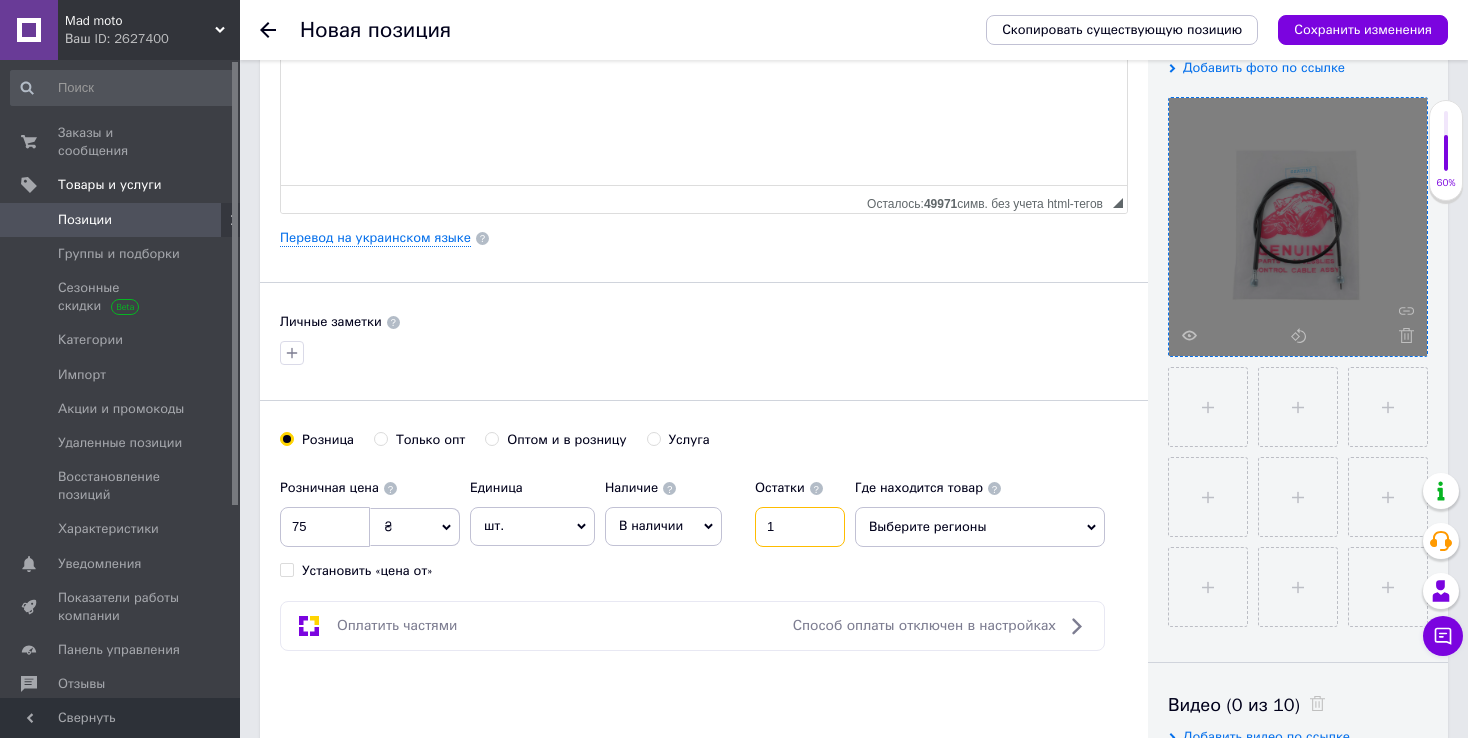 type on "1" 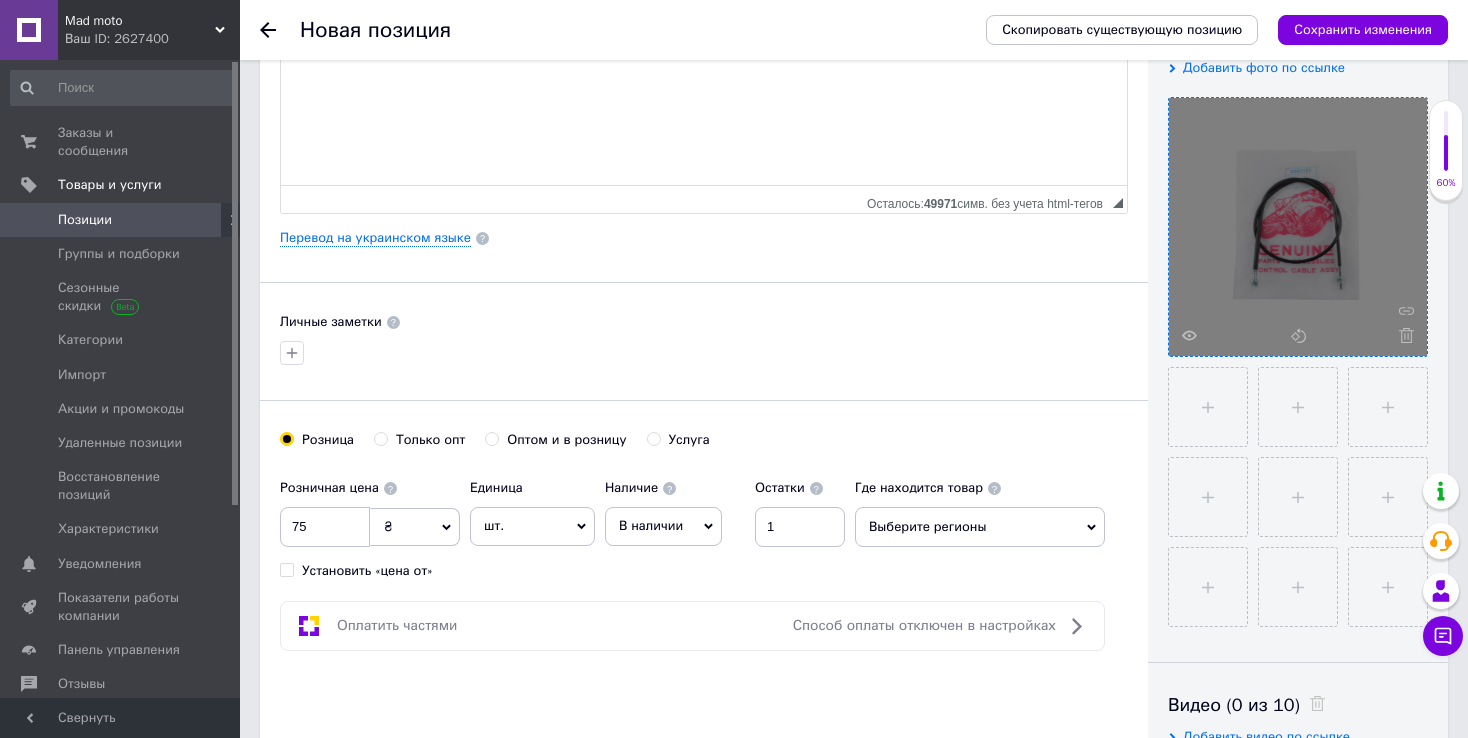 click 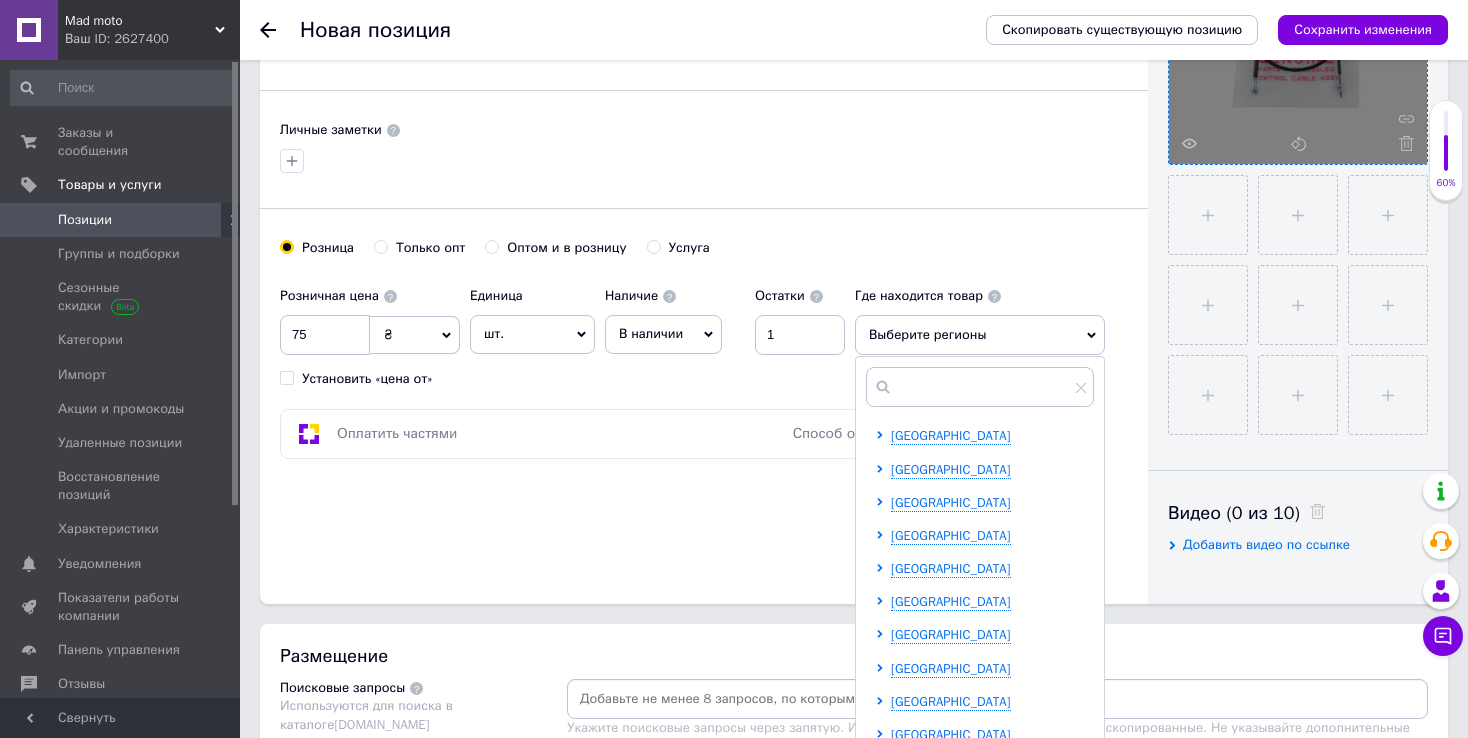 scroll, scrollTop: 700, scrollLeft: 0, axis: vertical 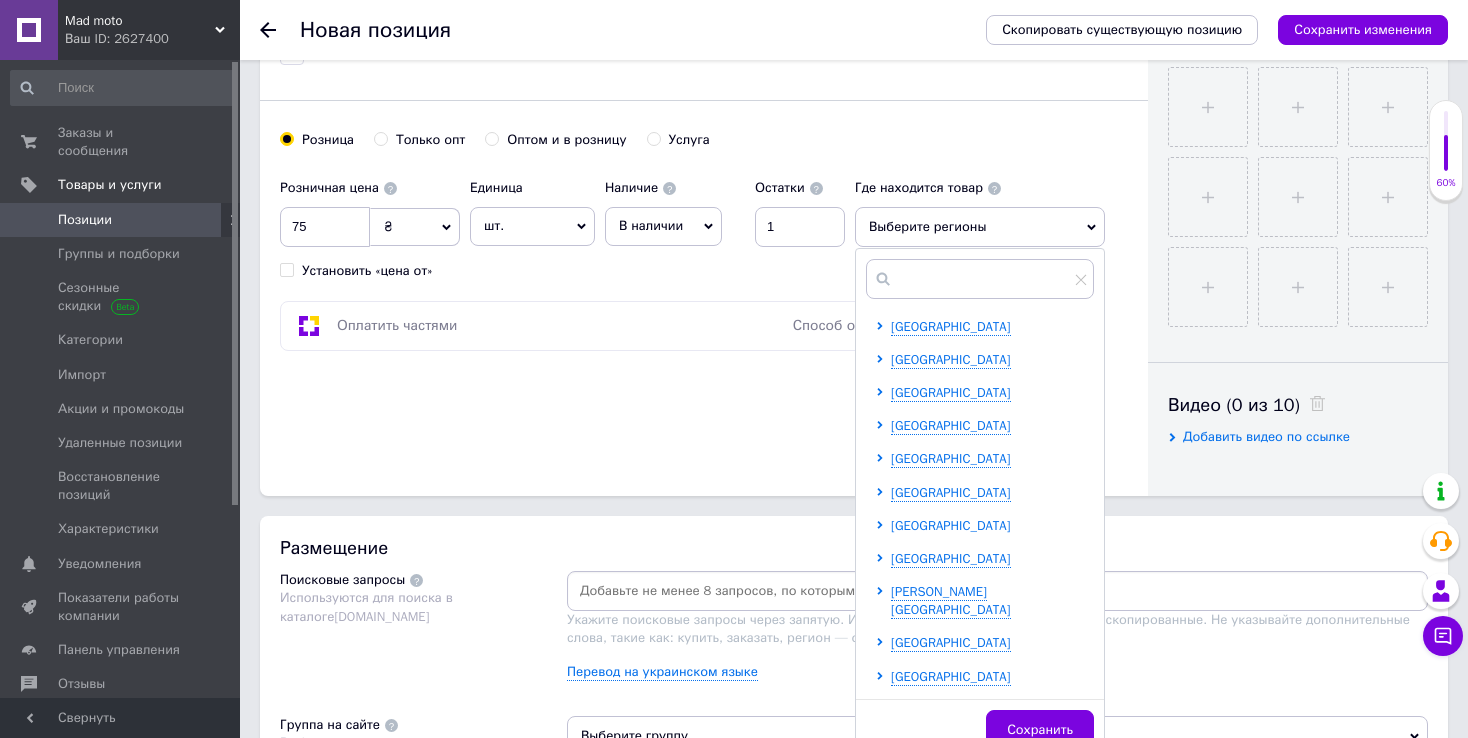 click on "[GEOGRAPHIC_DATA]" at bounding box center (951, 525) 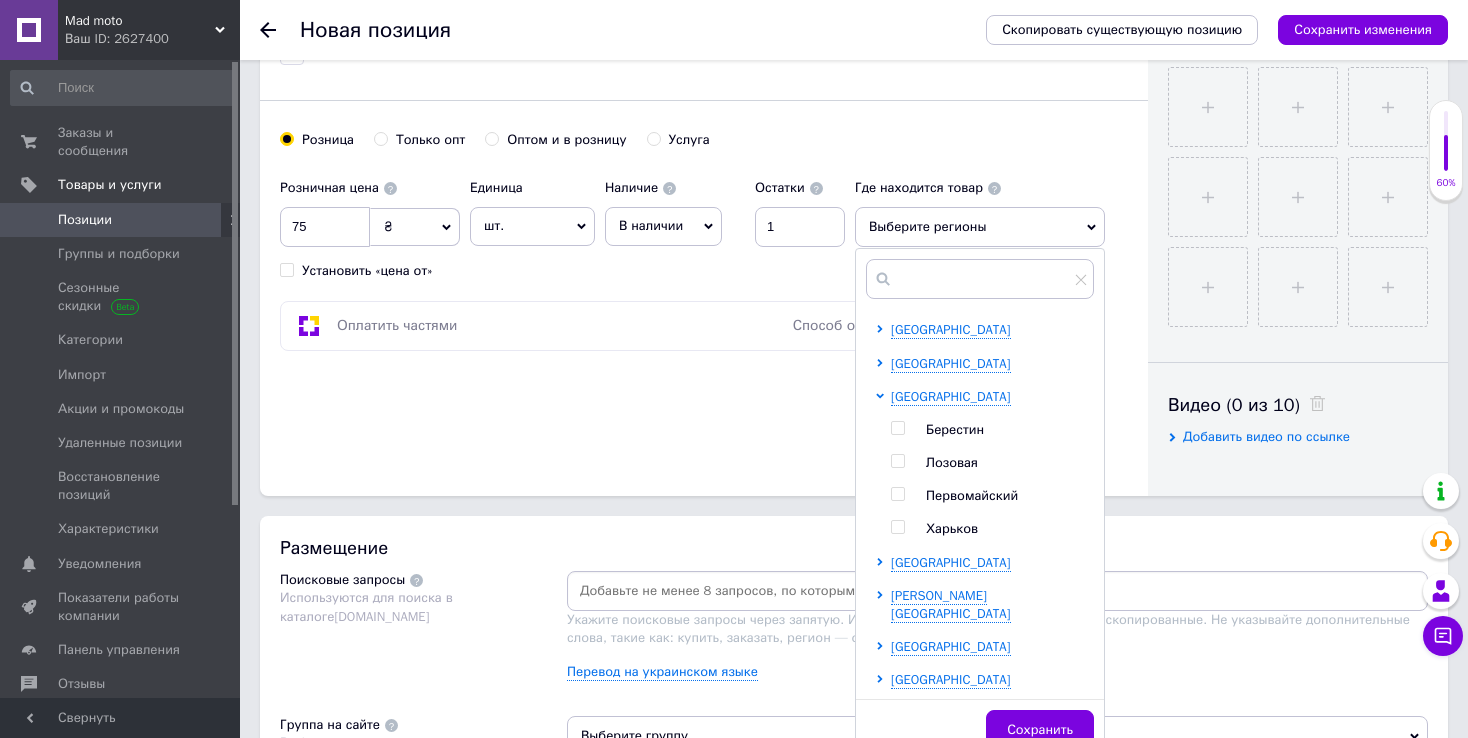 scroll, scrollTop: 544, scrollLeft: 0, axis: vertical 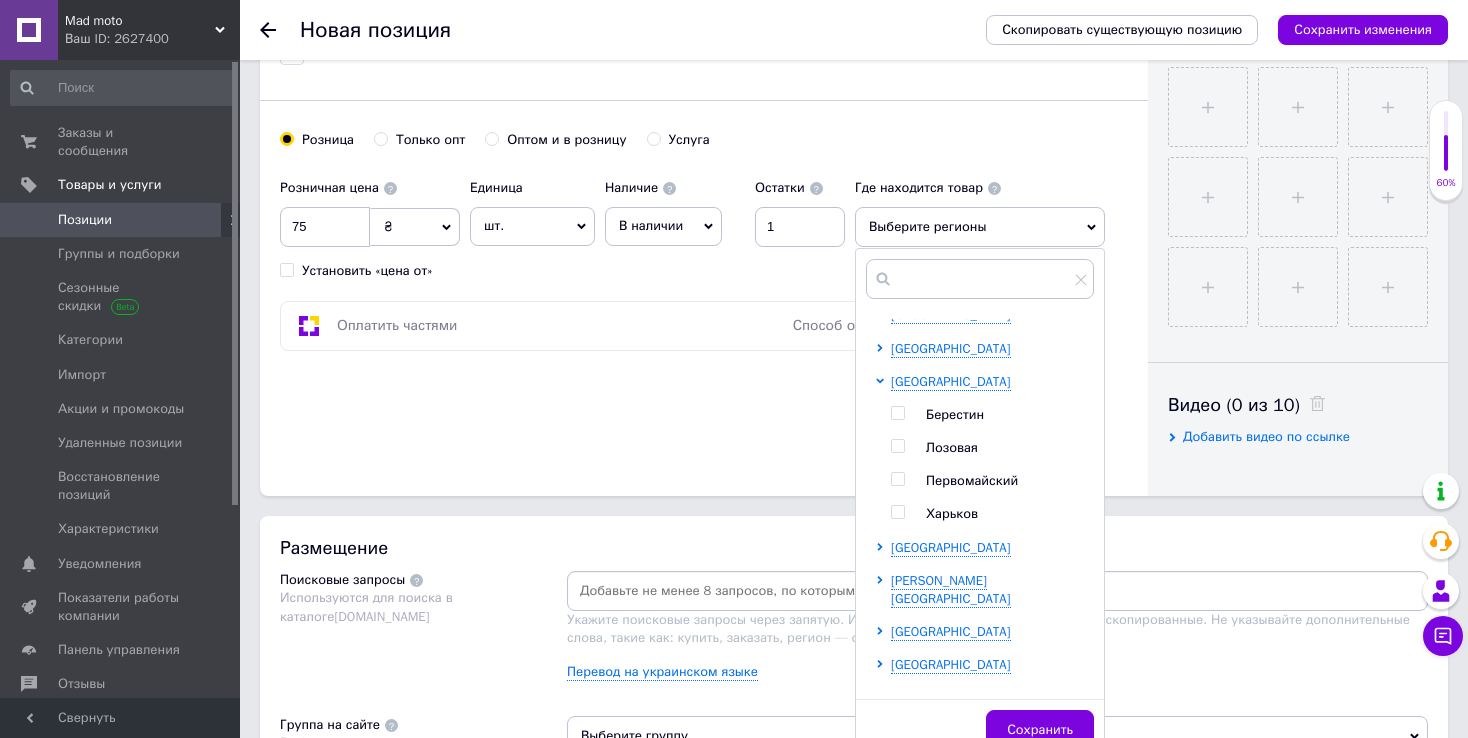 click on "Харьков" at bounding box center [952, 513] 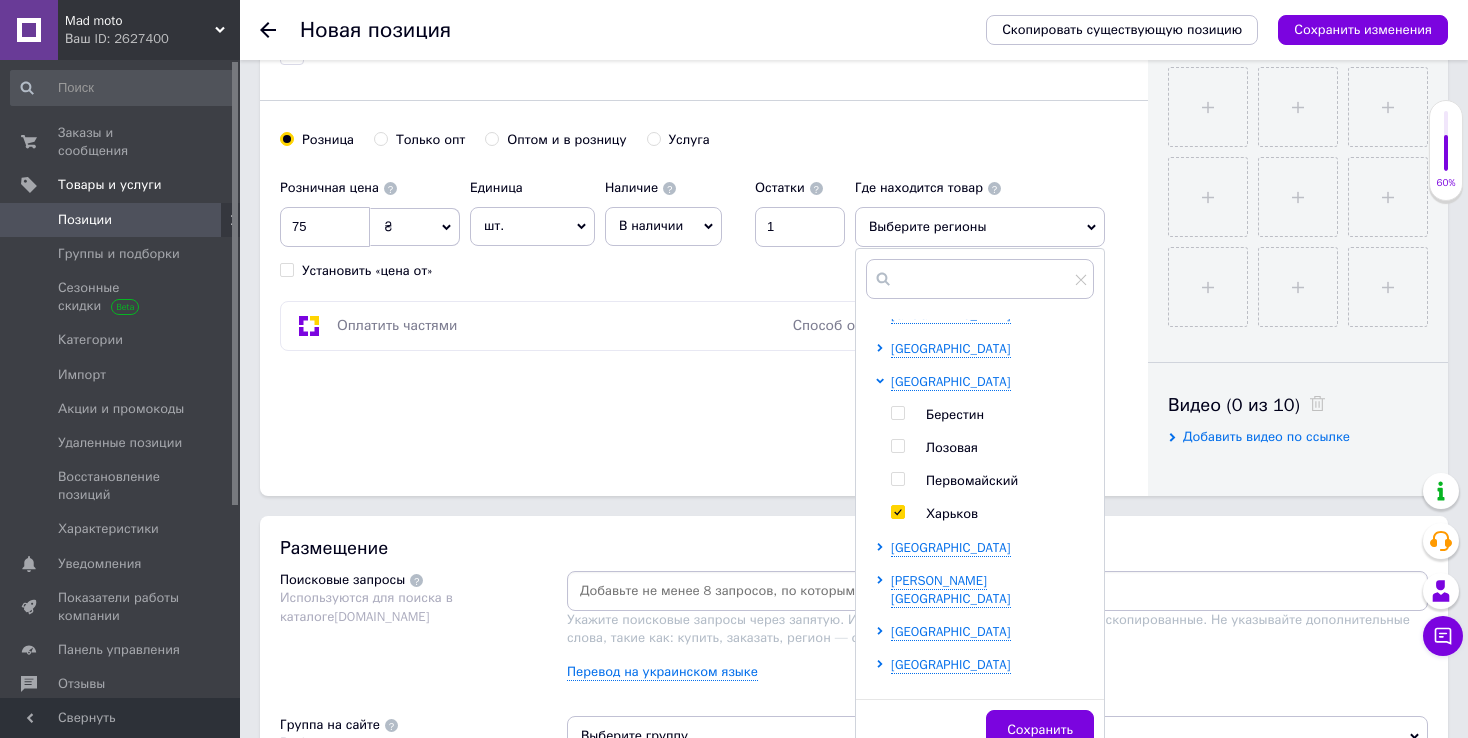 checkbox on "true" 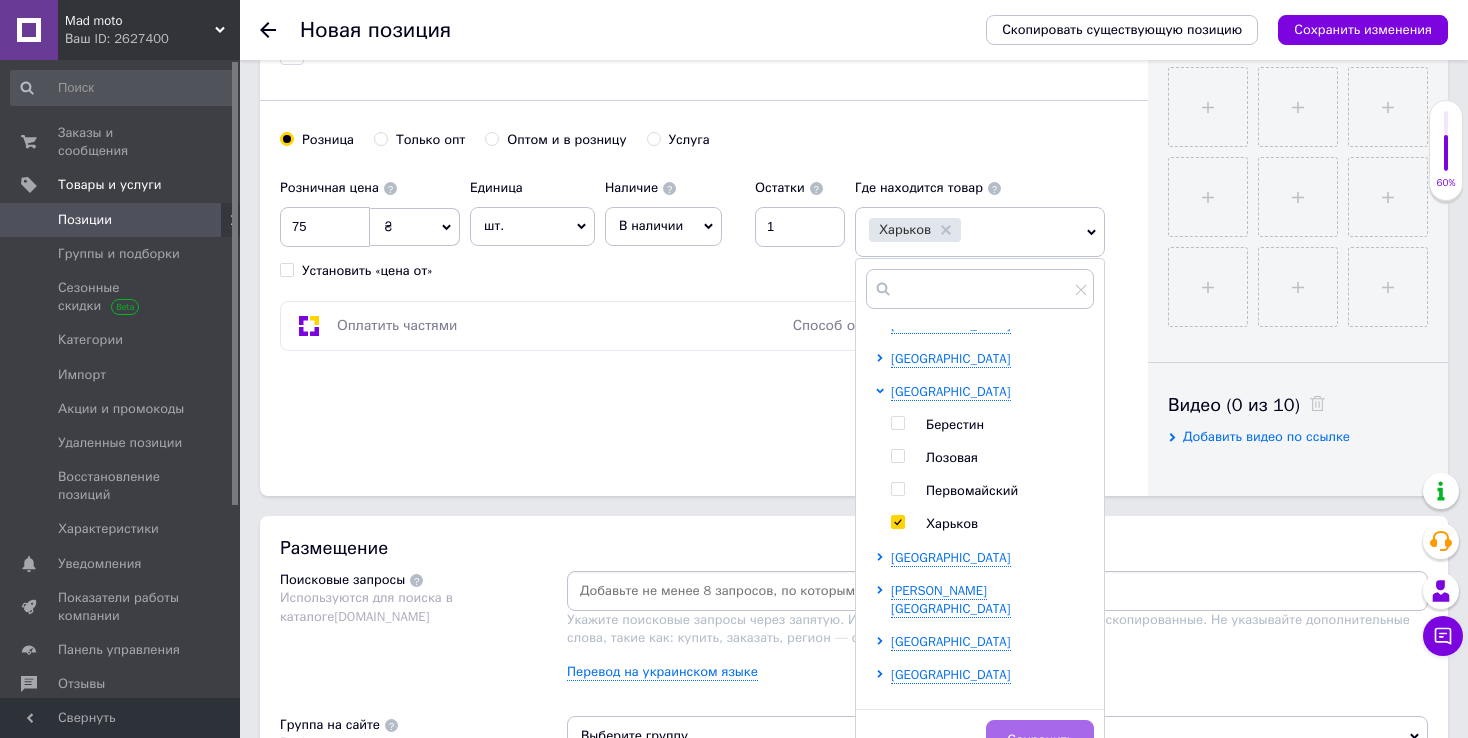 click on "Сохранить" at bounding box center [1040, 740] 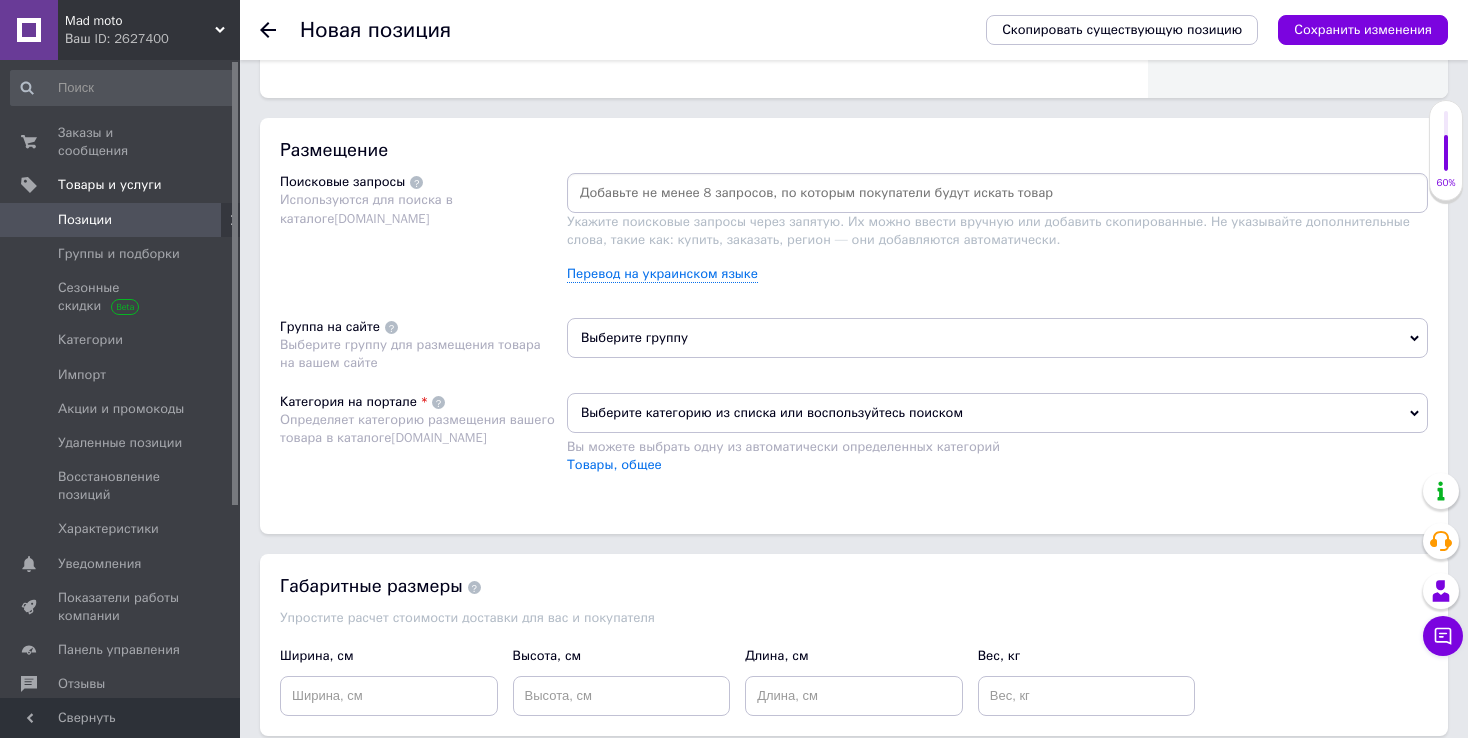 scroll, scrollTop: 1100, scrollLeft: 0, axis: vertical 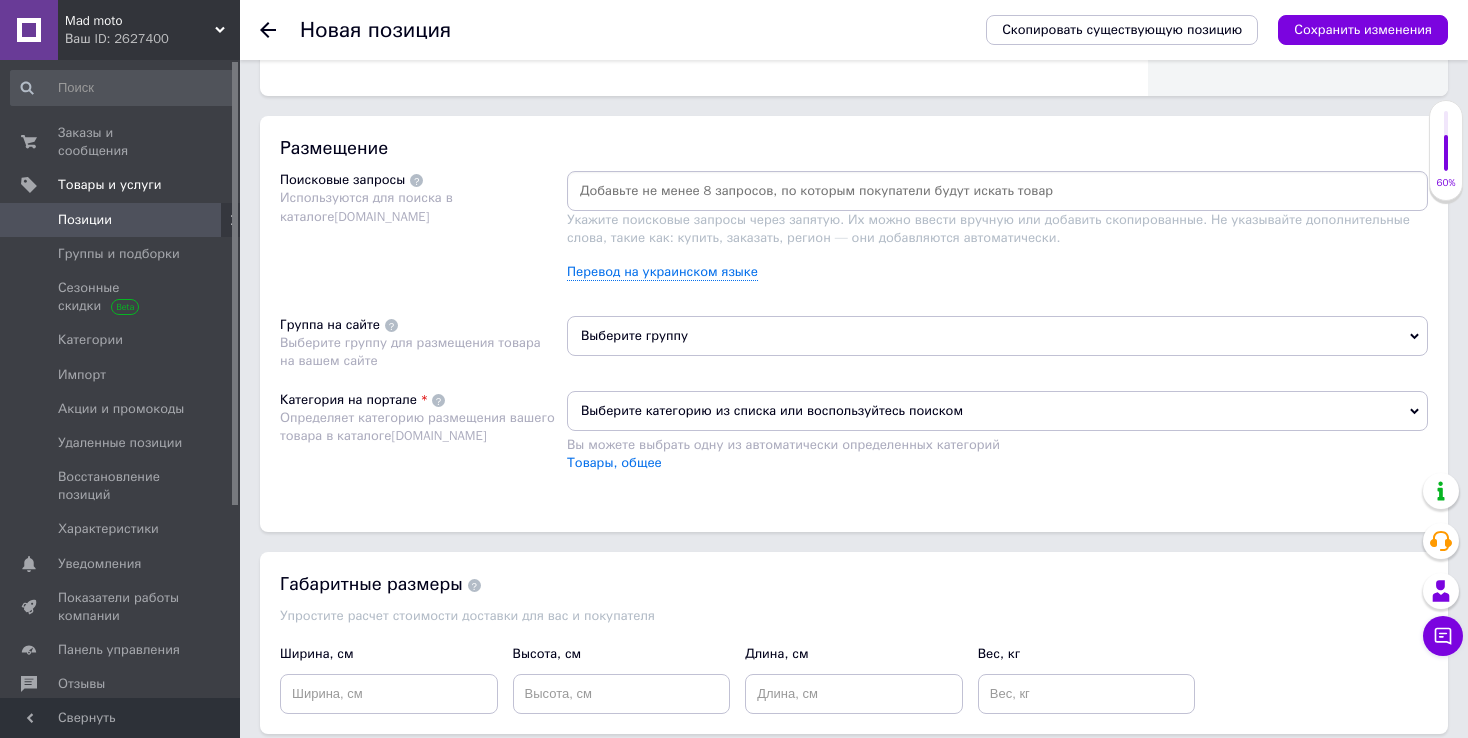 click at bounding box center [997, 191] 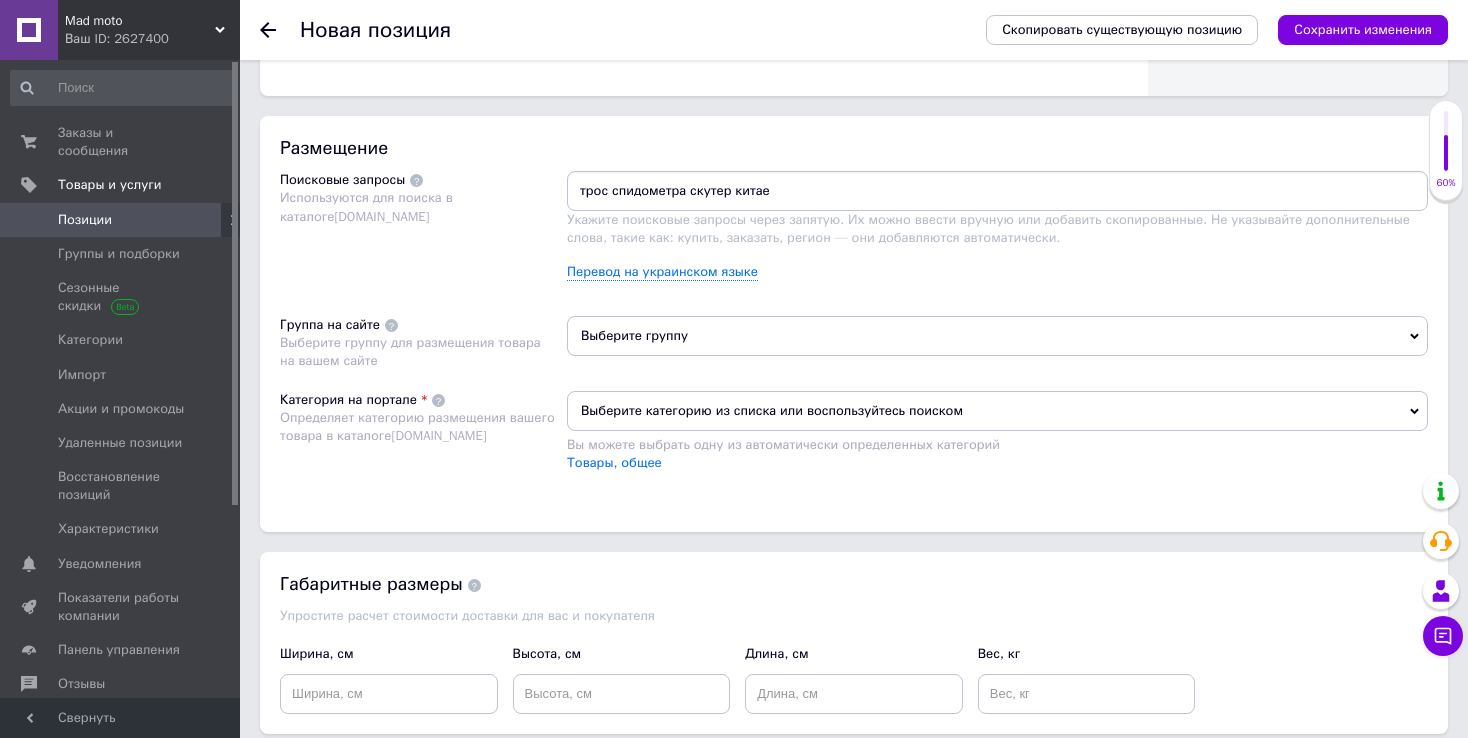 type on "трос спидометра скутер китаец" 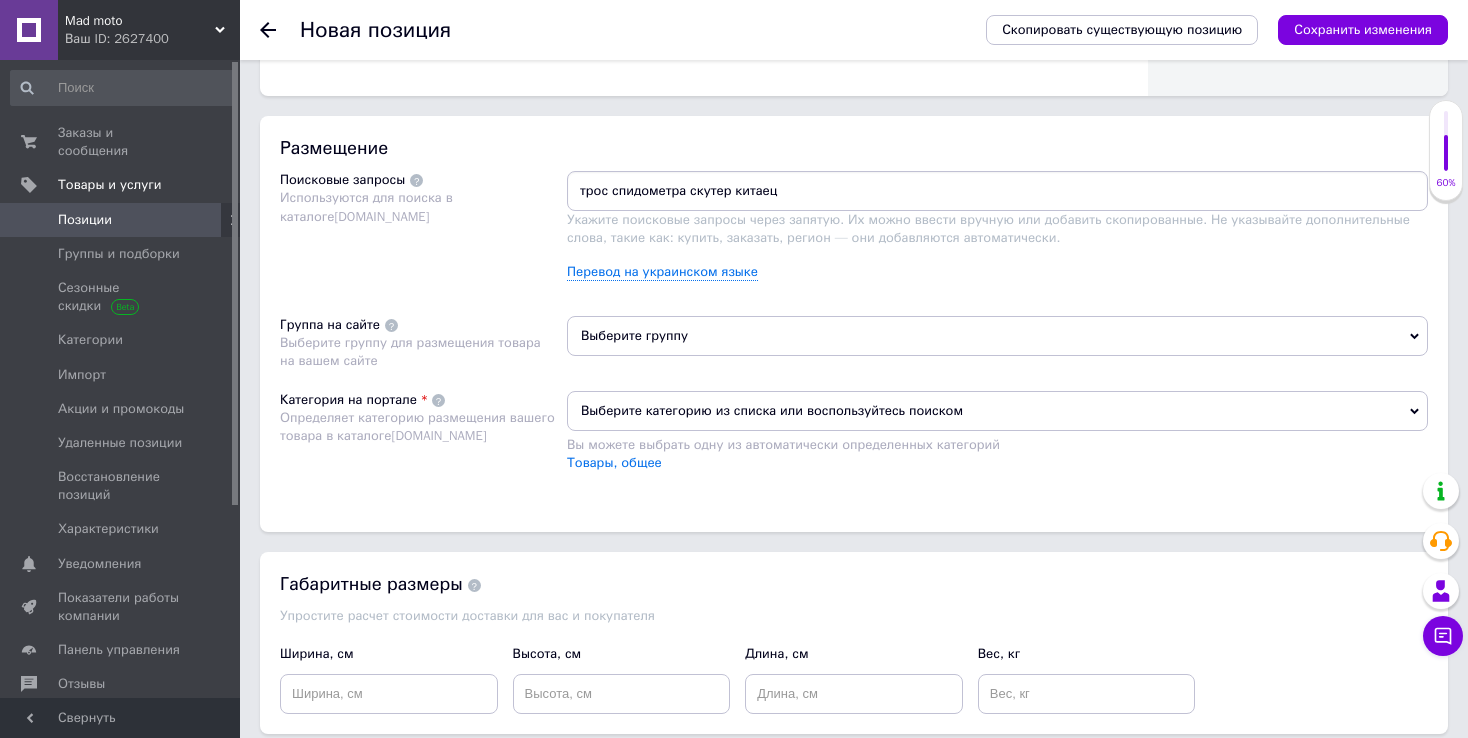 type 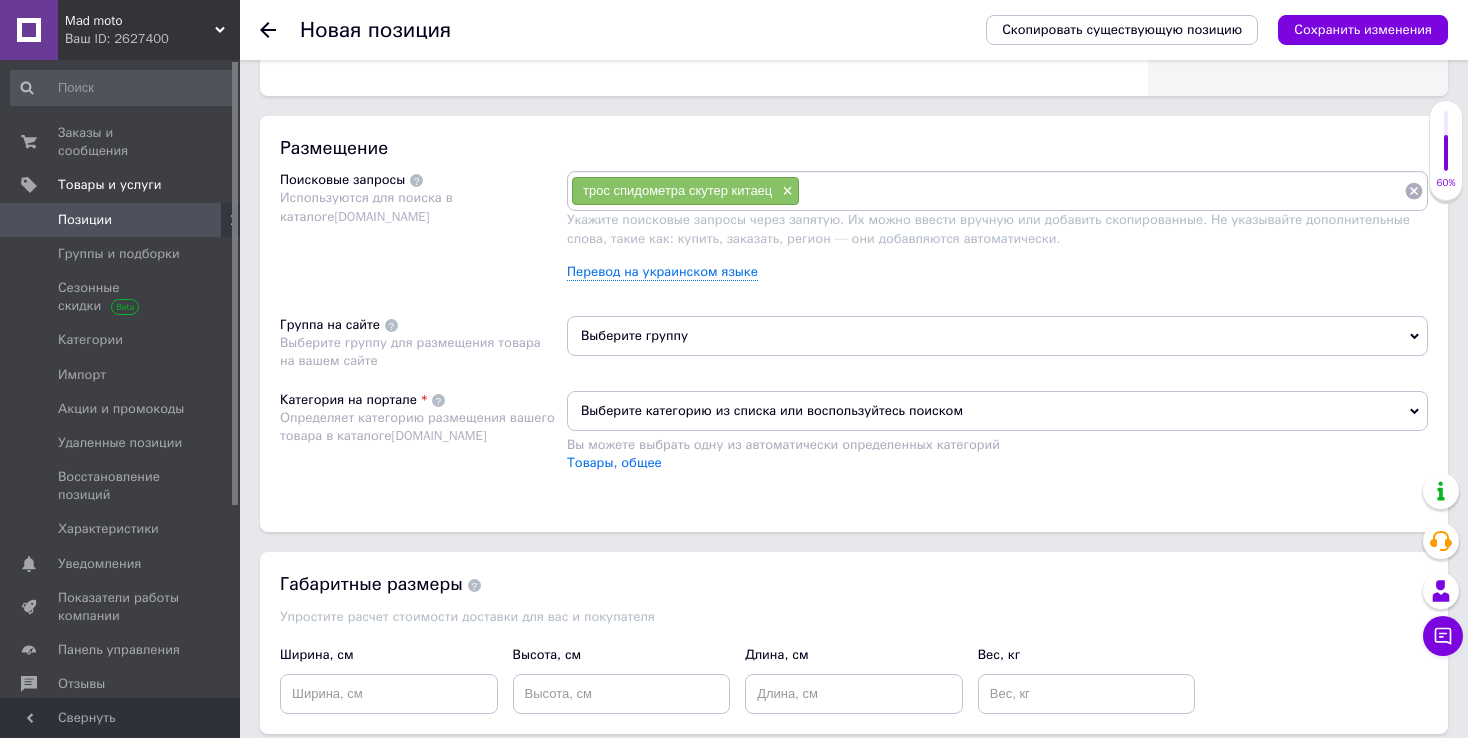 click at bounding box center [1102, 191] 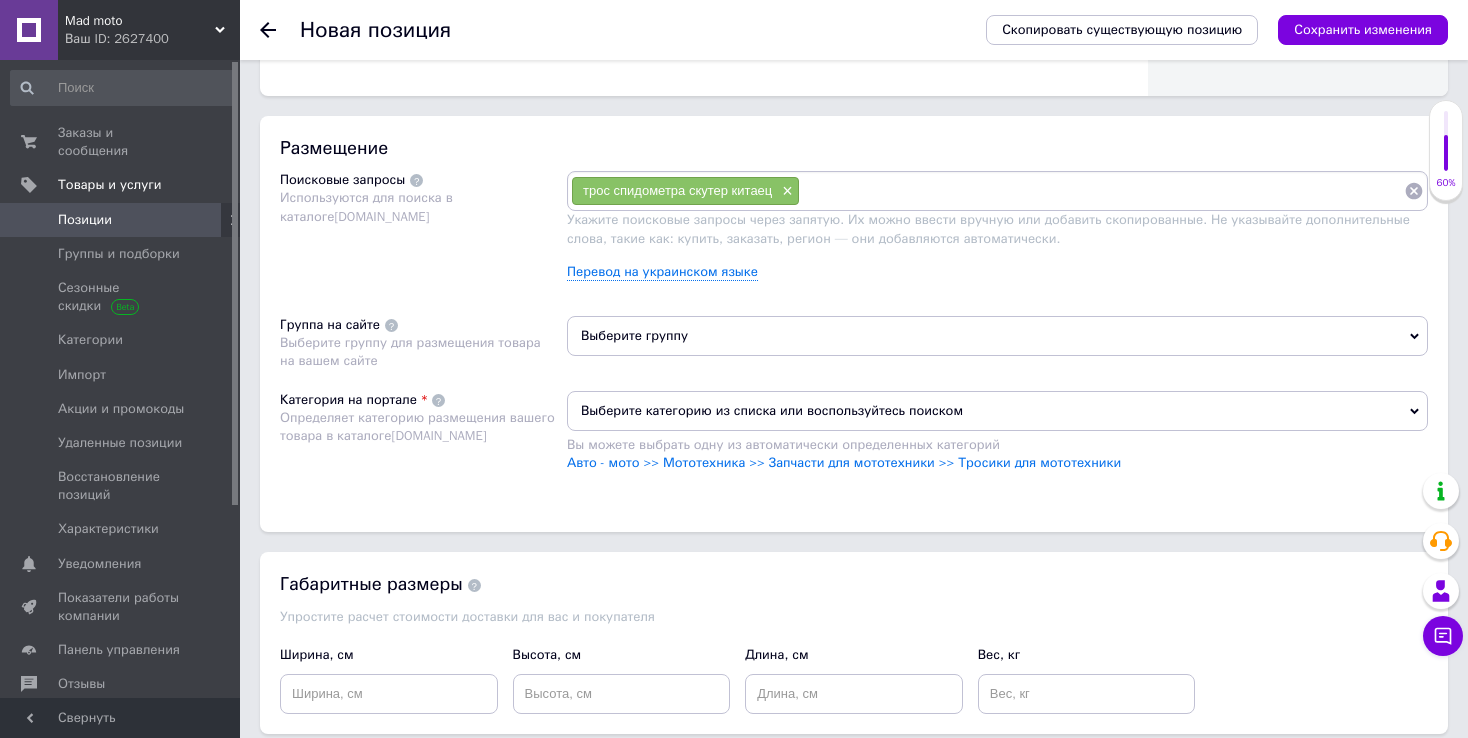 click on "Выберите группу" at bounding box center (997, 336) 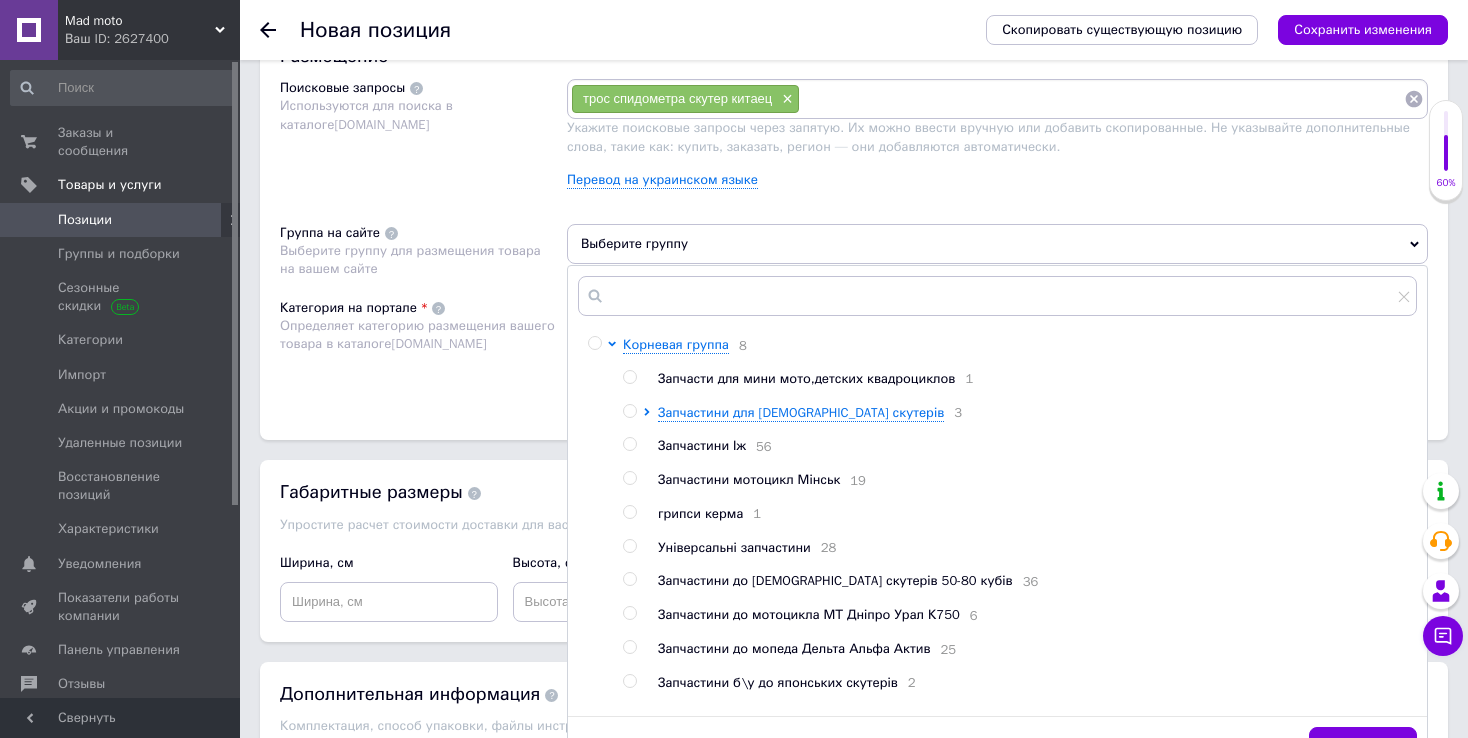scroll, scrollTop: 1200, scrollLeft: 0, axis: vertical 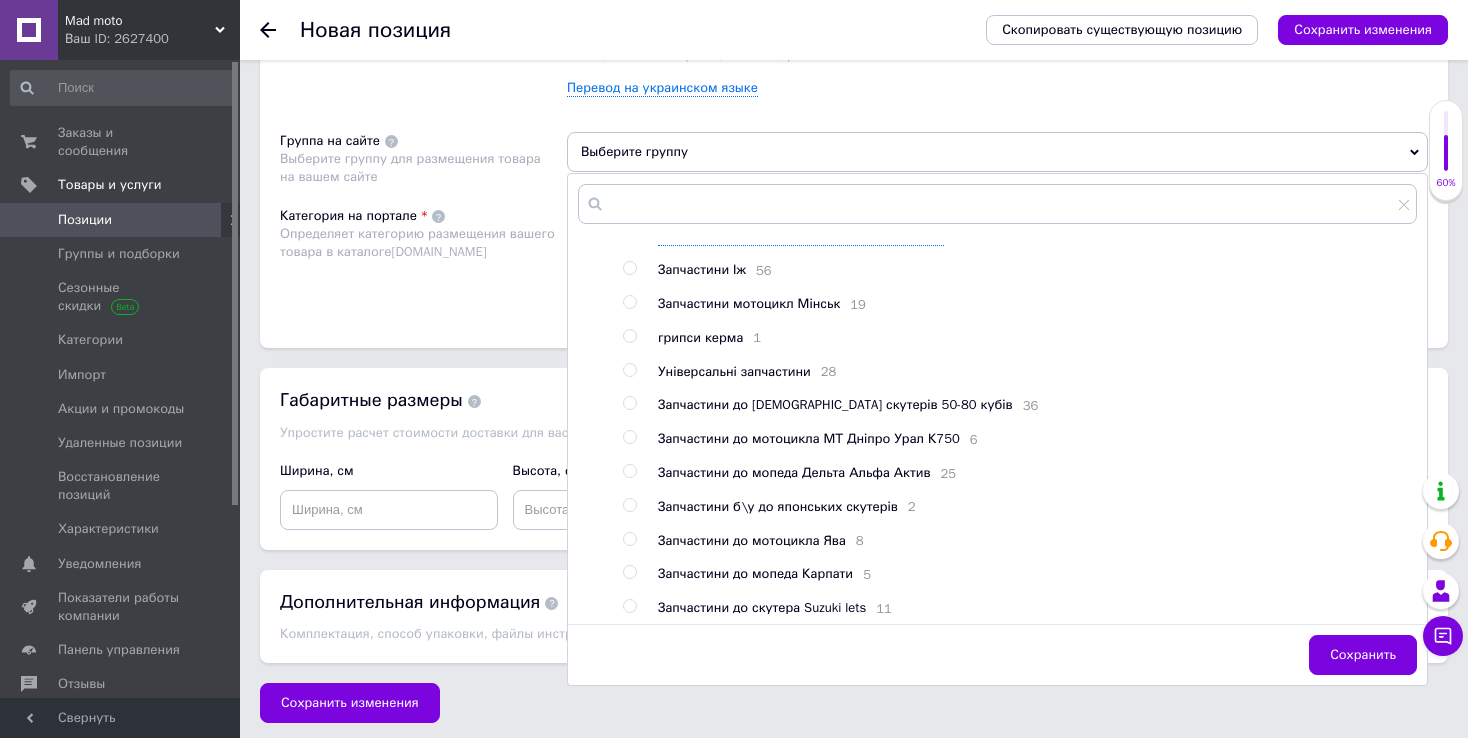 click on "Запчастини до [DEMOGRAPHIC_DATA] скутерів 50-80 кубів" at bounding box center [835, 404] 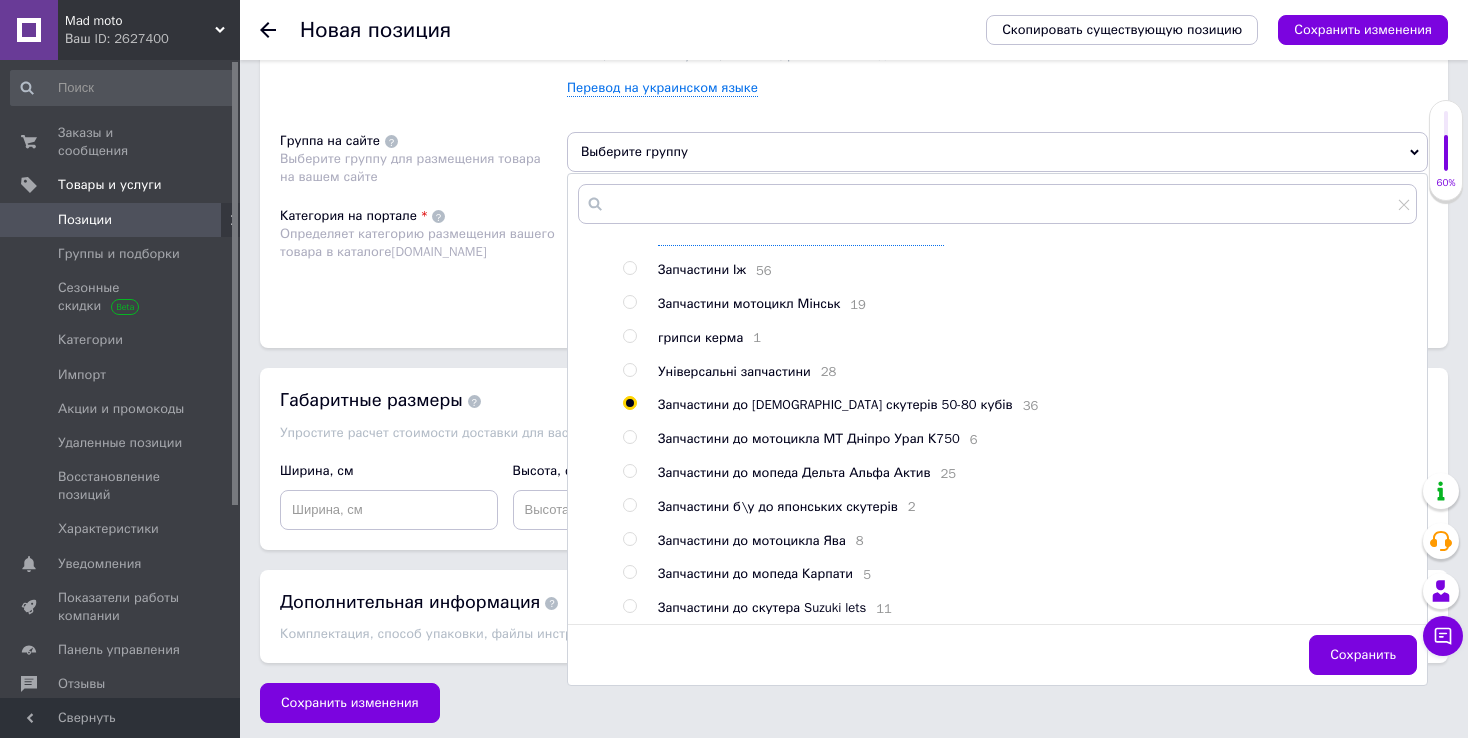 radio on "true" 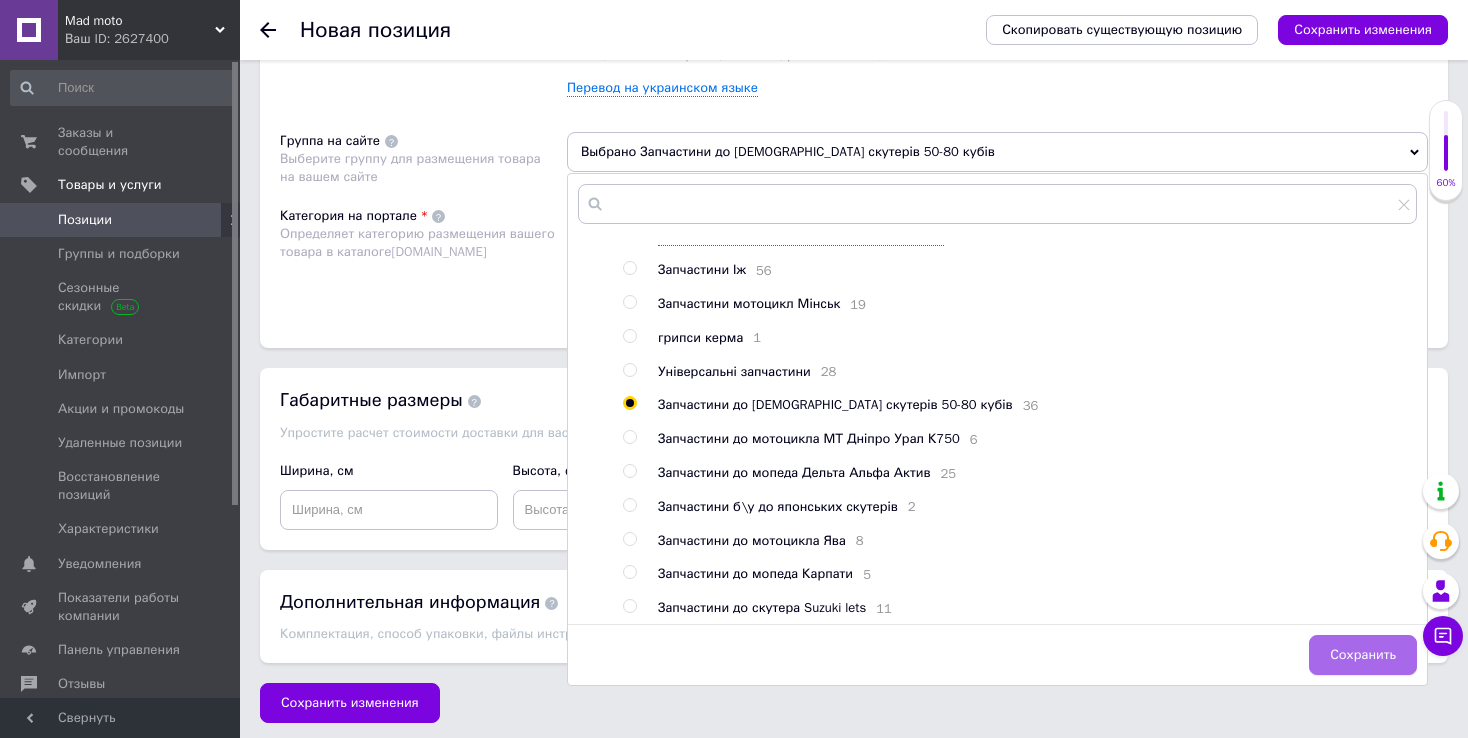 click on "Сохранить" at bounding box center (1363, 655) 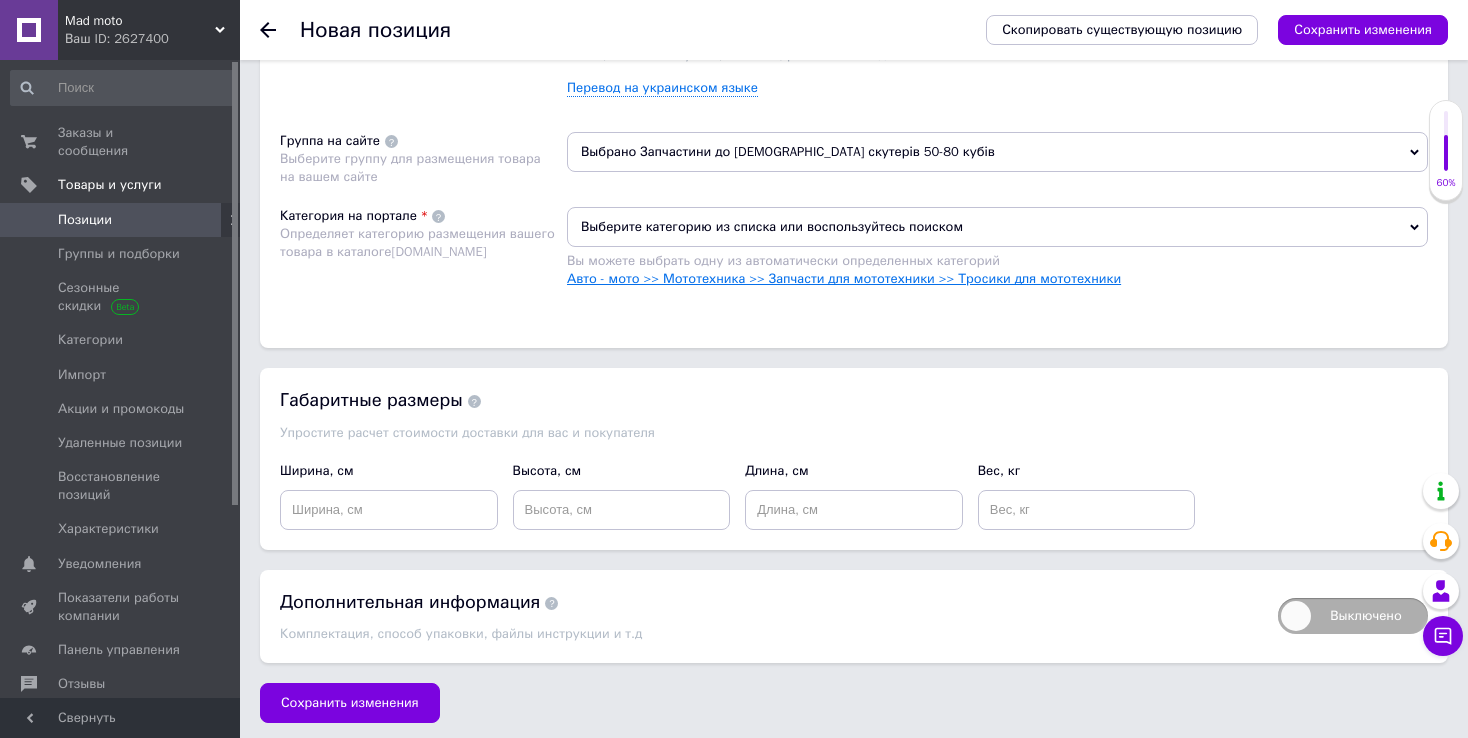 click on "Авто - мото >> Мототехника >> Запчасти для мототехники >> Тросики для мототехники" at bounding box center [844, 278] 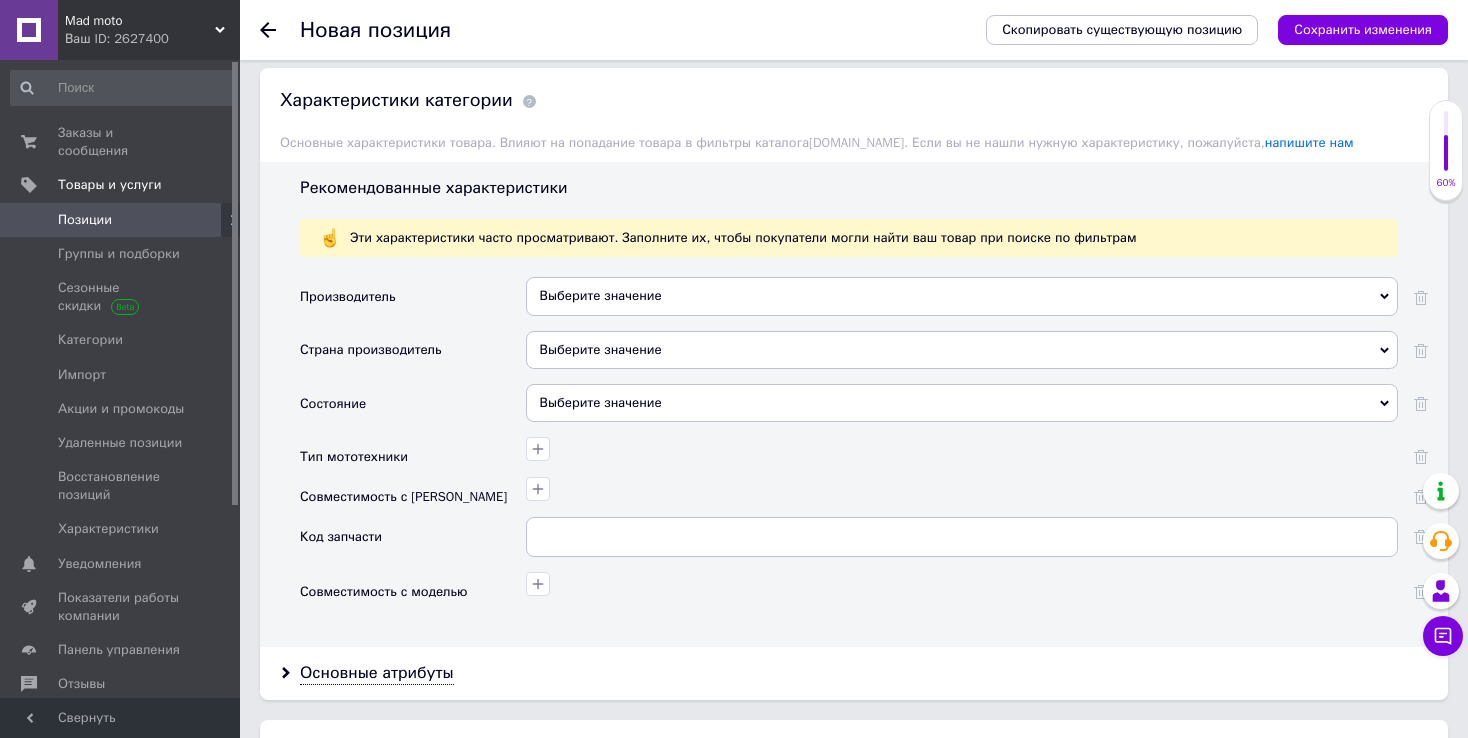 click on "Выберите значение" at bounding box center (962, 403) 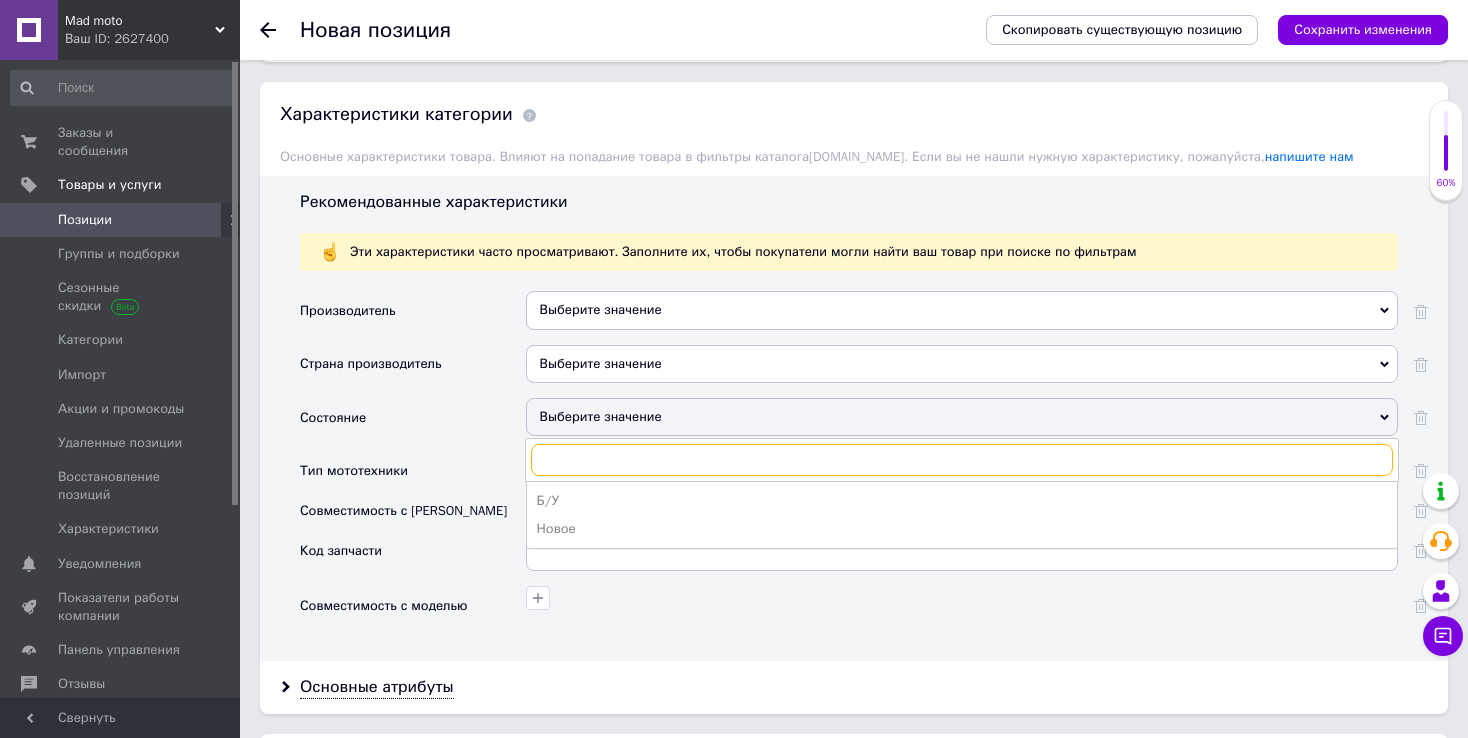 scroll, scrollTop: 1584, scrollLeft: 0, axis: vertical 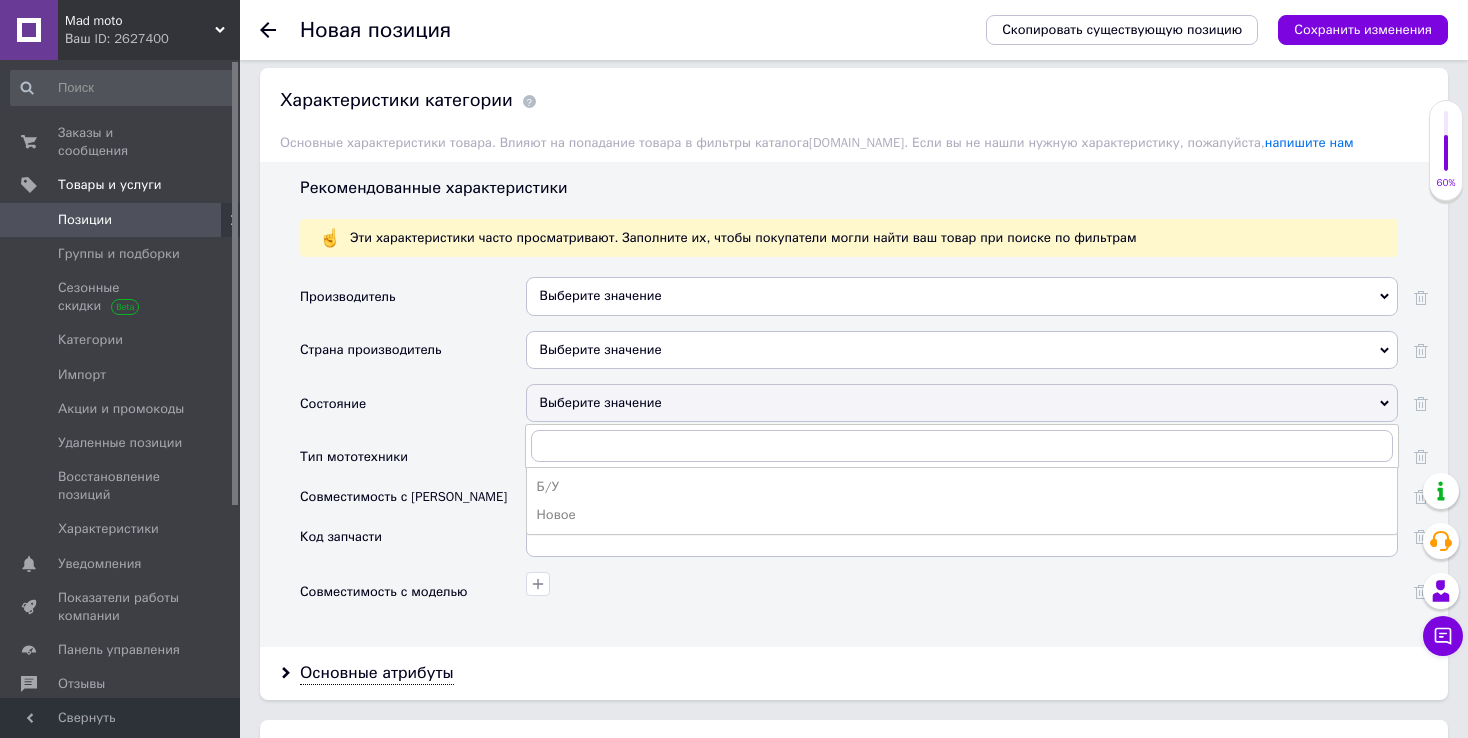 click on "Новое" at bounding box center (962, 515) 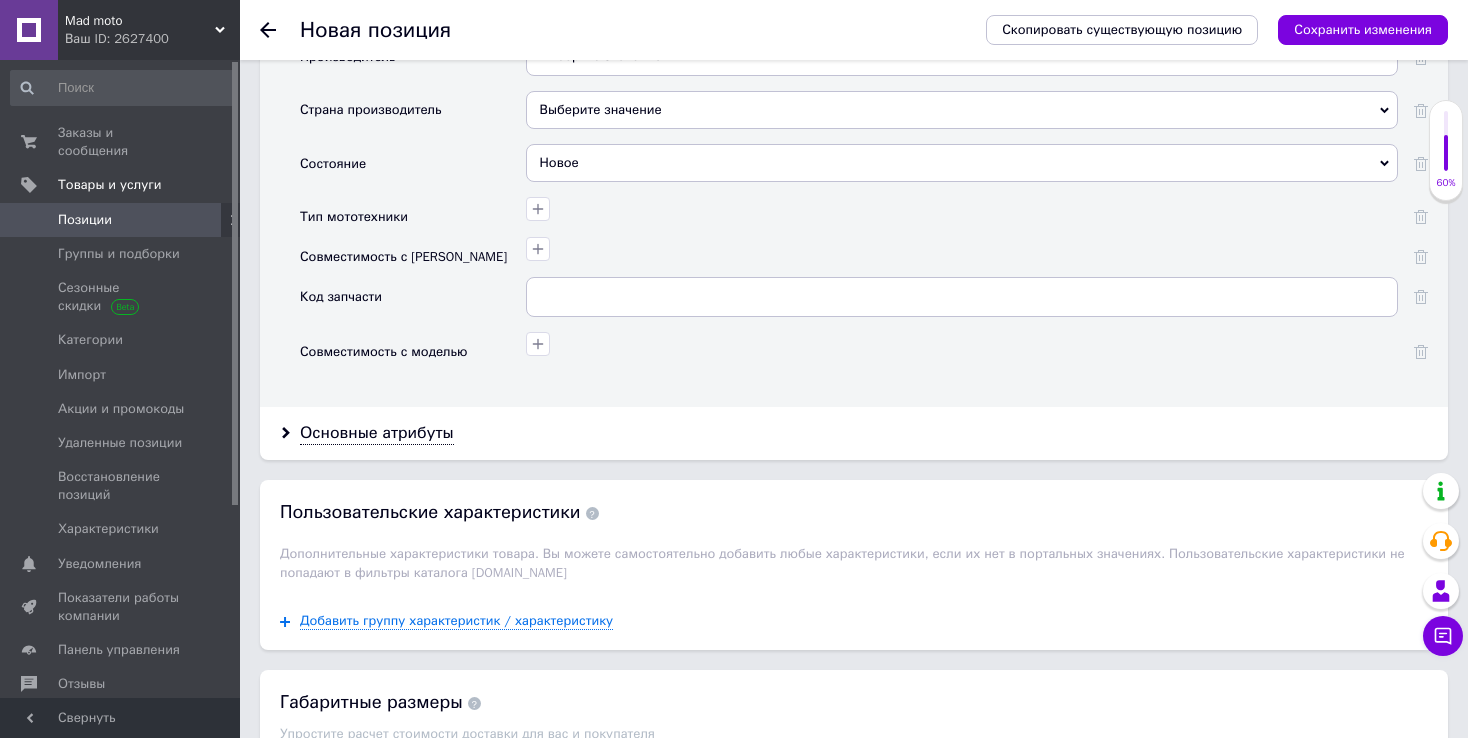 scroll, scrollTop: 1984, scrollLeft: 0, axis: vertical 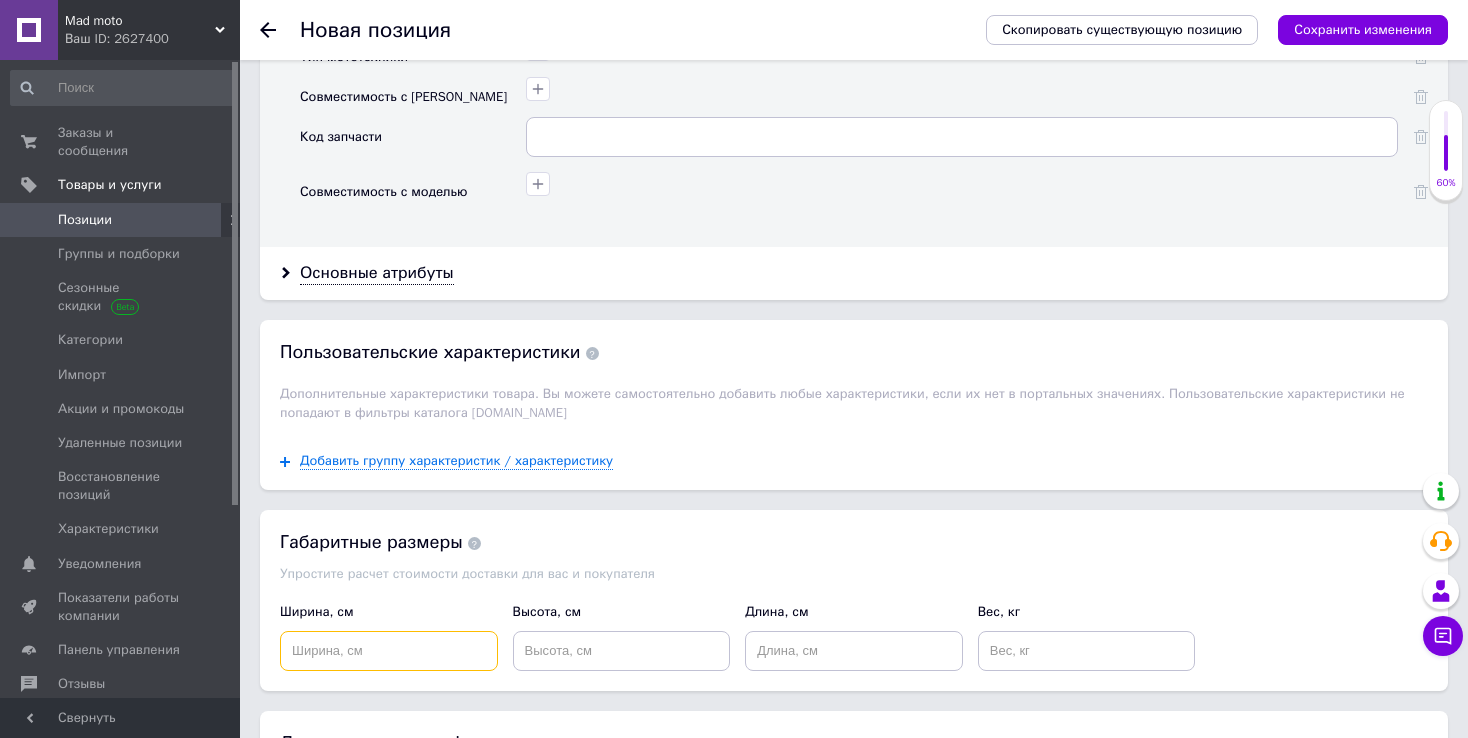 click at bounding box center [389, 651] 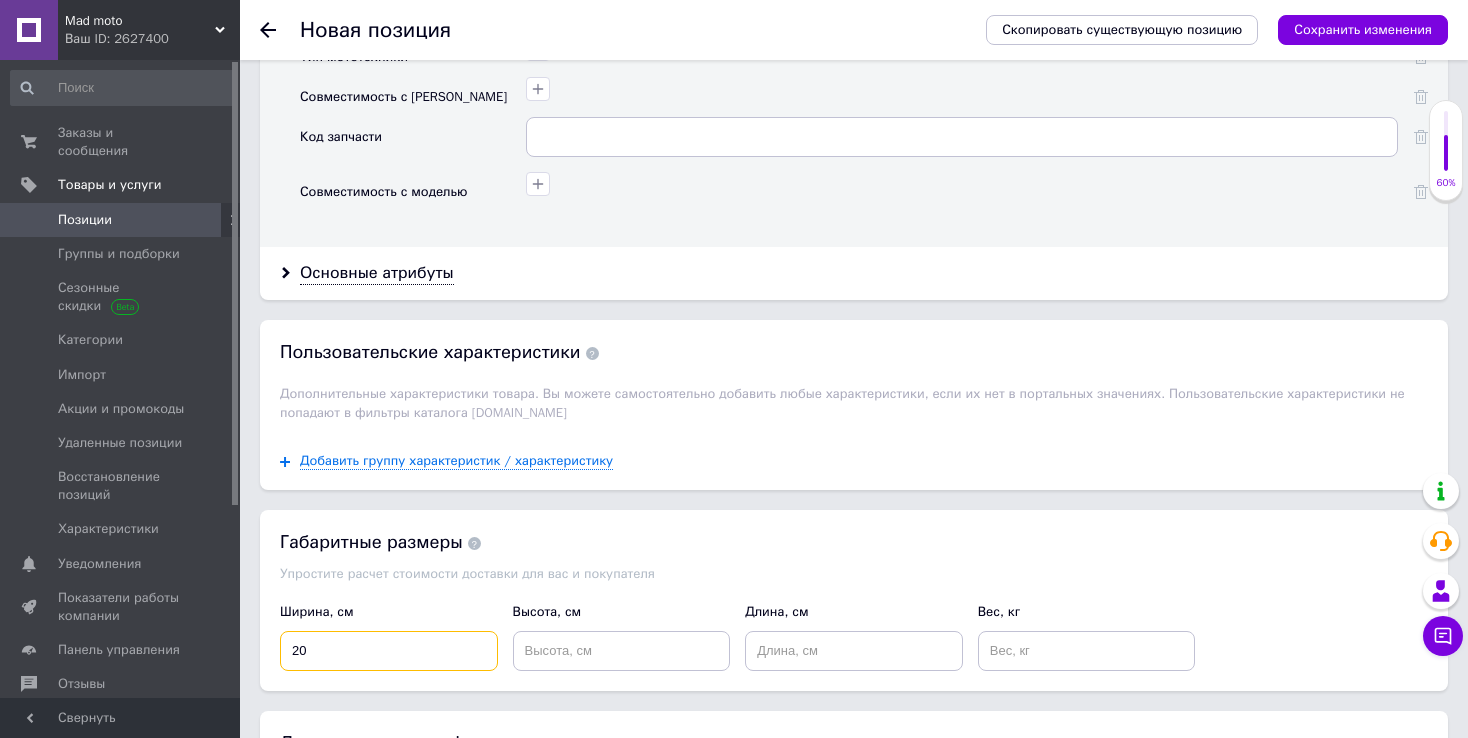 type on "20" 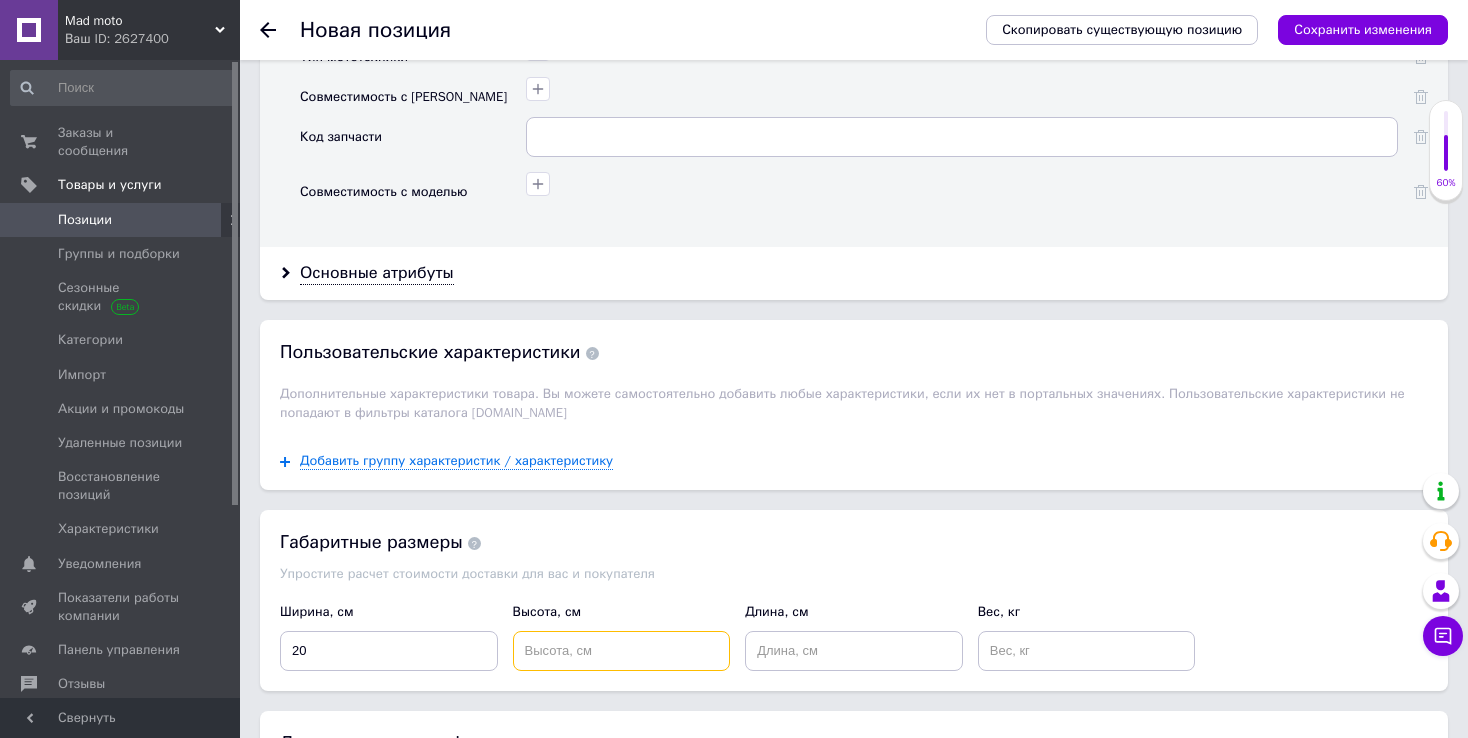 click at bounding box center (622, 651) 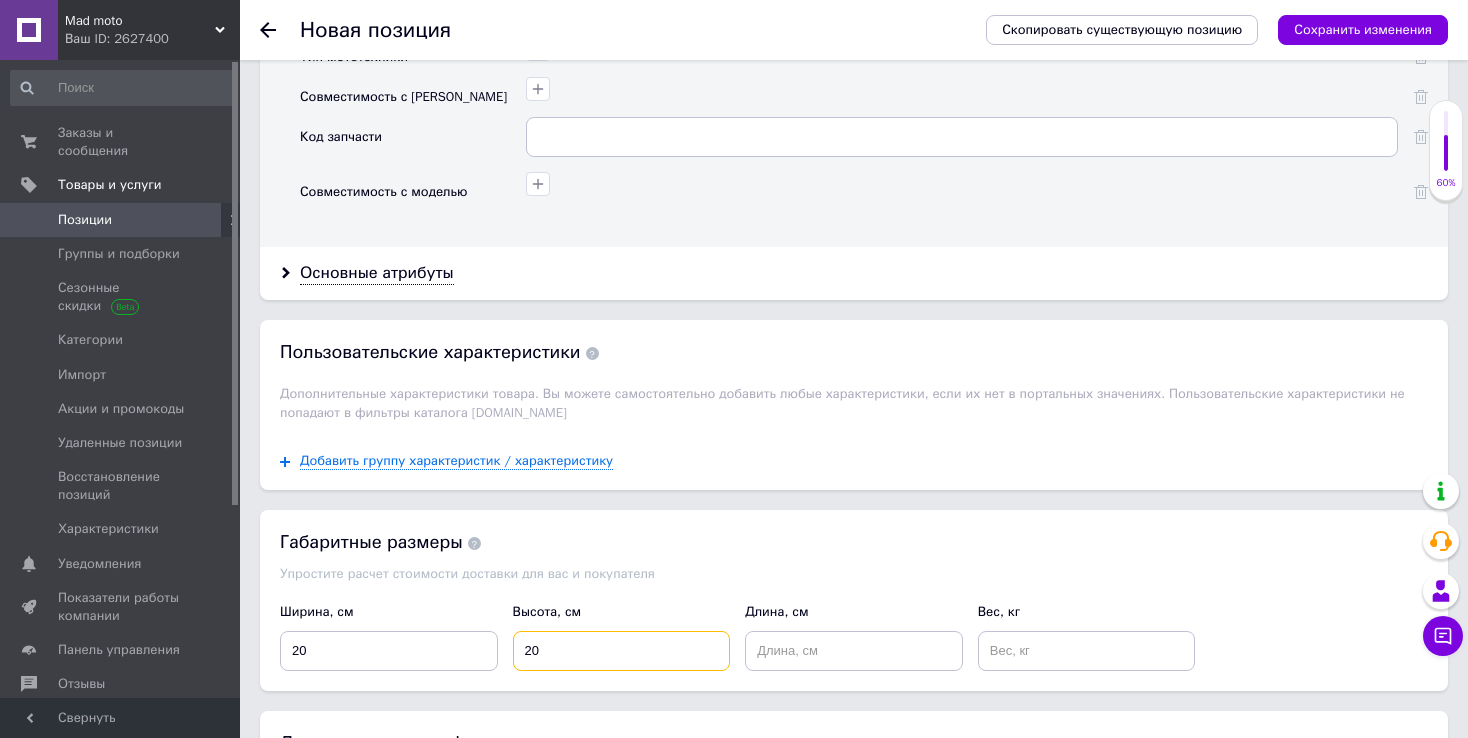 type on "20" 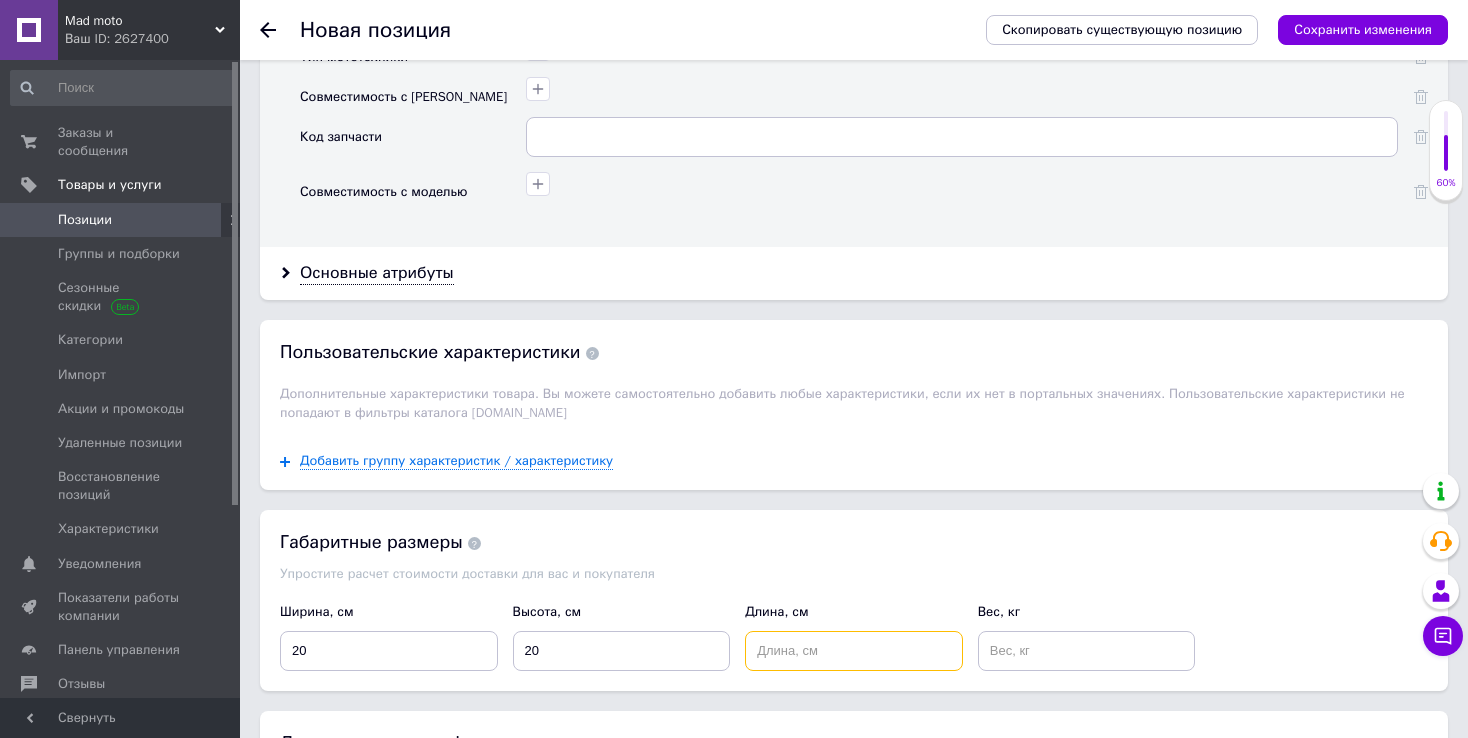 click at bounding box center (854, 651) 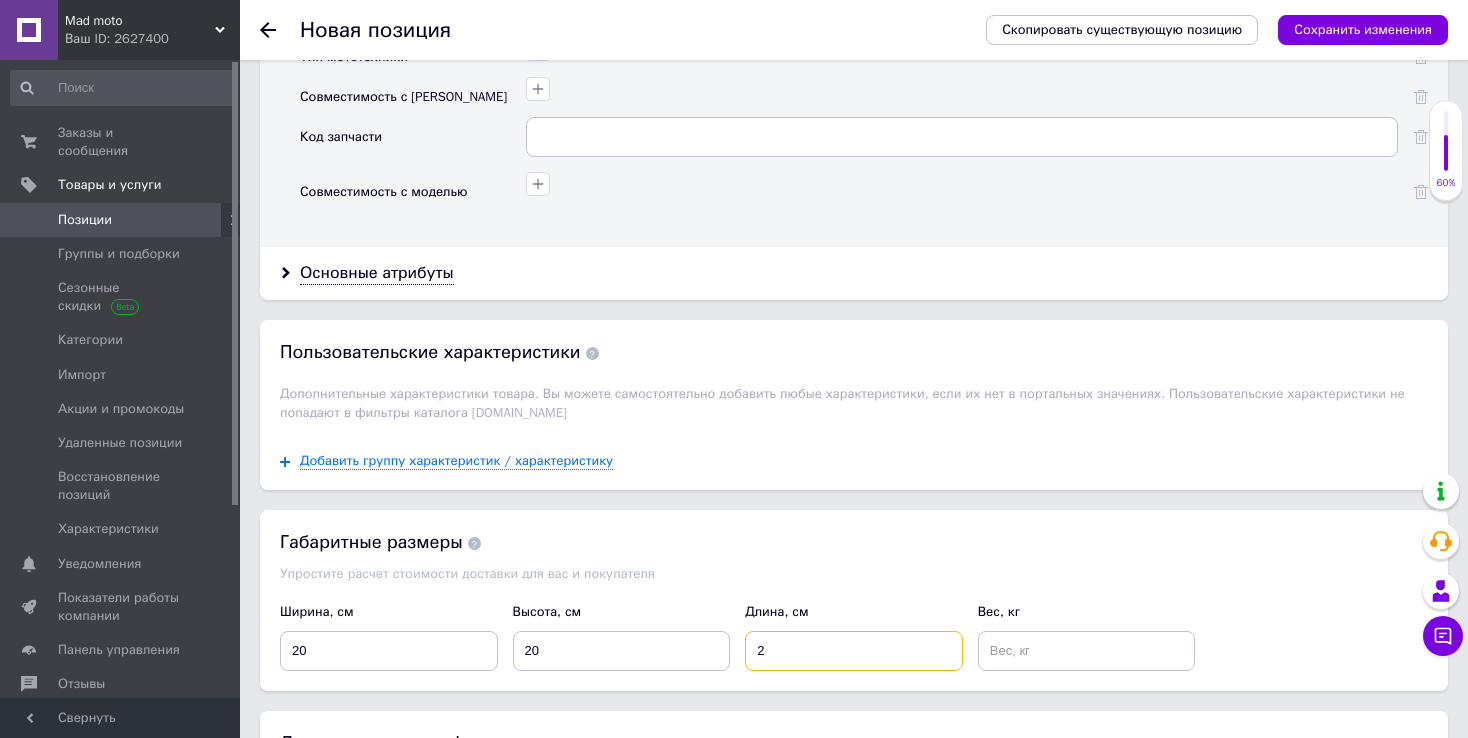 type on "2" 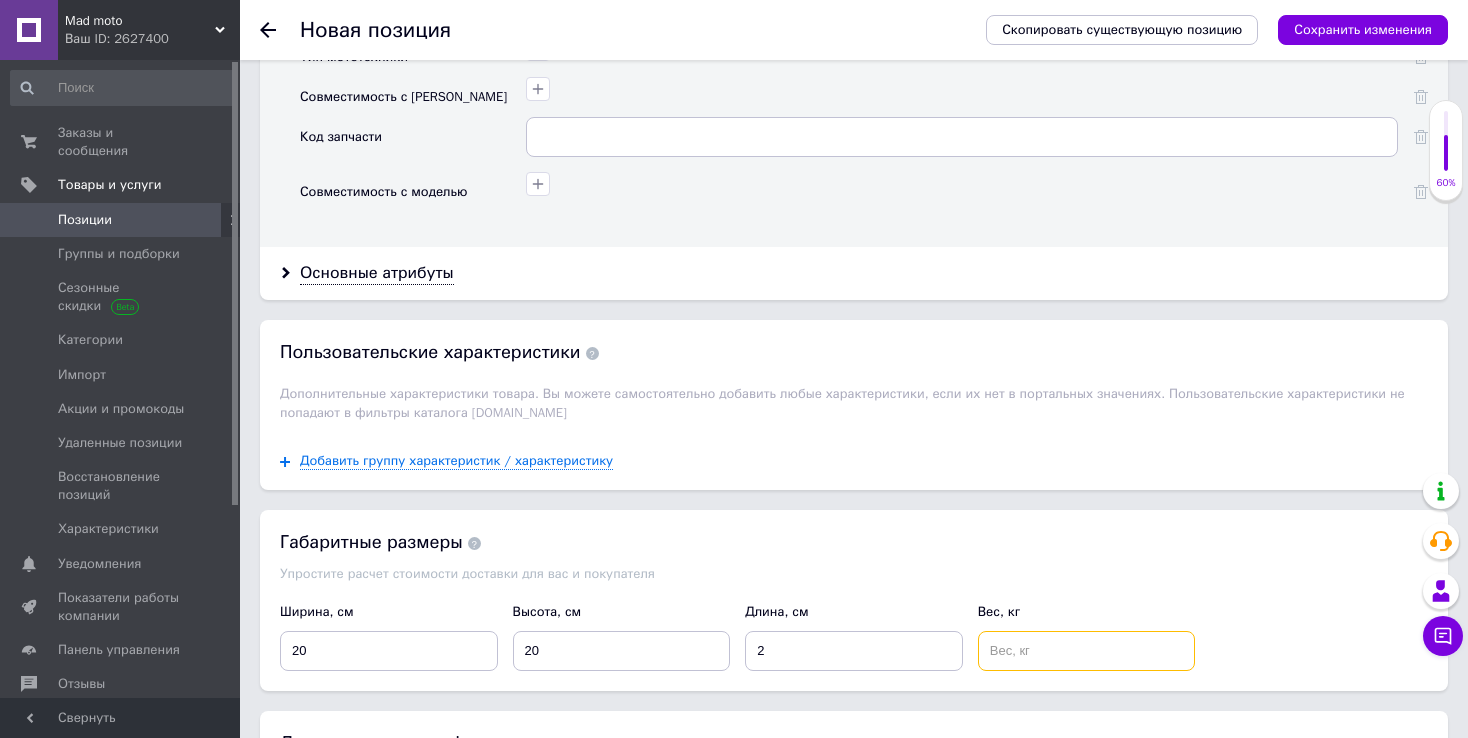 click at bounding box center [1087, 651] 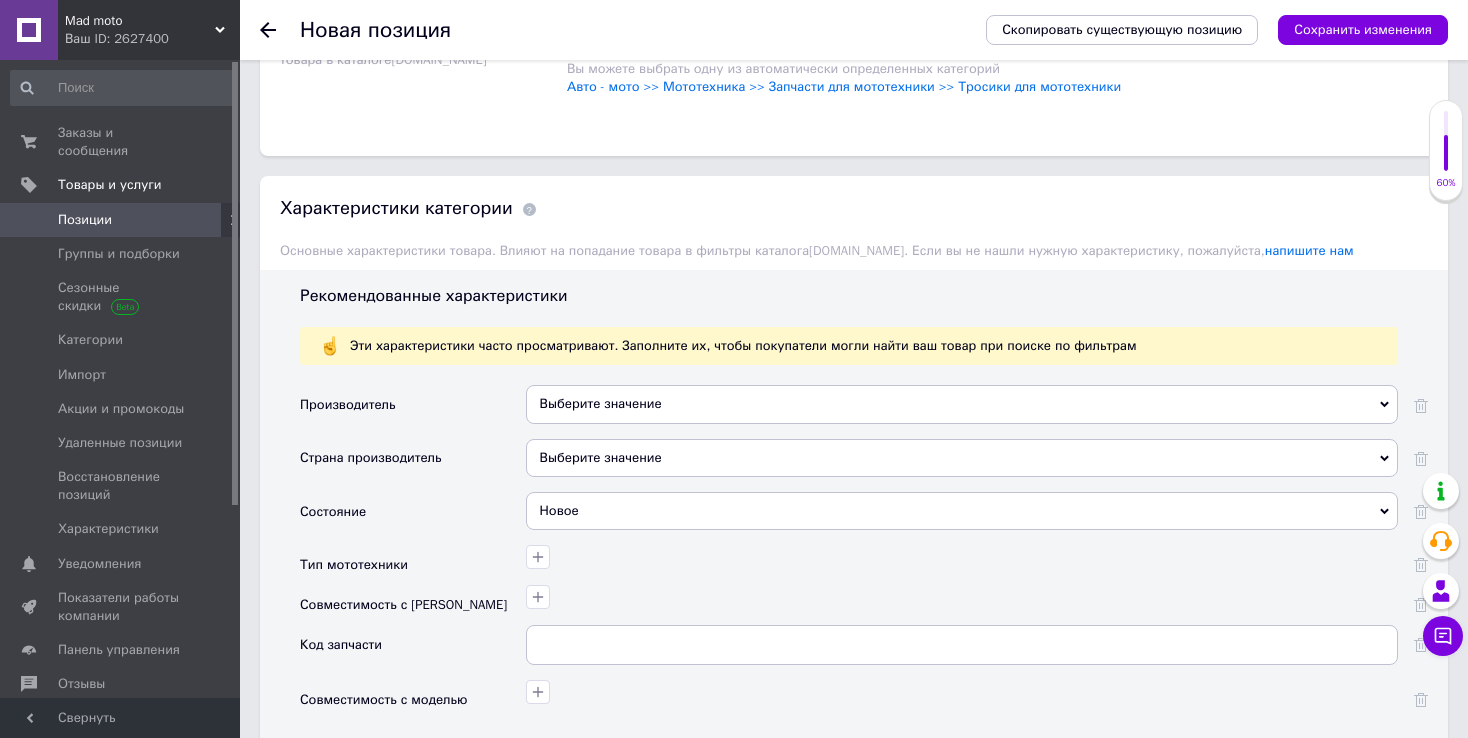 scroll, scrollTop: 1224, scrollLeft: 0, axis: vertical 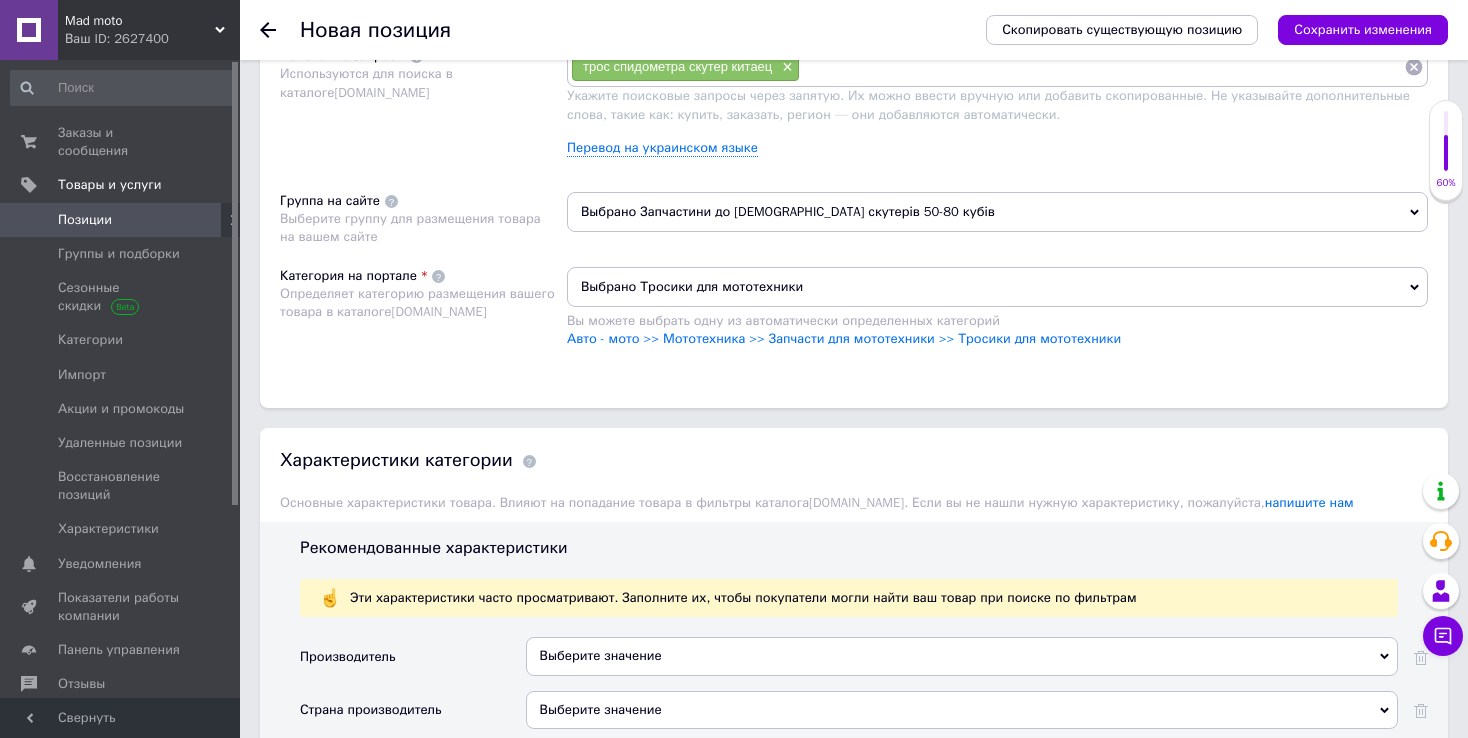type on "0.5" 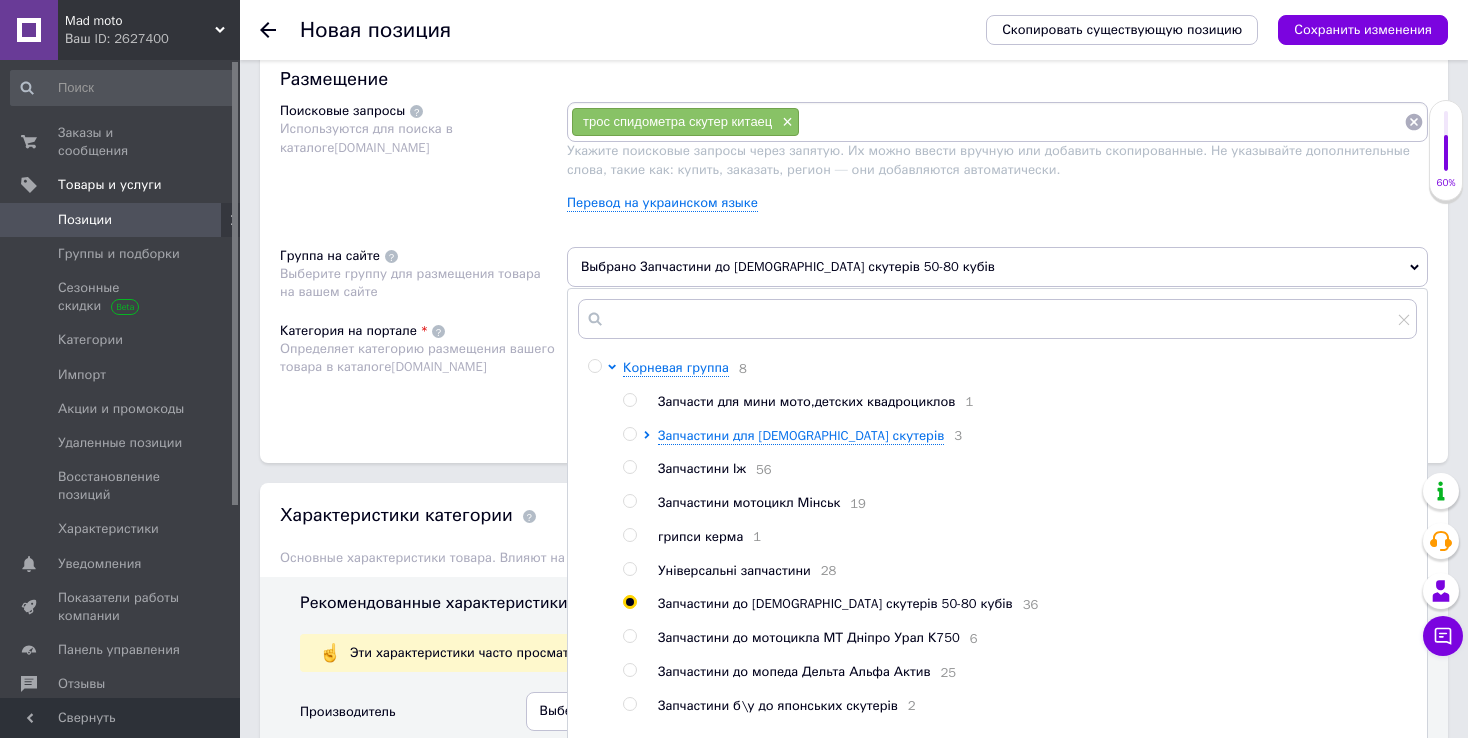 scroll, scrollTop: 1024, scrollLeft: 0, axis: vertical 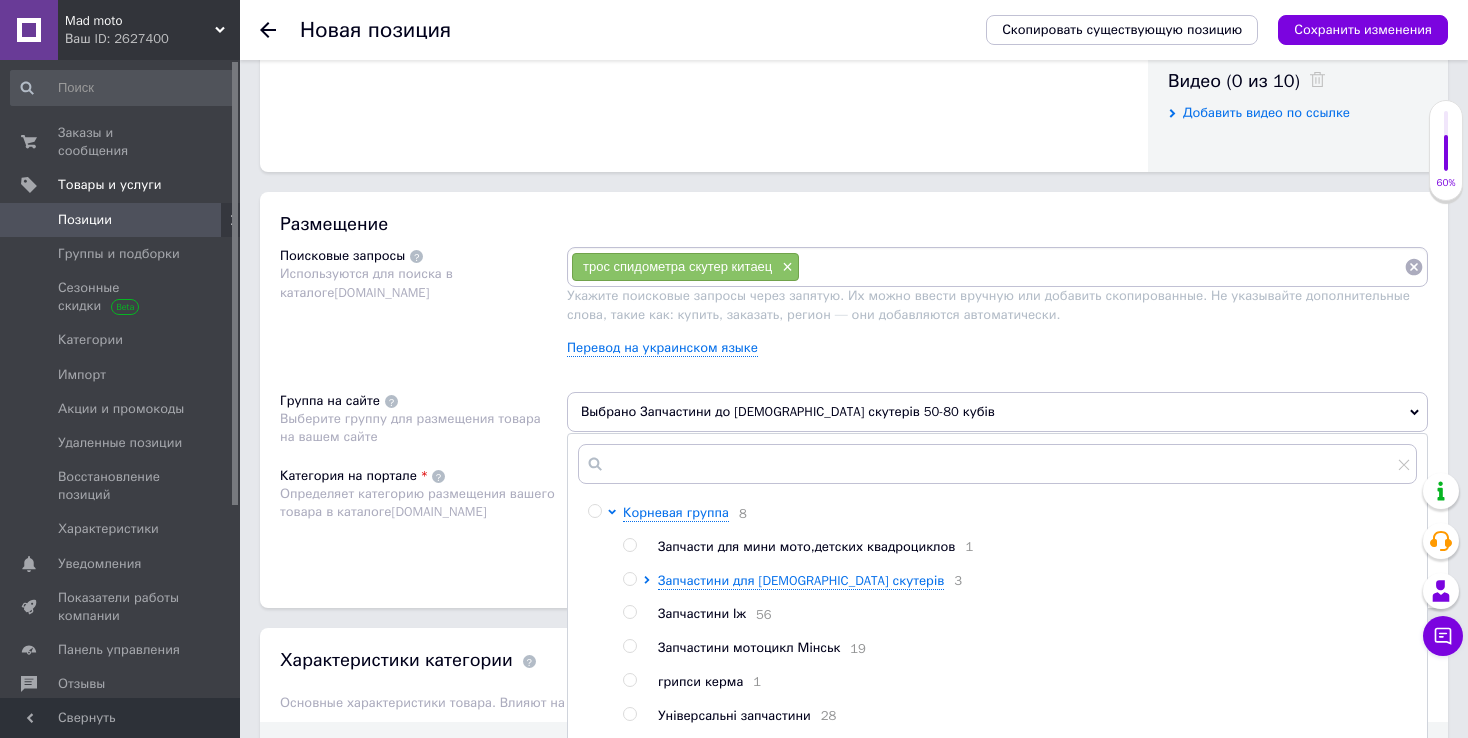click at bounding box center (1102, 267) 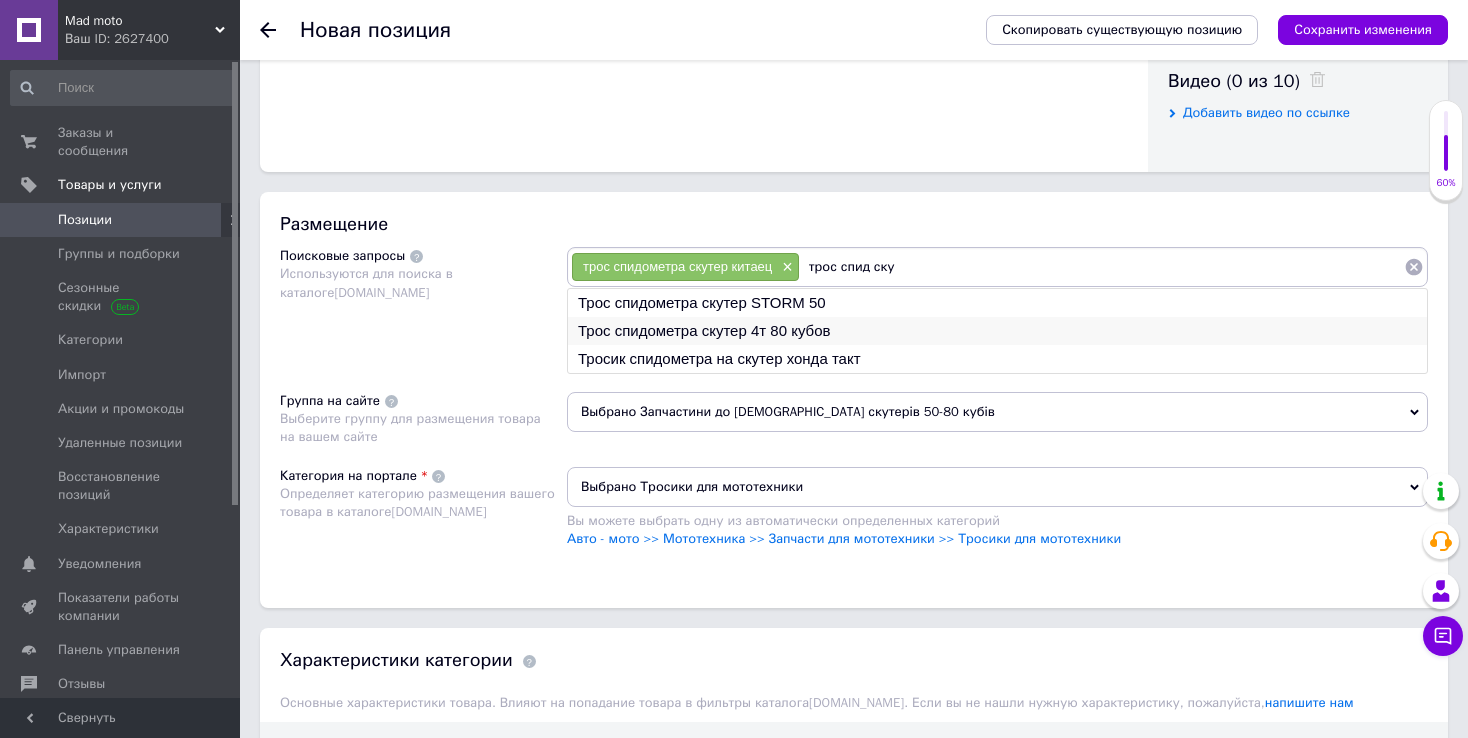 type on "трос спид ску" 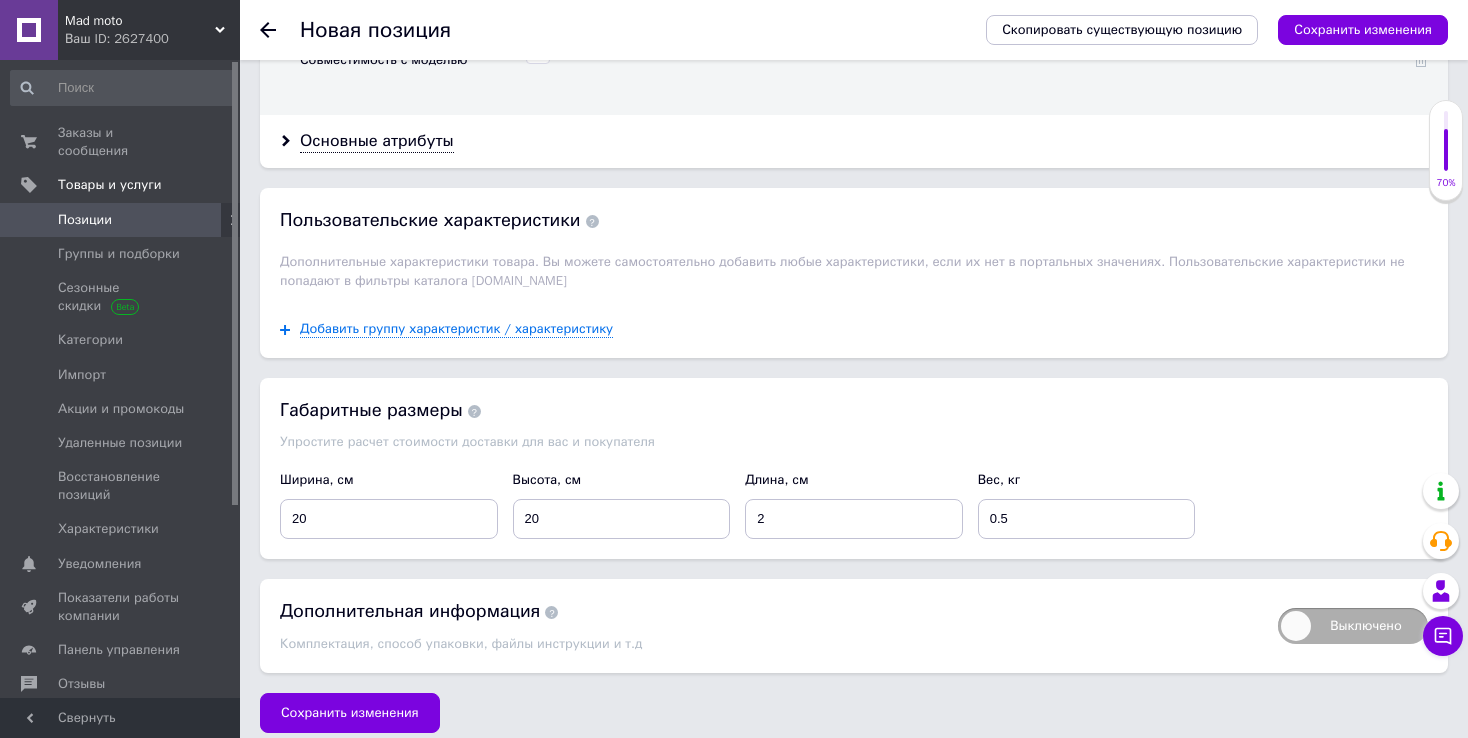scroll, scrollTop: 2124, scrollLeft: 0, axis: vertical 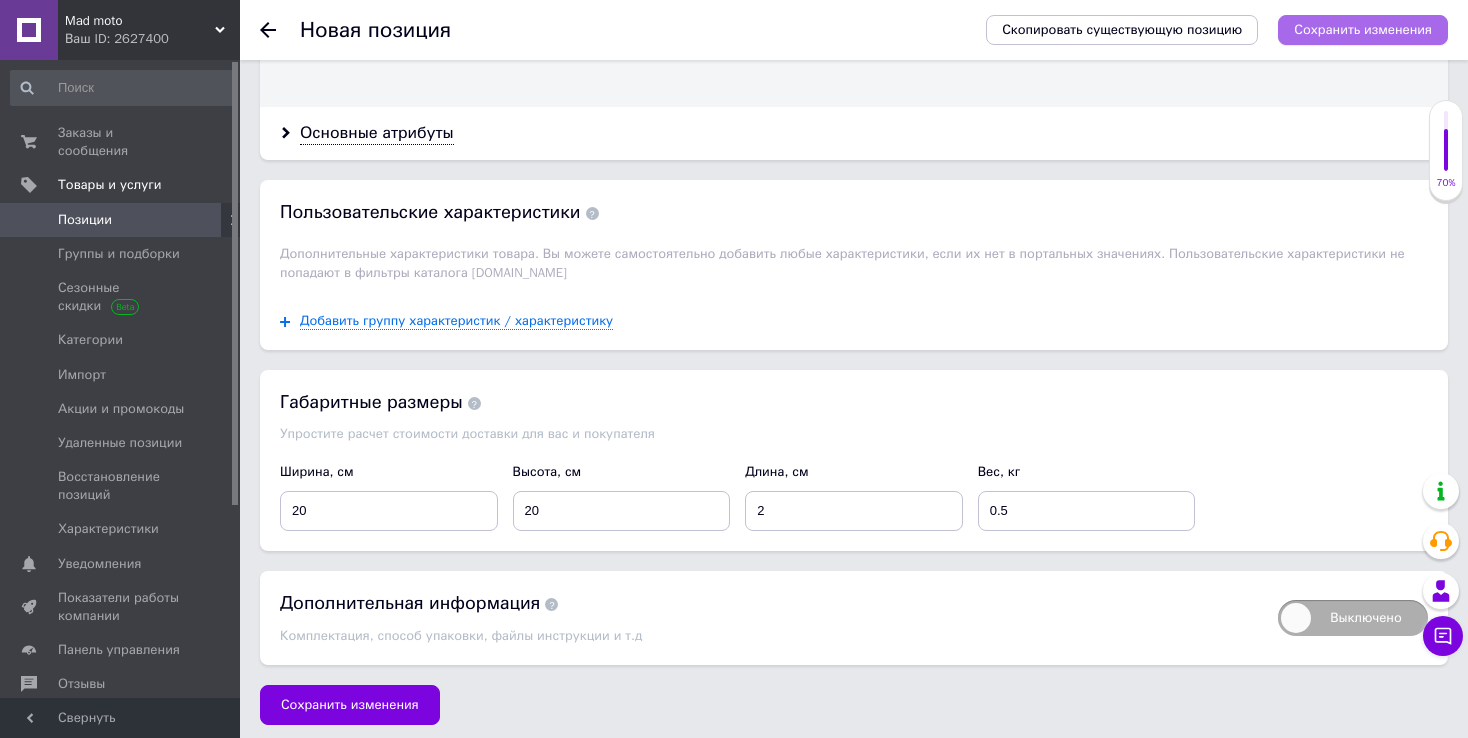 click on "Сохранить изменения" at bounding box center (1363, 29) 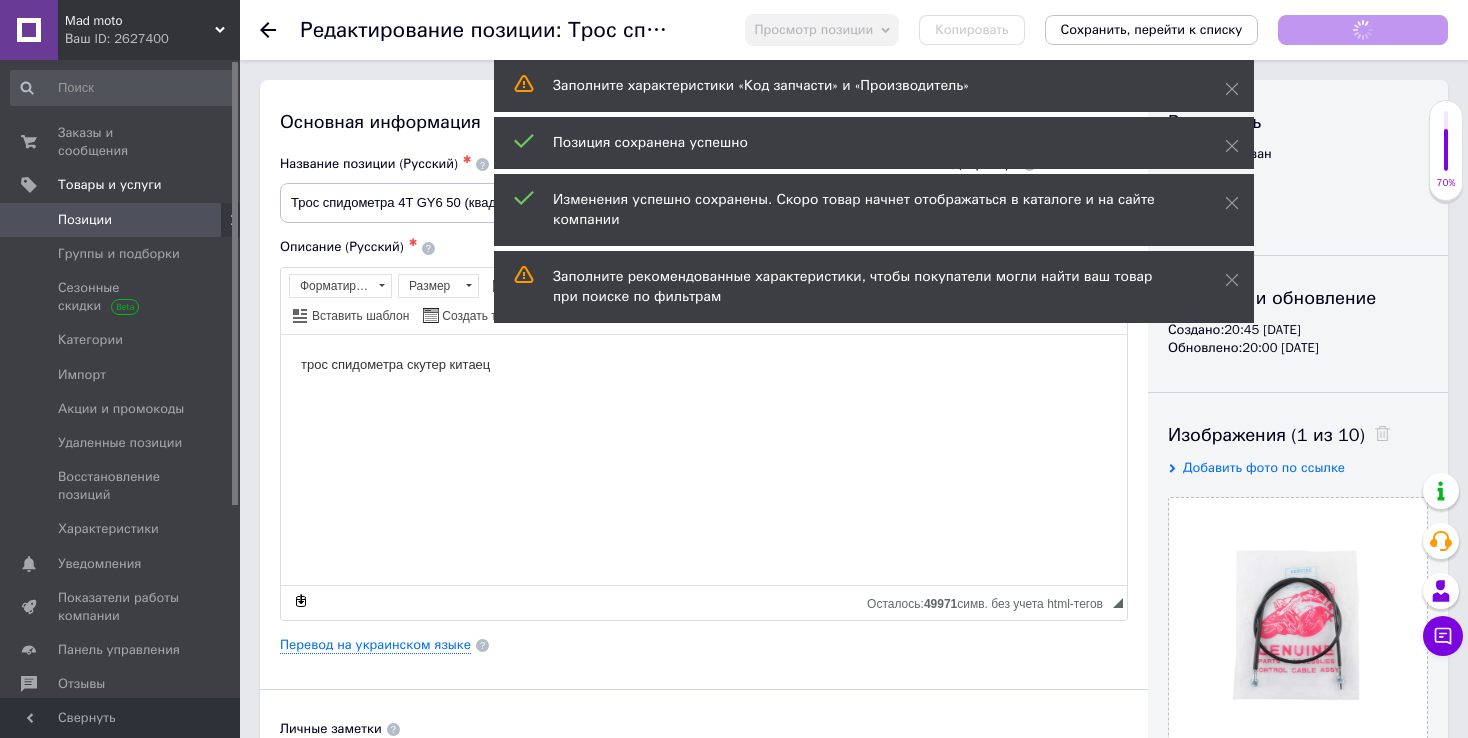 scroll, scrollTop: 0, scrollLeft: 0, axis: both 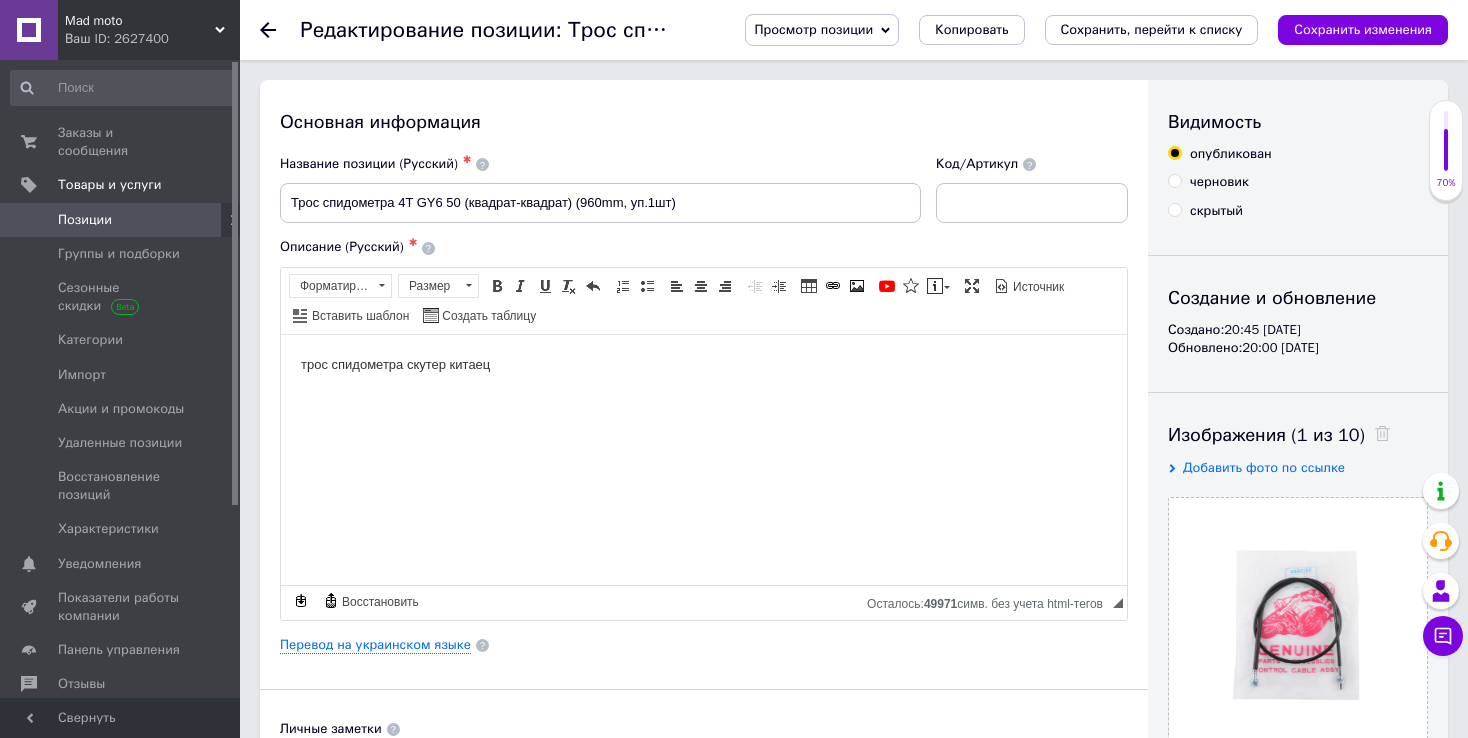 click on "Позиции" at bounding box center (121, 220) 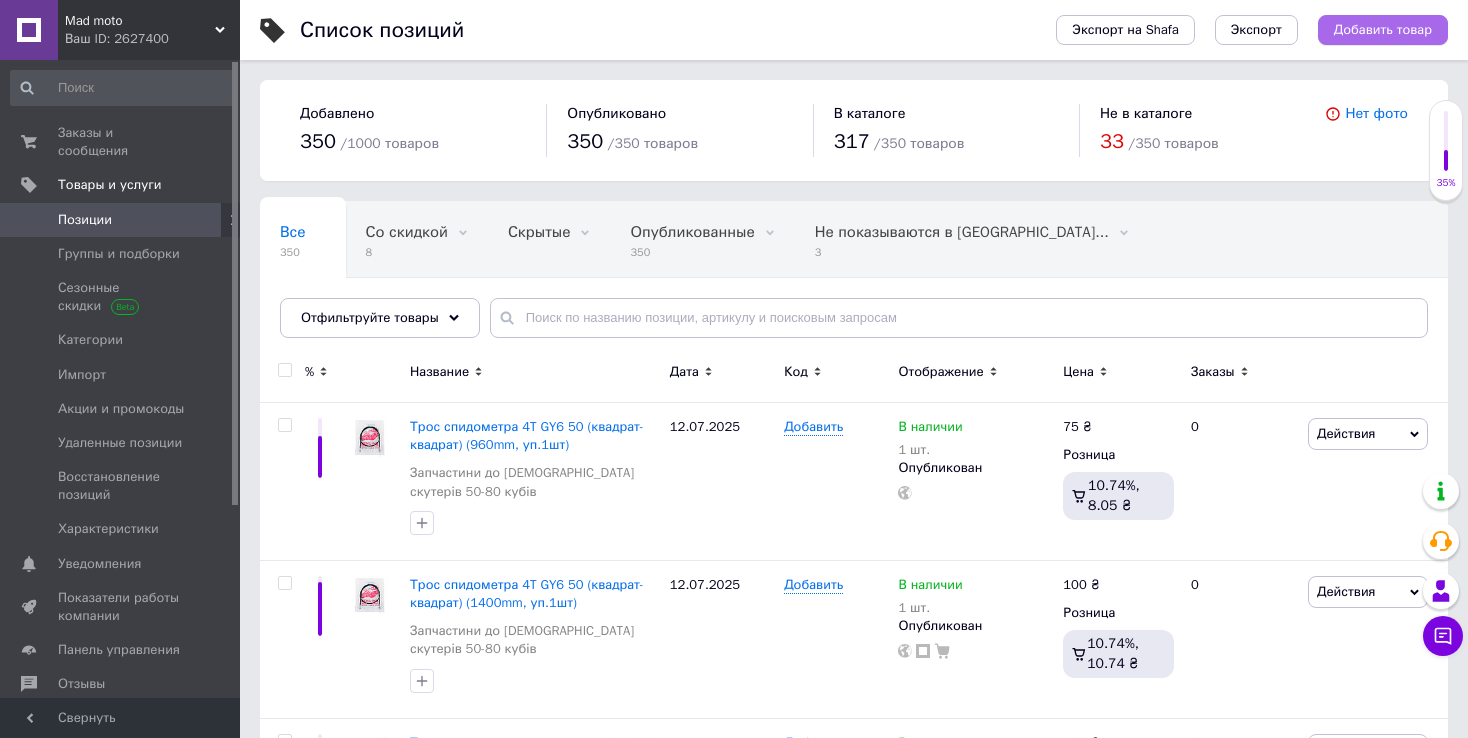 click on "Добавить товар" at bounding box center [1383, 30] 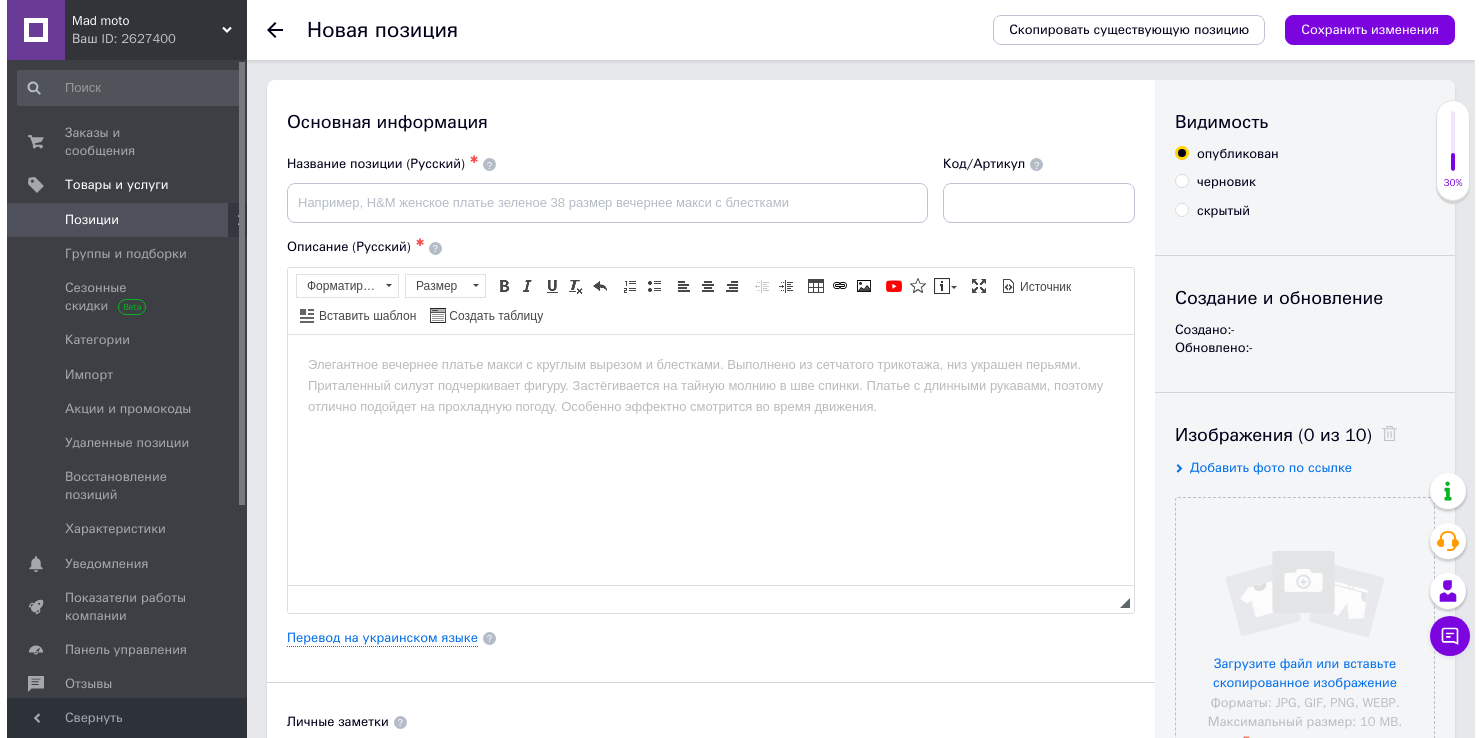 scroll, scrollTop: 0, scrollLeft: 0, axis: both 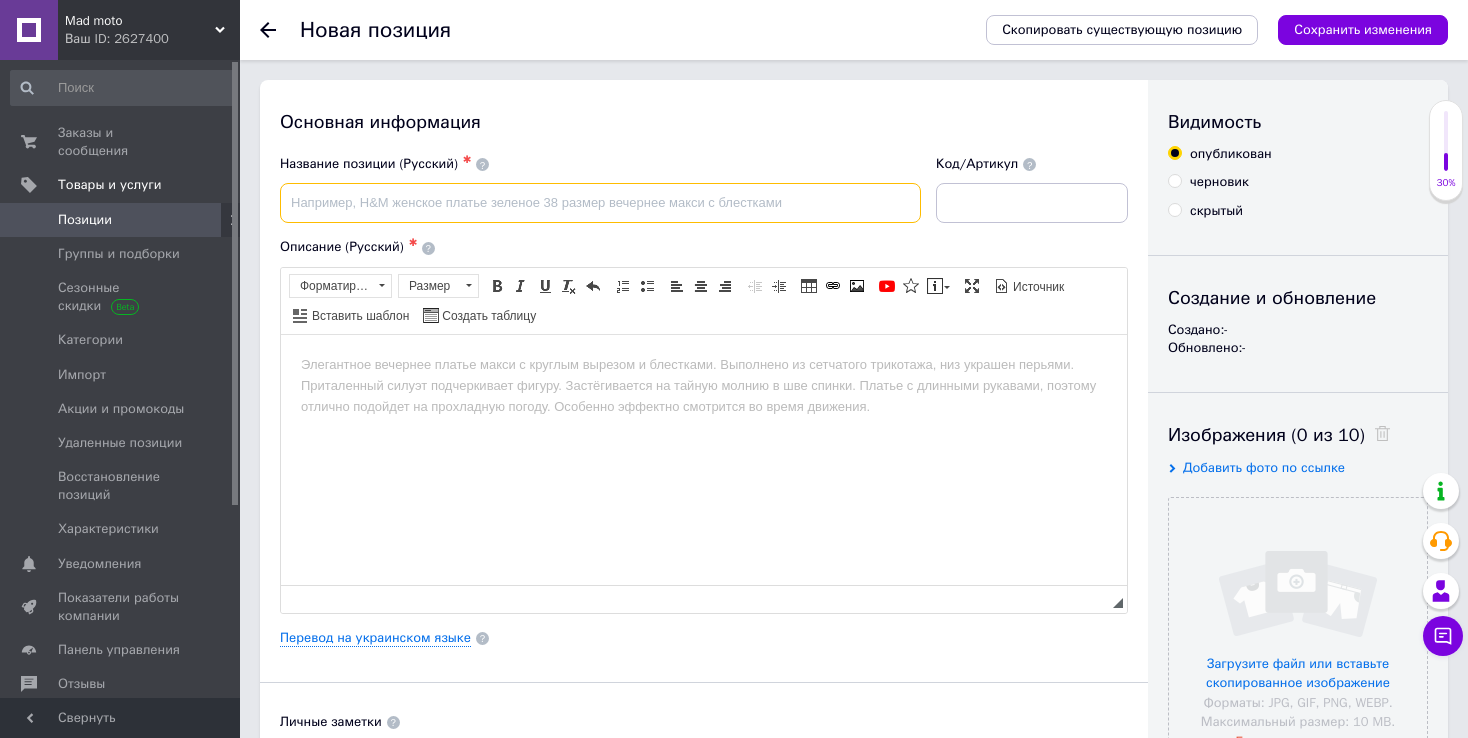 click at bounding box center (600, 203) 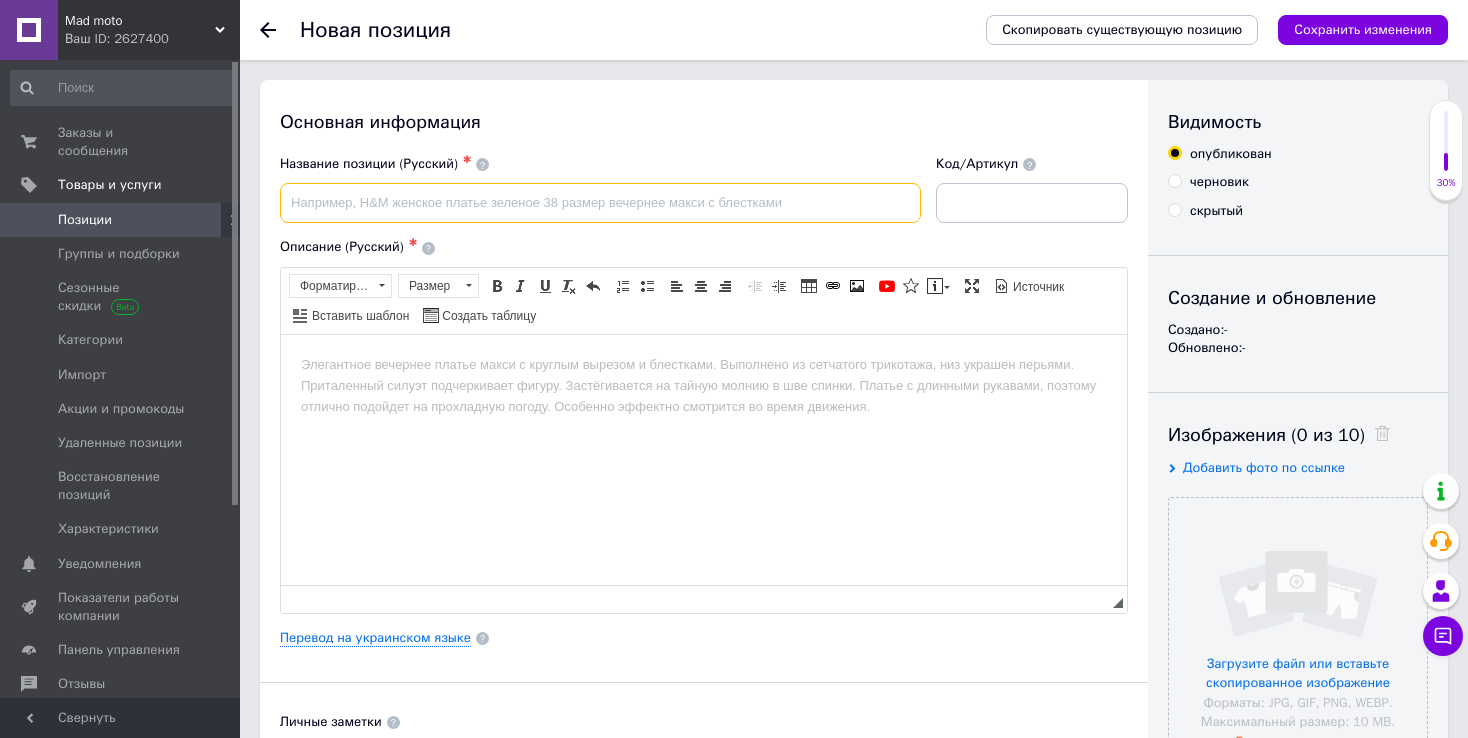 paste on "Трос спидометра   4T GY6 125/150   (1100mm, уп.1шт)   MANLE" 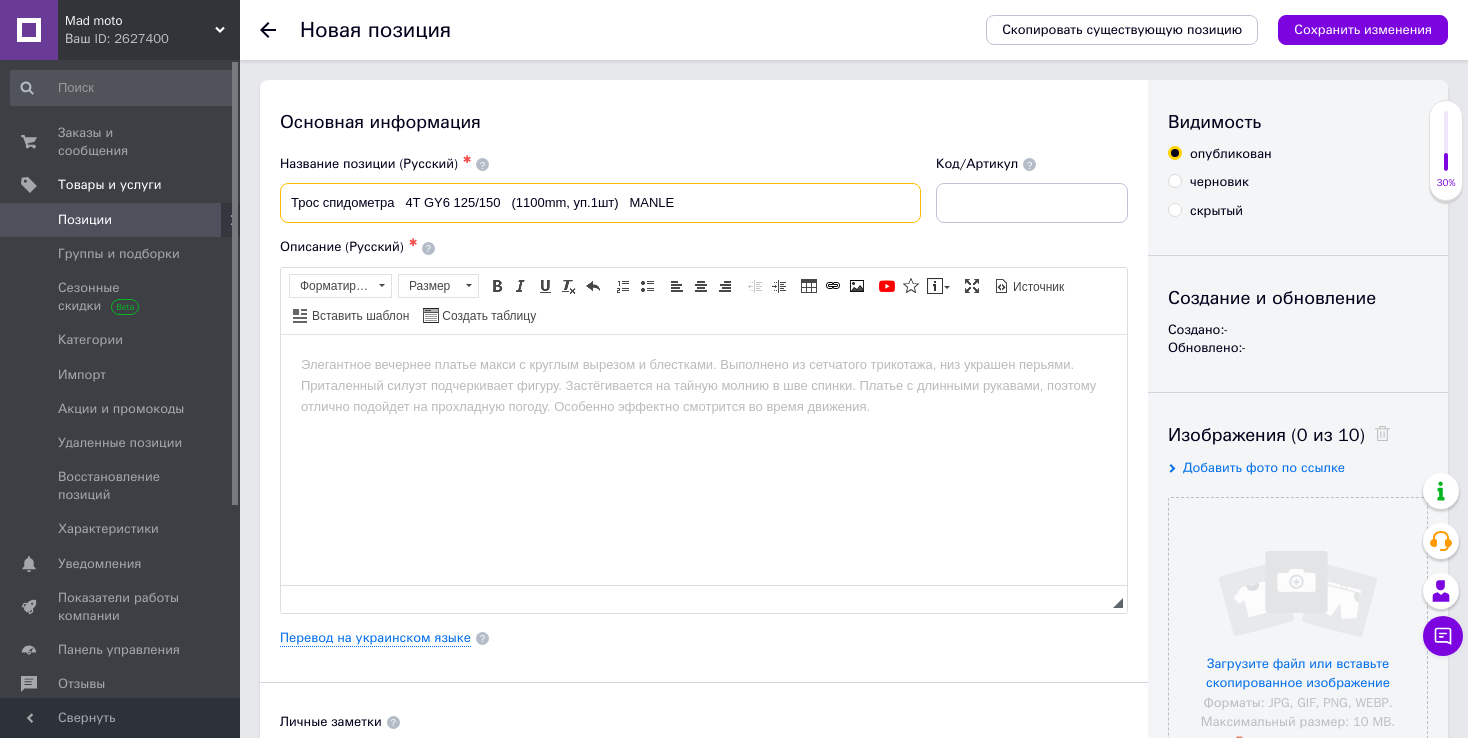 click on "Трос спидометра   4T GY6 125/150   (1100mm, уп.1шт)   MANLE" at bounding box center [600, 203] 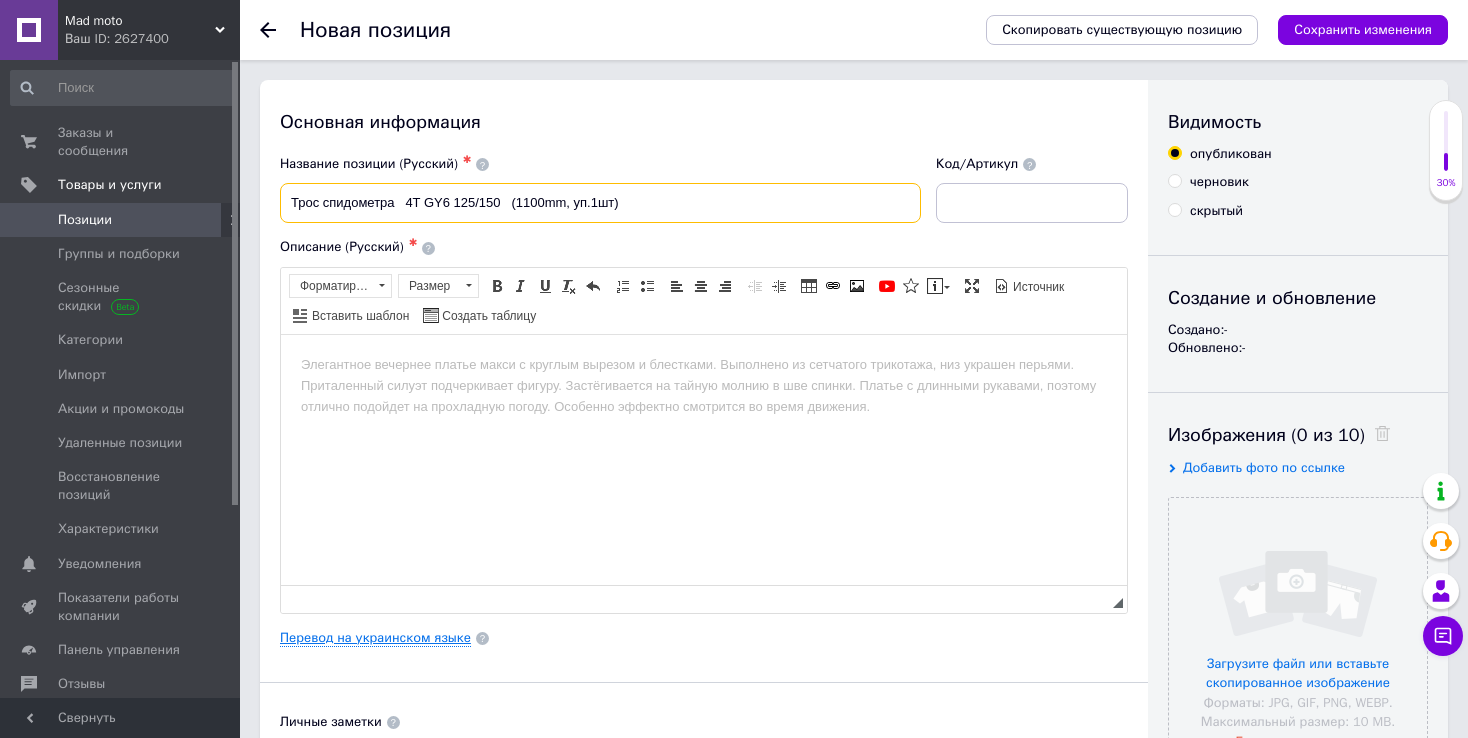 type on "Трос спидометра   4T GY6 125/150   (1100mm, уп.1шт)" 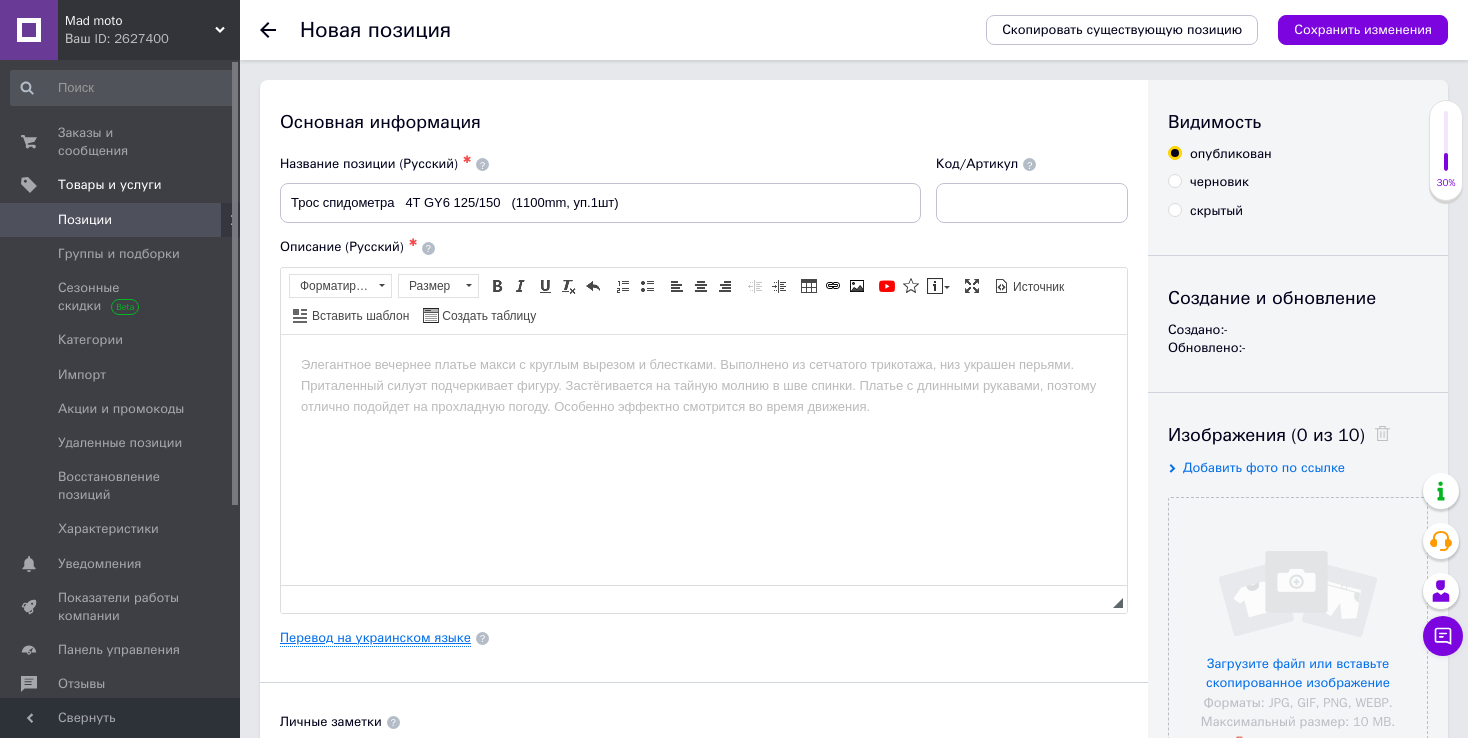 click on "Перевод на украинском языке" at bounding box center (375, 638) 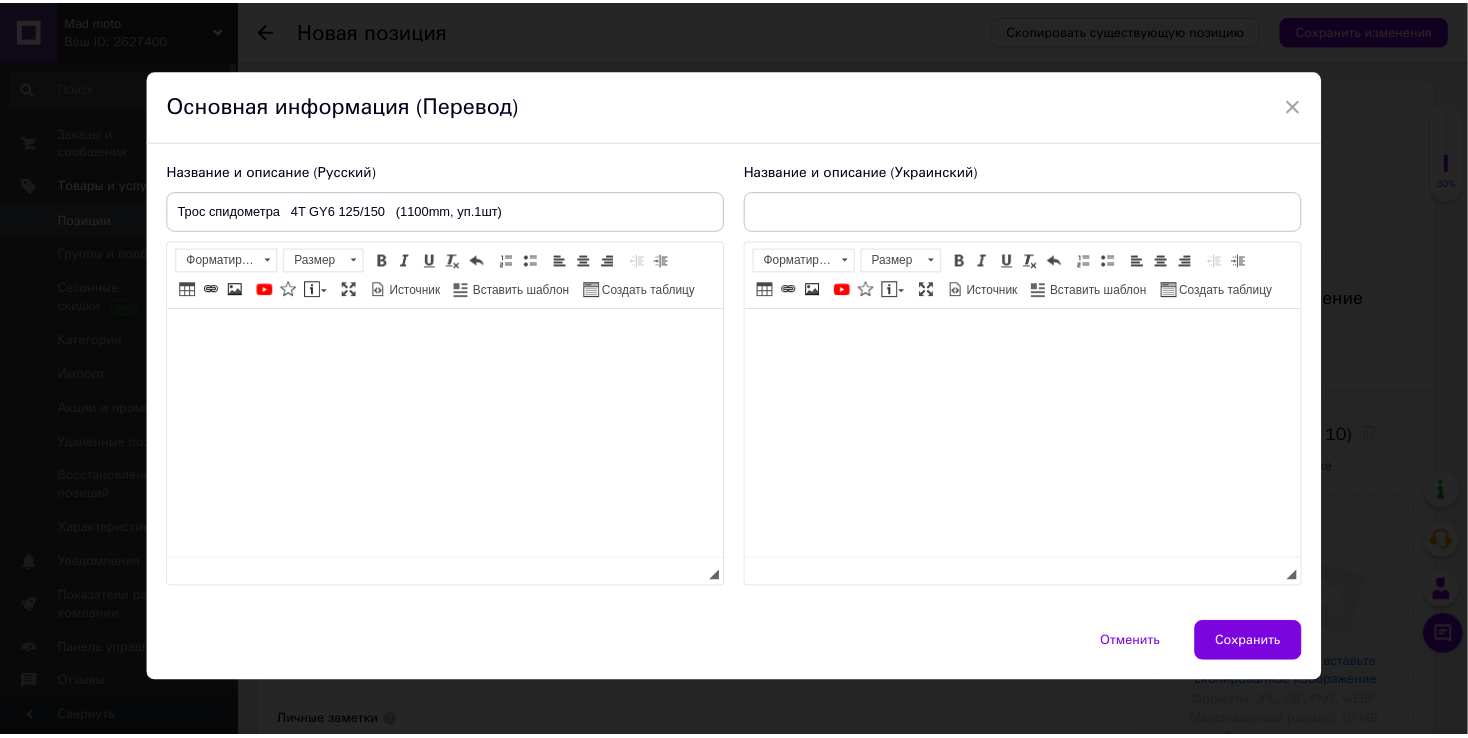 scroll, scrollTop: 0, scrollLeft: 0, axis: both 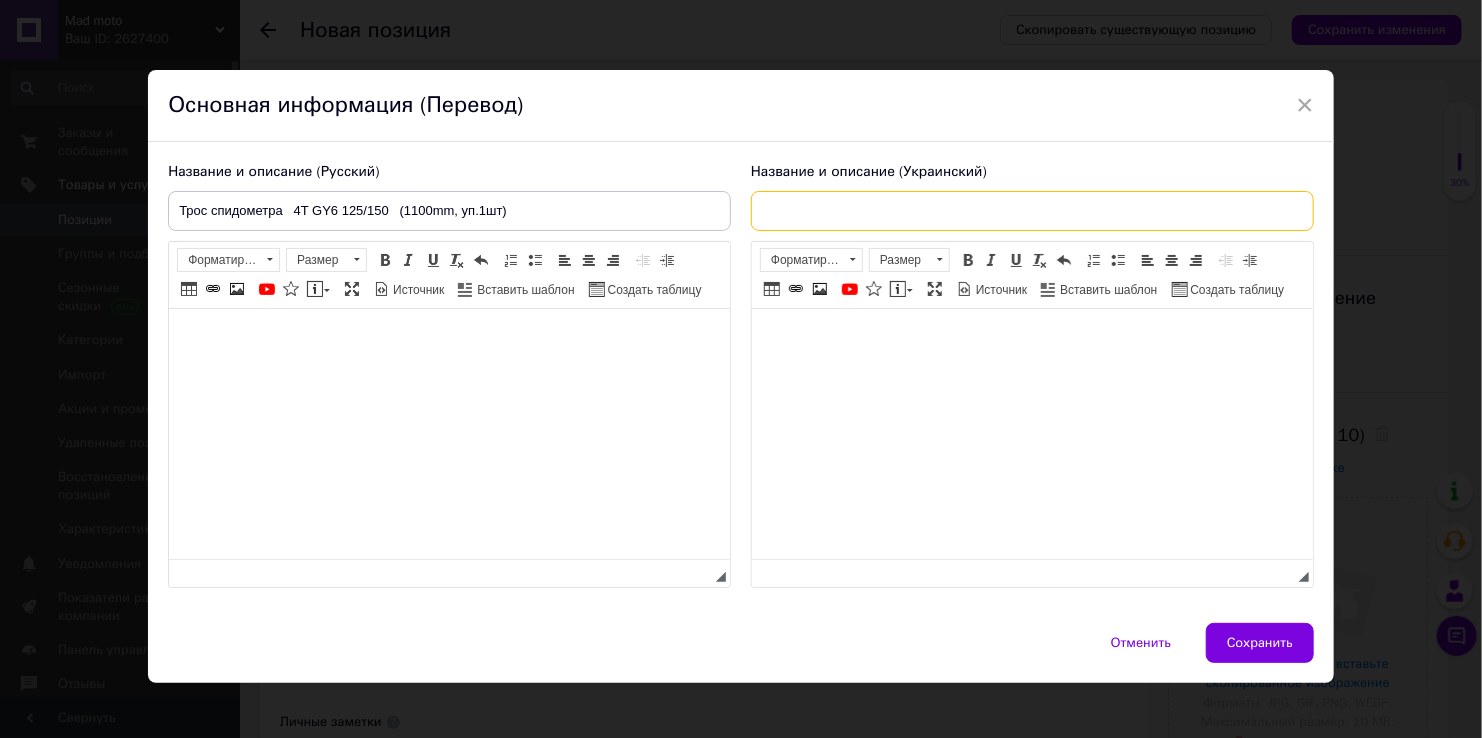 paste on "Трос спідометра 4T GY6 125/150 (1100mm, уп.1шт)" 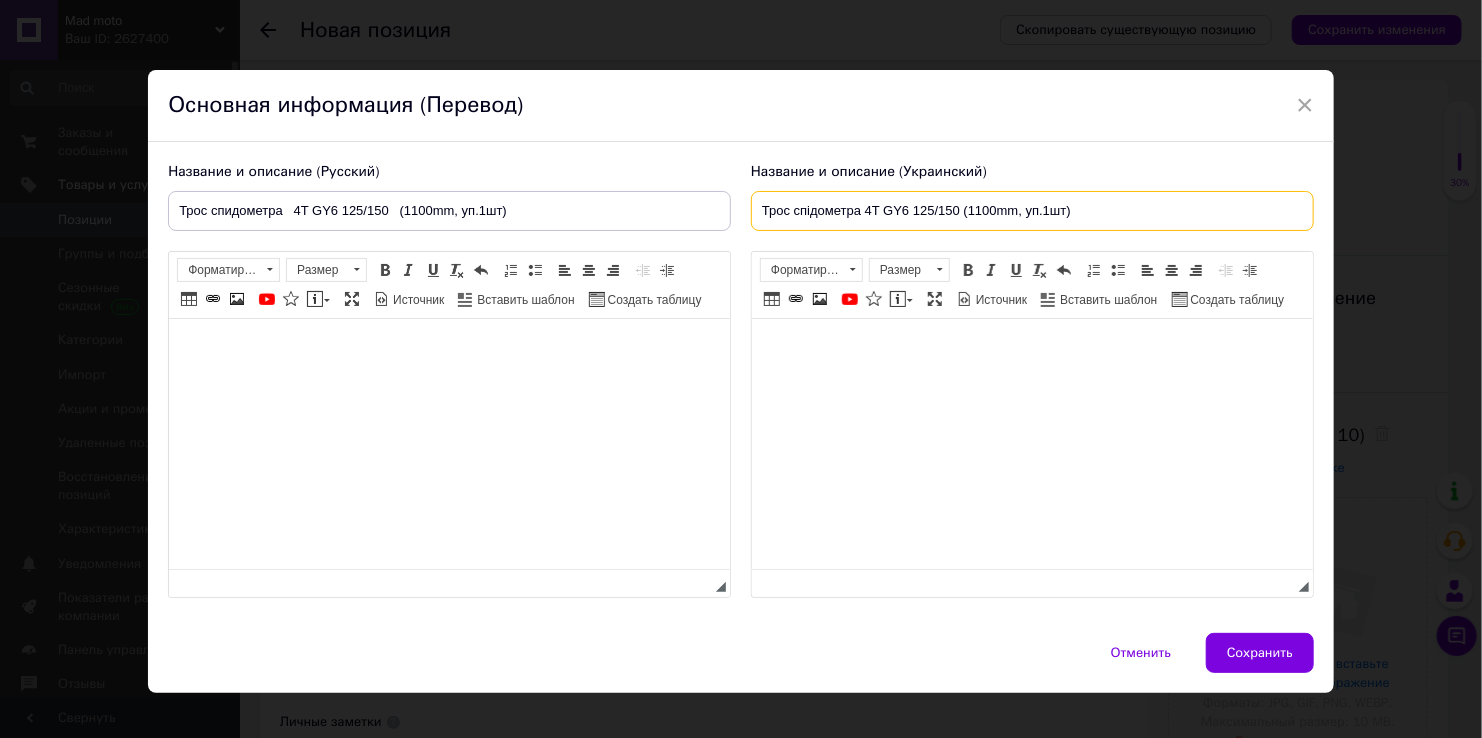 type on "Трос спідометра 4T GY6 125/150 (1100mm, уп.1шт)" 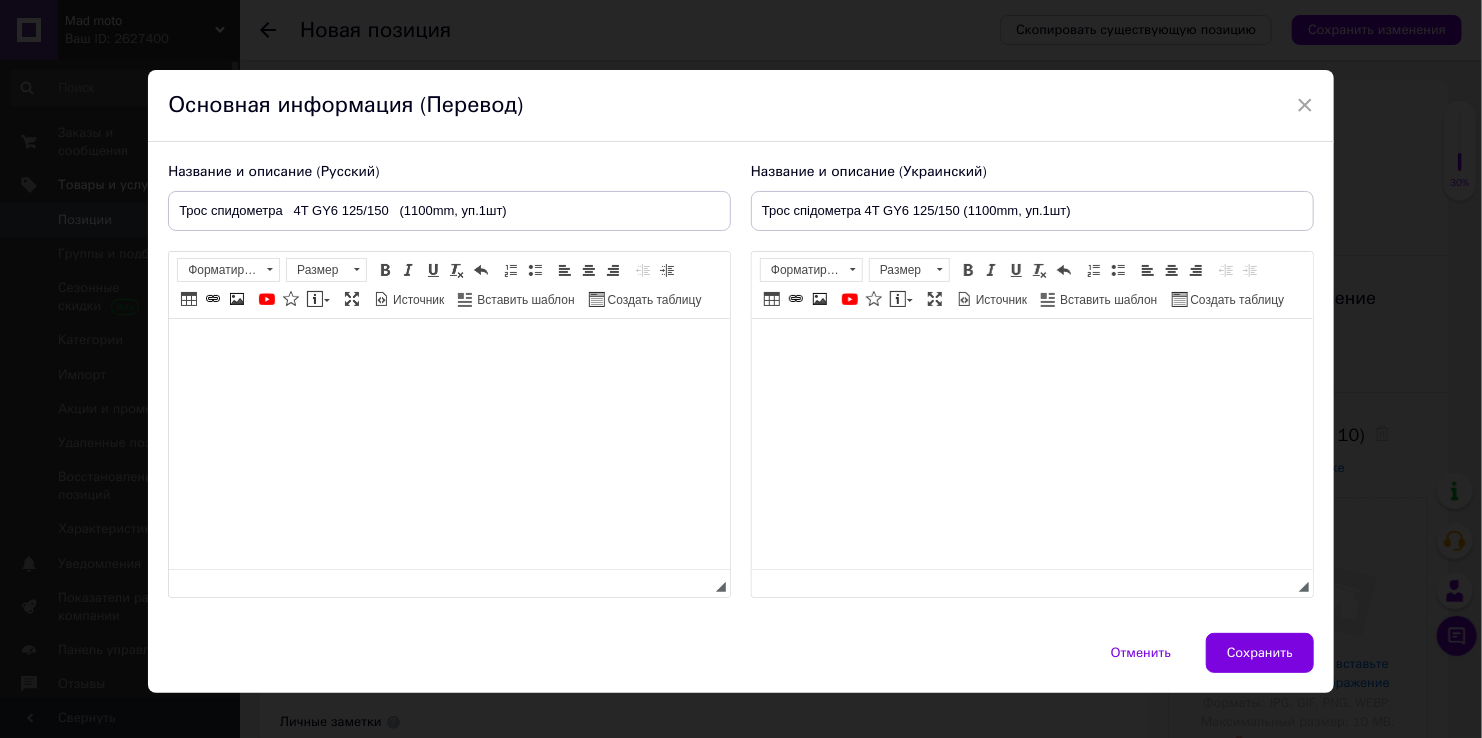 click at bounding box center [1031, 349] 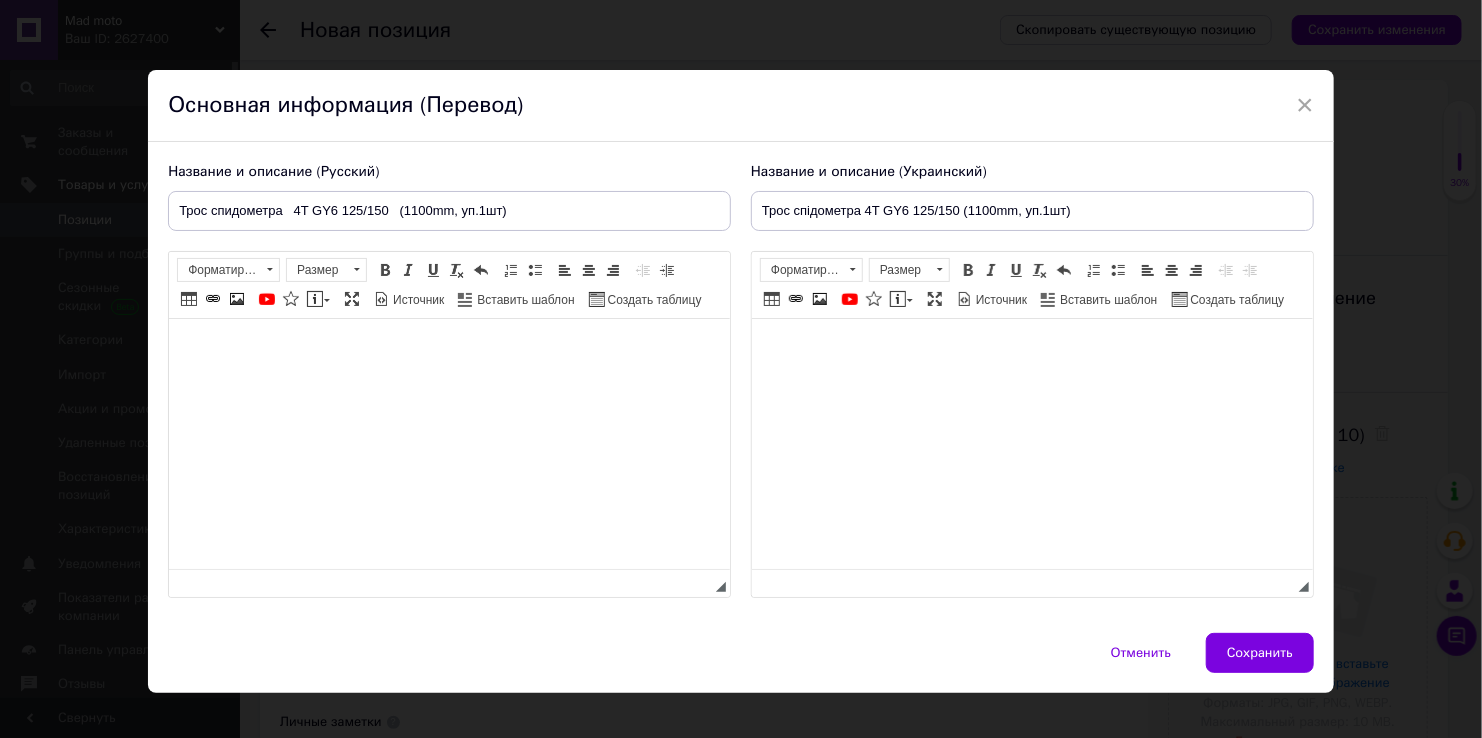 type 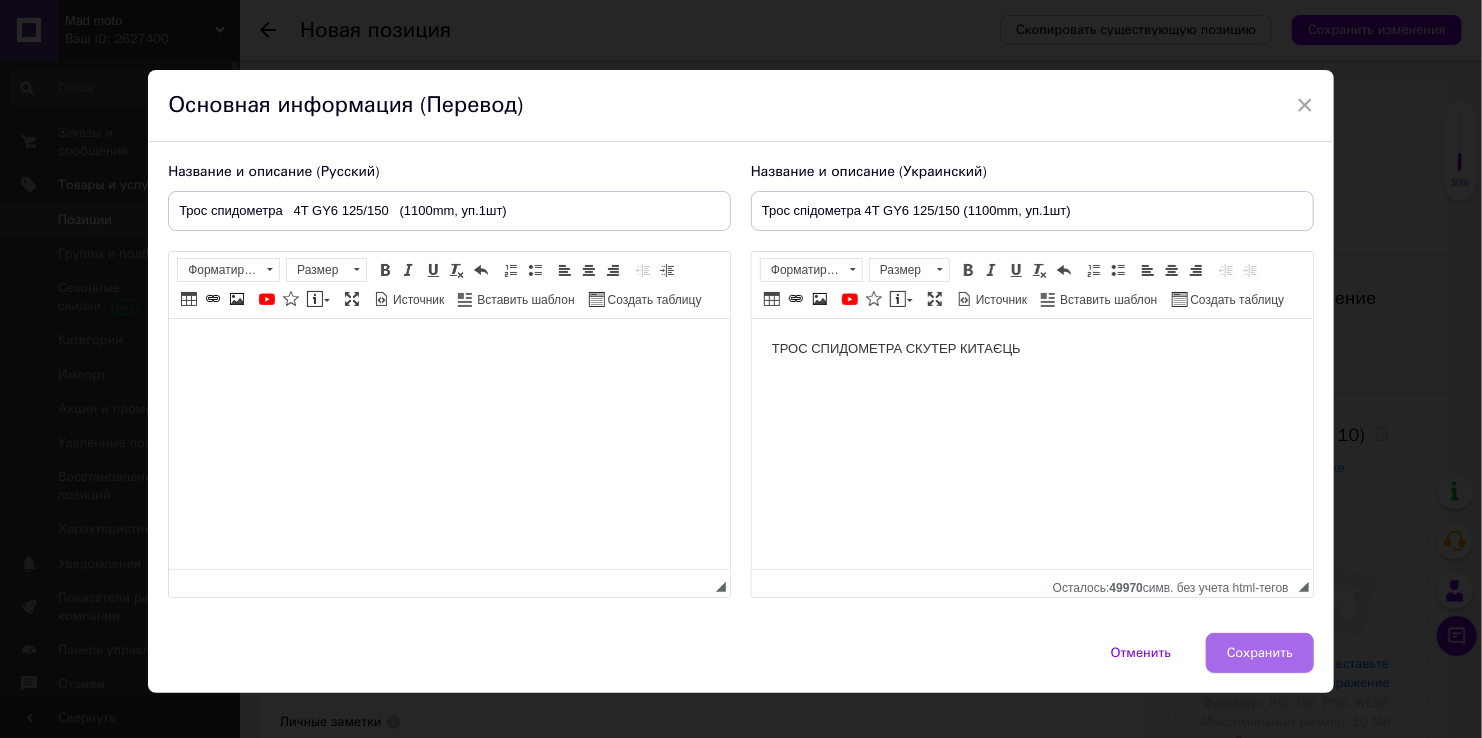 click on "Сохранить" at bounding box center [1260, 653] 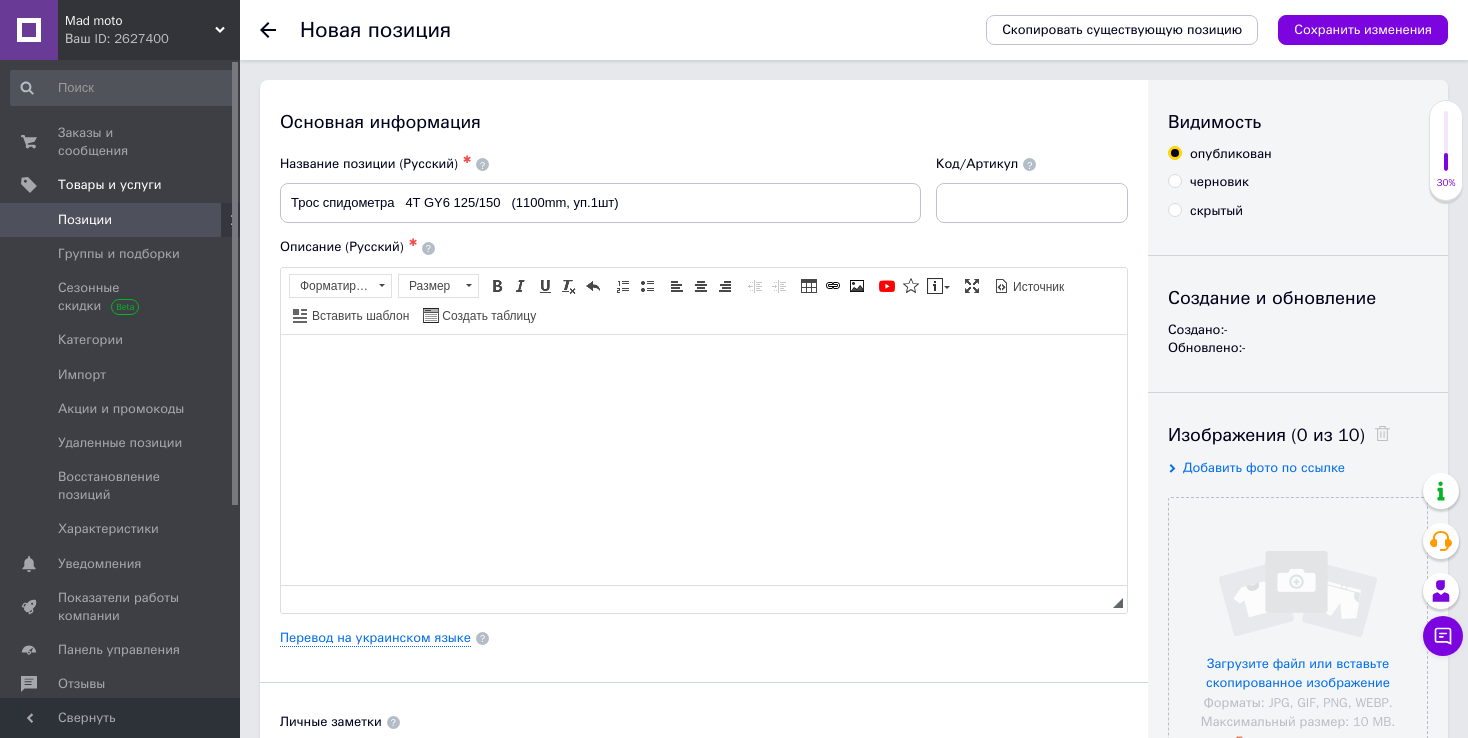 click at bounding box center [704, 364] 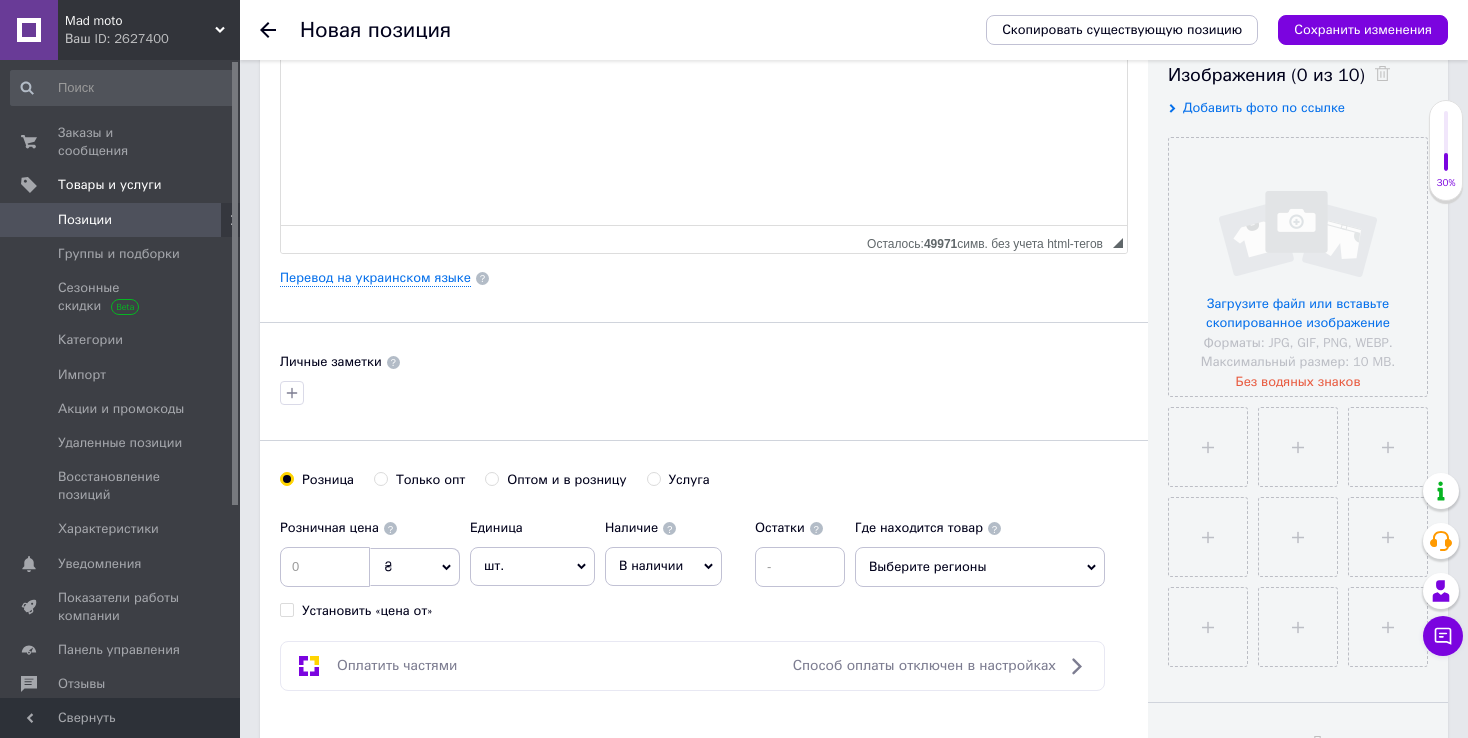 scroll, scrollTop: 400, scrollLeft: 0, axis: vertical 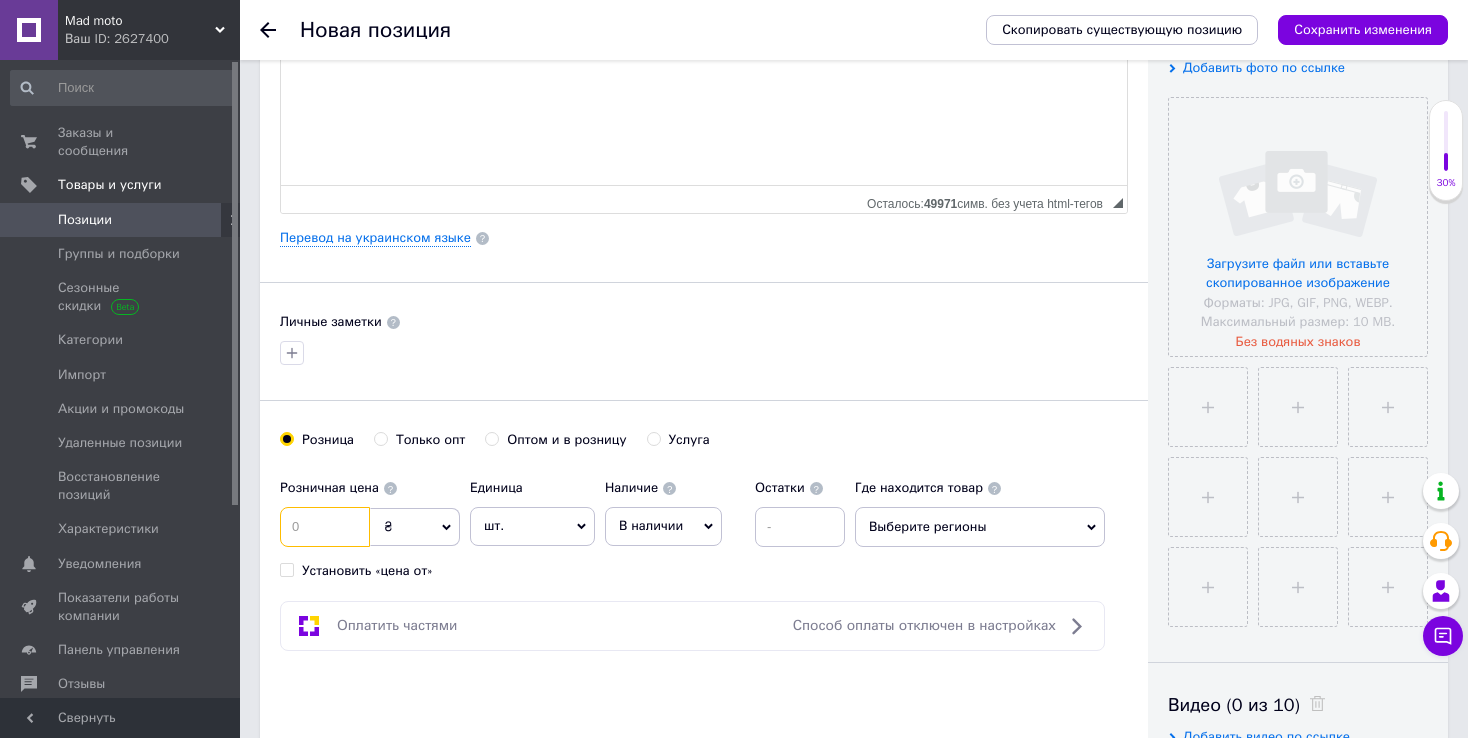 click at bounding box center (325, 527) 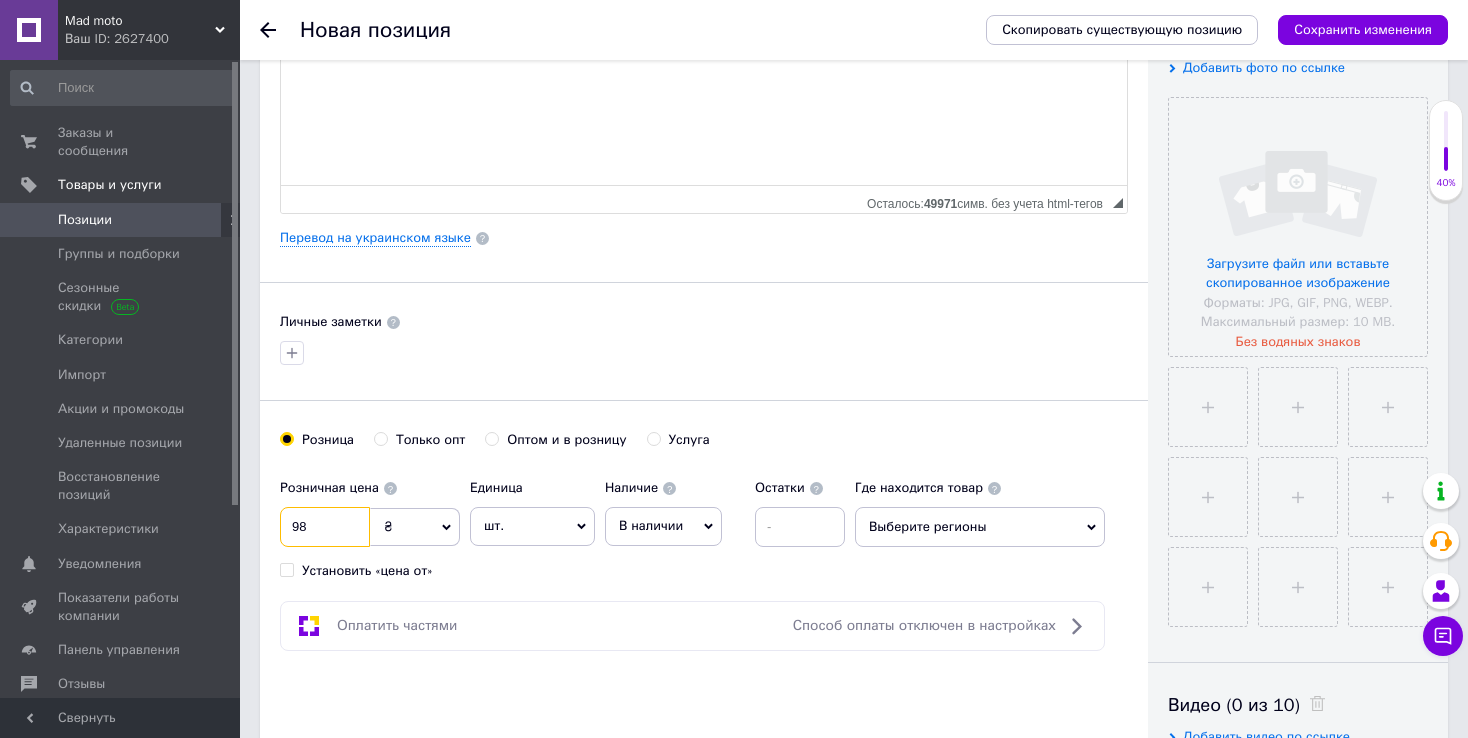 type on "98" 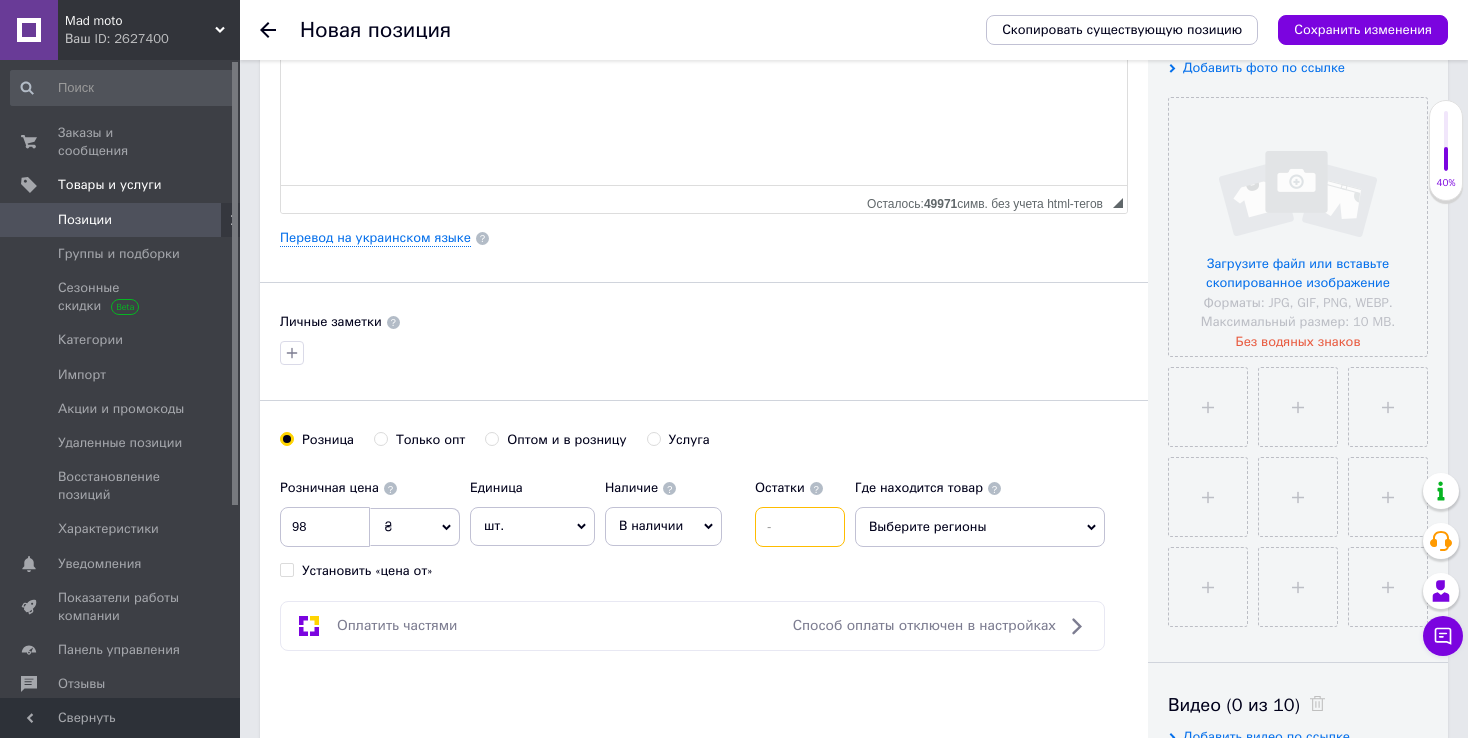 click at bounding box center (800, 527) 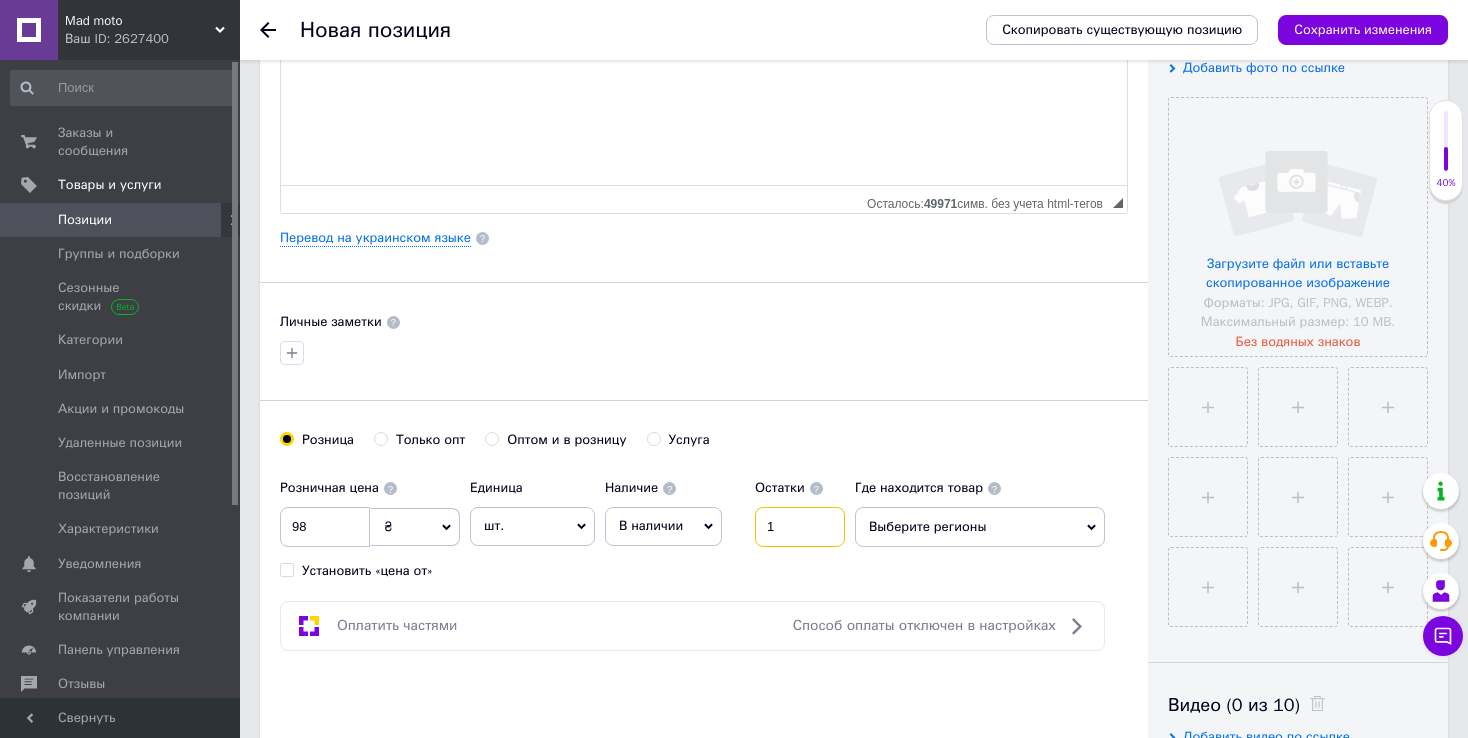 type on "1" 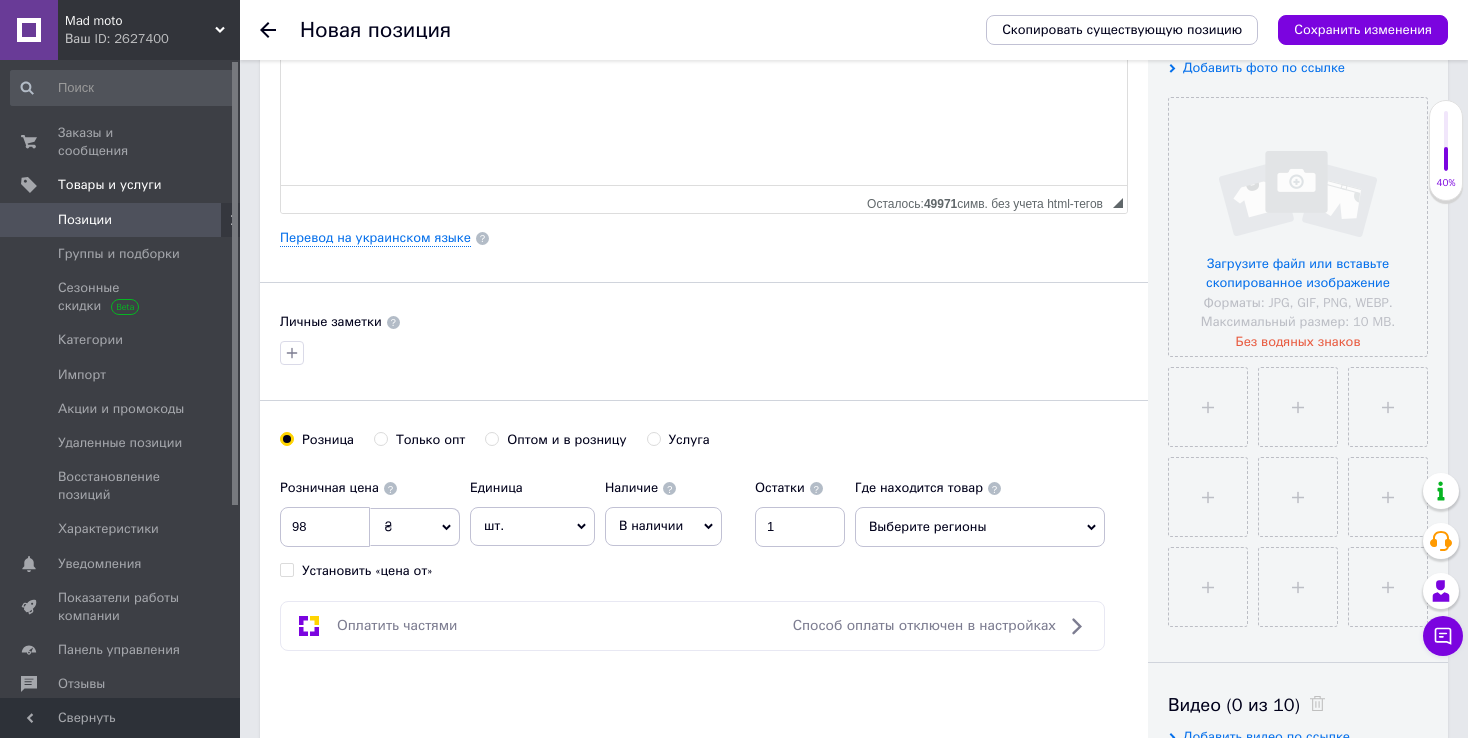 drag, startPoint x: 1116, startPoint y: 526, endPoint x: 1091, endPoint y: 526, distance: 25 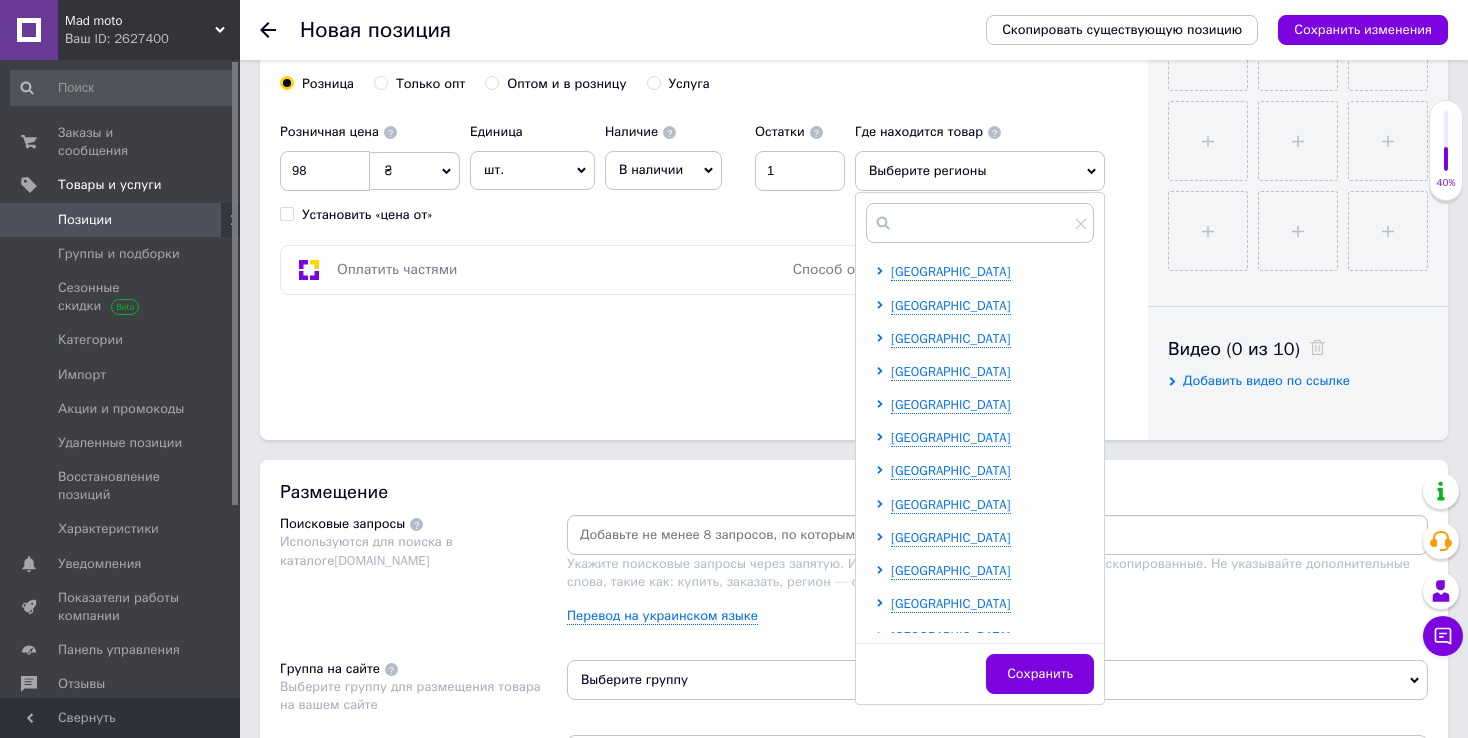 scroll, scrollTop: 800, scrollLeft: 0, axis: vertical 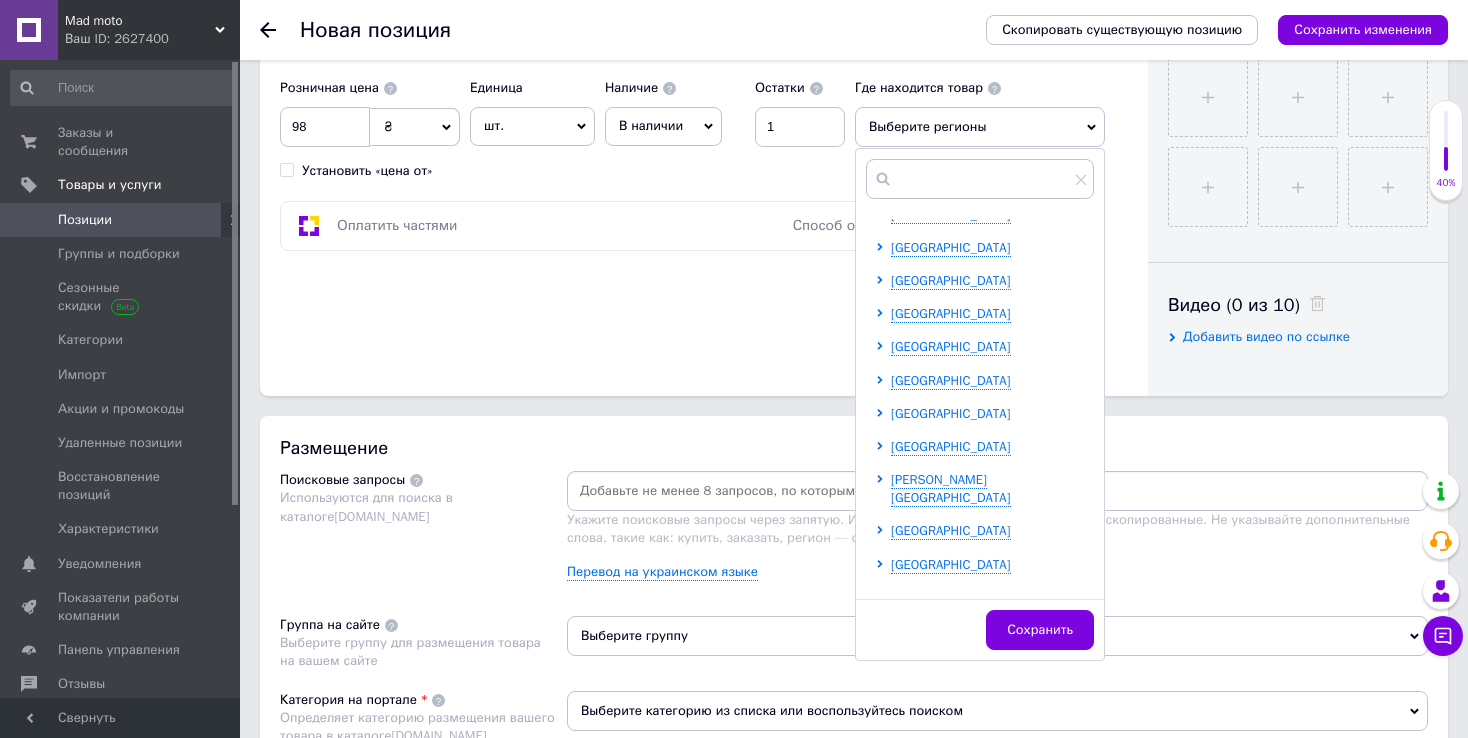 click on "[GEOGRAPHIC_DATA]" at bounding box center [951, 413] 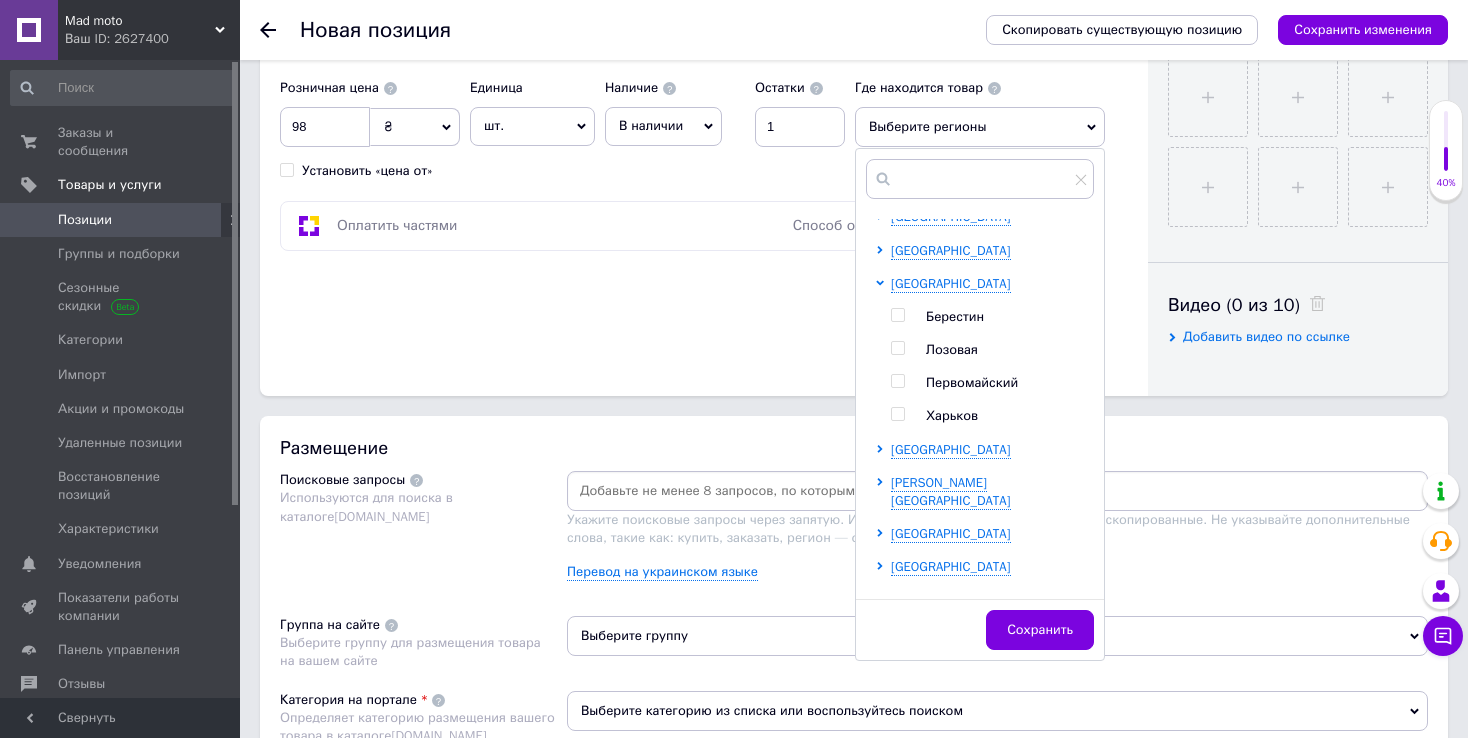 scroll, scrollTop: 544, scrollLeft: 0, axis: vertical 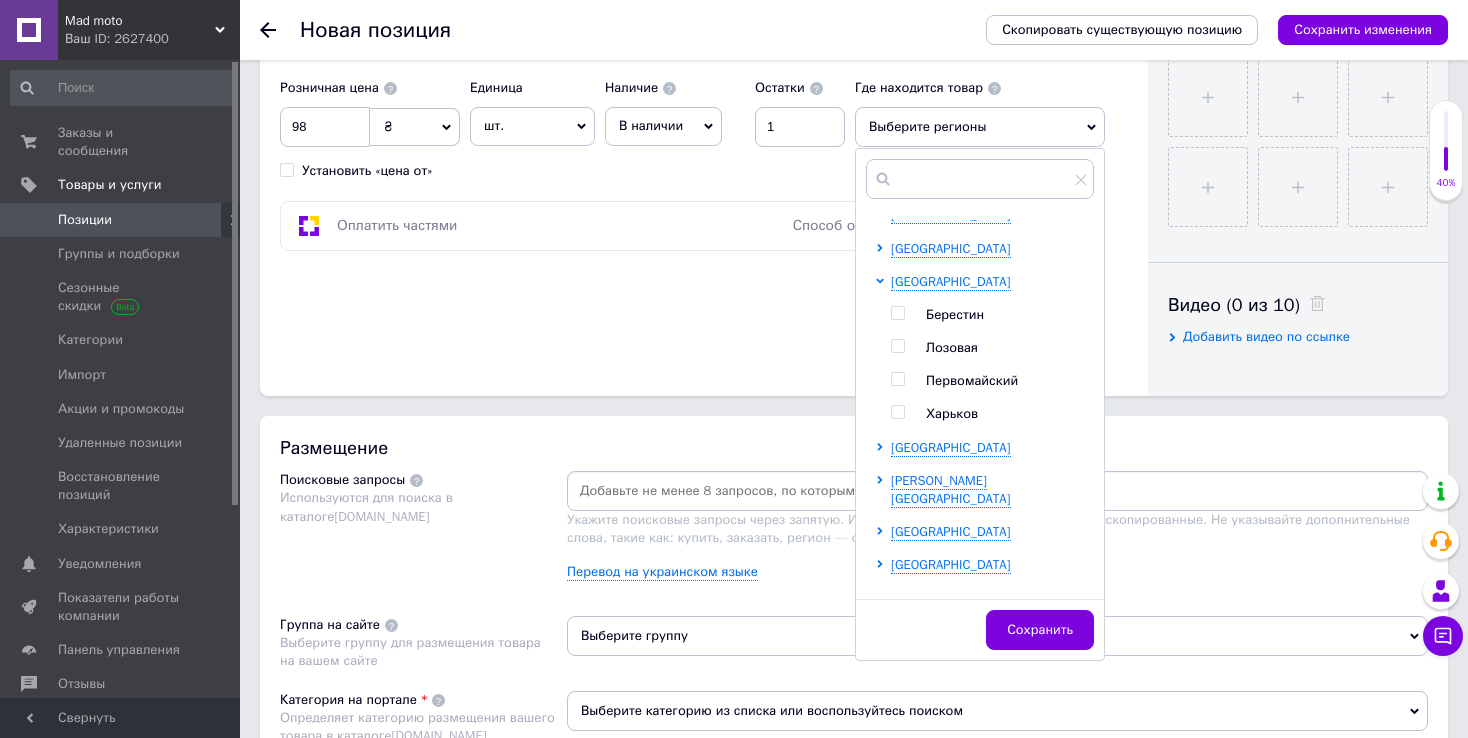 click on "Харьков" at bounding box center [952, 413] 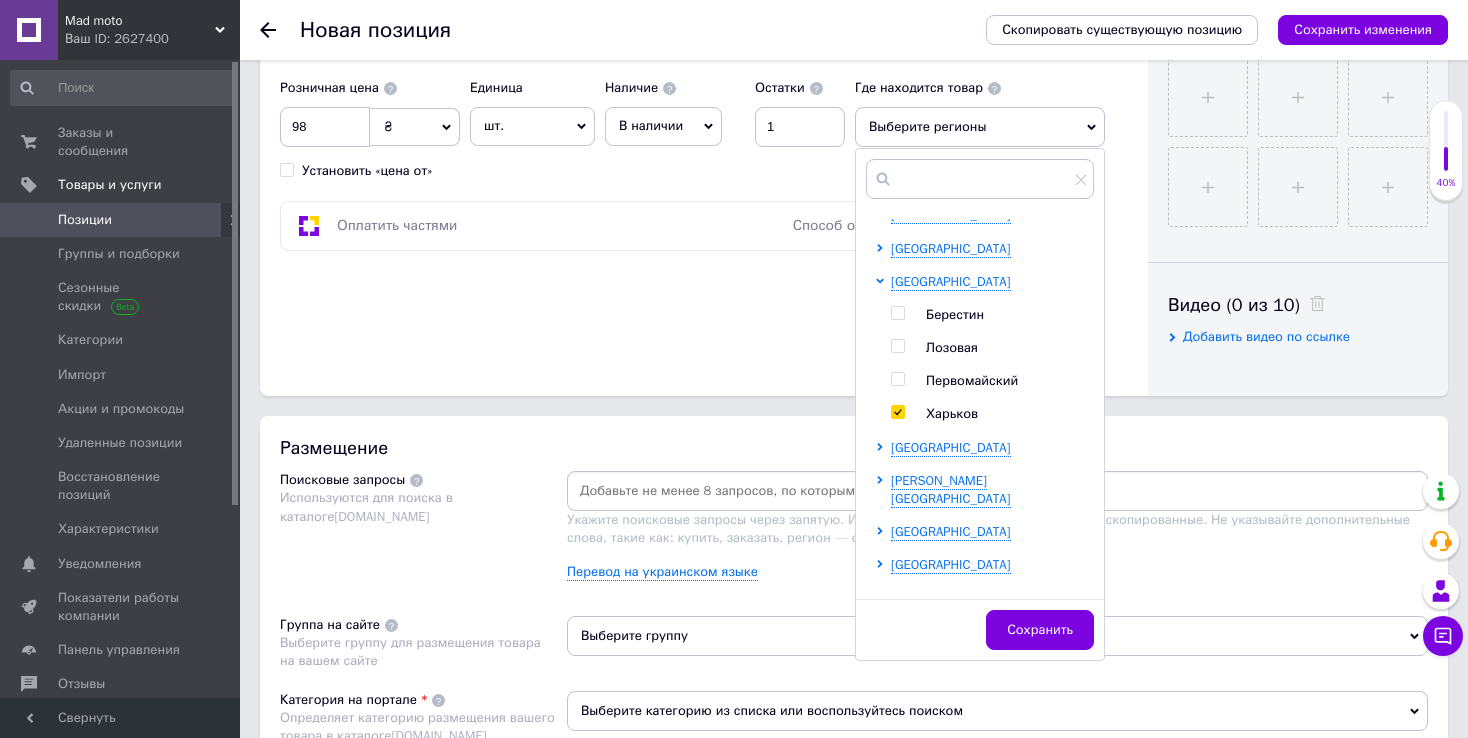checkbox on "true" 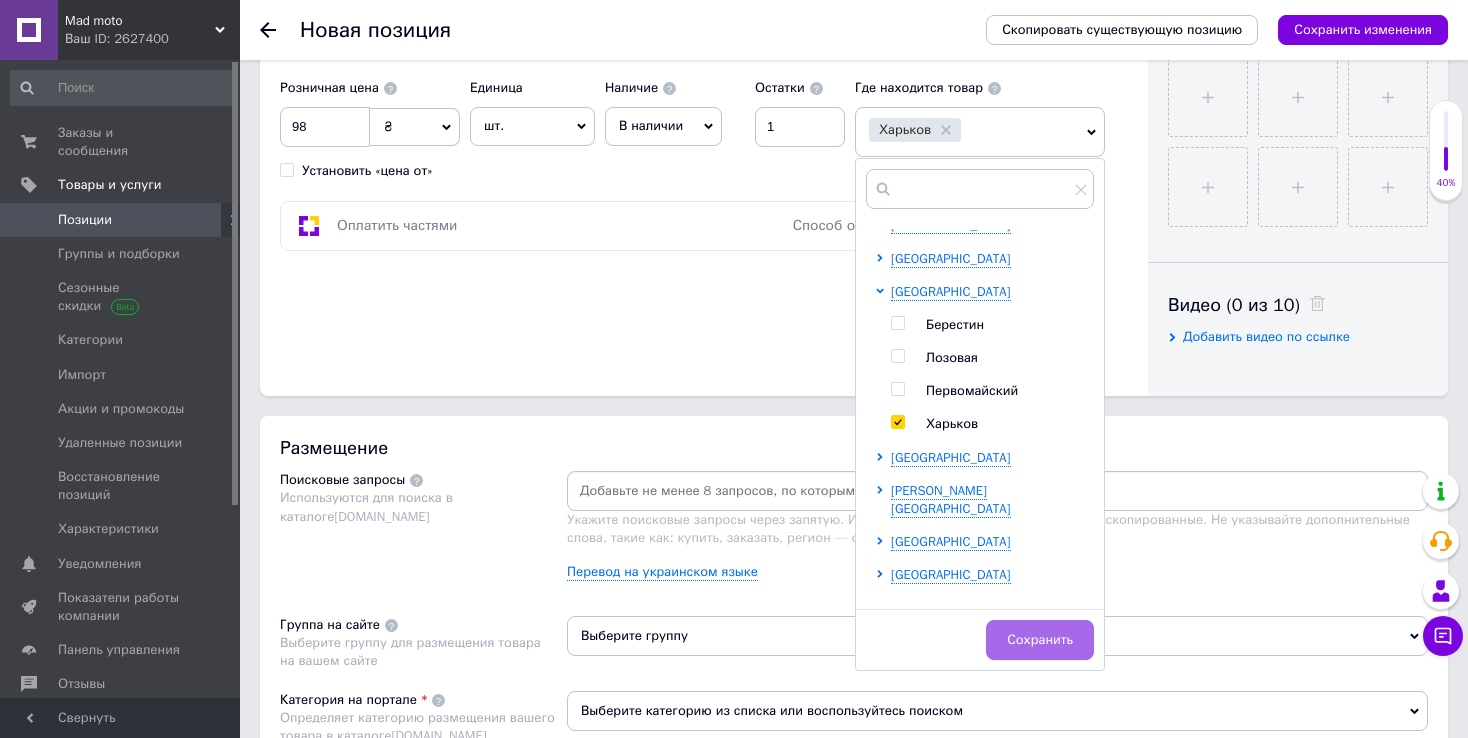 click on "Сохранить" at bounding box center [1040, 640] 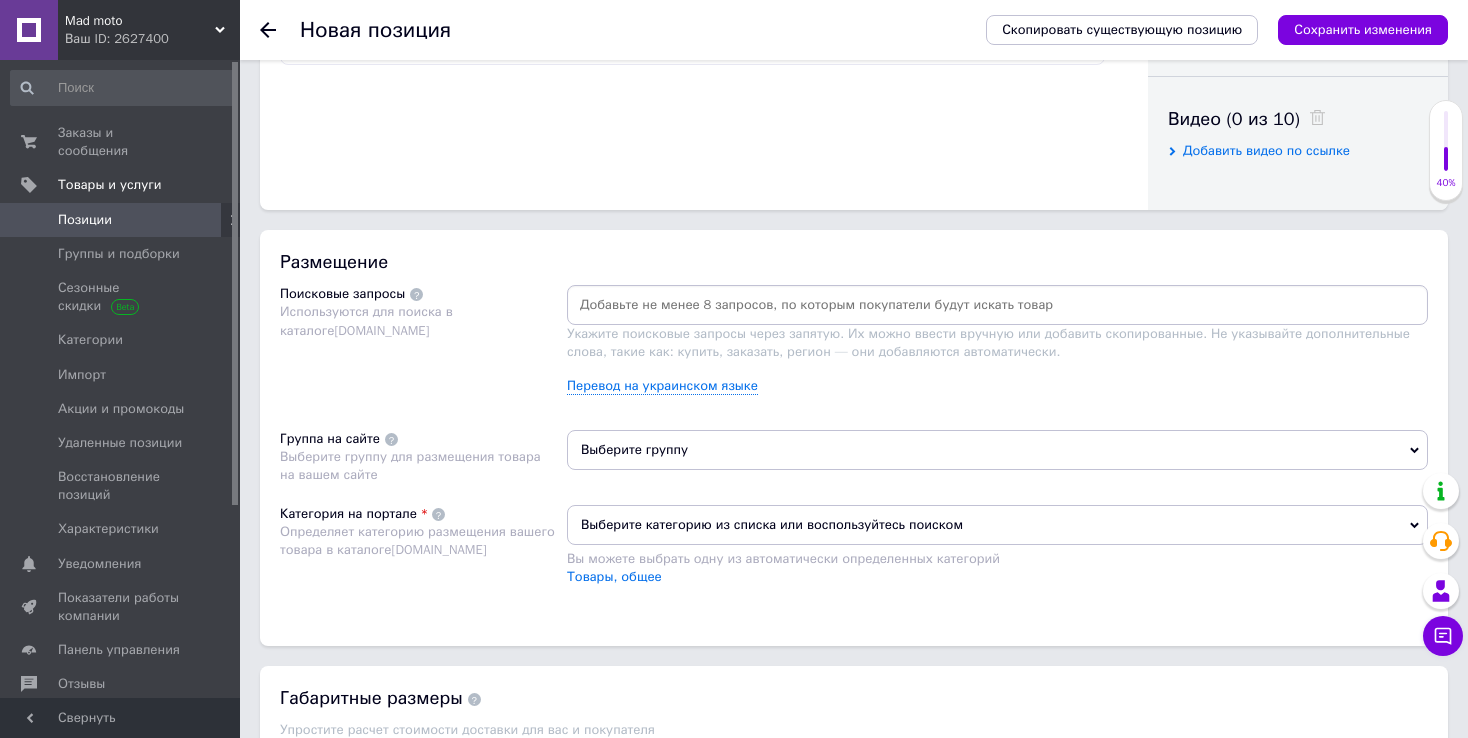 scroll, scrollTop: 1000, scrollLeft: 0, axis: vertical 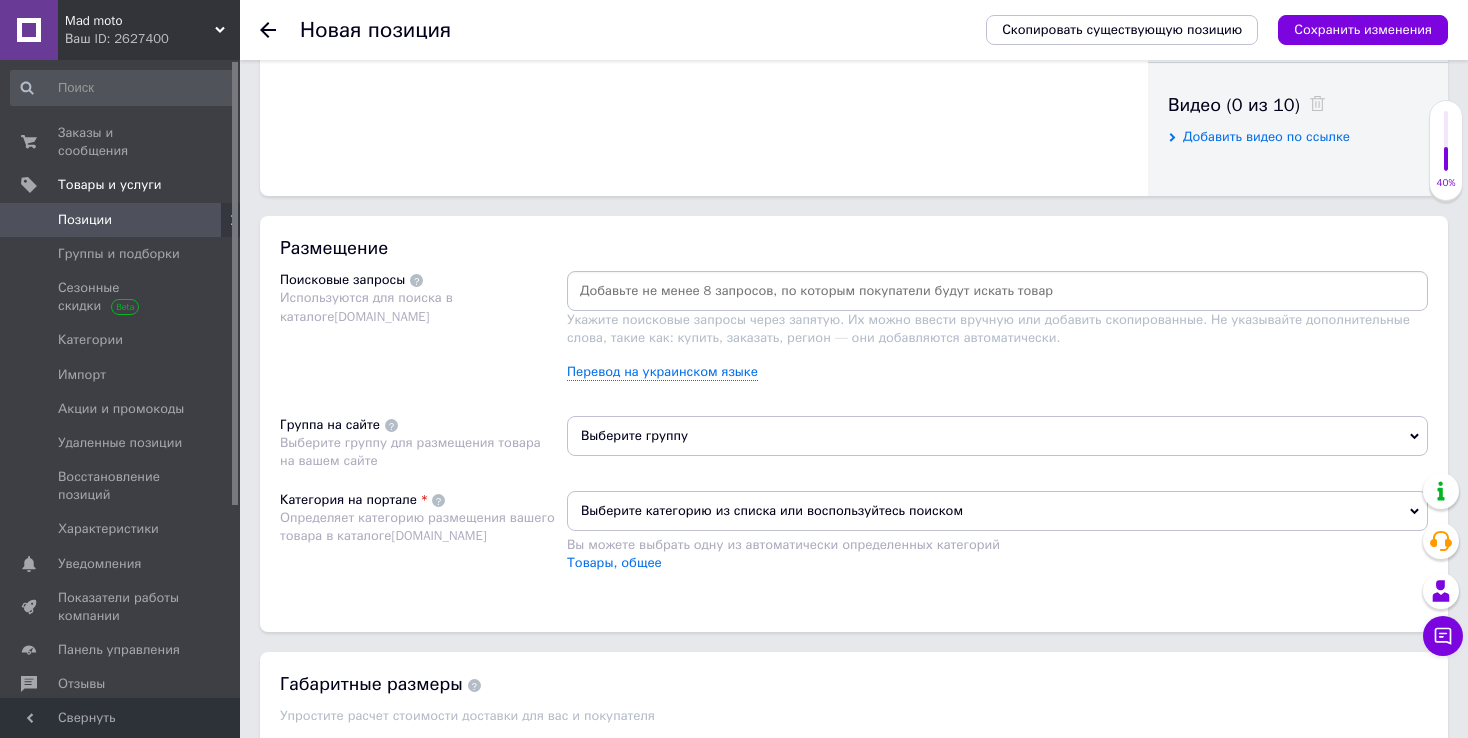 click at bounding box center [997, 291] 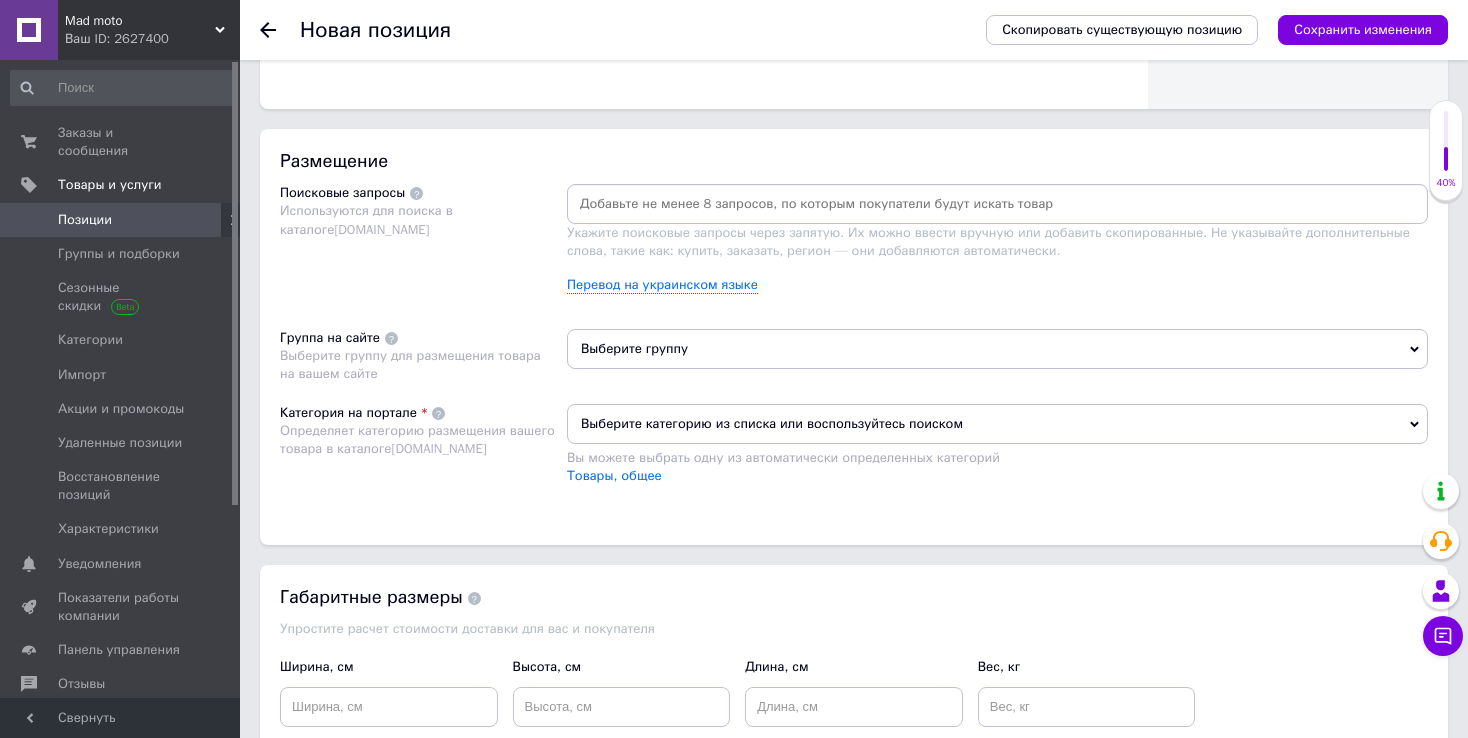 scroll, scrollTop: 1084, scrollLeft: 0, axis: vertical 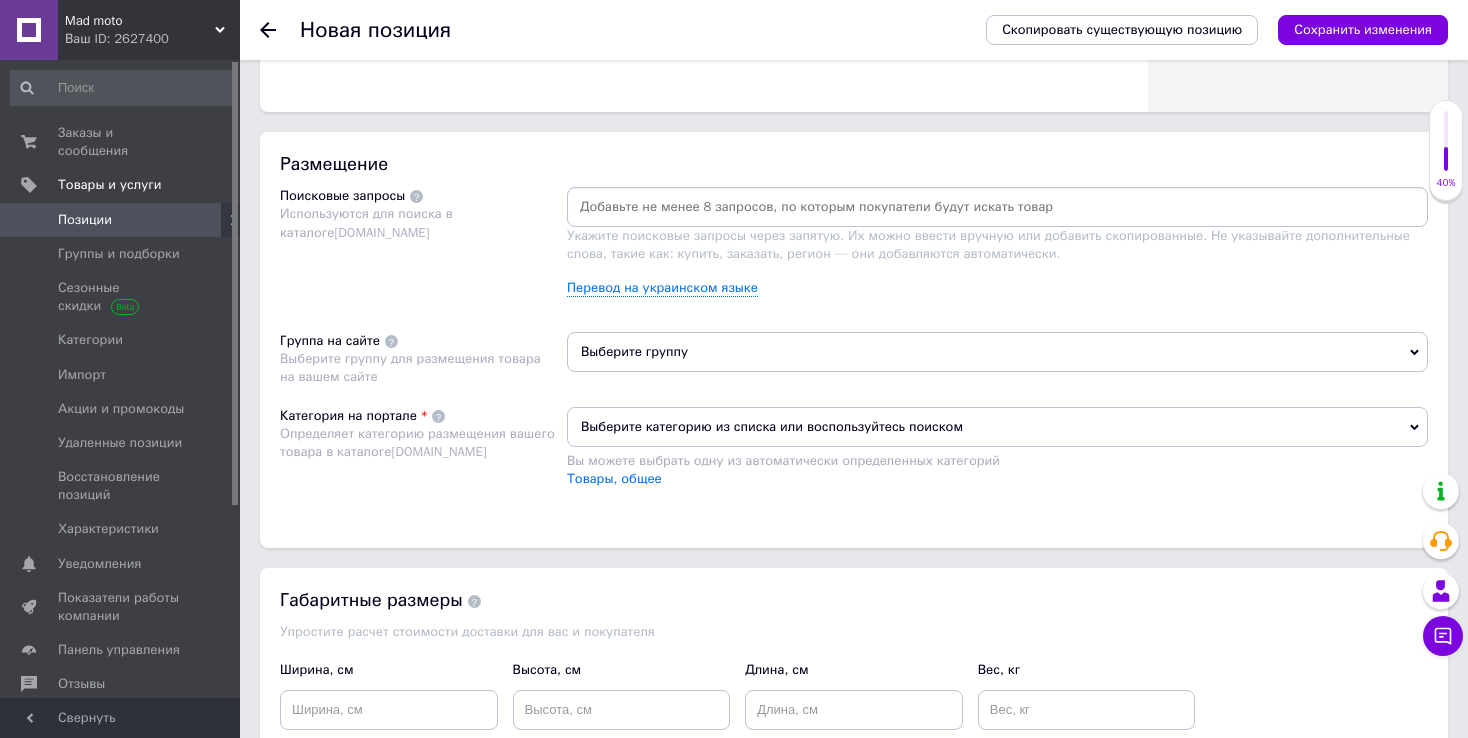 click at bounding box center (997, 207) 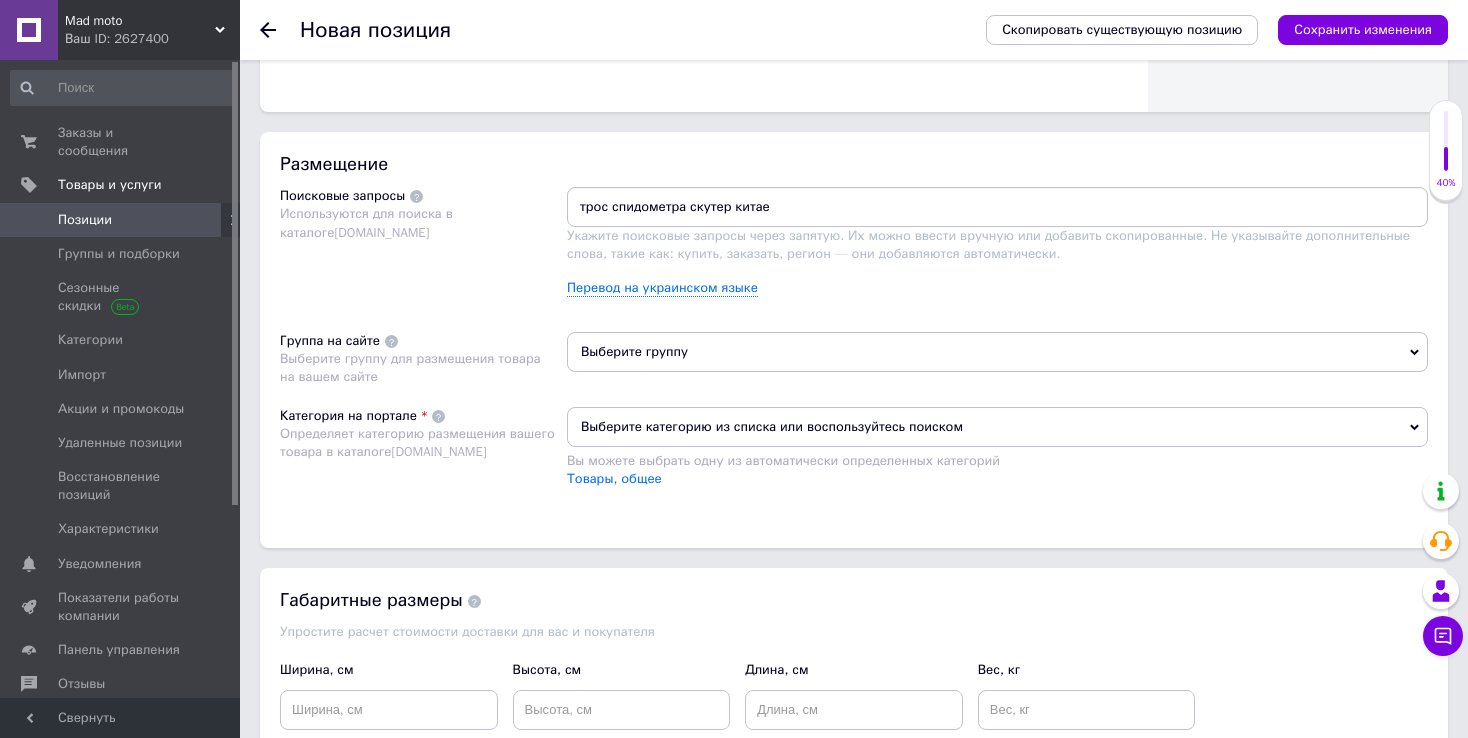 type on "трос спидометра скутер китаец" 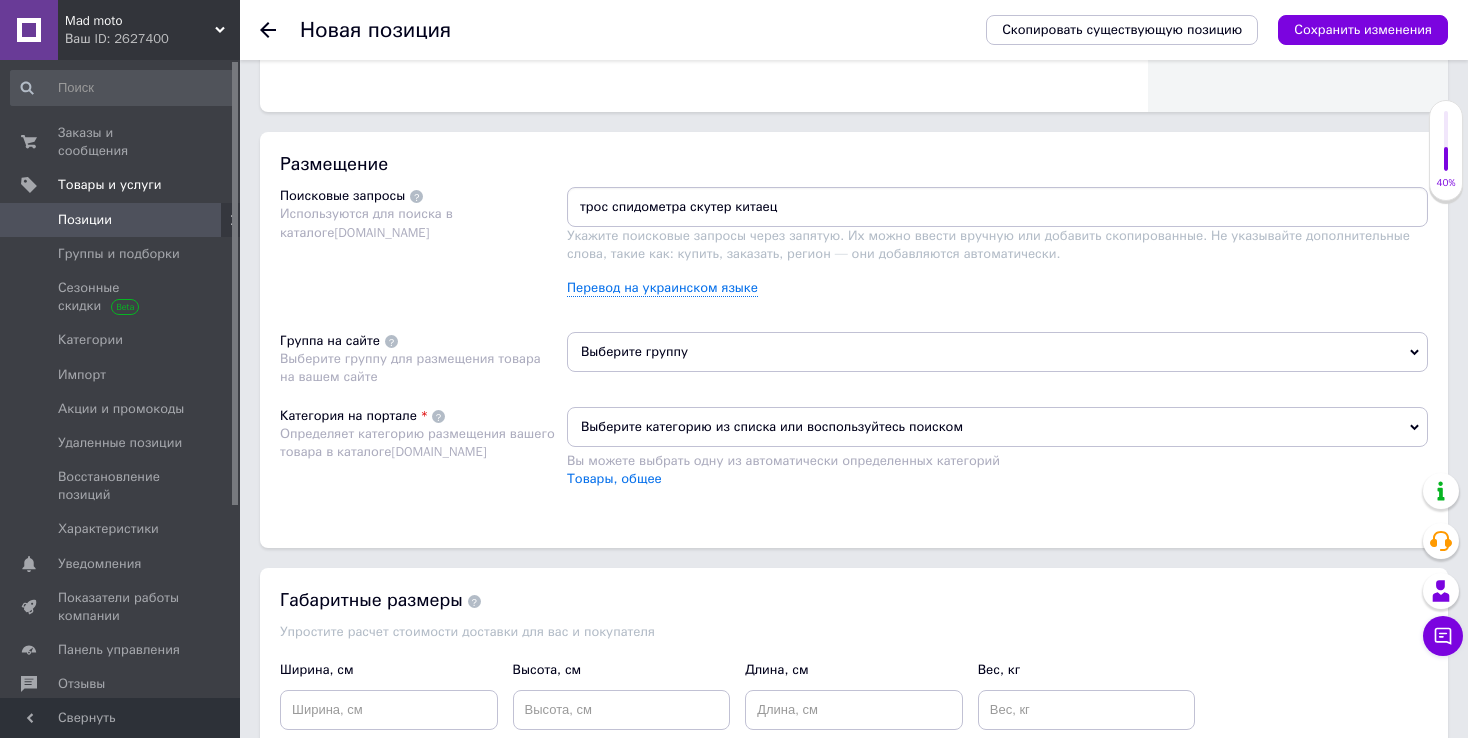 type 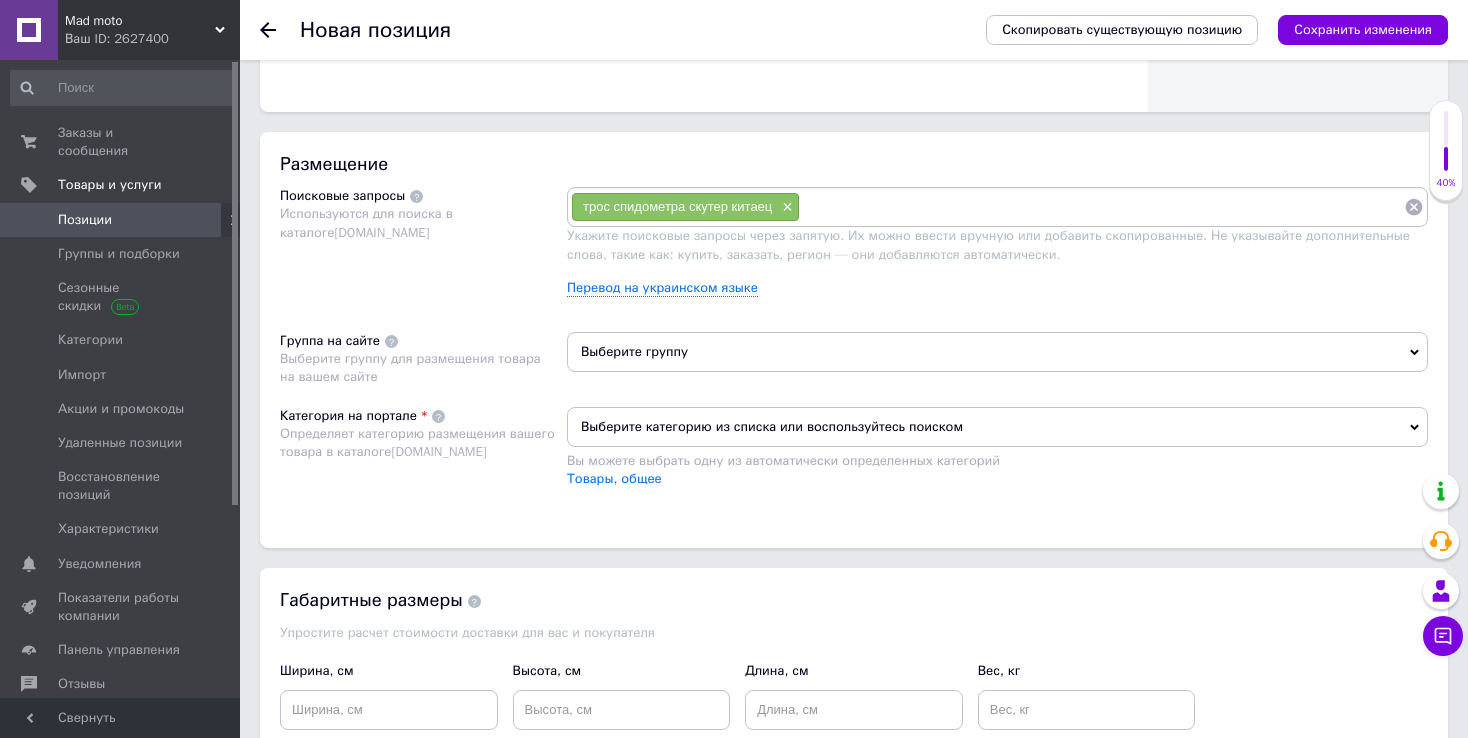 click on "Выберите группу" at bounding box center (997, 352) 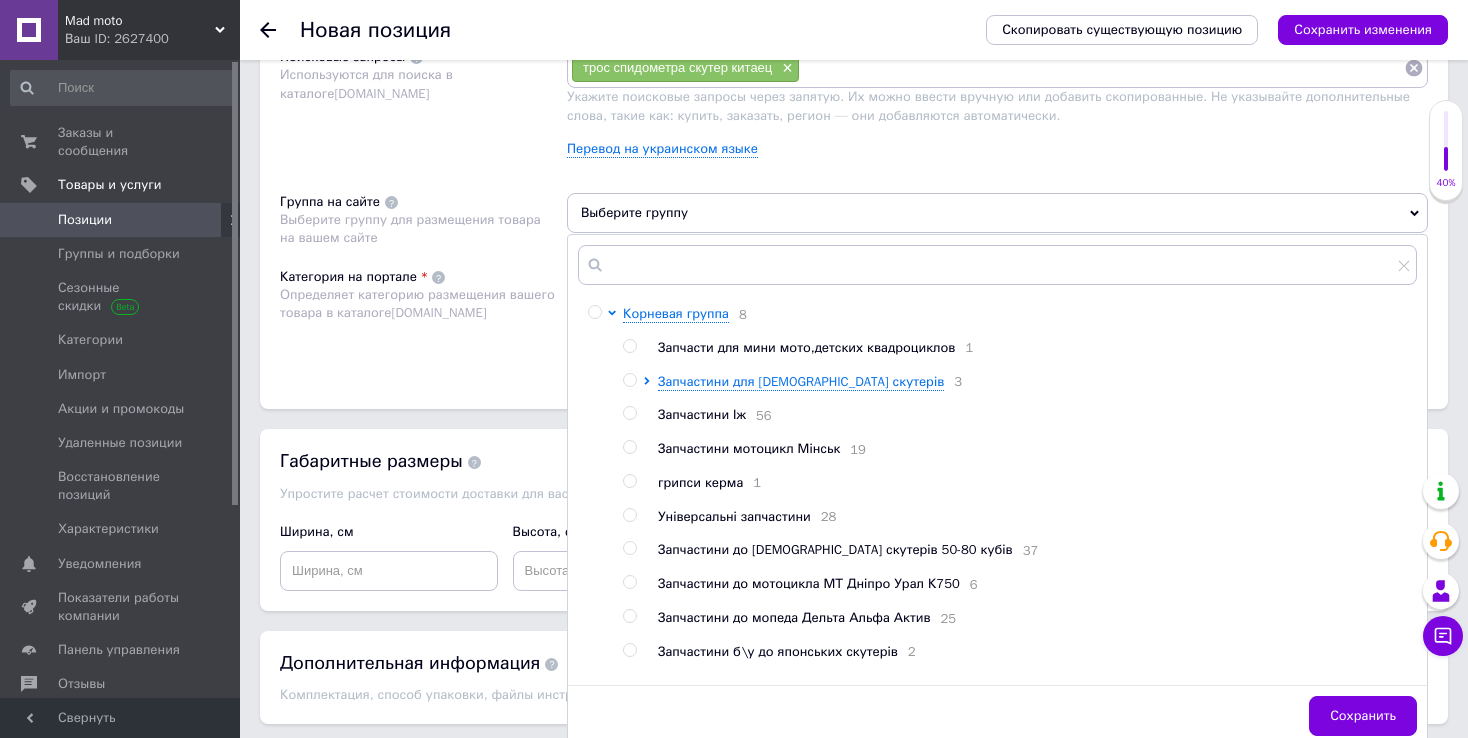 scroll, scrollTop: 1284, scrollLeft: 0, axis: vertical 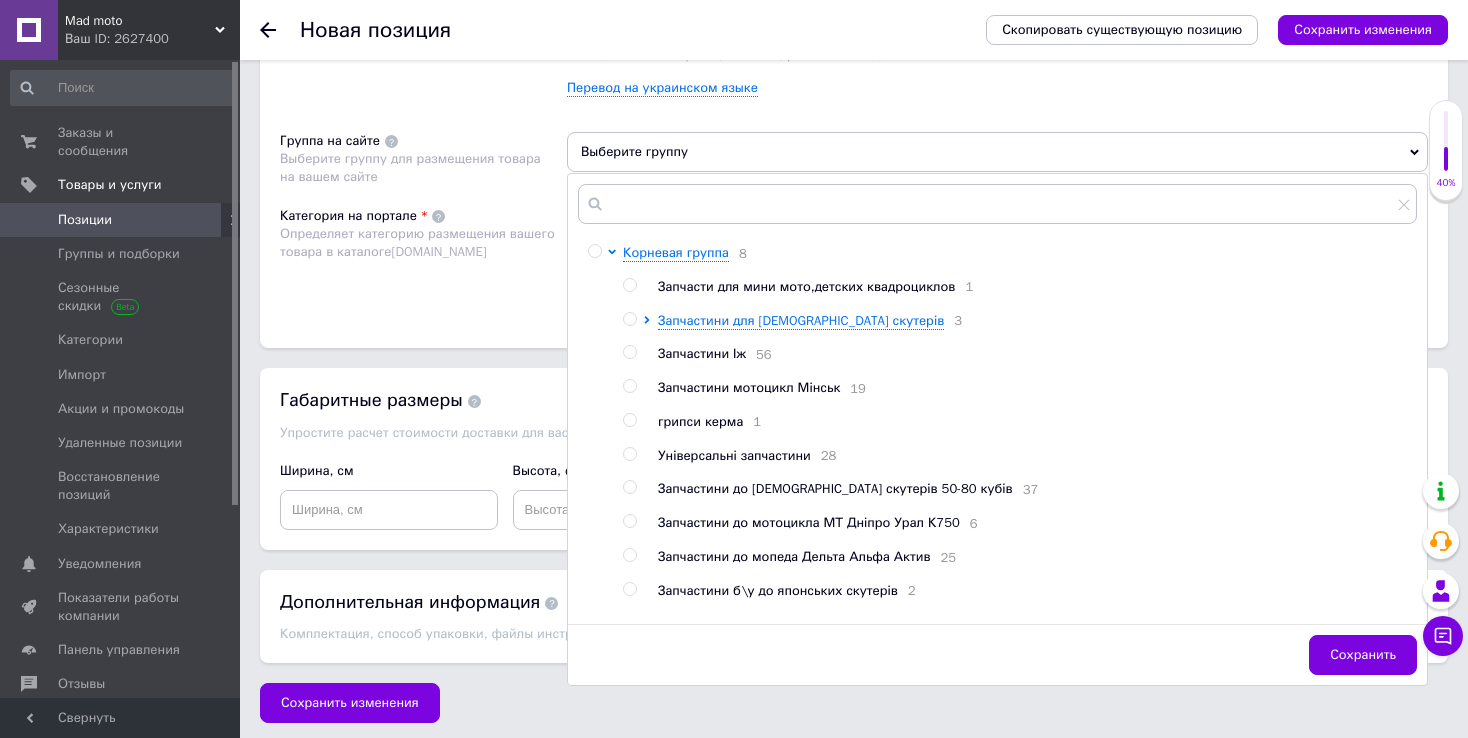 click on "Запчастини до [DEMOGRAPHIC_DATA] скутерів 50-80 кубів" at bounding box center (835, 488) 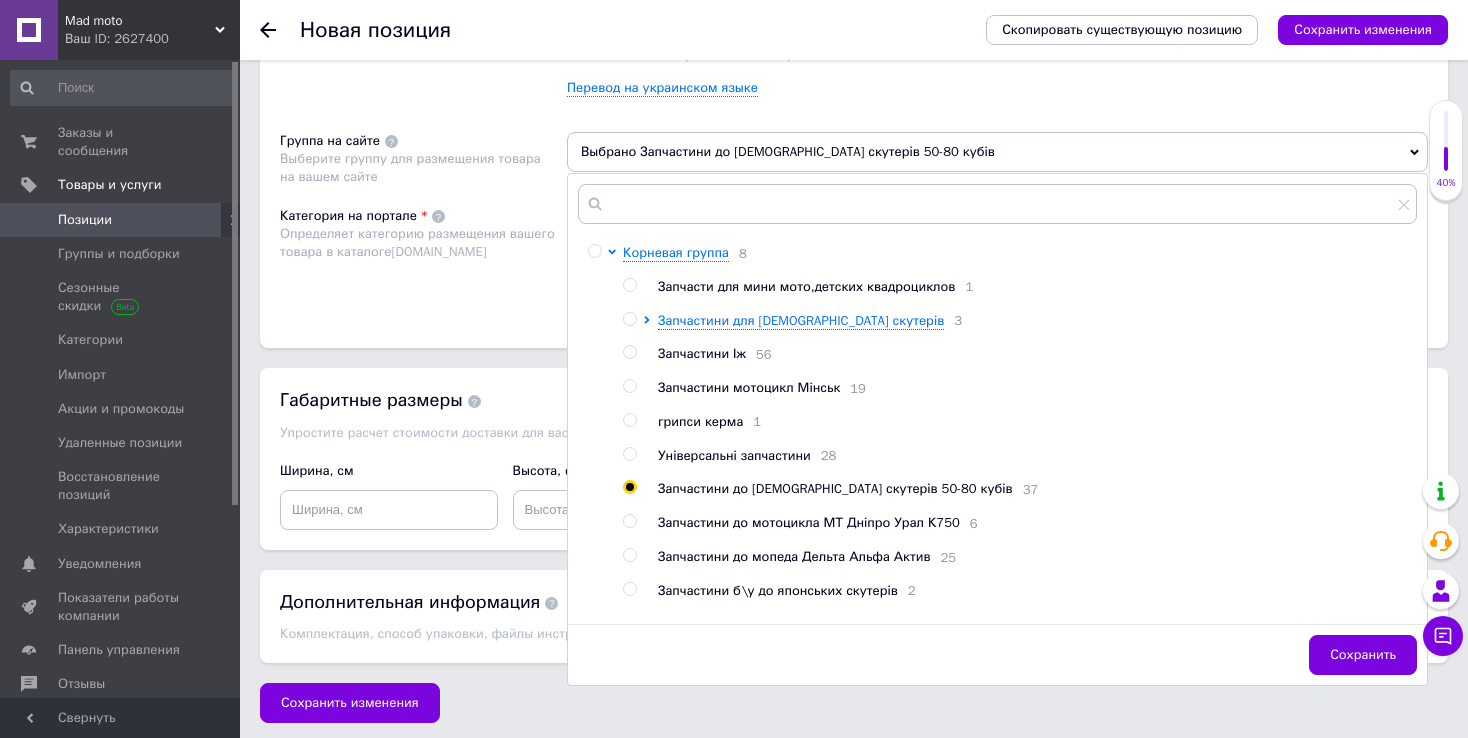click on "Запчастини до [DEMOGRAPHIC_DATA] скутерів 50-80 кубів 37" at bounding box center [1037, 489] 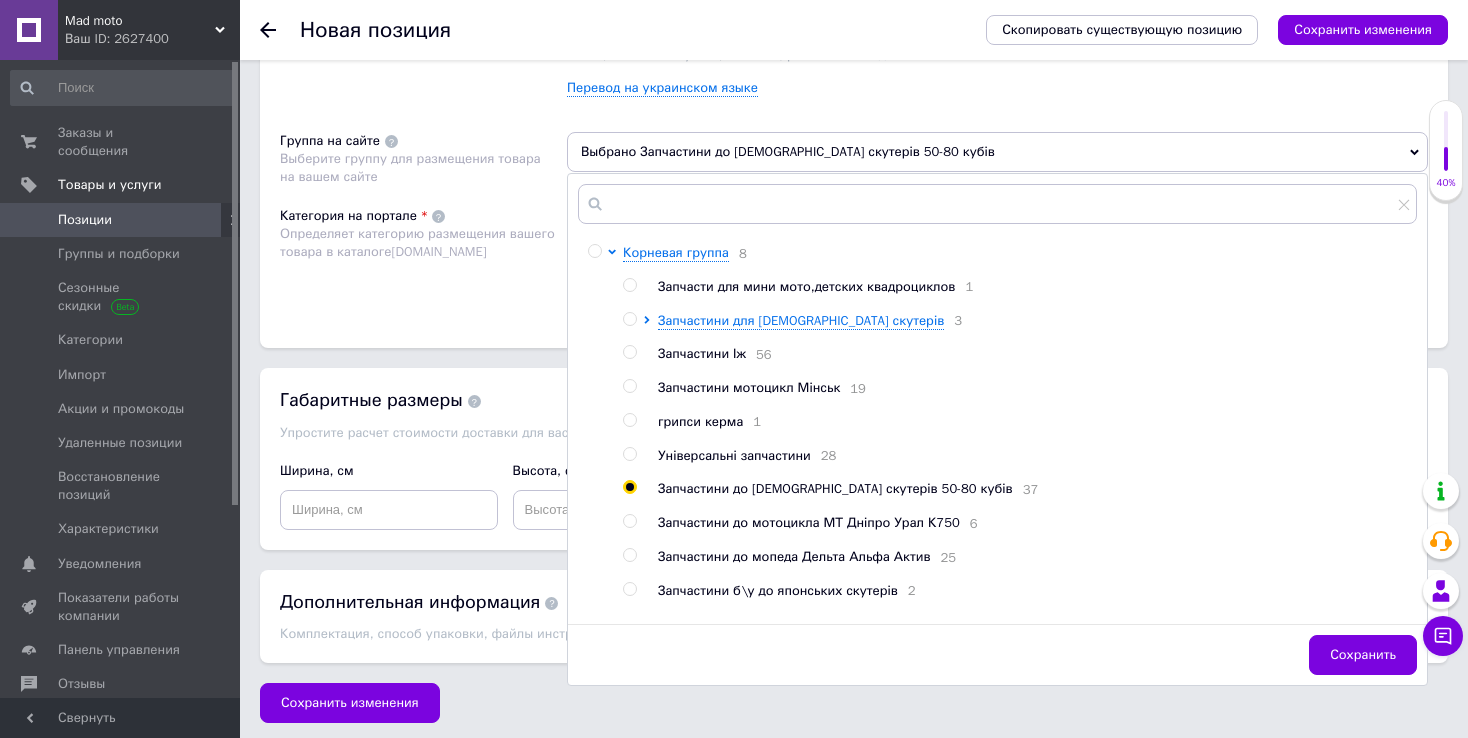 radio on "false" 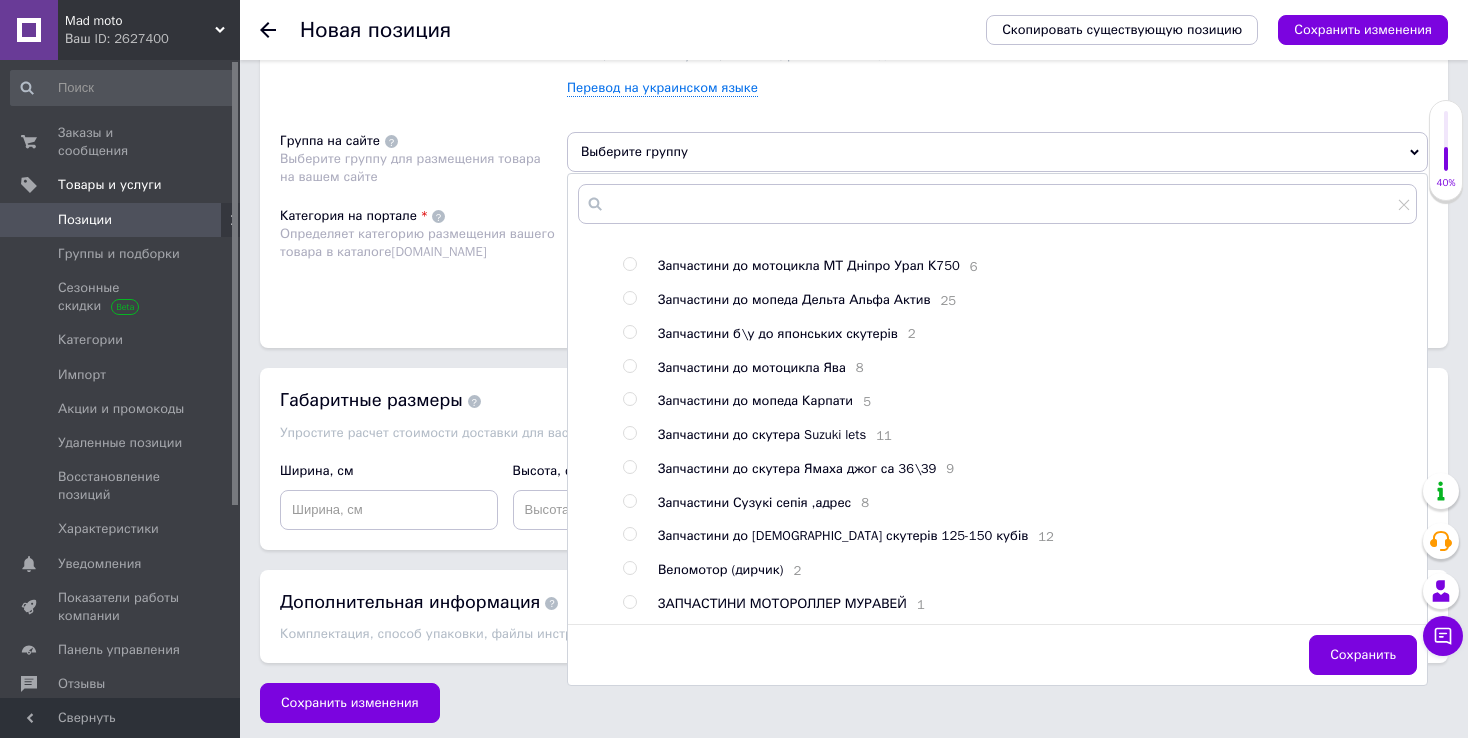 scroll, scrollTop: 284, scrollLeft: 0, axis: vertical 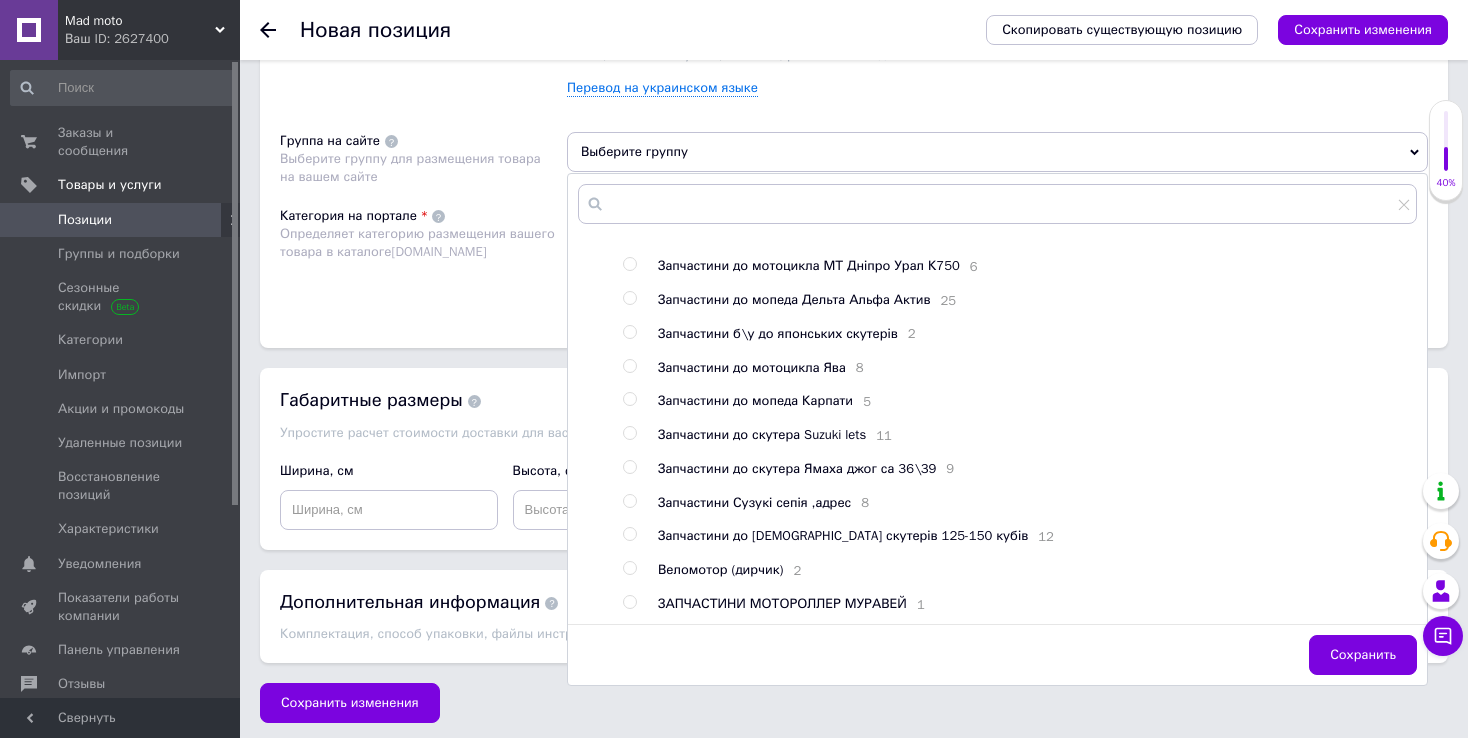 click on "Запчастини до [DEMOGRAPHIC_DATA] скутерів 125-150 кубів" at bounding box center (843, 535) 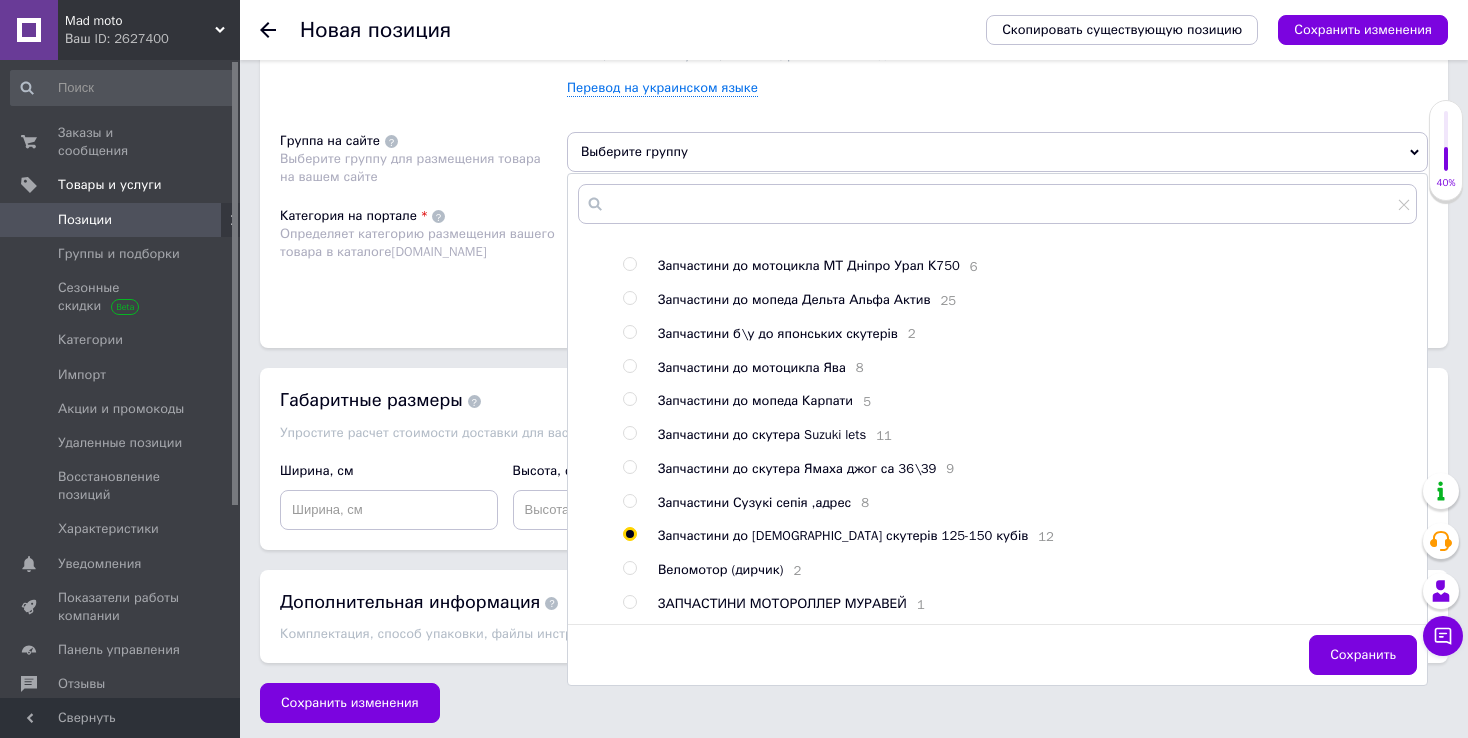 radio on "true" 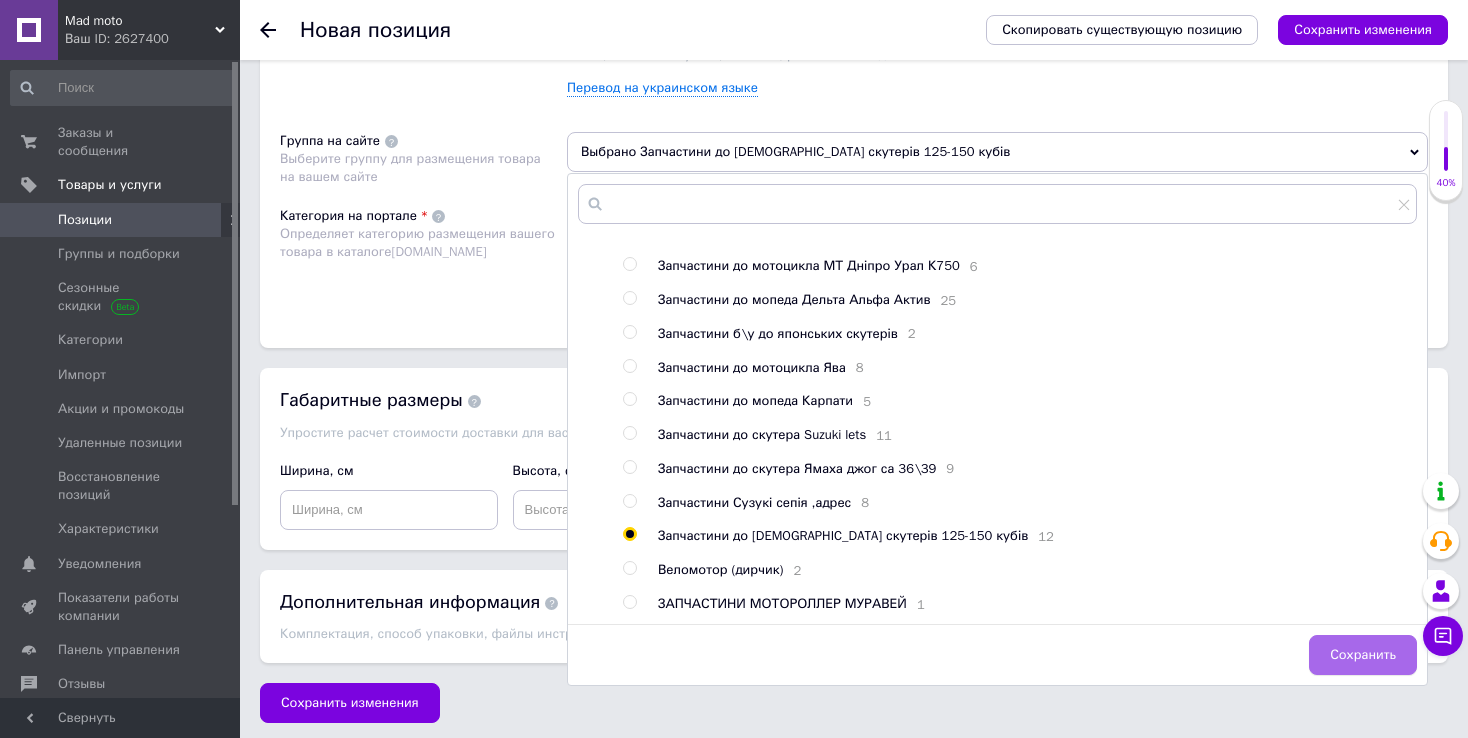 click on "Сохранить" at bounding box center [1363, 655] 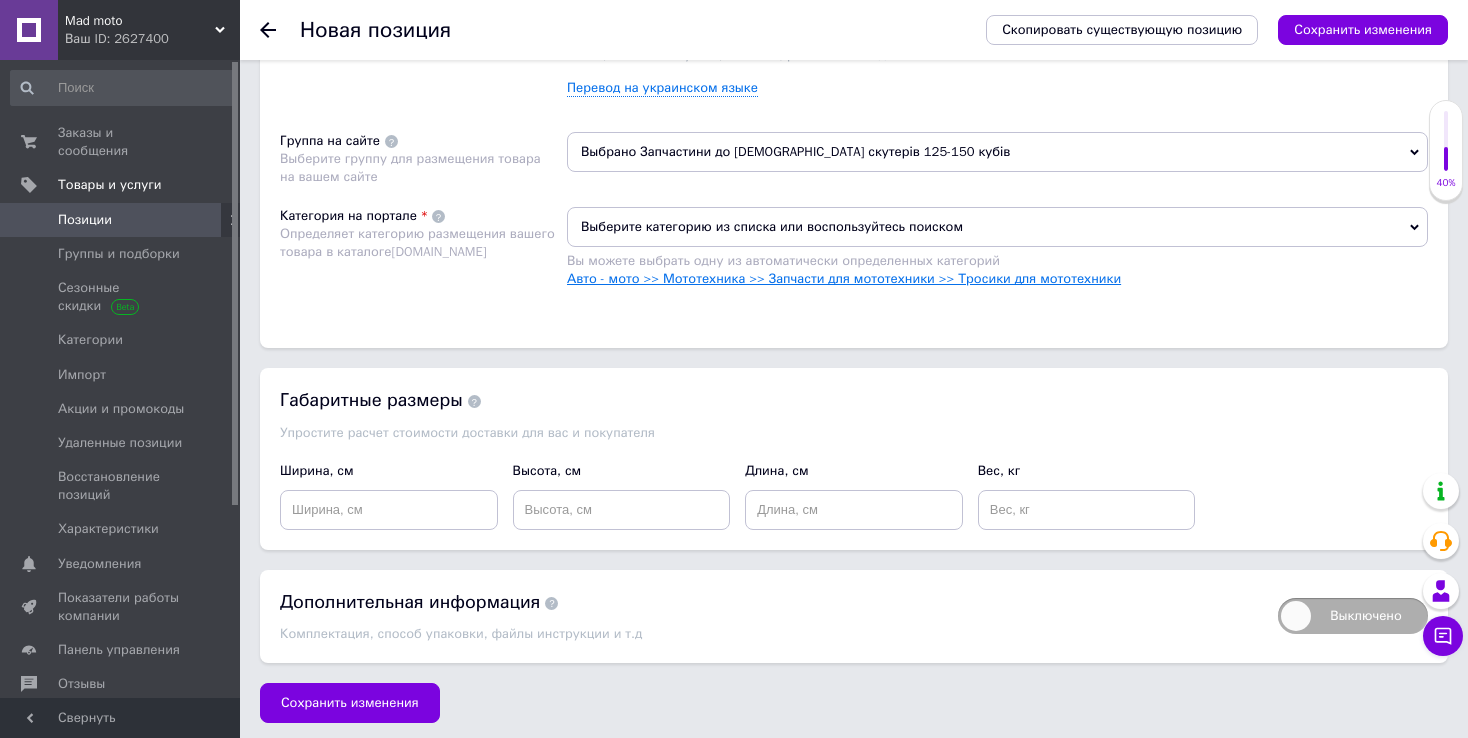 click on "Авто - мото >> Мототехника >> Запчасти для мототехники >> Тросики для мототехники" at bounding box center [844, 278] 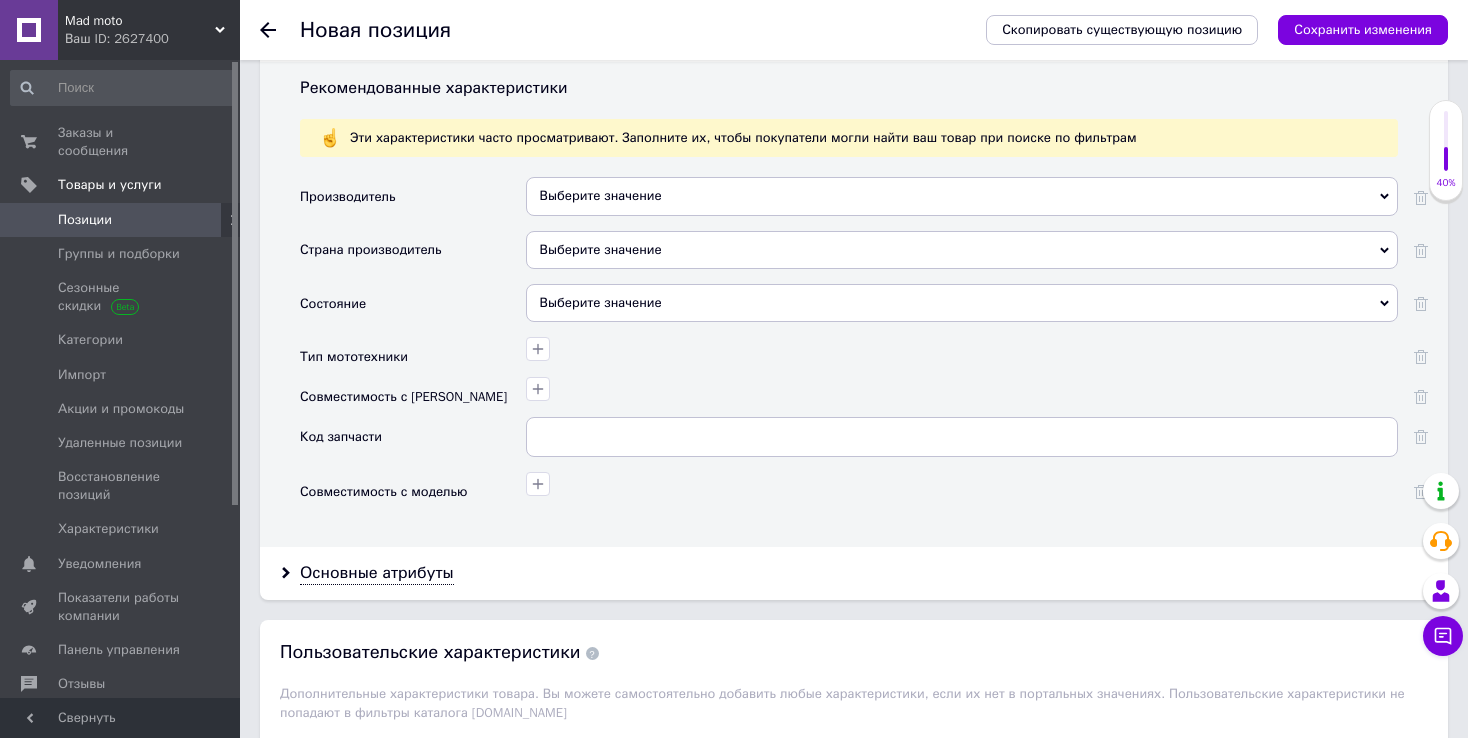 click on "Выберите значение" at bounding box center (962, 303) 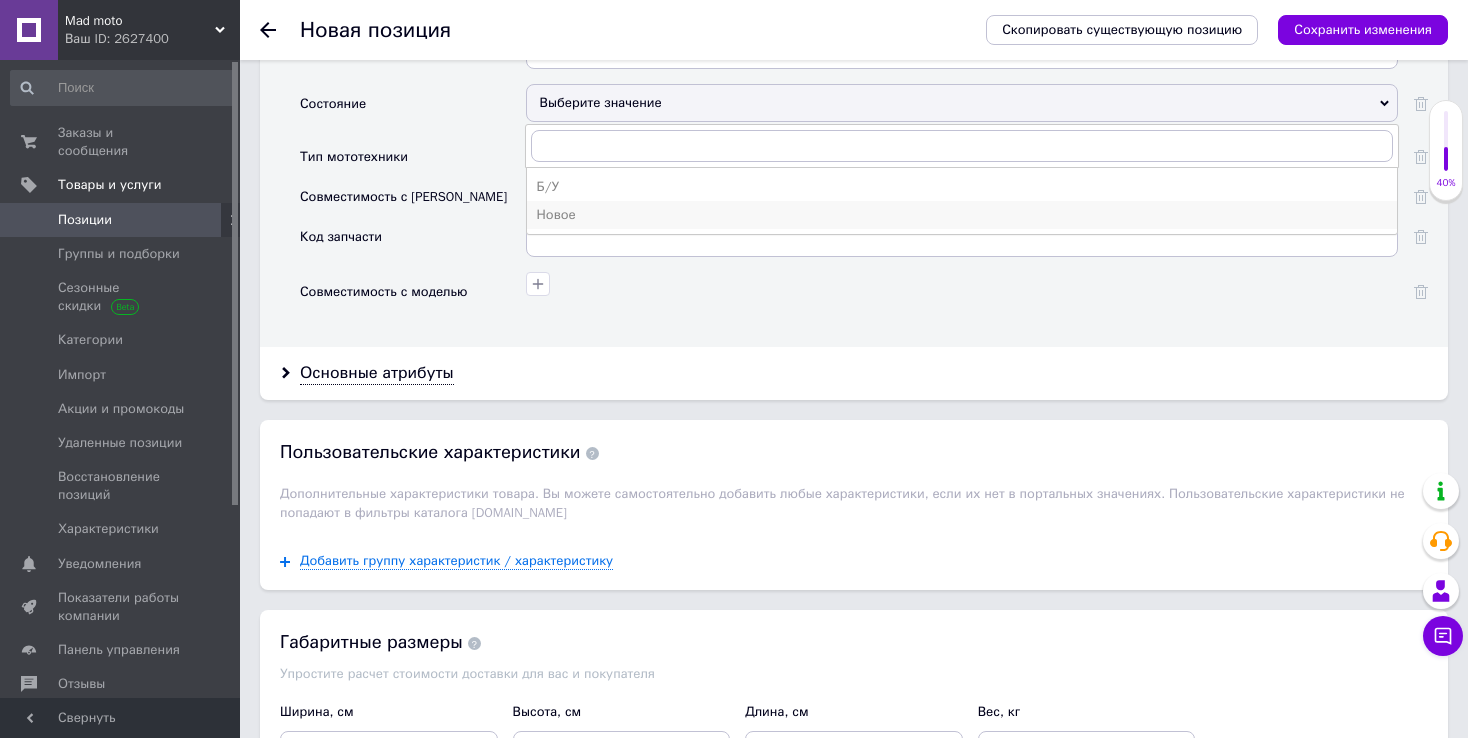click on "Новое" at bounding box center (962, 215) 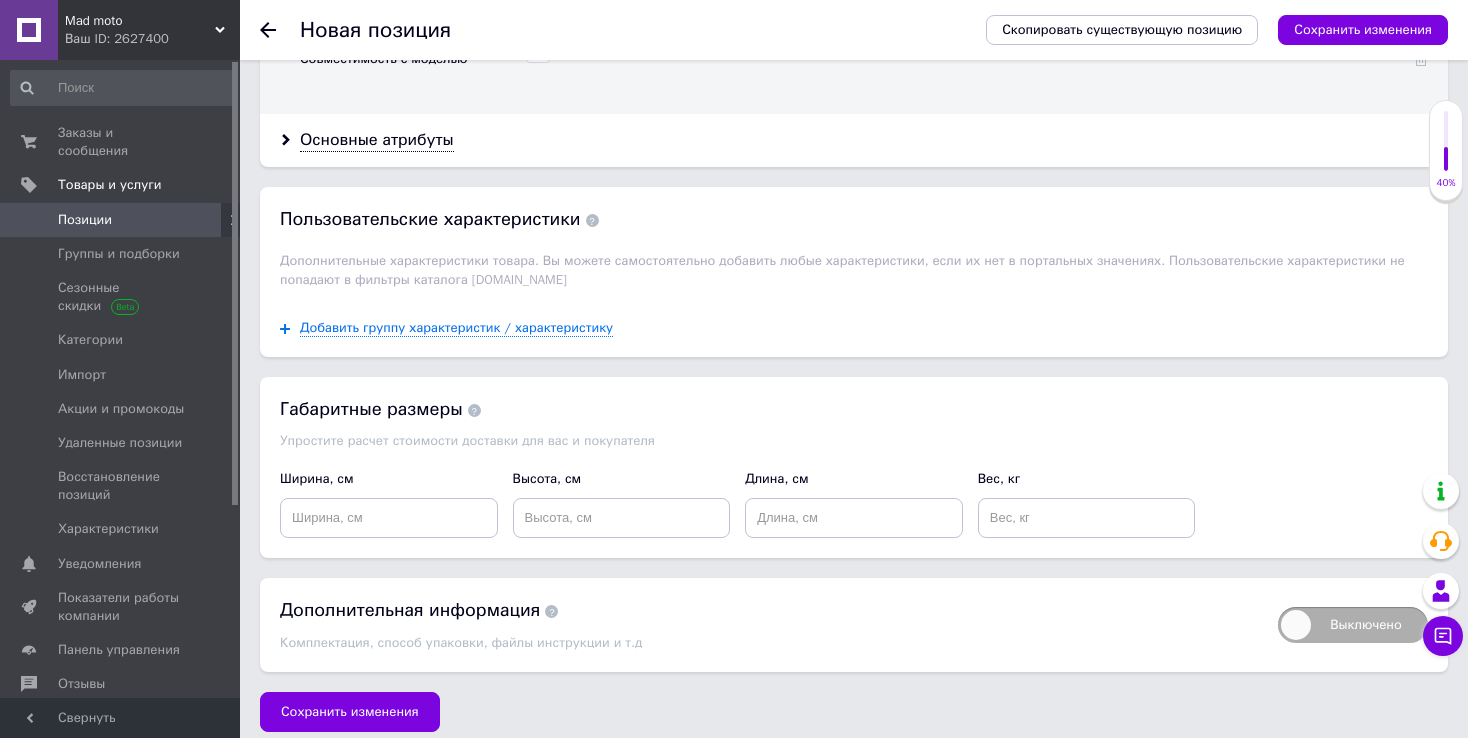 scroll, scrollTop: 2124, scrollLeft: 0, axis: vertical 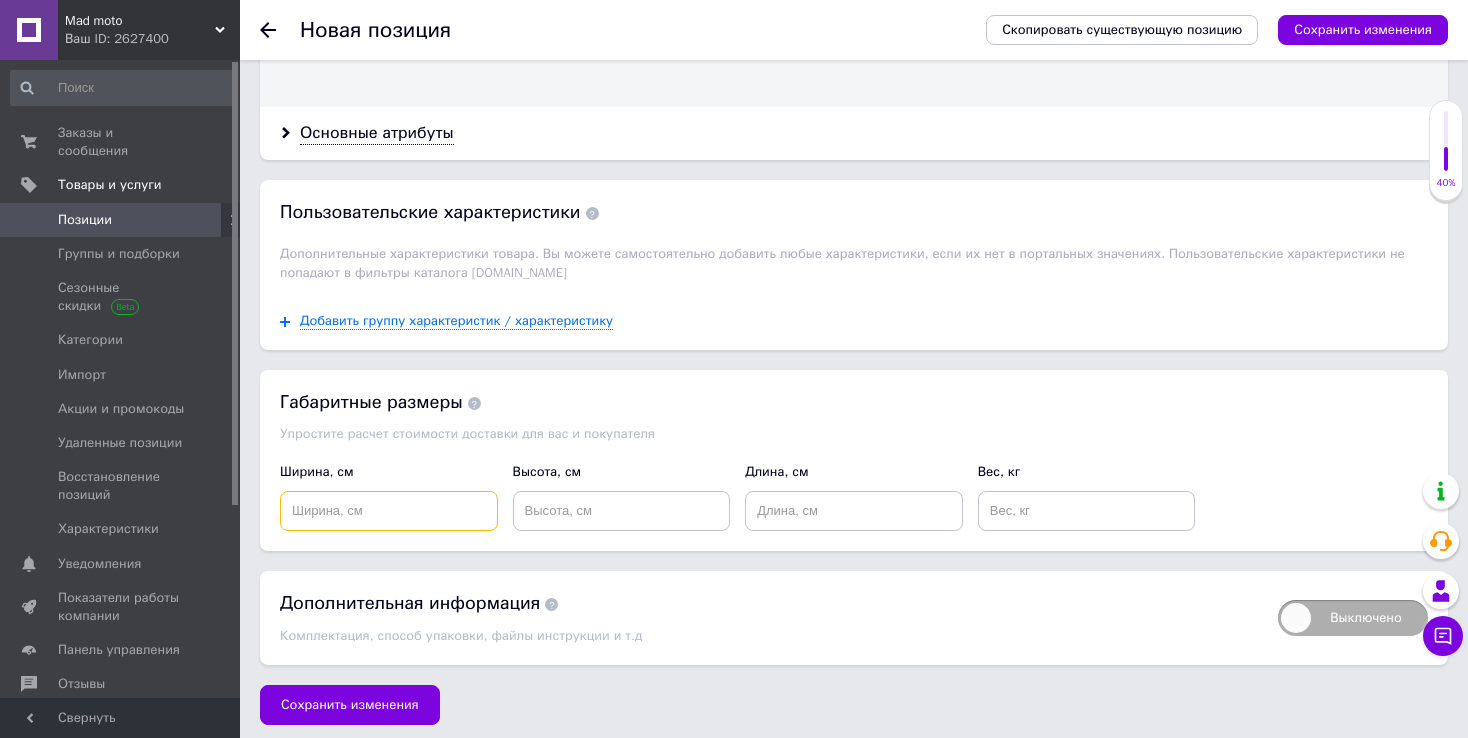 click at bounding box center [389, 511] 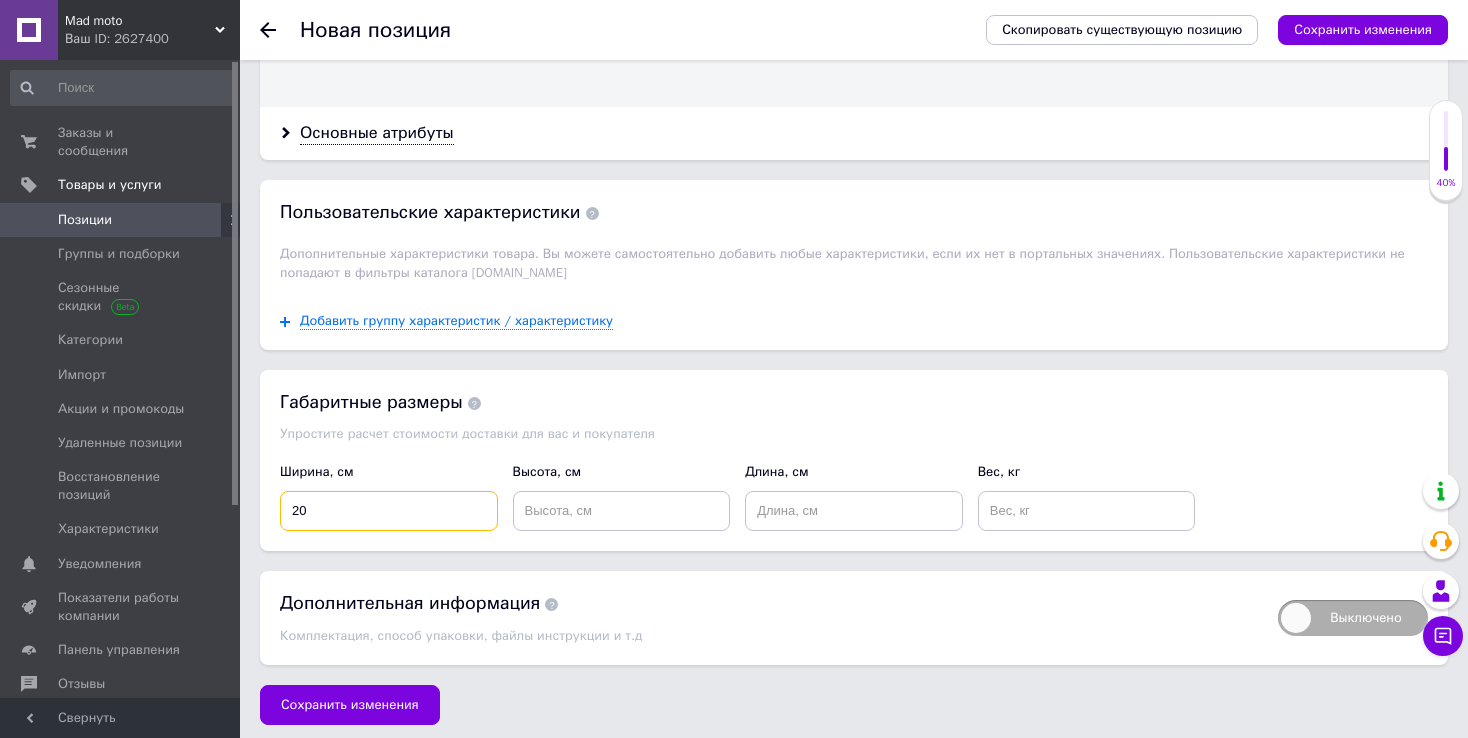type on "20" 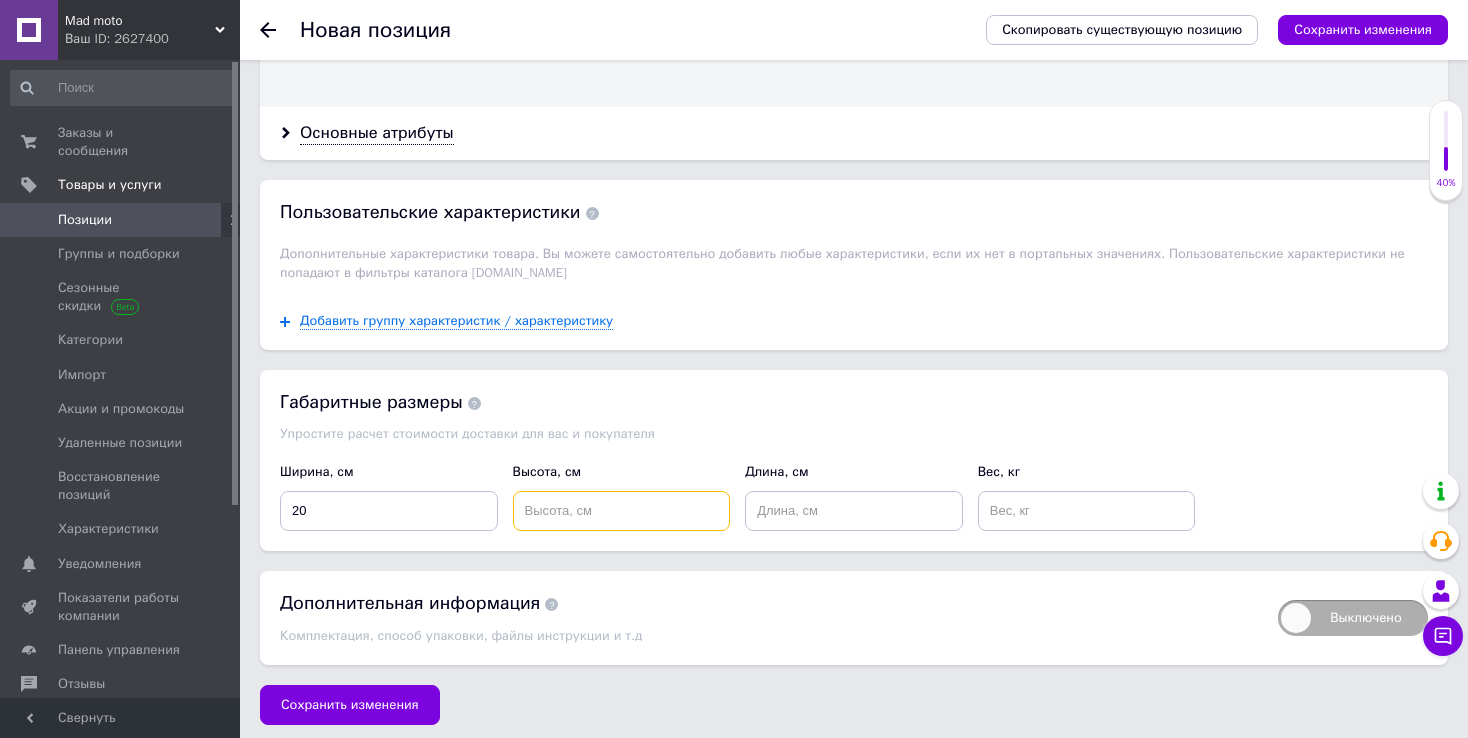 click at bounding box center (622, 511) 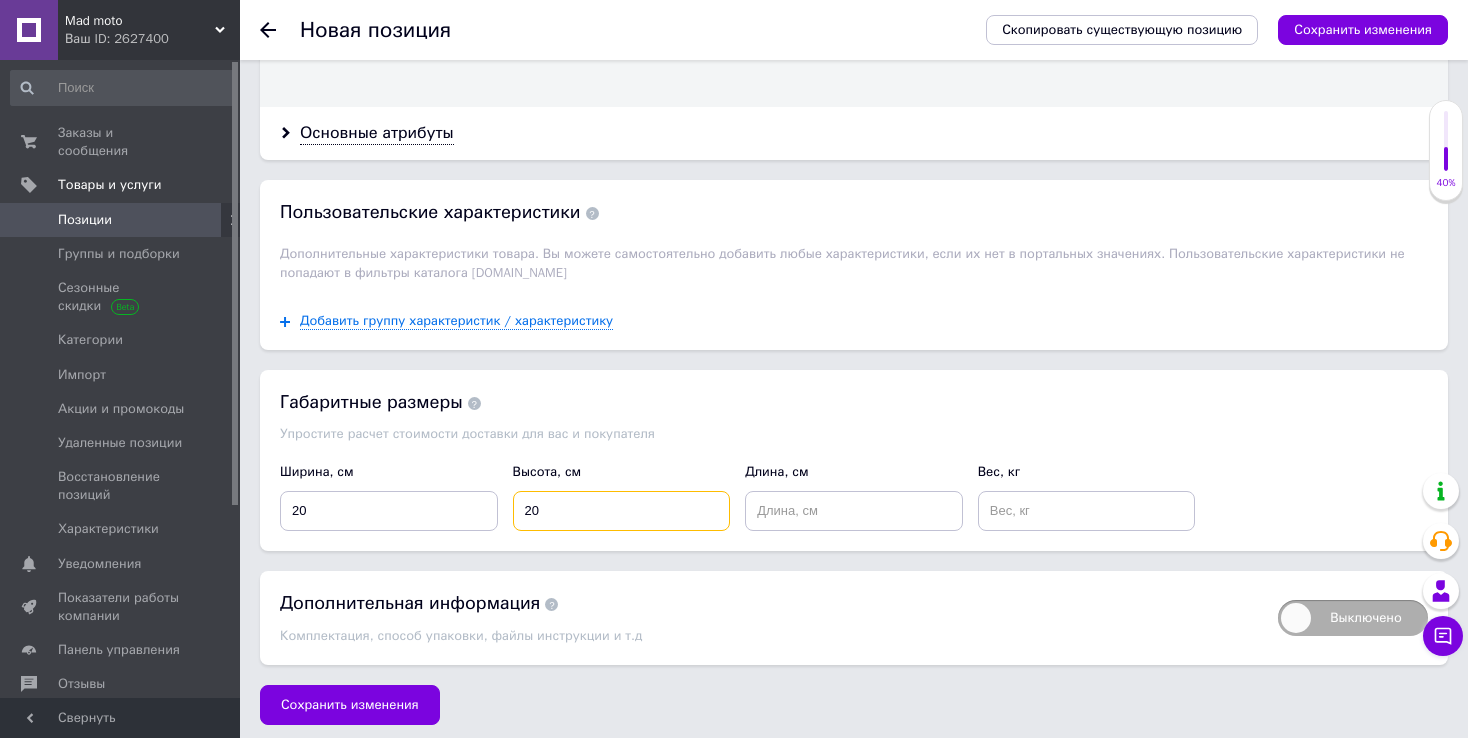 type on "20" 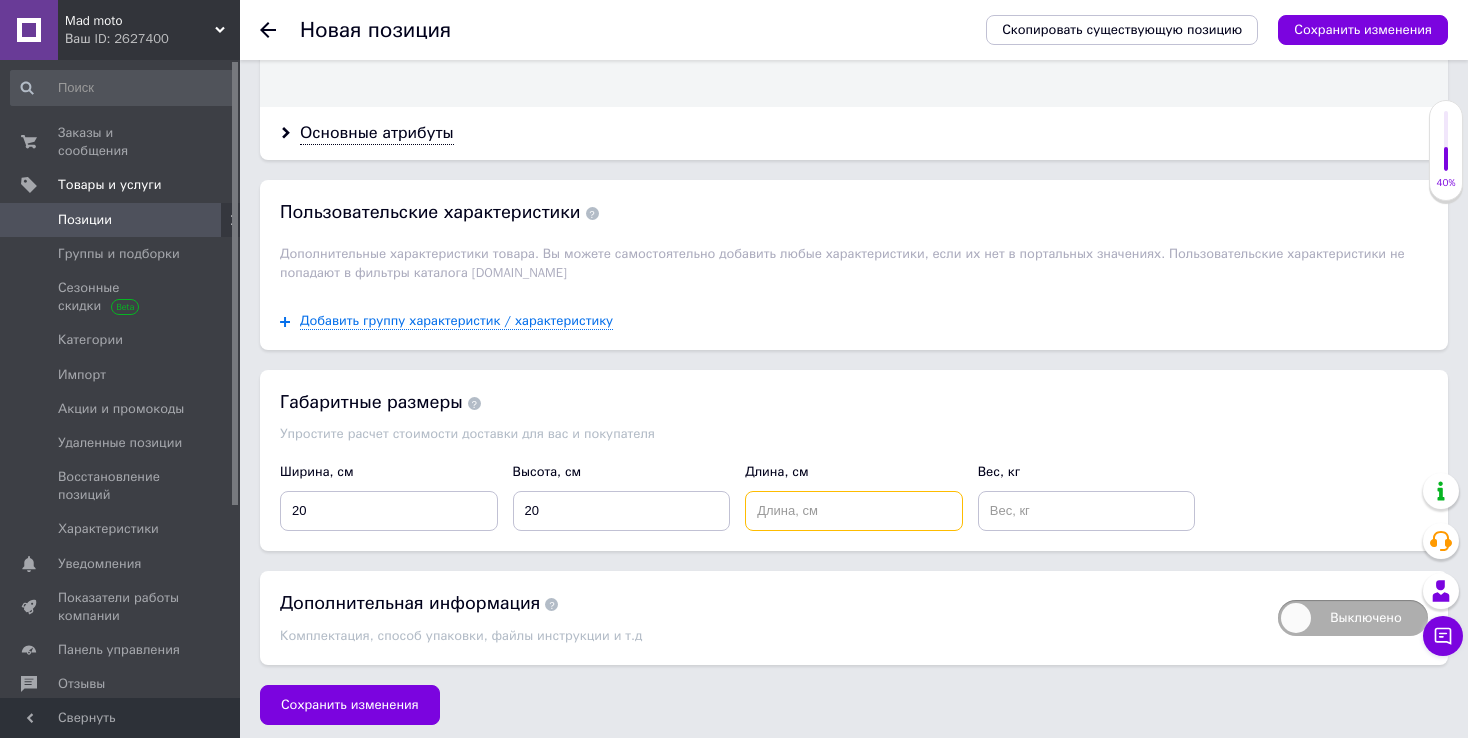 click at bounding box center [854, 511] 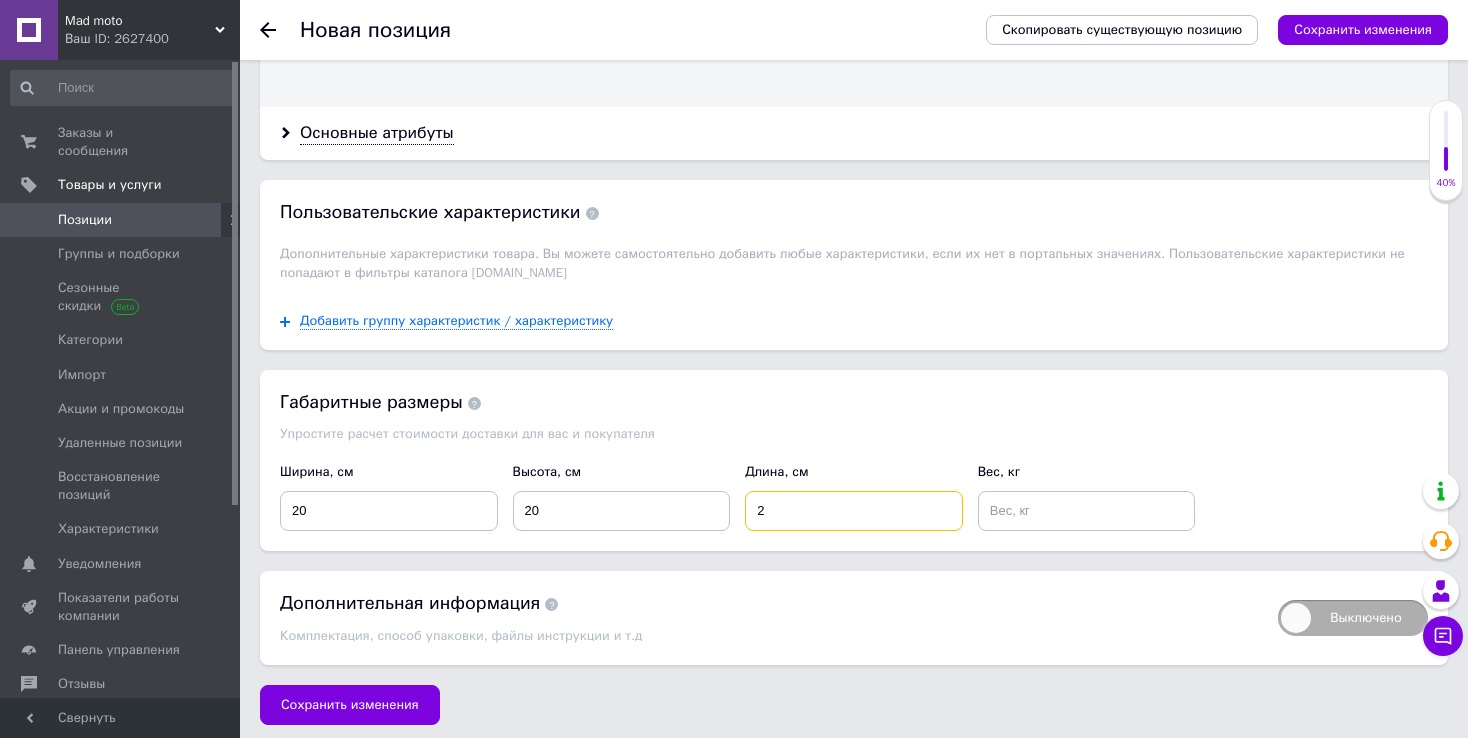 type on "2" 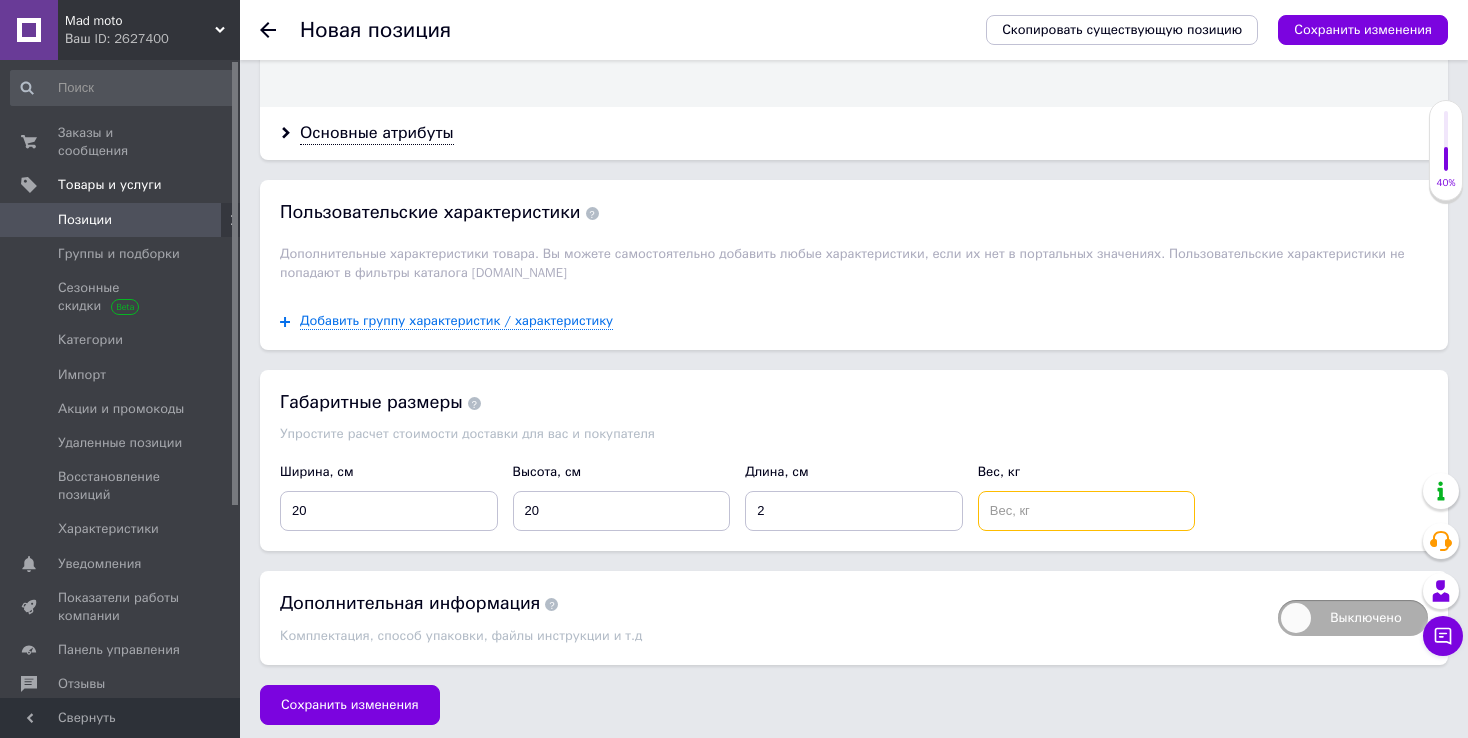 click at bounding box center [1087, 511] 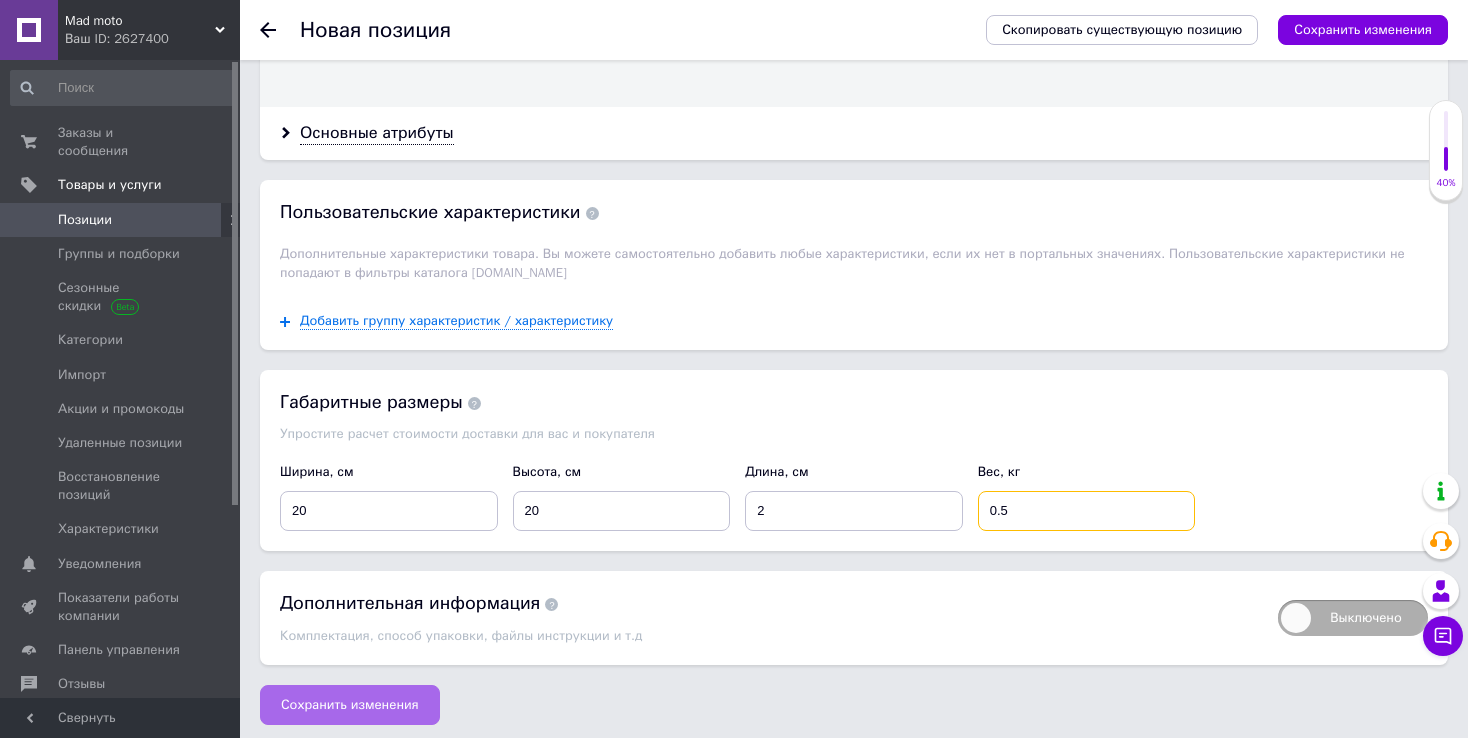 type on "0.5" 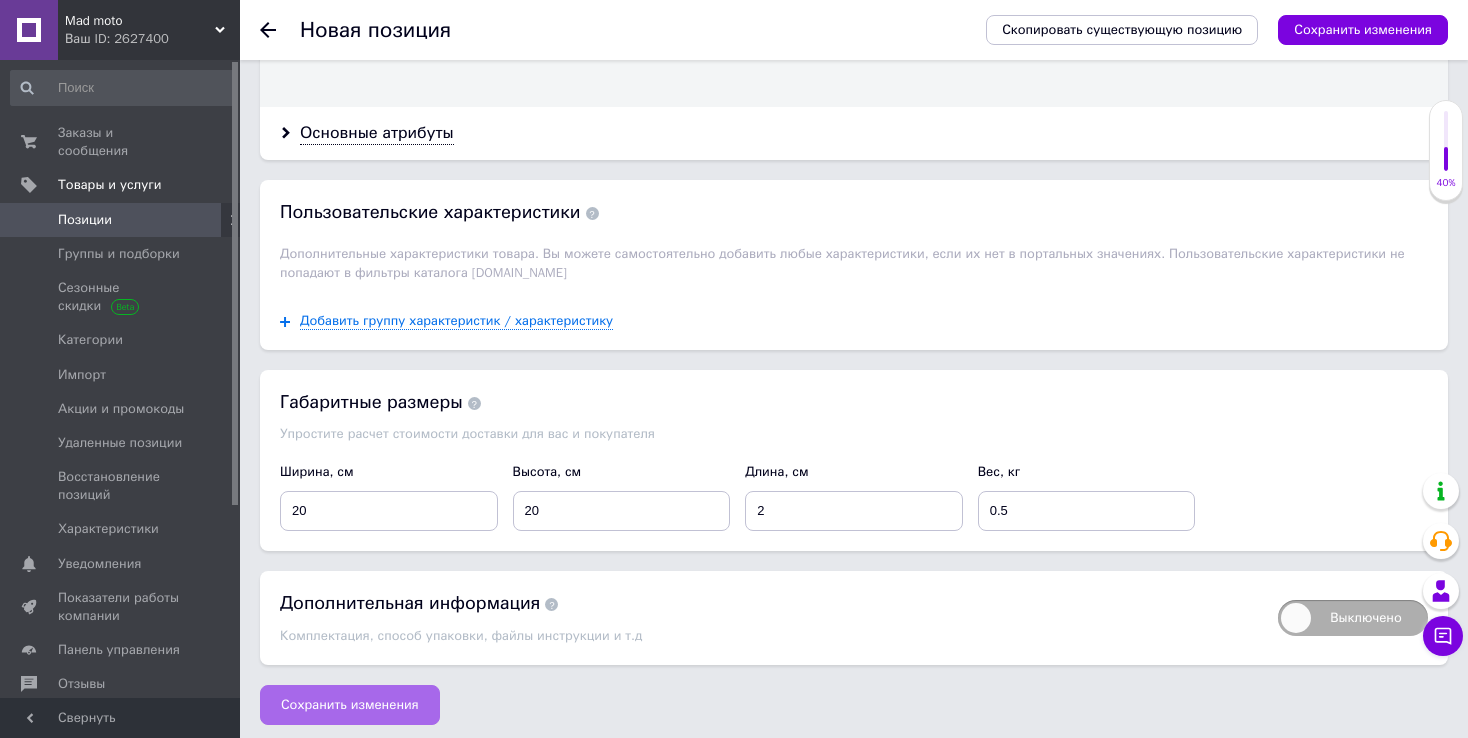 click on "Сохранить изменения" at bounding box center (350, 705) 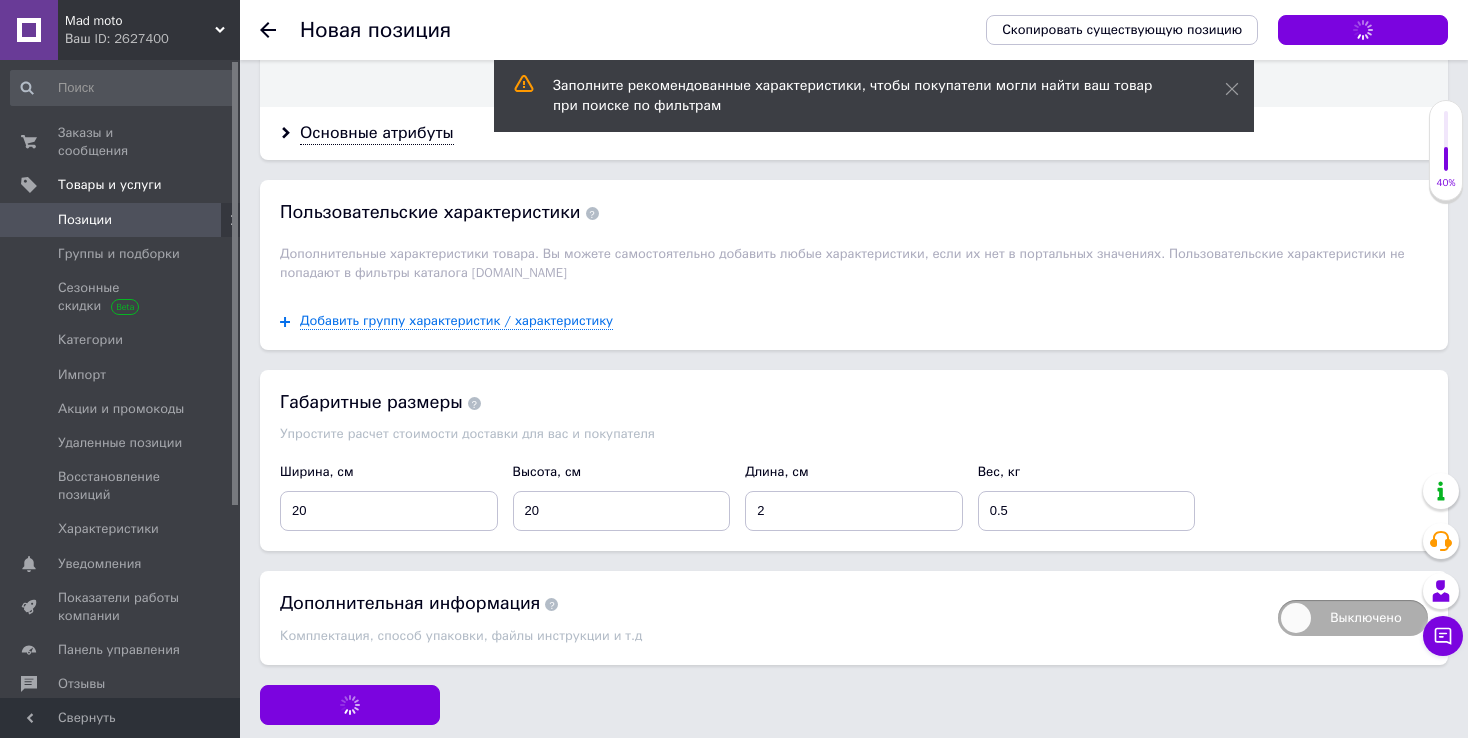 scroll, scrollTop: 0, scrollLeft: 0, axis: both 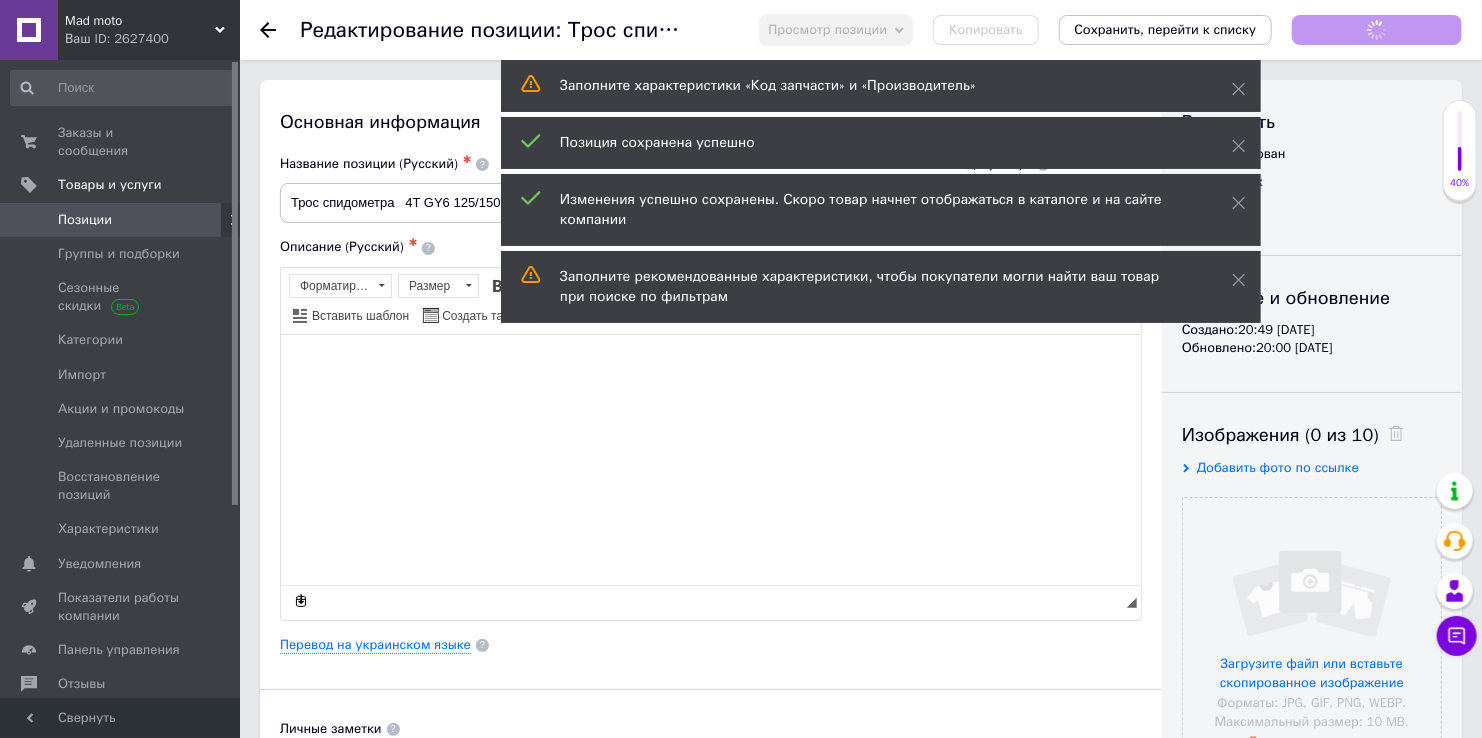 click on "Позиции" at bounding box center (85, 220) 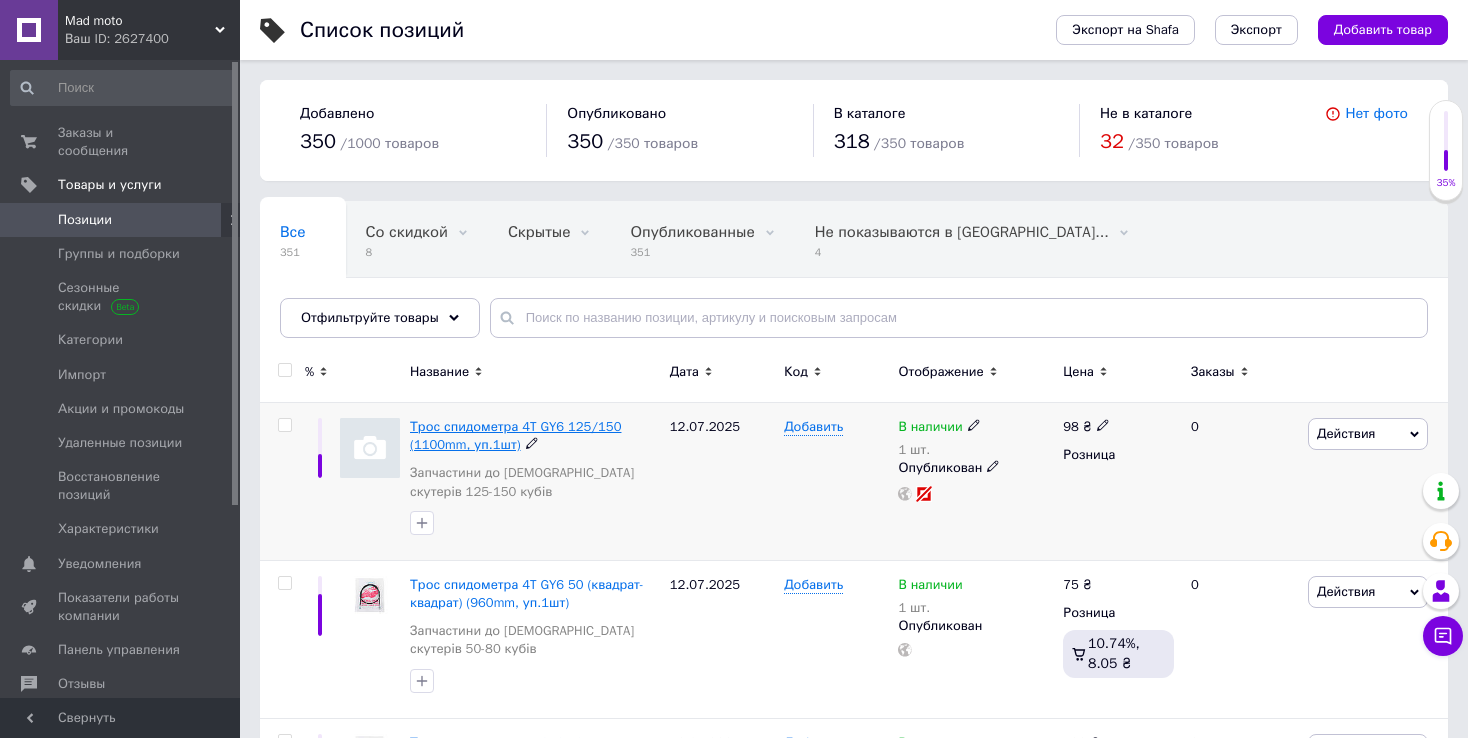 click on "Трос спидометра   4T GY6 125/150   (1100mm, уп.1шт)" at bounding box center (515, 435) 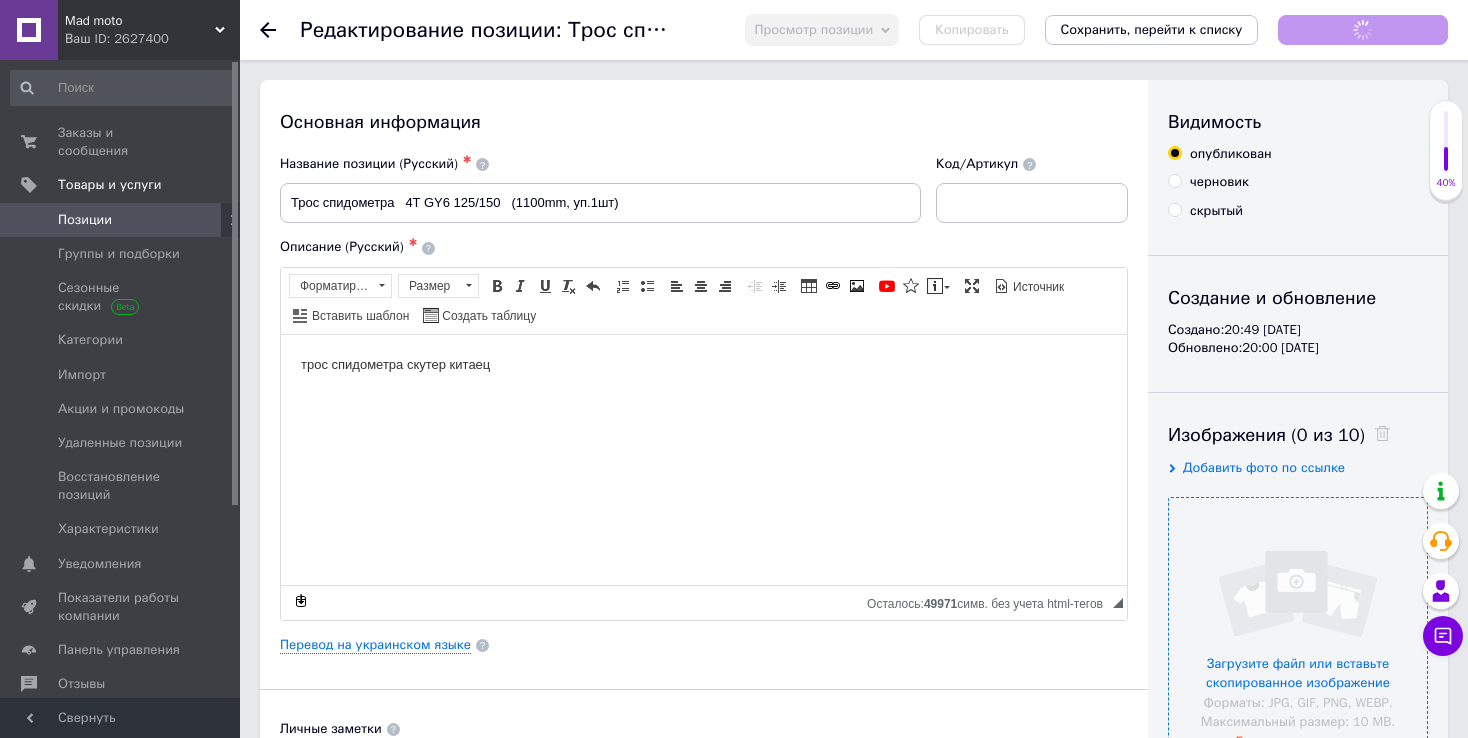scroll, scrollTop: 0, scrollLeft: 0, axis: both 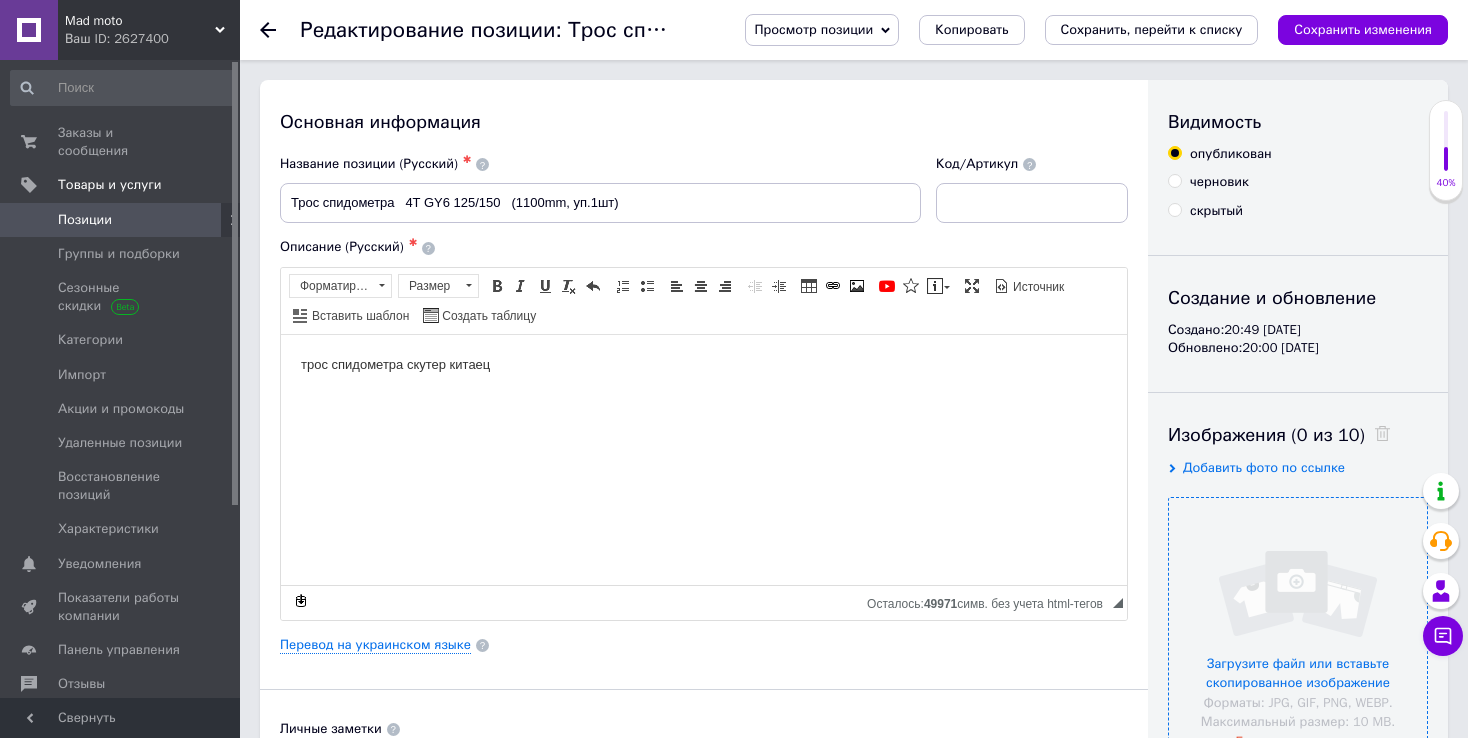 click at bounding box center [1298, 627] 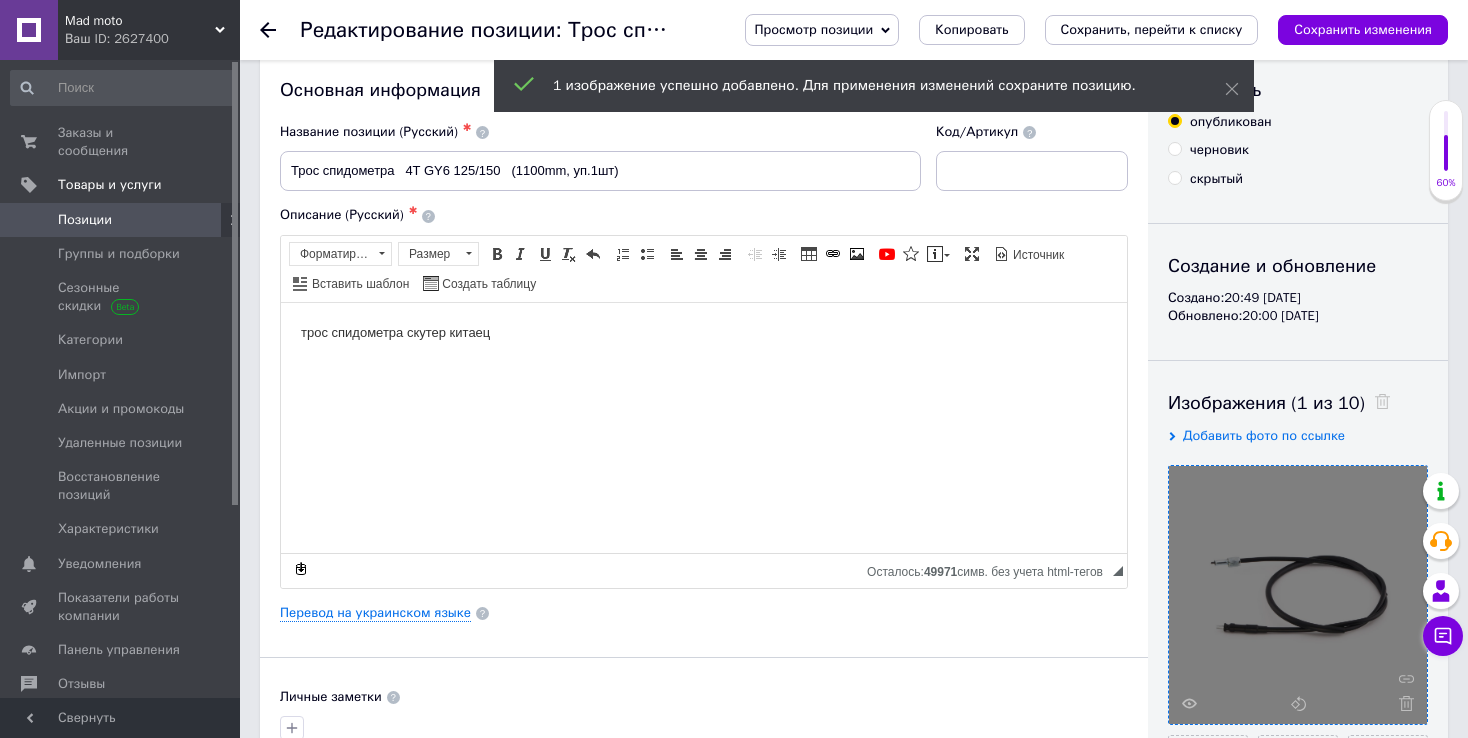scroll, scrollTop: 200, scrollLeft: 0, axis: vertical 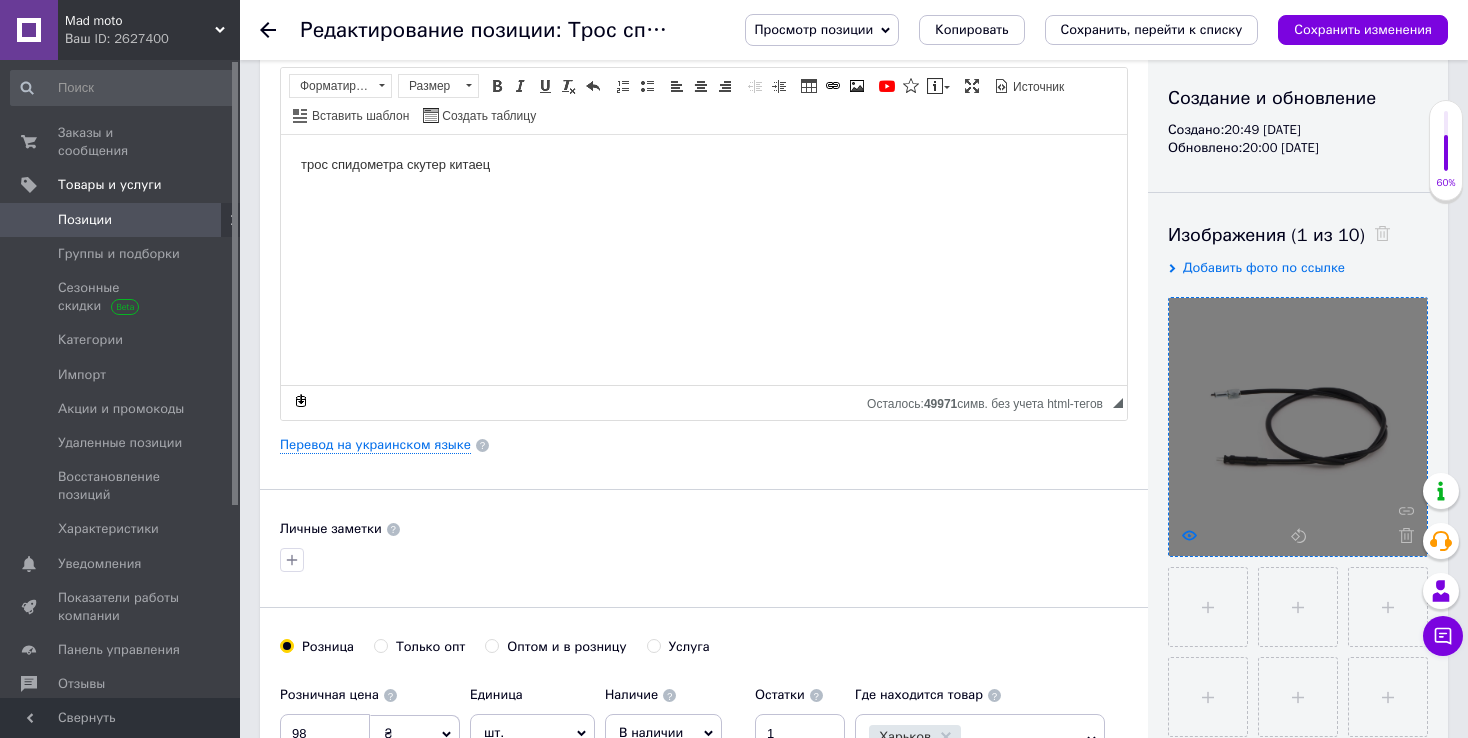 click 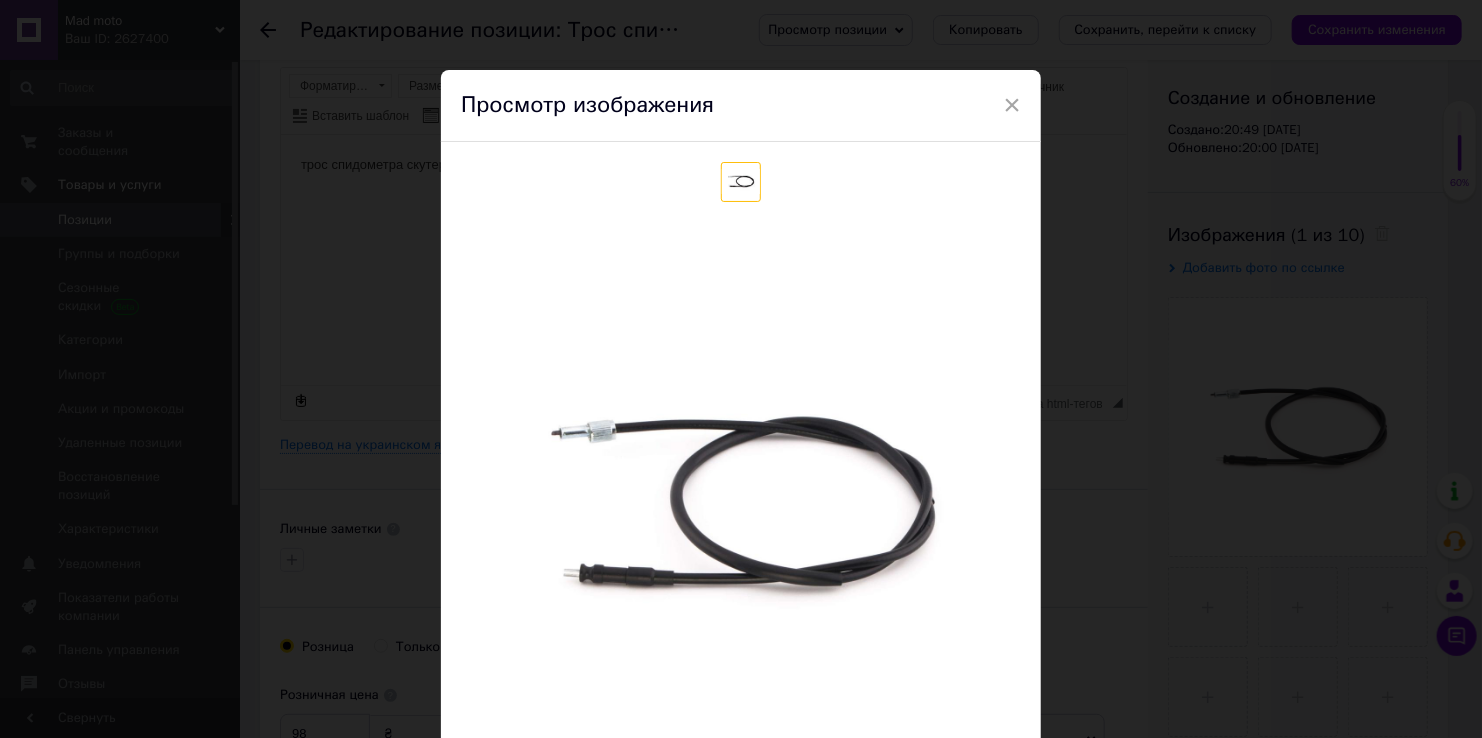 click on "Просмотр изображения" at bounding box center (741, 106) 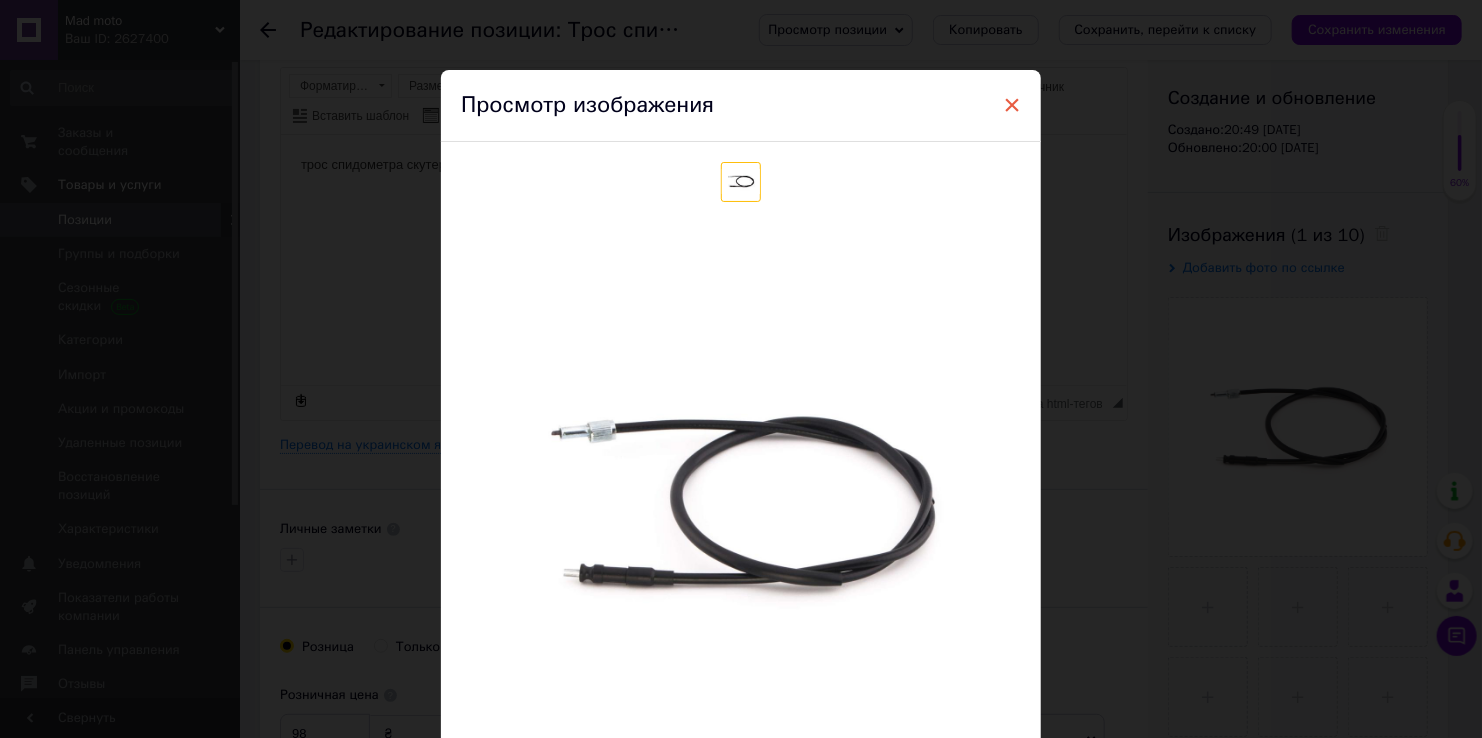 click on "×" at bounding box center [1012, 105] 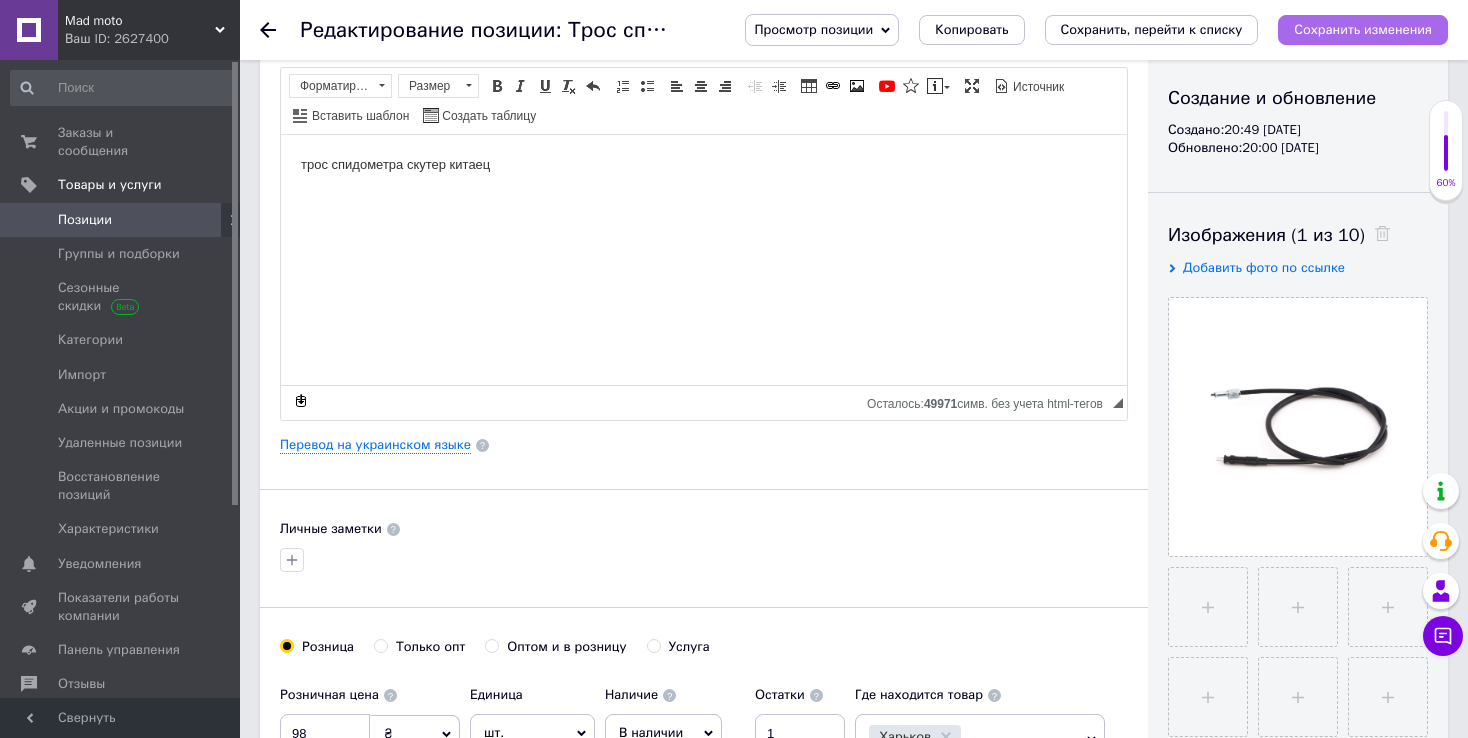 click on "Сохранить изменения" at bounding box center (1363, 29) 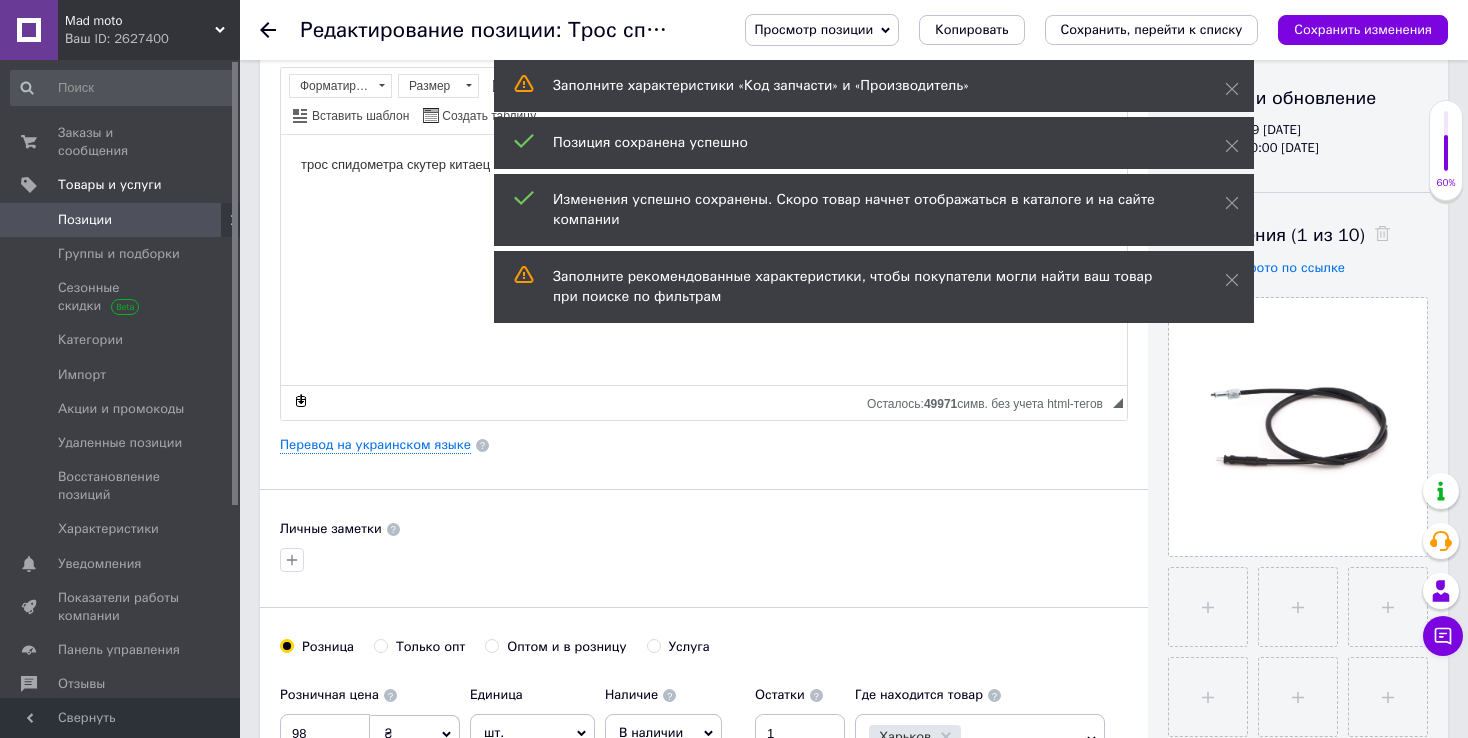 click on "Позиции" at bounding box center (85, 220) 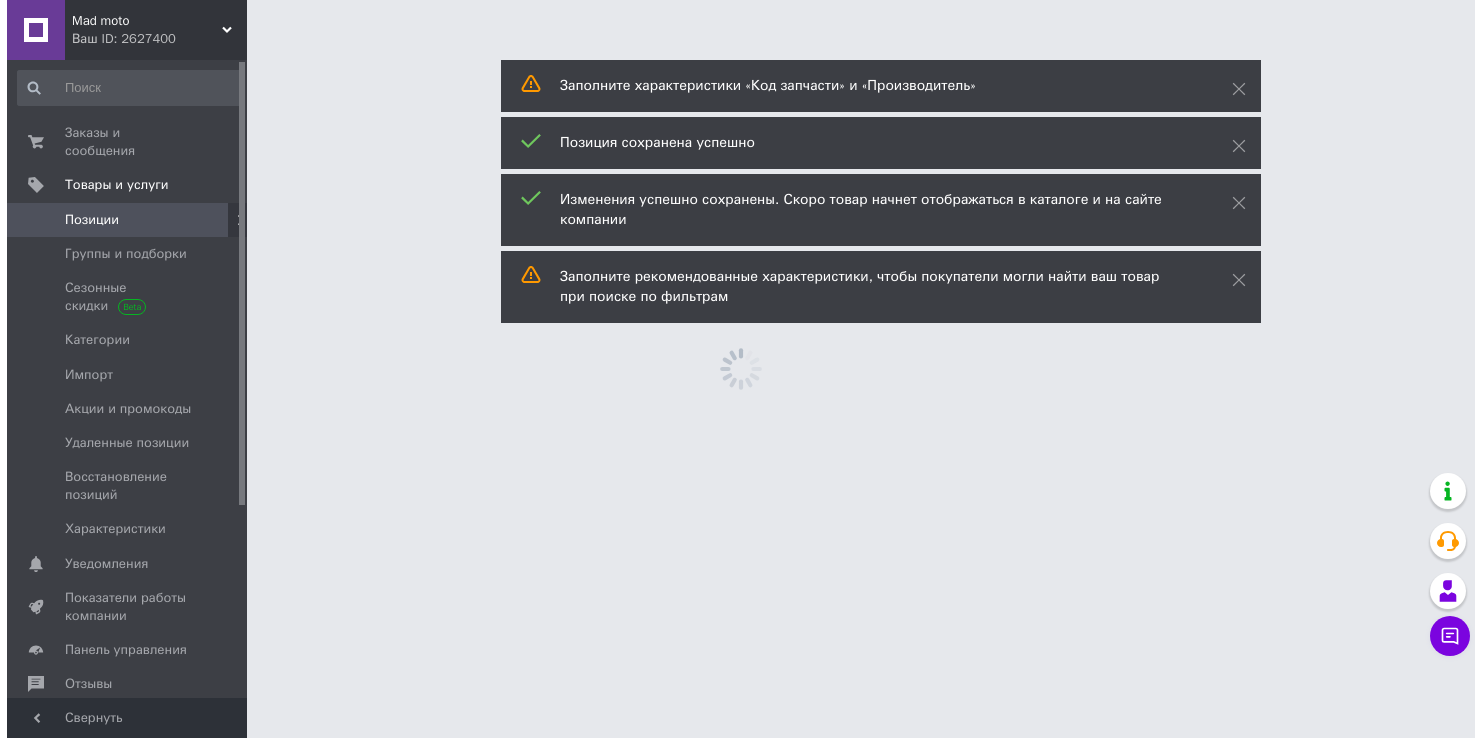 scroll, scrollTop: 0, scrollLeft: 0, axis: both 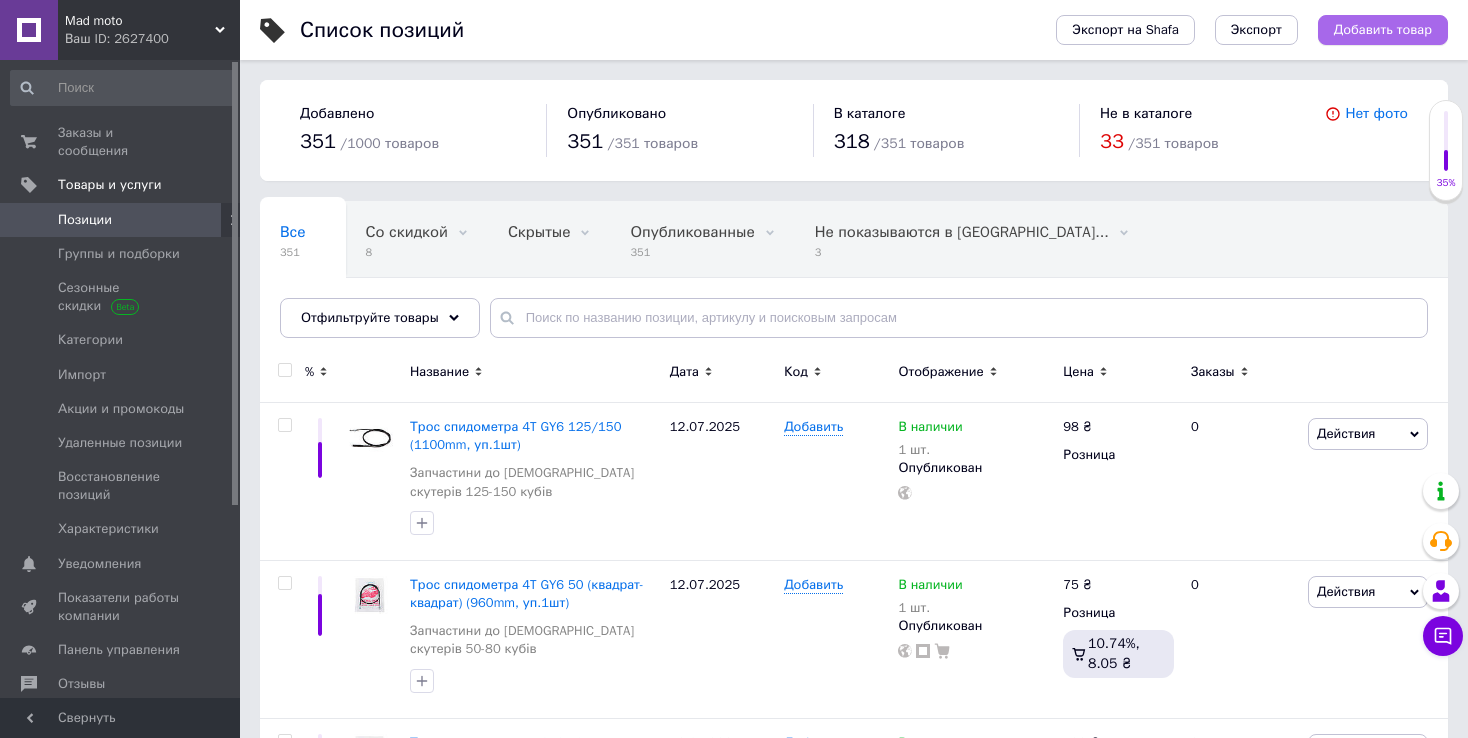 click on "Добавить товар" at bounding box center [1383, 30] 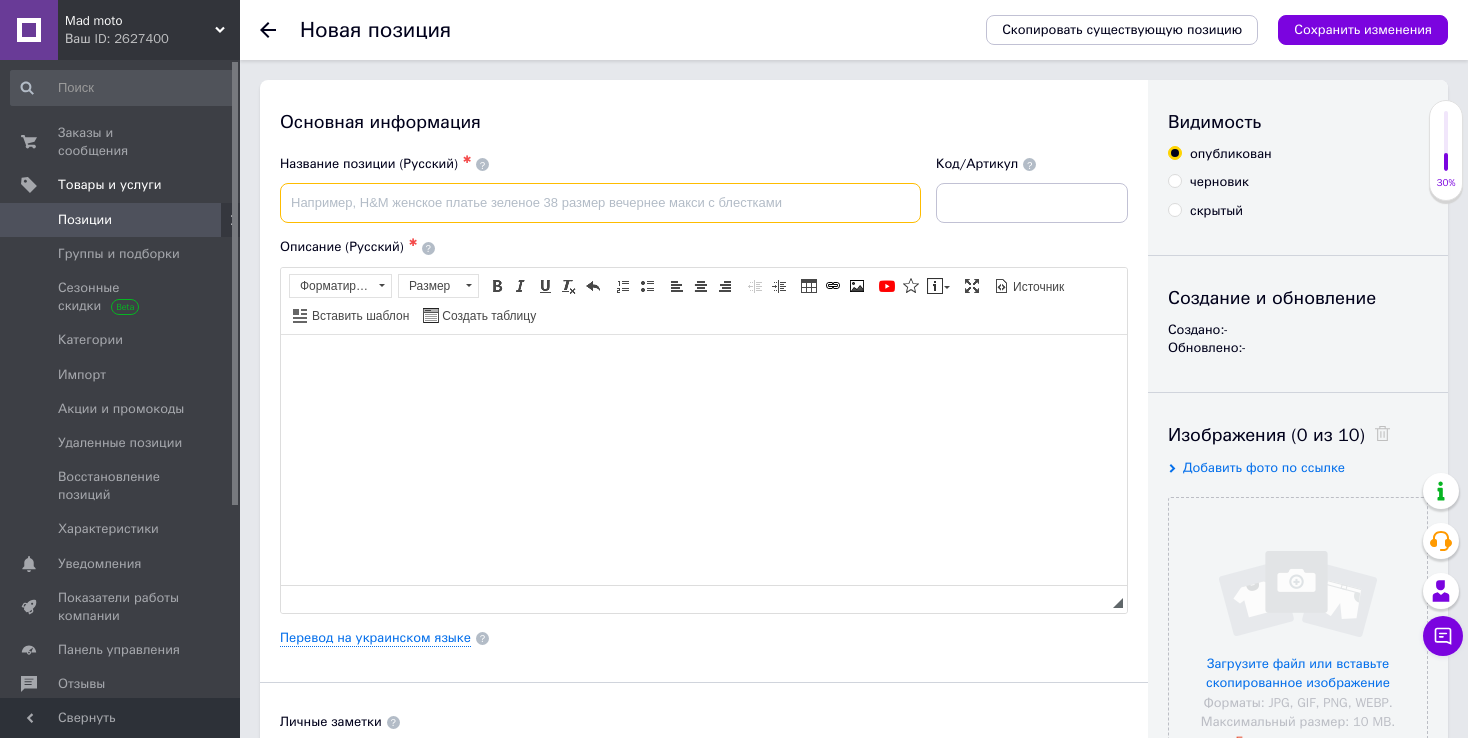 paste on "Трос спидометра   4T GY6 50   (квадрат-вилка)   (1060mm, уп.1шт)" 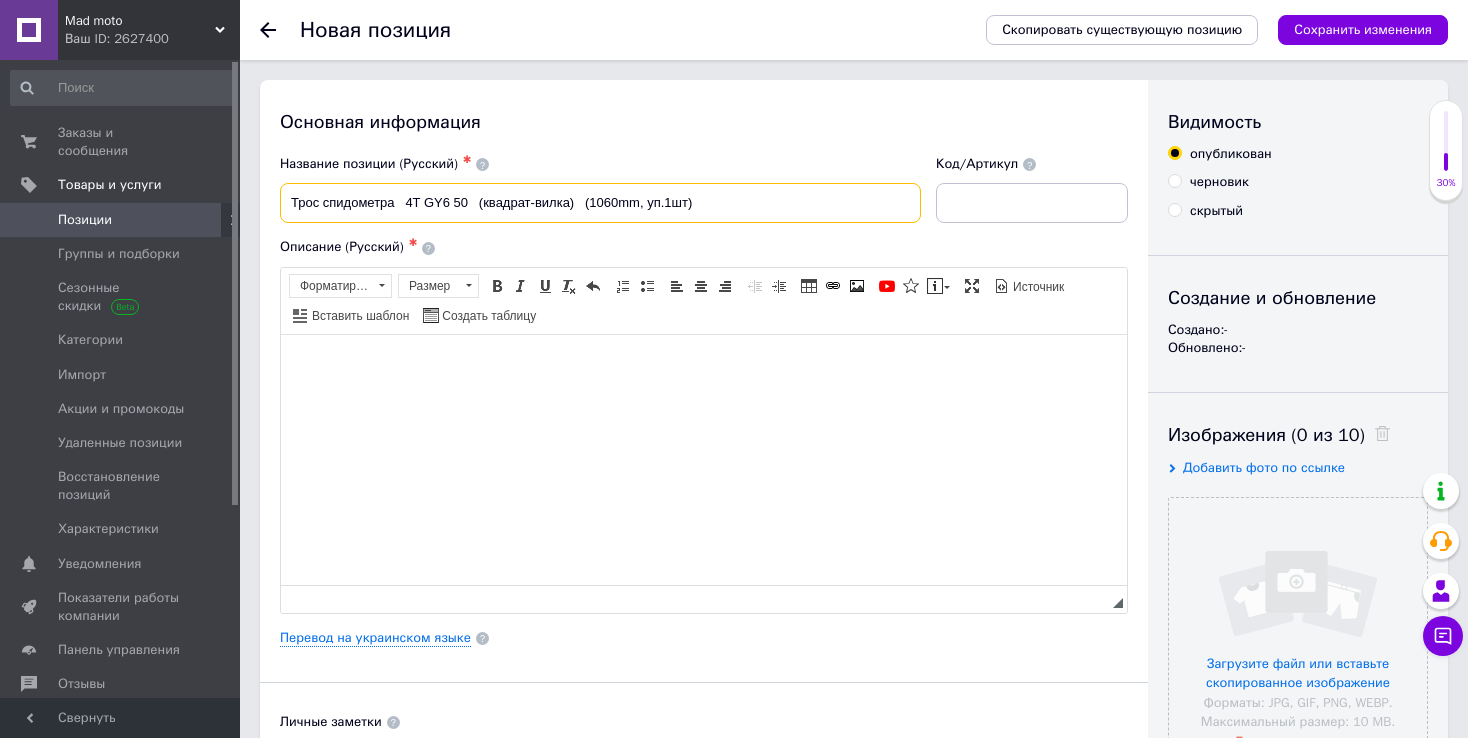 type on "Трос спидометра   4T GY6 50   (квадрат-вилка)   (1060mm, уп.1шт)" 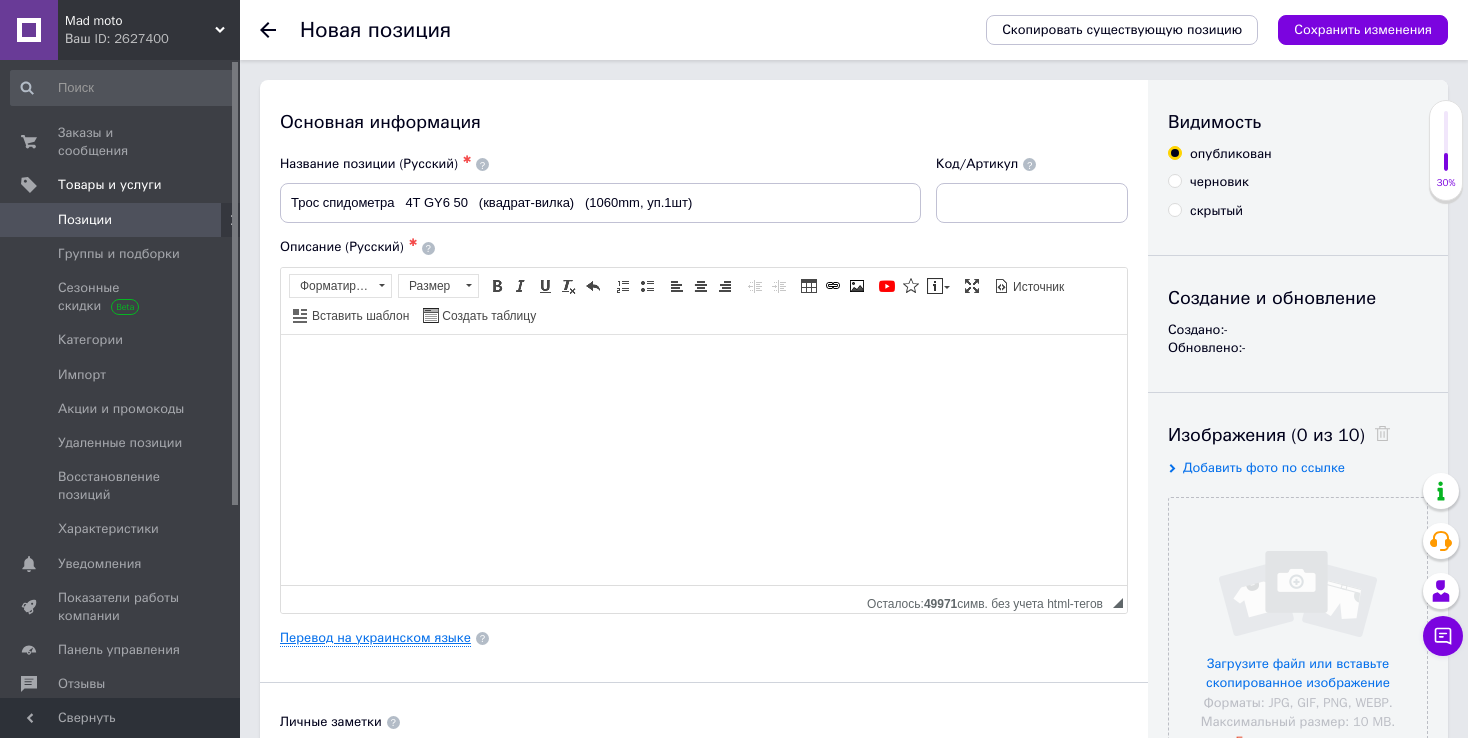 click on "Перевод на украинском языке" at bounding box center (375, 638) 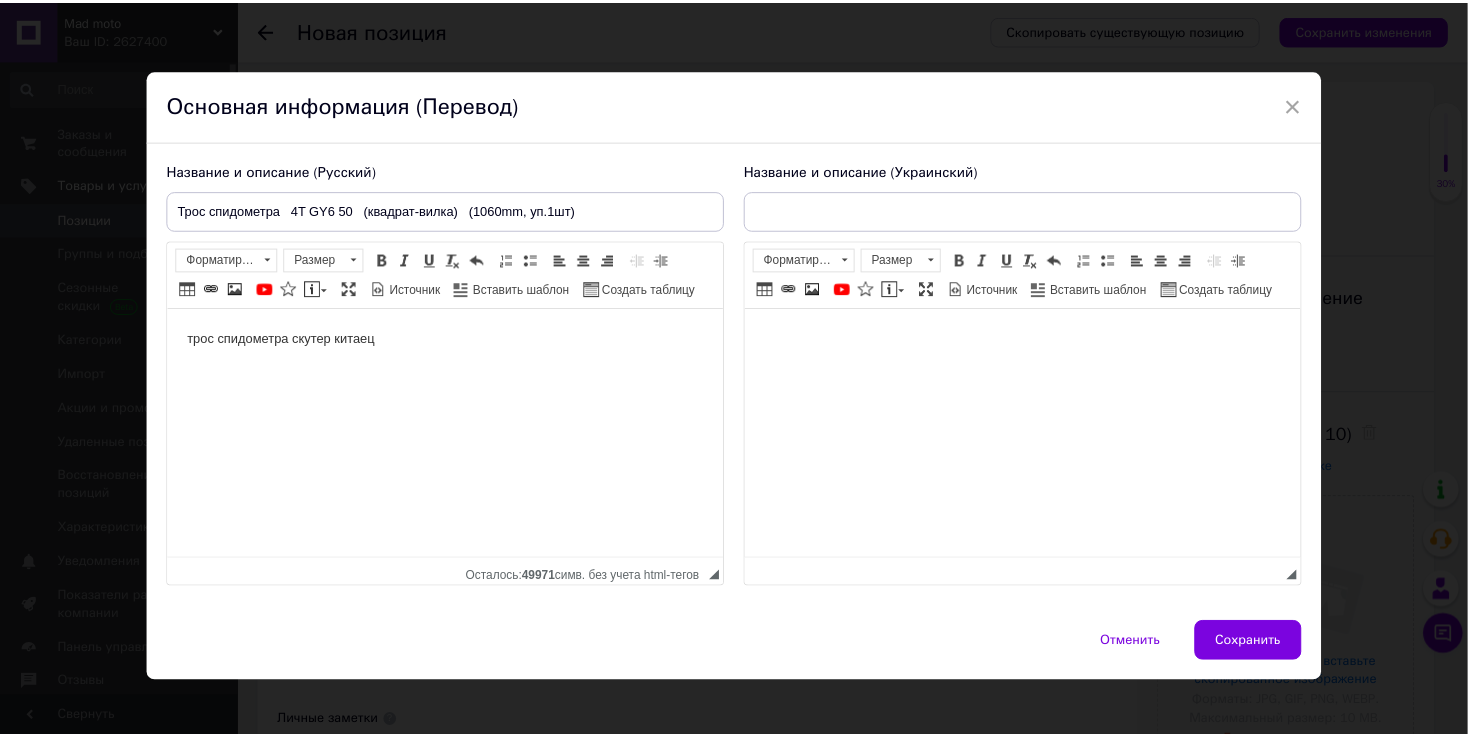 scroll, scrollTop: 0, scrollLeft: 0, axis: both 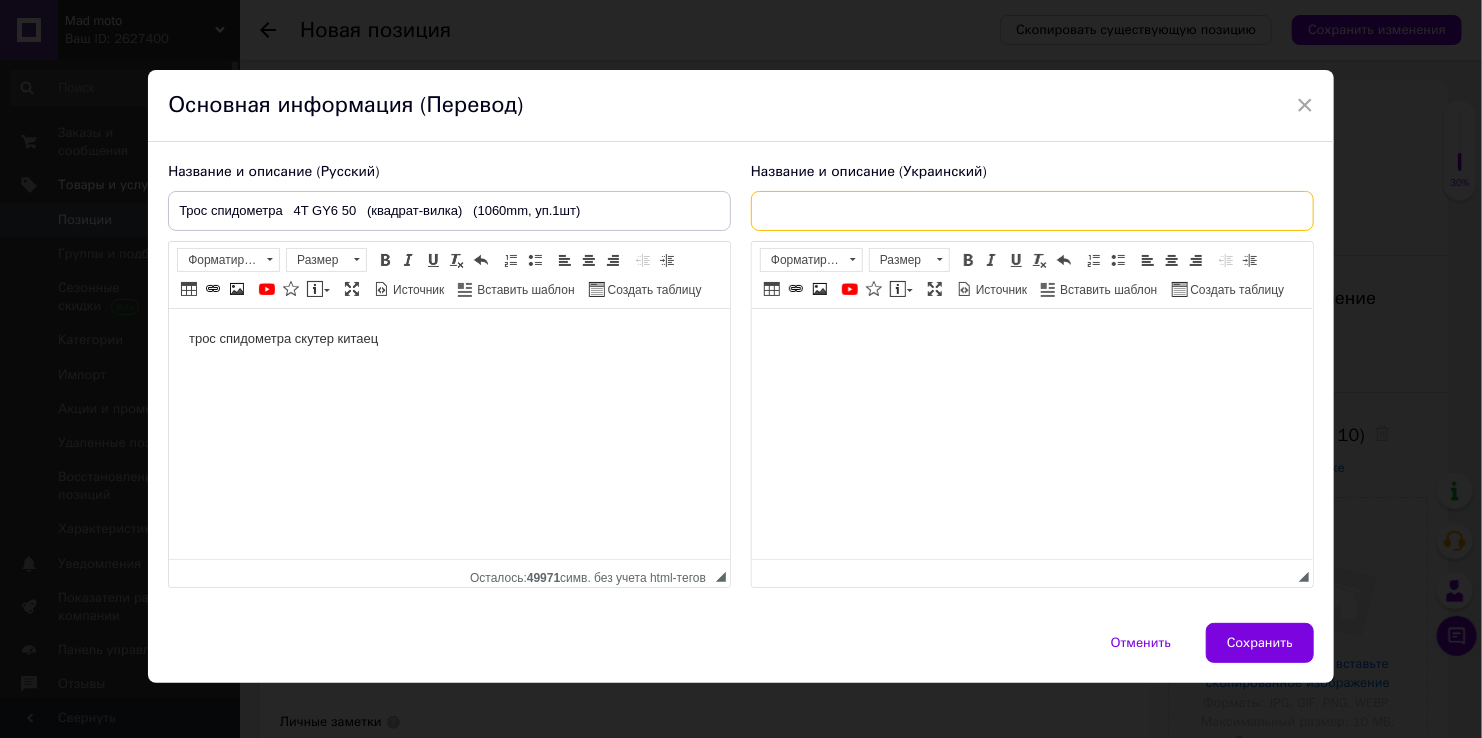 paste on "Трос спидометра   4T GY6 50   (квадрат-вилка)   (1060mm, уп.1шт)" 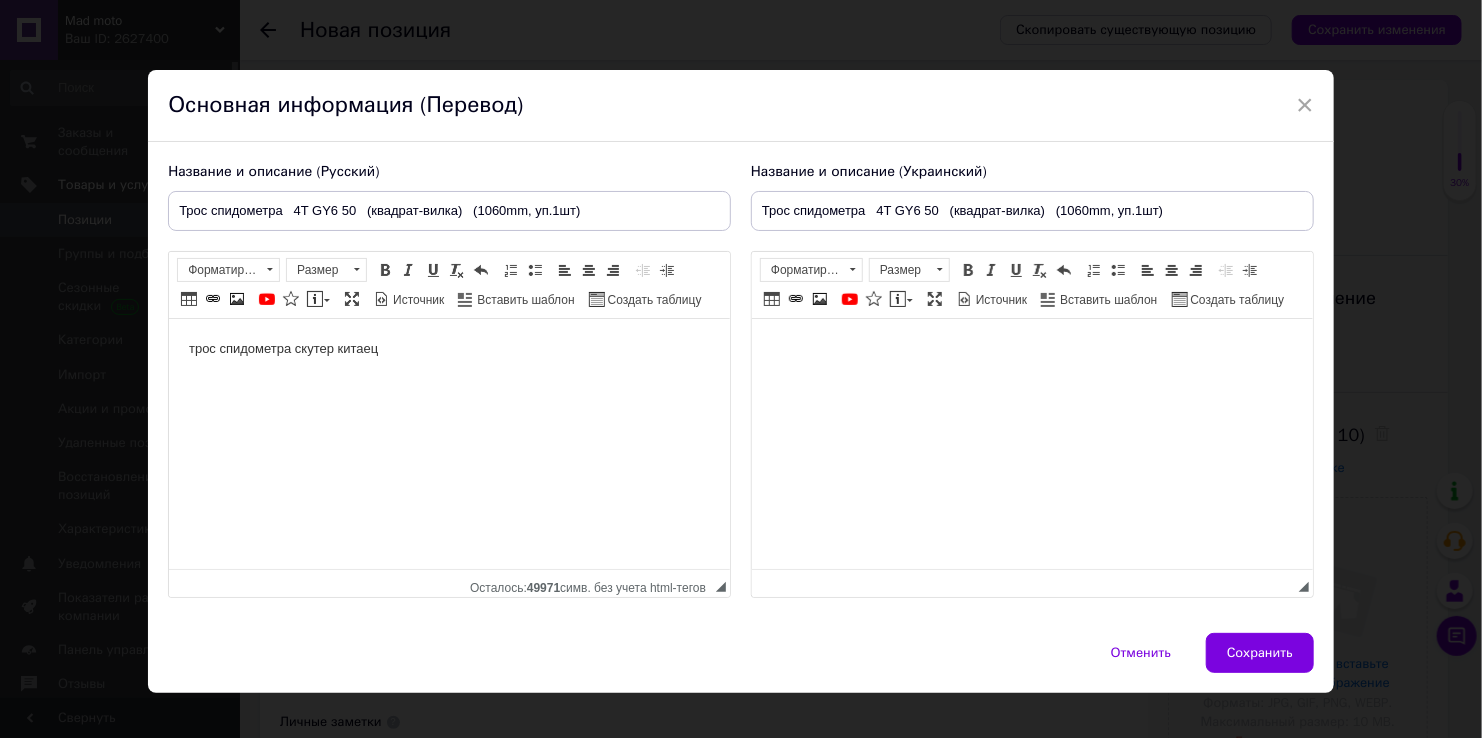 click at bounding box center [1031, 349] 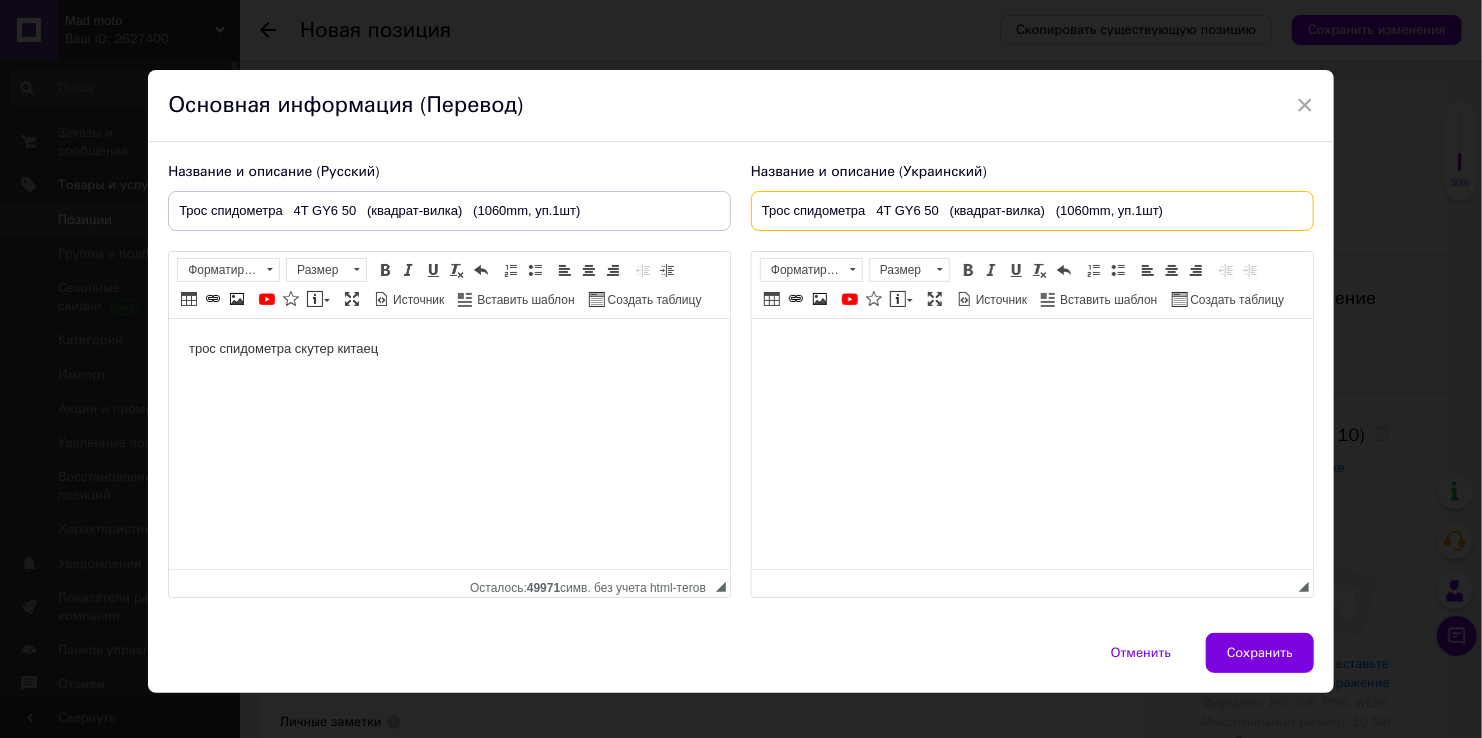 click on "Трос спидометра   4T GY6 50   (квадрат-вилка)   (1060mm, уп.1шт)" at bounding box center [1032, 211] 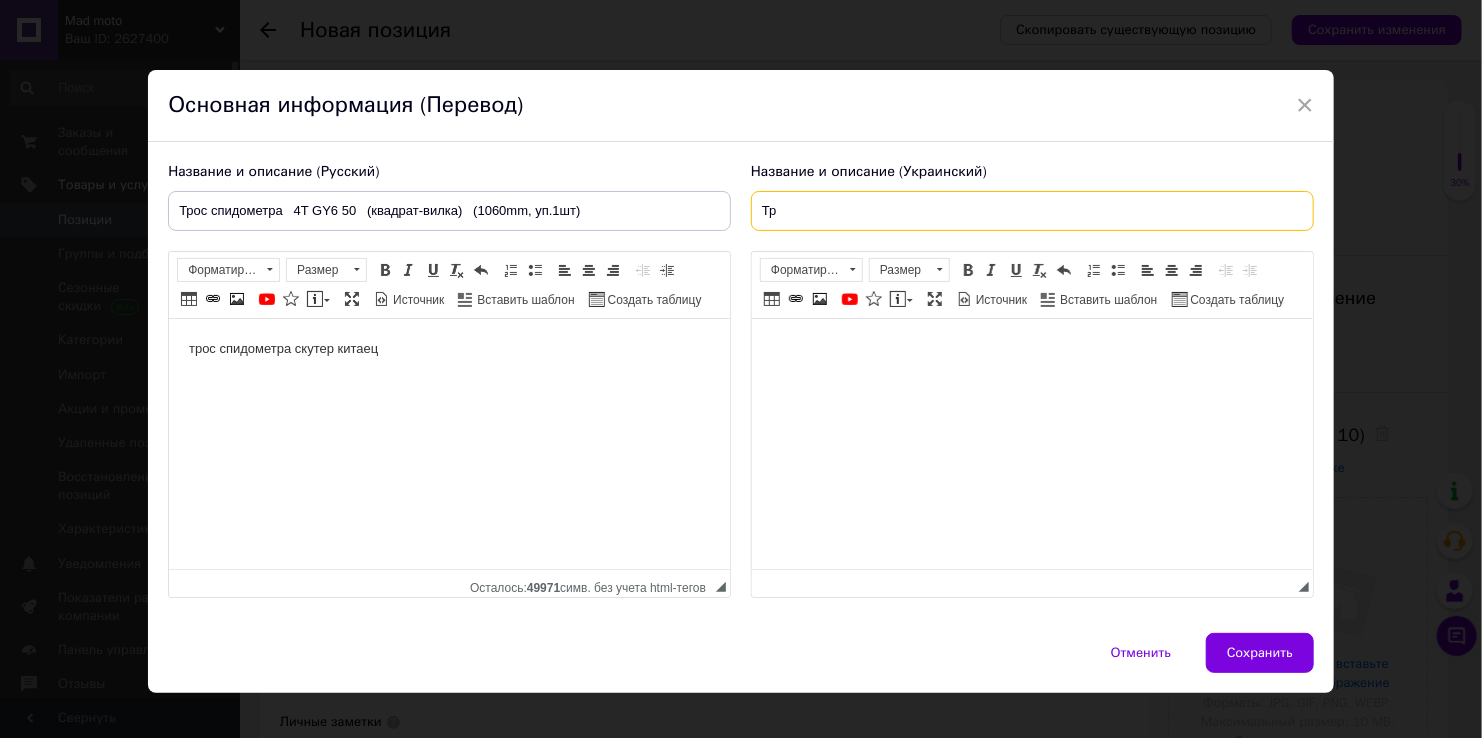 type on "Т" 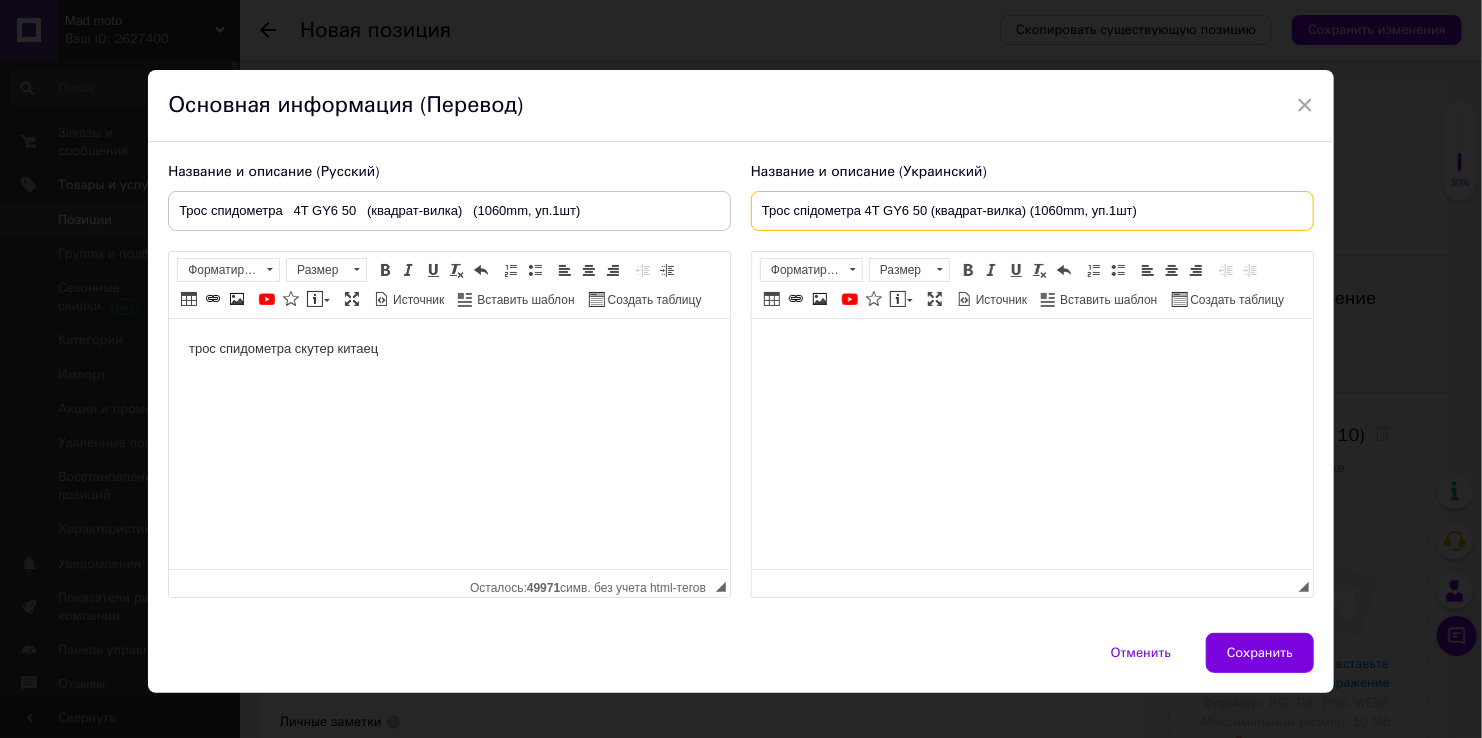 type on "Трос спідометра 4T GY6 50 (квадрат-вилка) (1060mm, уп.1шт)" 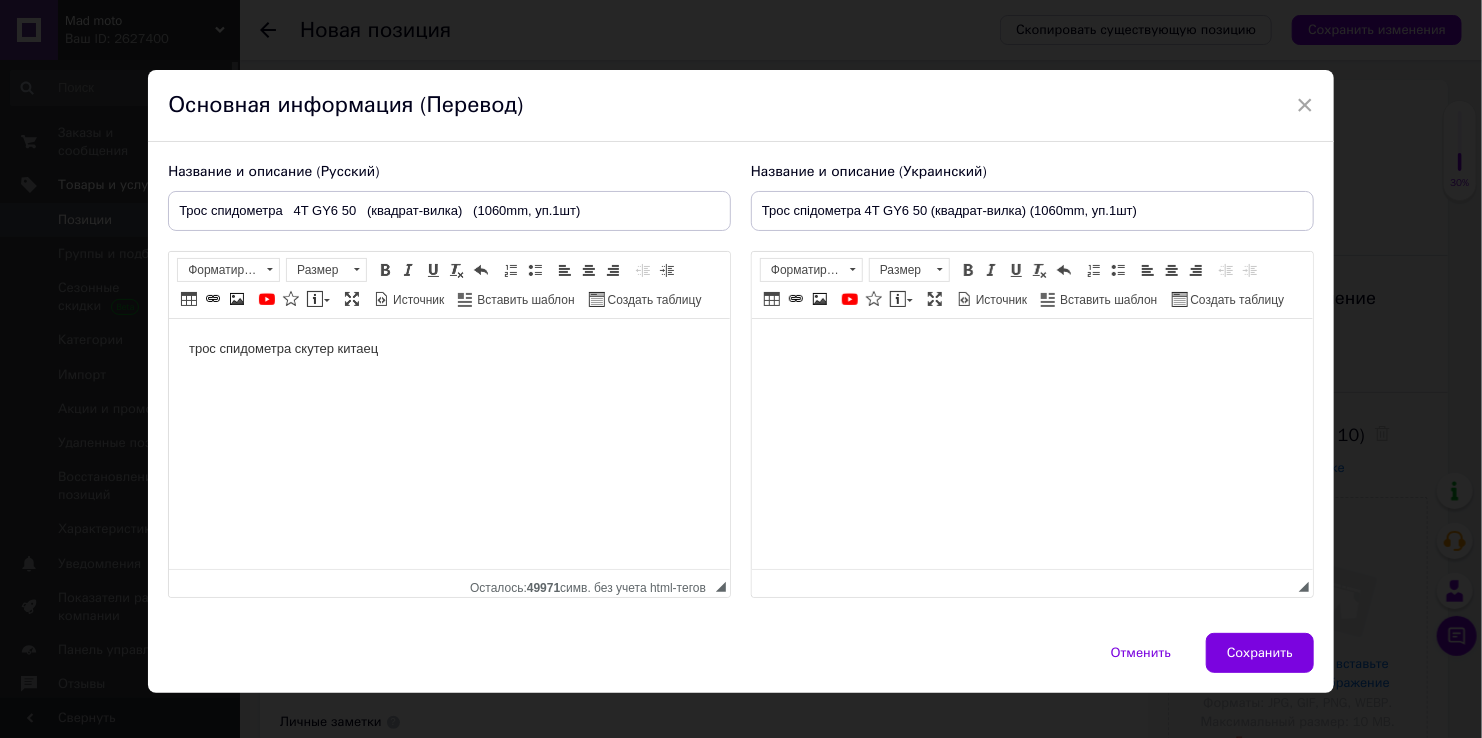 click at bounding box center [1031, 349] 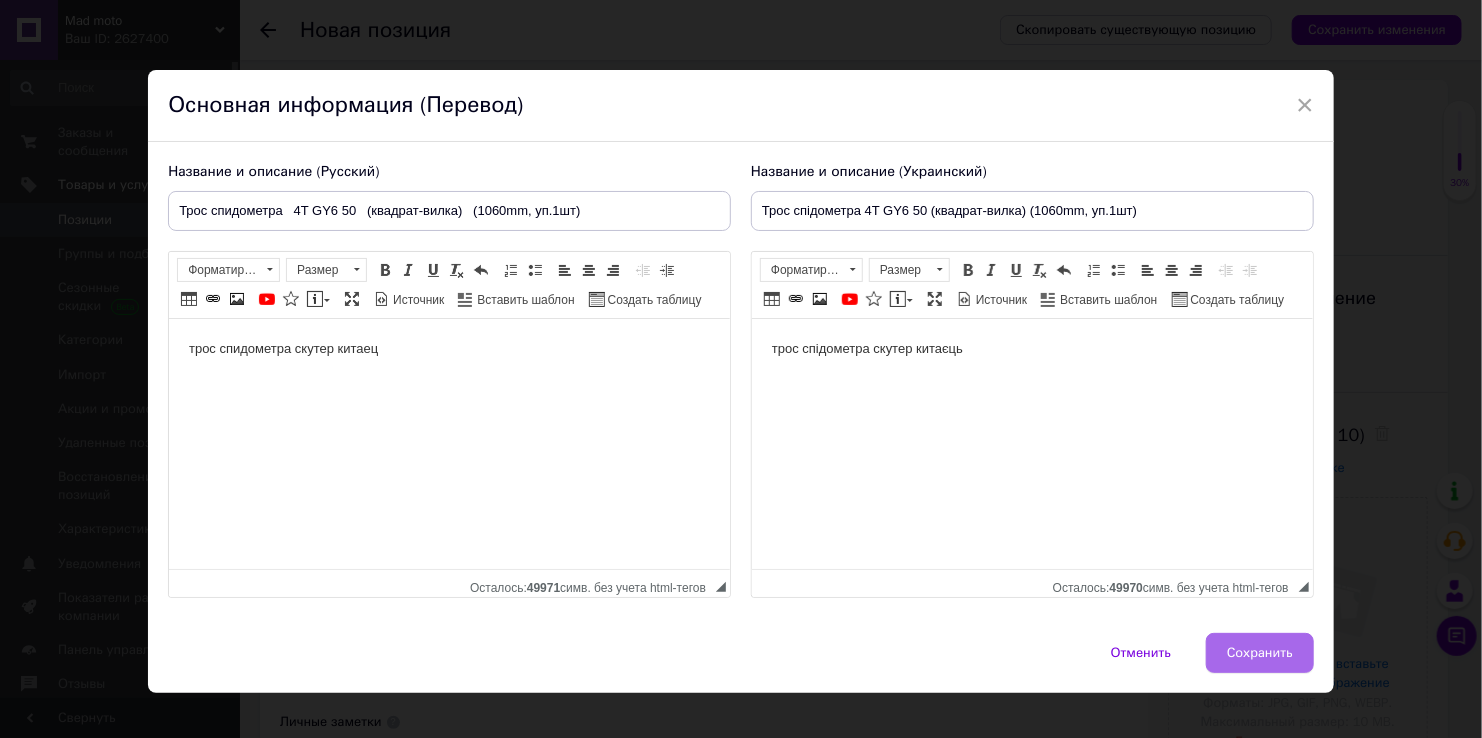 click on "Сохранить" at bounding box center (1260, 653) 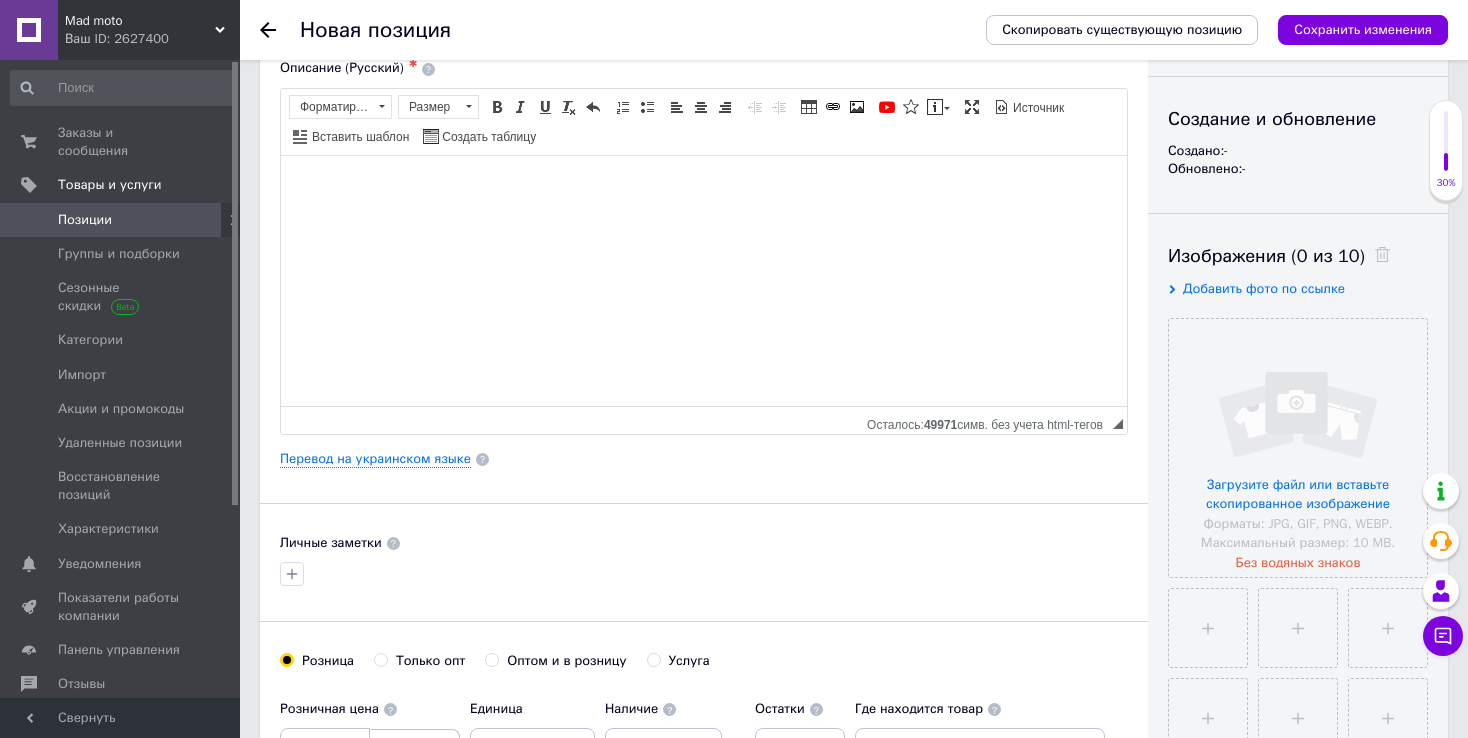 scroll, scrollTop: 200, scrollLeft: 0, axis: vertical 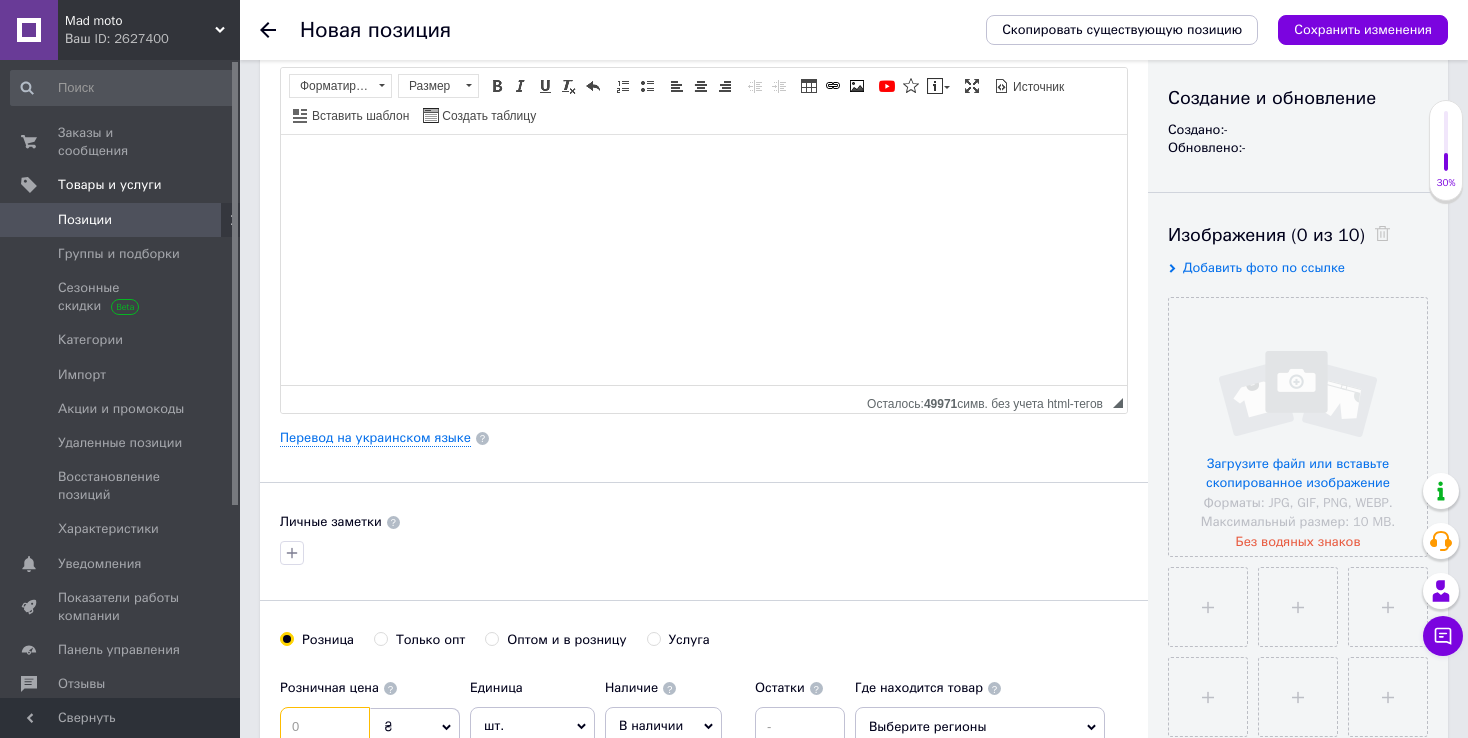 click at bounding box center [325, 727] 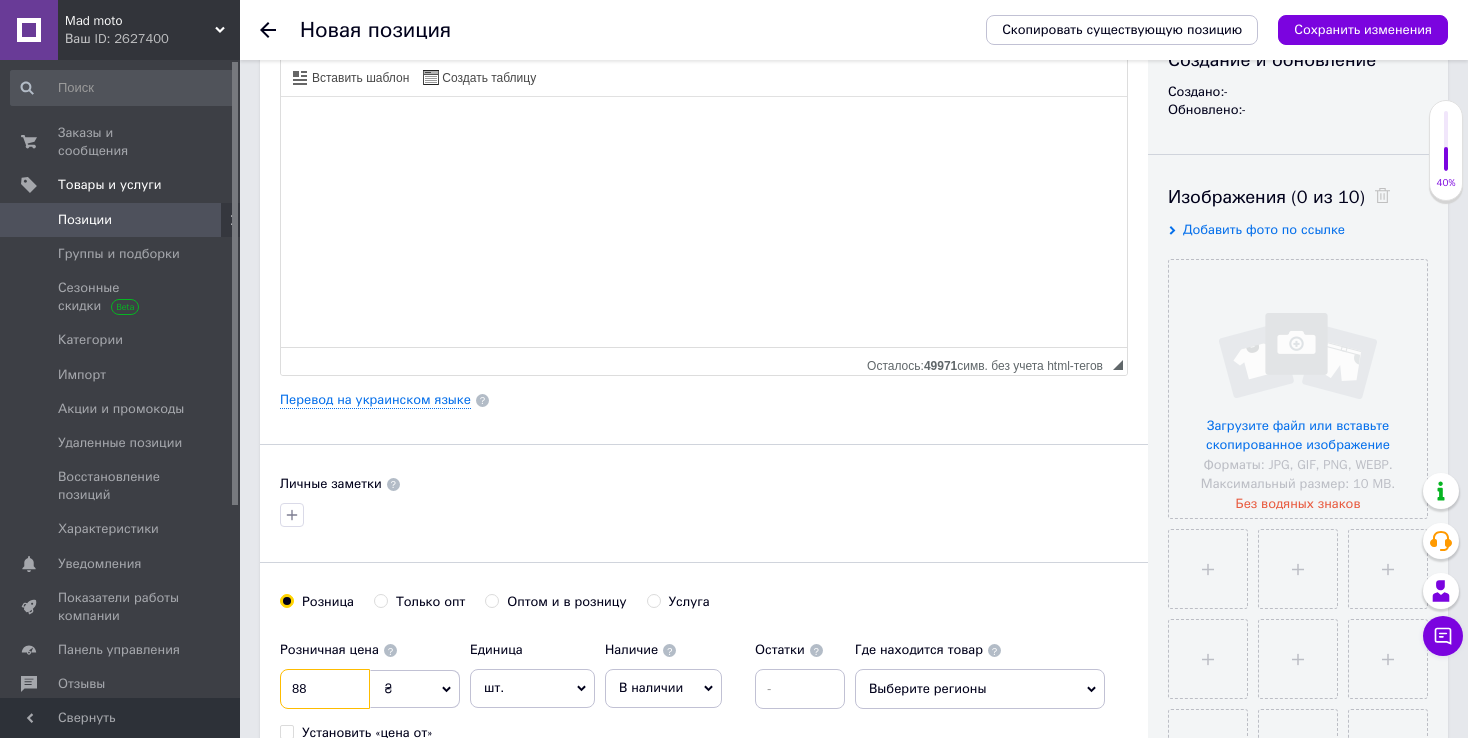 scroll, scrollTop: 400, scrollLeft: 0, axis: vertical 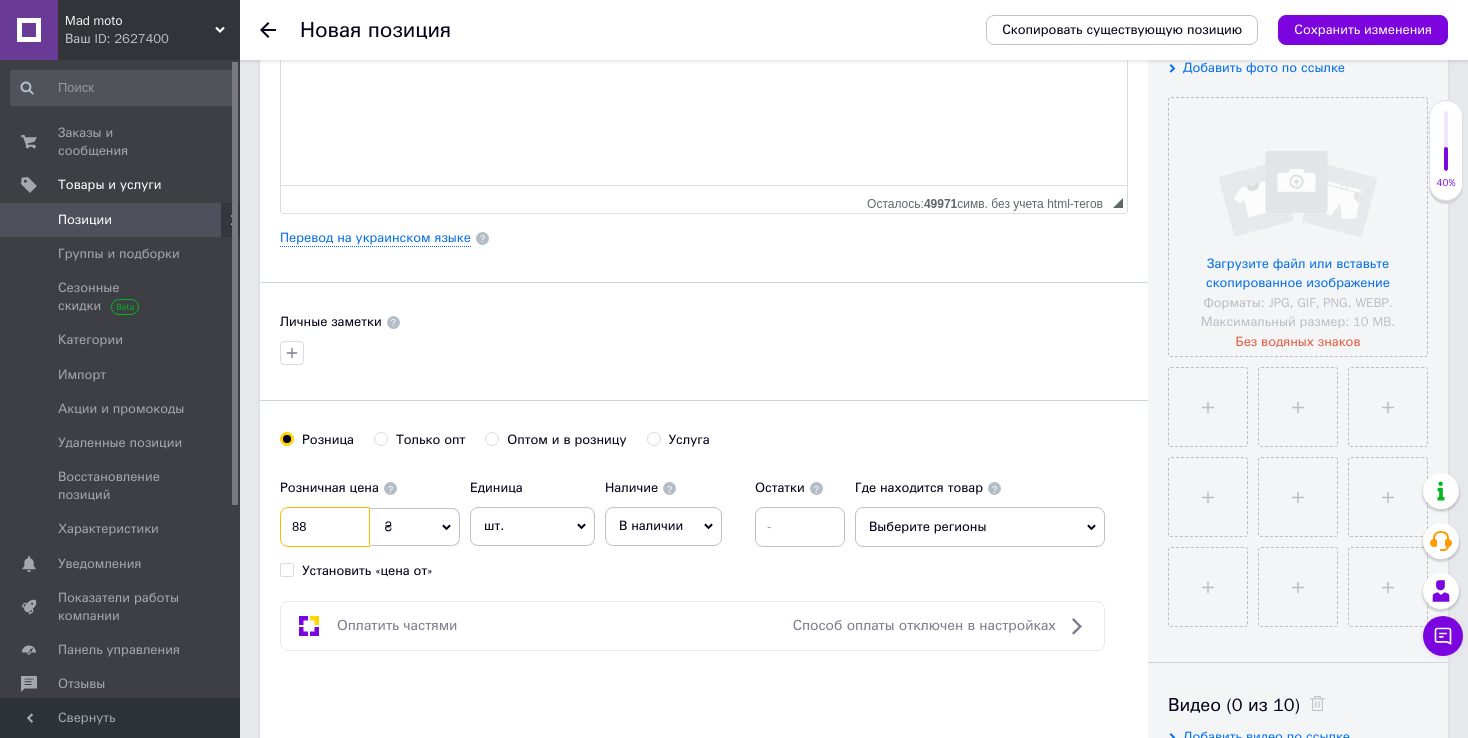 type on "88" 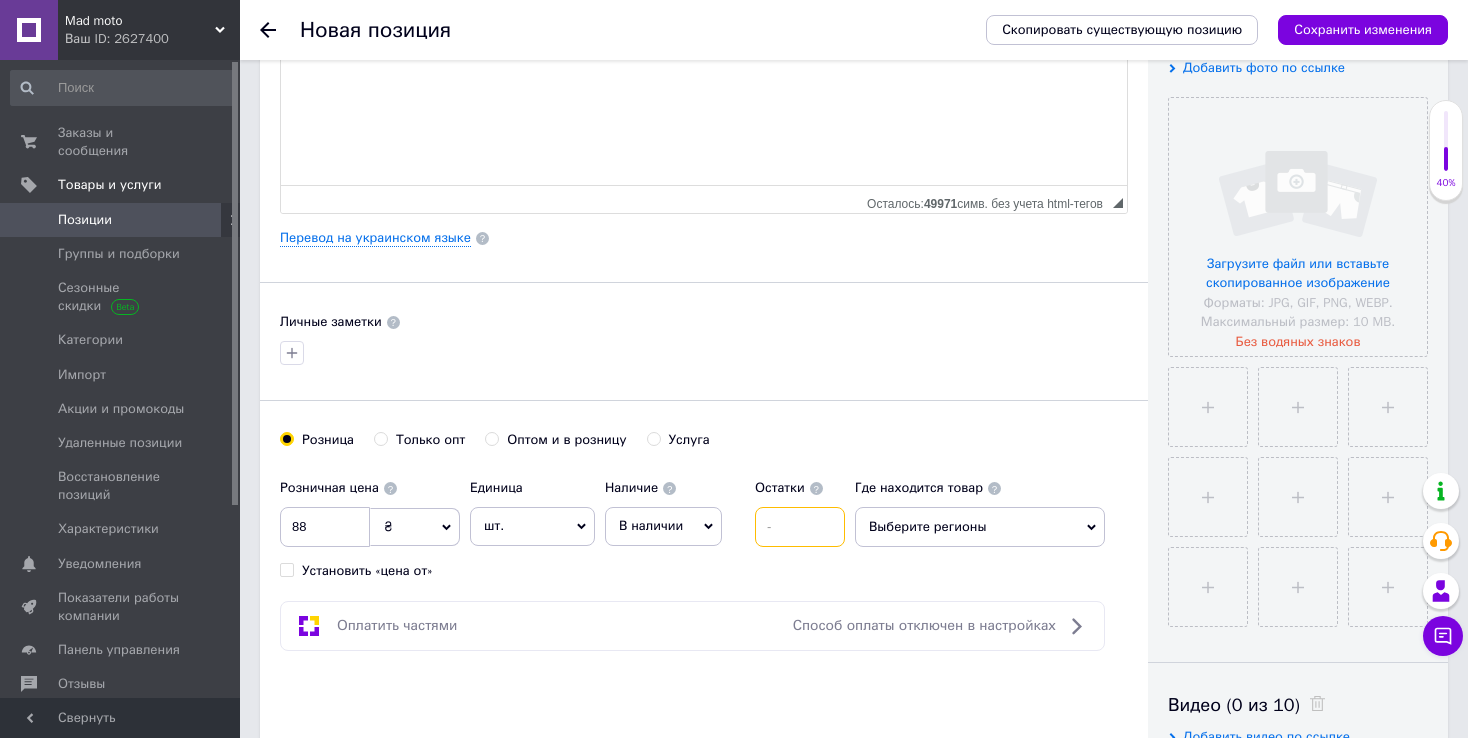 click at bounding box center [800, 527] 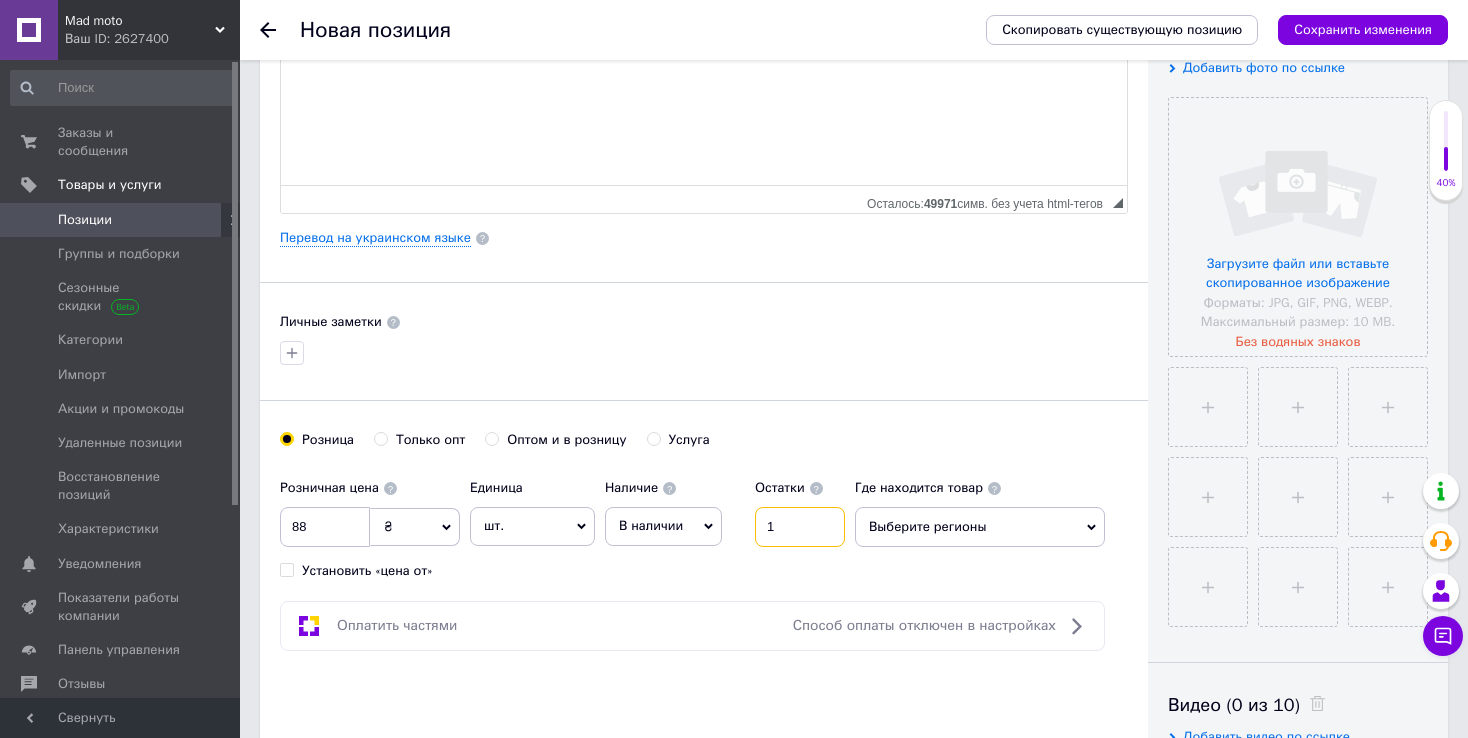 type on "1" 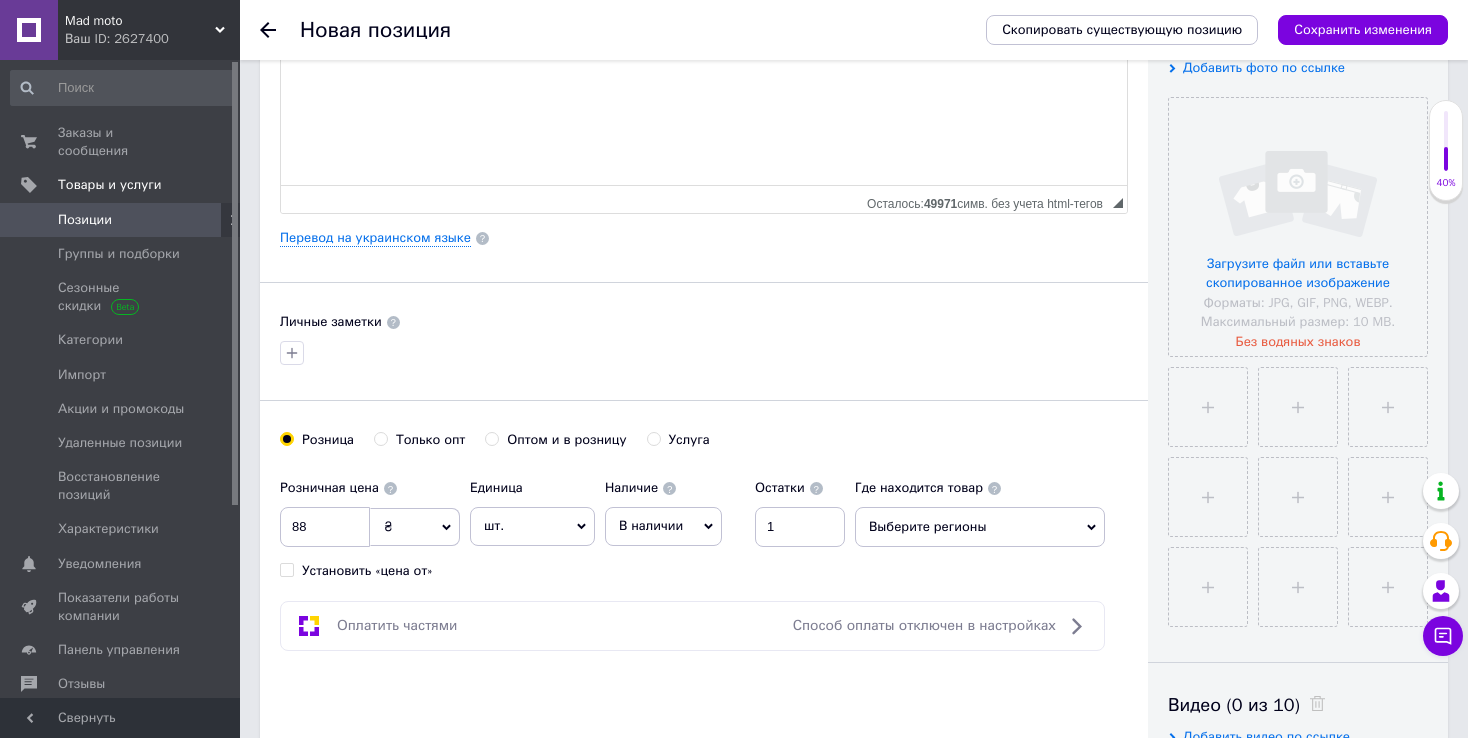 click on "Выберите регионы" at bounding box center [980, 527] 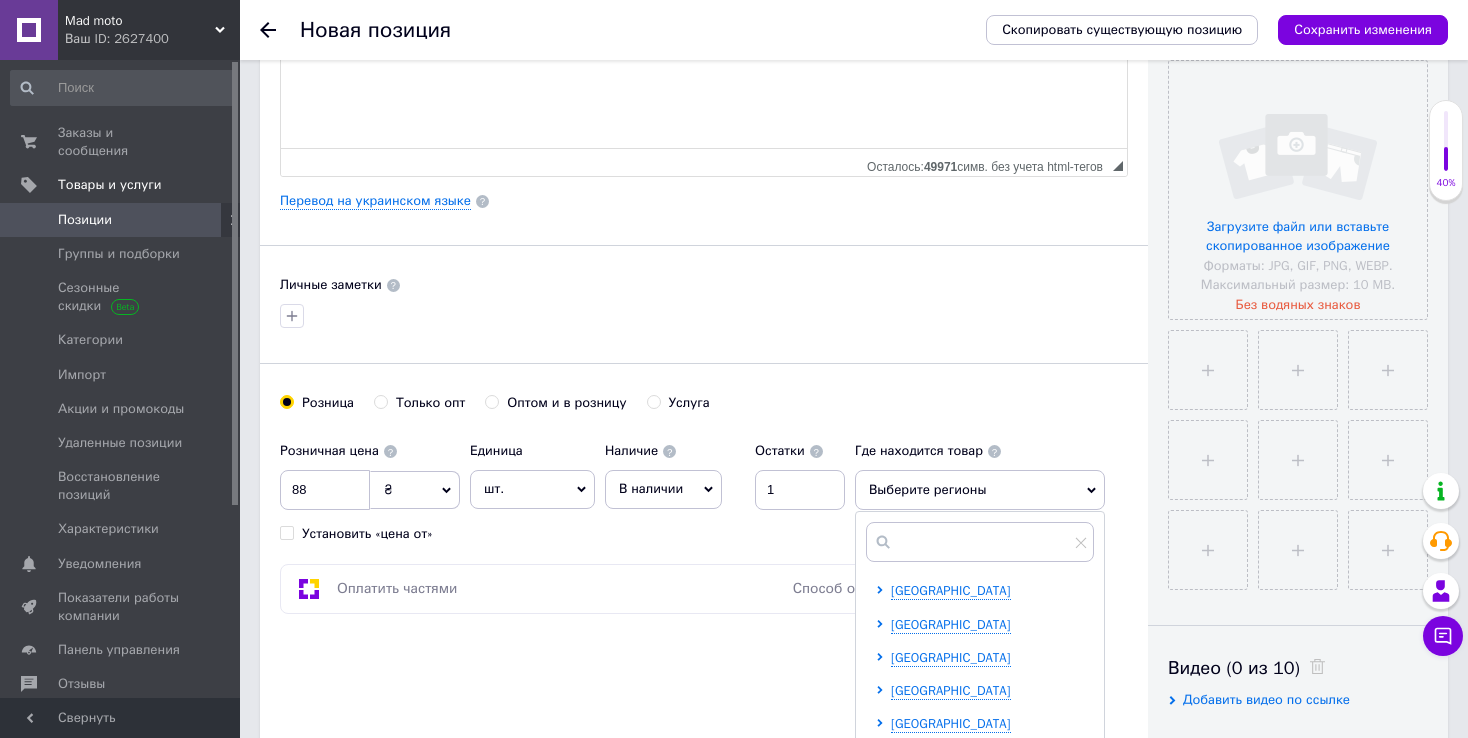 scroll, scrollTop: 600, scrollLeft: 0, axis: vertical 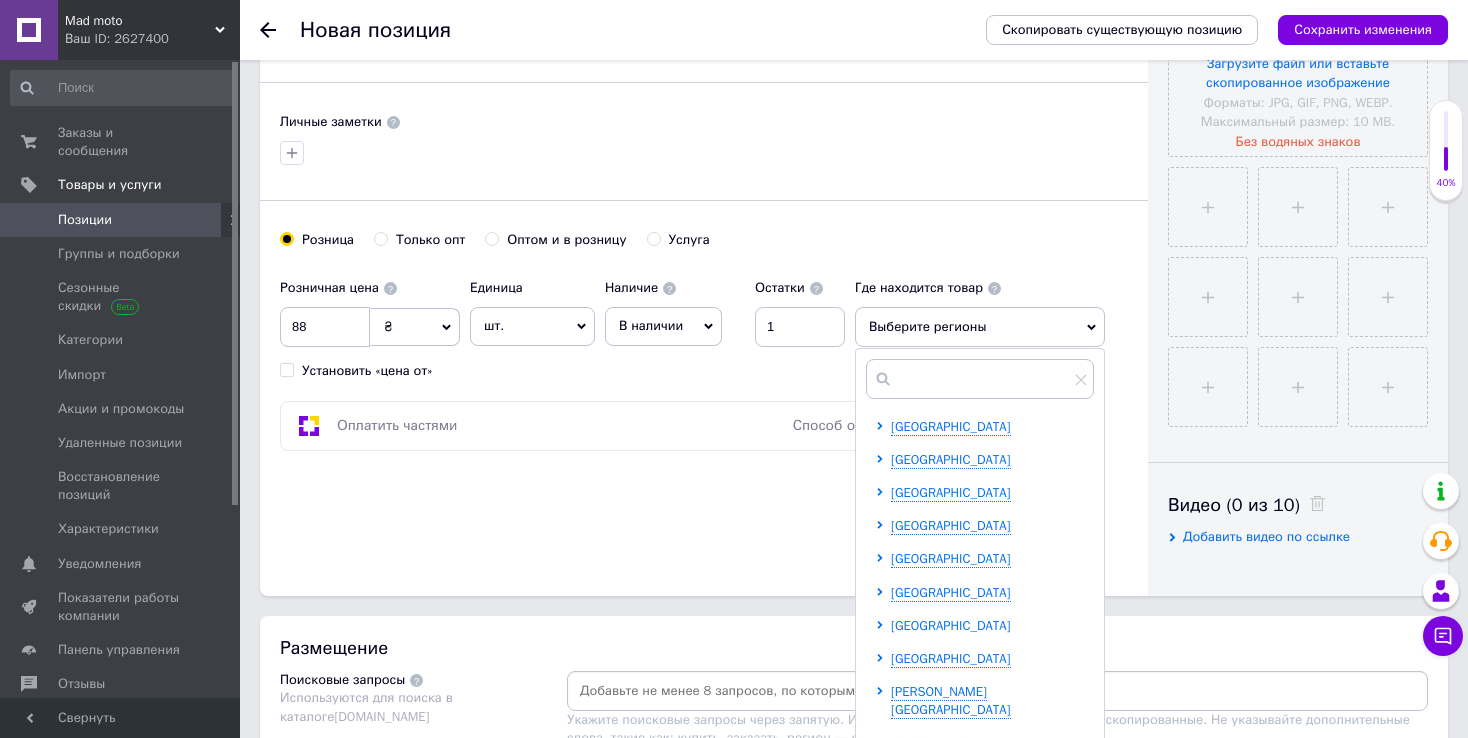 click on "[GEOGRAPHIC_DATA]" at bounding box center (951, 625) 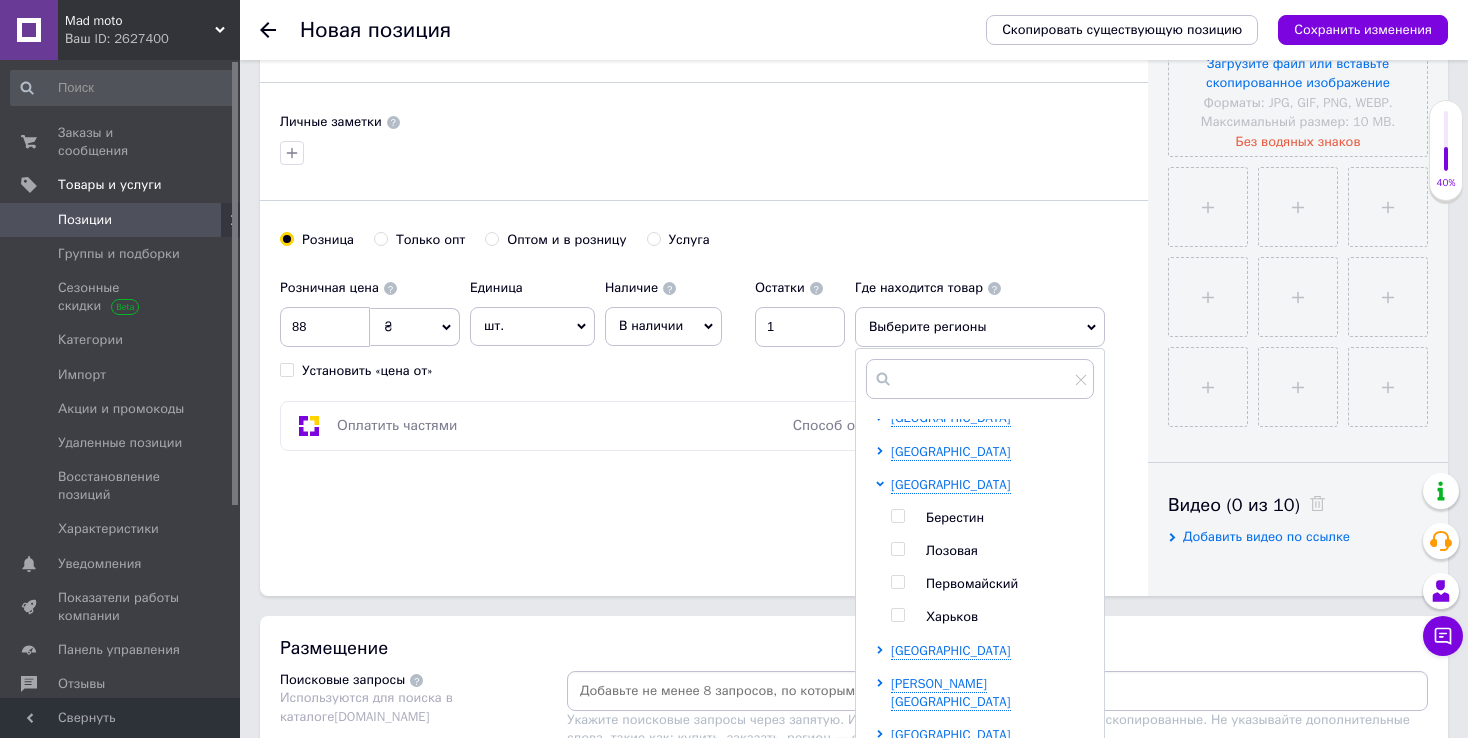 scroll, scrollTop: 544, scrollLeft: 0, axis: vertical 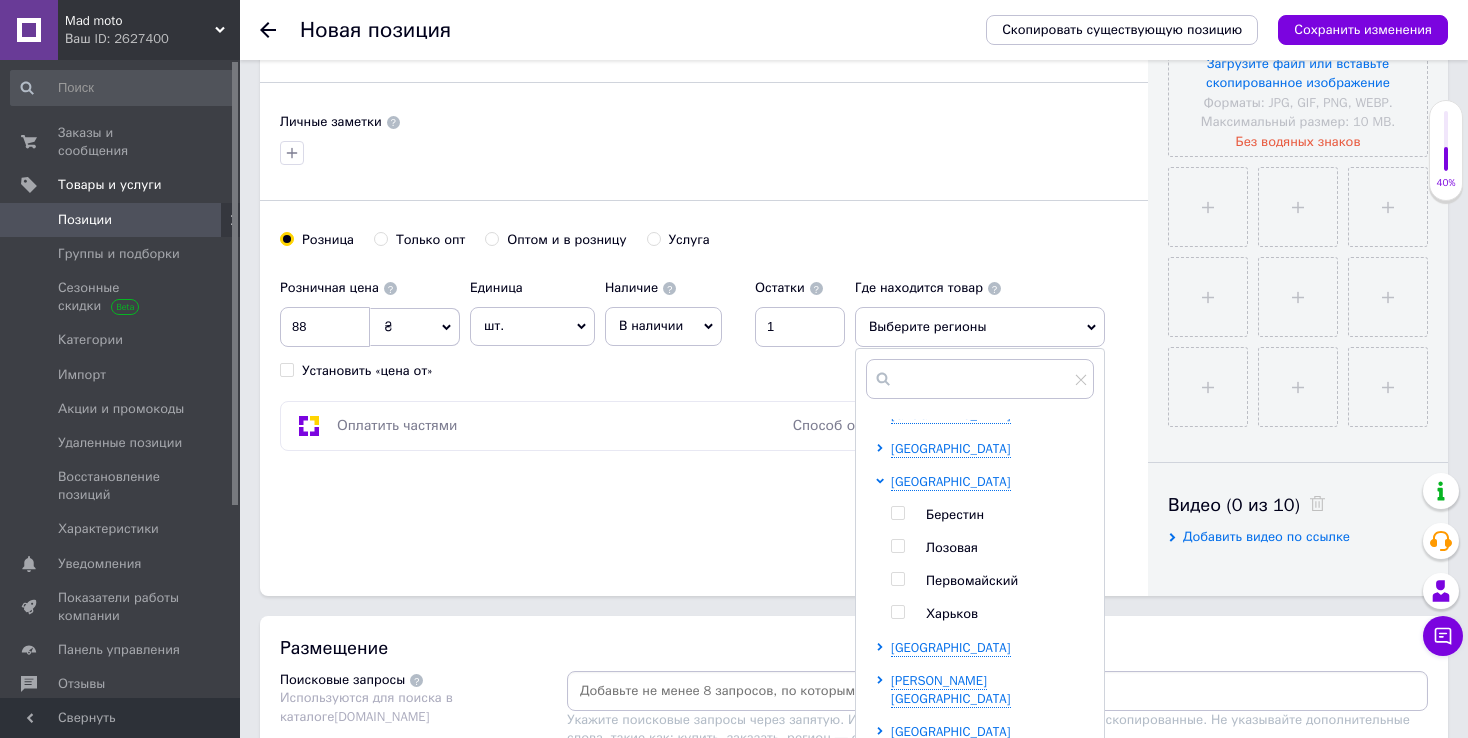 click on "Харьков" at bounding box center (952, 613) 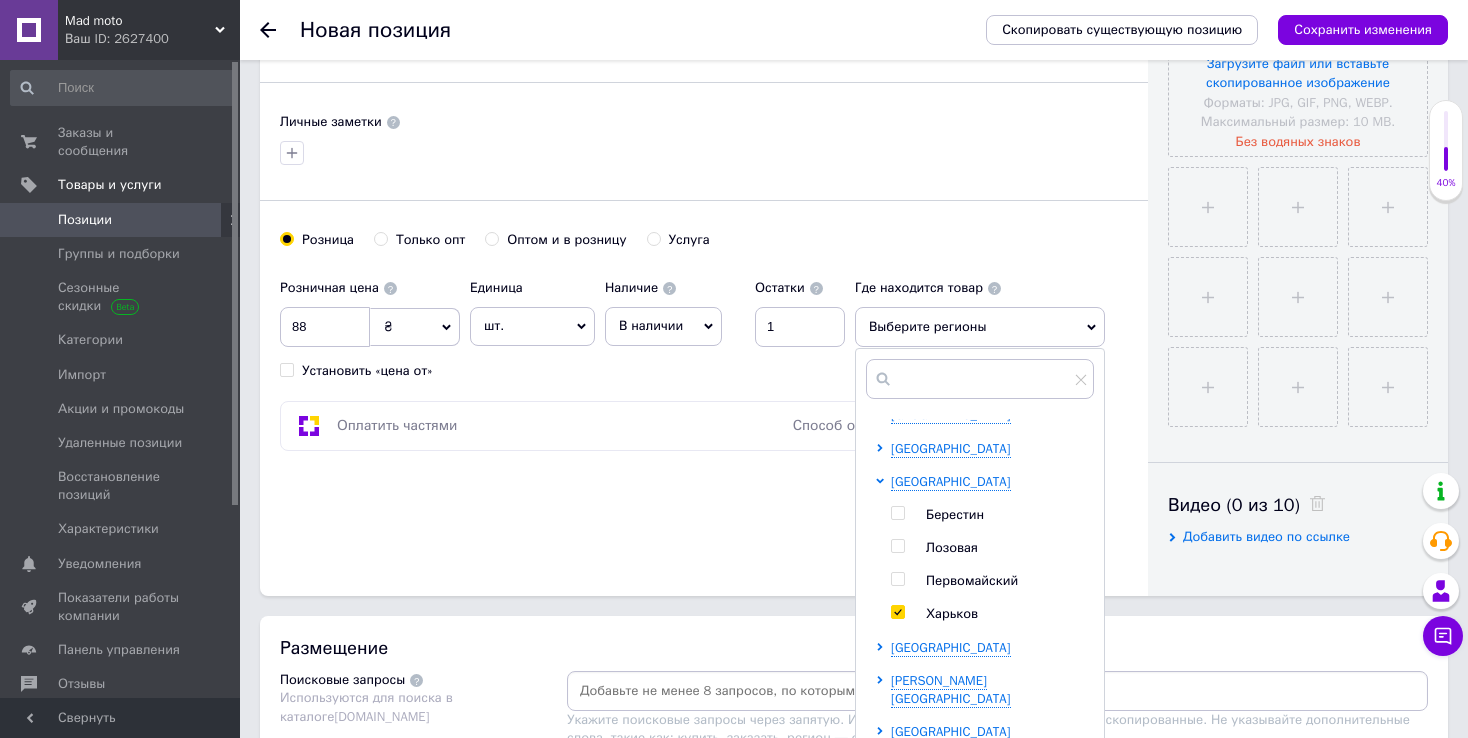 checkbox on "true" 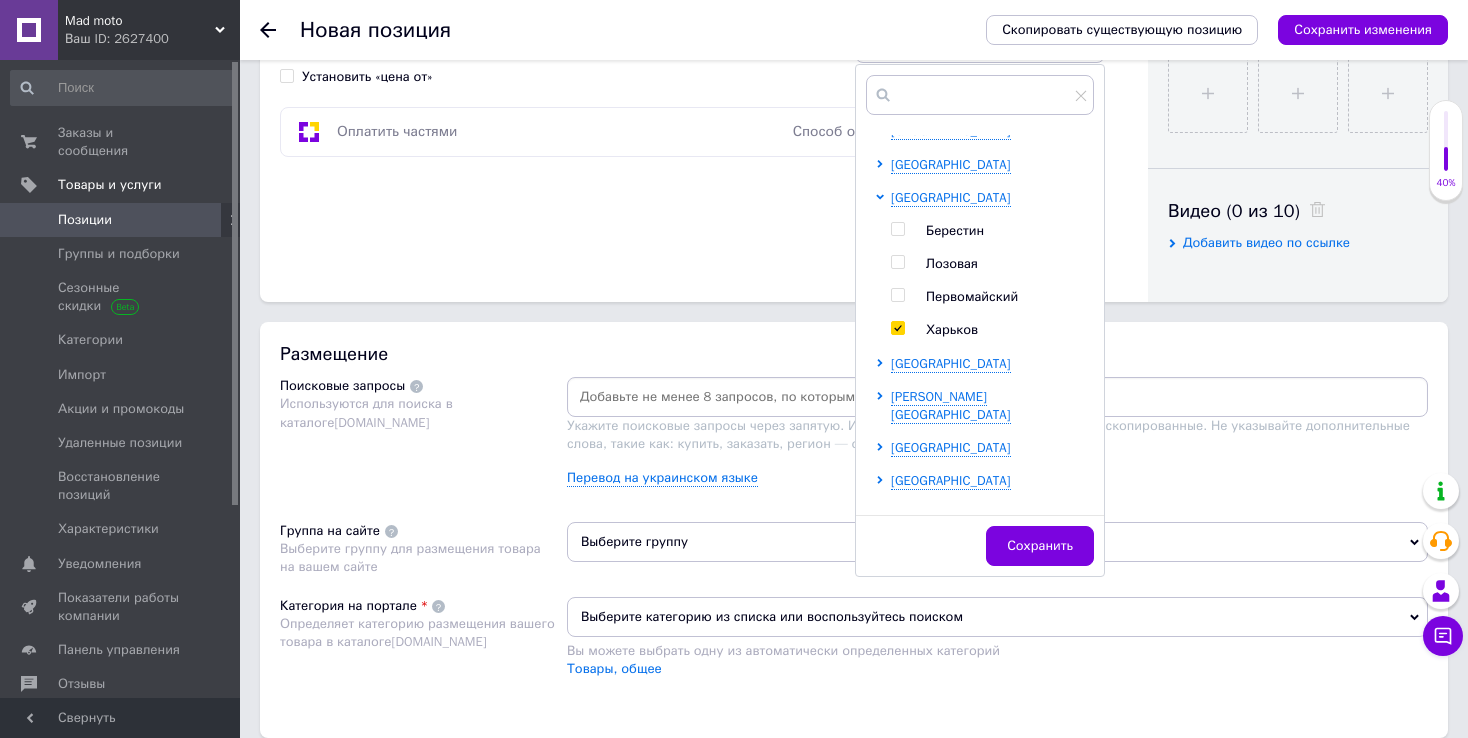 scroll, scrollTop: 900, scrollLeft: 0, axis: vertical 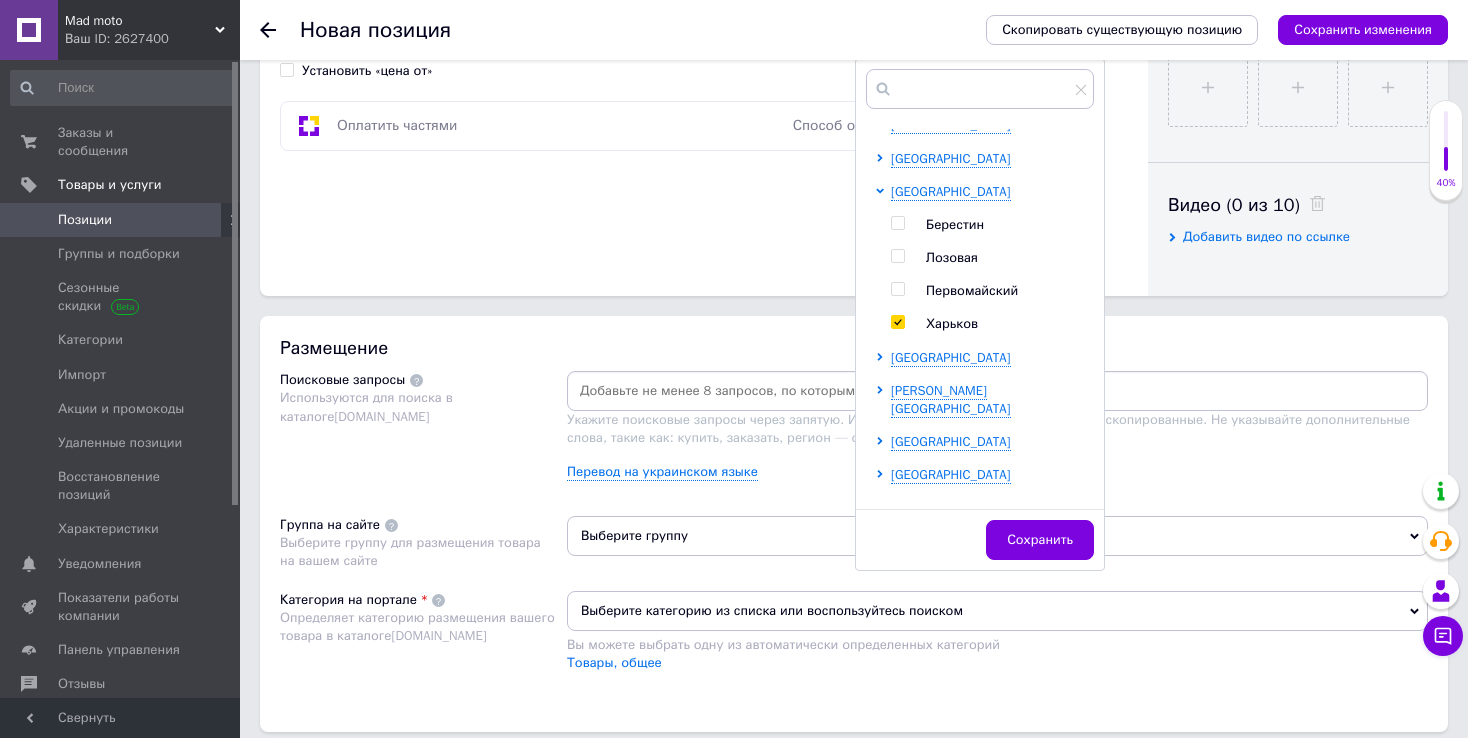 drag, startPoint x: 683, startPoint y: 392, endPoint x: 1035, endPoint y: 536, distance: 380.31564 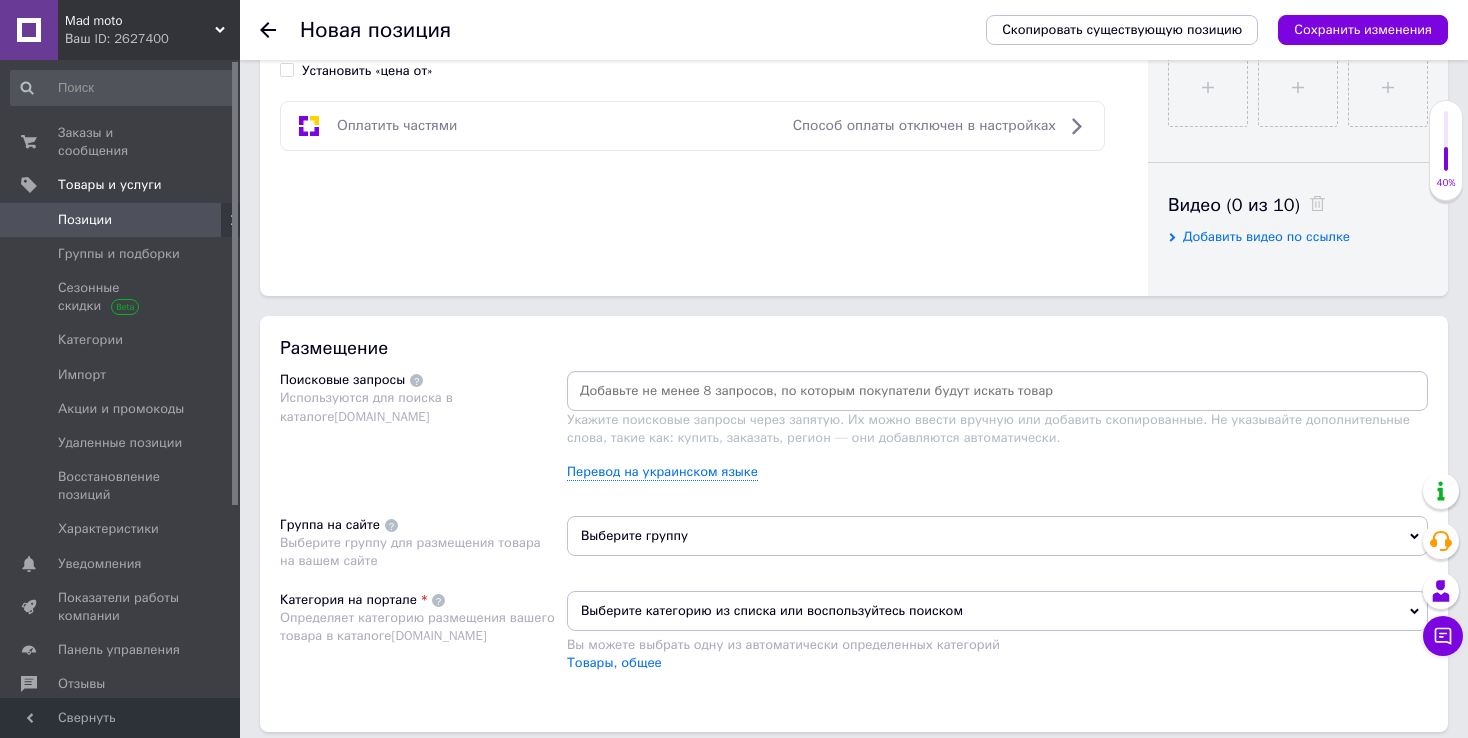 click on "Выберите группу" at bounding box center [997, 536] 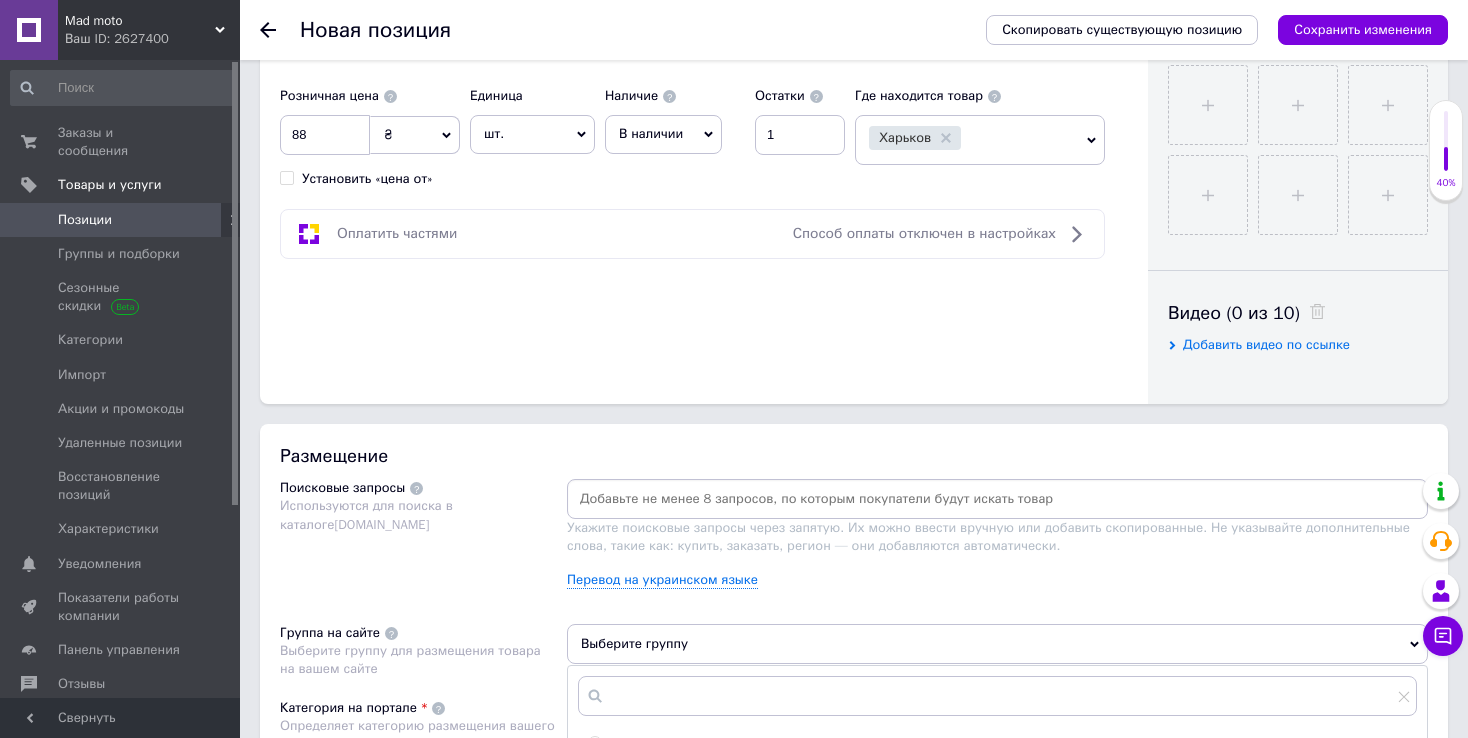 scroll, scrollTop: 800, scrollLeft: 0, axis: vertical 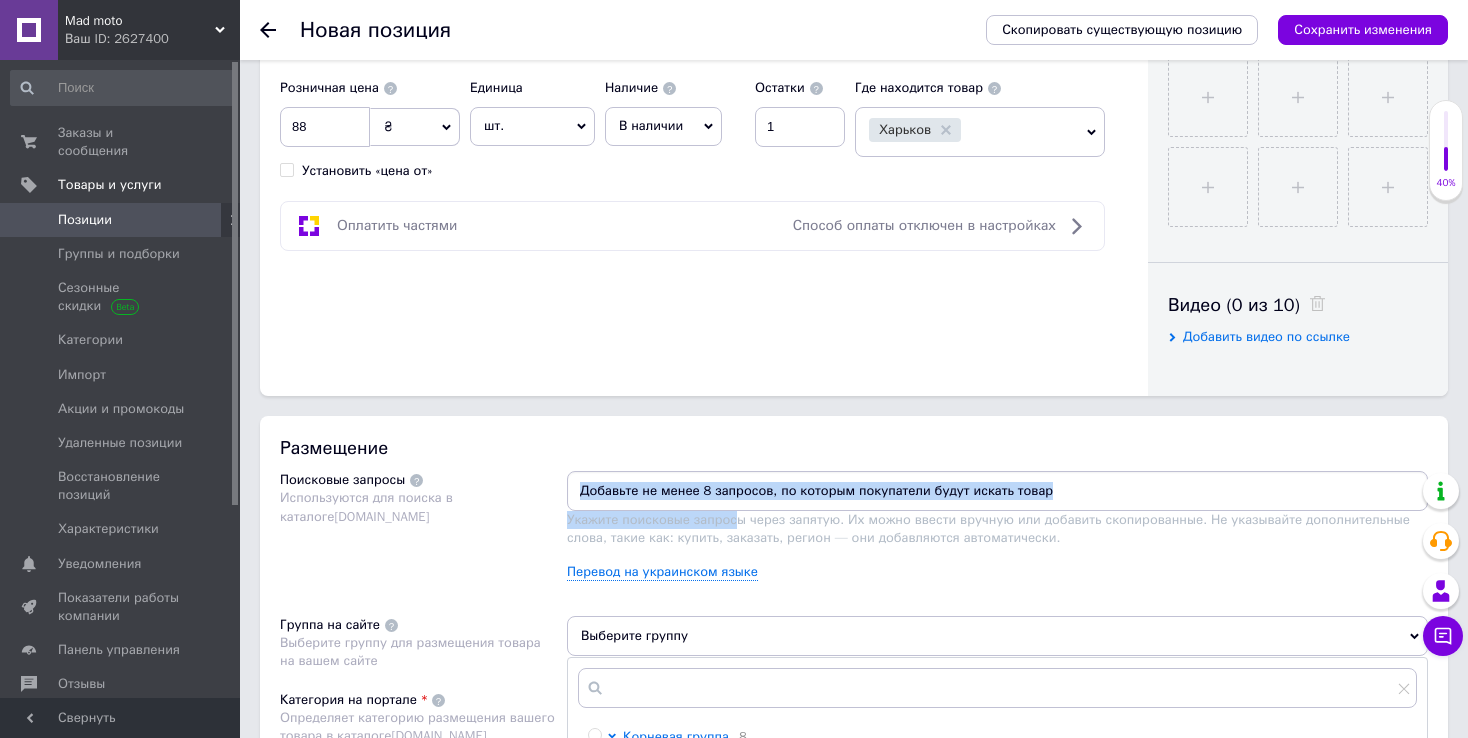 drag, startPoint x: 735, startPoint y: 511, endPoint x: 727, endPoint y: 492, distance: 20.615528 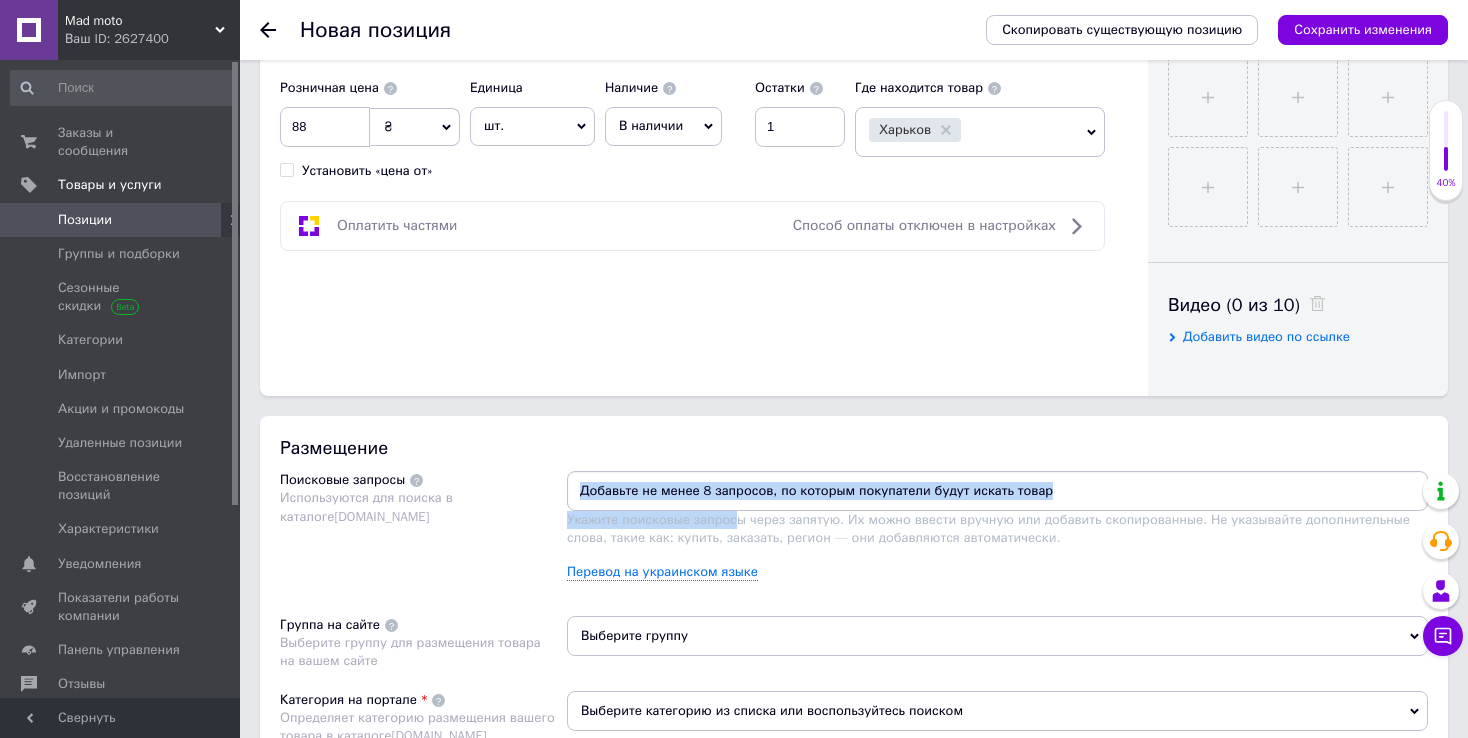 click at bounding box center [997, 491] 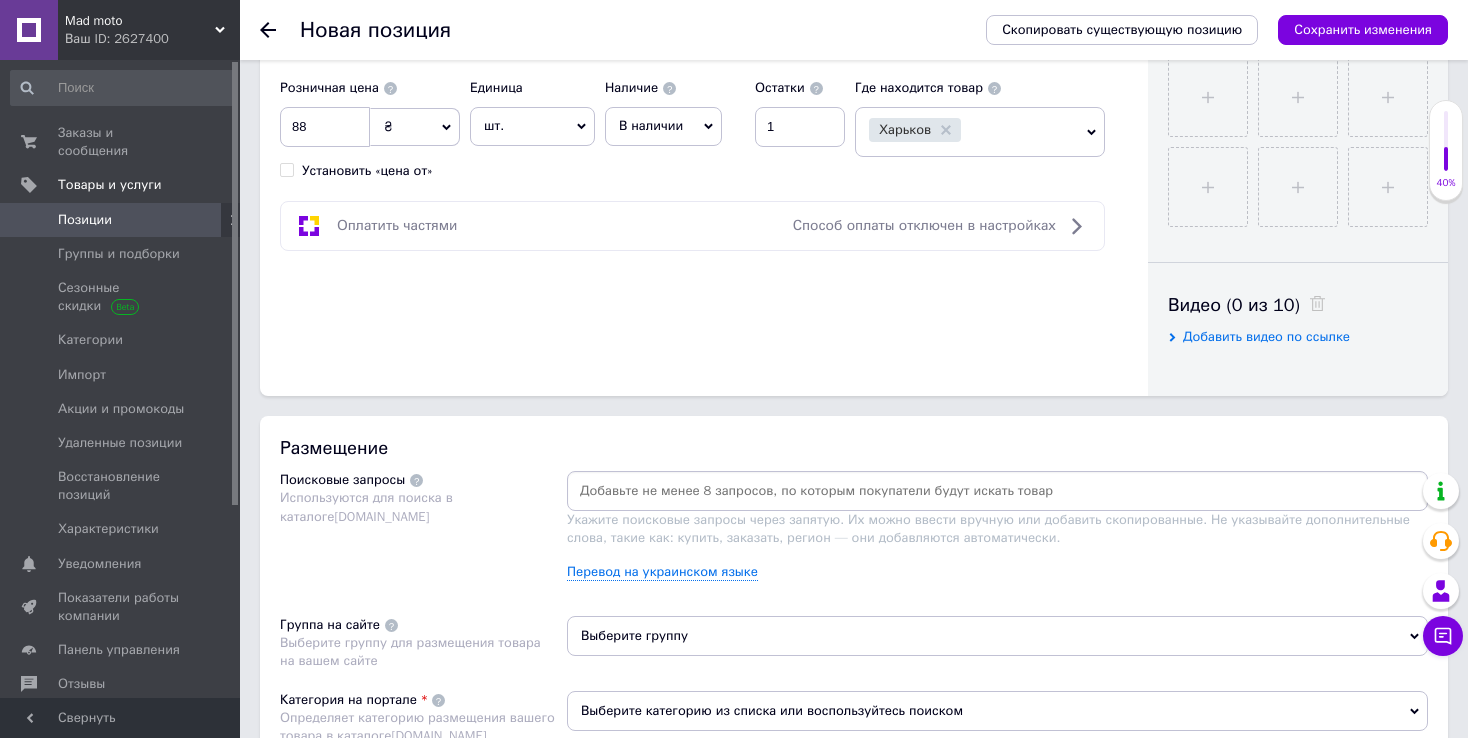 click at bounding box center [997, 491] 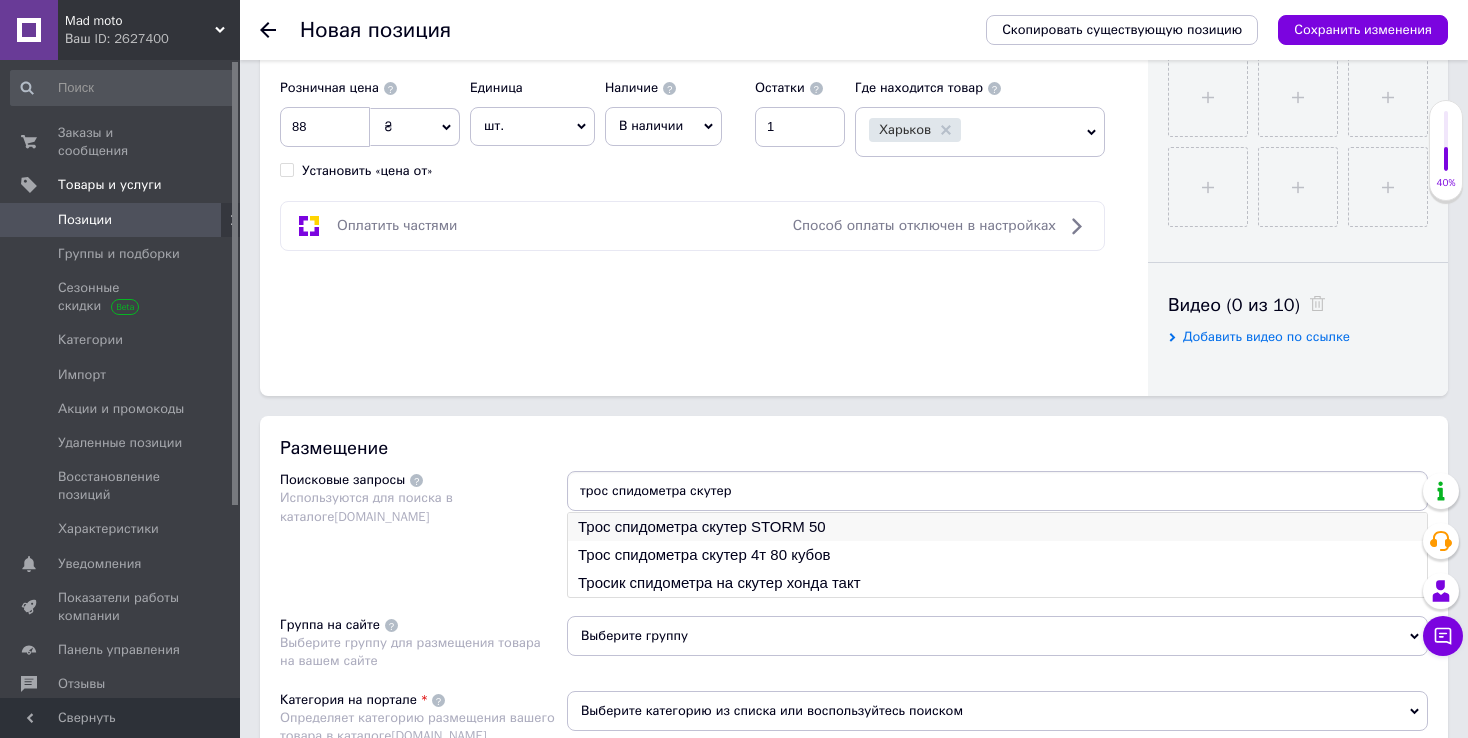 type on "трос спидометра скутер" 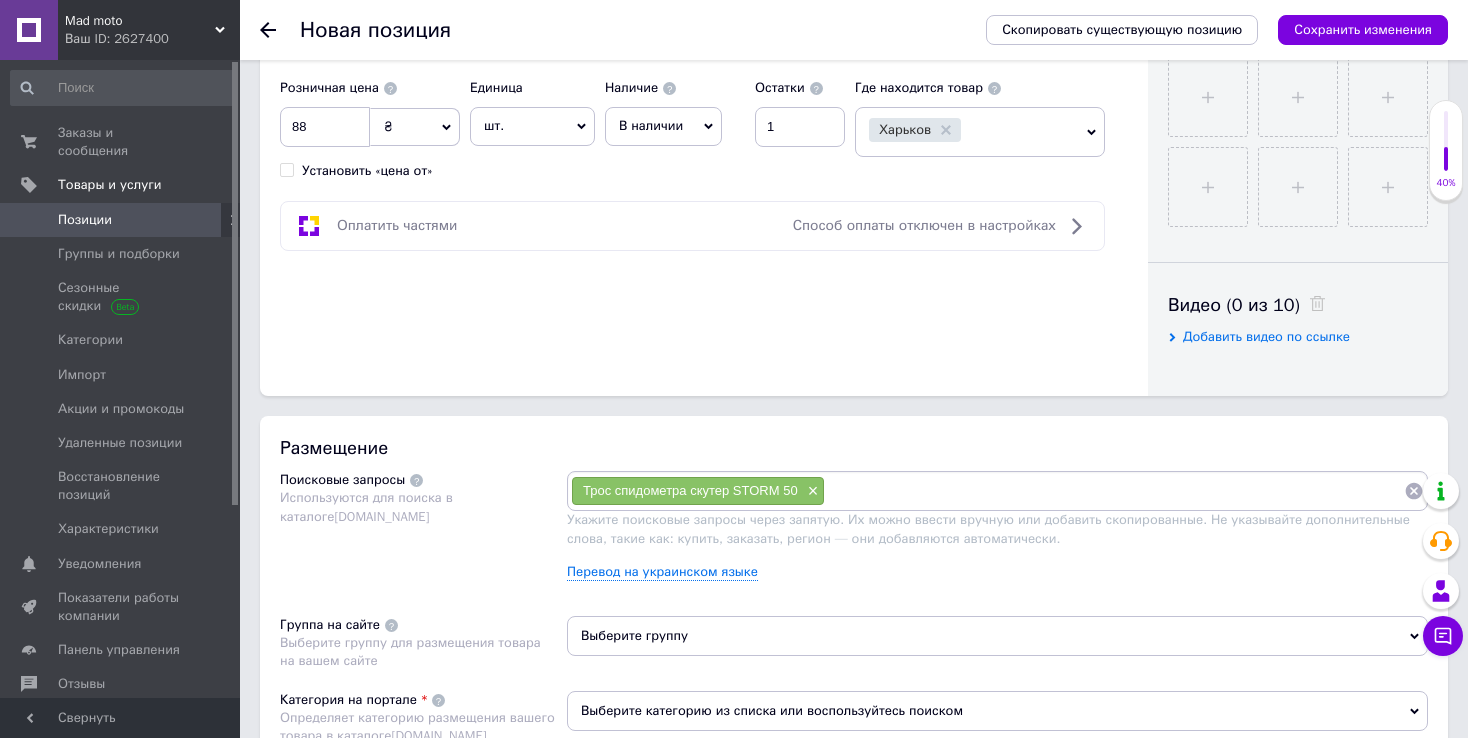 click at bounding box center (1114, 491) 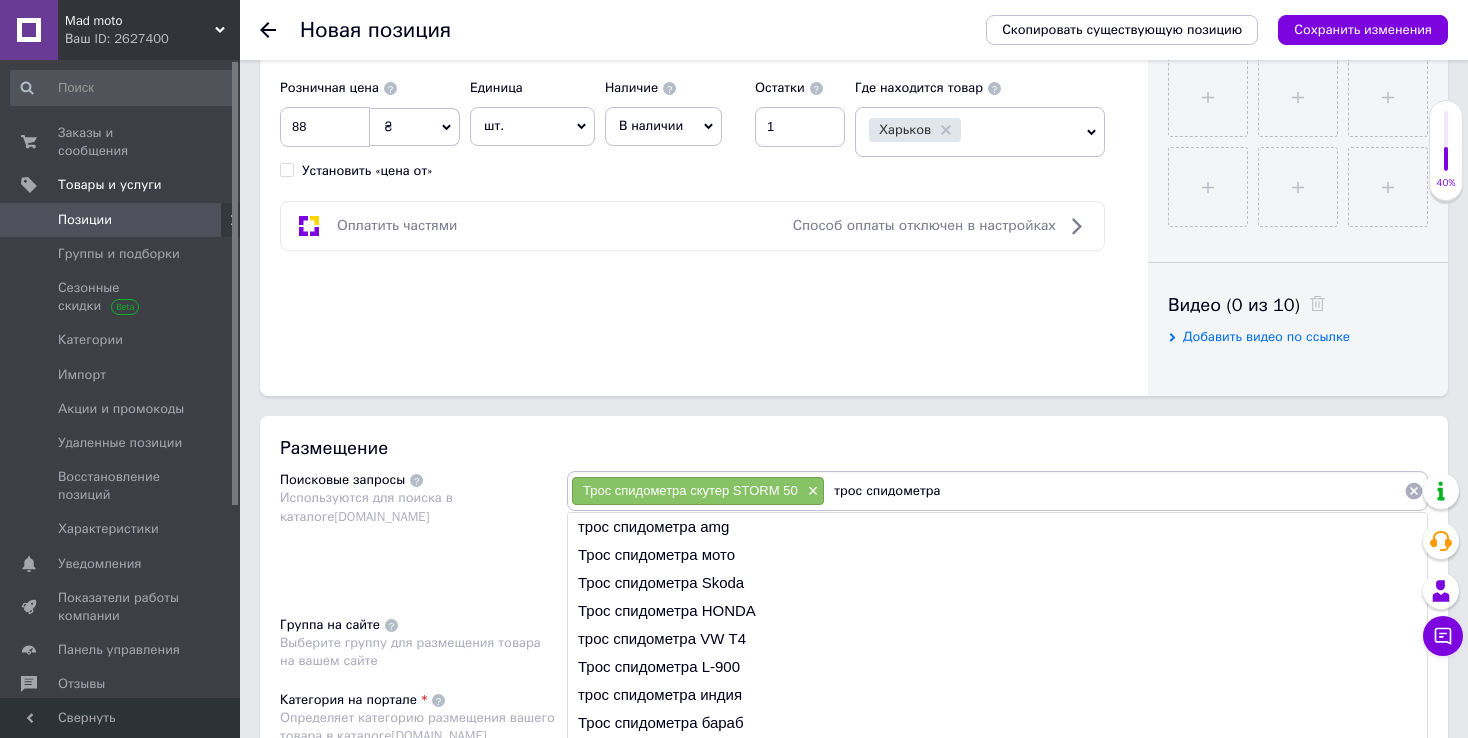 click on "трос спидометра" at bounding box center [1114, 491] 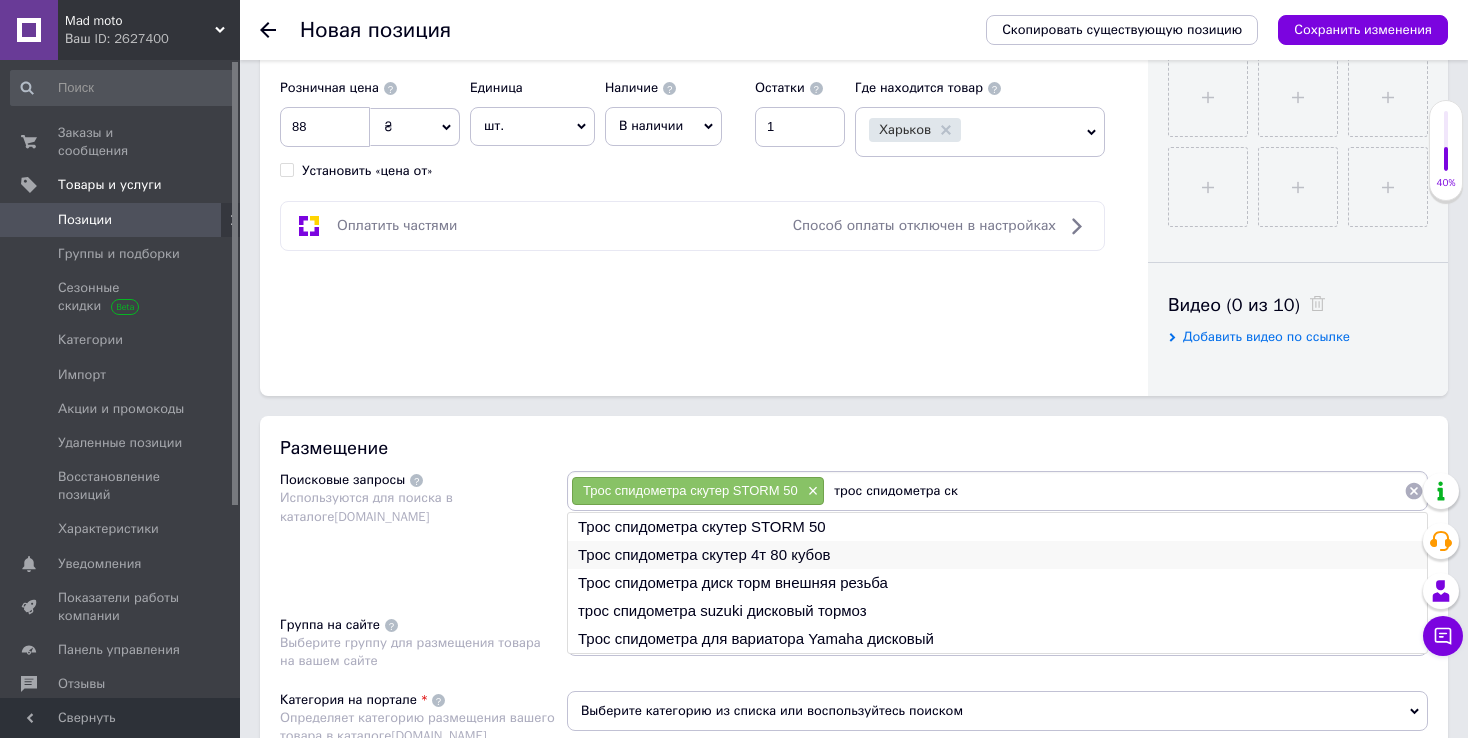 type on "трос спидометра ск" 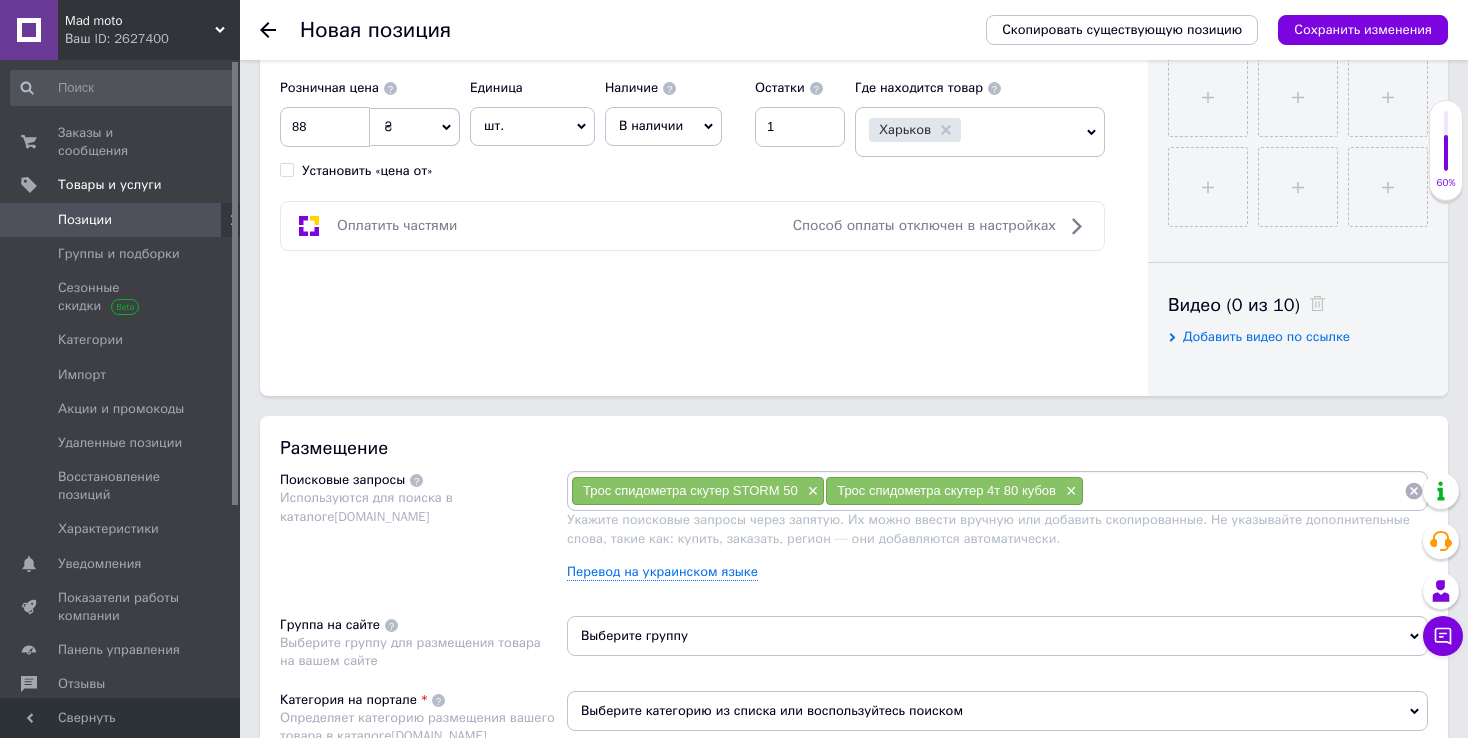 click at bounding box center [1244, 491] 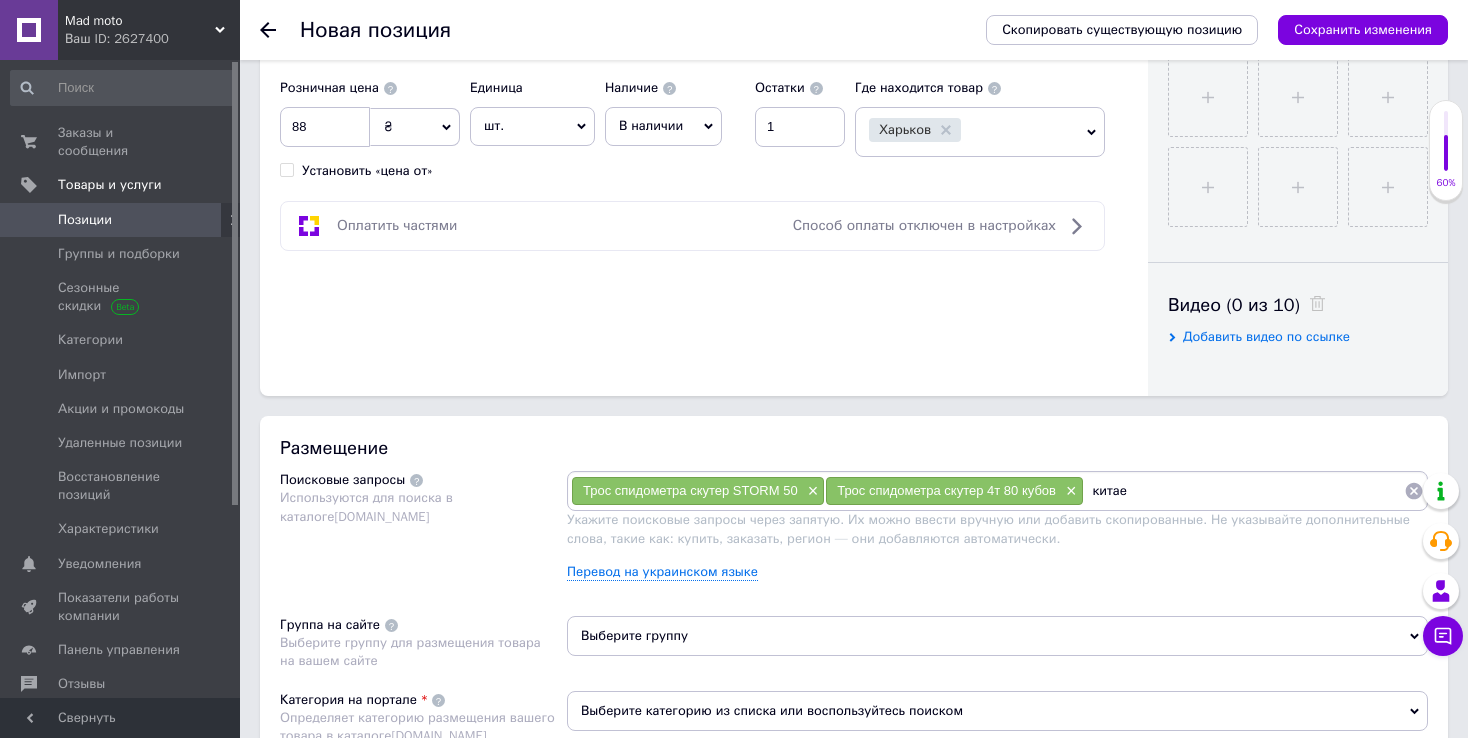 type on "китаец" 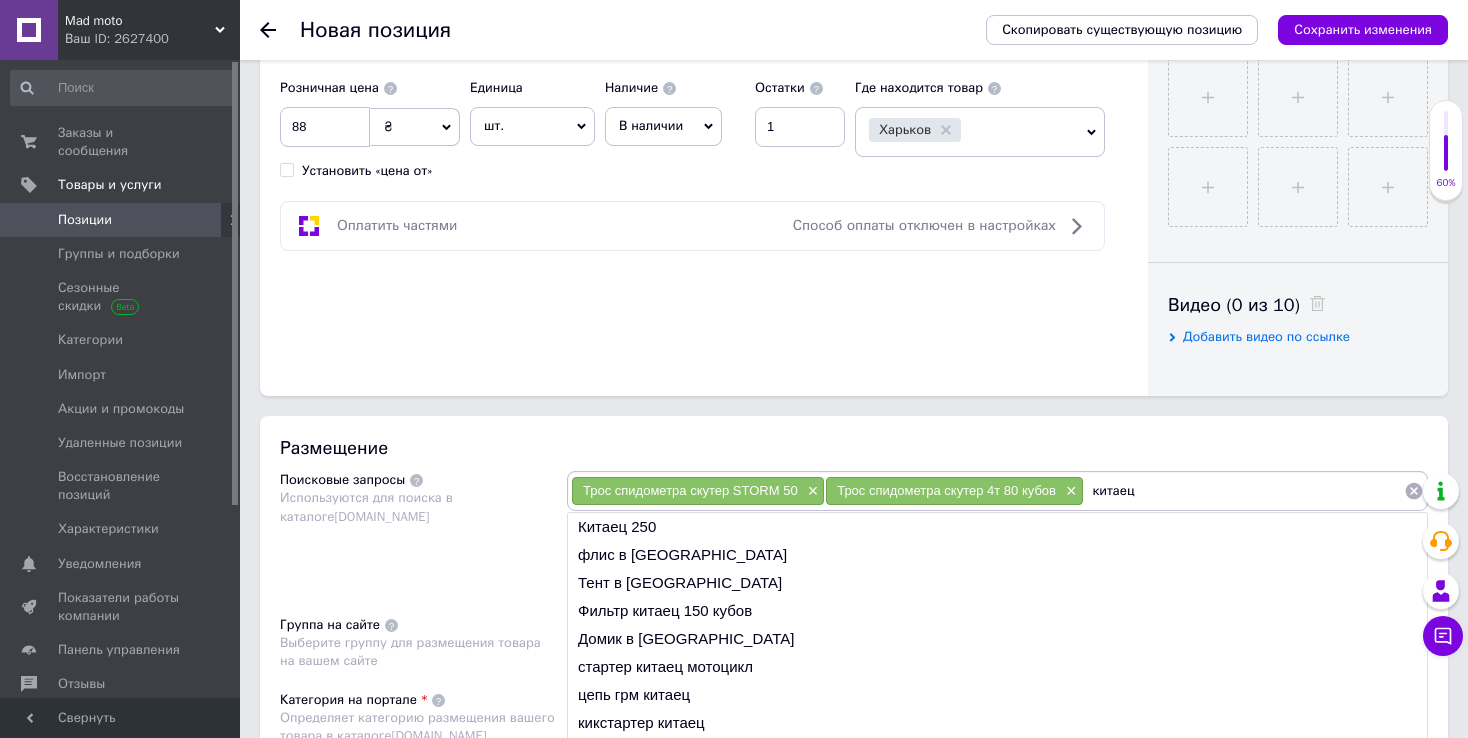 type 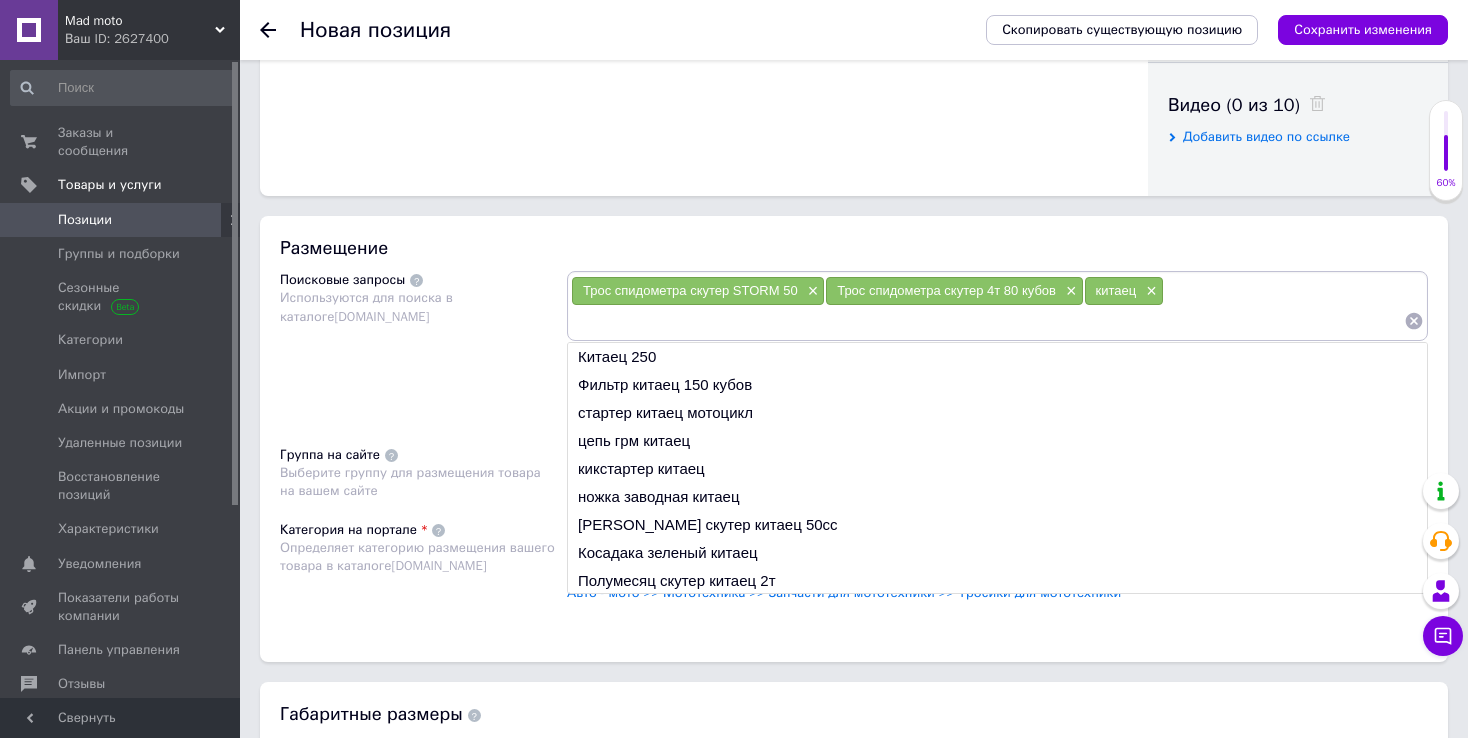 click on "Поисковые запросы Используются для поиска в каталоге  [DOMAIN_NAME]" at bounding box center [423, 348] 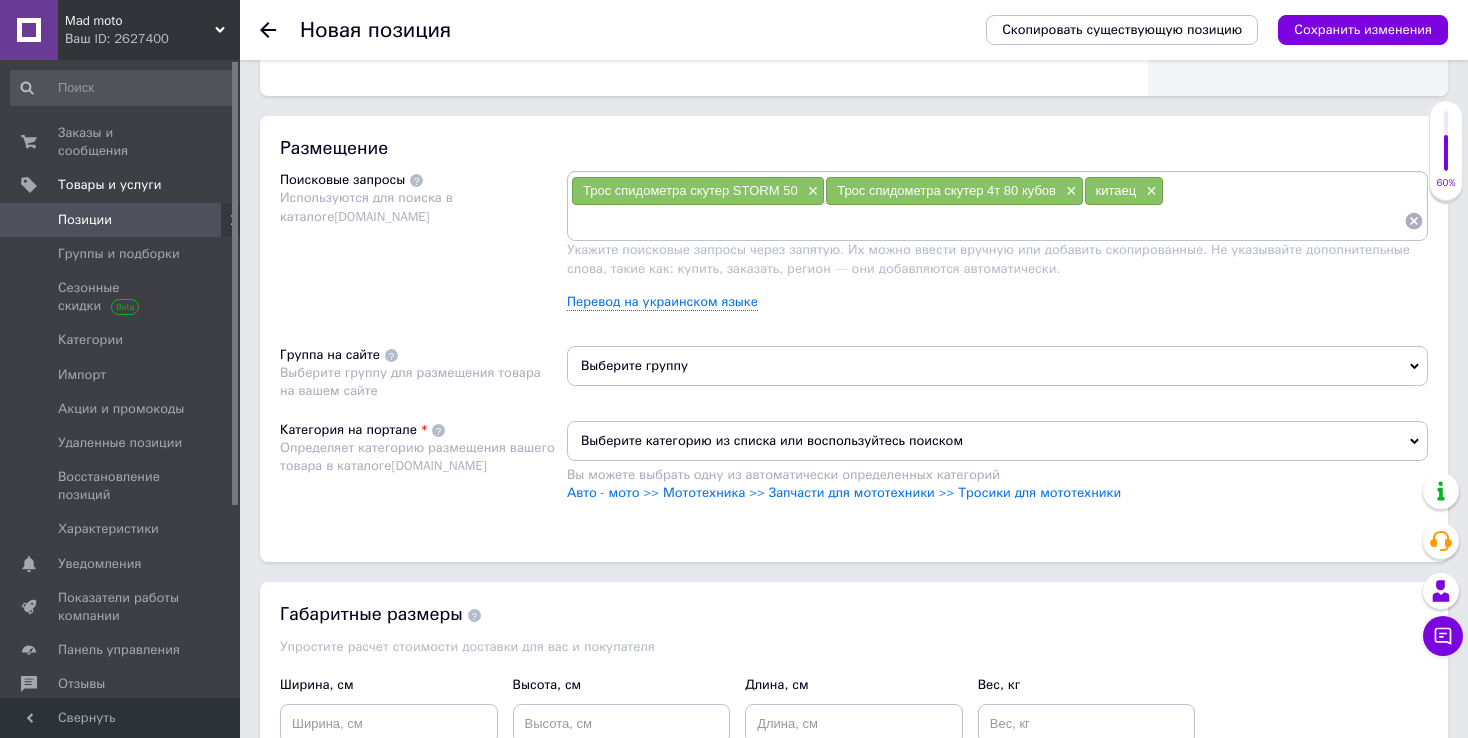 click on "Выберите группу" at bounding box center (997, 366) 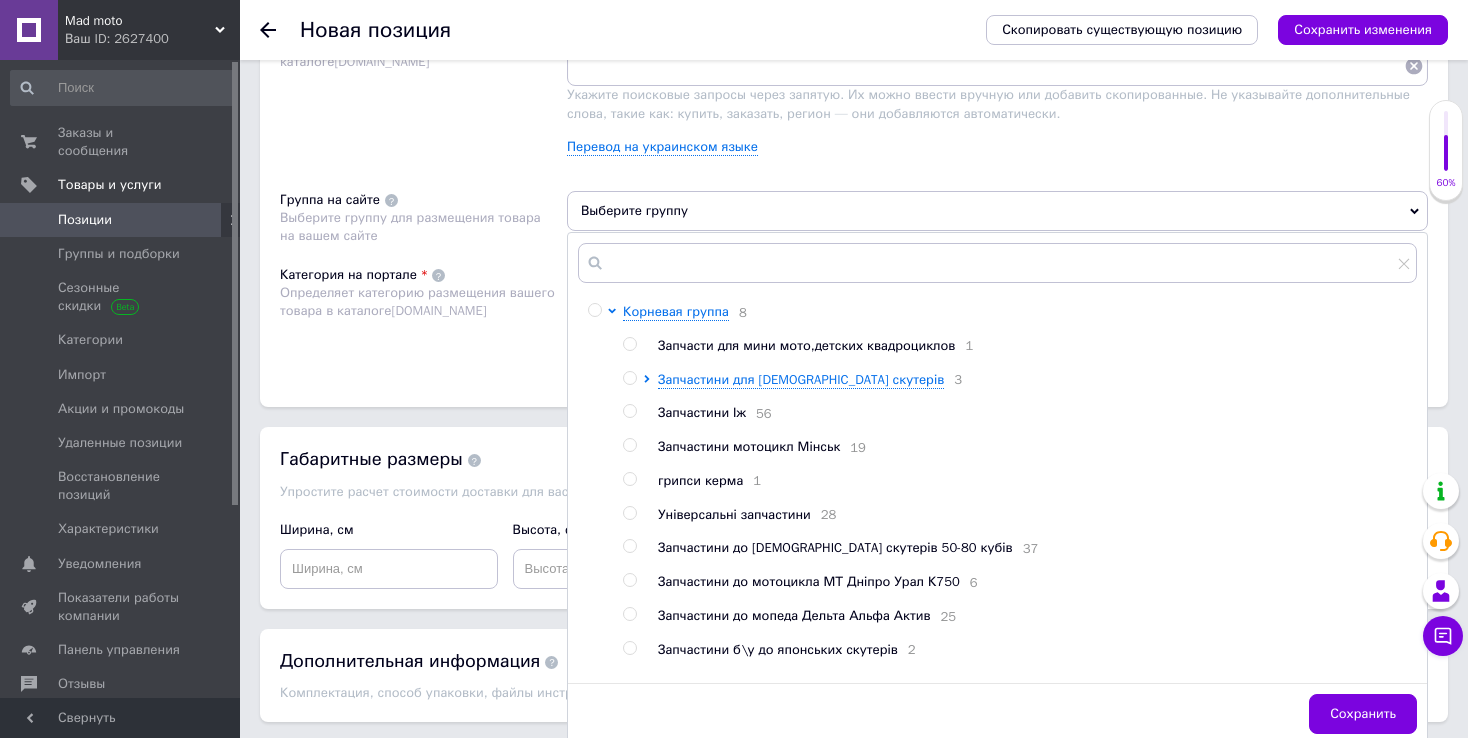 scroll, scrollTop: 1300, scrollLeft: 0, axis: vertical 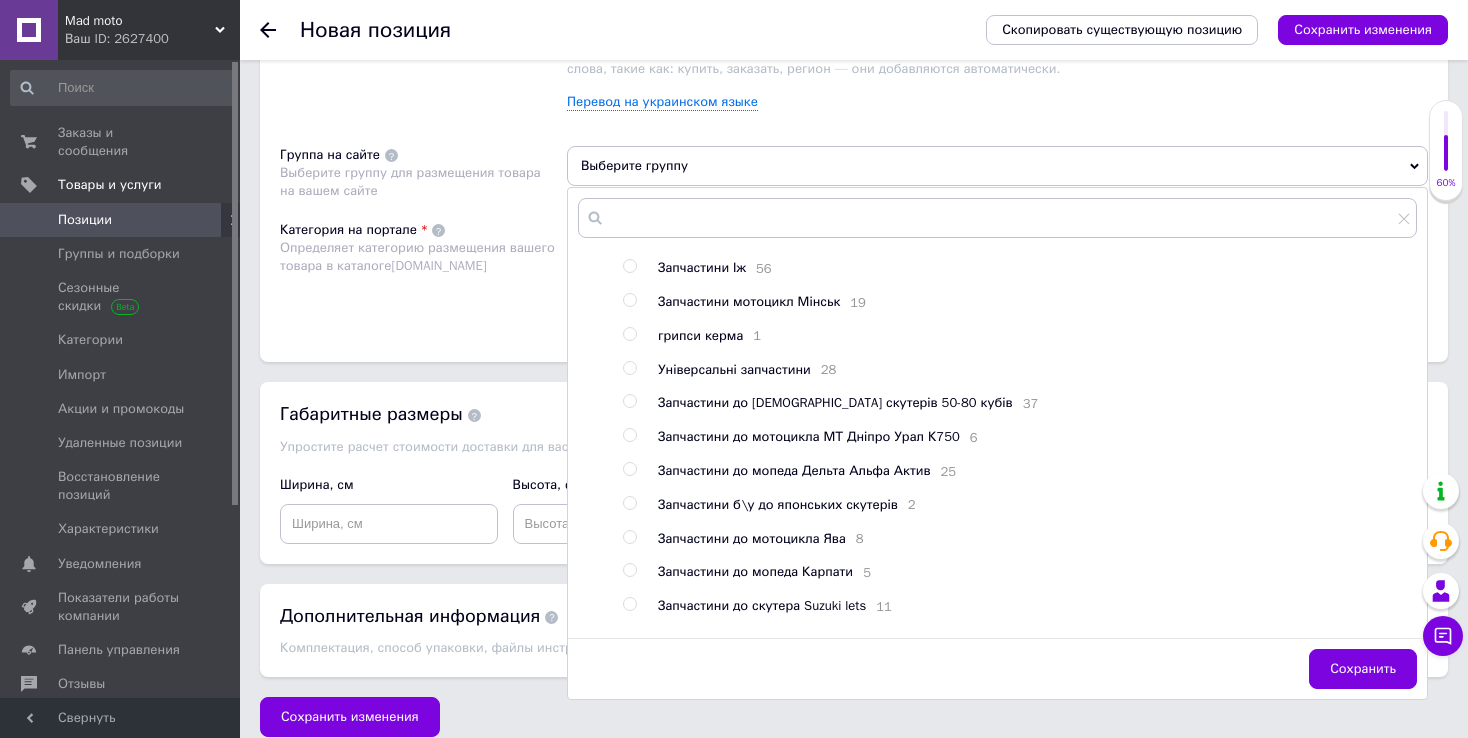 click on "Запчастини до [DEMOGRAPHIC_DATA] скутерів 50-80 кубів" at bounding box center [835, 402] 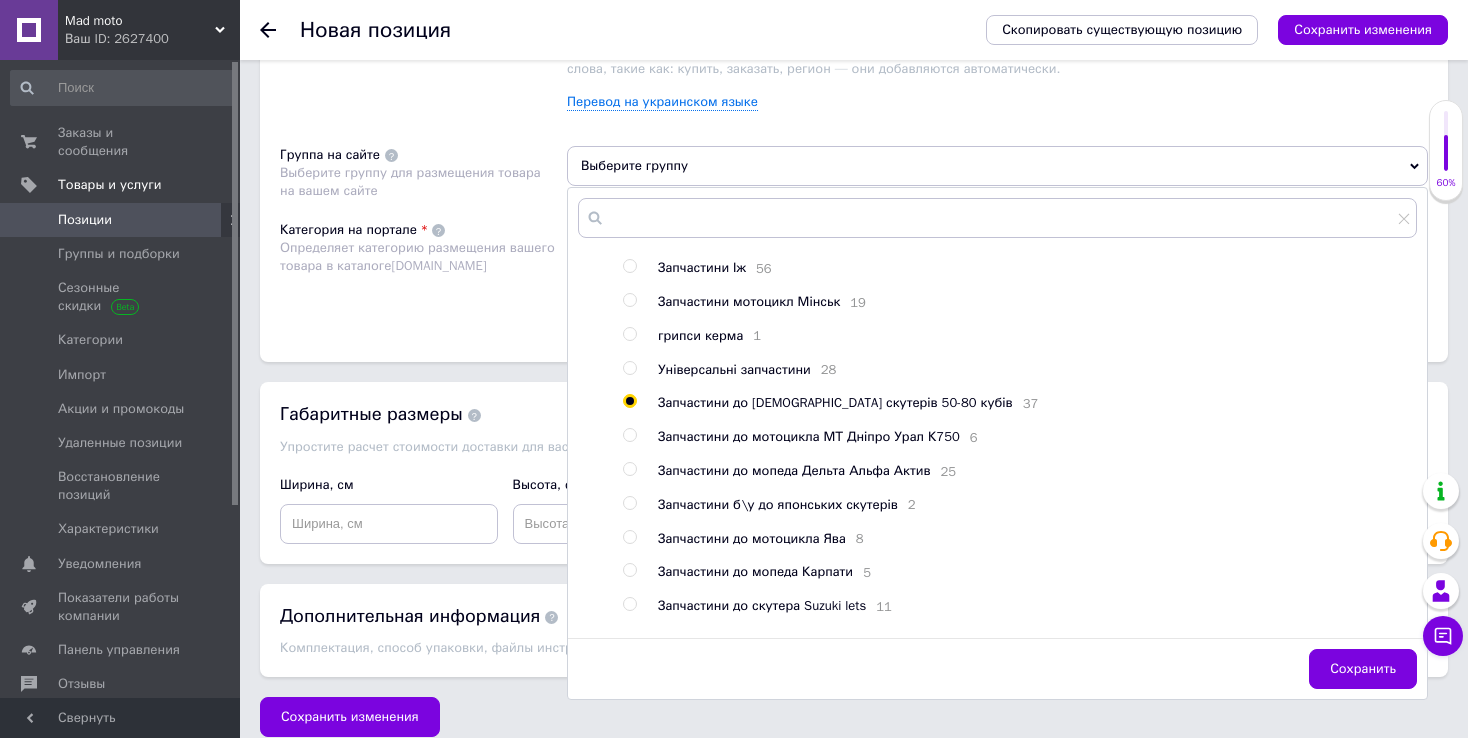 radio on "true" 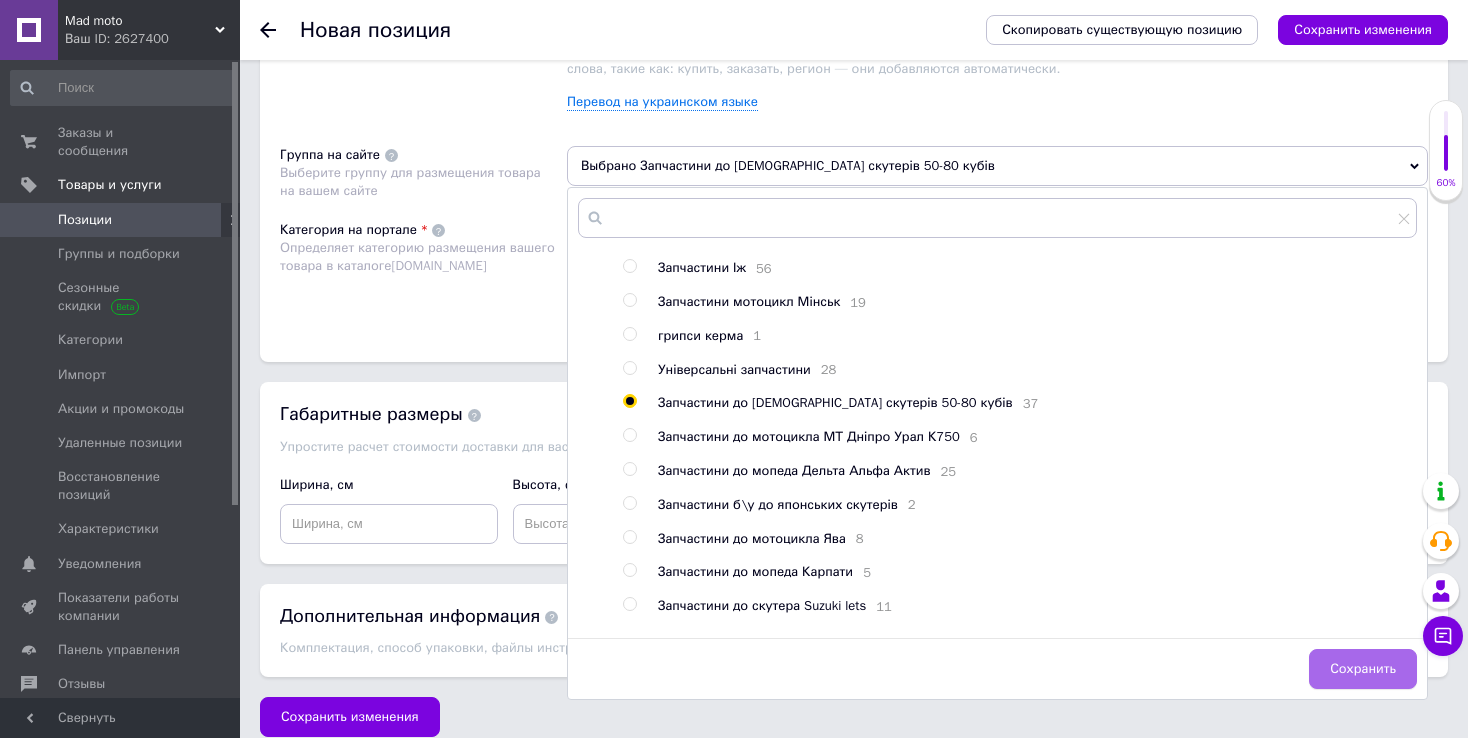 click on "Сохранить" at bounding box center [1363, 669] 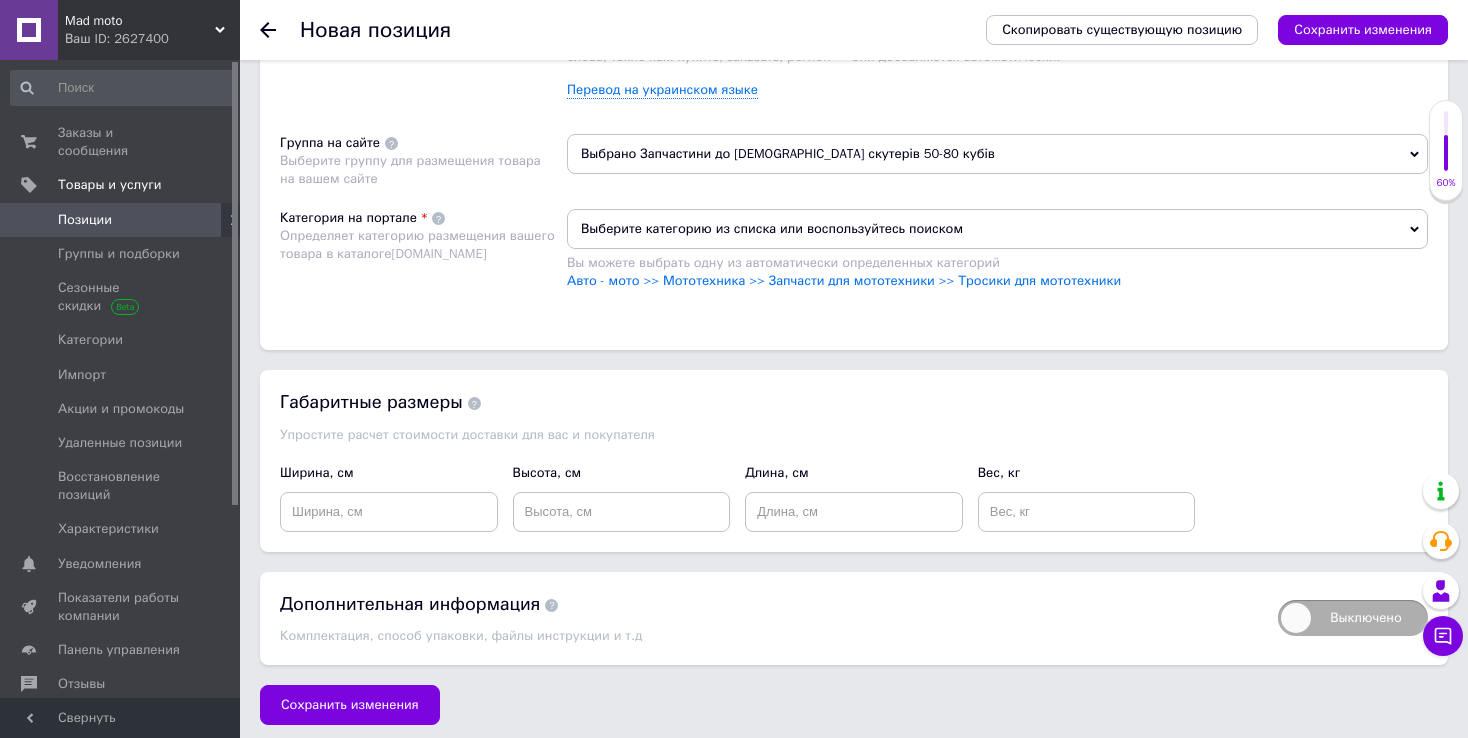 scroll, scrollTop: 1313, scrollLeft: 0, axis: vertical 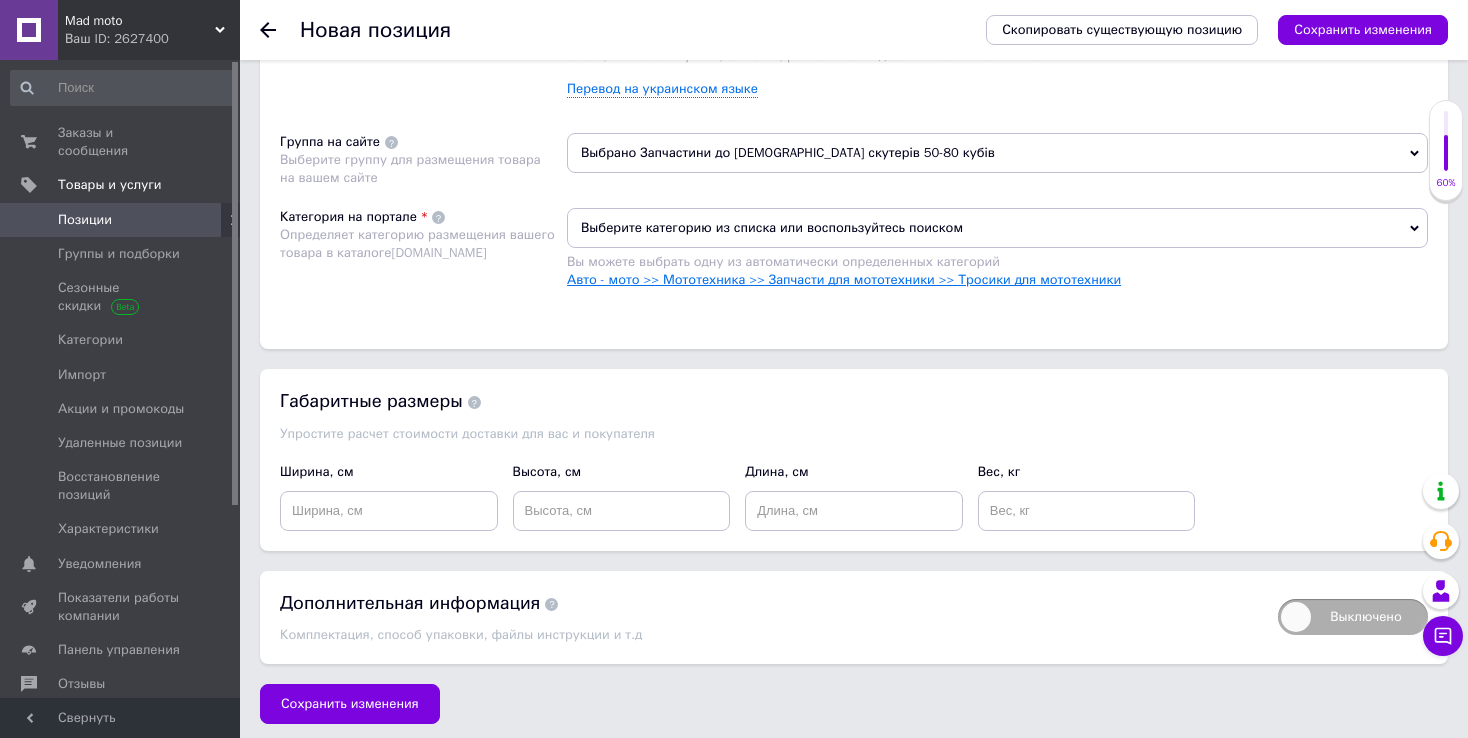 drag, startPoint x: 705, startPoint y: 273, endPoint x: 703, endPoint y: 283, distance: 10.198039 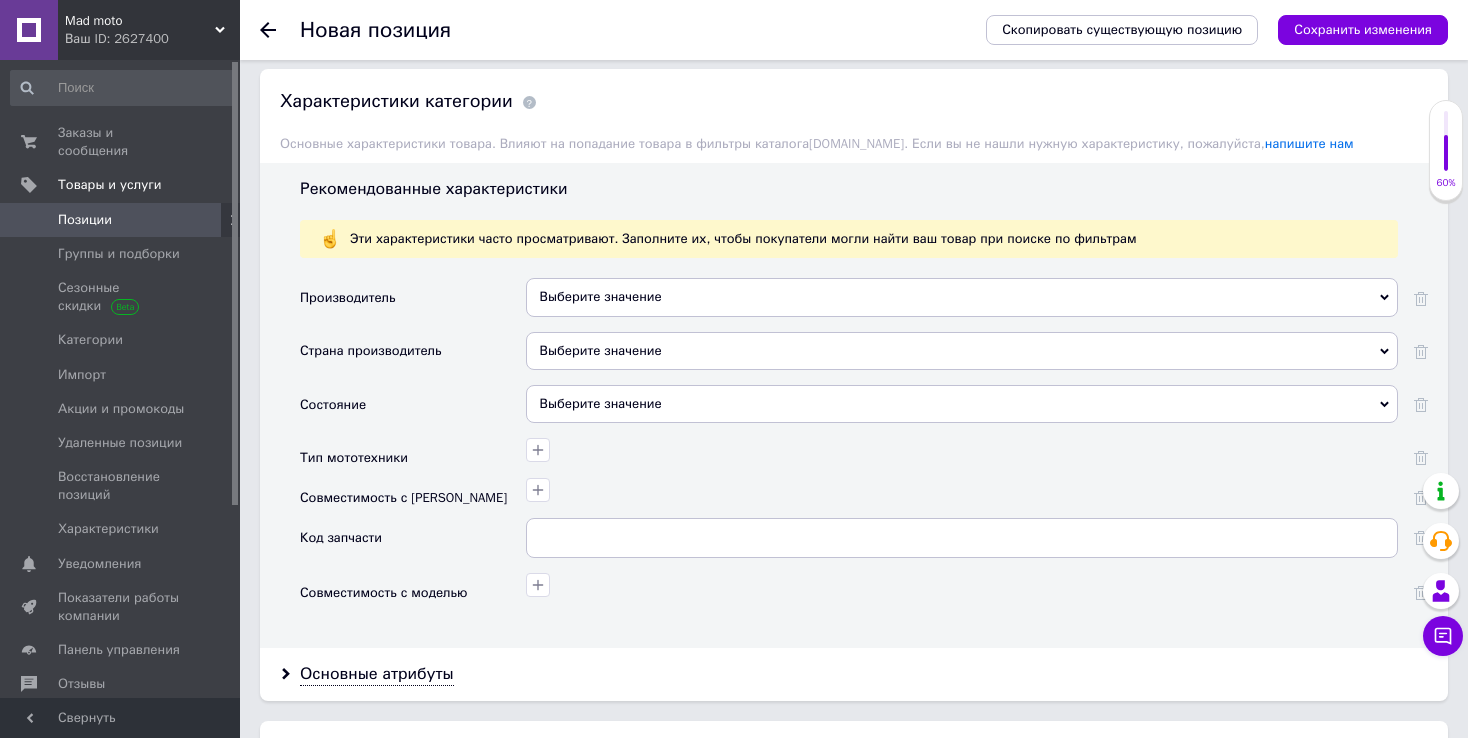 click on "Выберите значение" at bounding box center [962, 404] 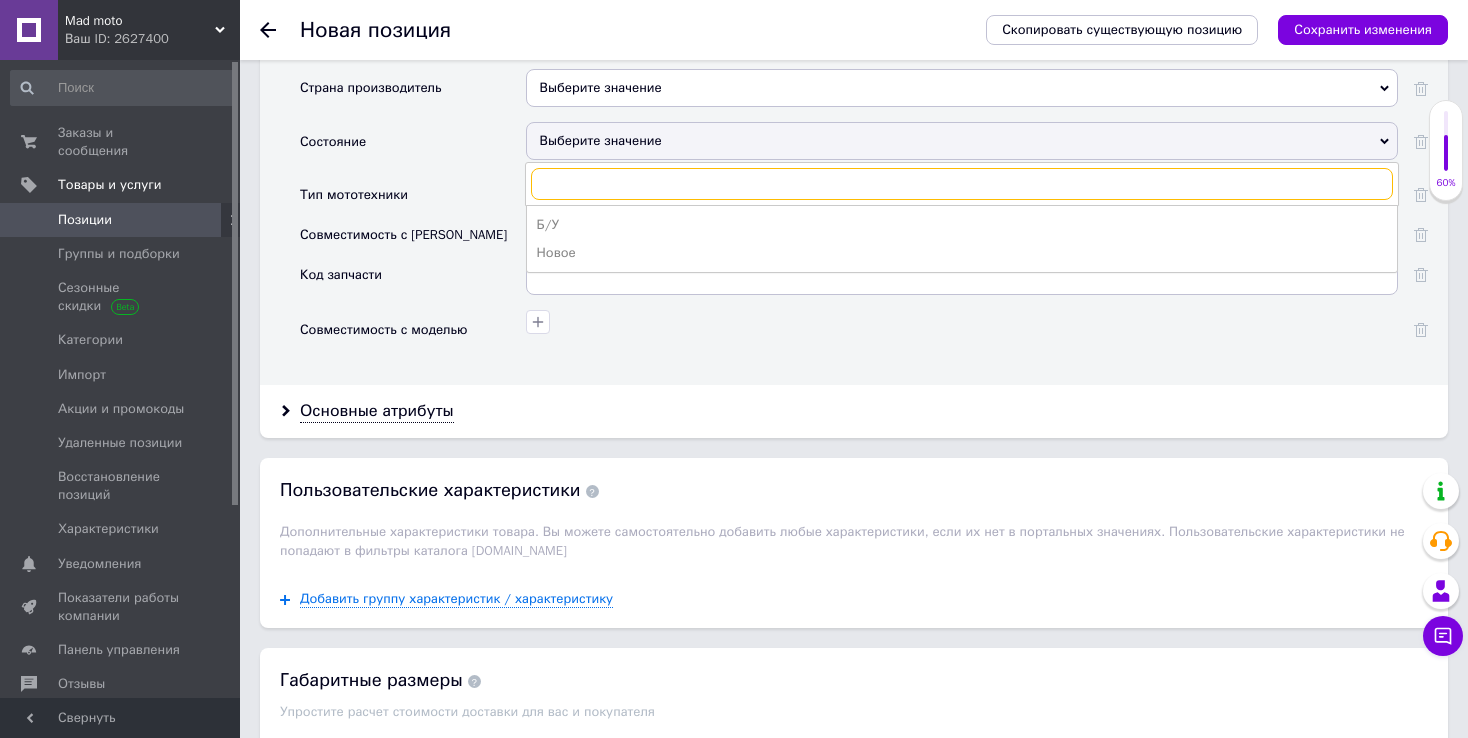 scroll, scrollTop: 1913, scrollLeft: 0, axis: vertical 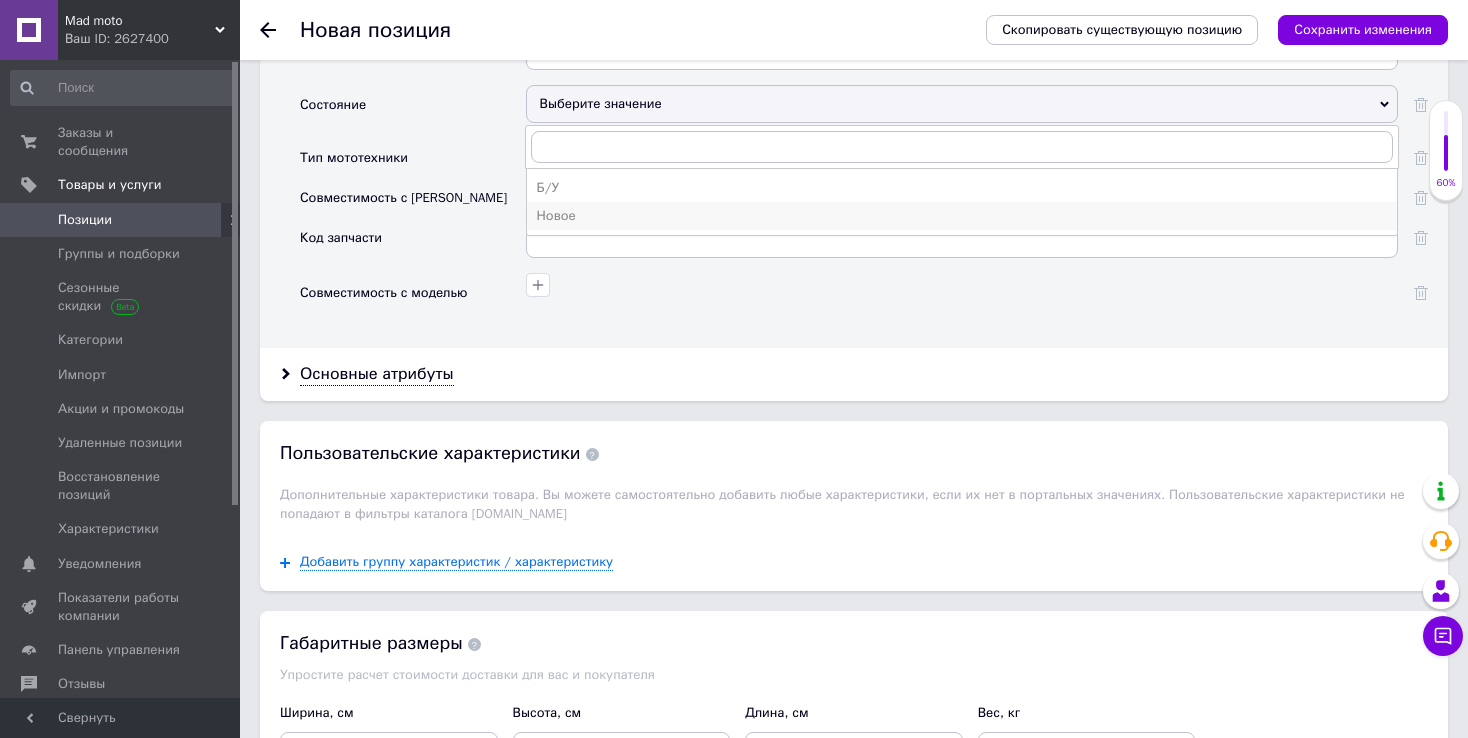 click on "Новое" at bounding box center (962, 216) 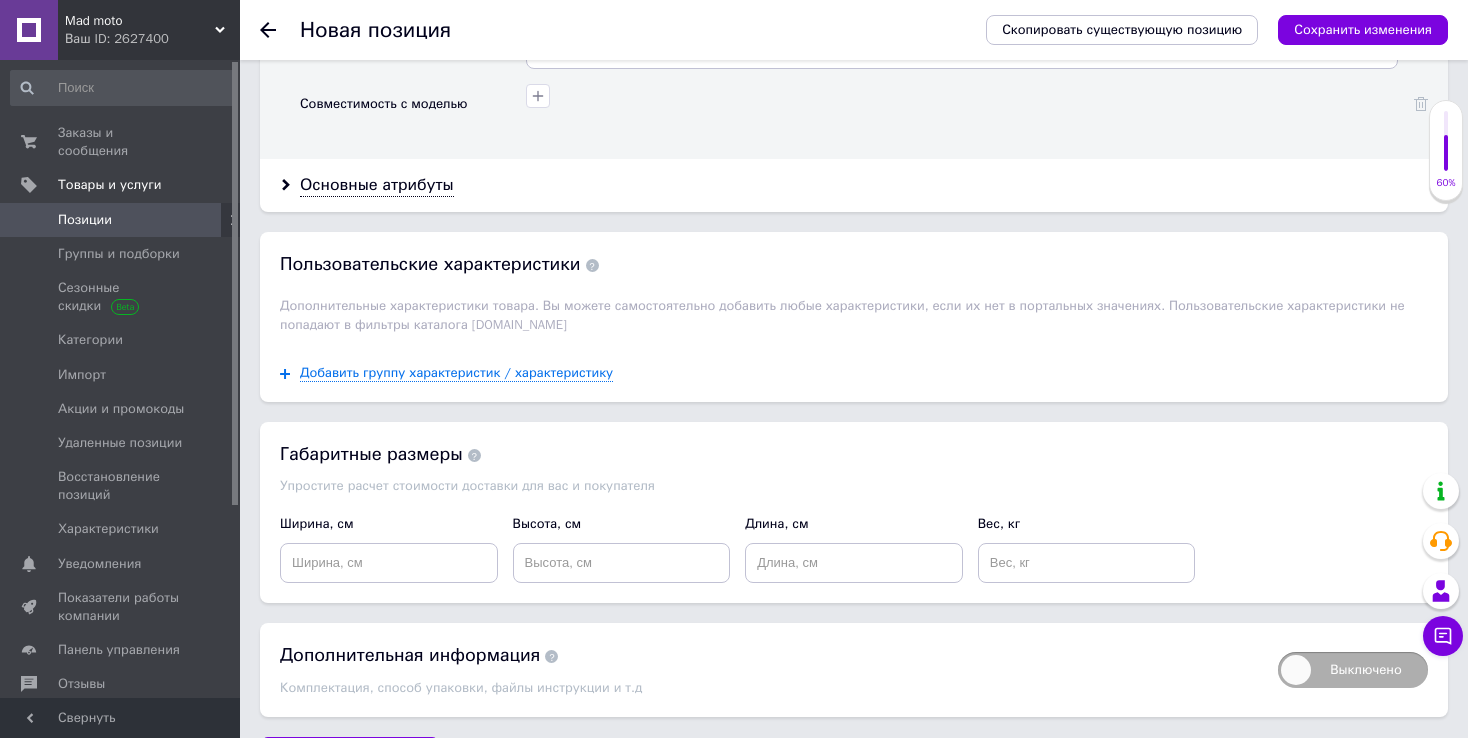 scroll, scrollTop: 2153, scrollLeft: 0, axis: vertical 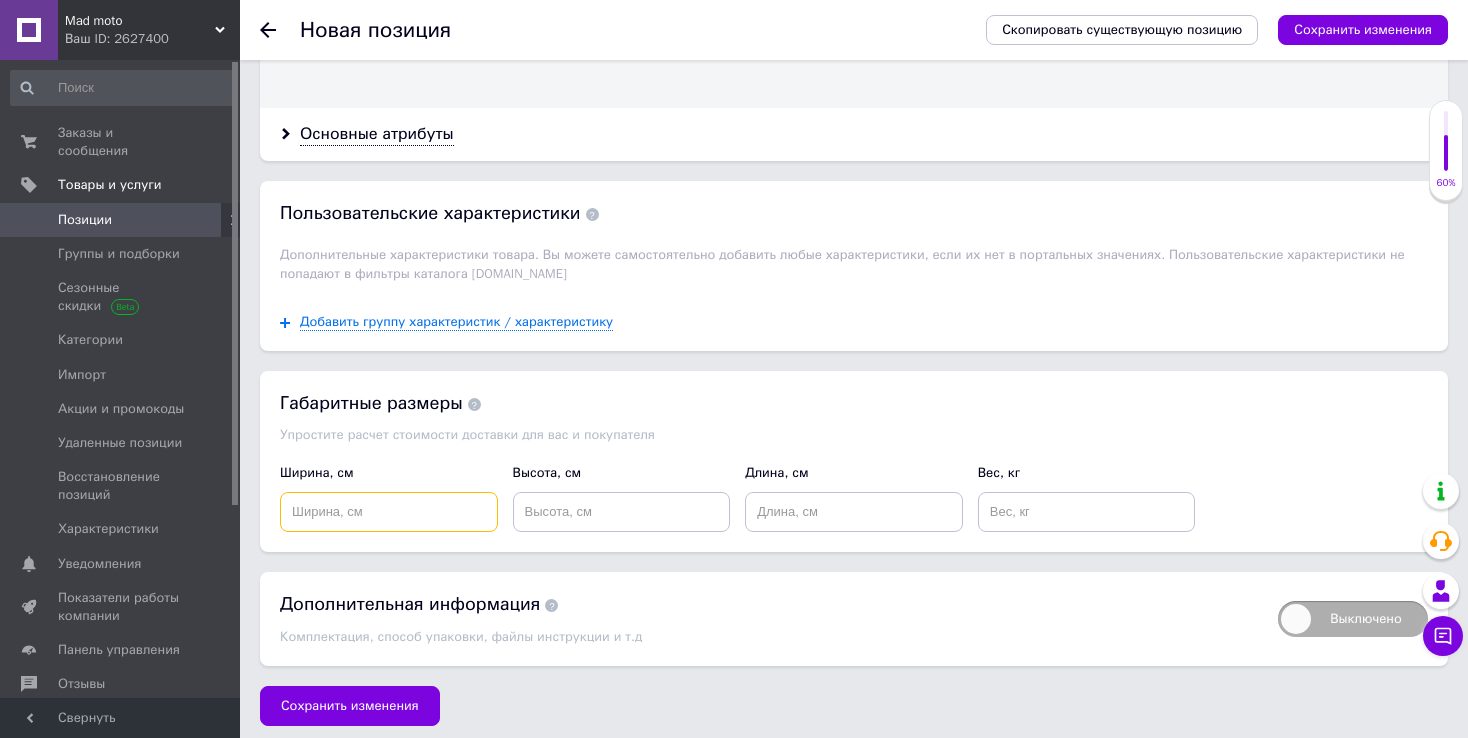 click at bounding box center [389, 512] 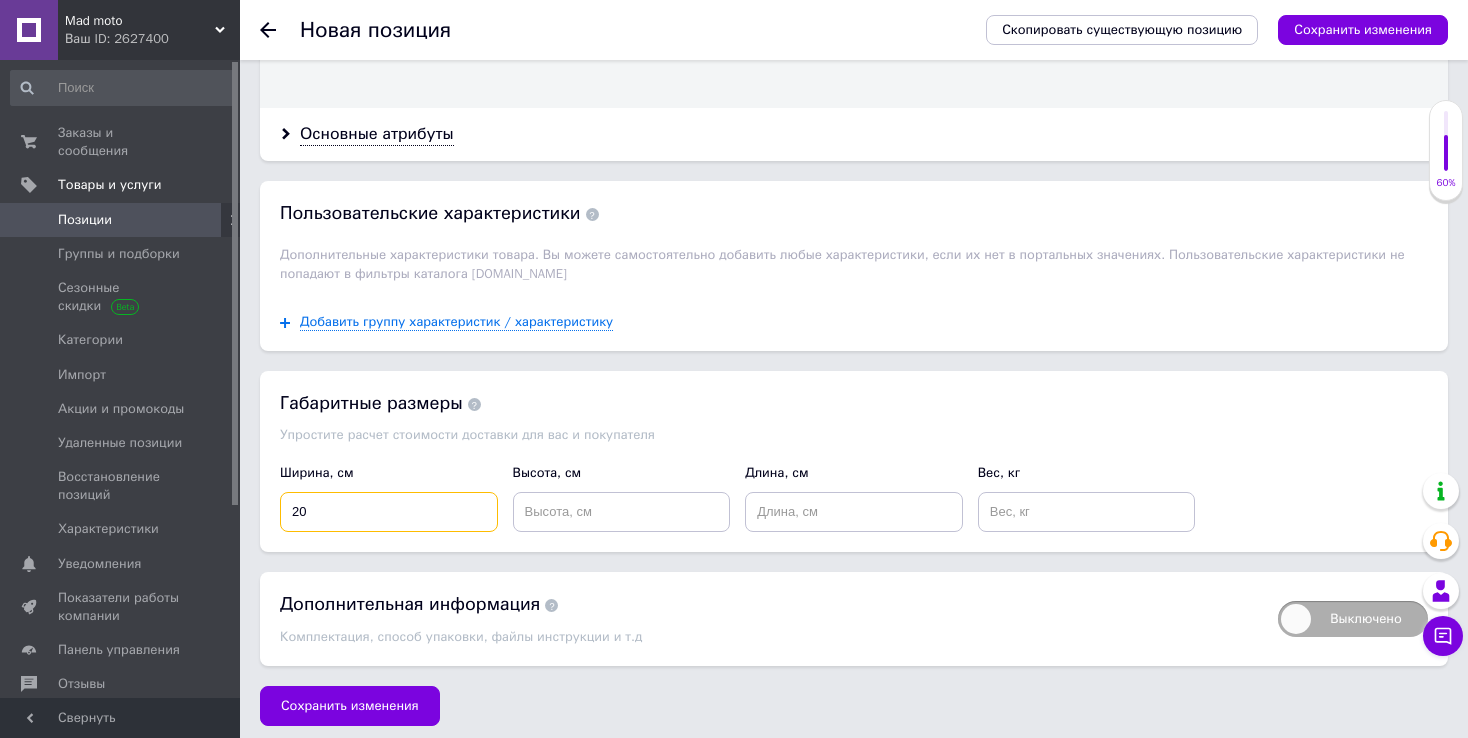 type on "20" 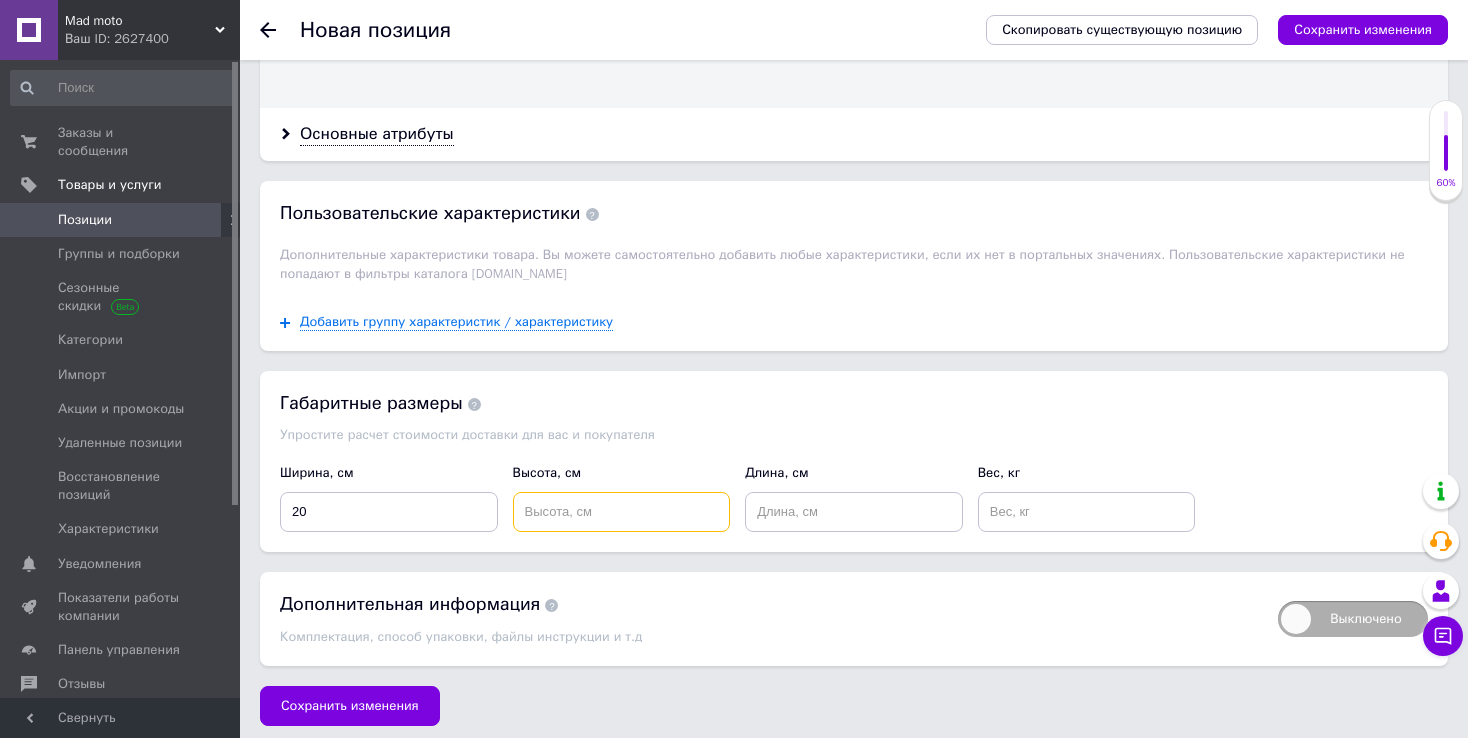 click at bounding box center [622, 512] 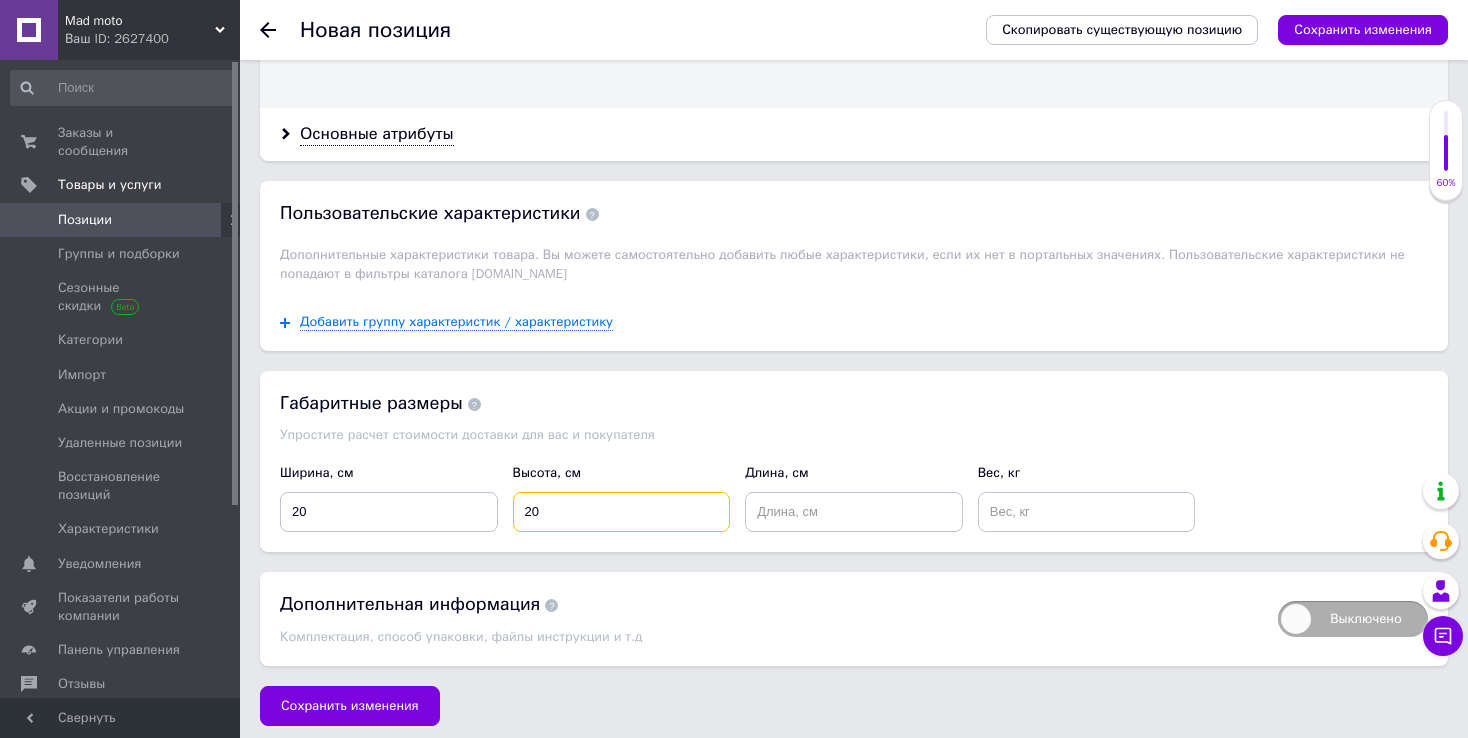 type on "20" 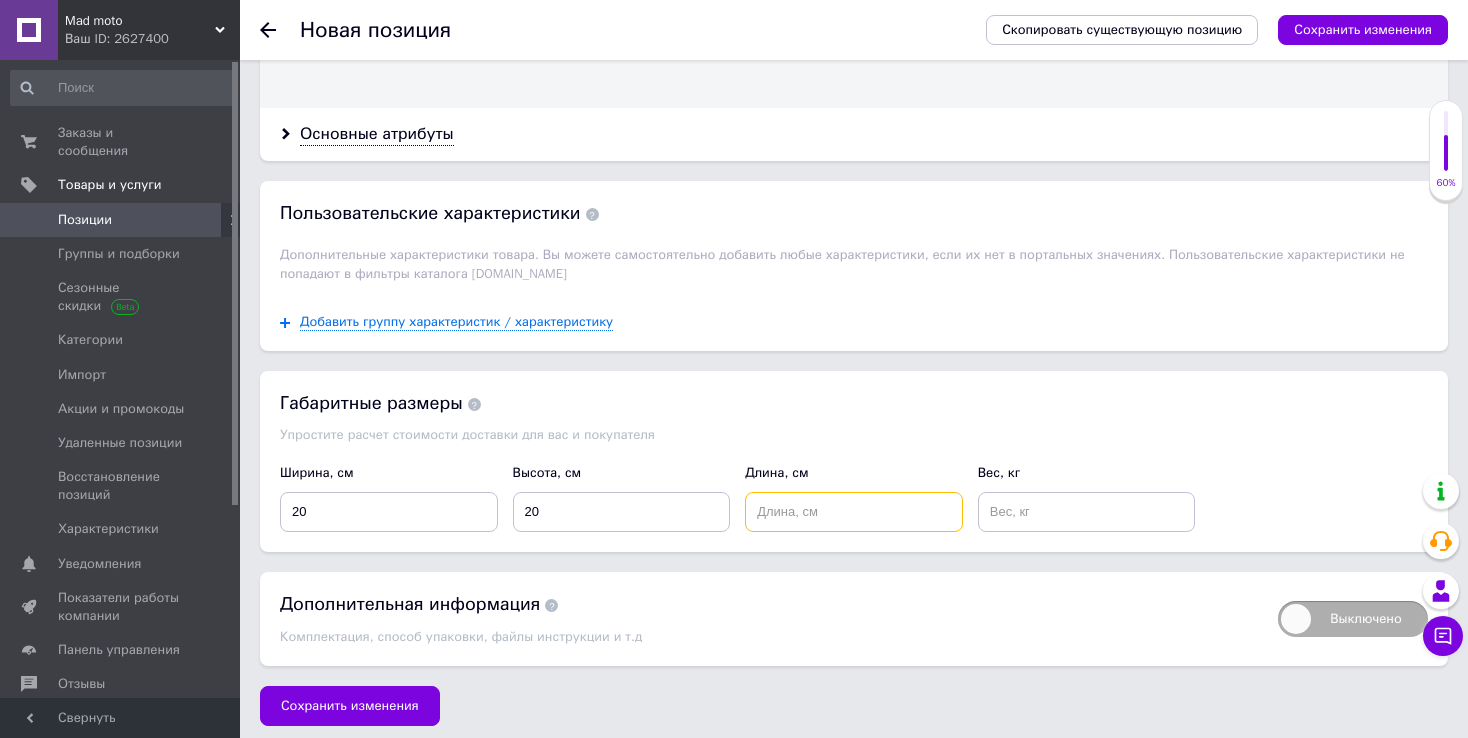 click at bounding box center (854, 512) 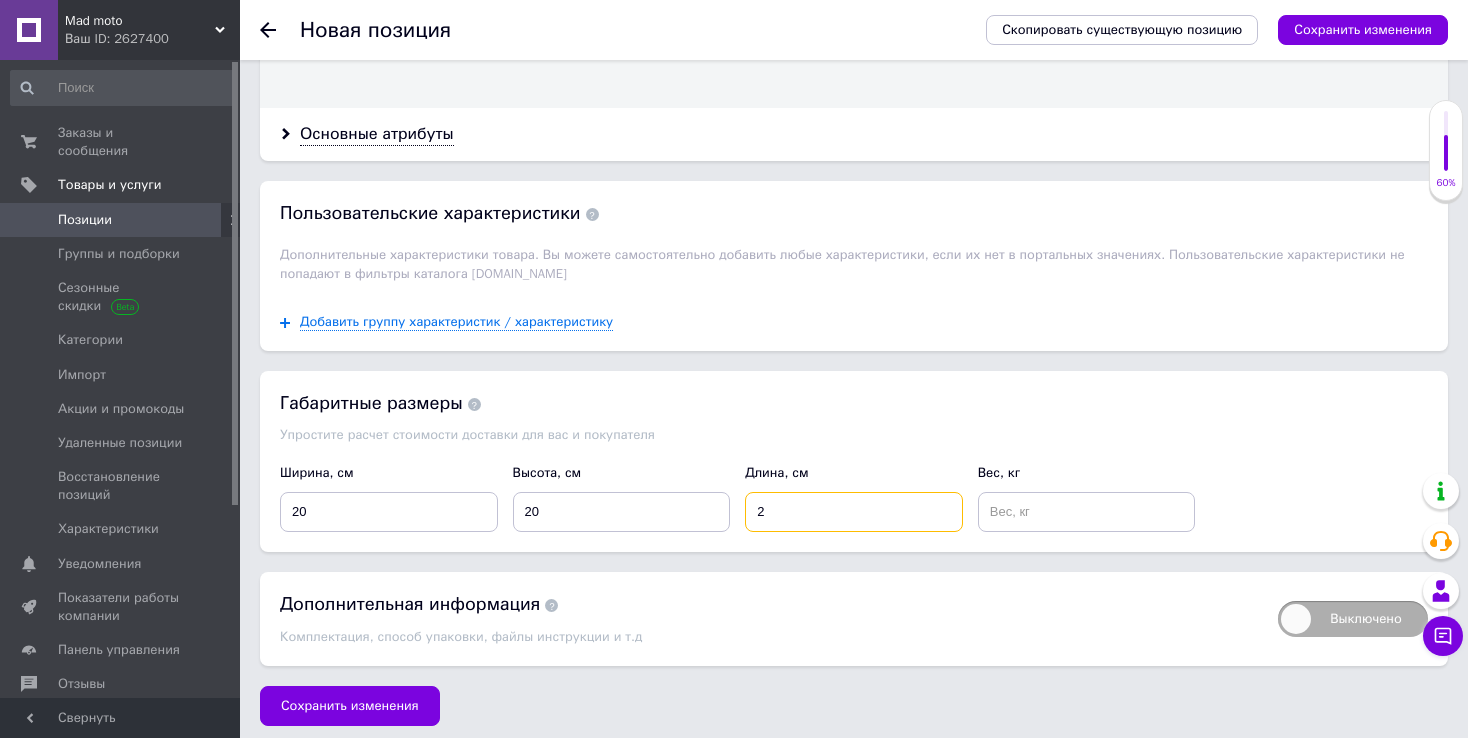 type on "2" 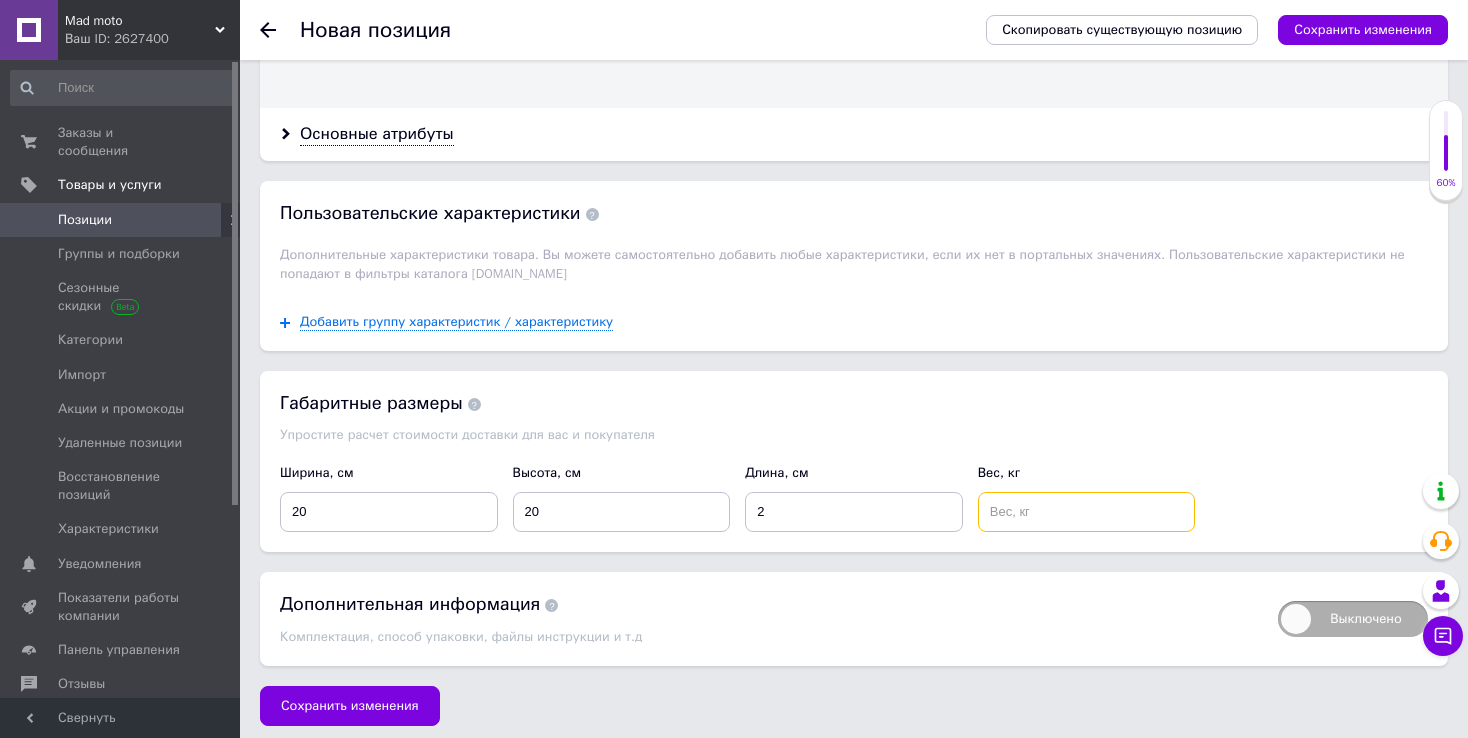 click at bounding box center [1087, 512] 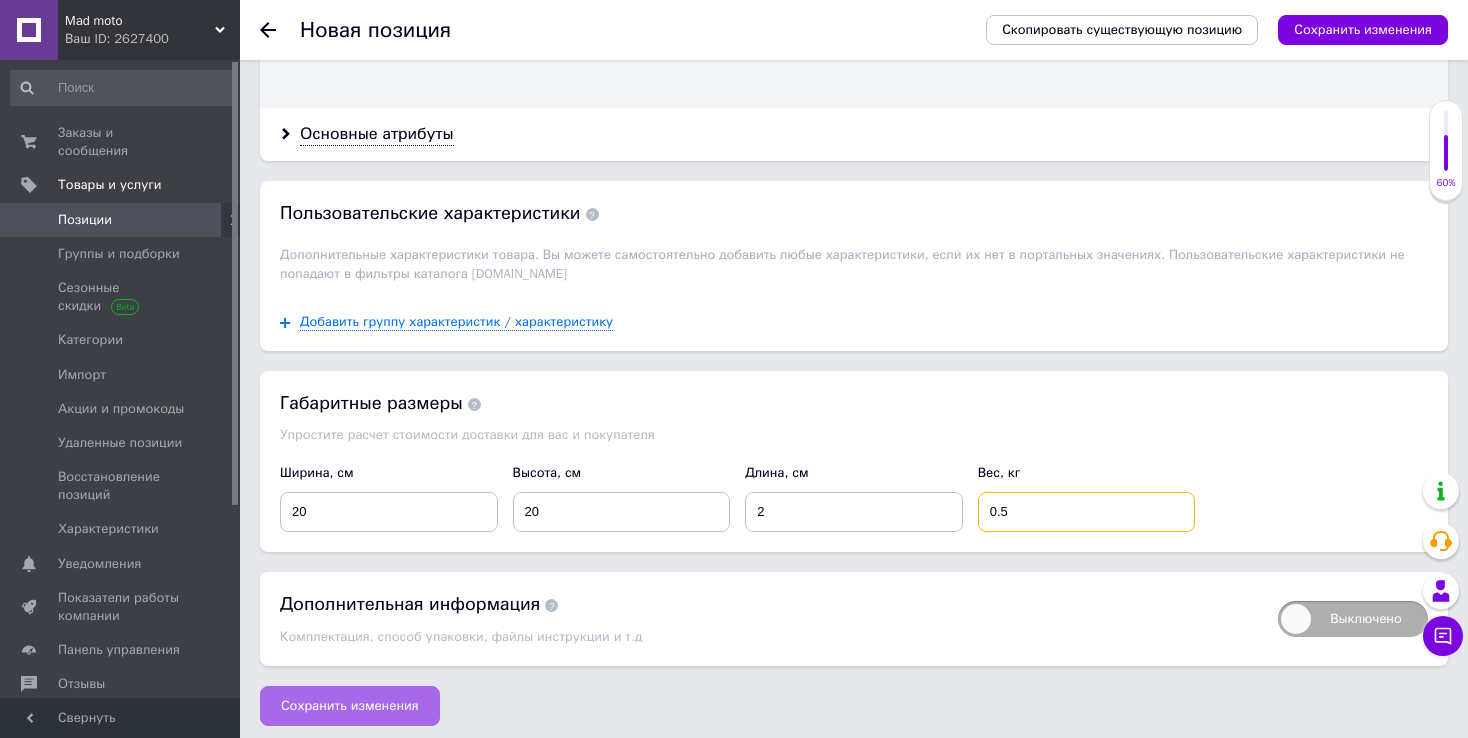 type on "0.5" 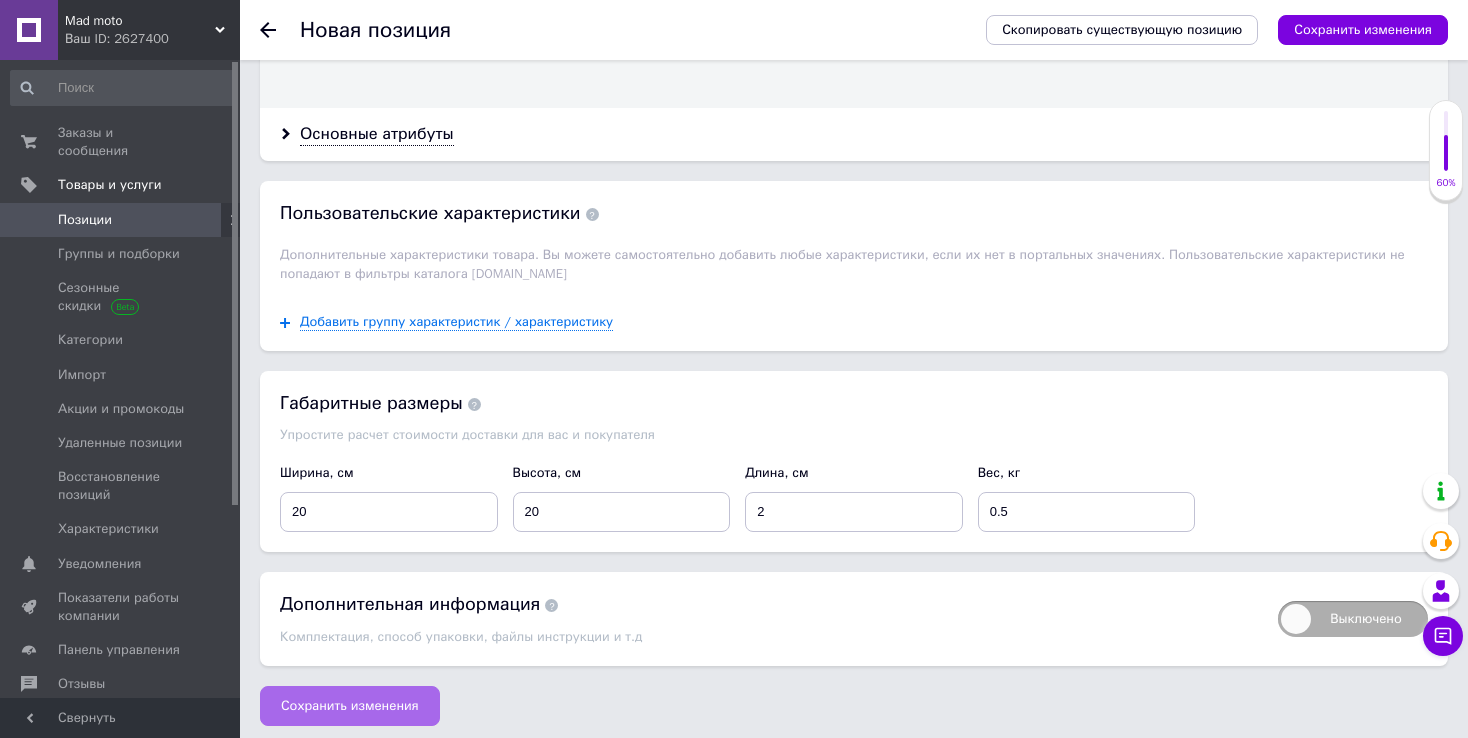 click on "Сохранить изменения" at bounding box center [350, 706] 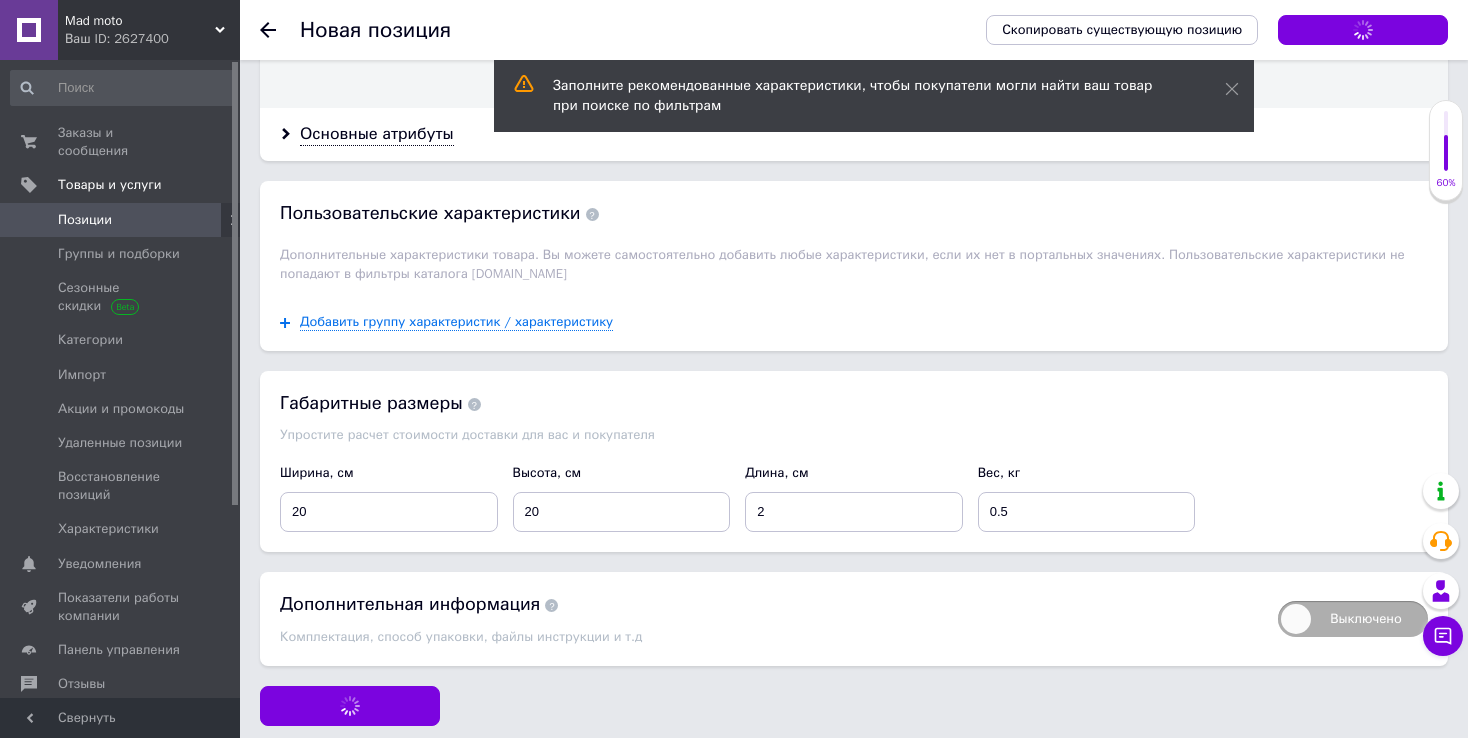 scroll, scrollTop: 0, scrollLeft: 0, axis: both 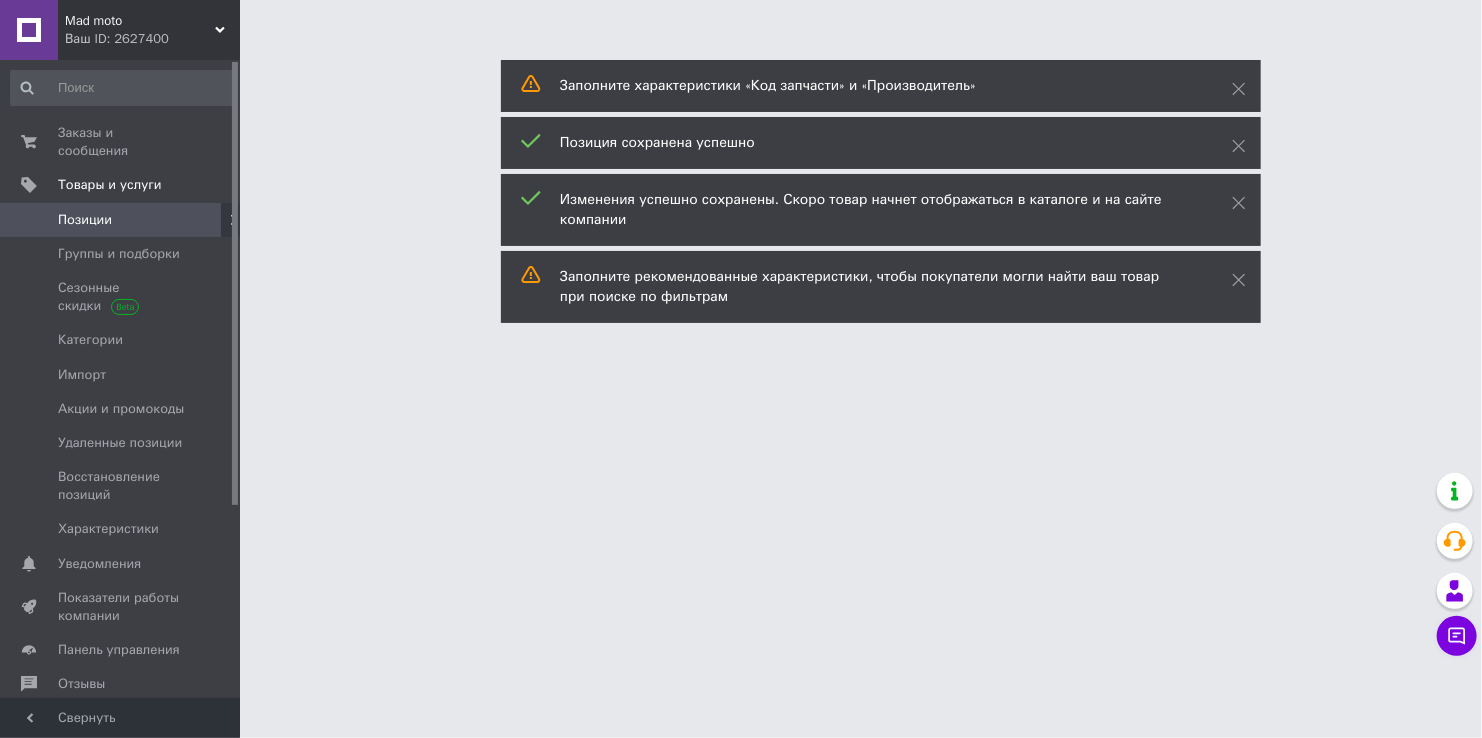 click on "Позиции" at bounding box center [85, 220] 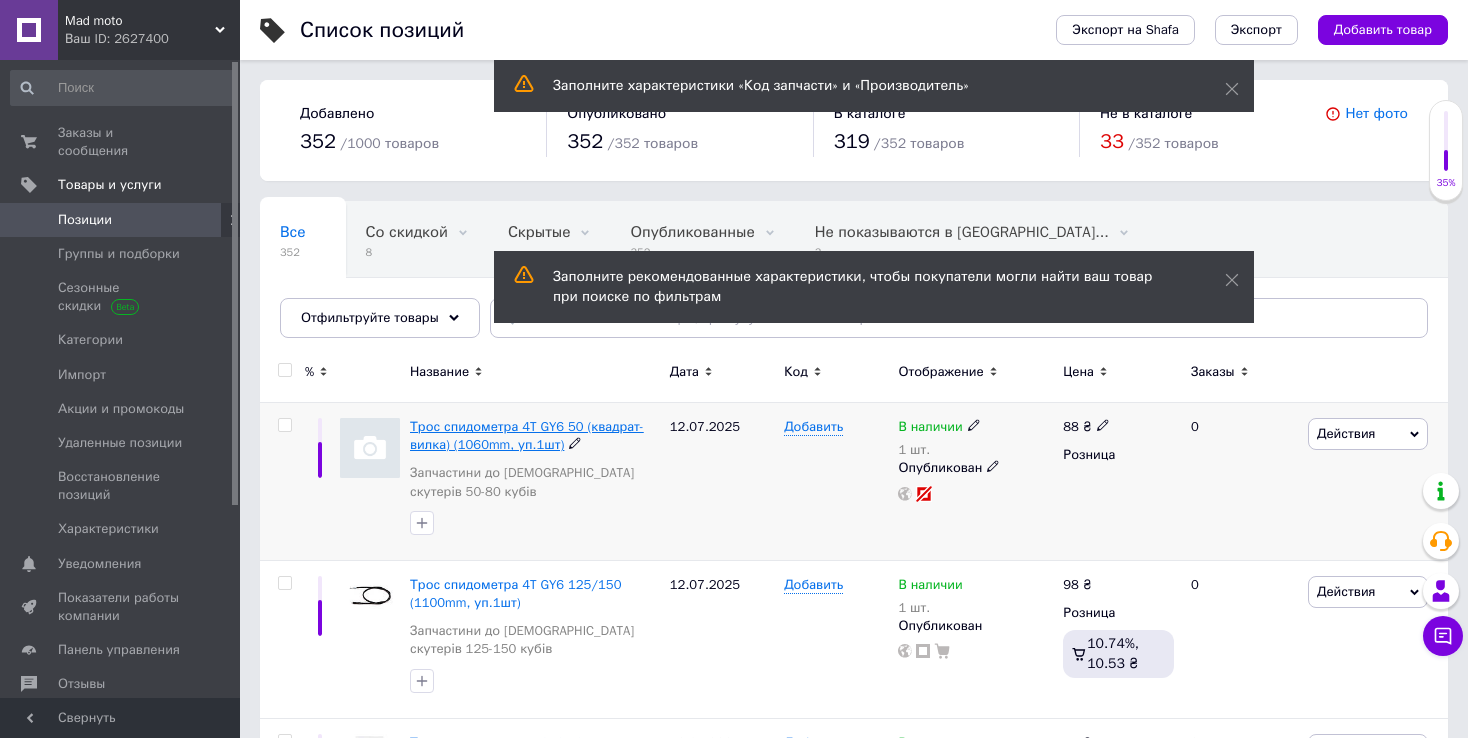 click on "Трос спидометра   4T GY6 50   (квадрат-вилка)   (1060mm, уп.1шт)" at bounding box center [527, 435] 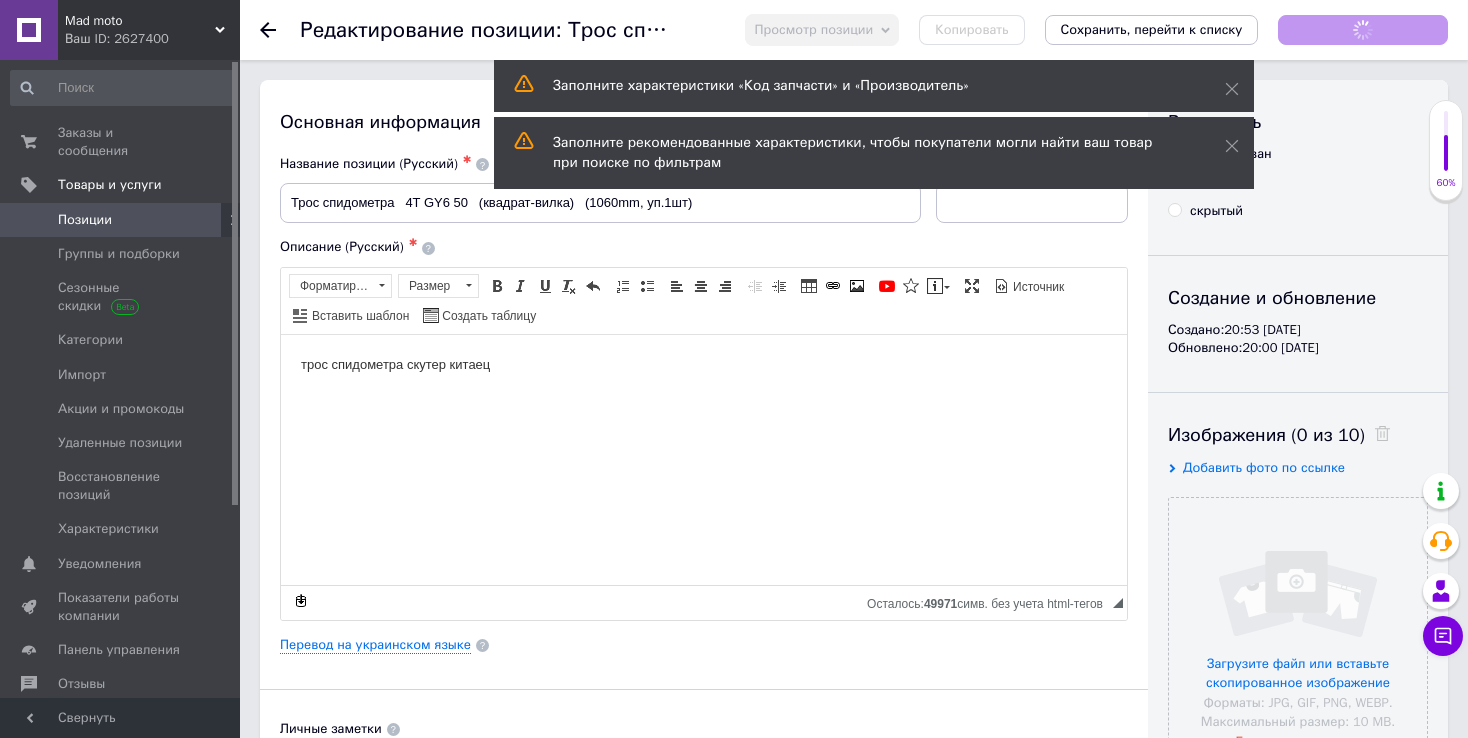 scroll, scrollTop: 0, scrollLeft: 0, axis: both 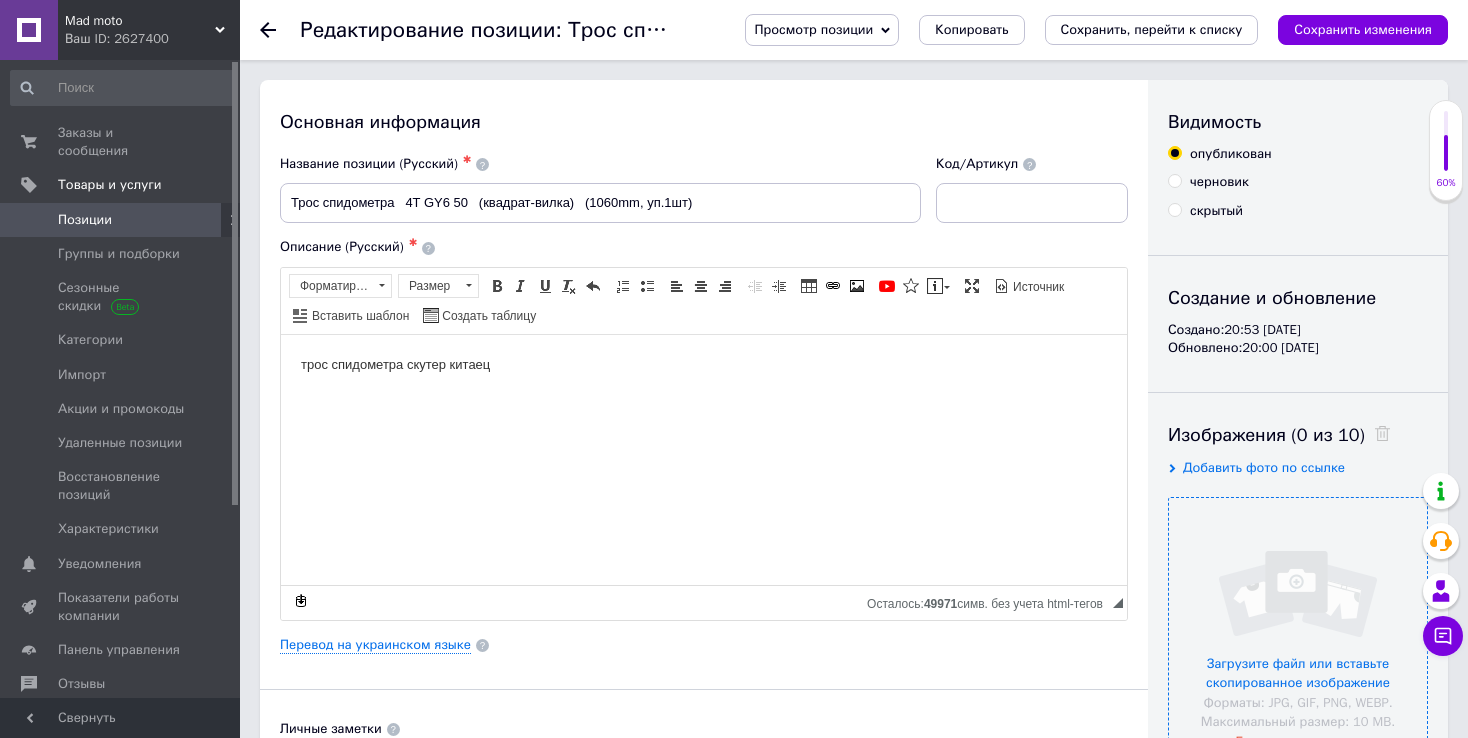 click at bounding box center [1298, 627] 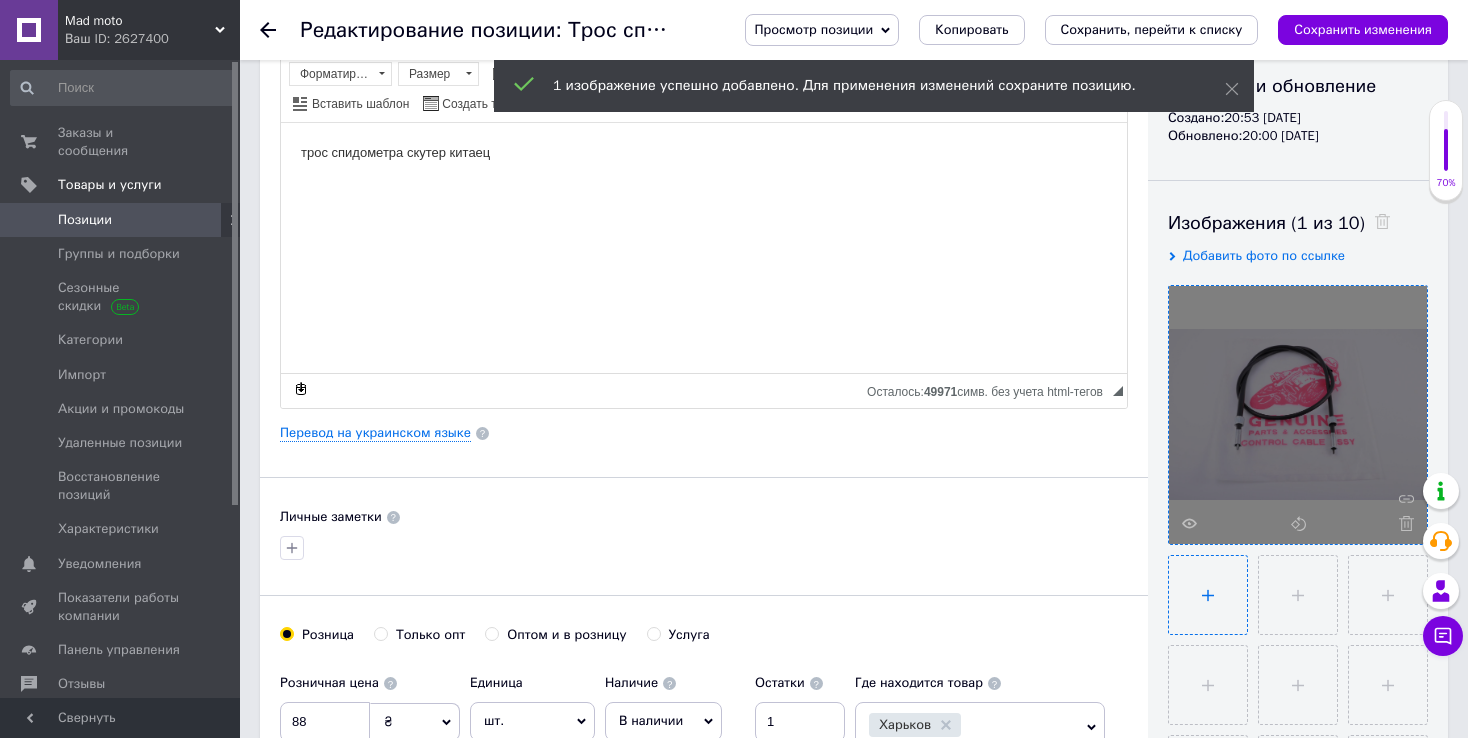 scroll, scrollTop: 300, scrollLeft: 0, axis: vertical 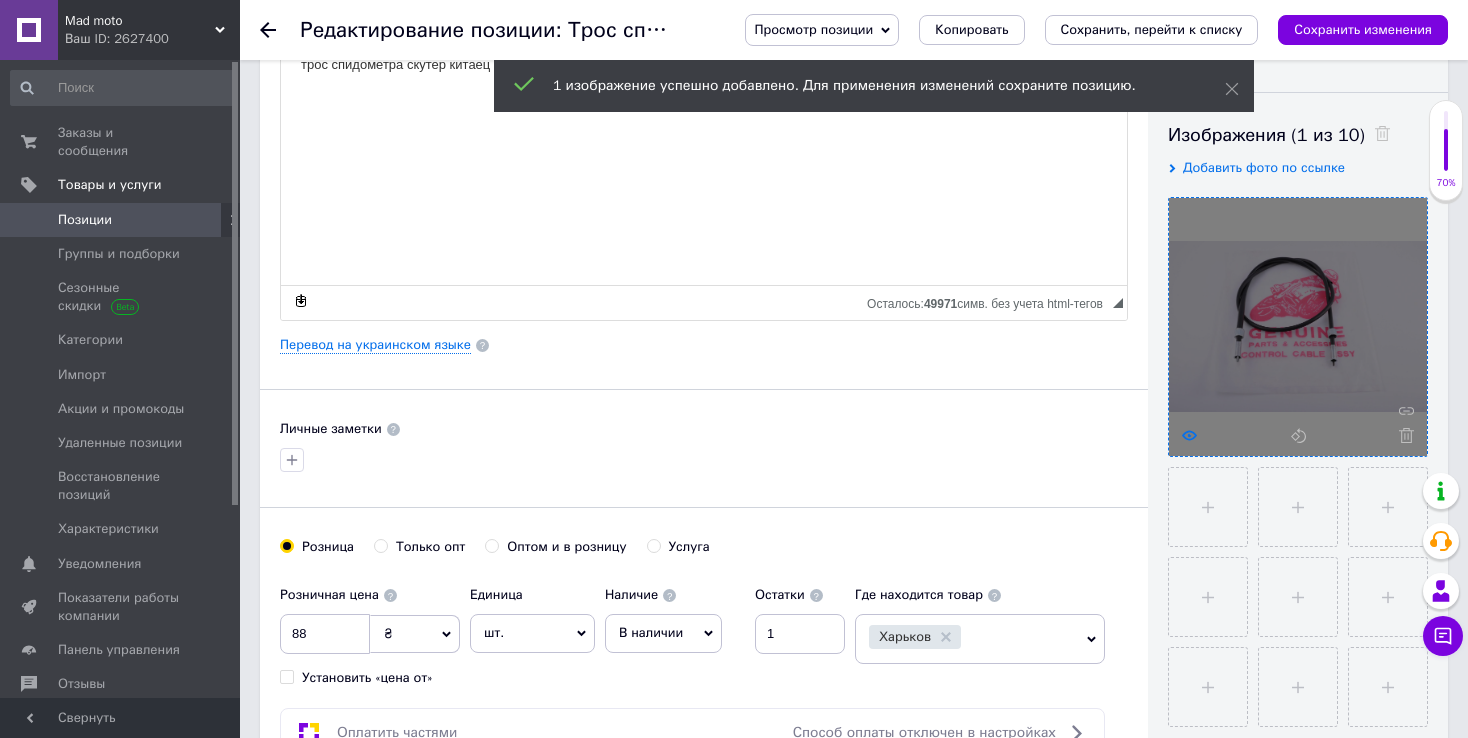 click 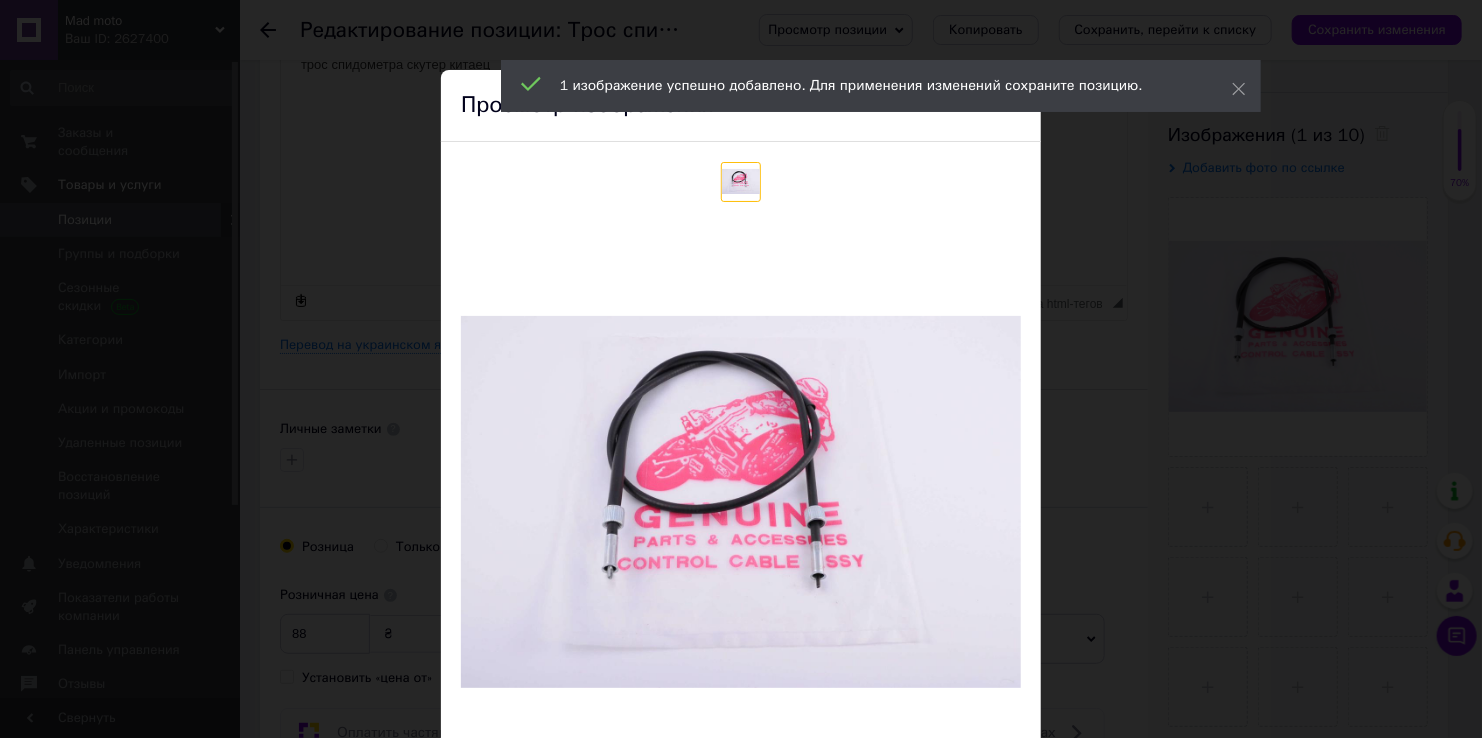 drag, startPoint x: 1324, startPoint y: 179, endPoint x: 1333, endPoint y: 162, distance: 19.235384 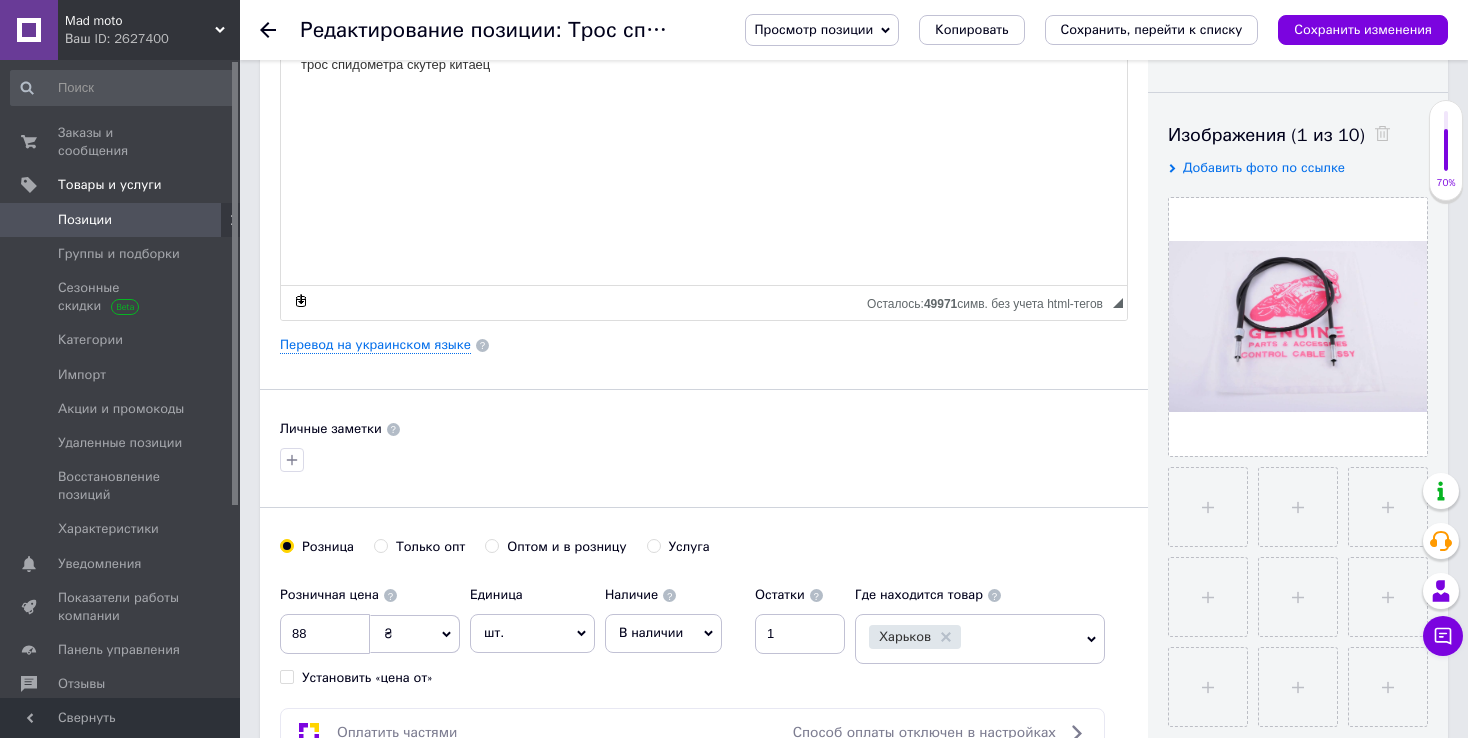 click on "Сохранить изменения" at bounding box center [1363, 30] 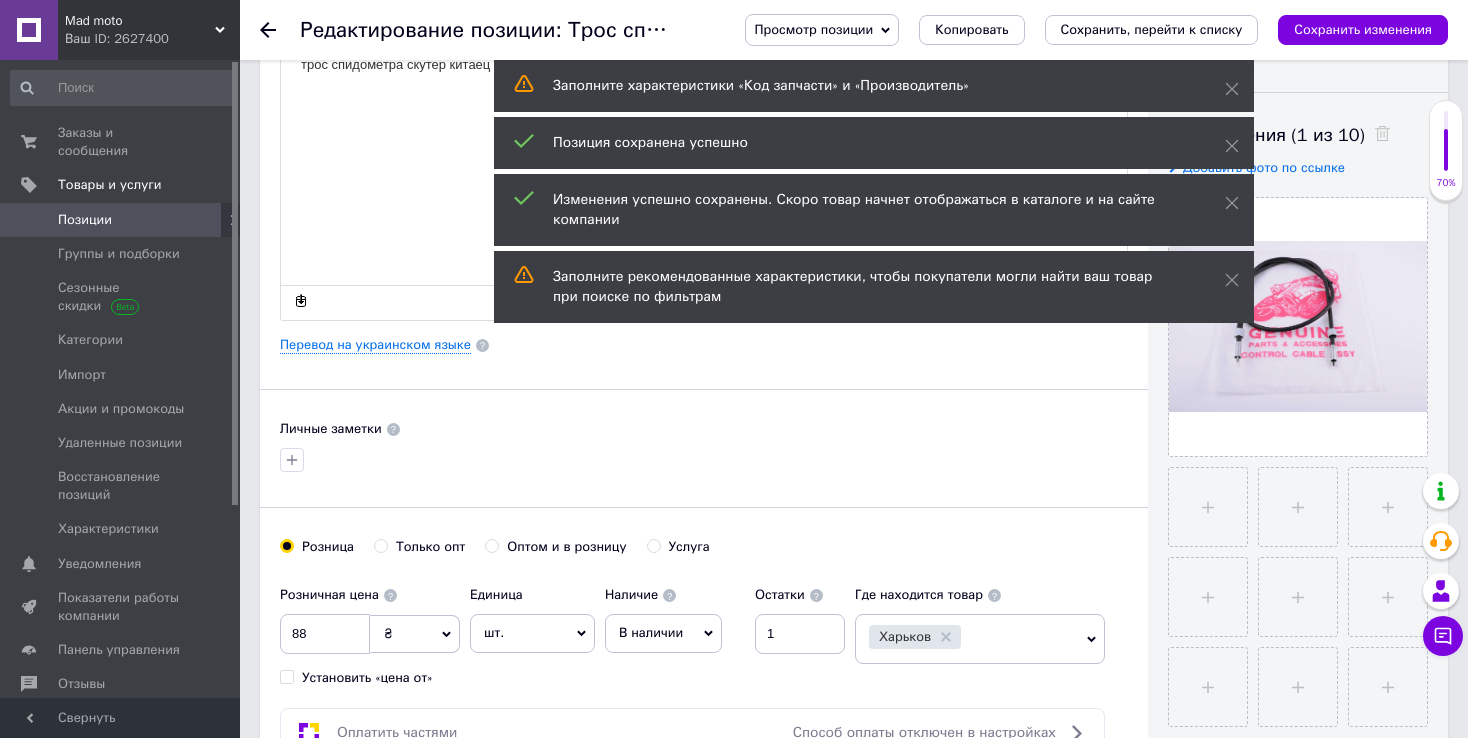 click on "Позиции" at bounding box center [85, 220] 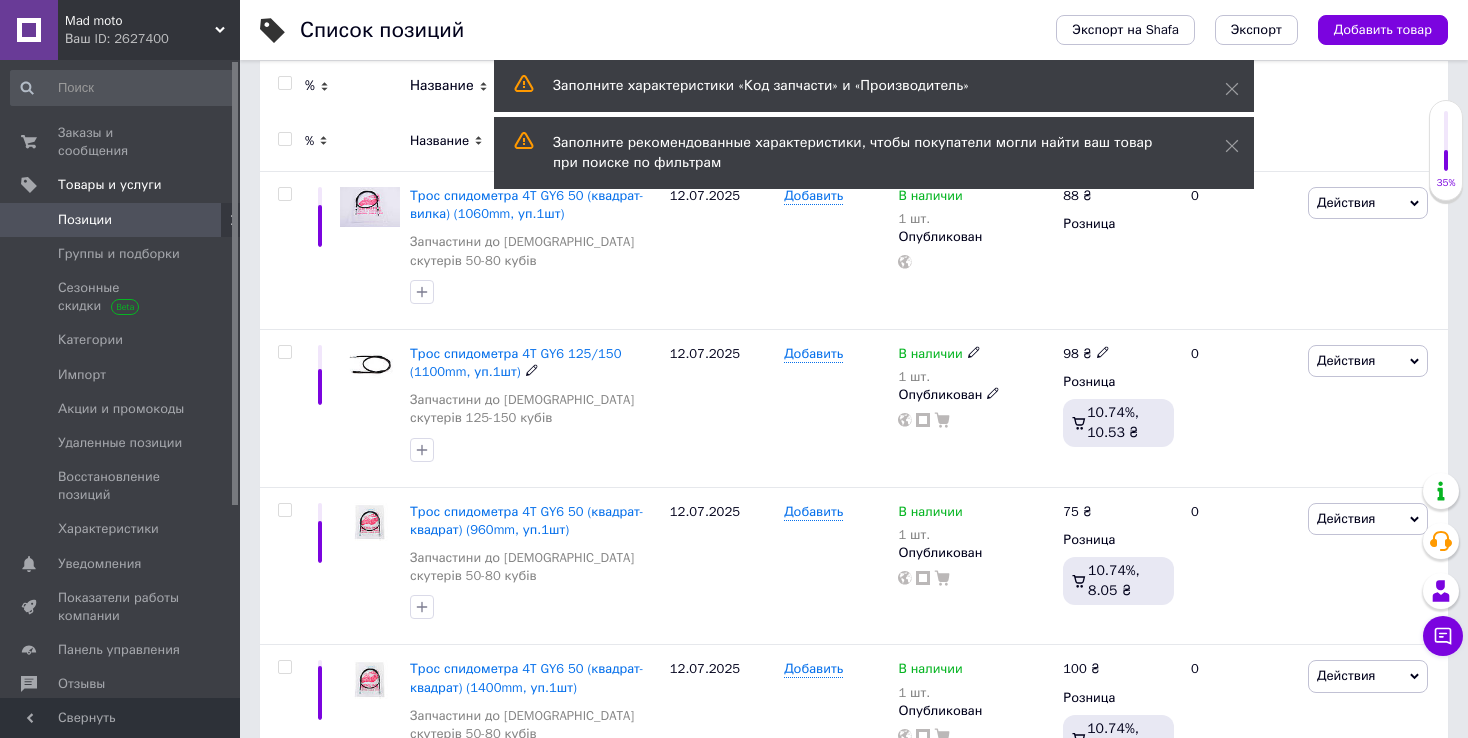 scroll, scrollTop: 0, scrollLeft: 0, axis: both 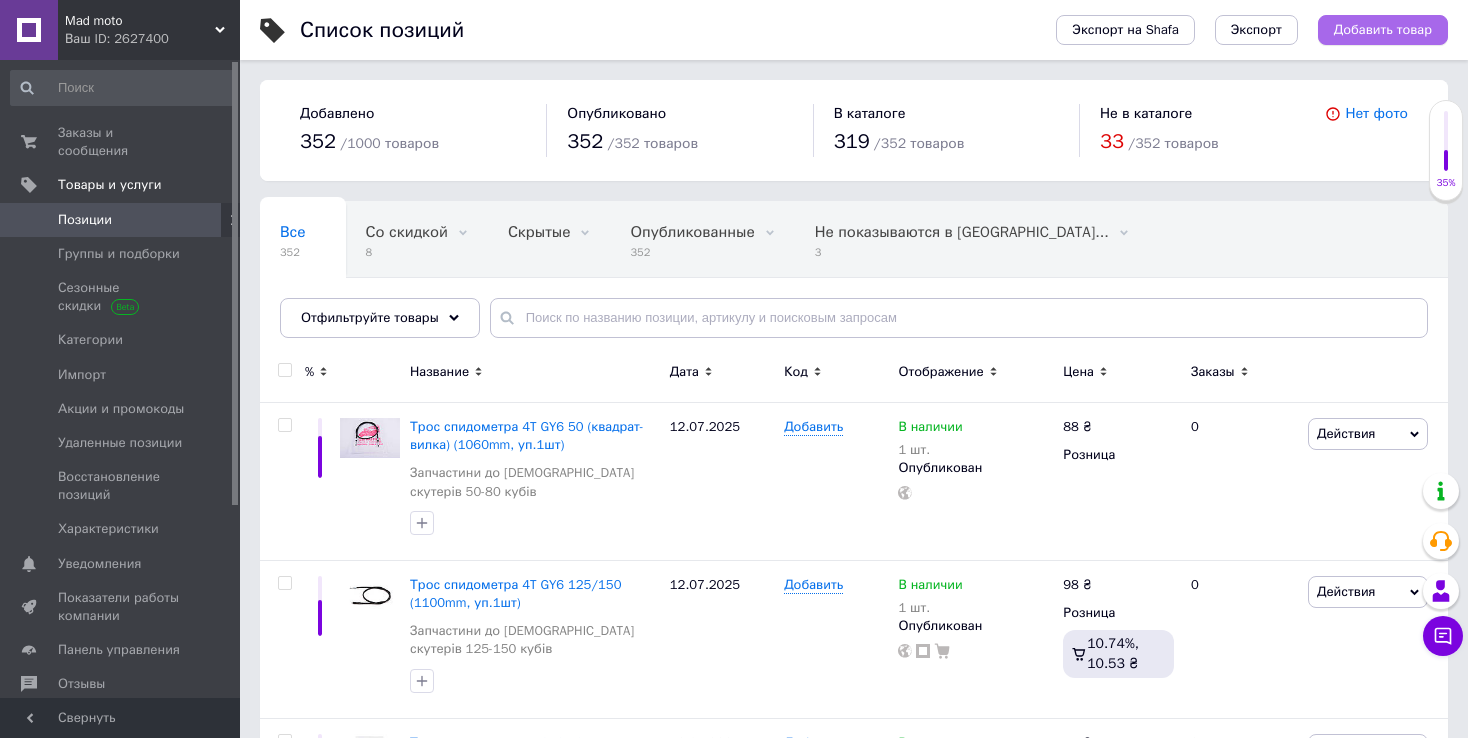 click on "Добавить товар" at bounding box center [1383, 30] 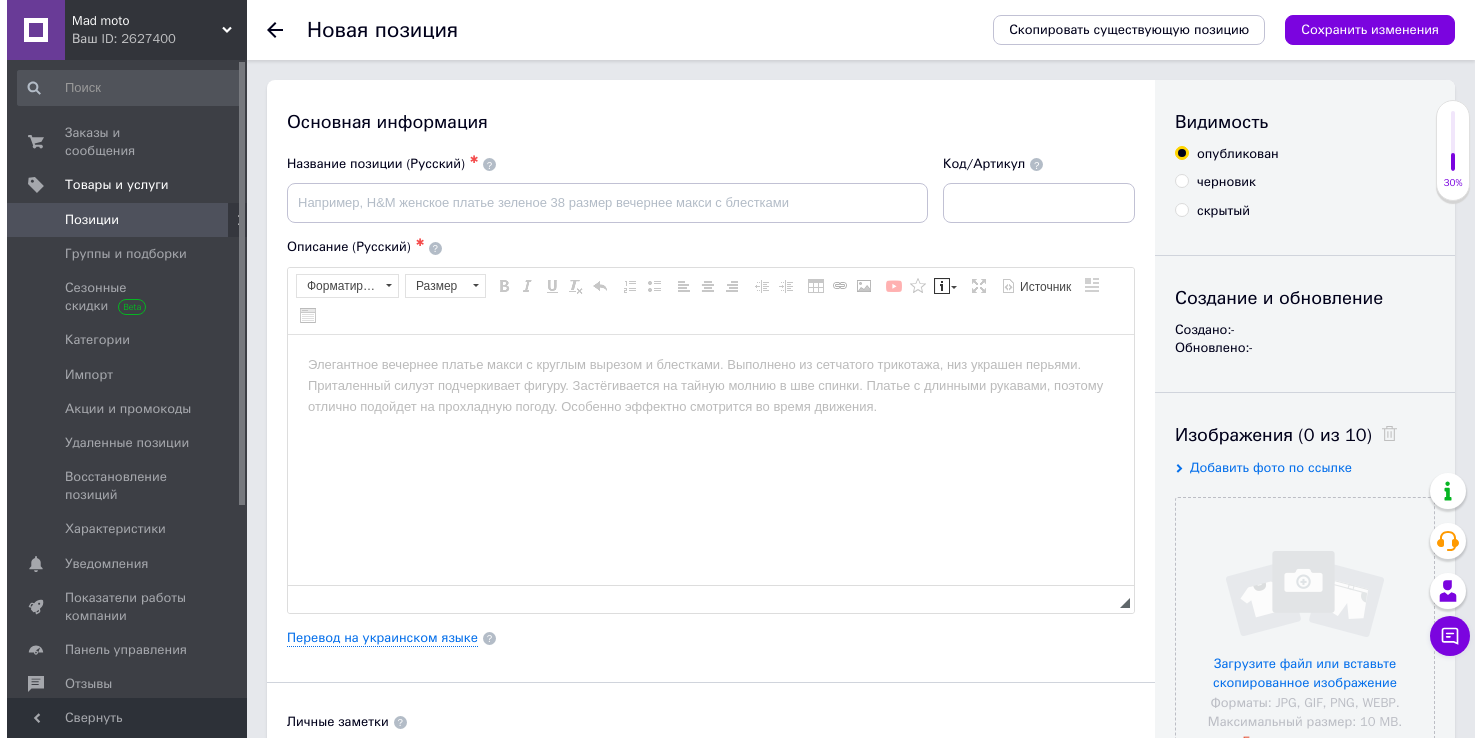 scroll, scrollTop: 0, scrollLeft: 0, axis: both 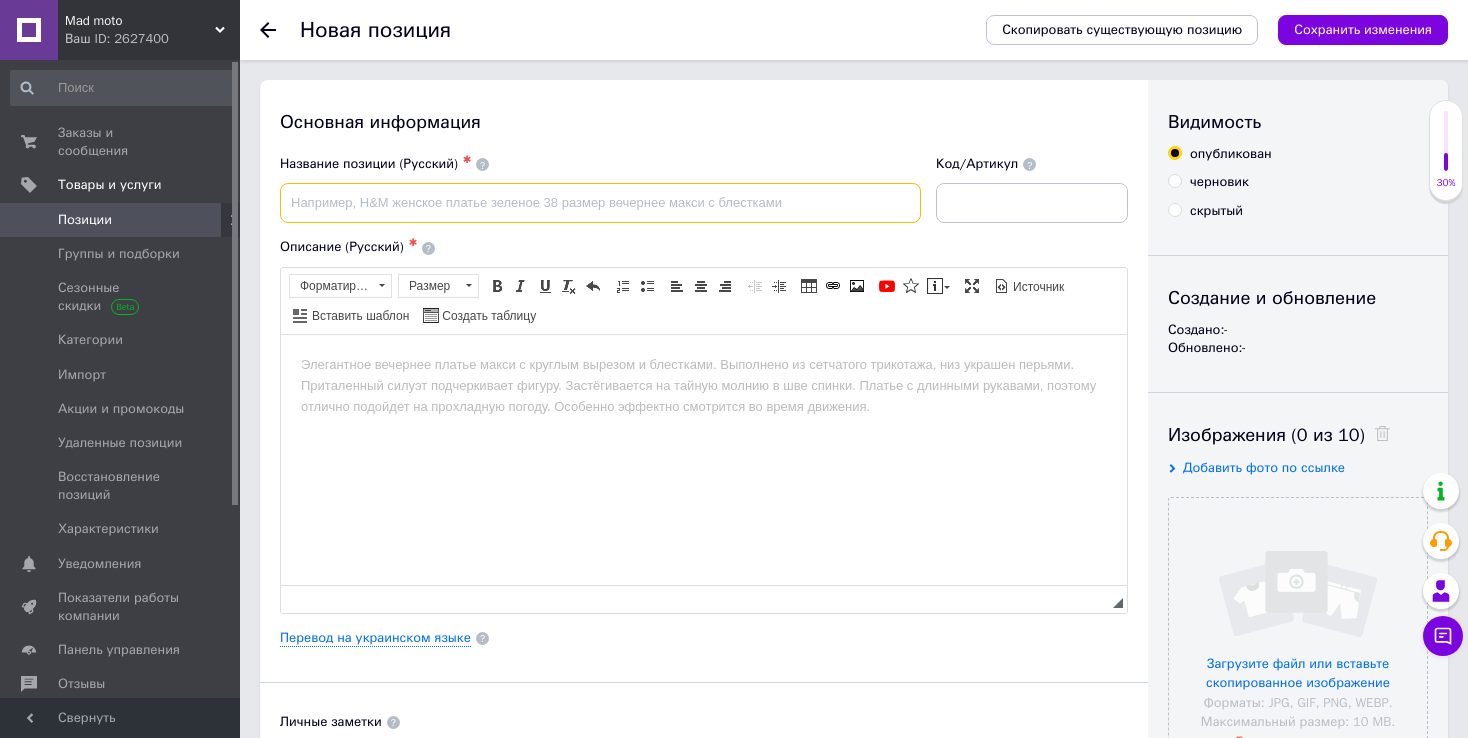 paste on "Трос спидометра   4T GY6 50   (квадрат-вилка)   (930mm, уп.1шт)" 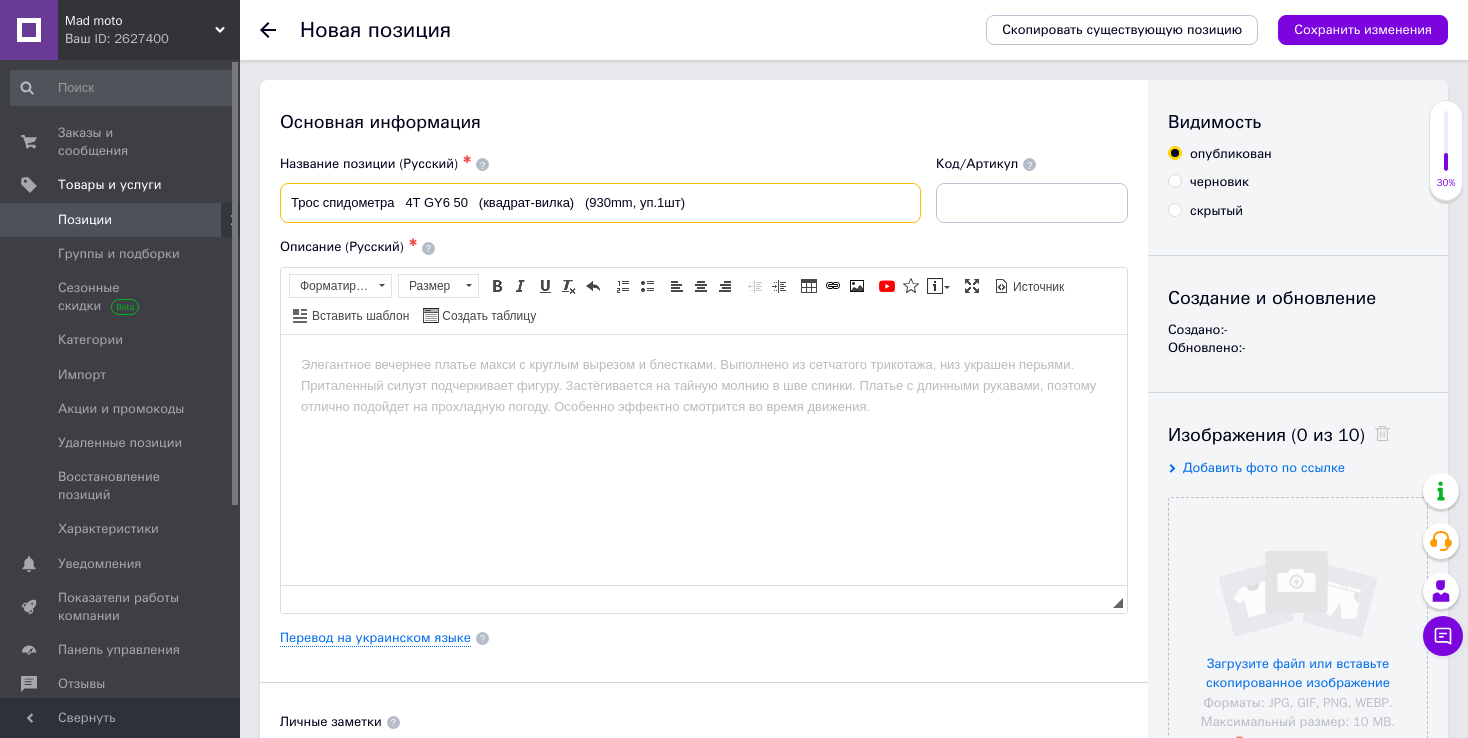 type on "Трос спидометра   4T GY6 50   (квадрат-вилка)   (930mm, уп.1шт)" 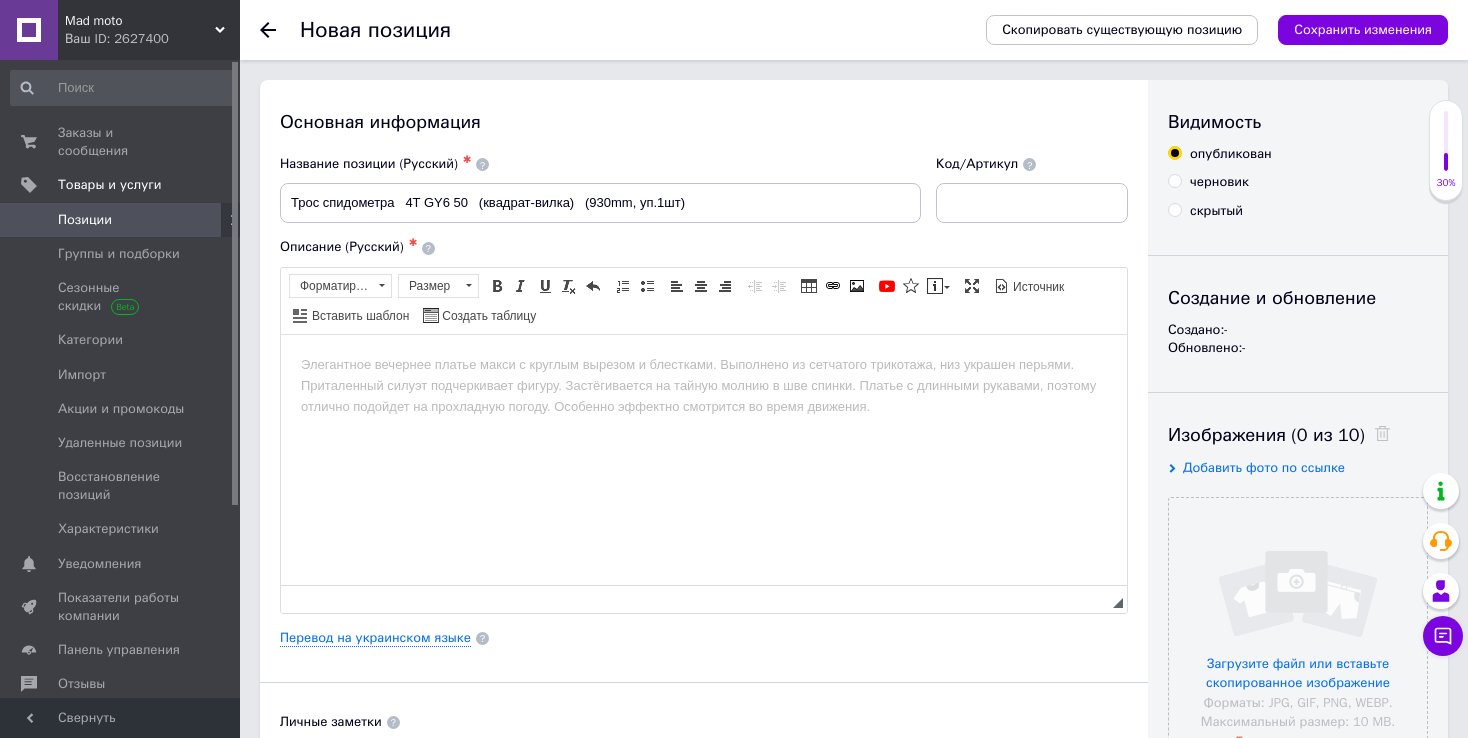 click at bounding box center (704, 364) 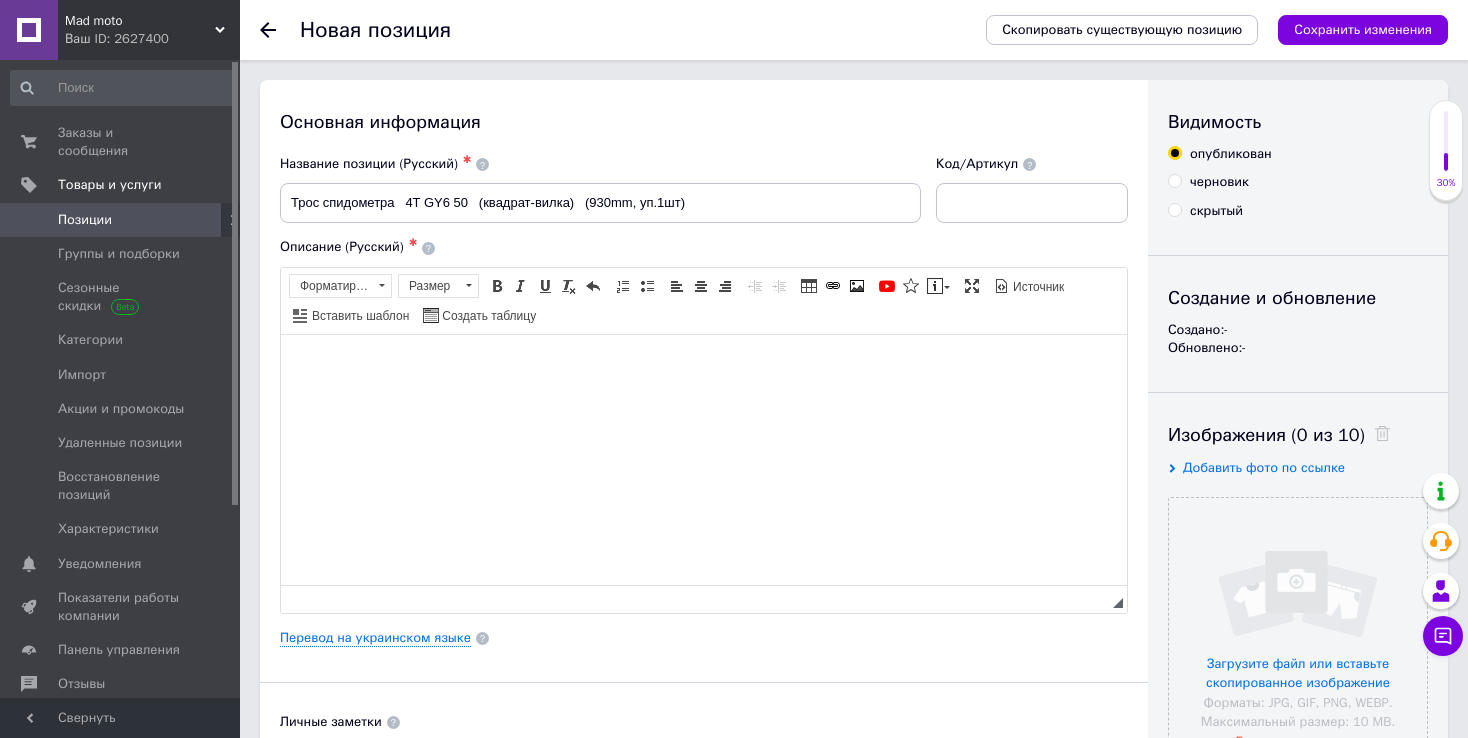 type 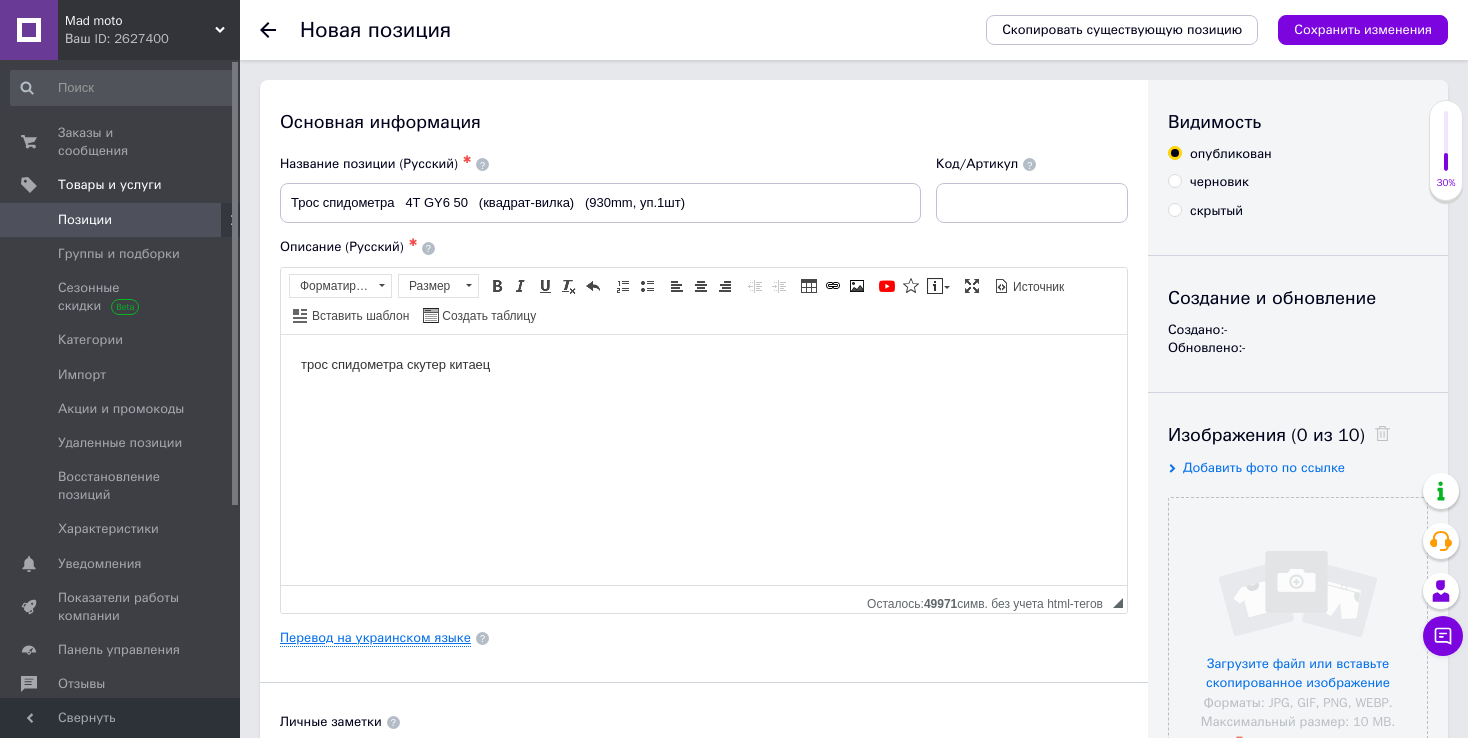 click on "Перевод на украинском языке" at bounding box center (375, 638) 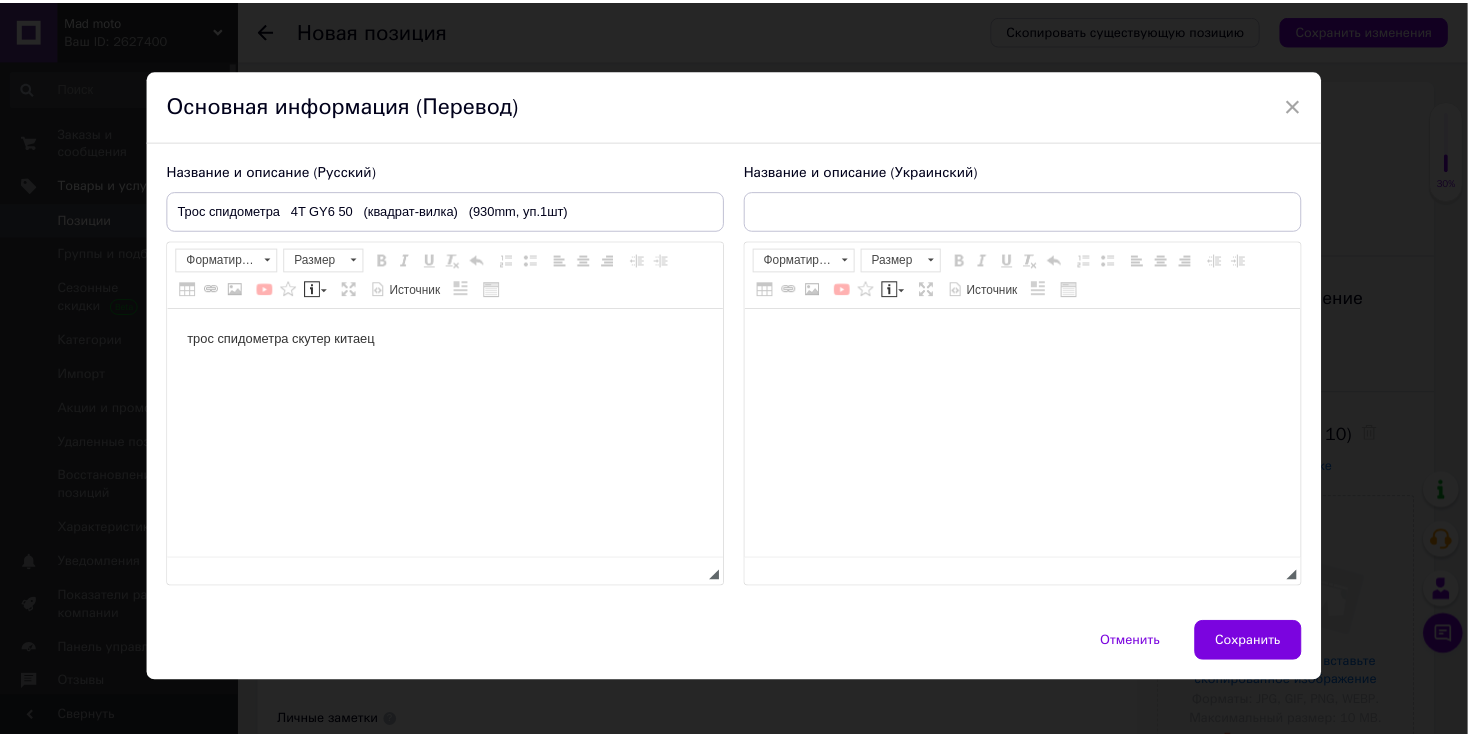 scroll, scrollTop: 0, scrollLeft: 0, axis: both 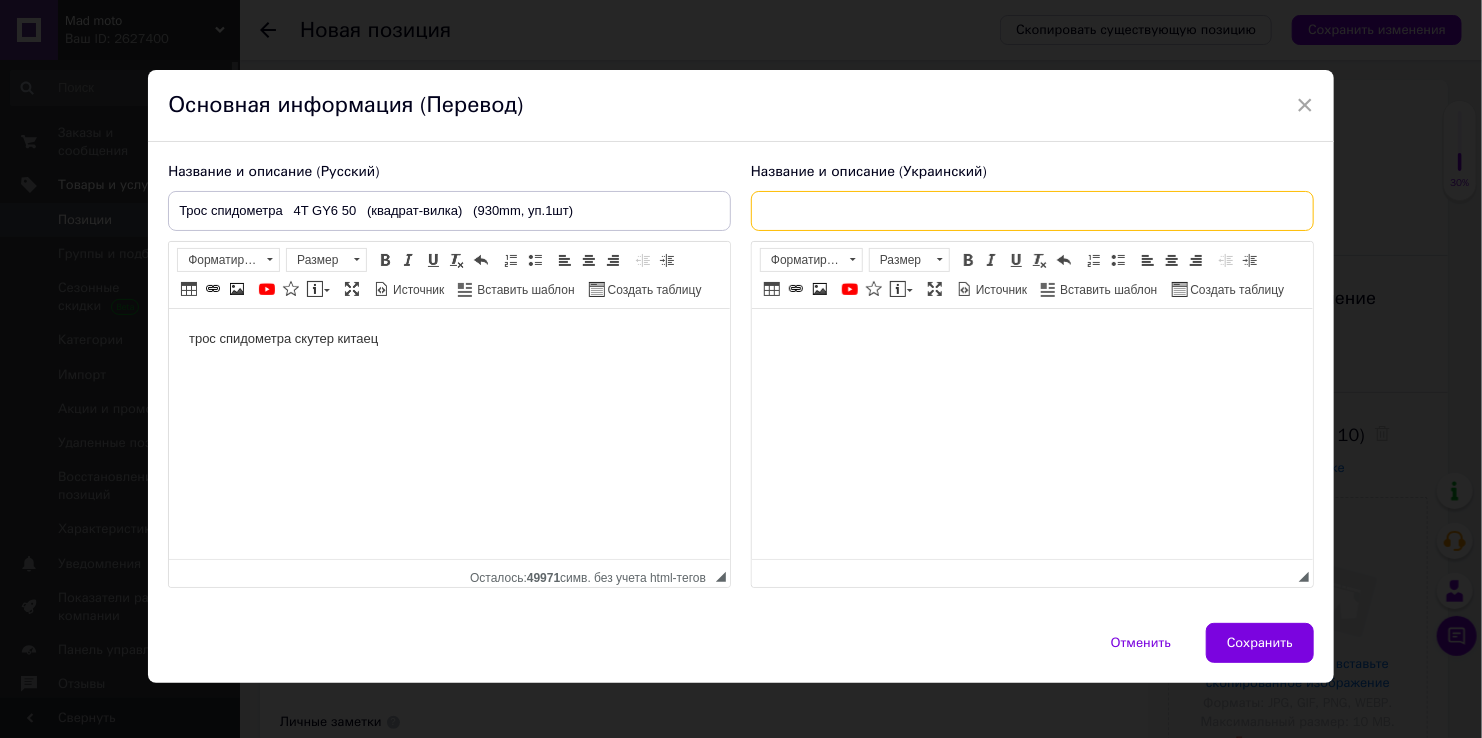 paste on "Трос спідометра 4T GY6 50 (квадрат-вилка) (930mm, уп.1шт)" 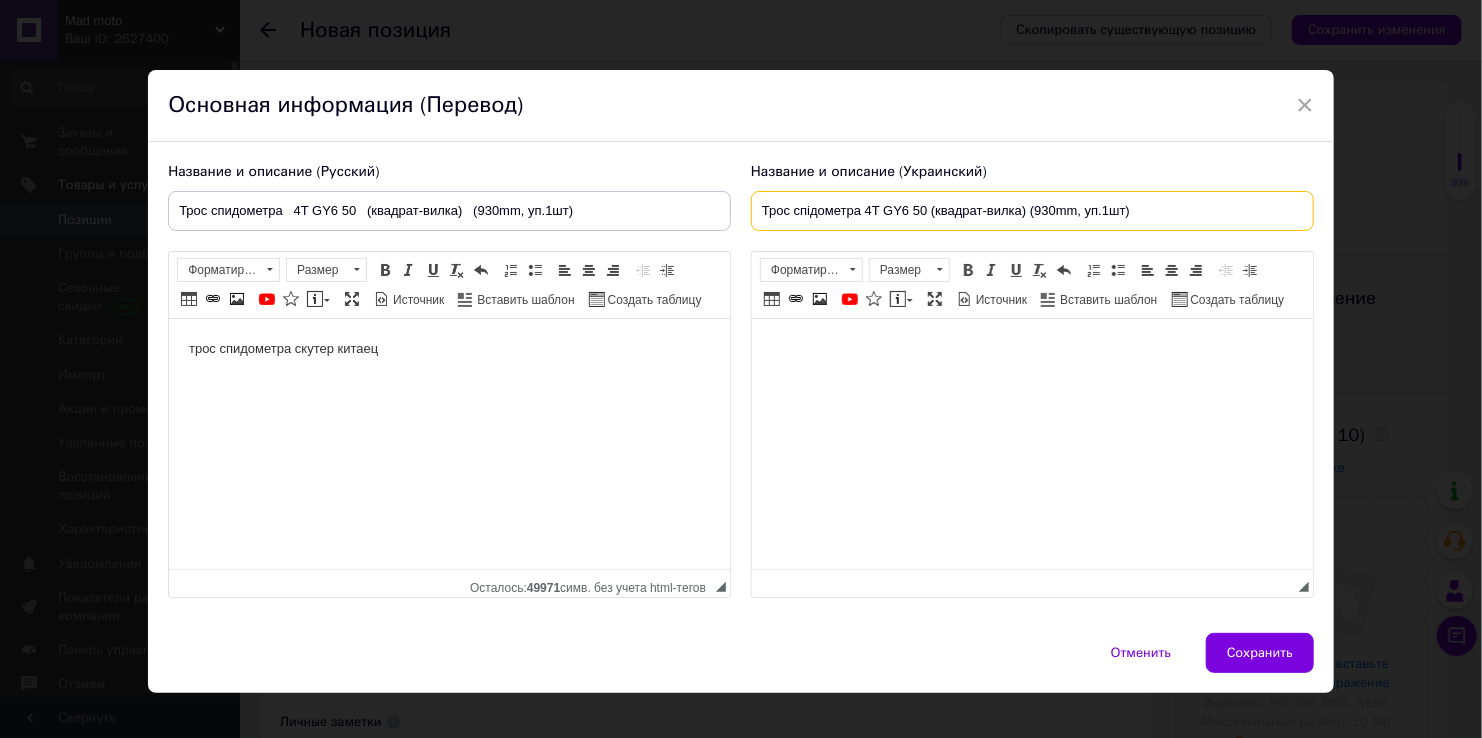 type on "Трос спідометра 4T GY6 50 (квадрат-вилка) (930mm, уп.1шт)" 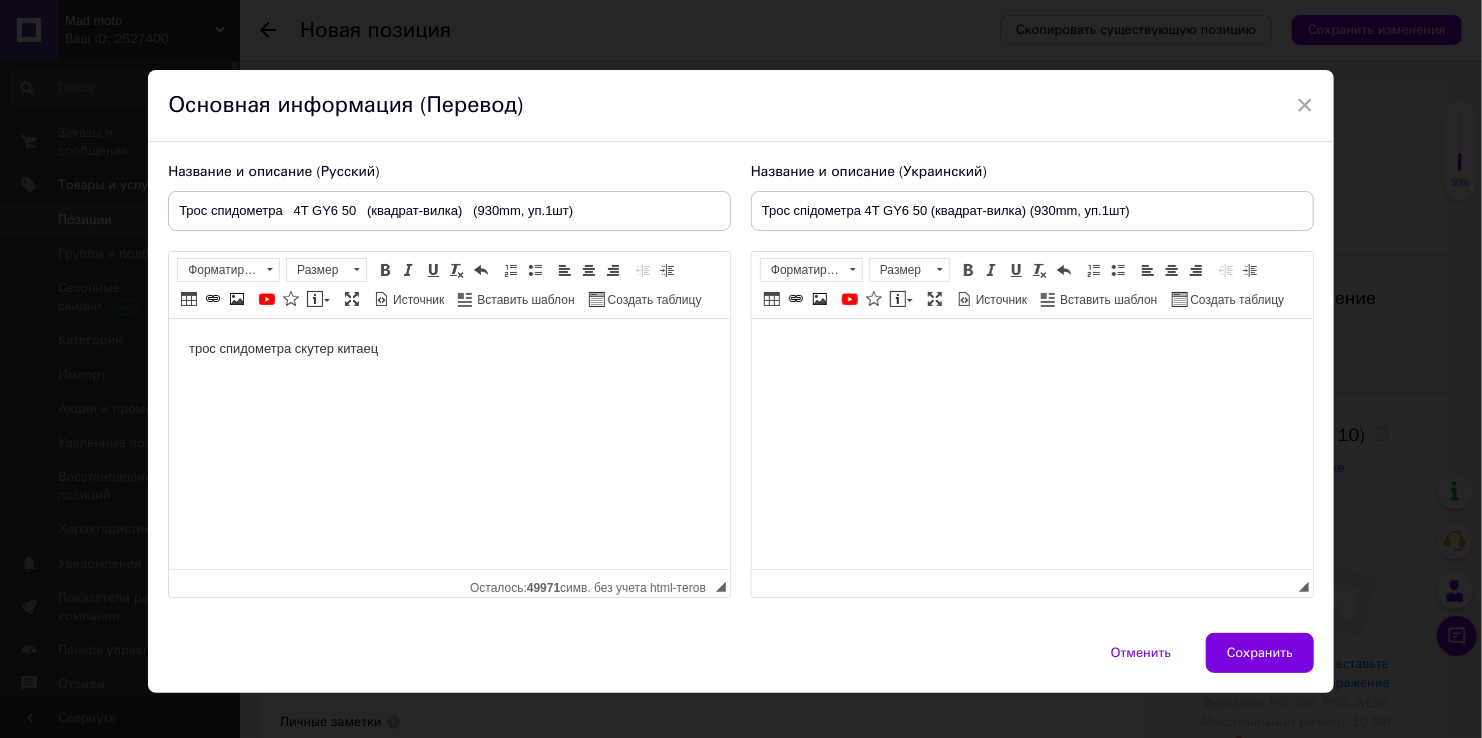 click at bounding box center [1031, 349] 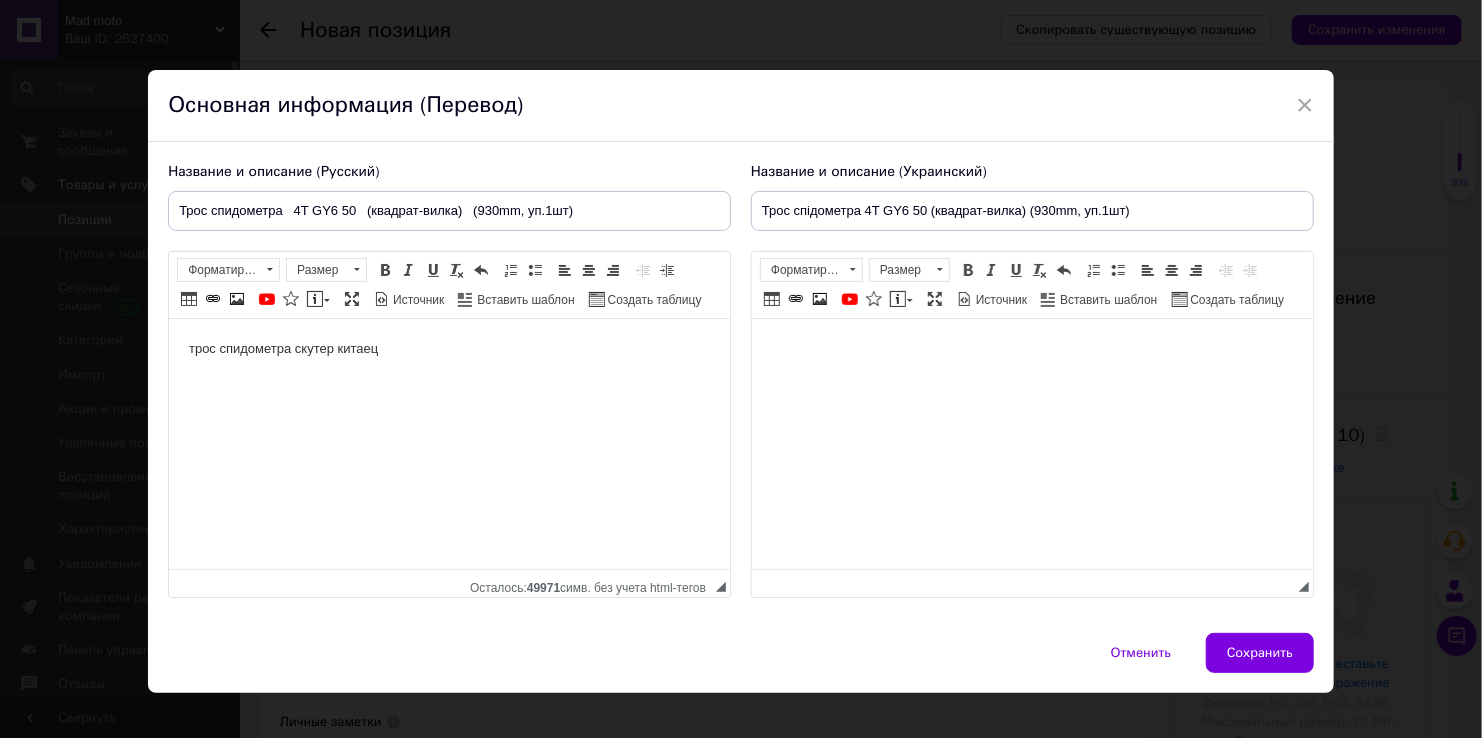 type 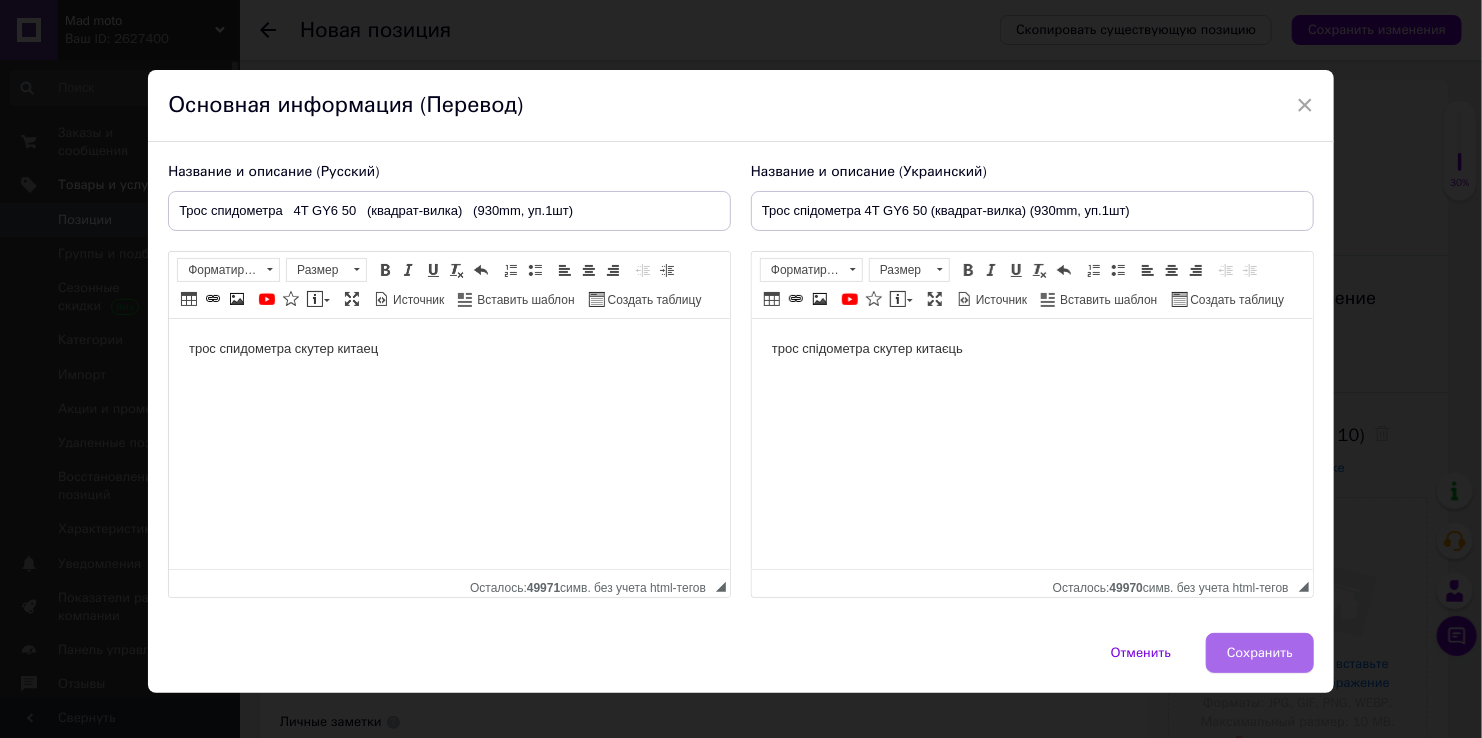 click on "Сохранить" at bounding box center (1260, 653) 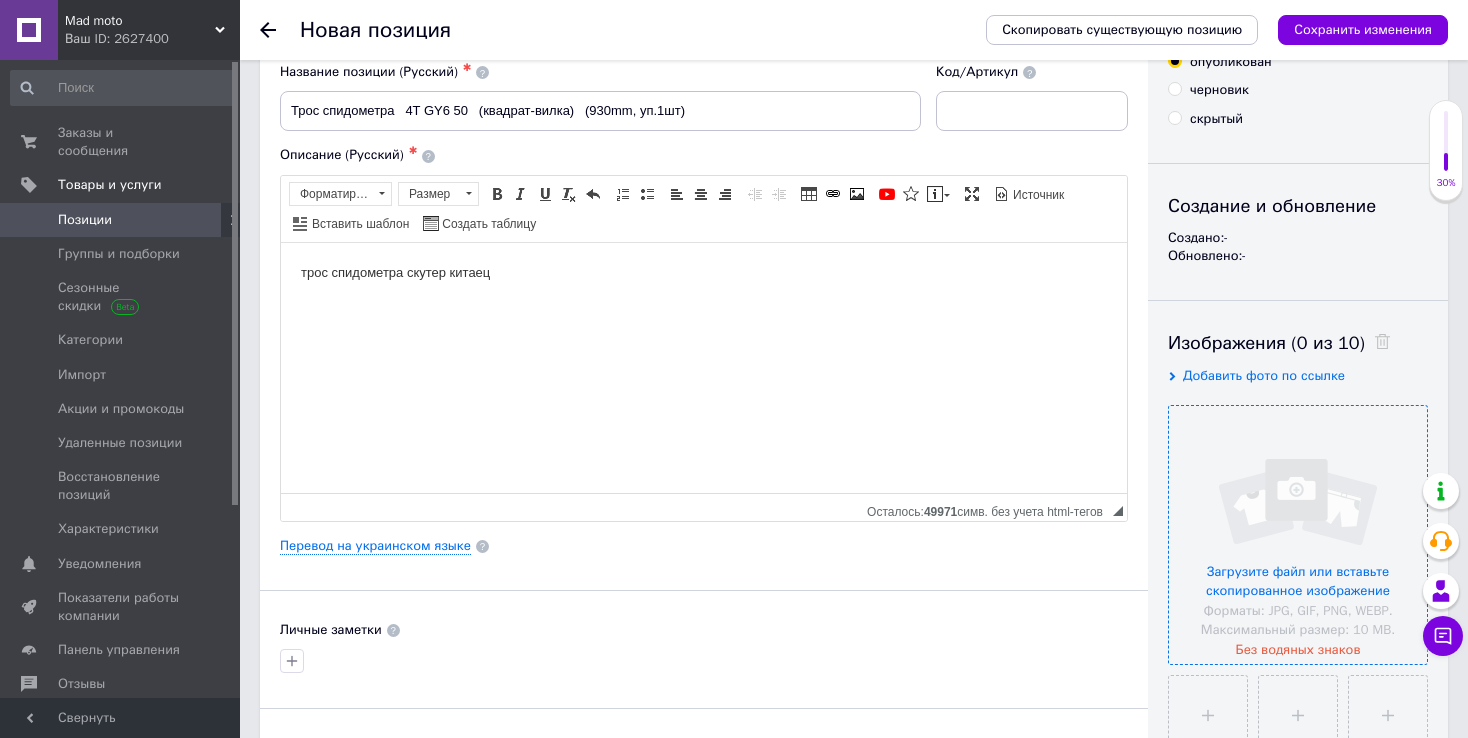 scroll, scrollTop: 100, scrollLeft: 0, axis: vertical 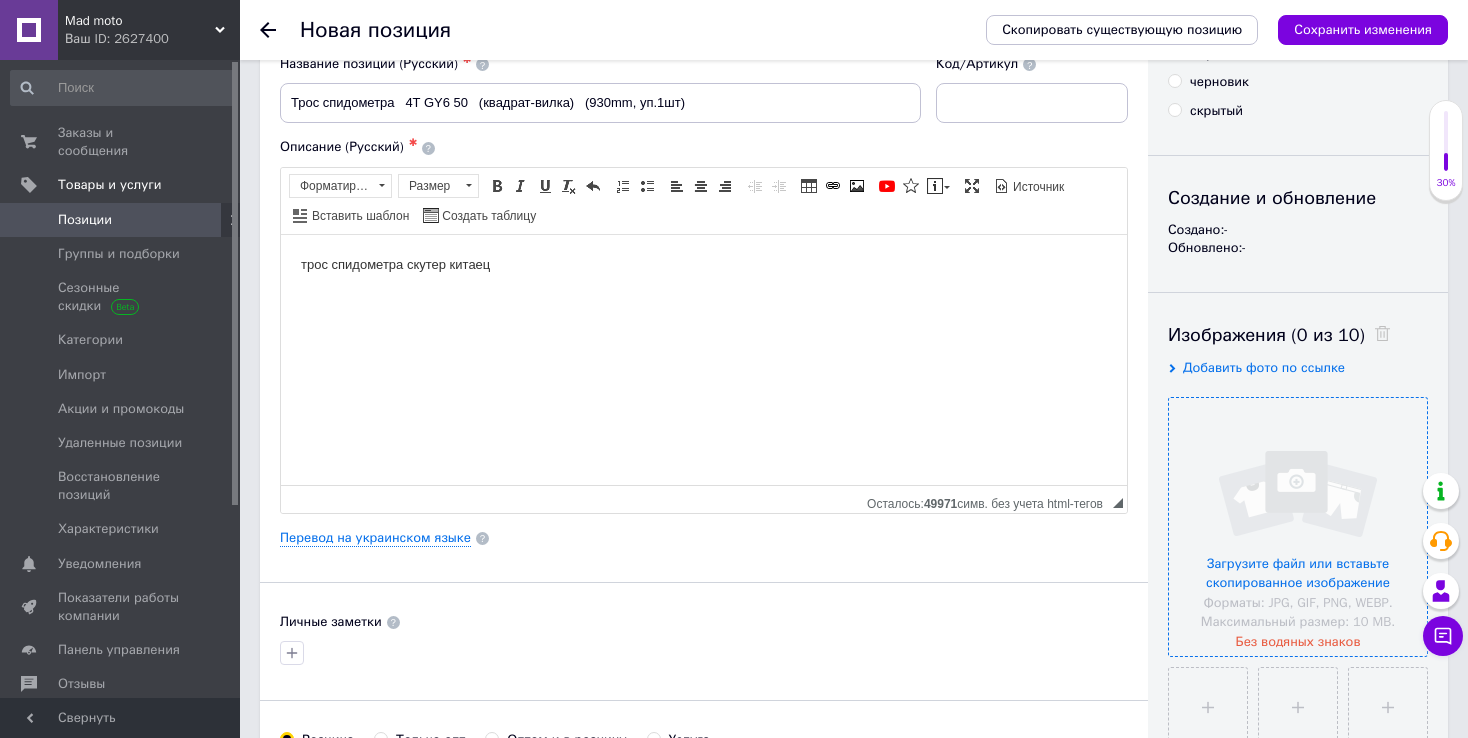 click at bounding box center (1298, 527) 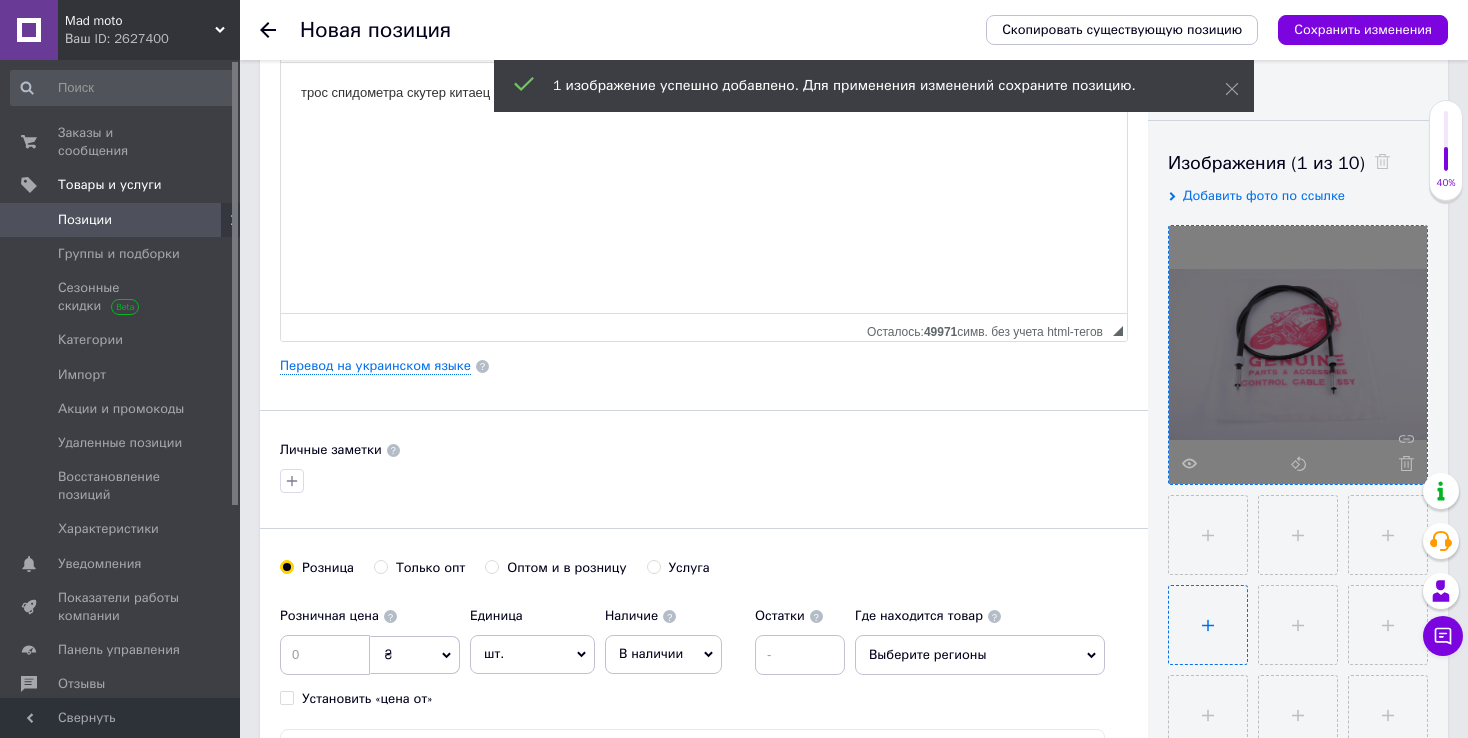 scroll, scrollTop: 300, scrollLeft: 0, axis: vertical 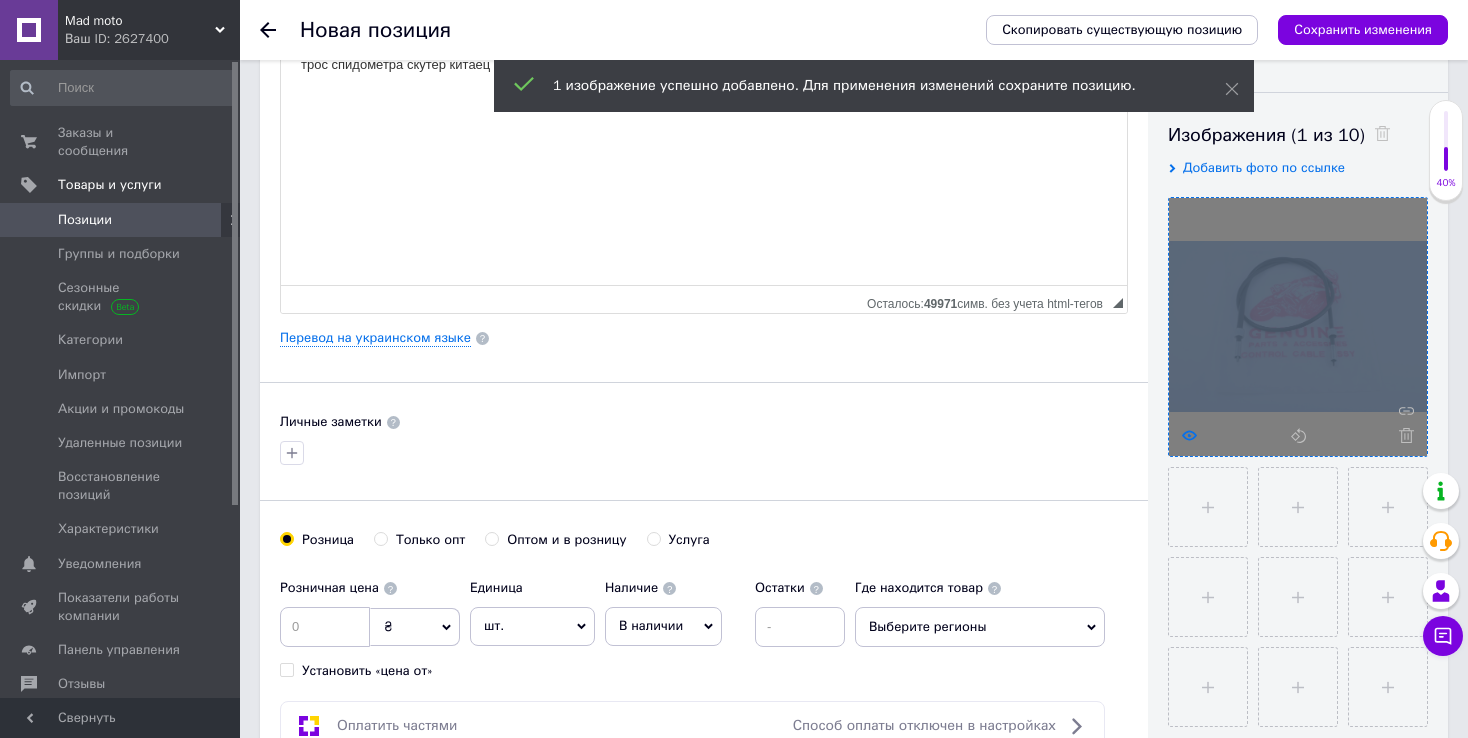 click at bounding box center (1298, 327) 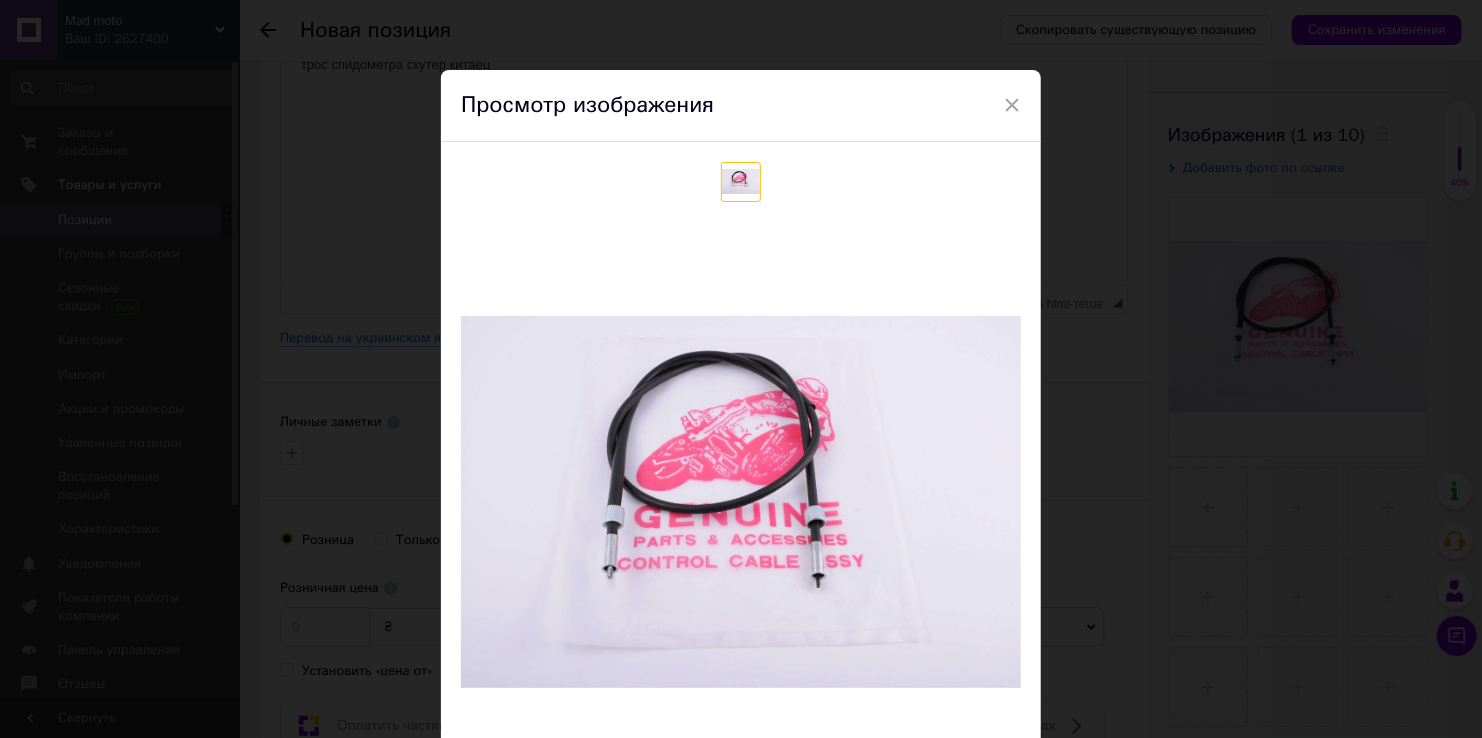 click on "× Просмотр изображения Удалить изображение Удалить все изображения" at bounding box center (741, 369) 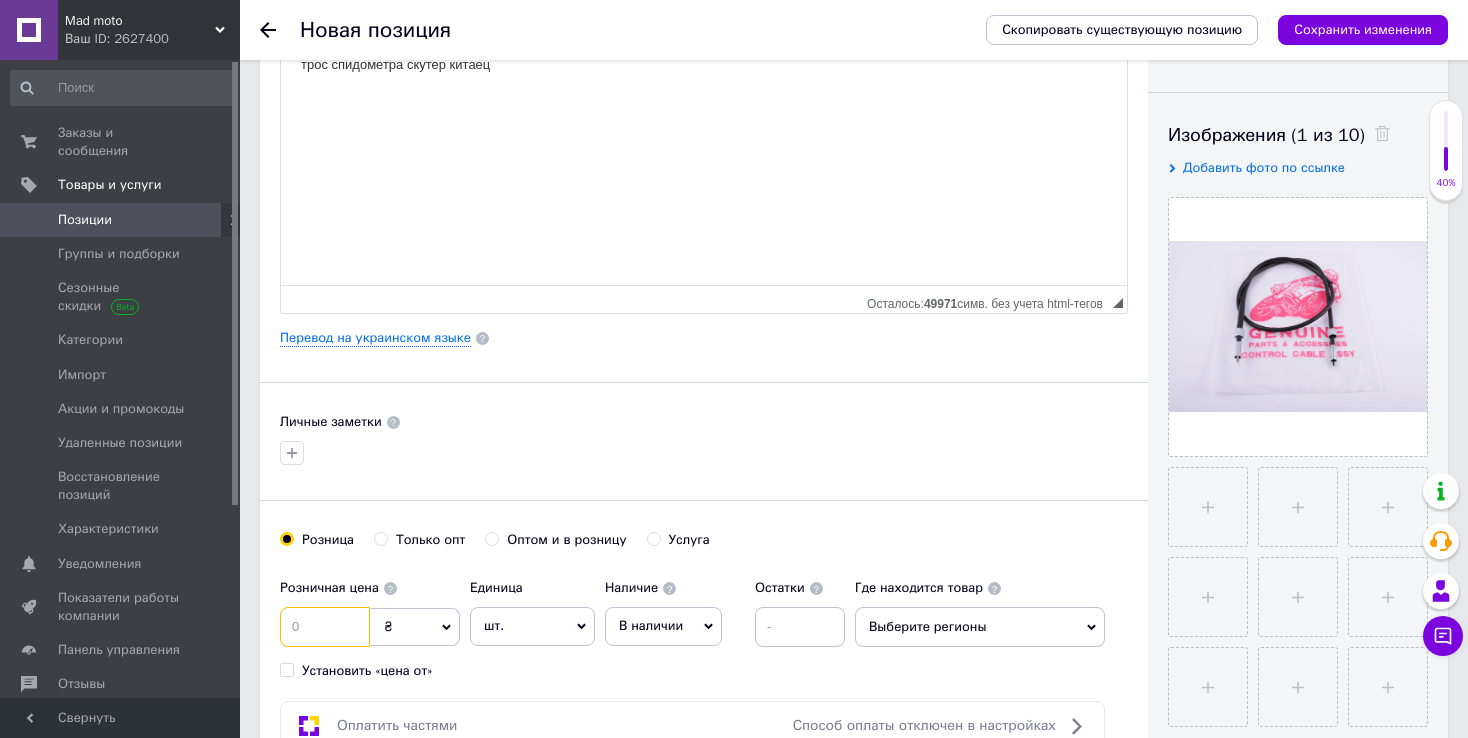 click at bounding box center (325, 627) 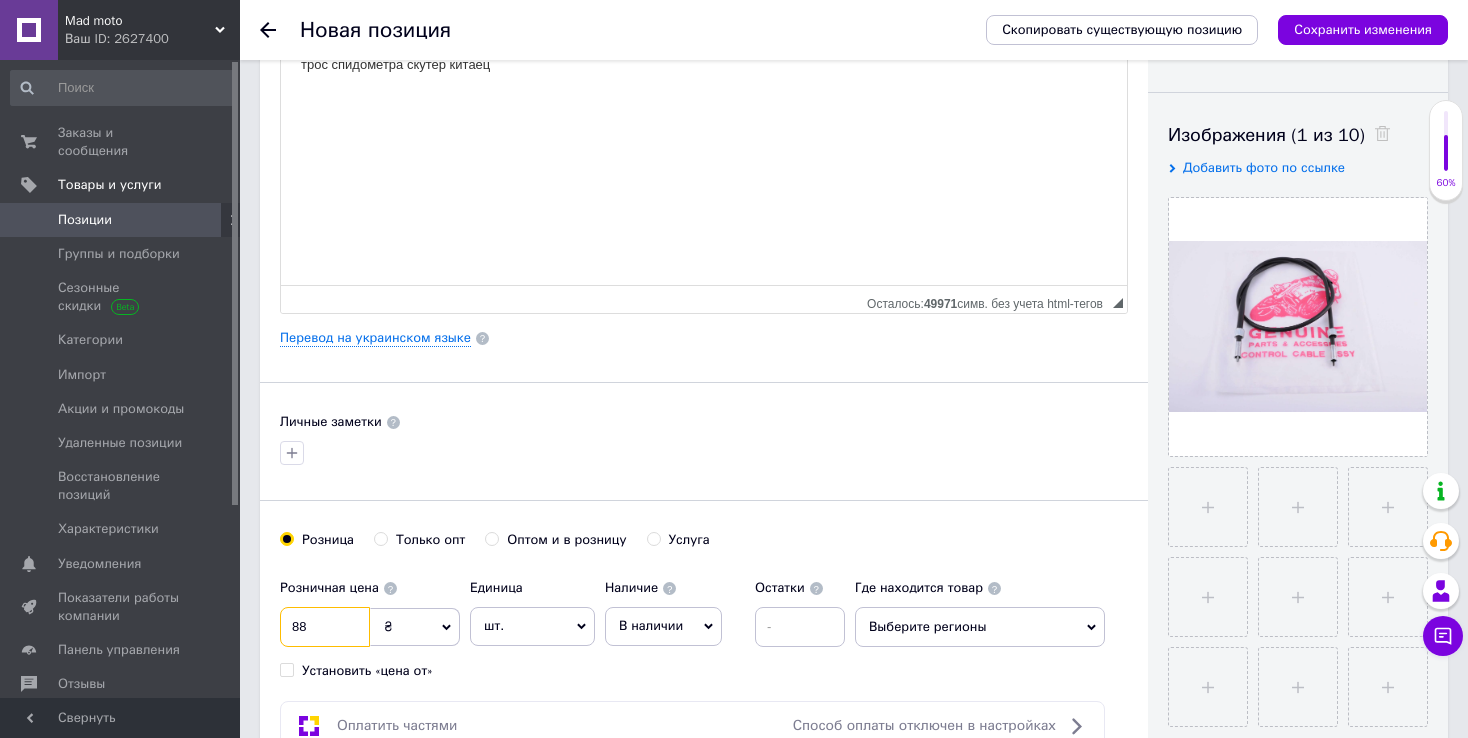 type on "88" 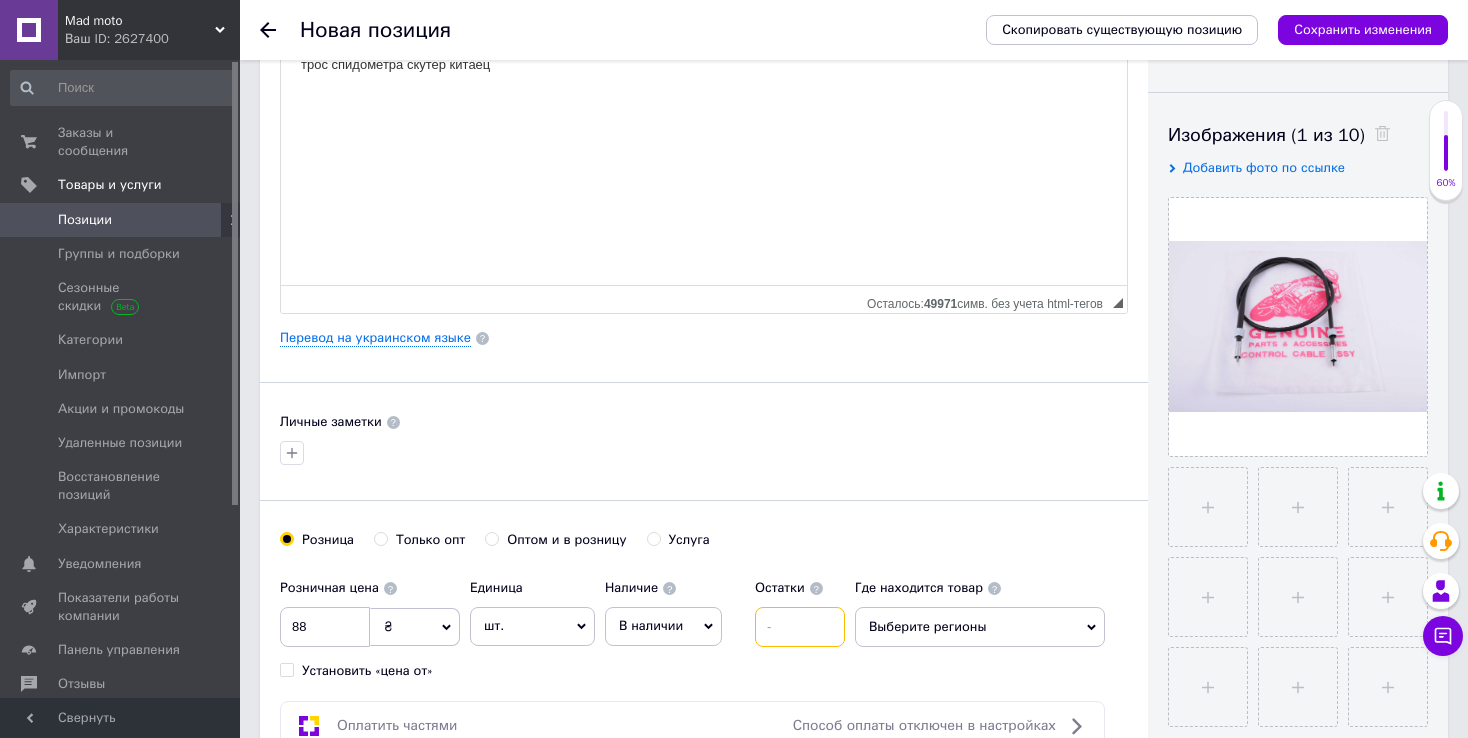 click at bounding box center (800, 627) 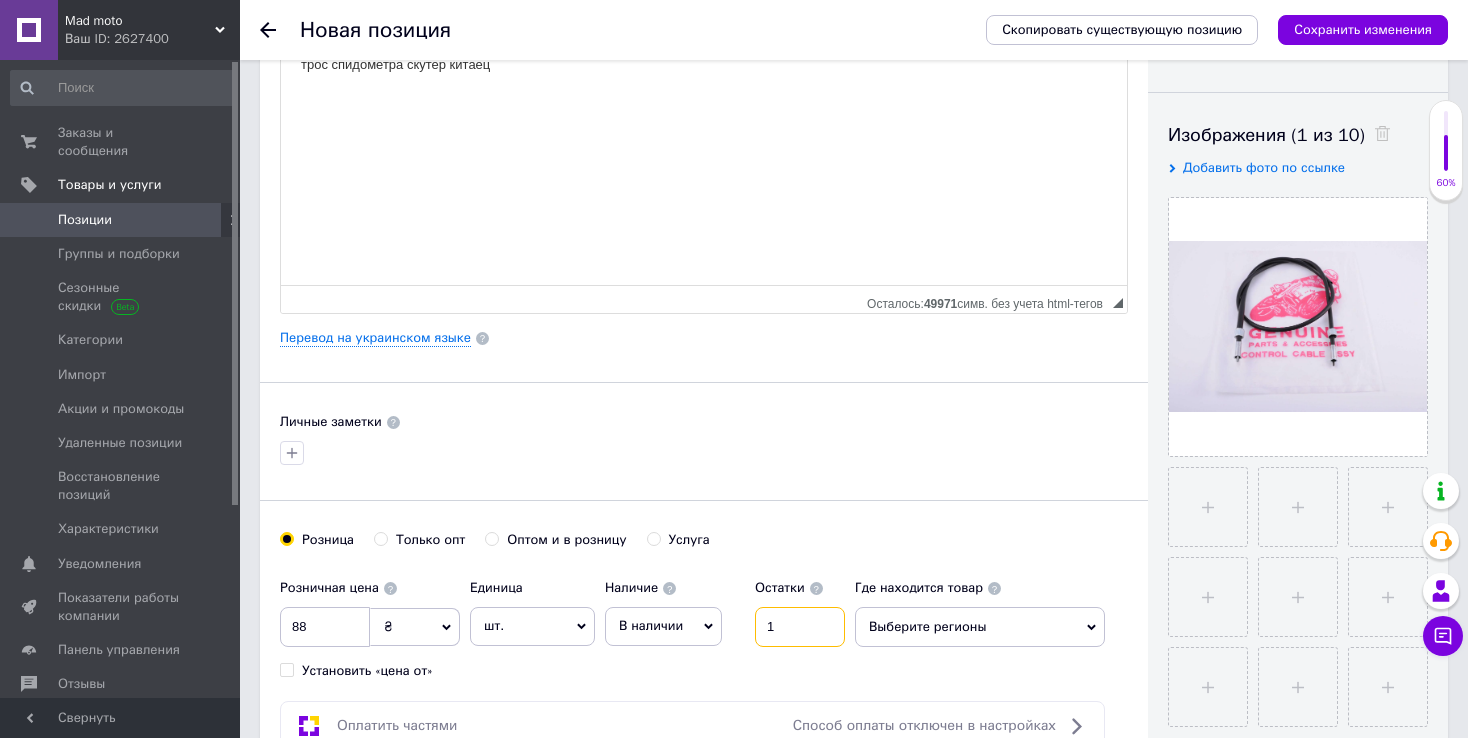 type on "1" 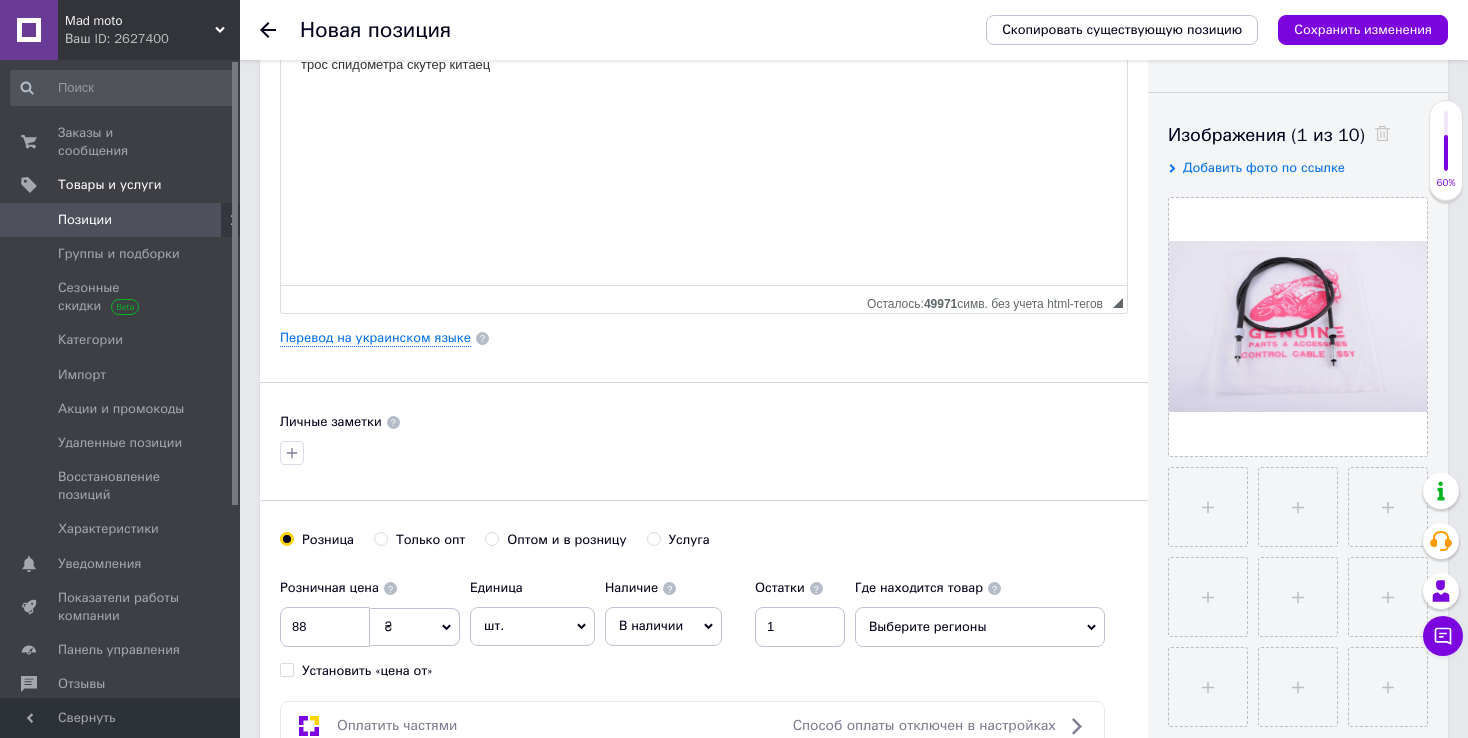 click 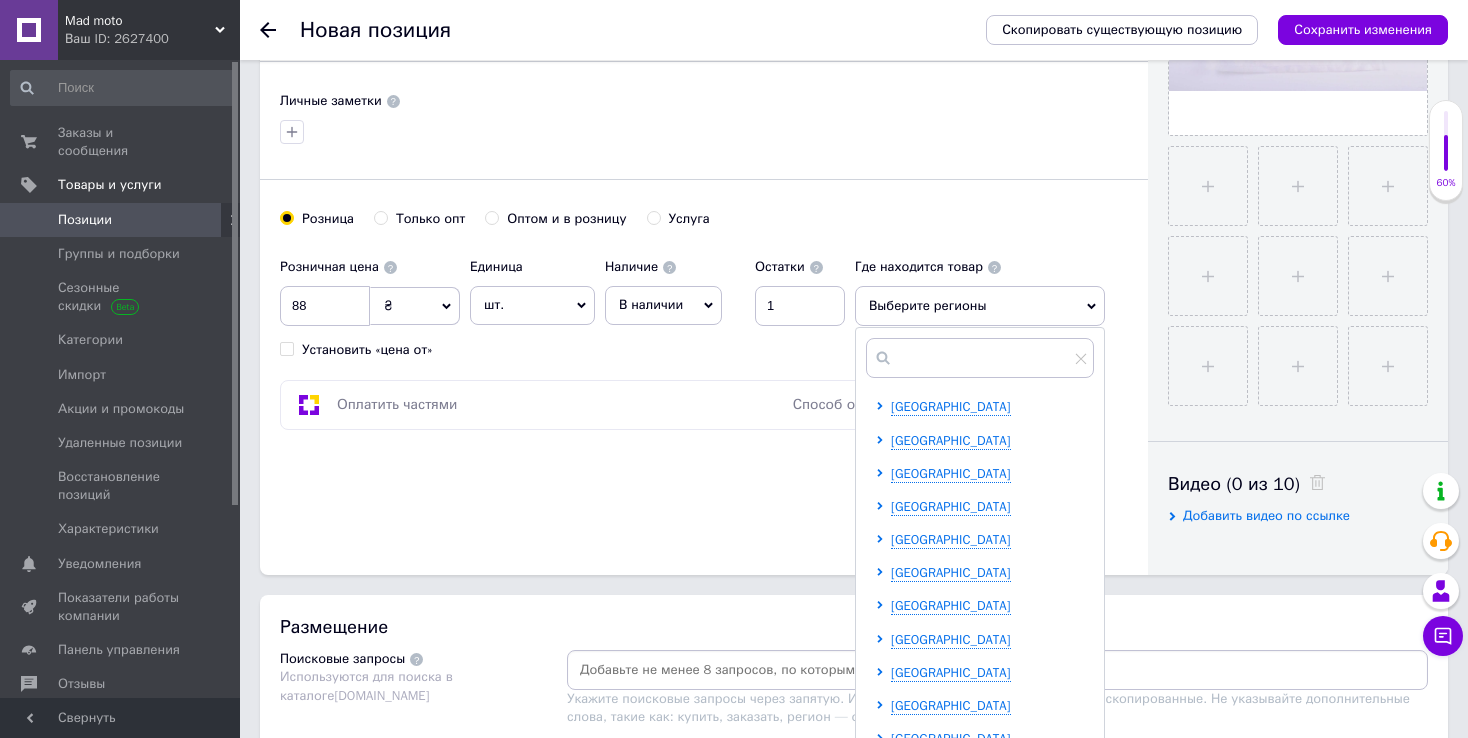 scroll, scrollTop: 700, scrollLeft: 0, axis: vertical 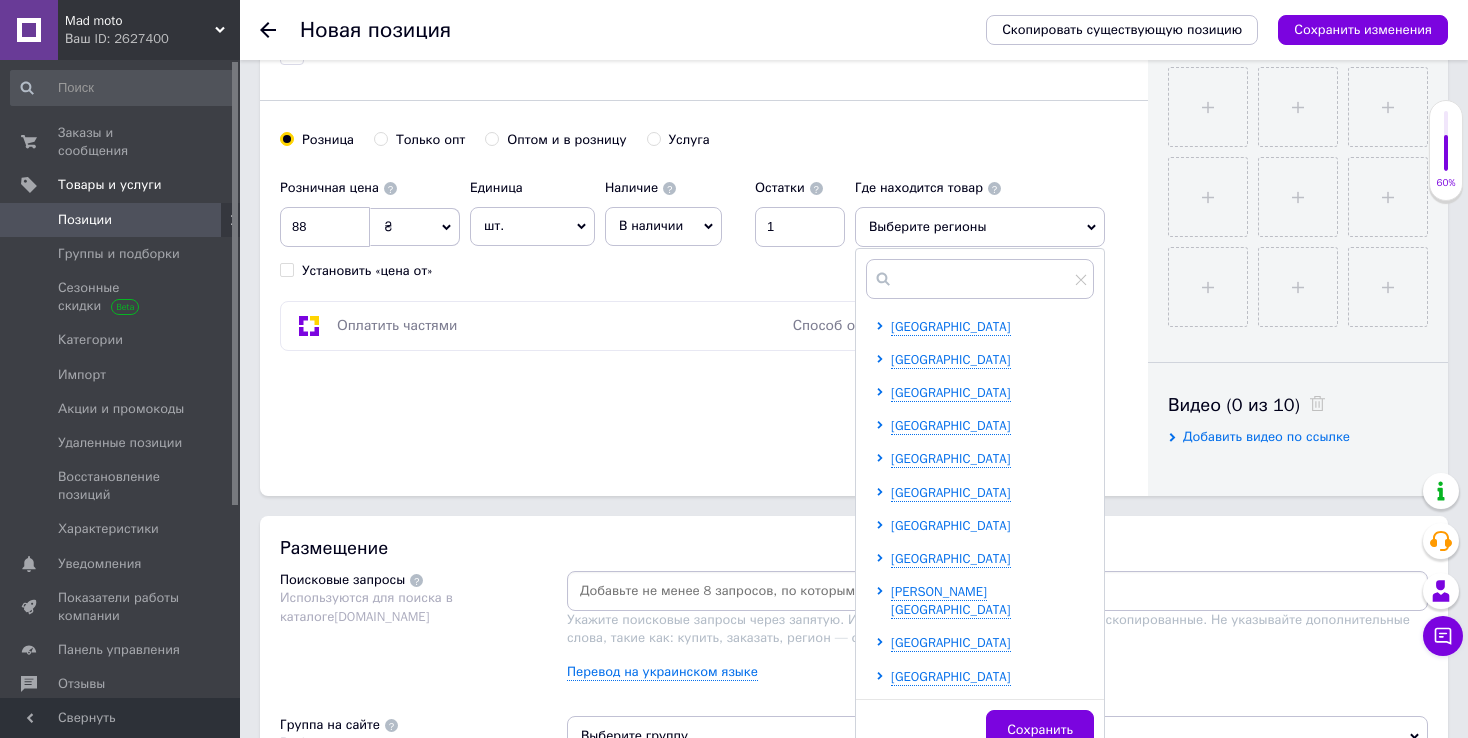 click on "[GEOGRAPHIC_DATA]" at bounding box center [951, 525] 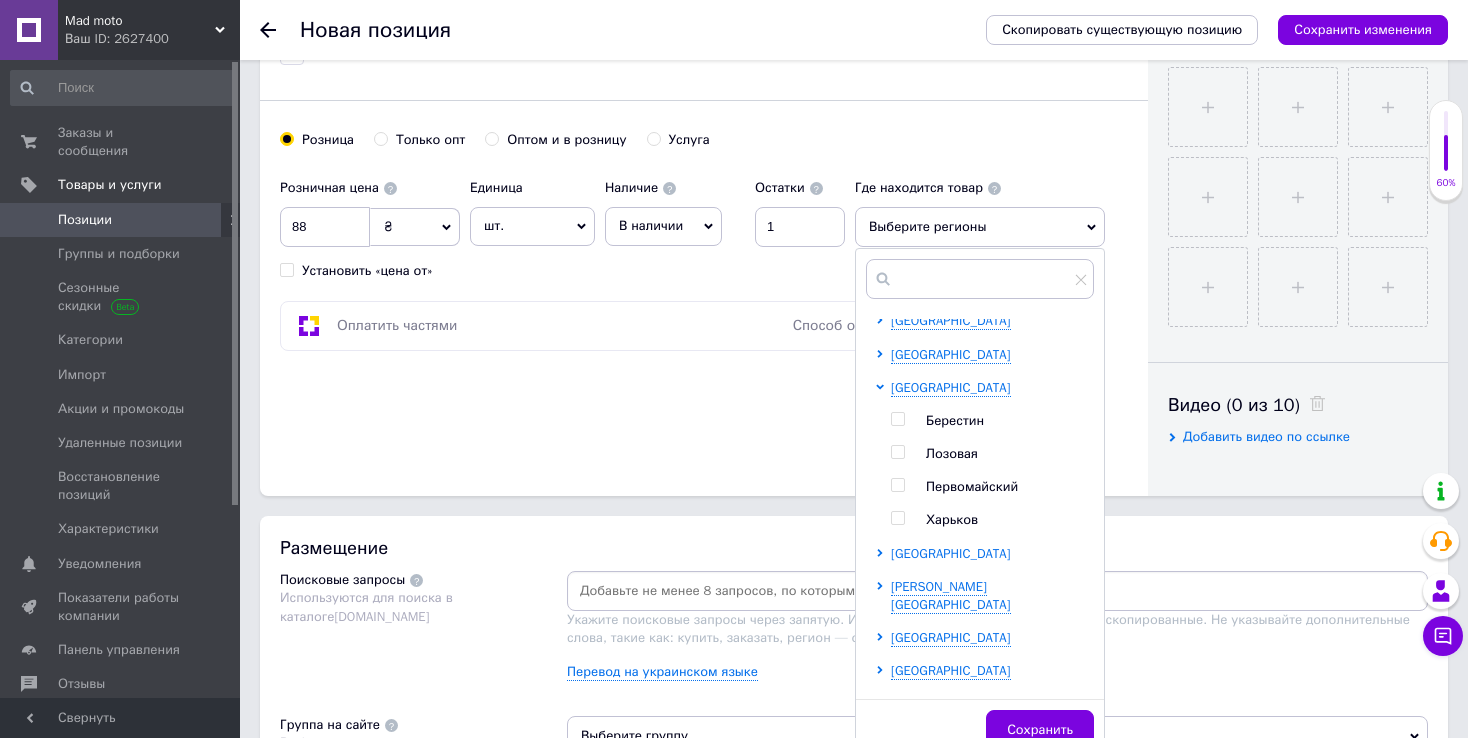 scroll, scrollTop: 544, scrollLeft: 0, axis: vertical 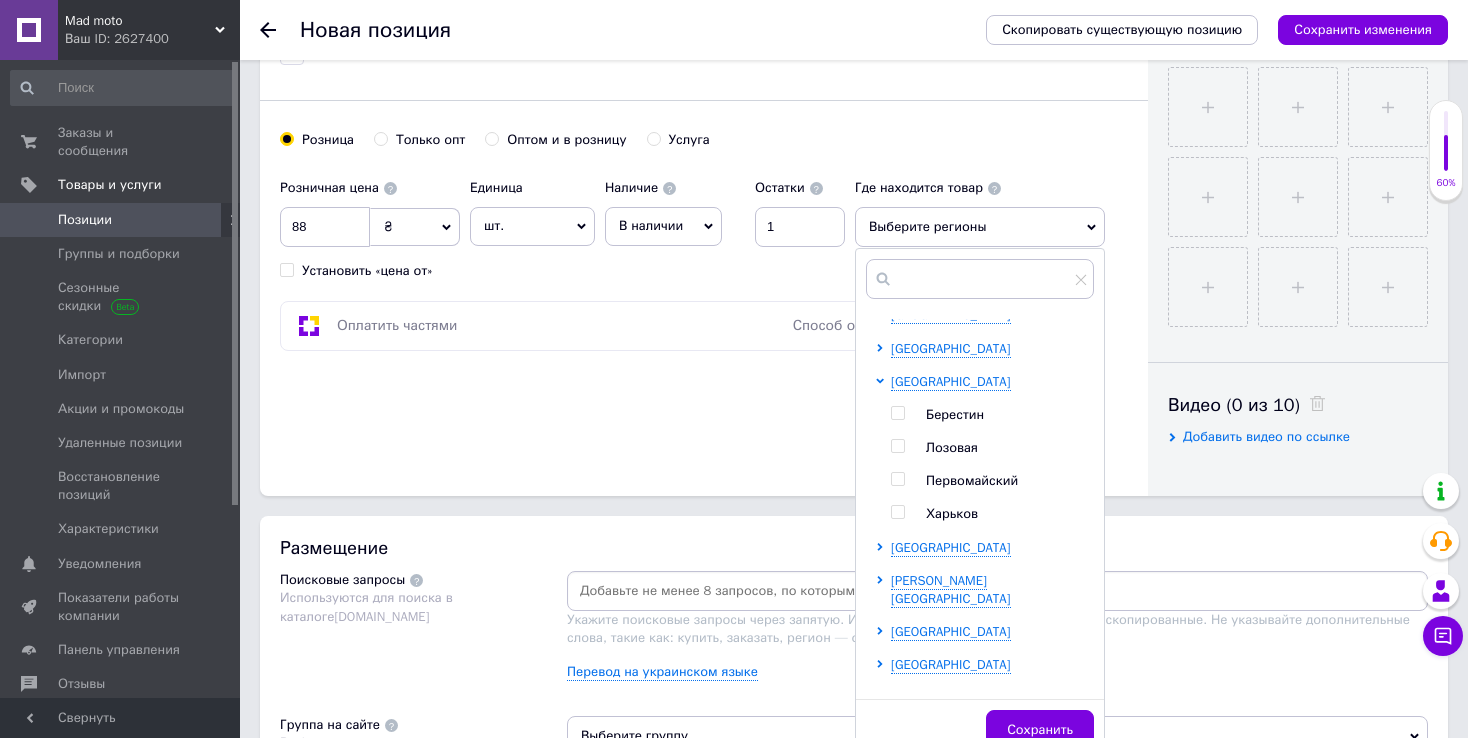 click on "Харьков" at bounding box center [952, 513] 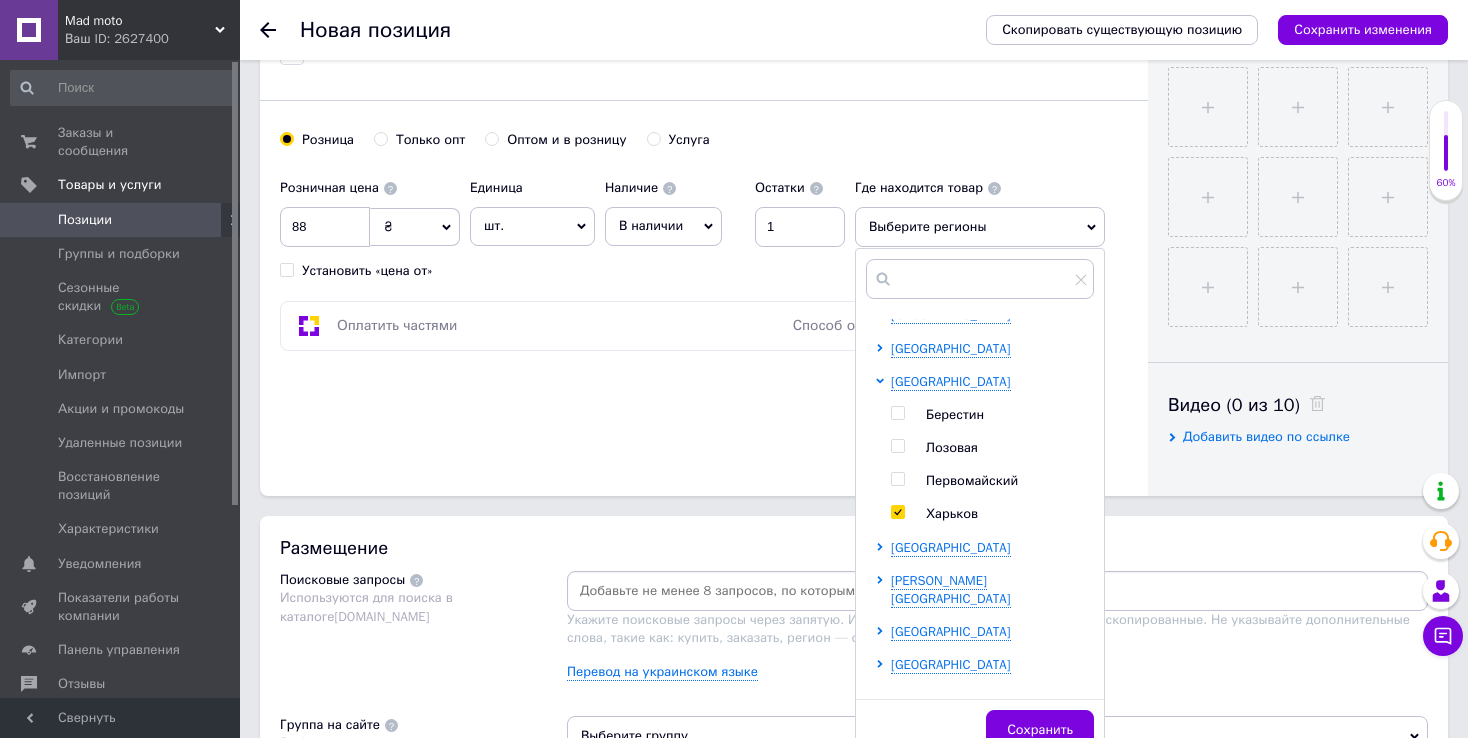 checkbox on "true" 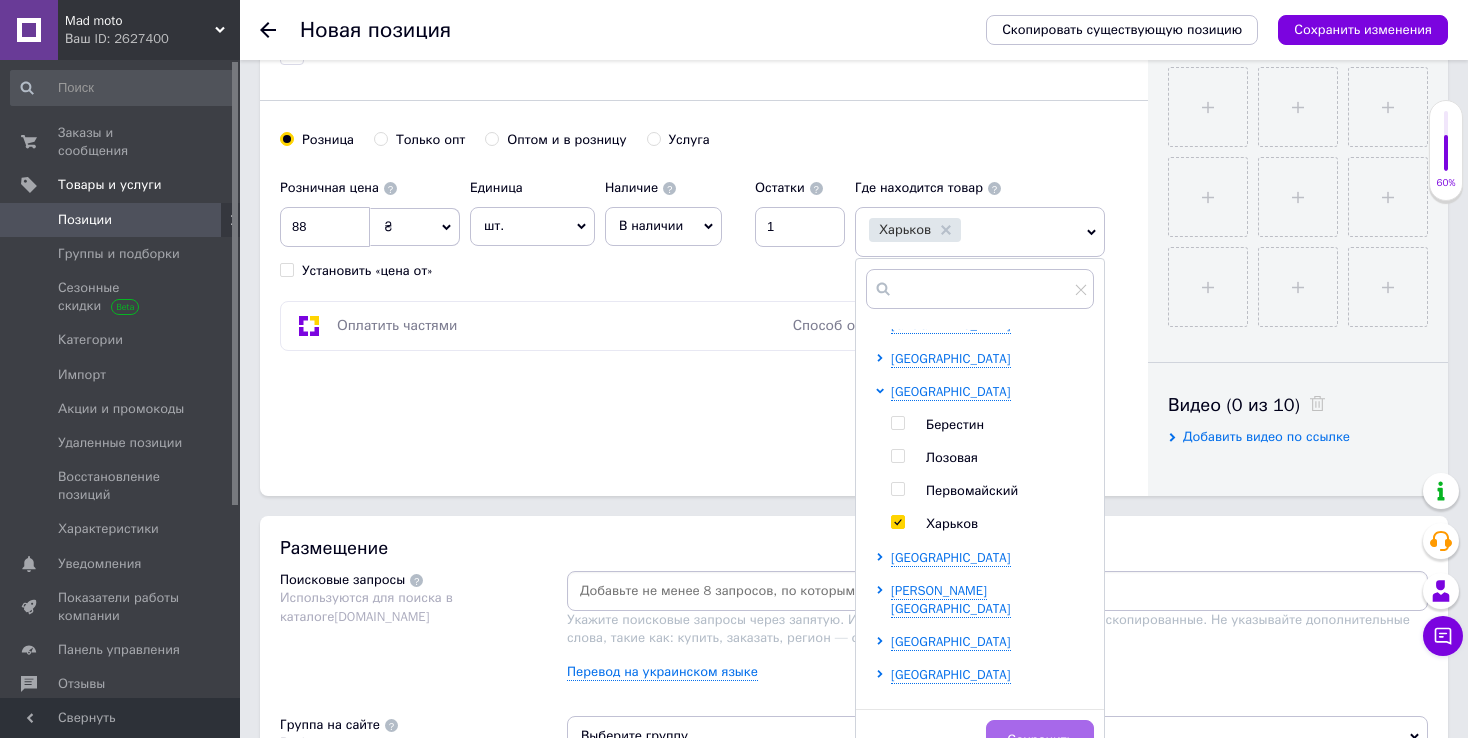 click on "Сохранить" at bounding box center [1040, 740] 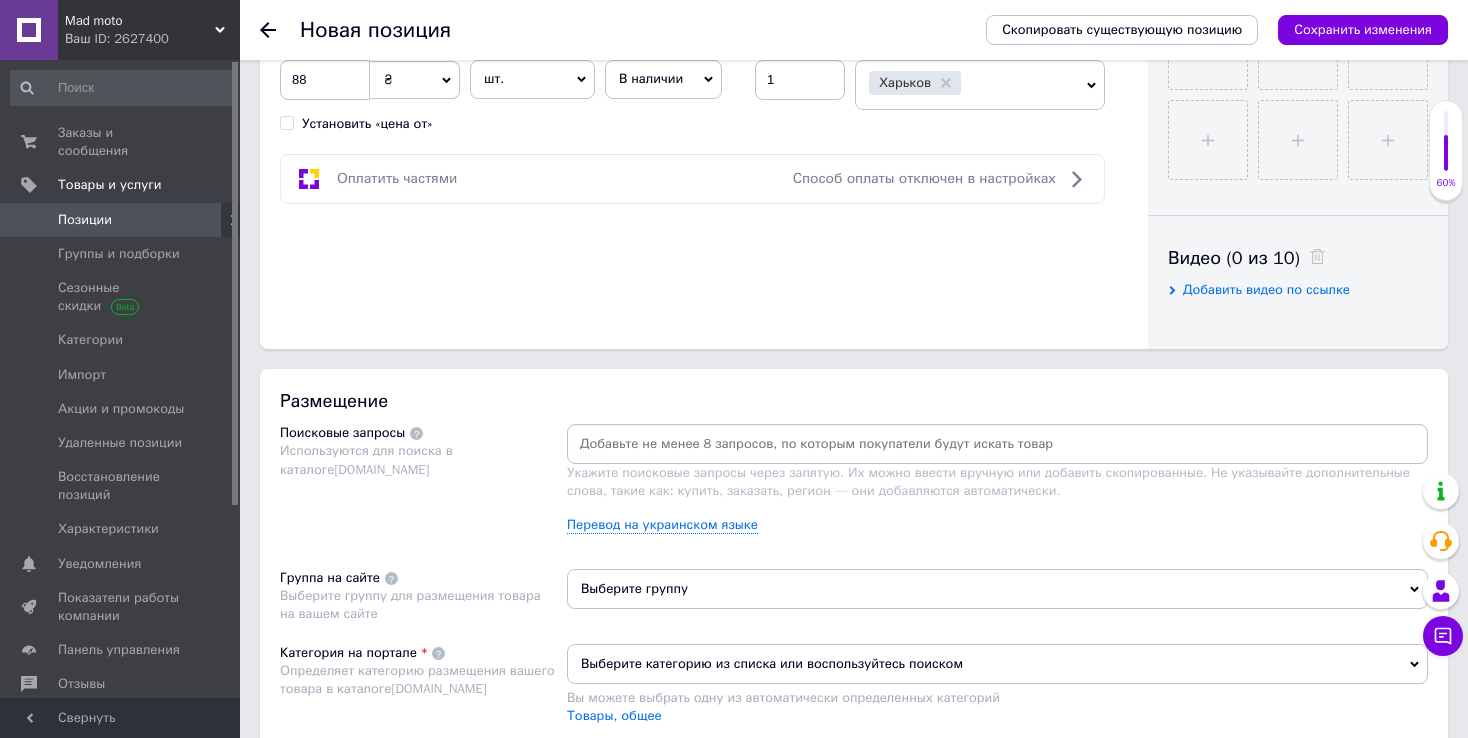 scroll, scrollTop: 900, scrollLeft: 0, axis: vertical 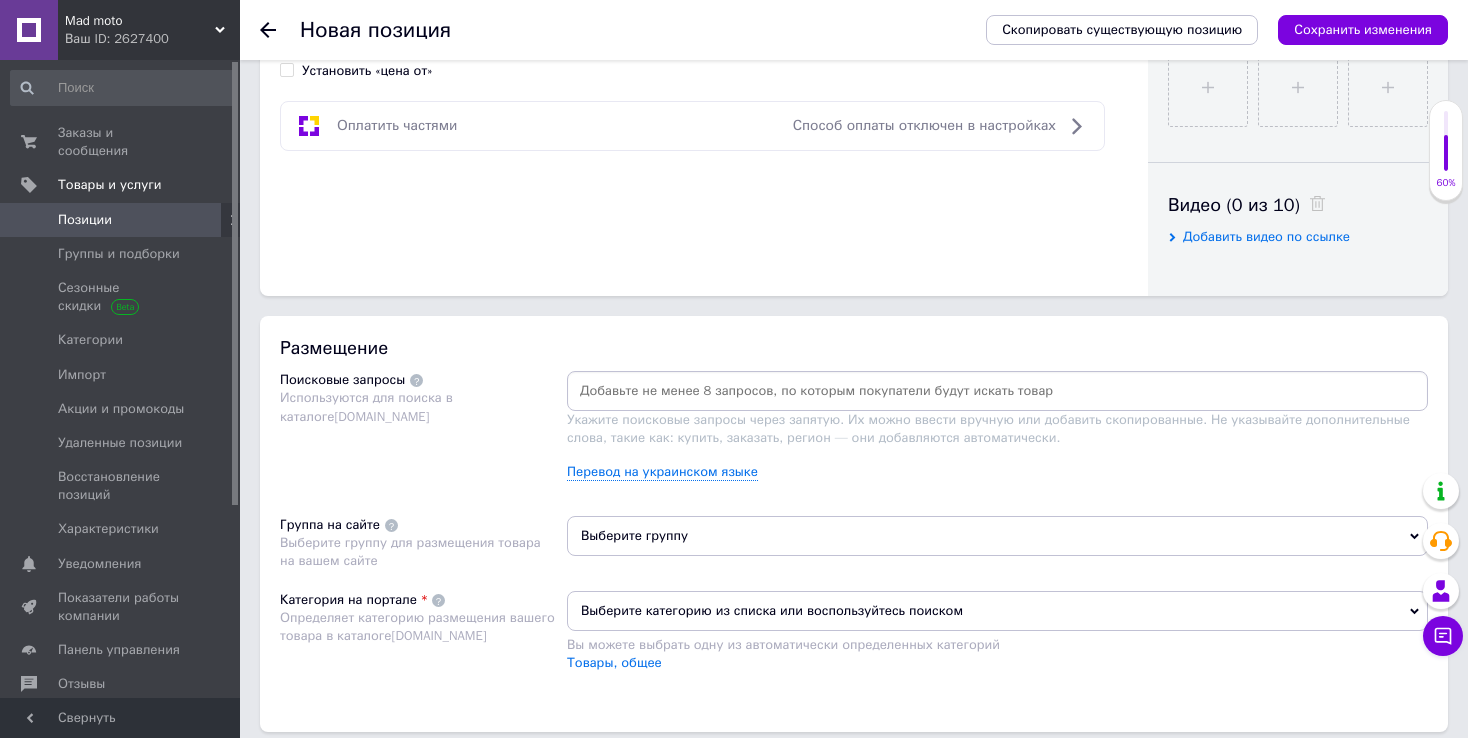 click at bounding box center [997, 391] 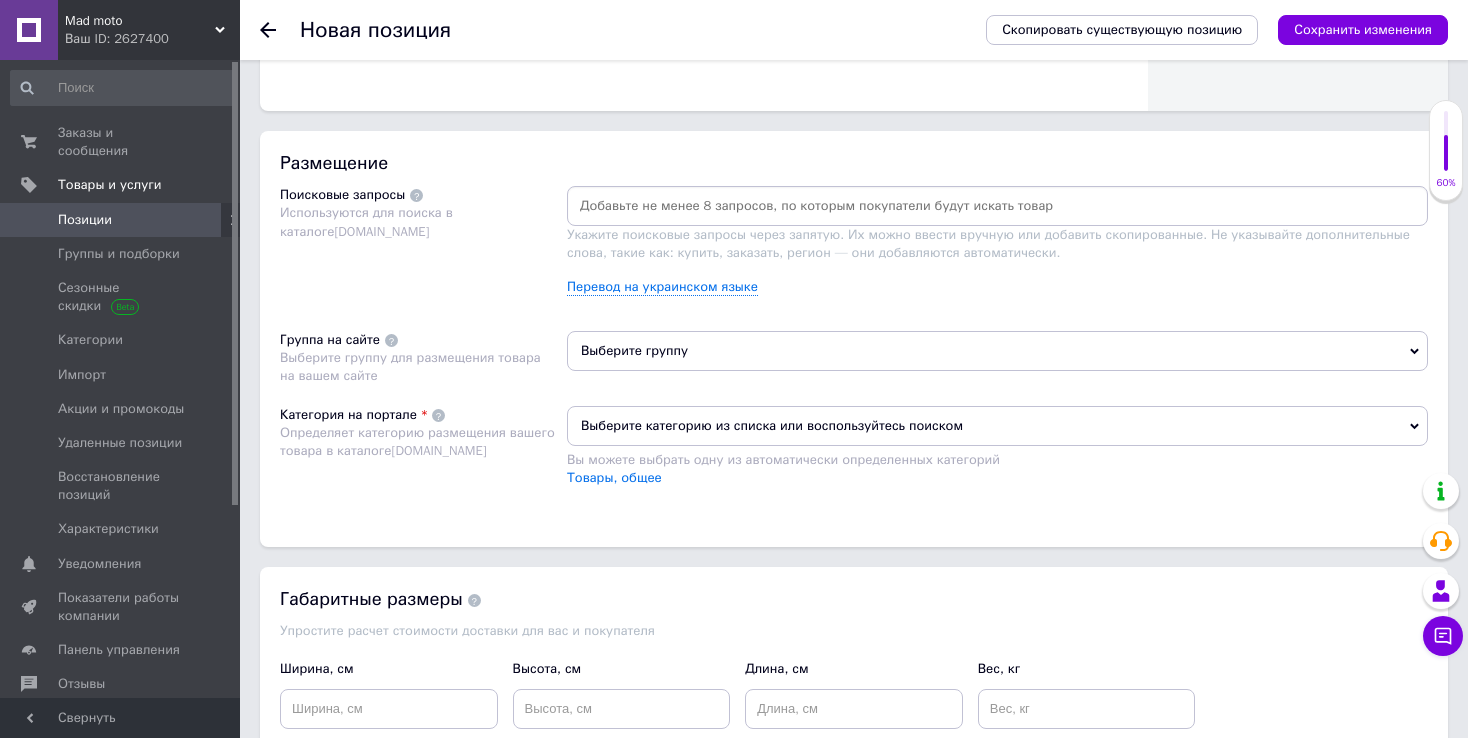 scroll, scrollTop: 1084, scrollLeft: 0, axis: vertical 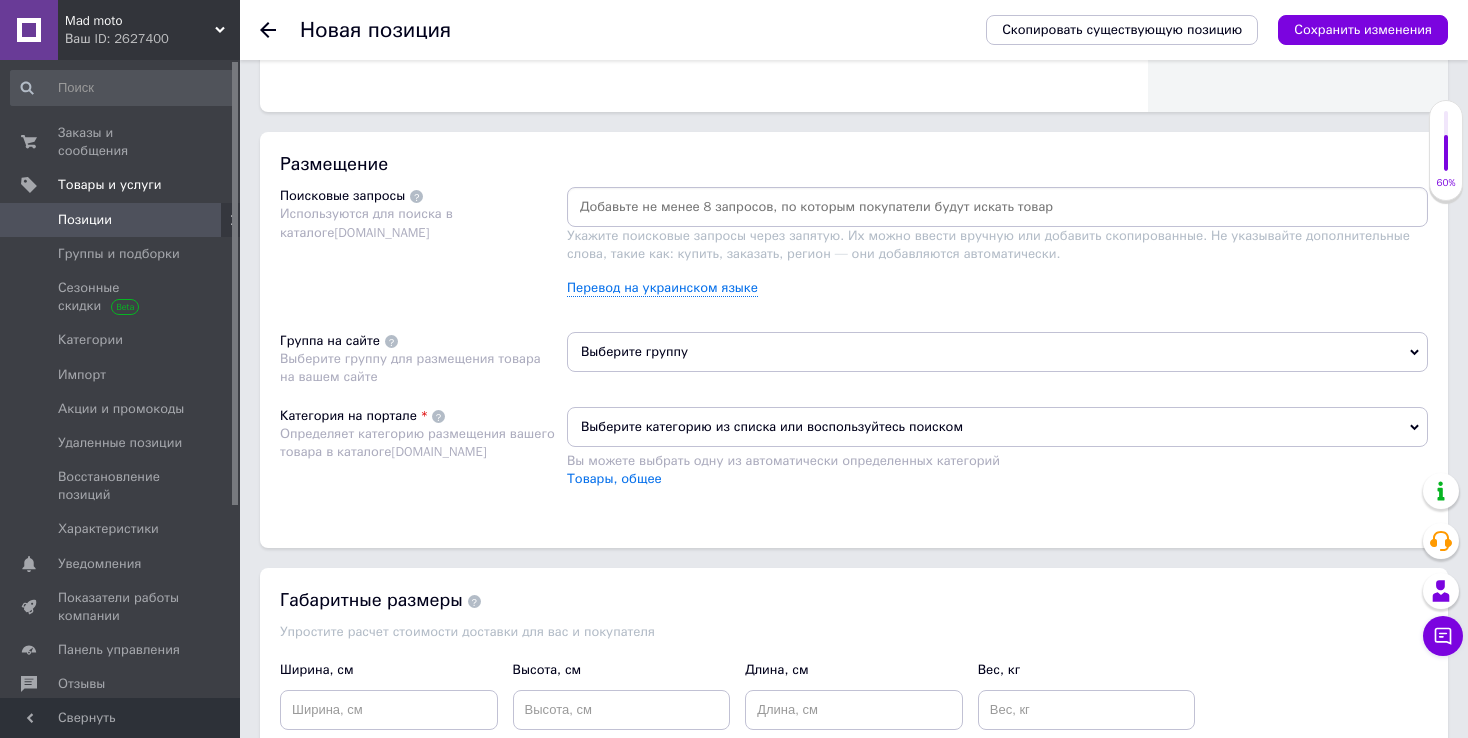 click at bounding box center (997, 207) 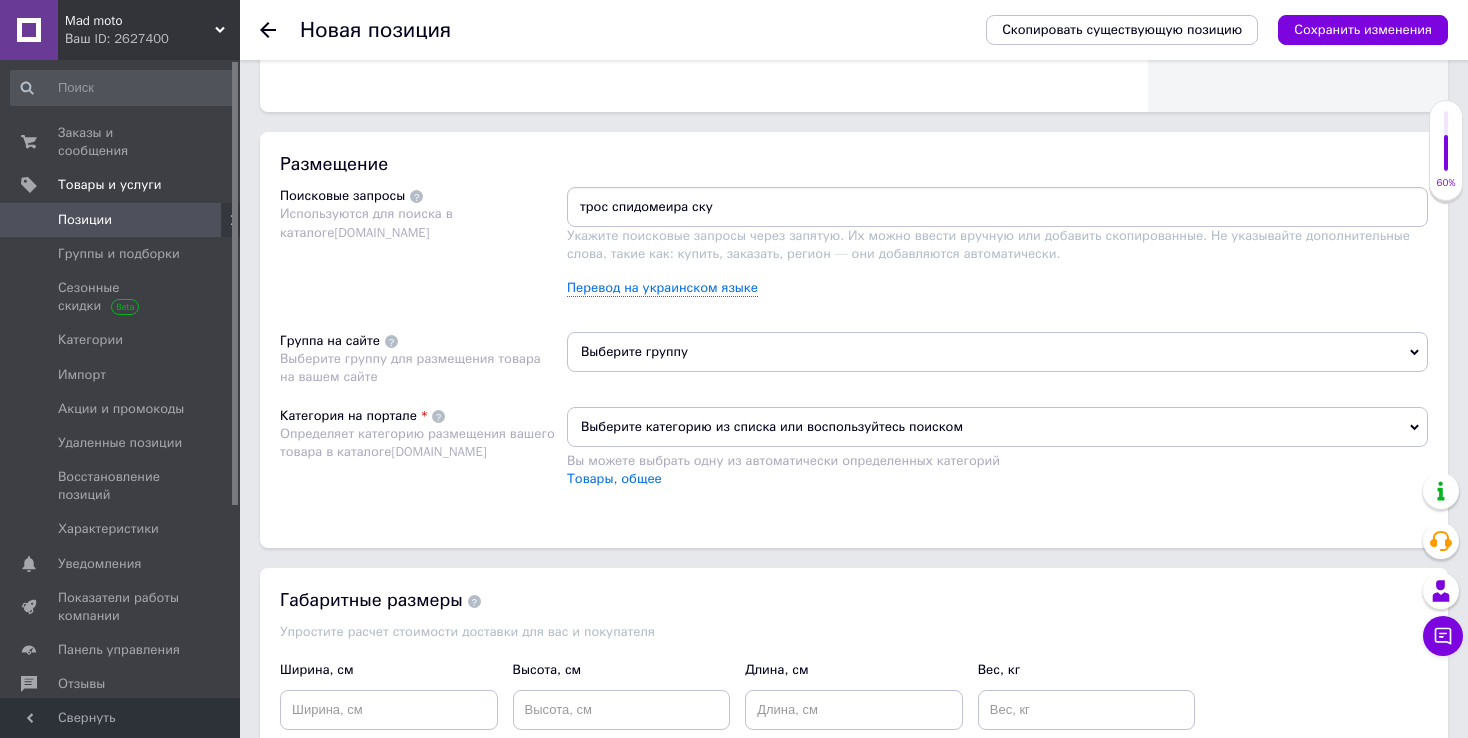 click on "трос спидомеира ску" at bounding box center [997, 207] 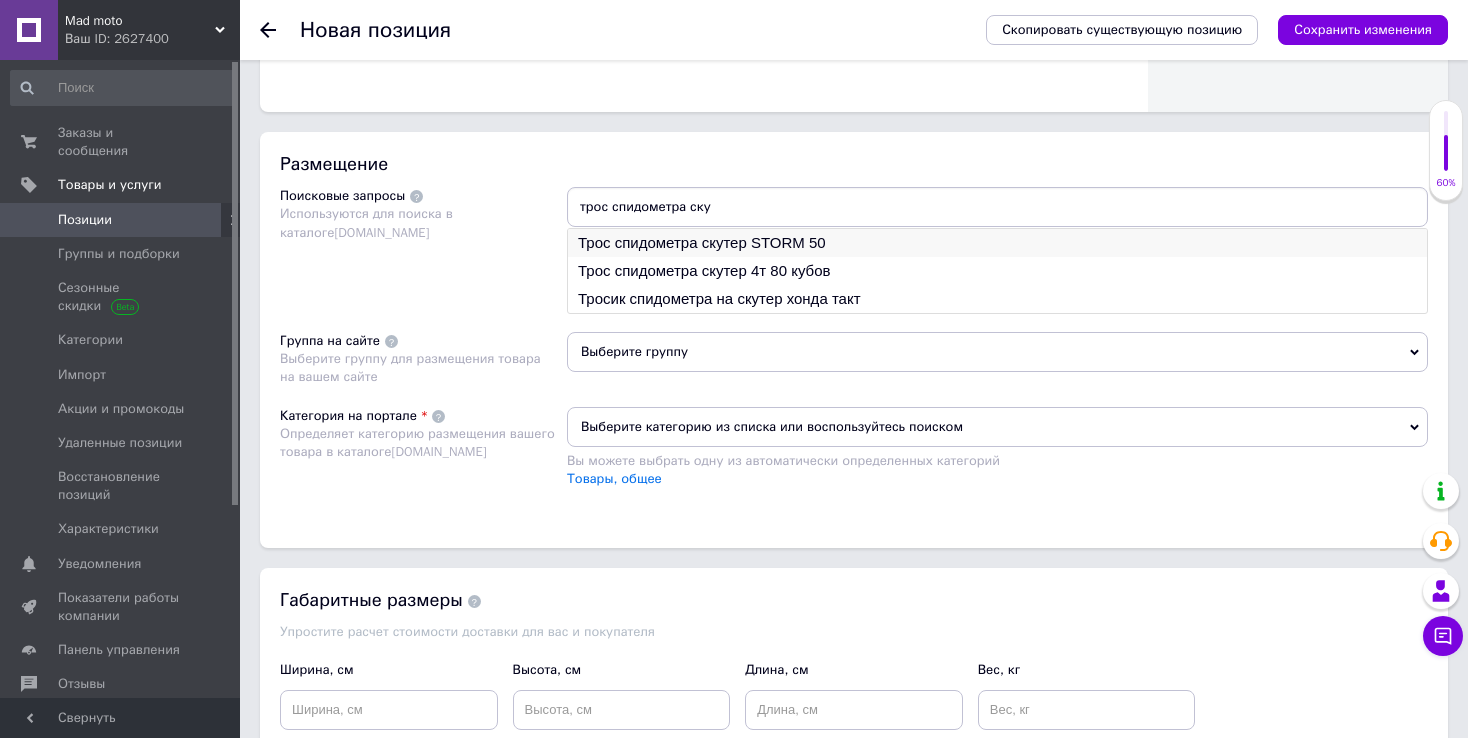 type on "трос спидометра ску" 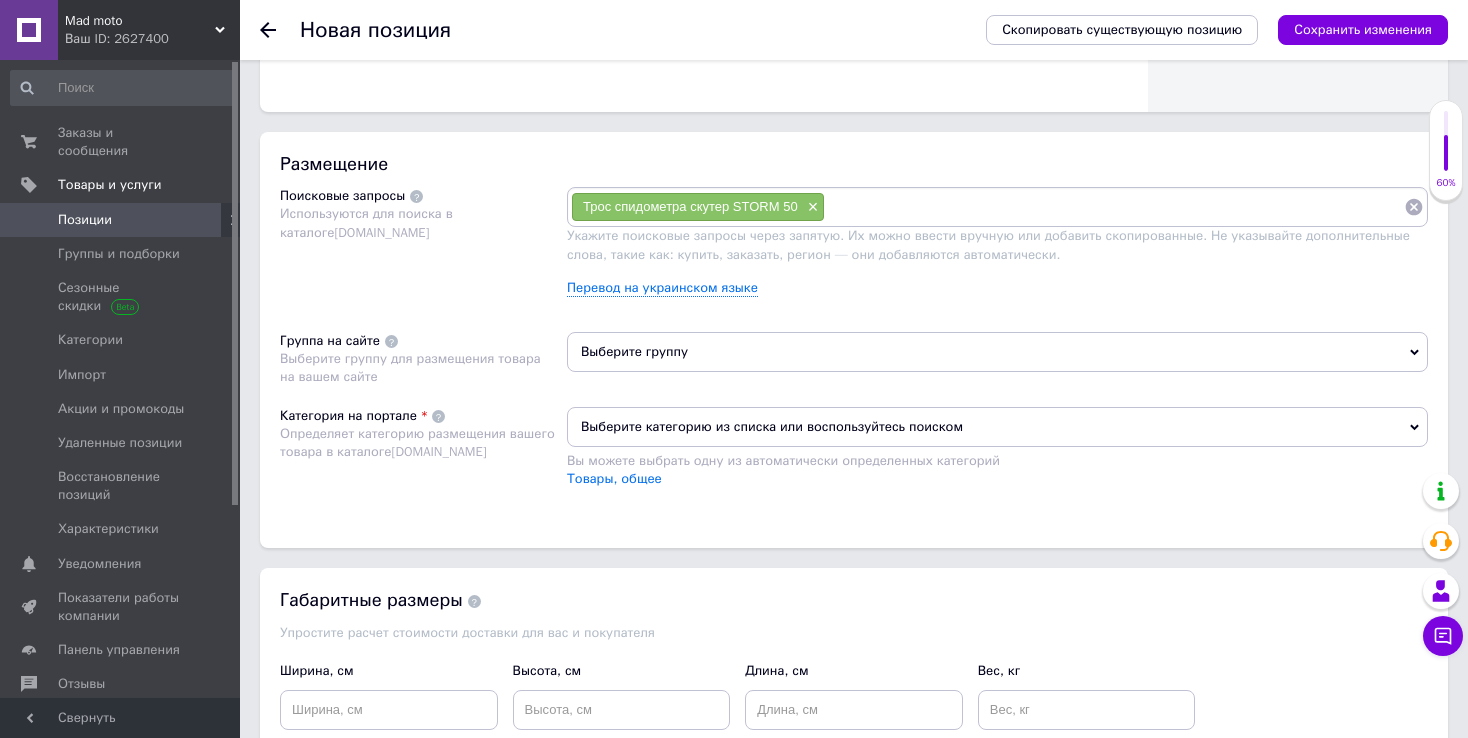 click at bounding box center [1114, 207] 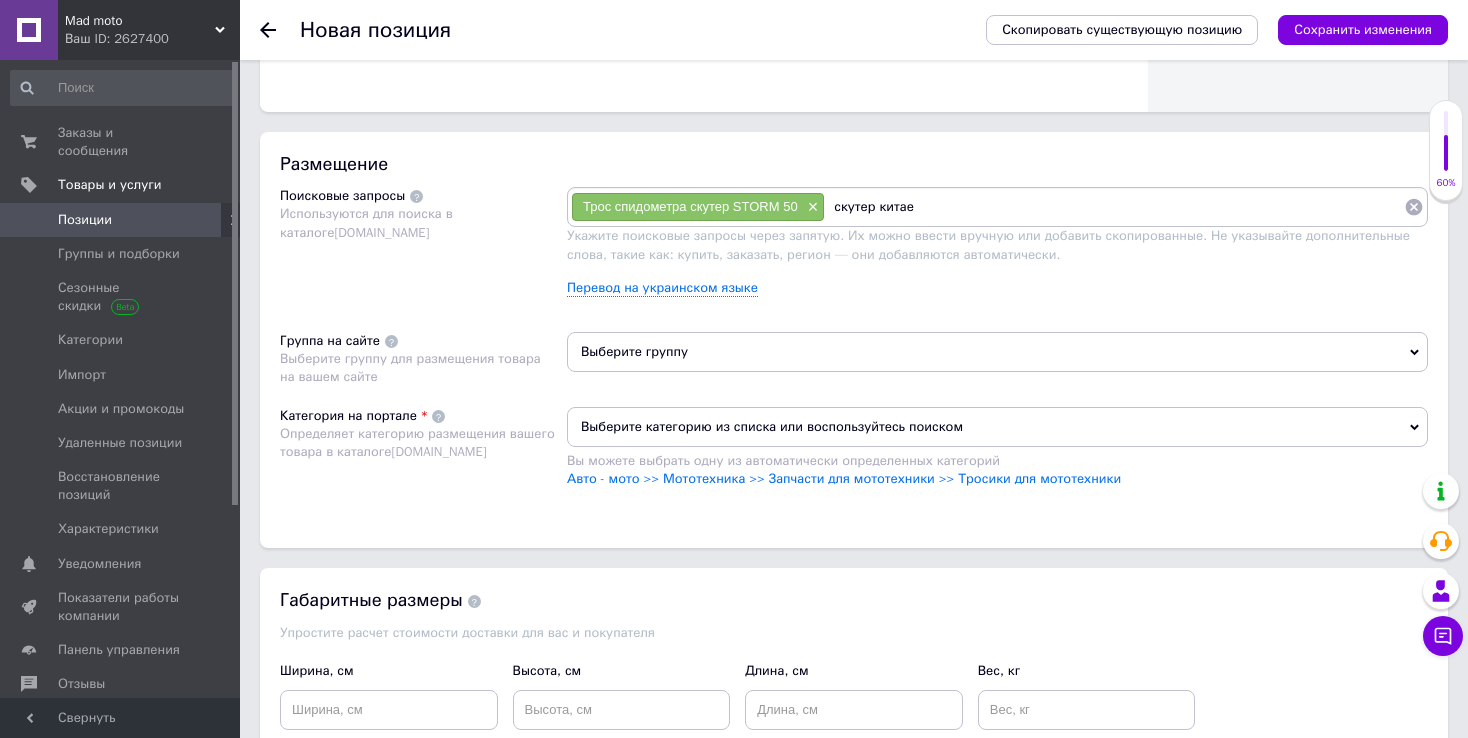 type on "[PERSON_NAME]" 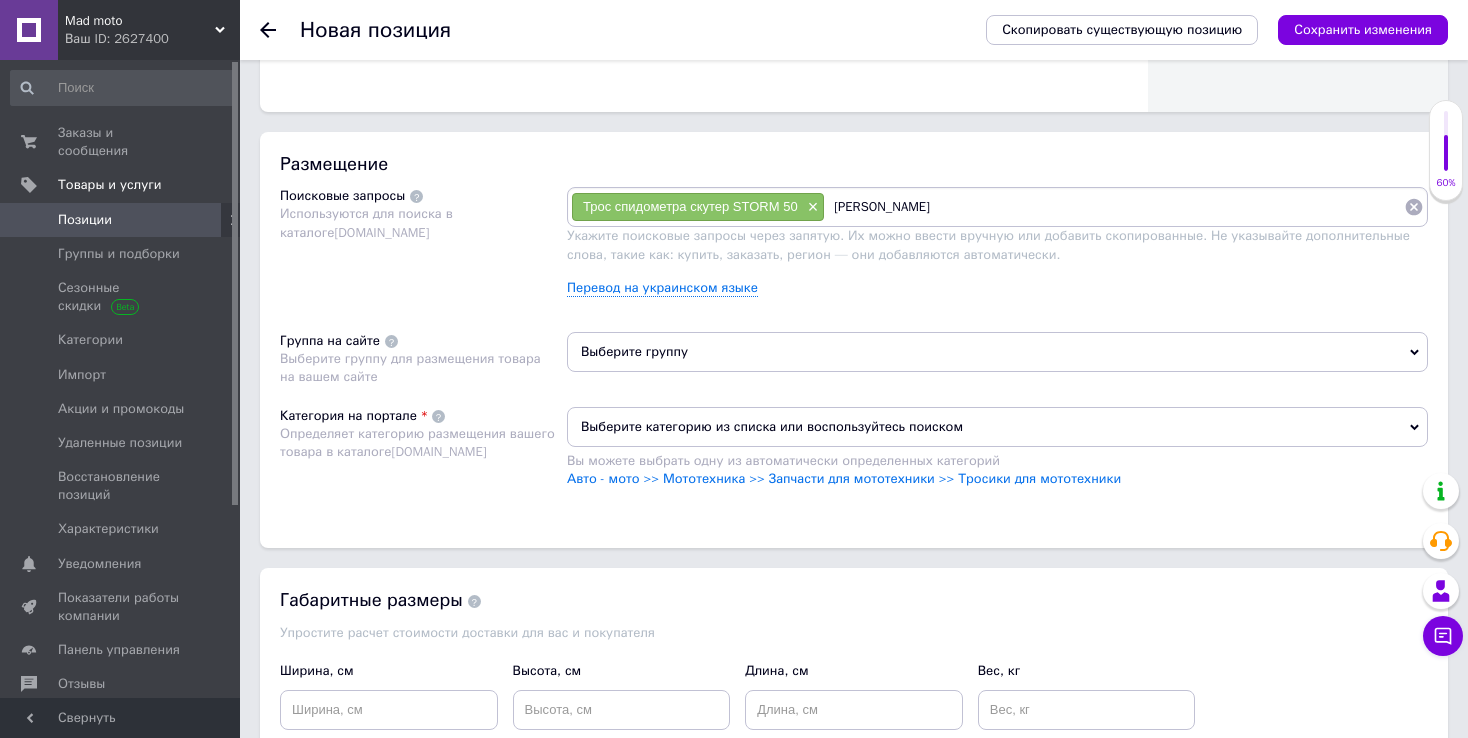 type 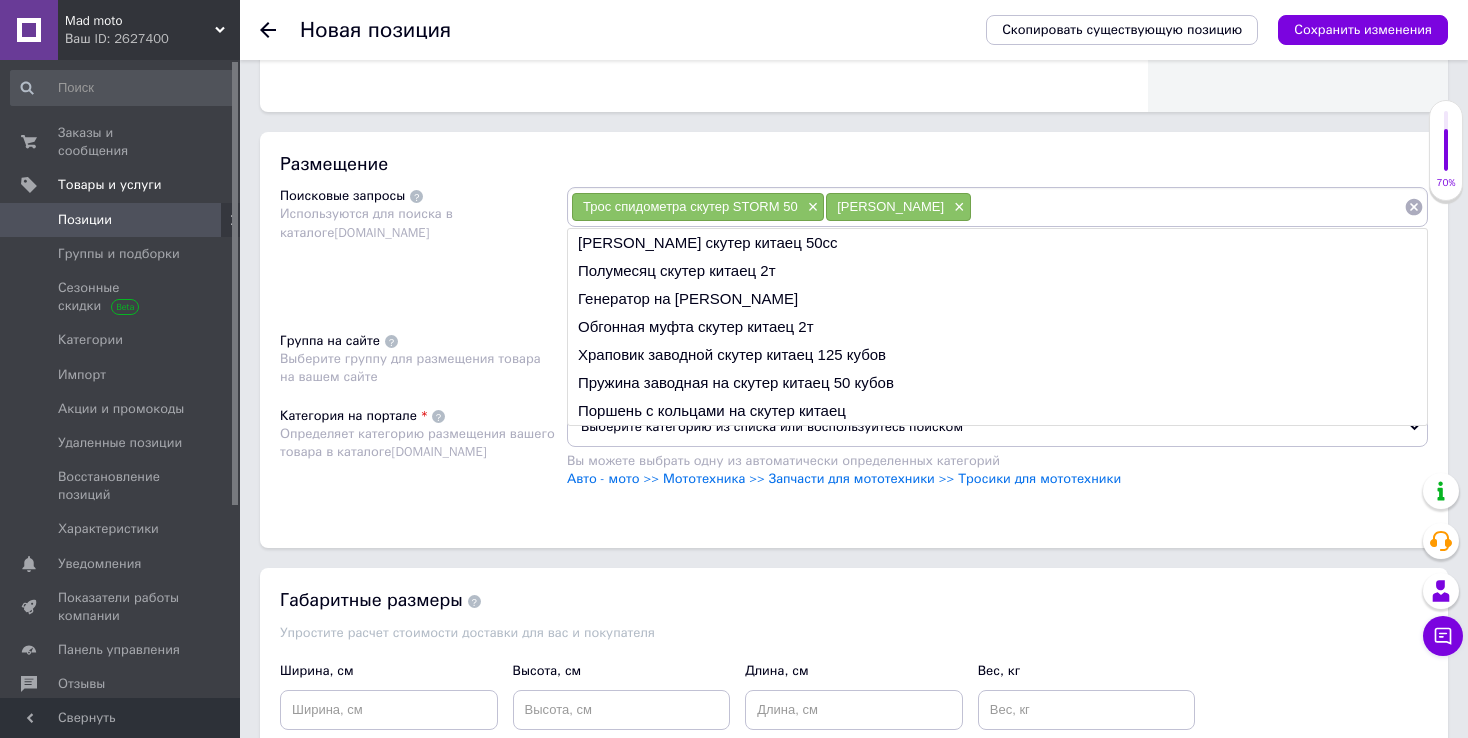 click on "Поисковые запросы Используются для поиска в каталоге  [DOMAIN_NAME]" at bounding box center [423, 249] 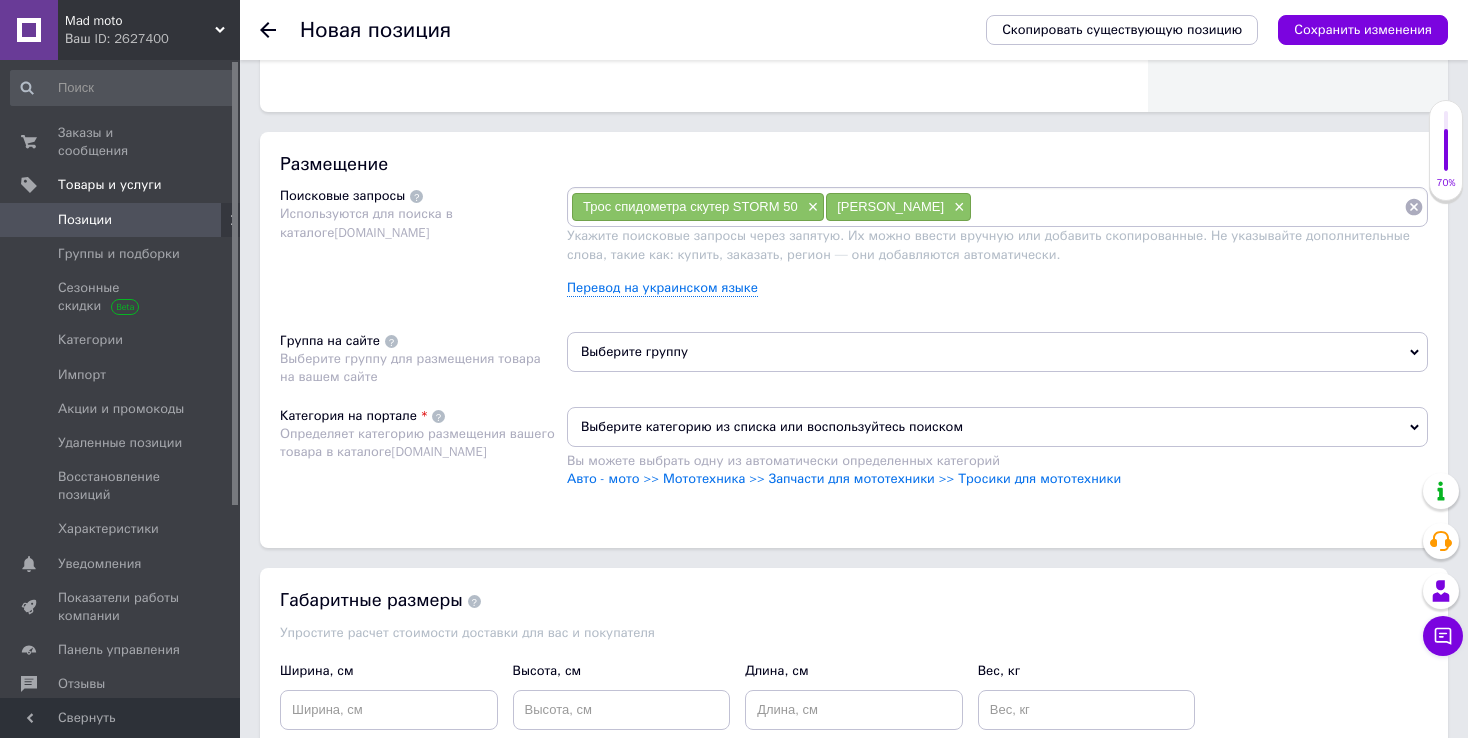 click on "Выберите группу" at bounding box center [997, 352] 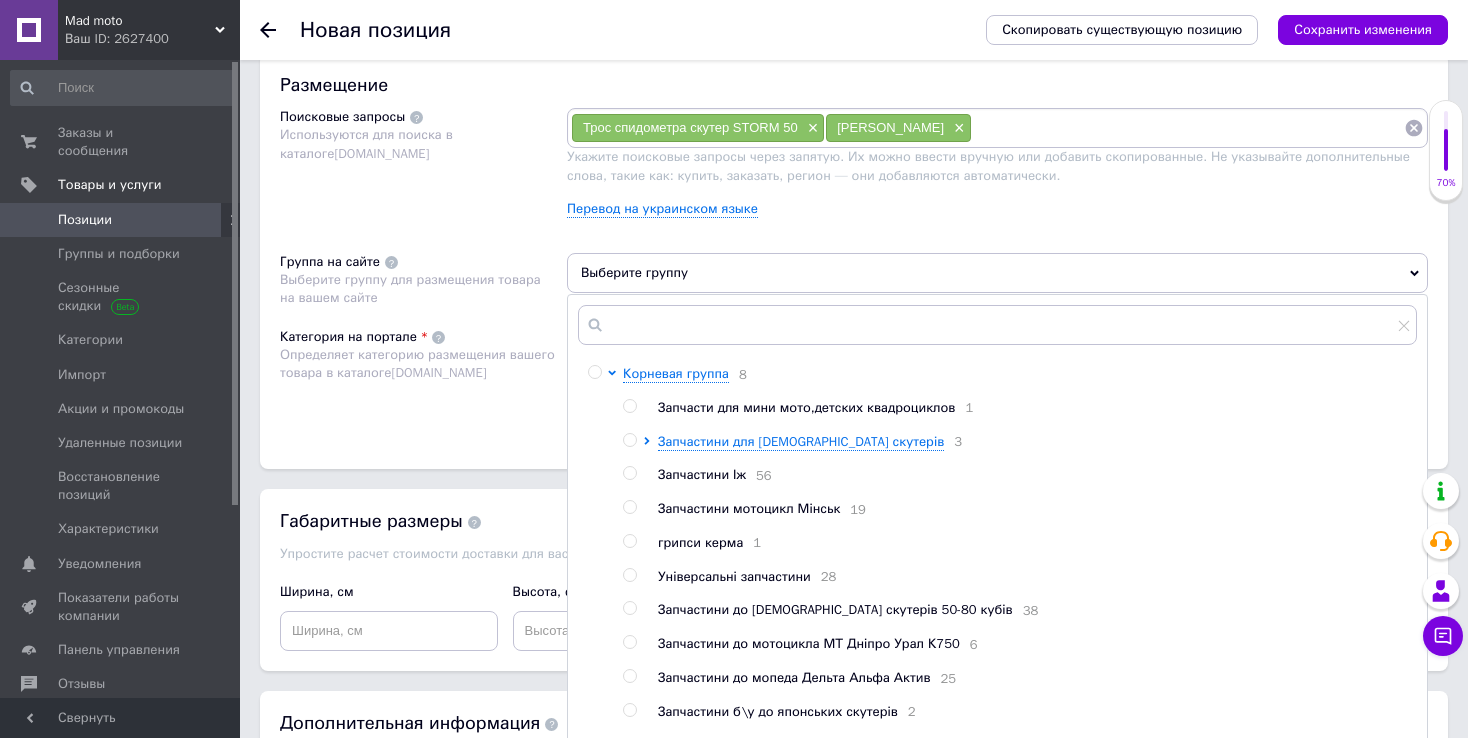 scroll, scrollTop: 1284, scrollLeft: 0, axis: vertical 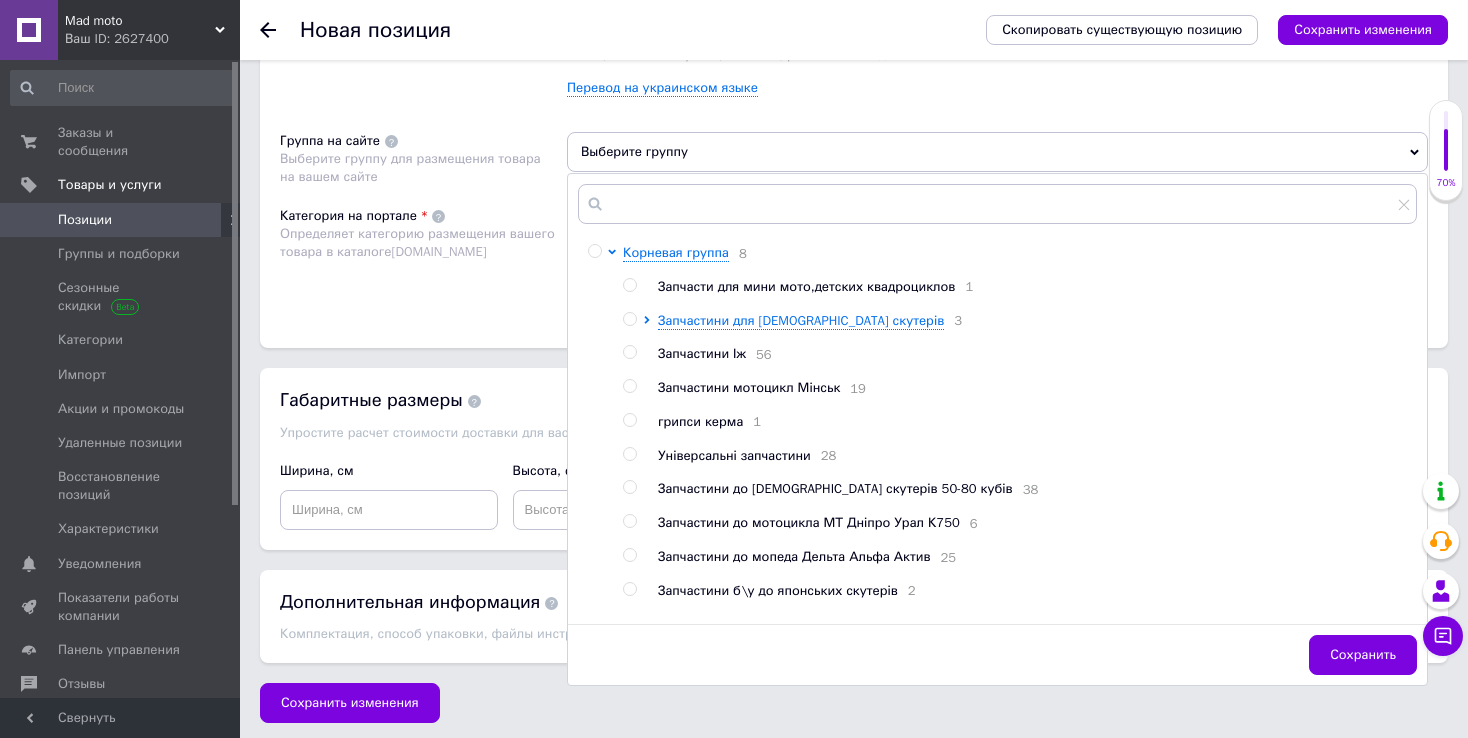click on "Запчастини до [DEMOGRAPHIC_DATA] скутерів 50-80 кубів" at bounding box center (835, 488) 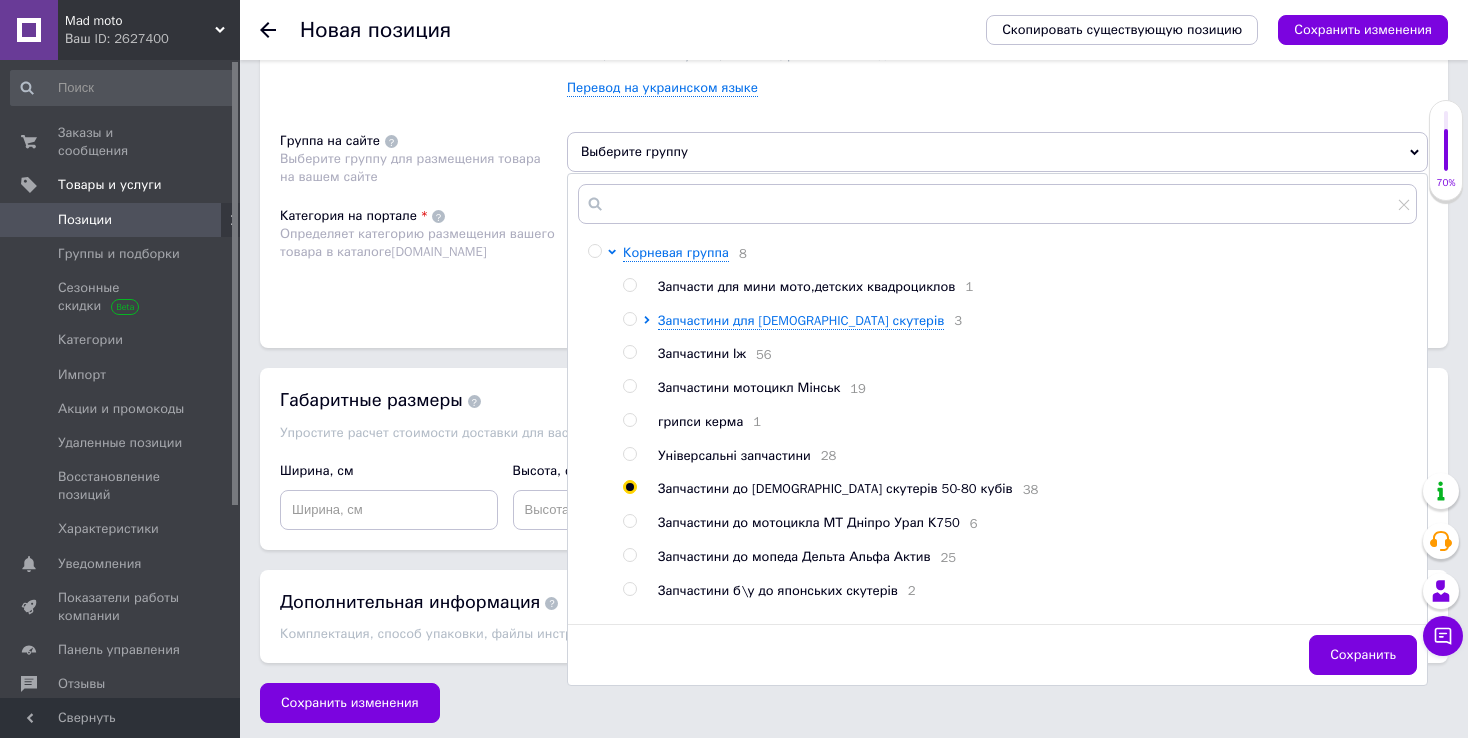 radio on "true" 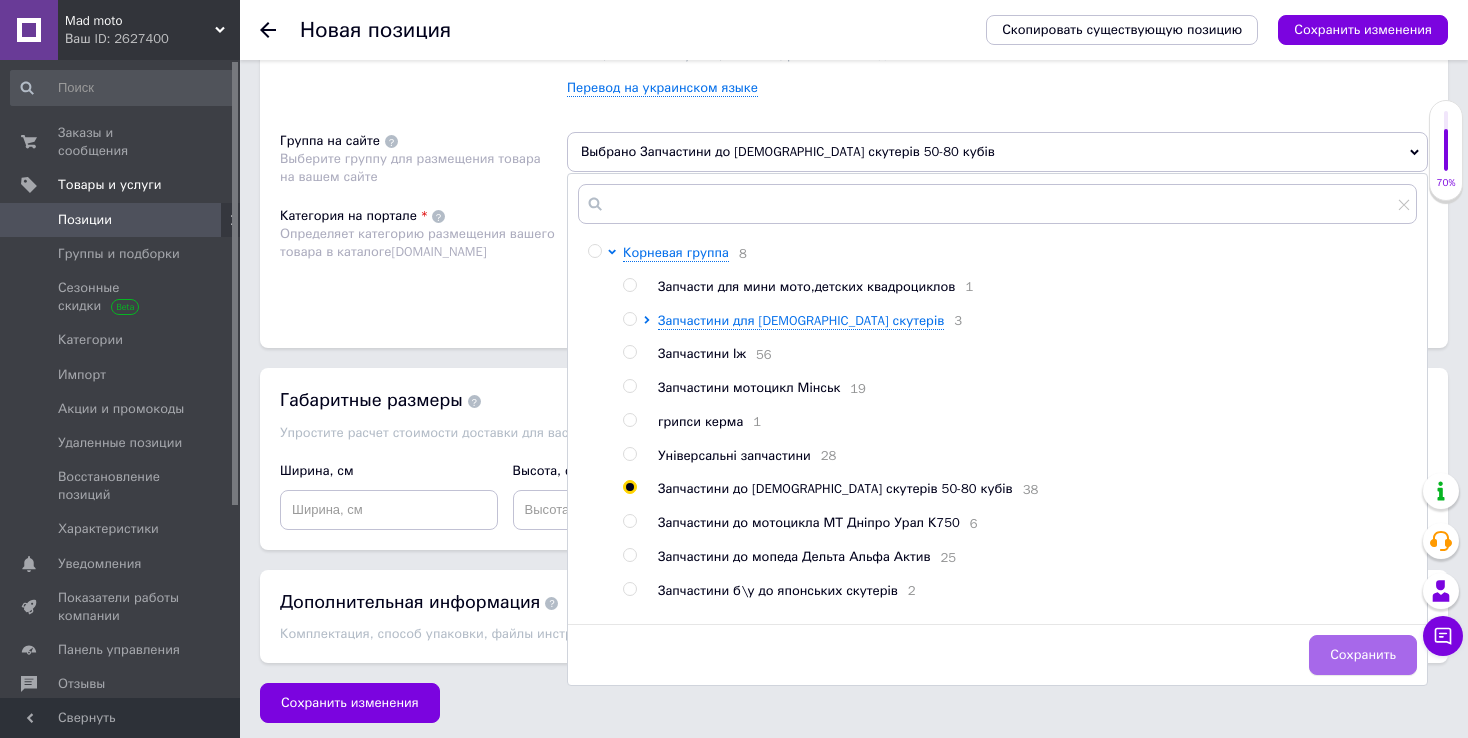 click on "Сохранить" at bounding box center [1363, 655] 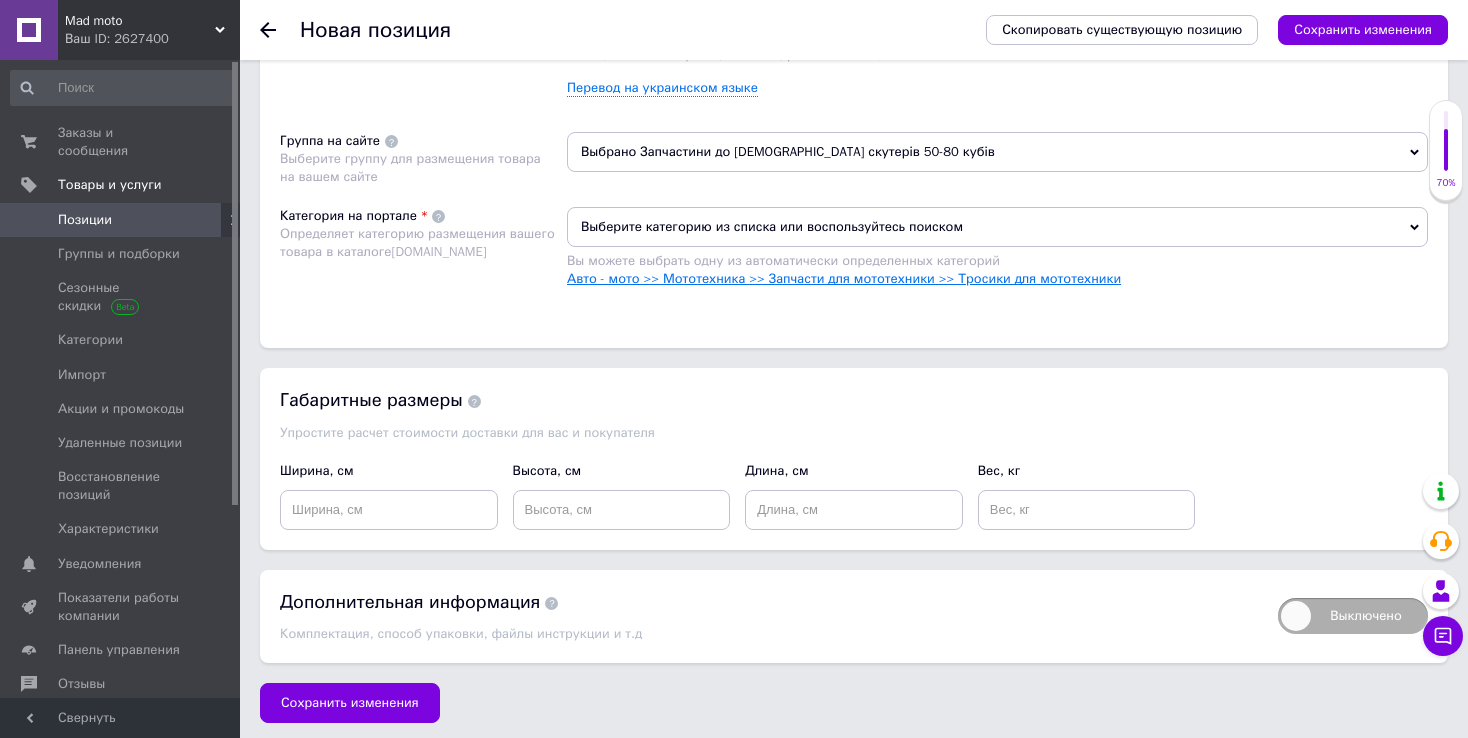 click on "Авто - мото >> Мототехника >> Запчасти для мототехники >> Тросики для мототехники" at bounding box center (844, 278) 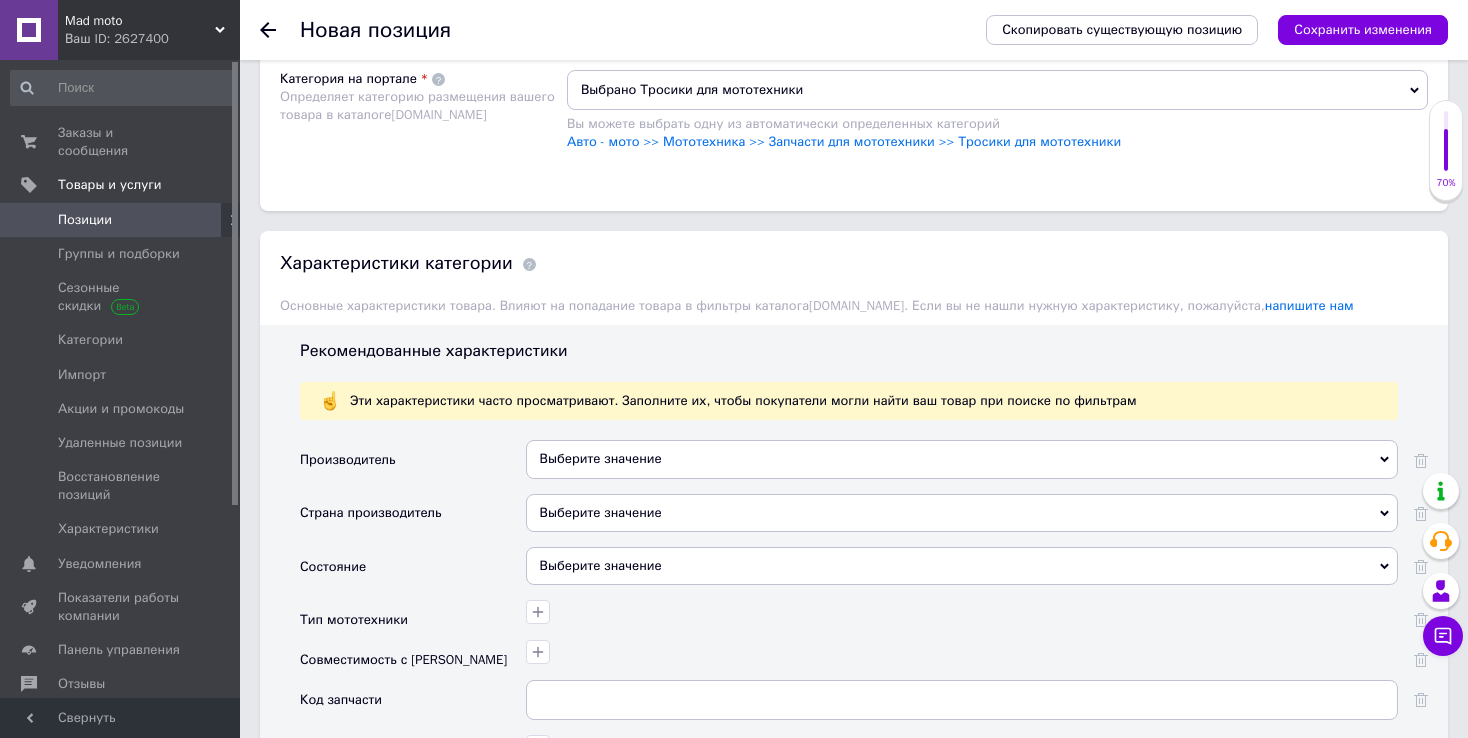 scroll, scrollTop: 1473, scrollLeft: 0, axis: vertical 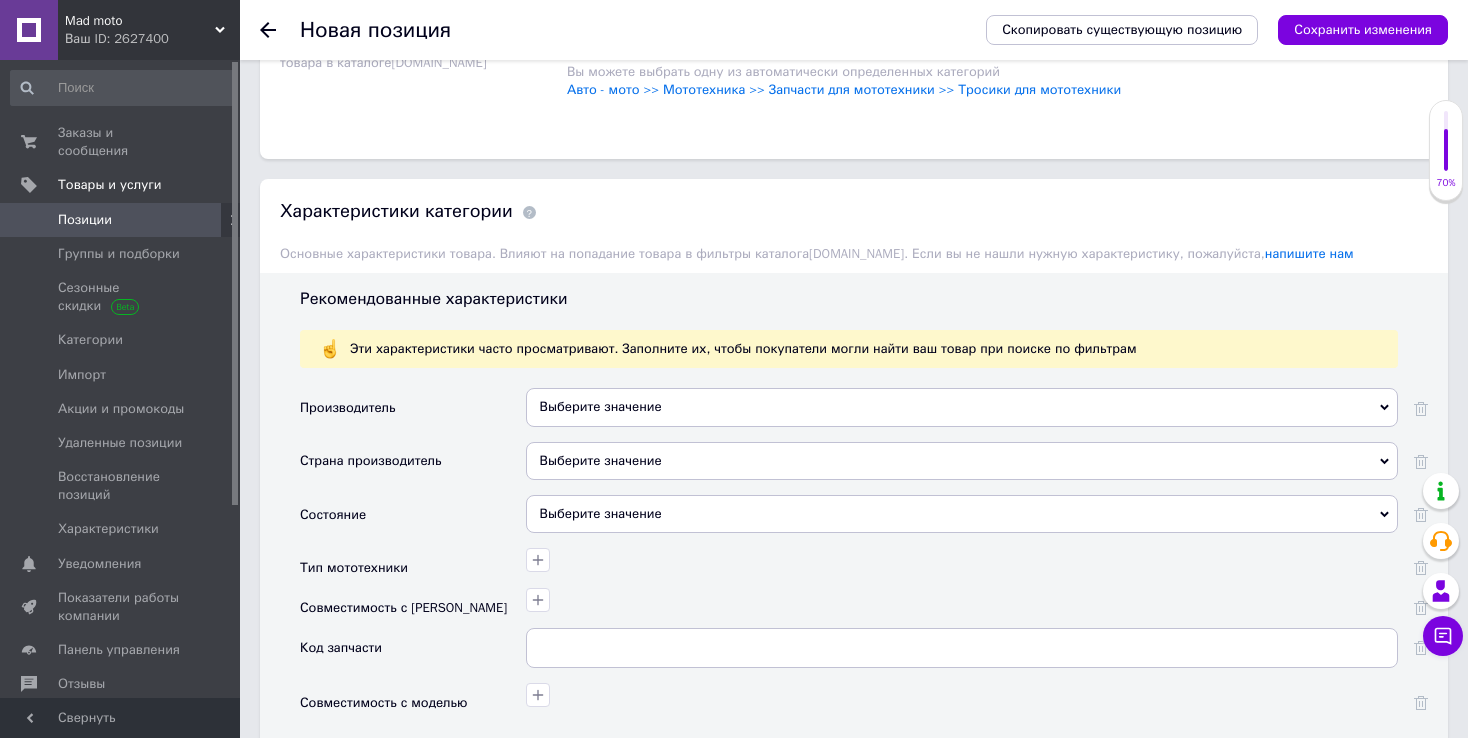 click on "Выберите значение" at bounding box center [962, 514] 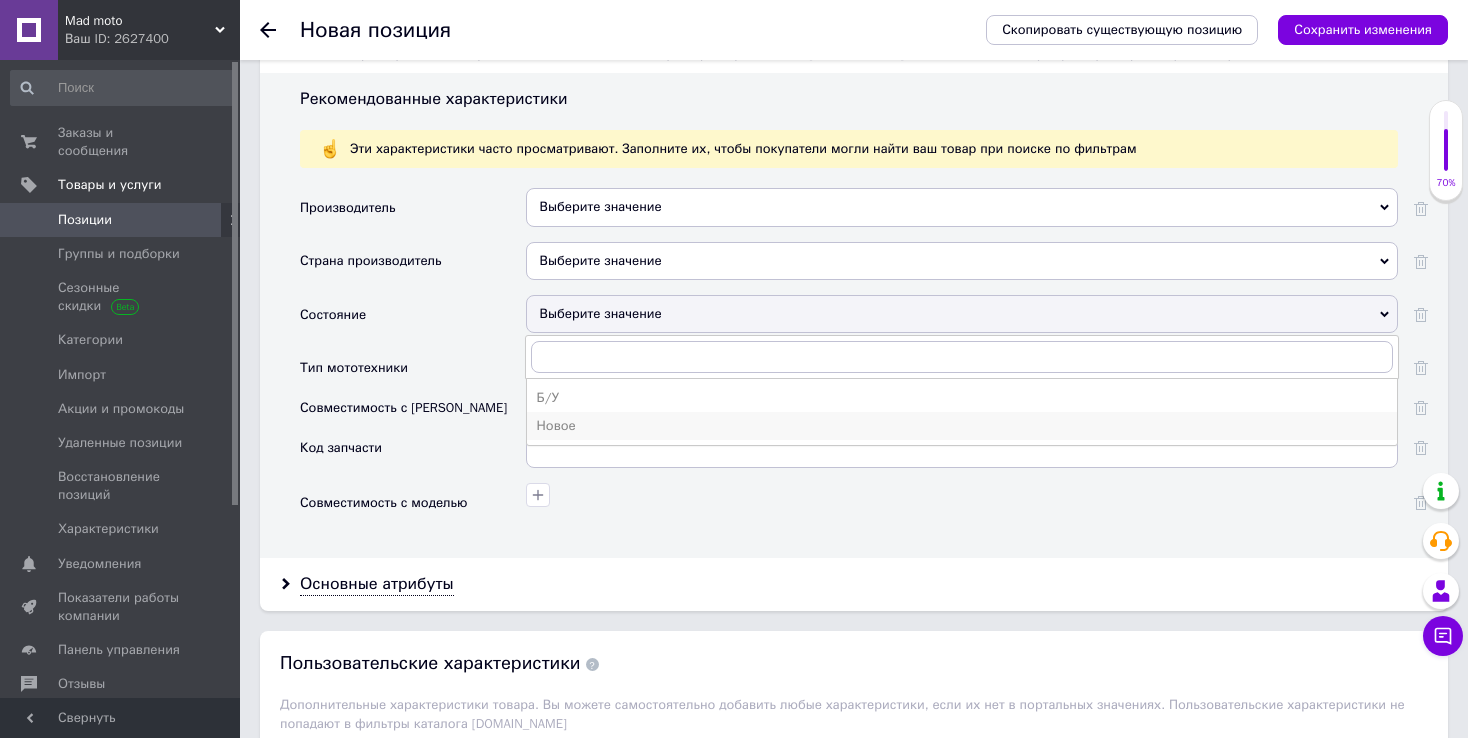 click on "Новое" at bounding box center (962, 426) 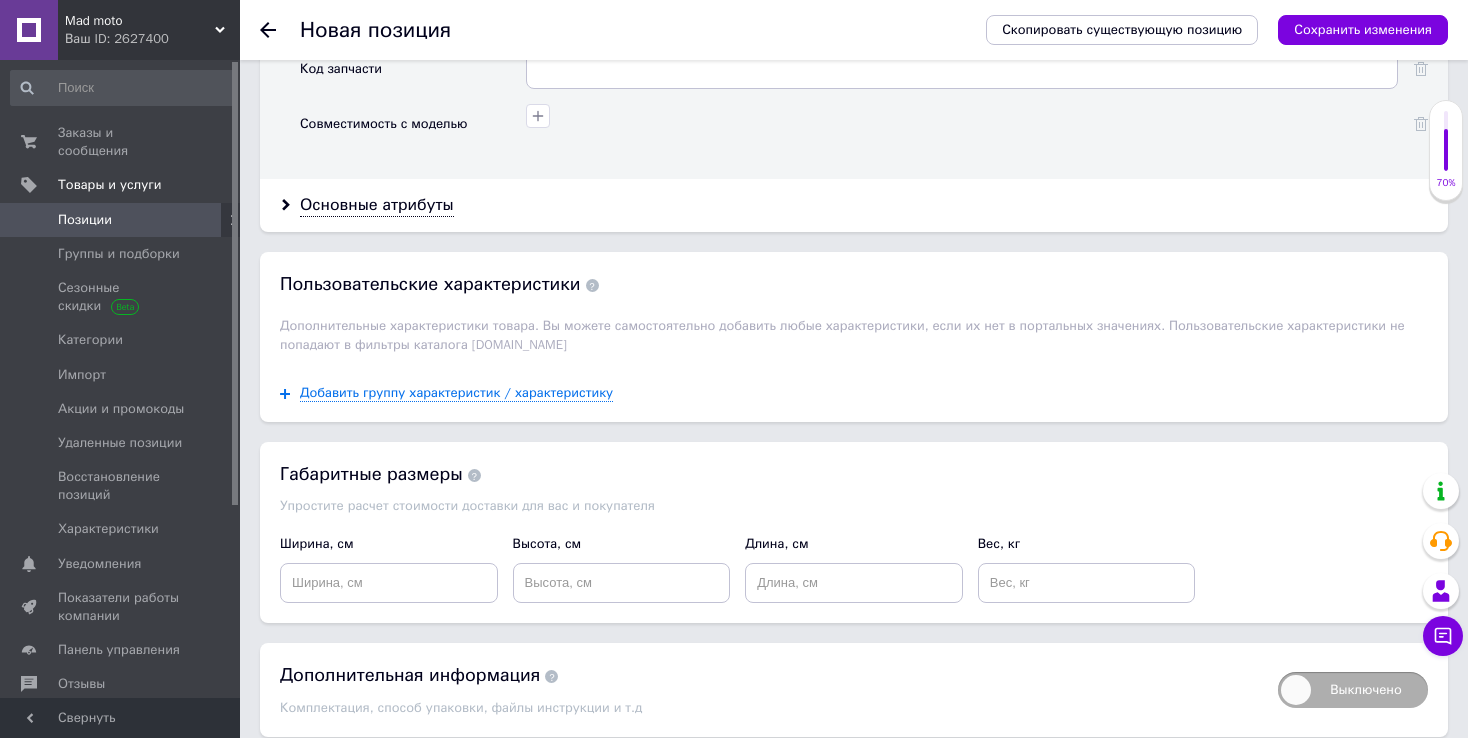 scroll, scrollTop: 2073, scrollLeft: 0, axis: vertical 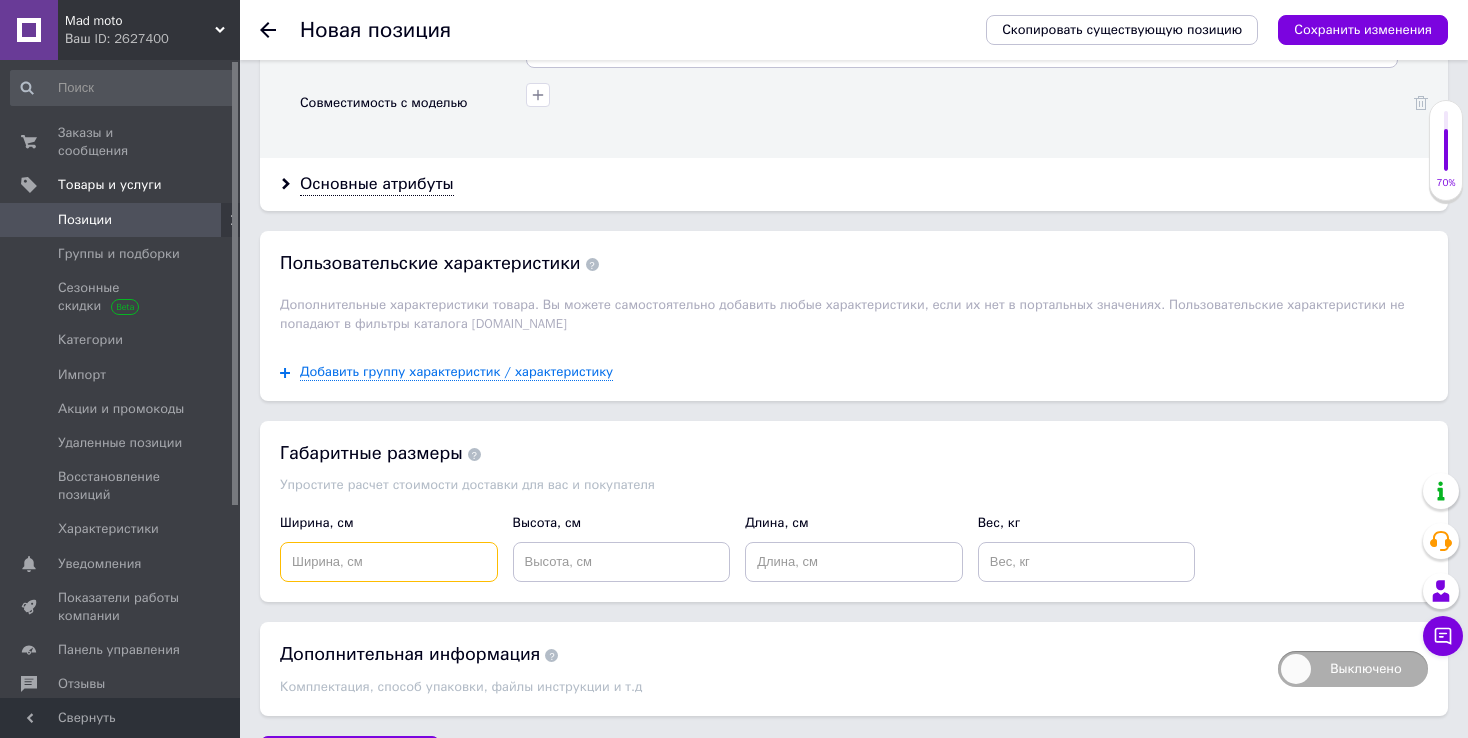 click at bounding box center (389, 562) 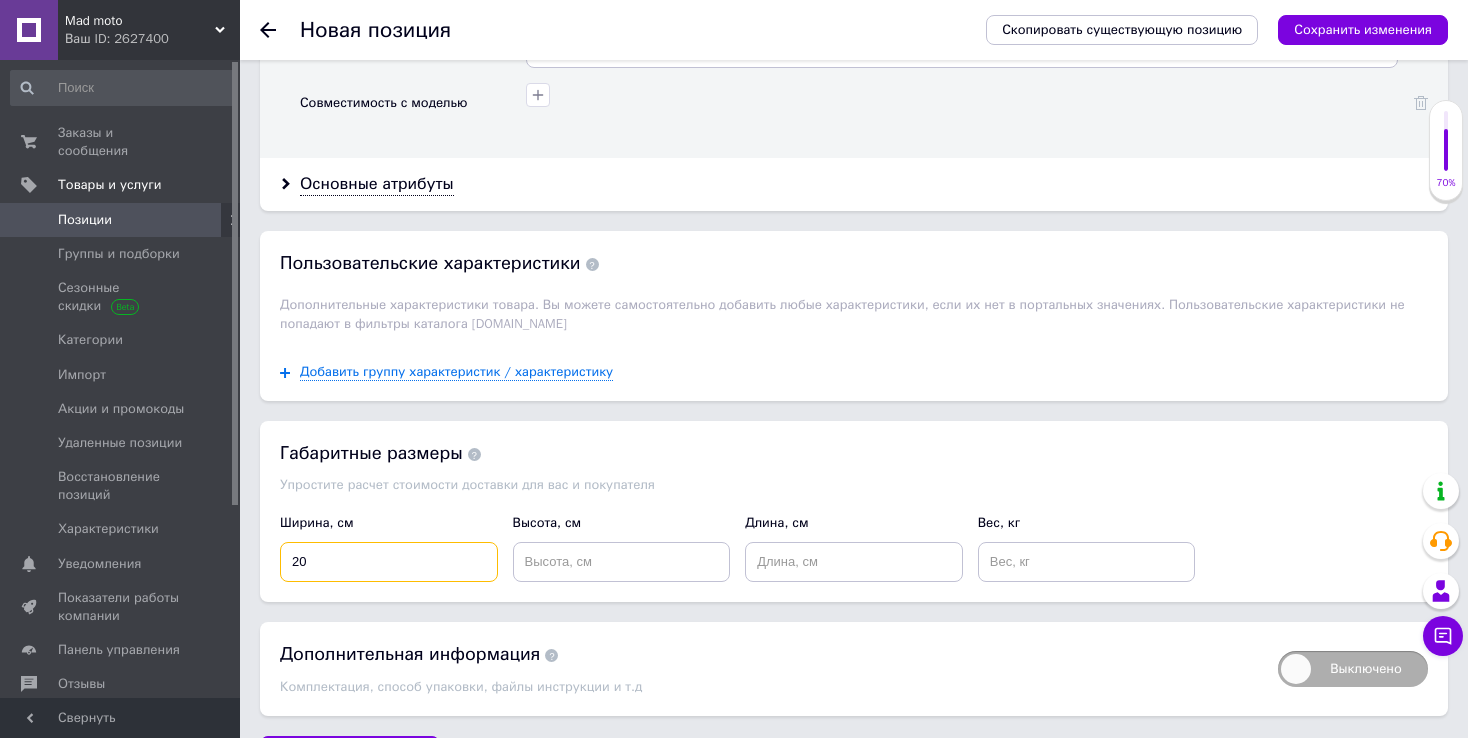 type on "20" 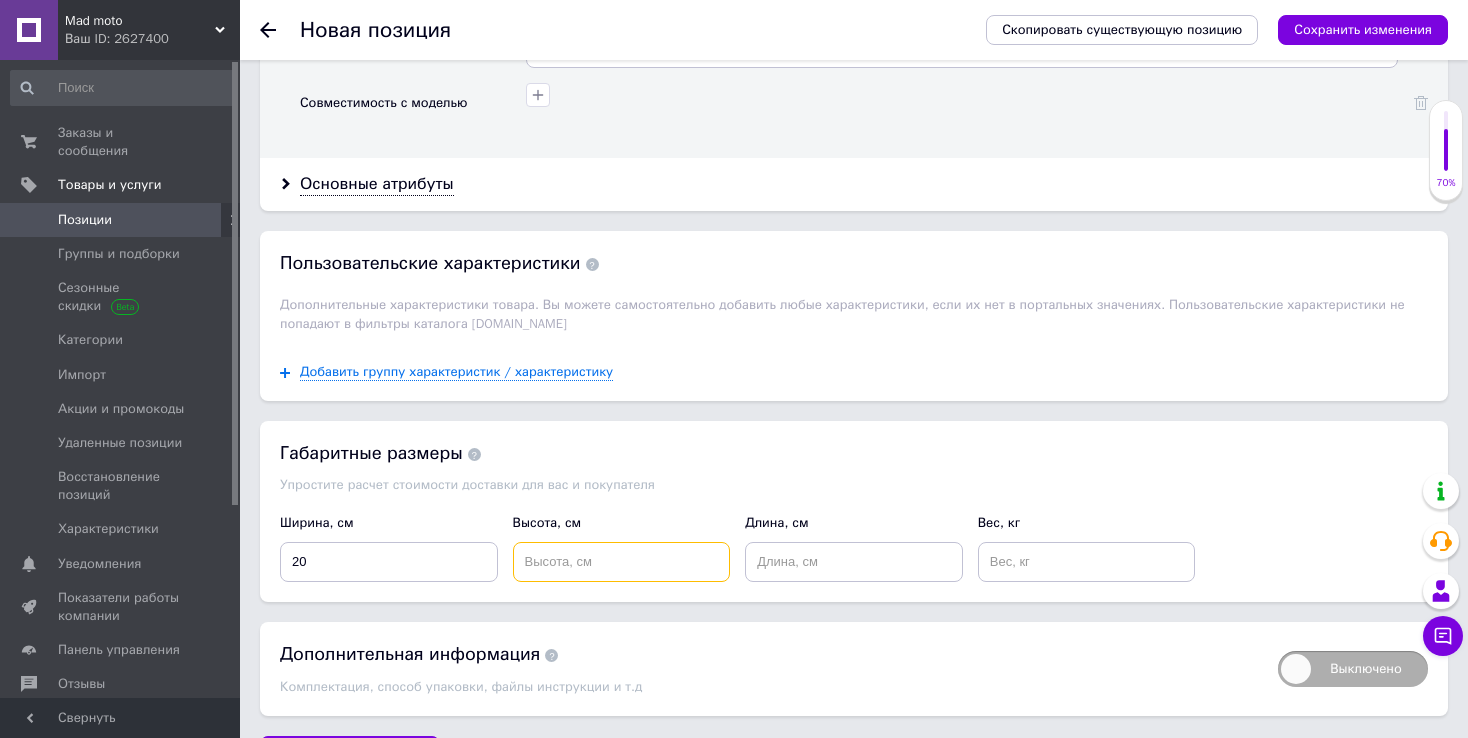 click at bounding box center [622, 562] 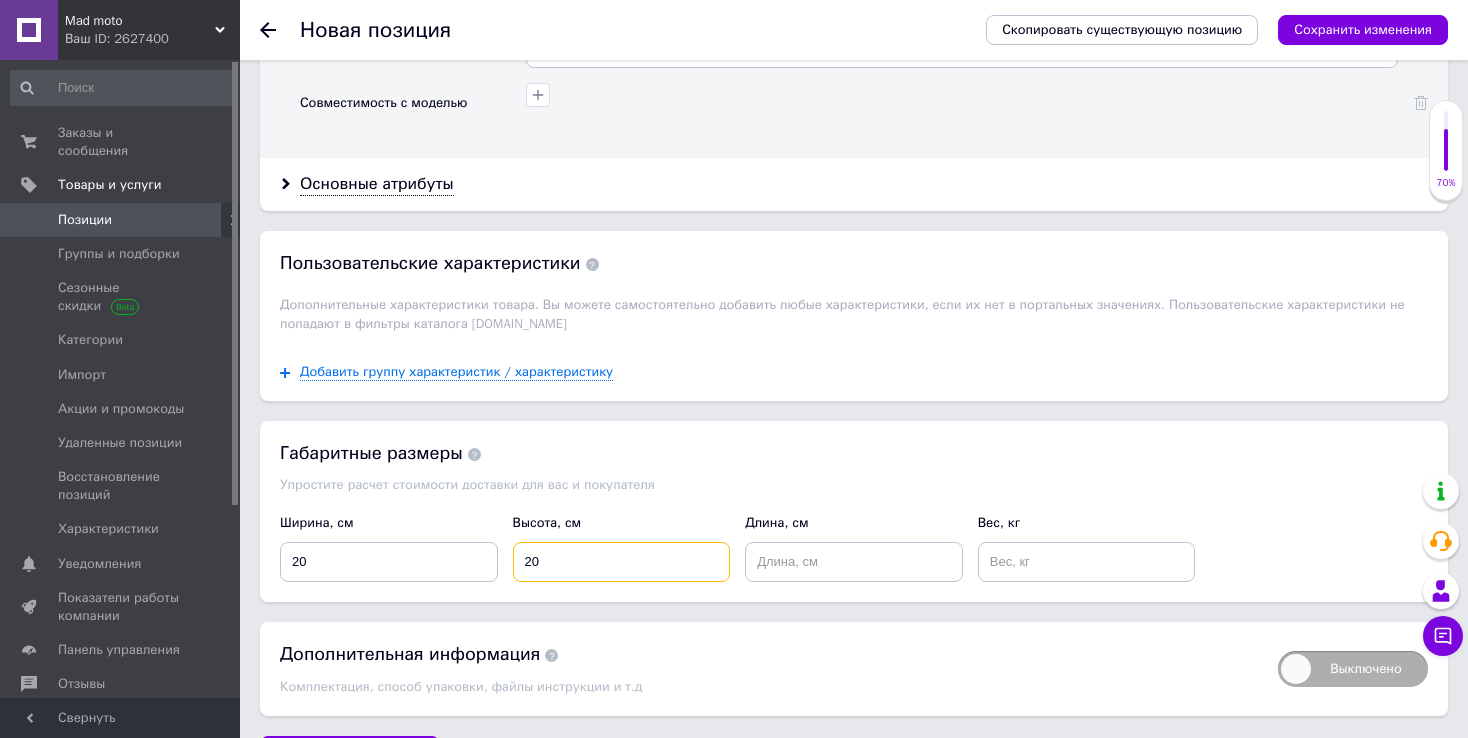 type on "20" 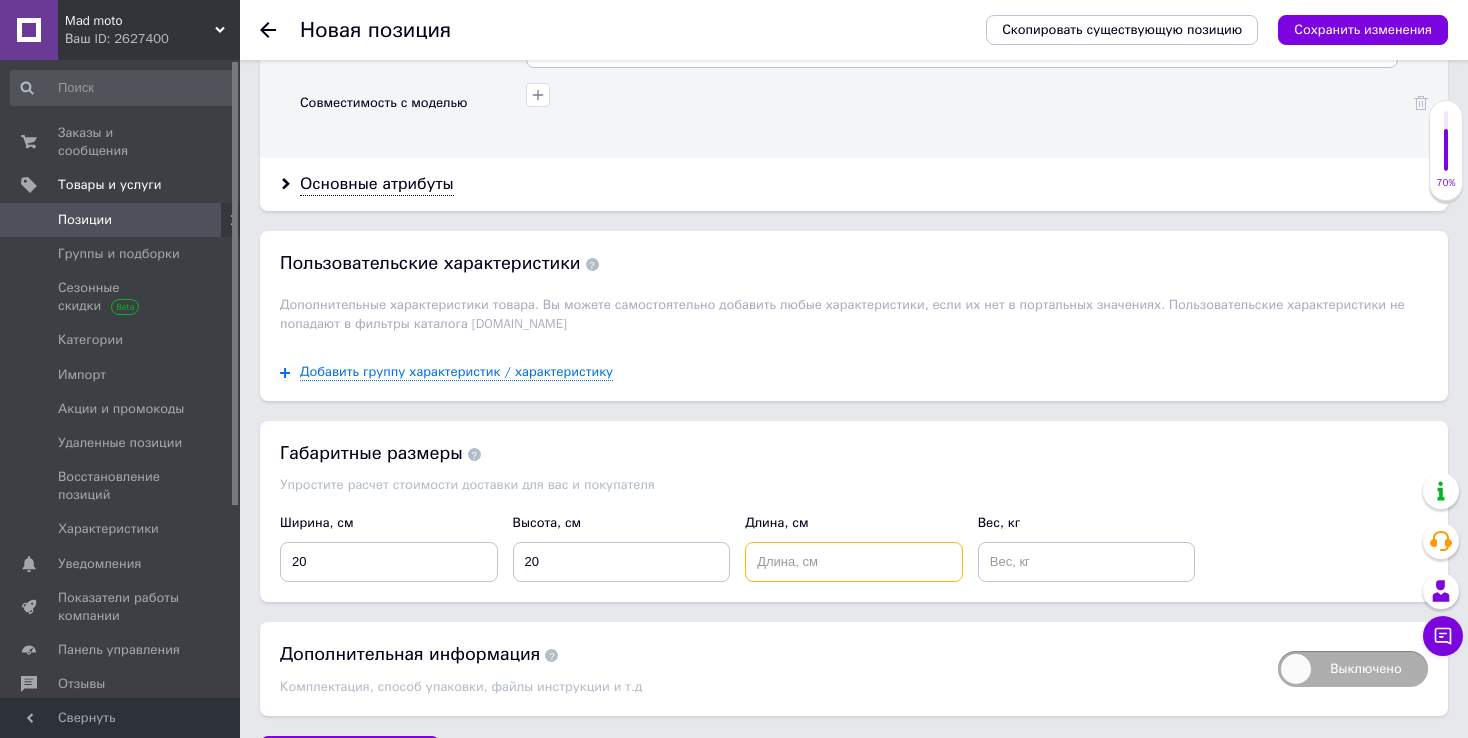click at bounding box center (854, 562) 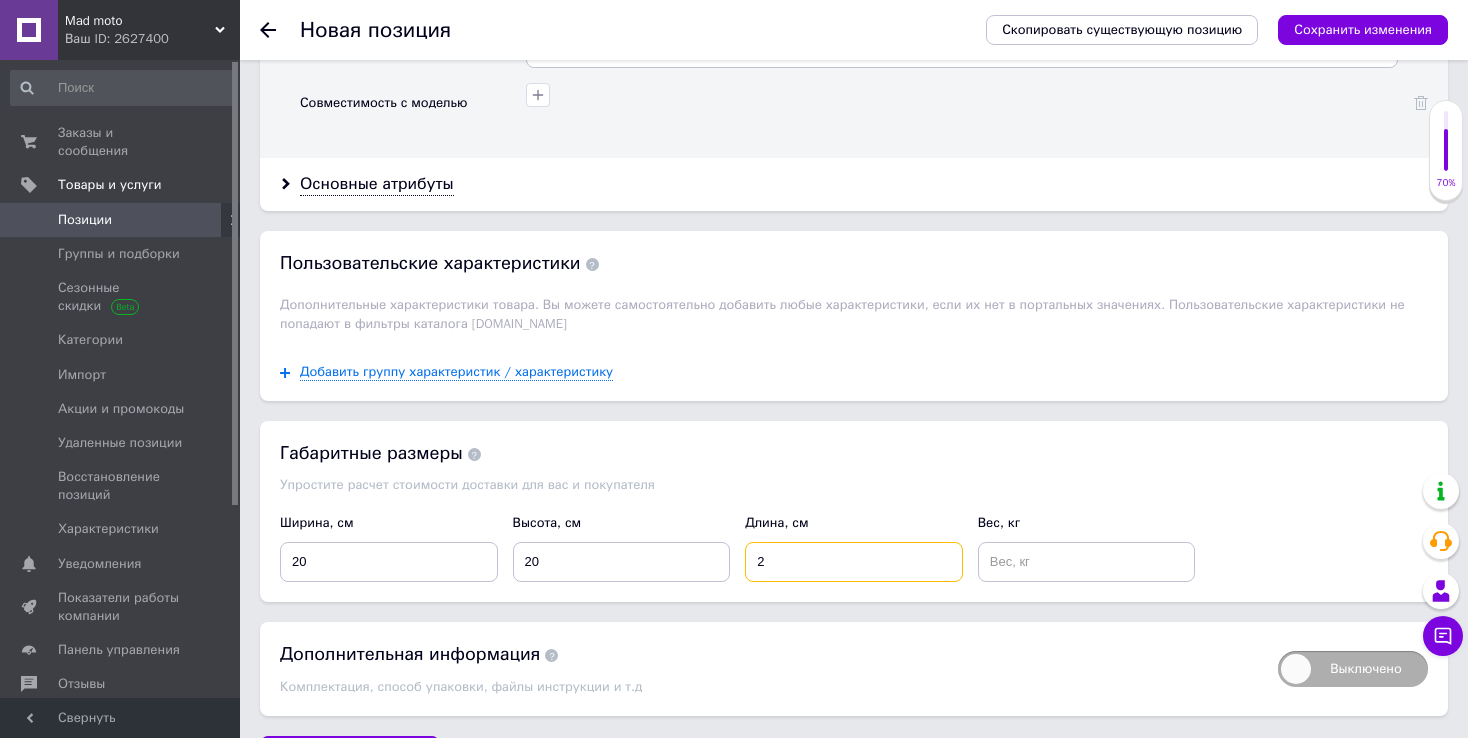 type on "2" 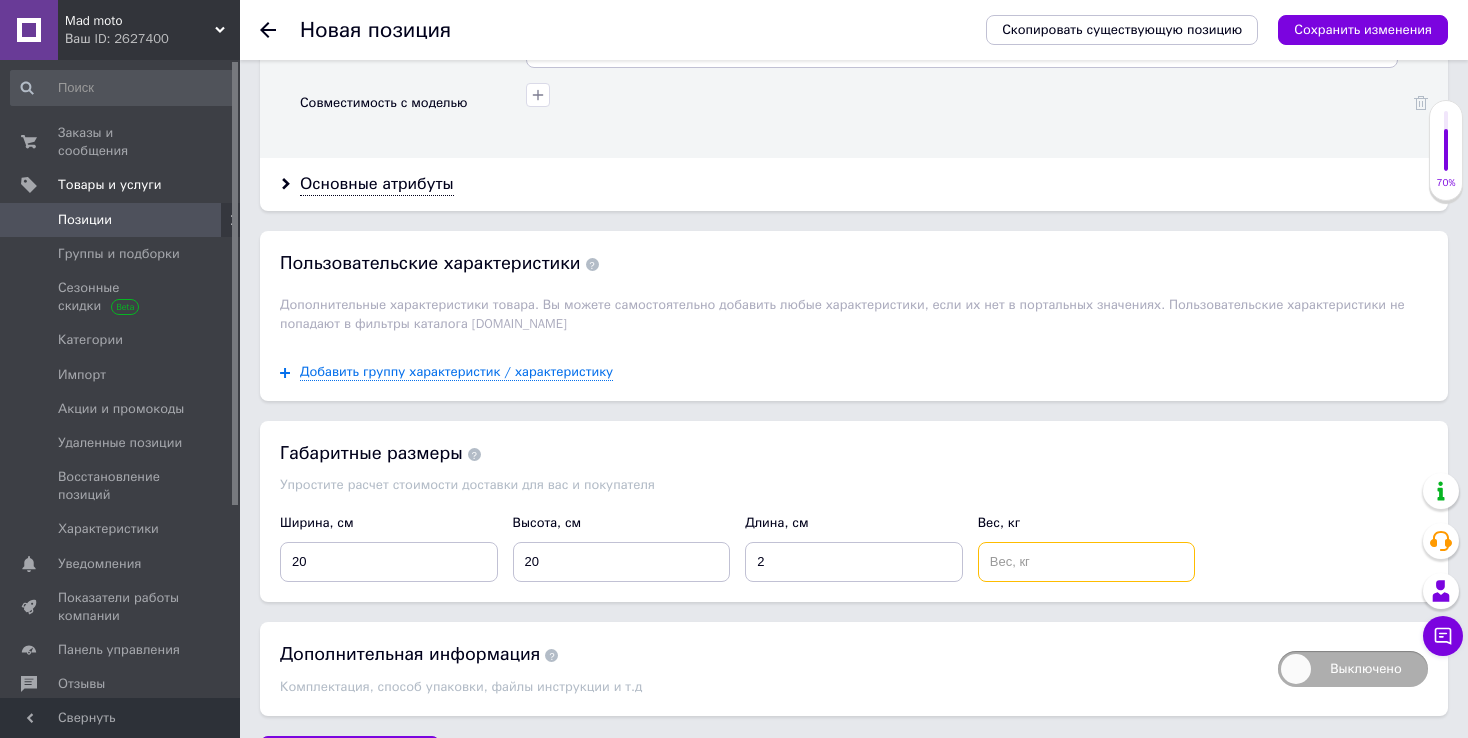 click at bounding box center (1087, 562) 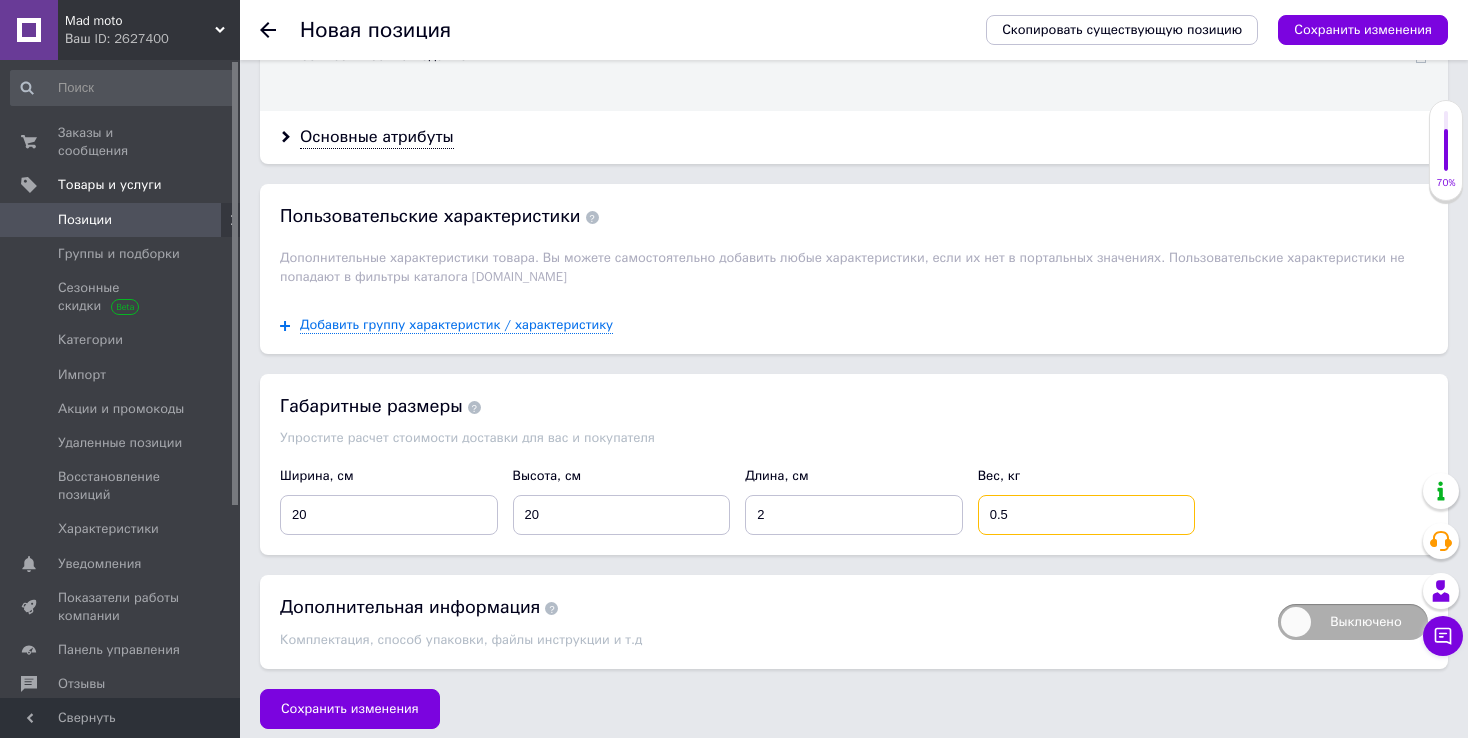scroll, scrollTop: 2124, scrollLeft: 0, axis: vertical 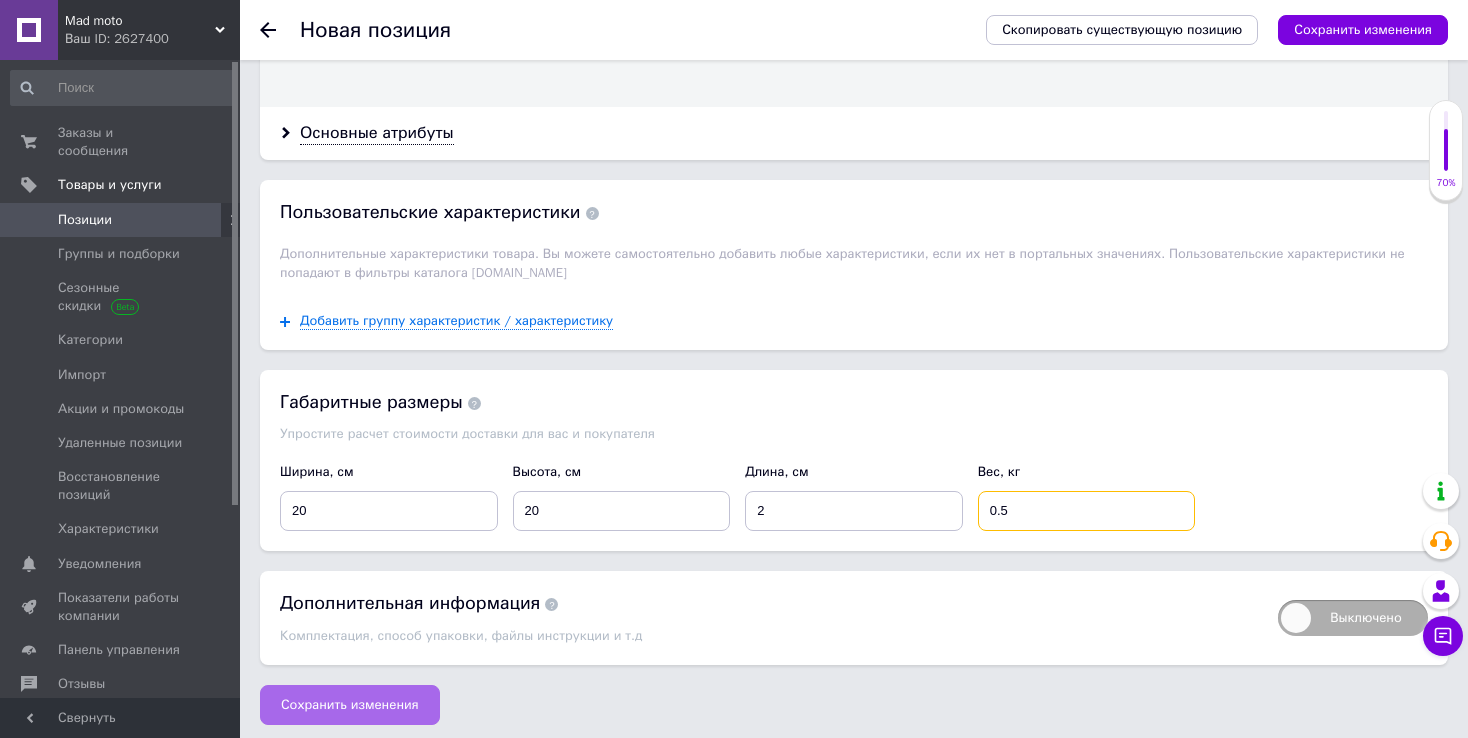 type on "0.5" 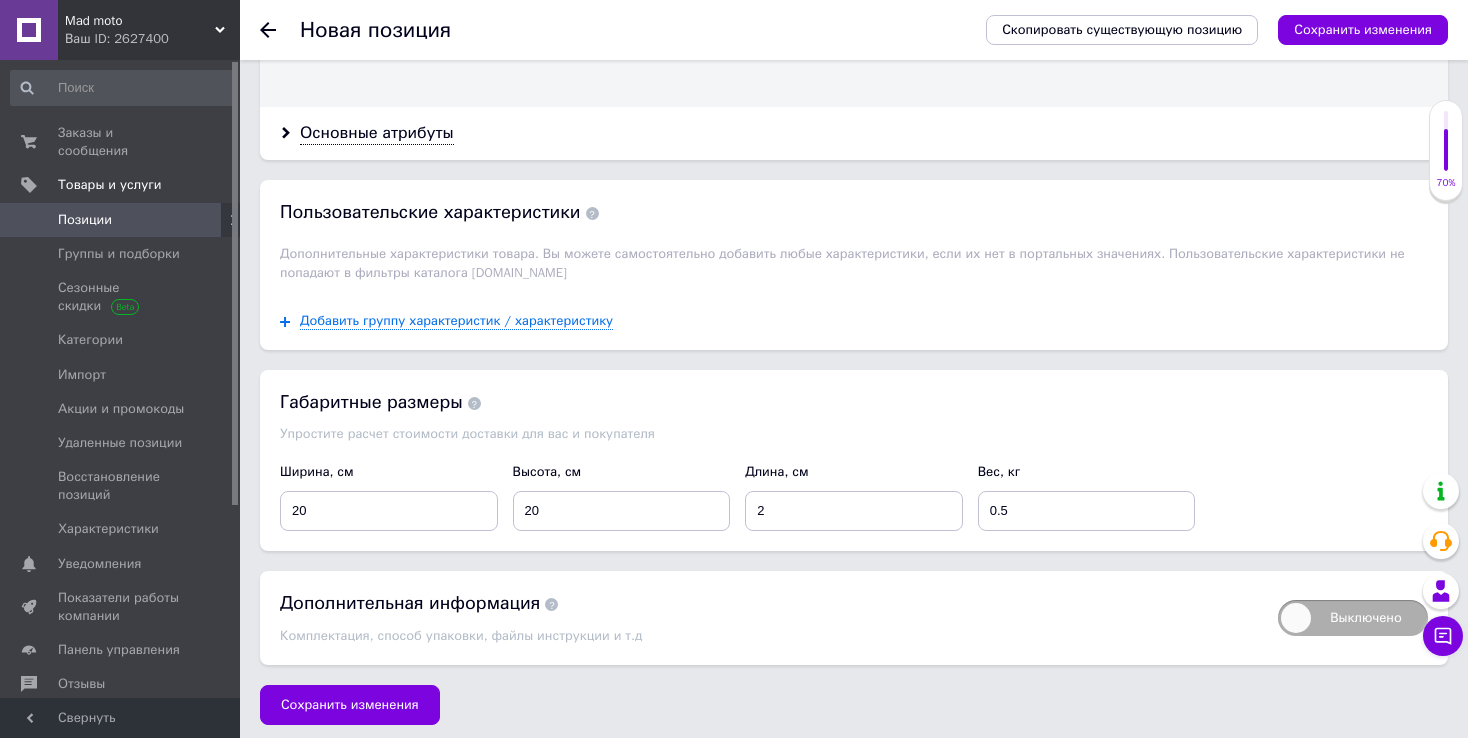 click on "Сохранить изменения" at bounding box center (350, 705) 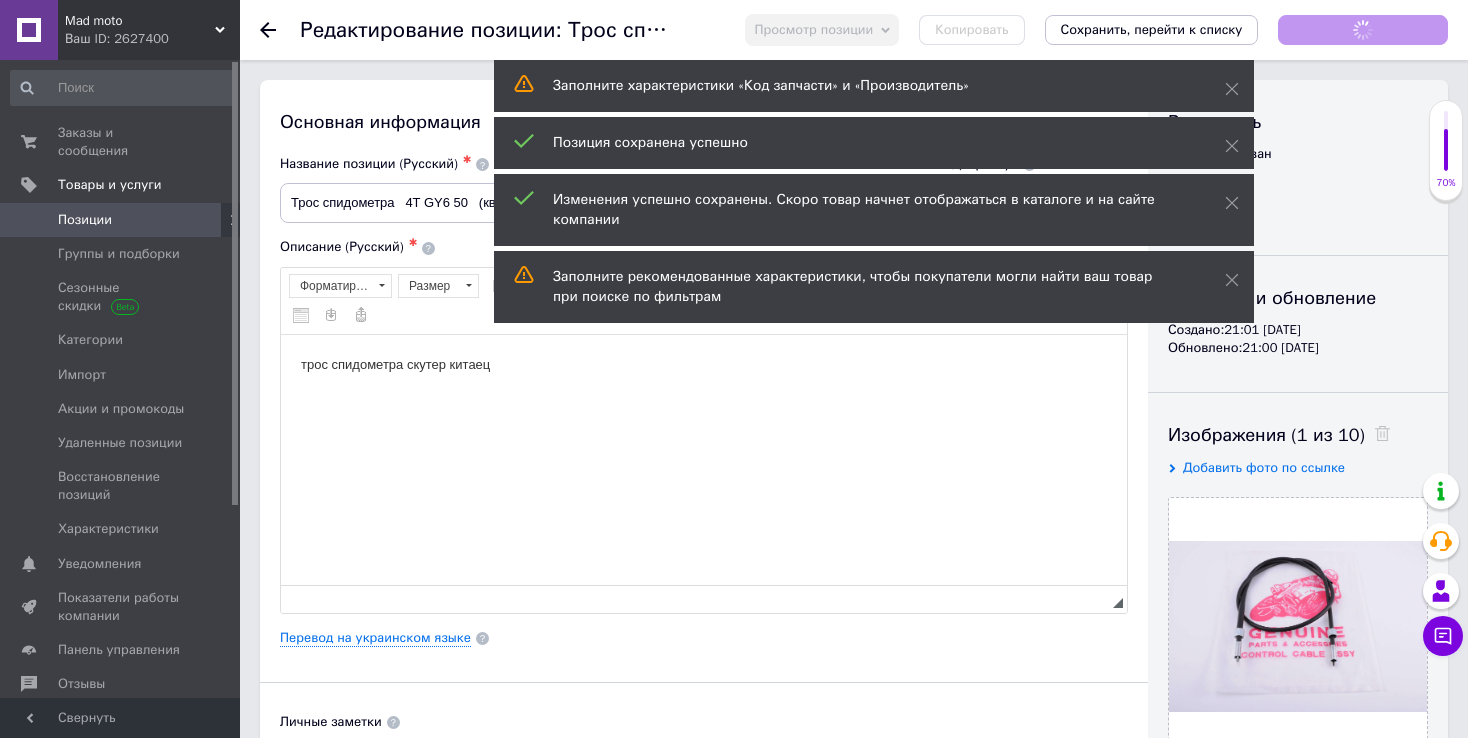 scroll, scrollTop: 0, scrollLeft: 0, axis: both 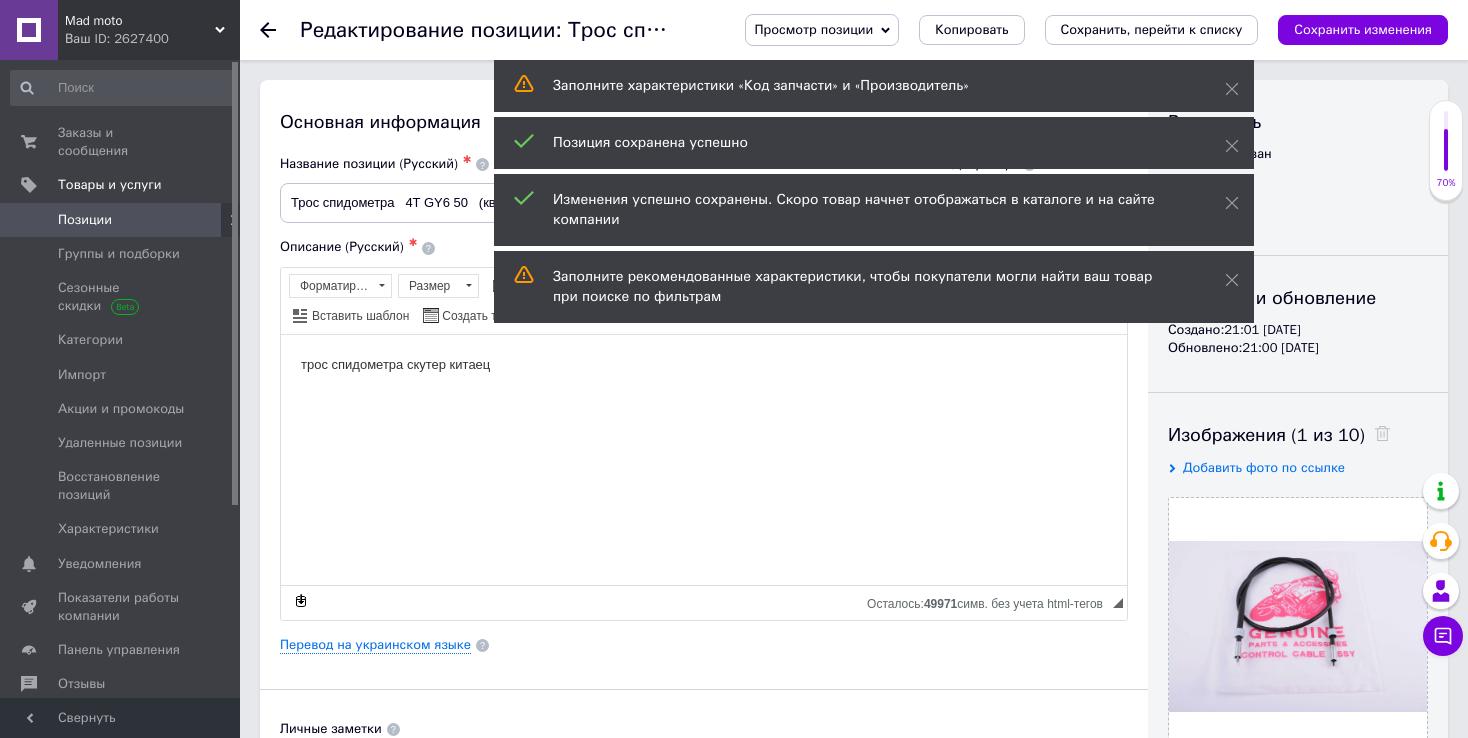 click on "Позиции" at bounding box center (85, 220) 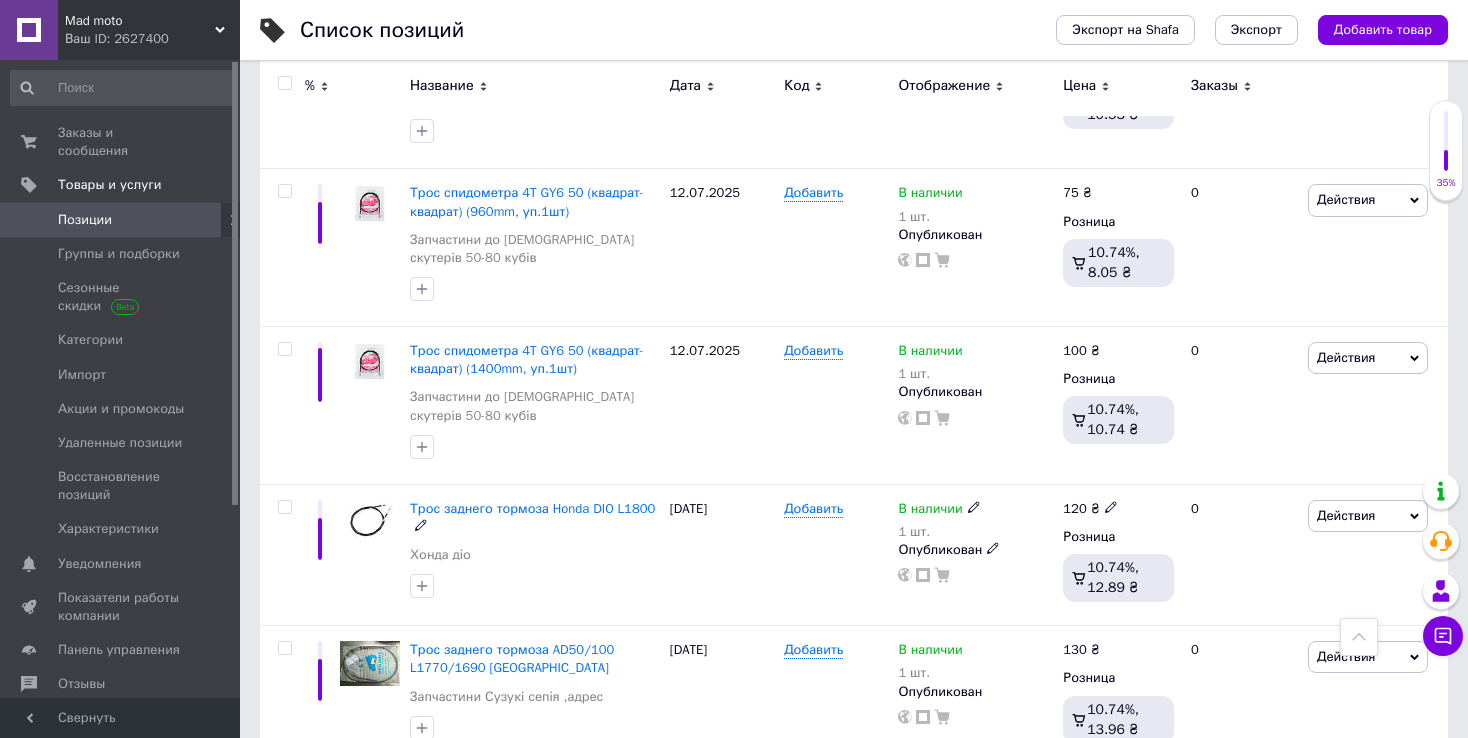 scroll, scrollTop: 700, scrollLeft: 0, axis: vertical 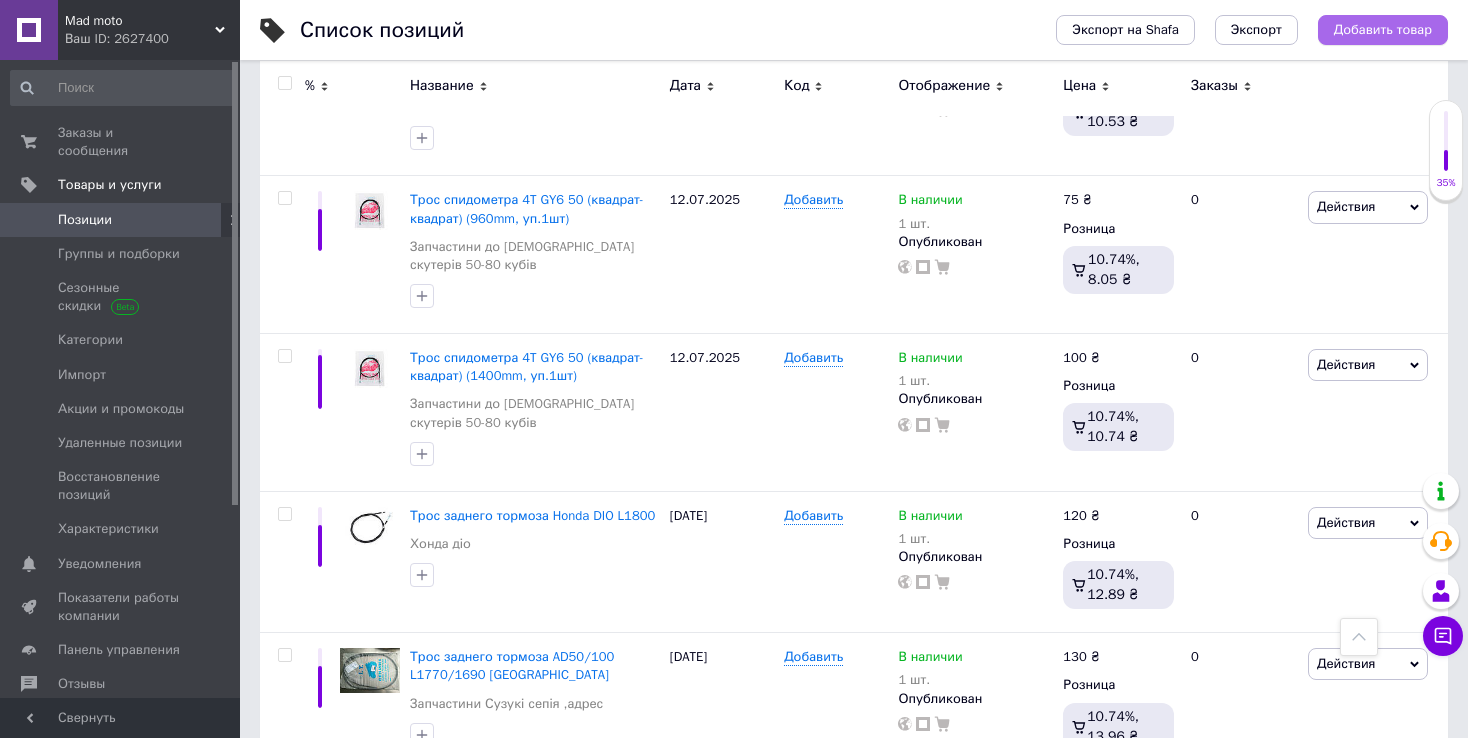 click on "Добавить товар" at bounding box center (1383, 30) 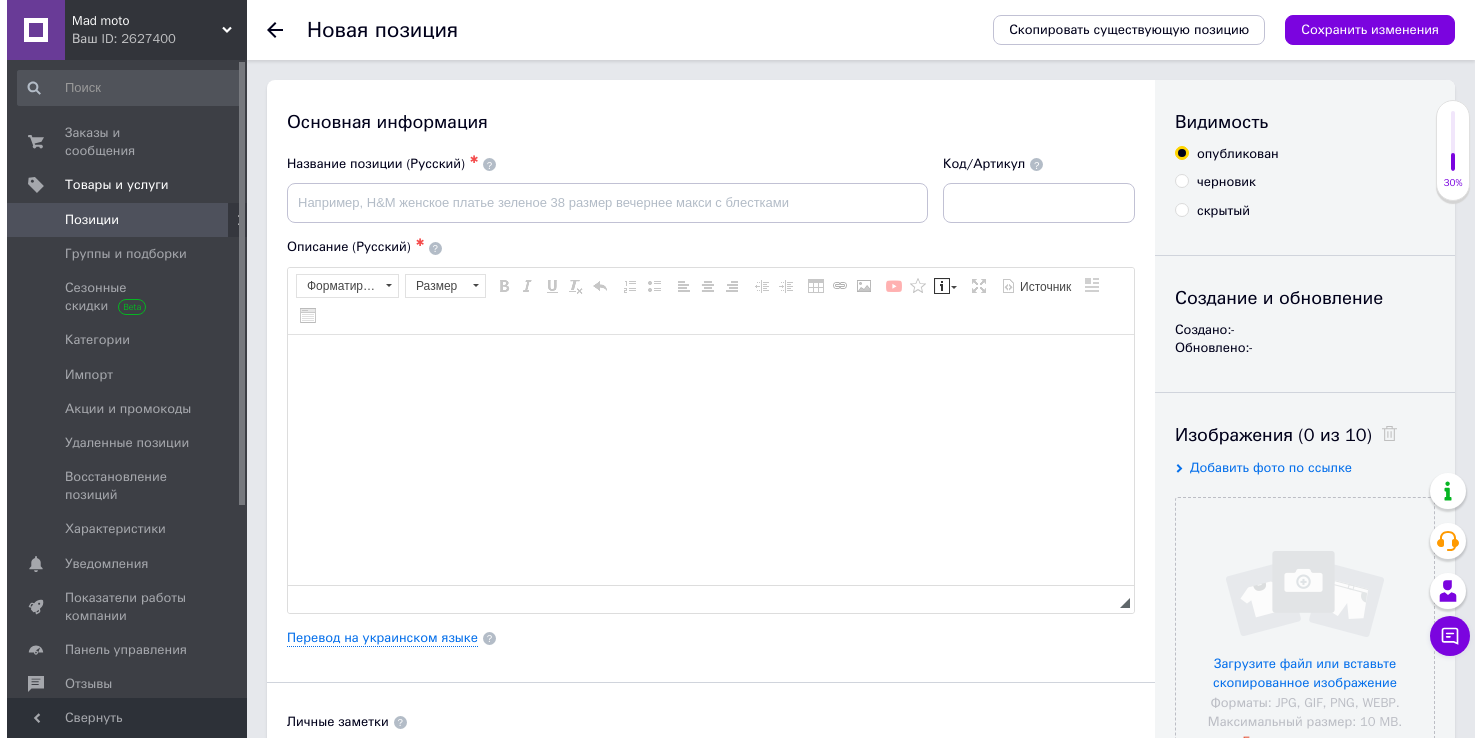 scroll, scrollTop: 0, scrollLeft: 0, axis: both 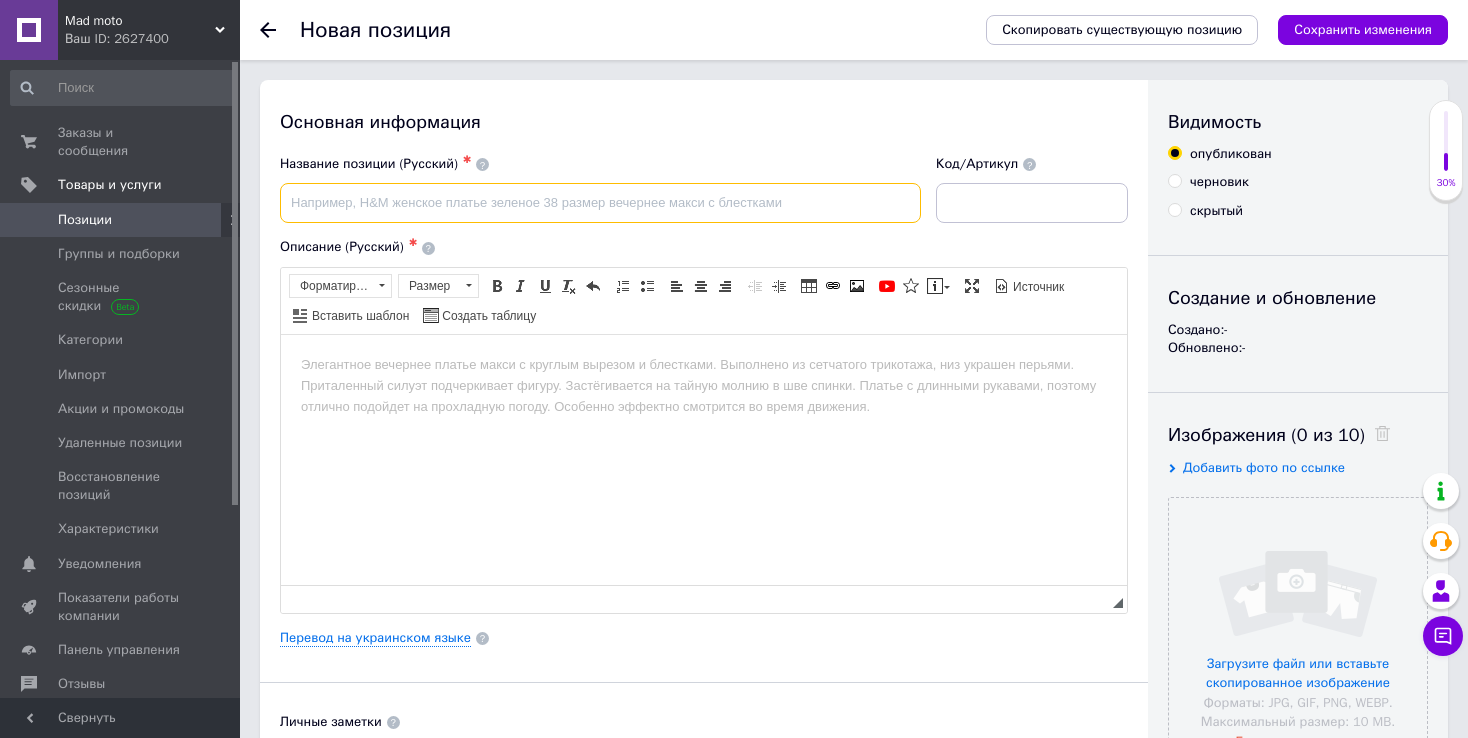 paste on "Трос спидометра   Yamaha JOG 50   (диск)   (880mm, уп.1шт)" 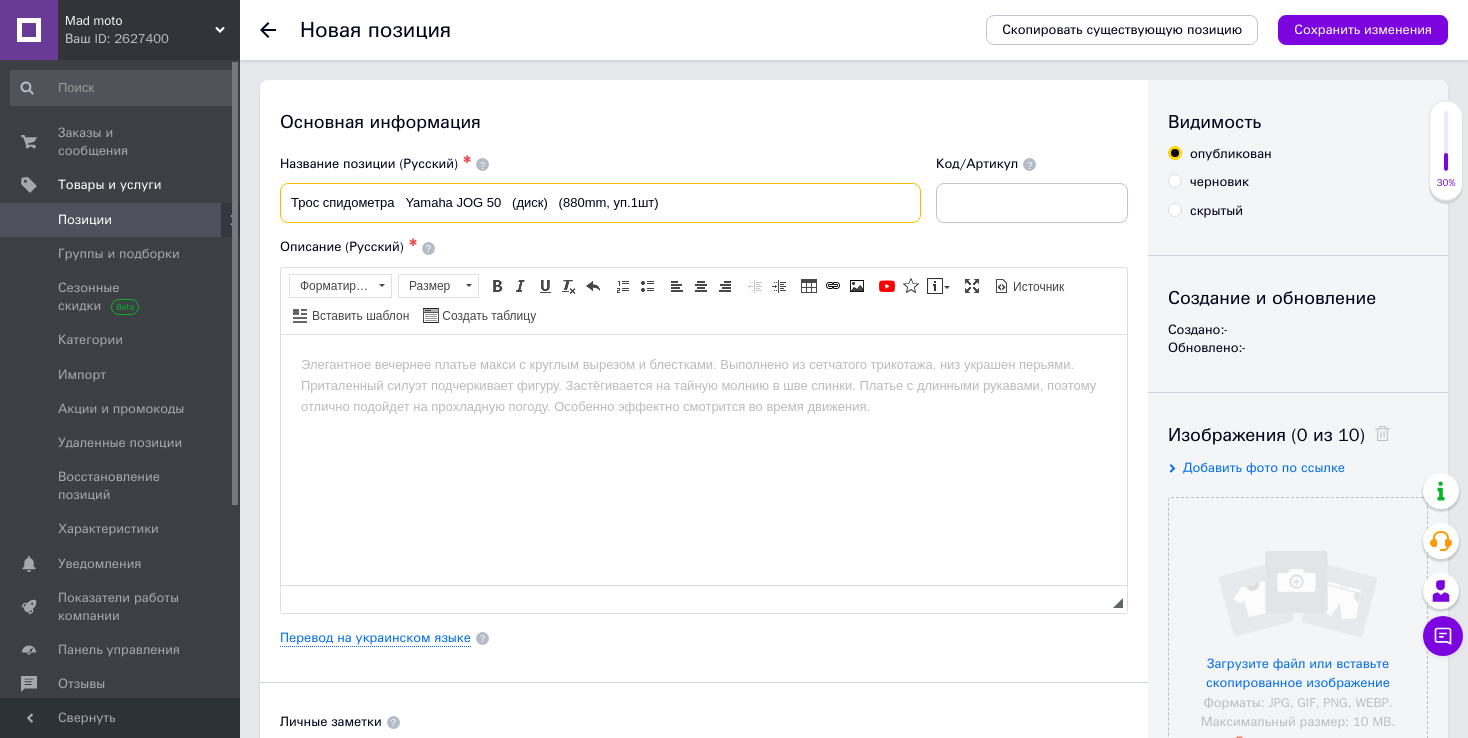 type on "Трос спидометра   Yamaha JOG 50   (диск)   (880mm, уп.1шт)" 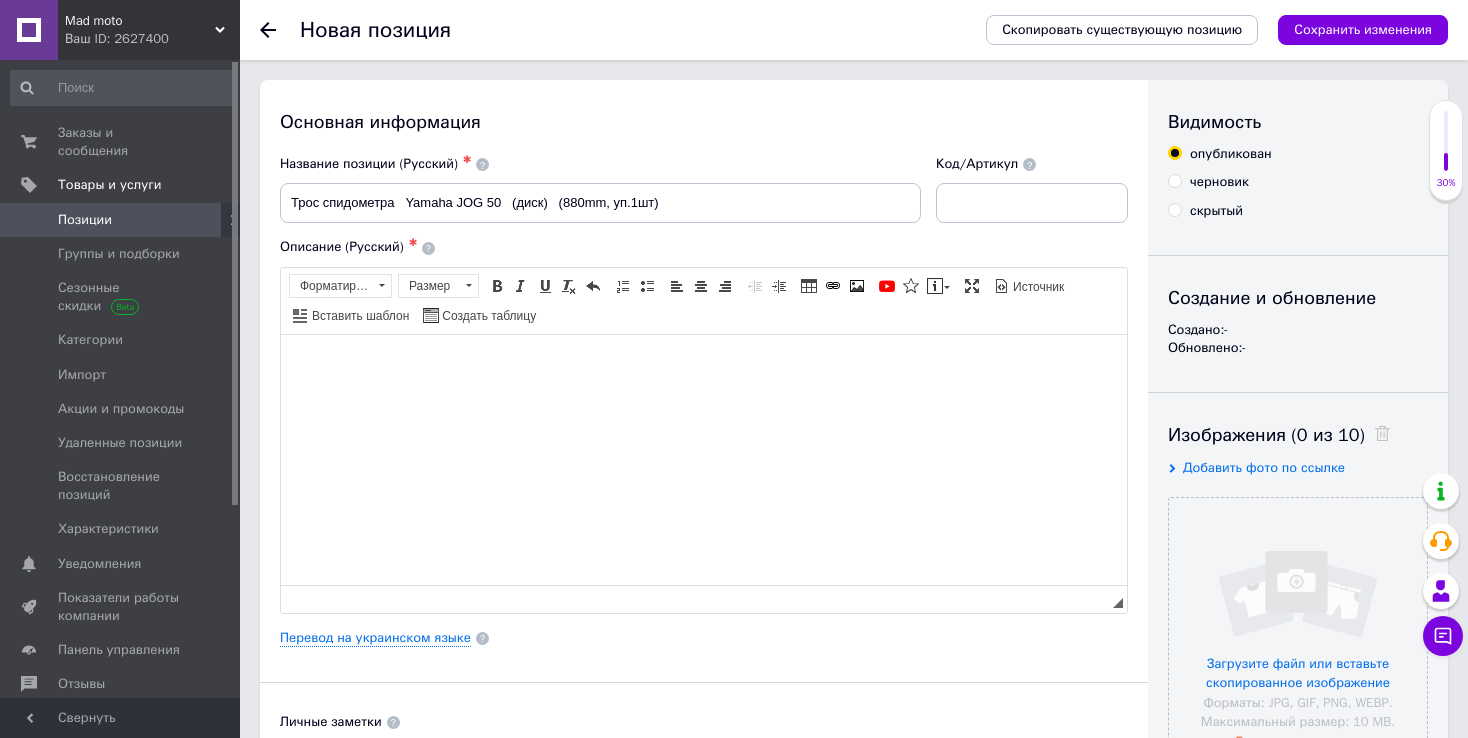 click at bounding box center (704, 364) 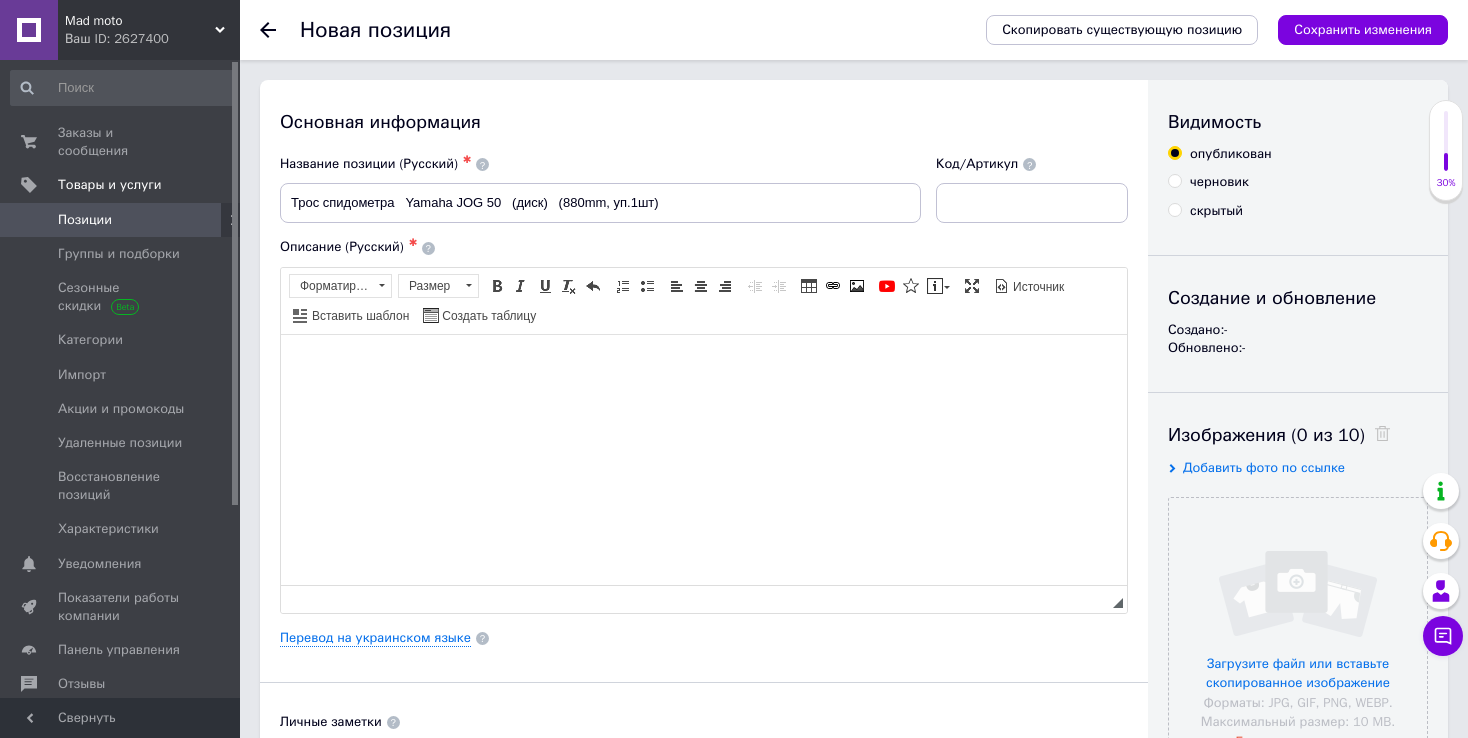 type 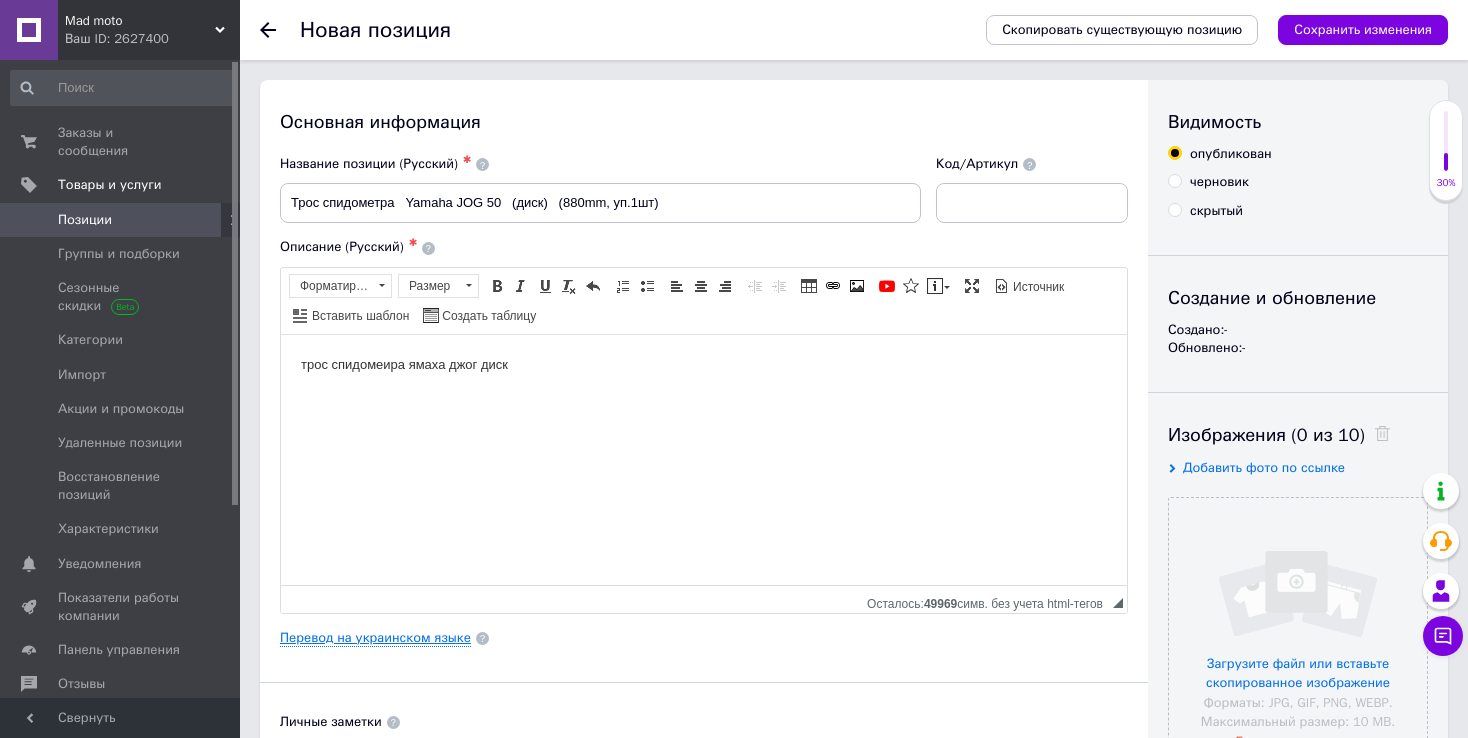 click on "Перевод на украинском языке" at bounding box center [375, 638] 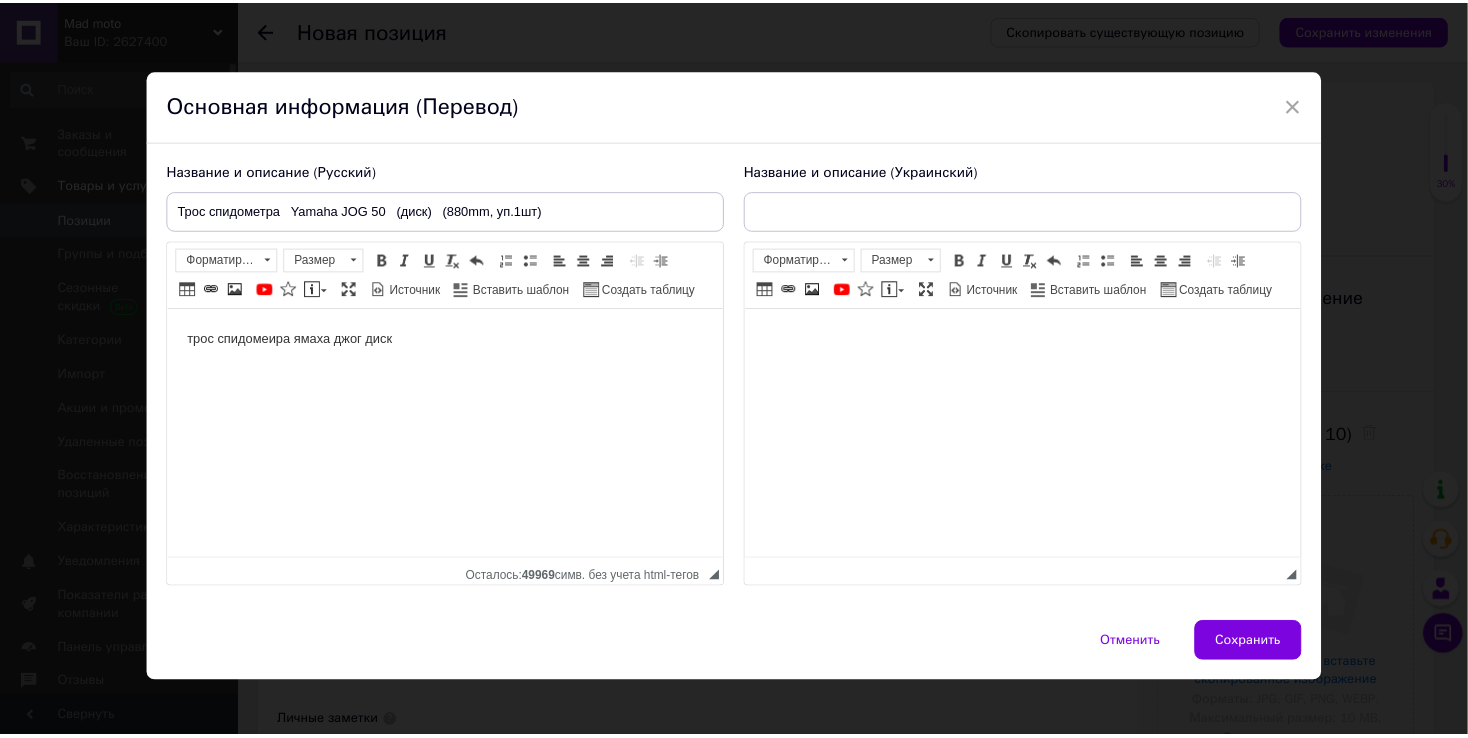 scroll, scrollTop: 0, scrollLeft: 0, axis: both 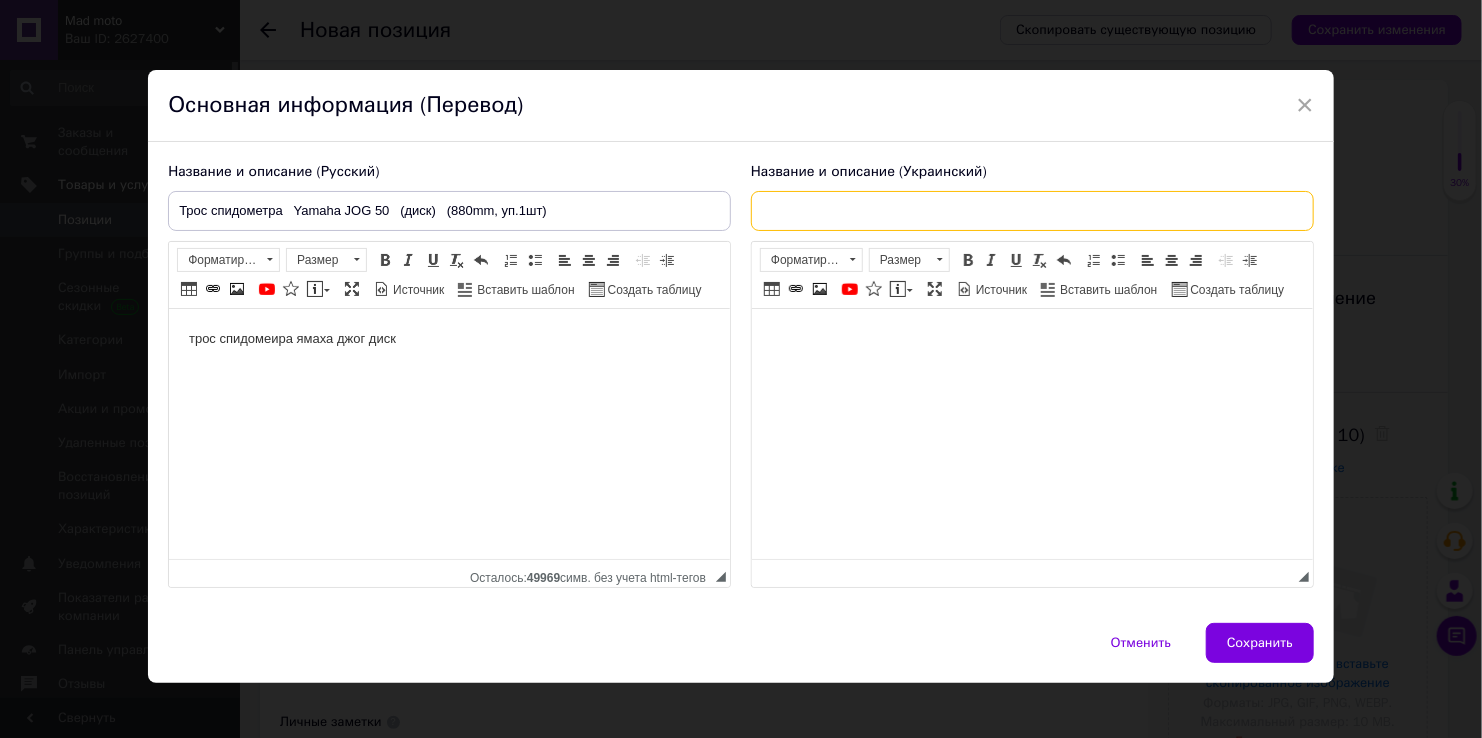 paste on "Трос спідометра Yamaha JOG 50 (диск) (880mm, уп.1шт)" 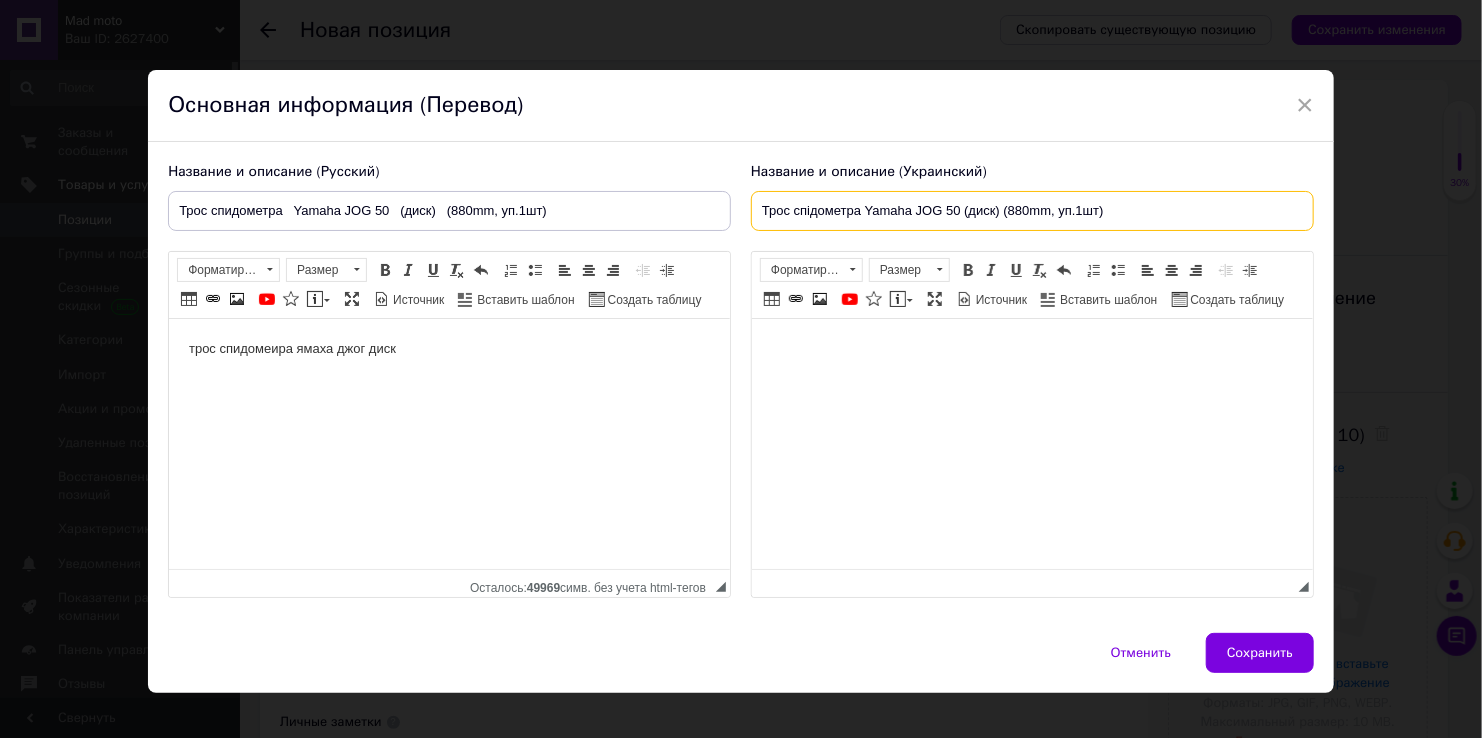 type on "Трос спідометра Yamaha JOG 50 (диск) (880mm, уп.1шт)" 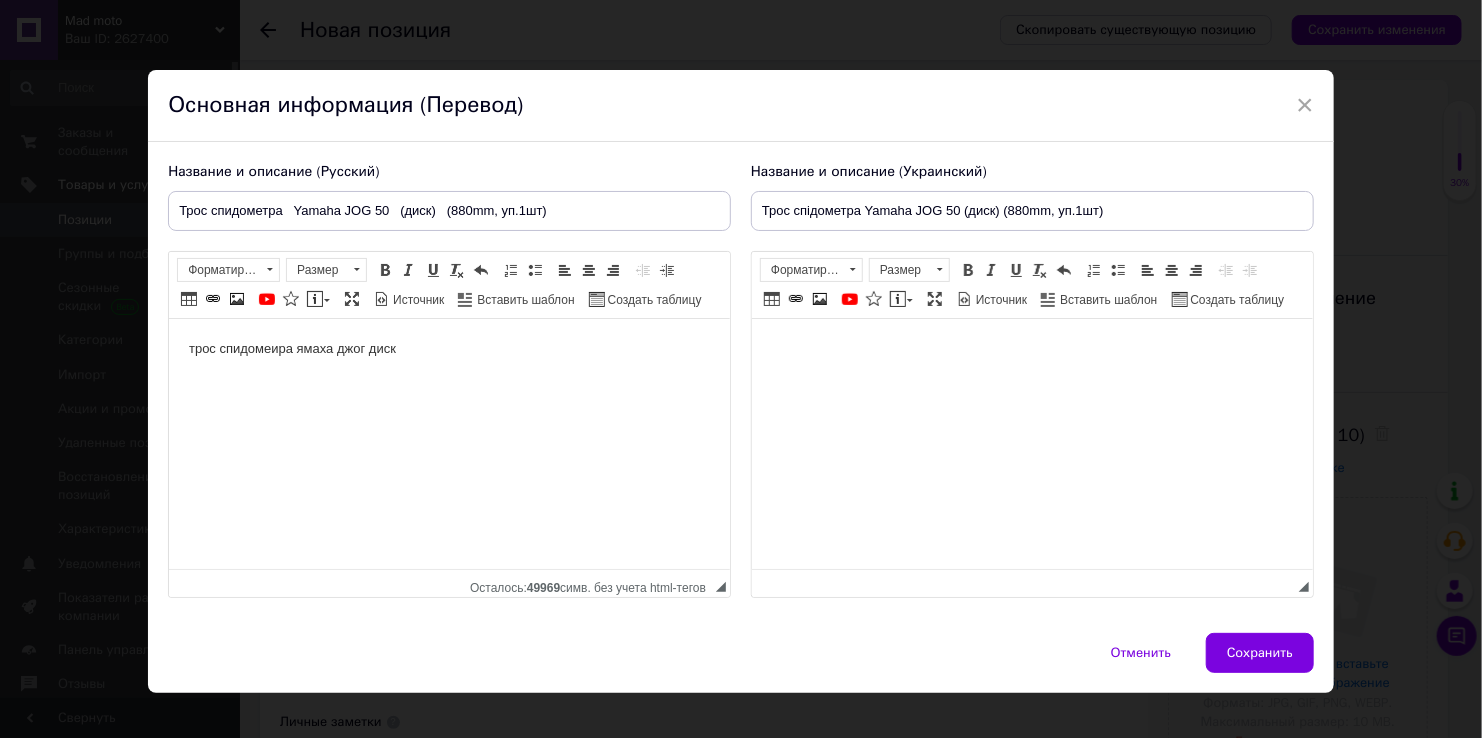 click at bounding box center (1031, 349) 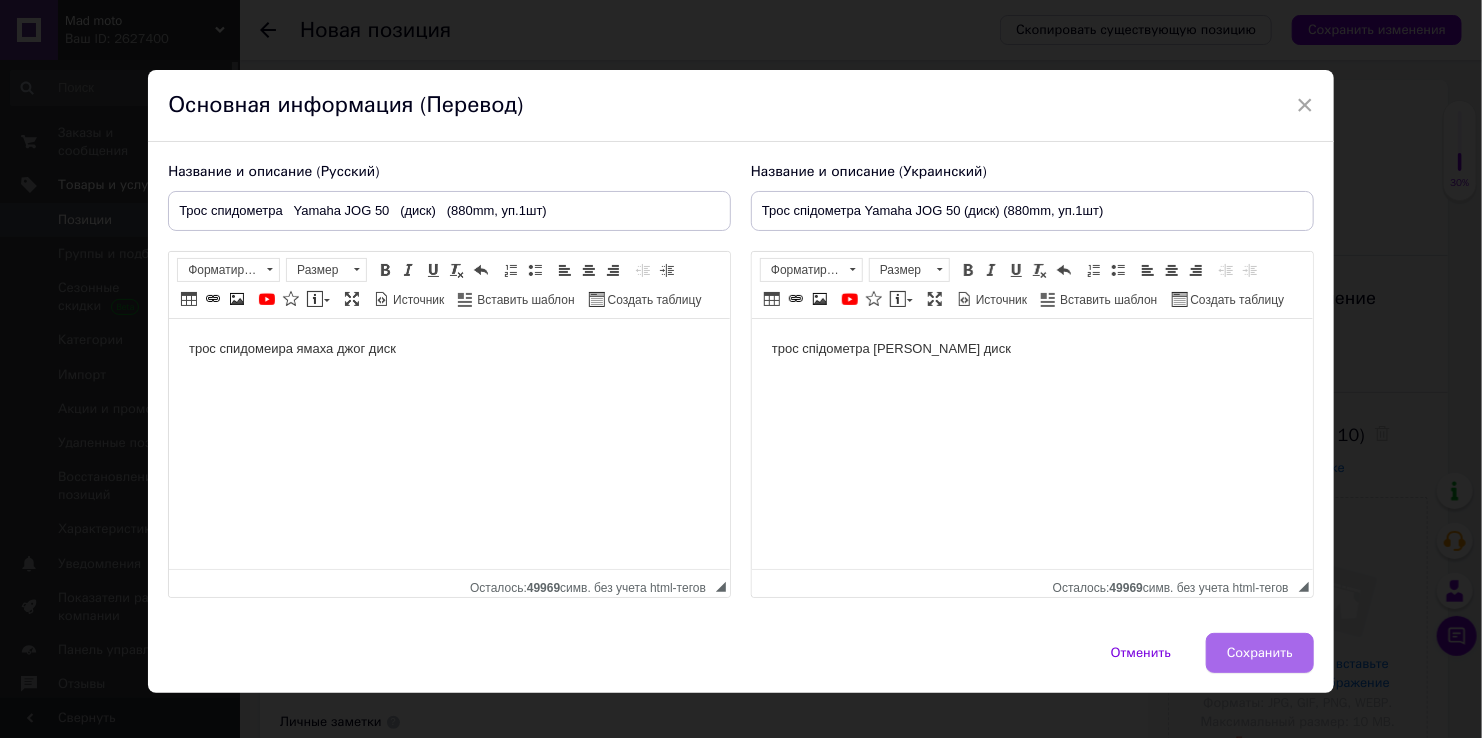 click on "Сохранить" at bounding box center (1260, 653) 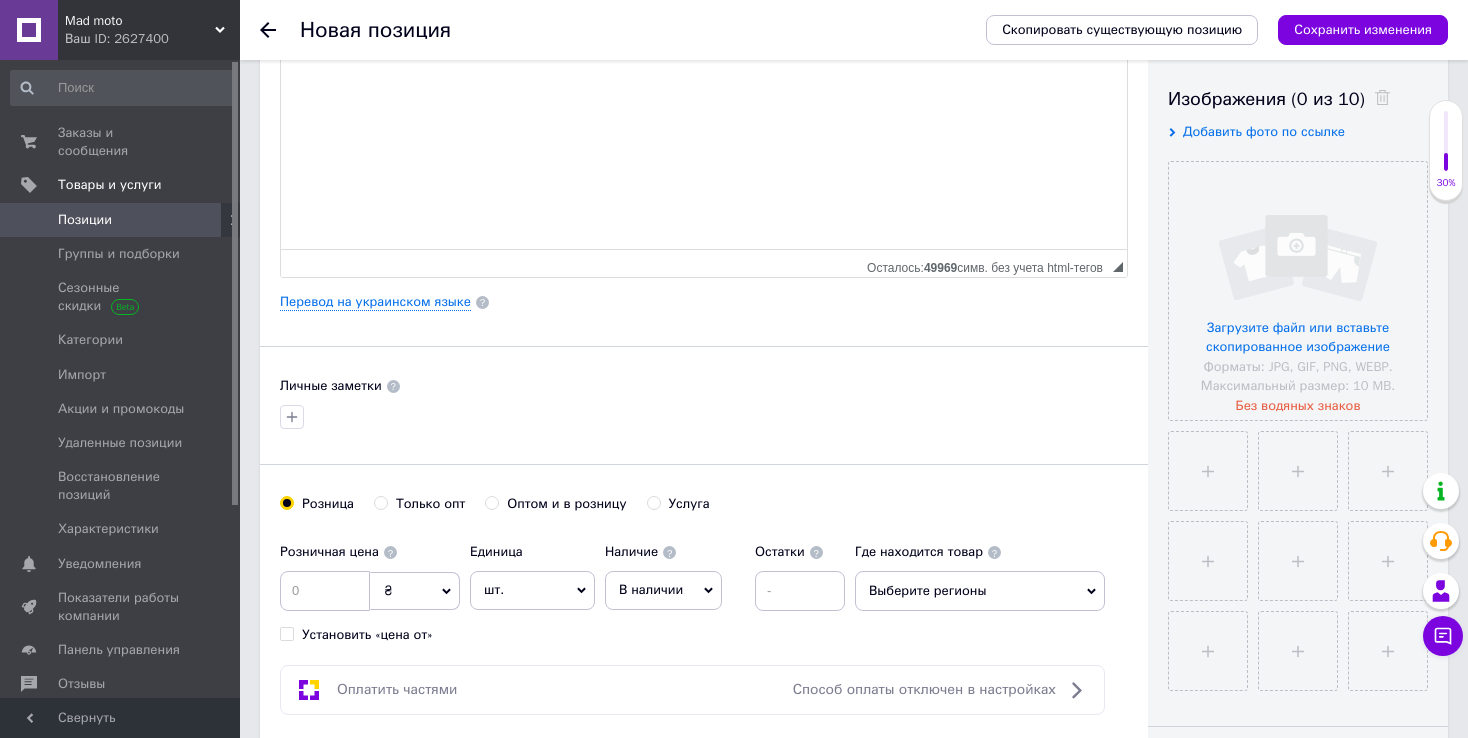 scroll, scrollTop: 400, scrollLeft: 0, axis: vertical 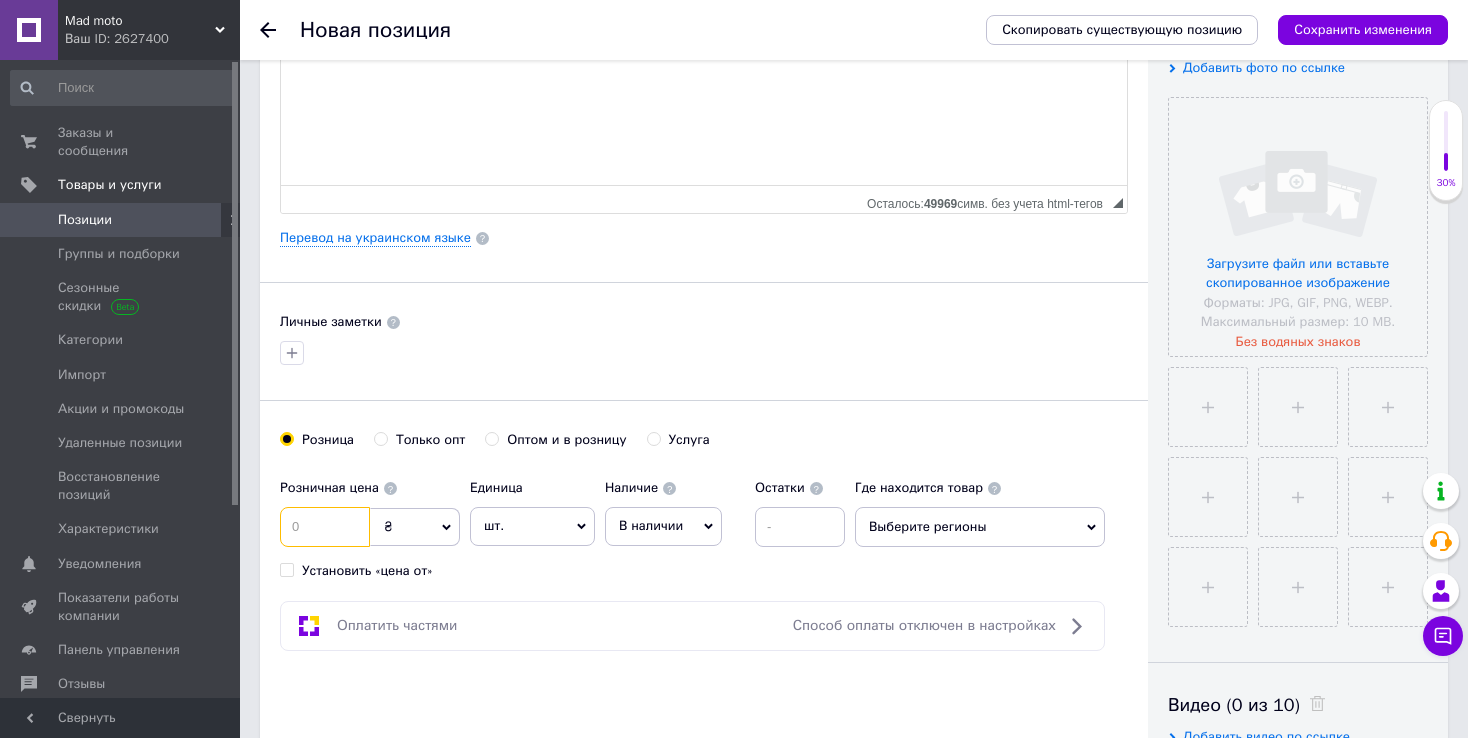 click at bounding box center [325, 527] 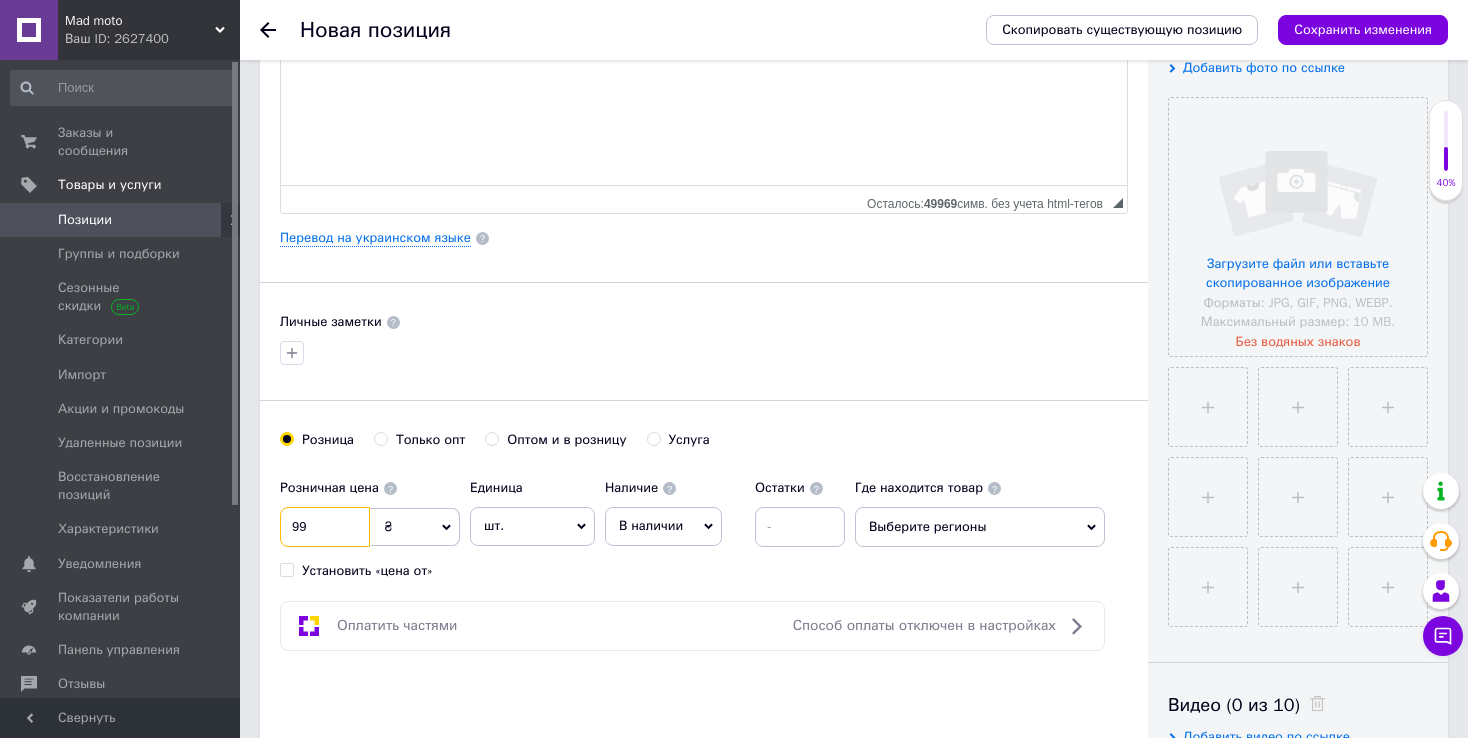 type on "99" 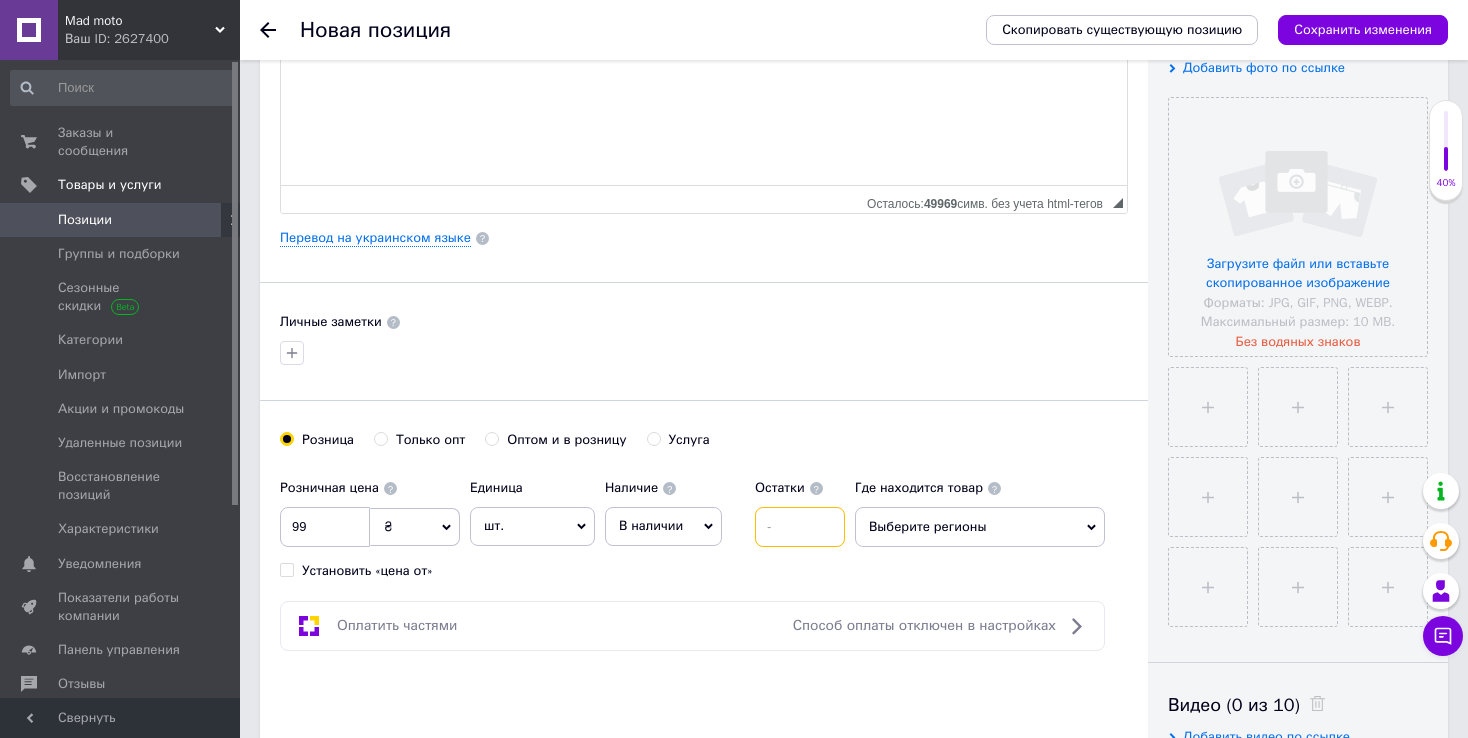click at bounding box center [800, 527] 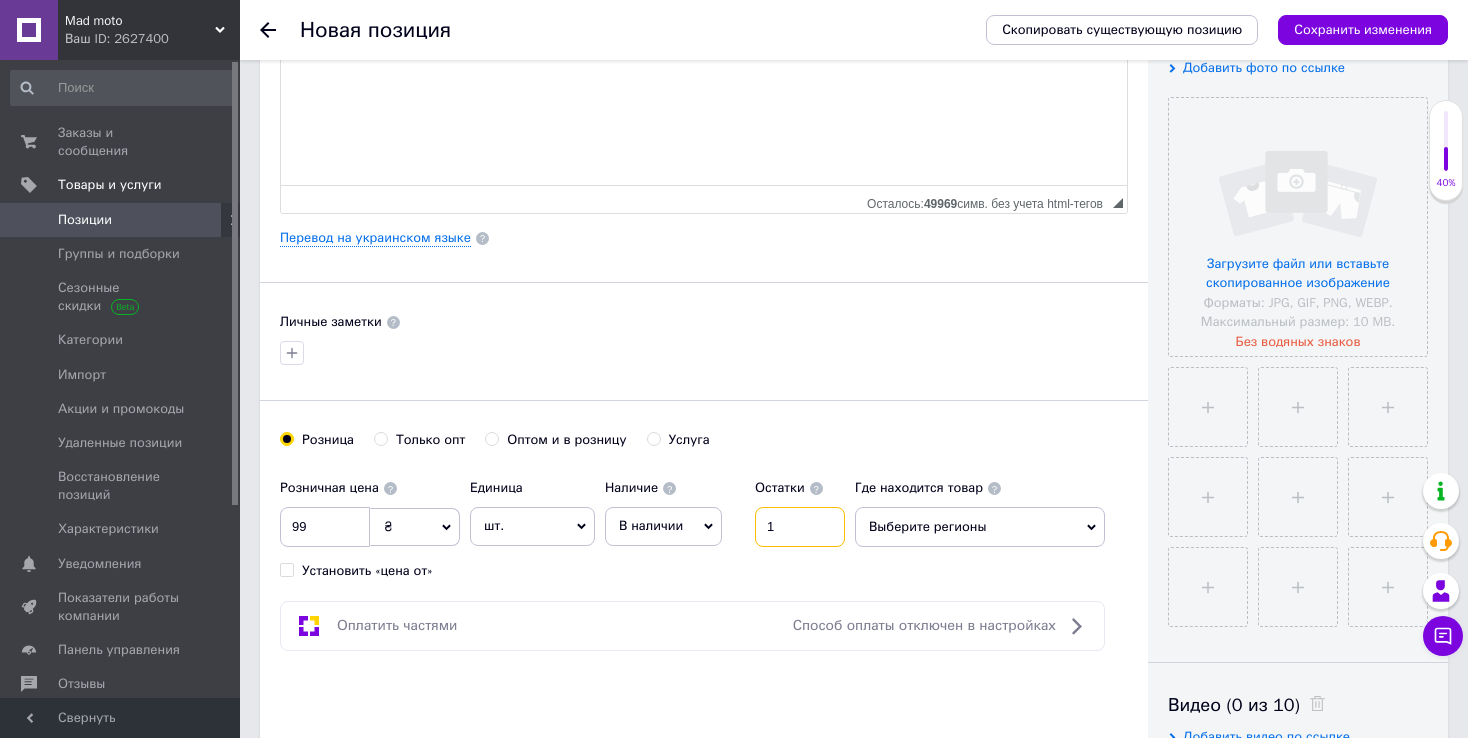 type on "1" 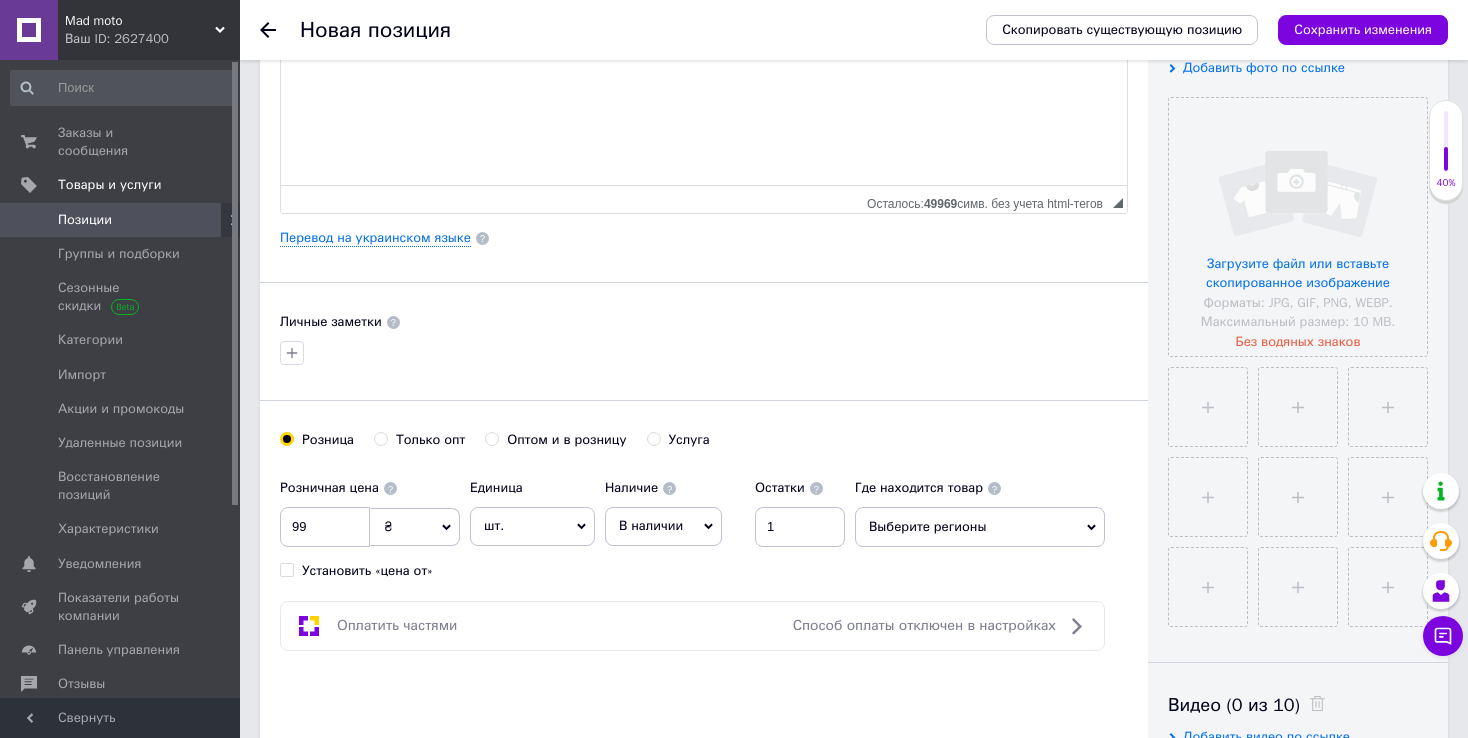 click on "Выберите регионы" at bounding box center [980, 527] 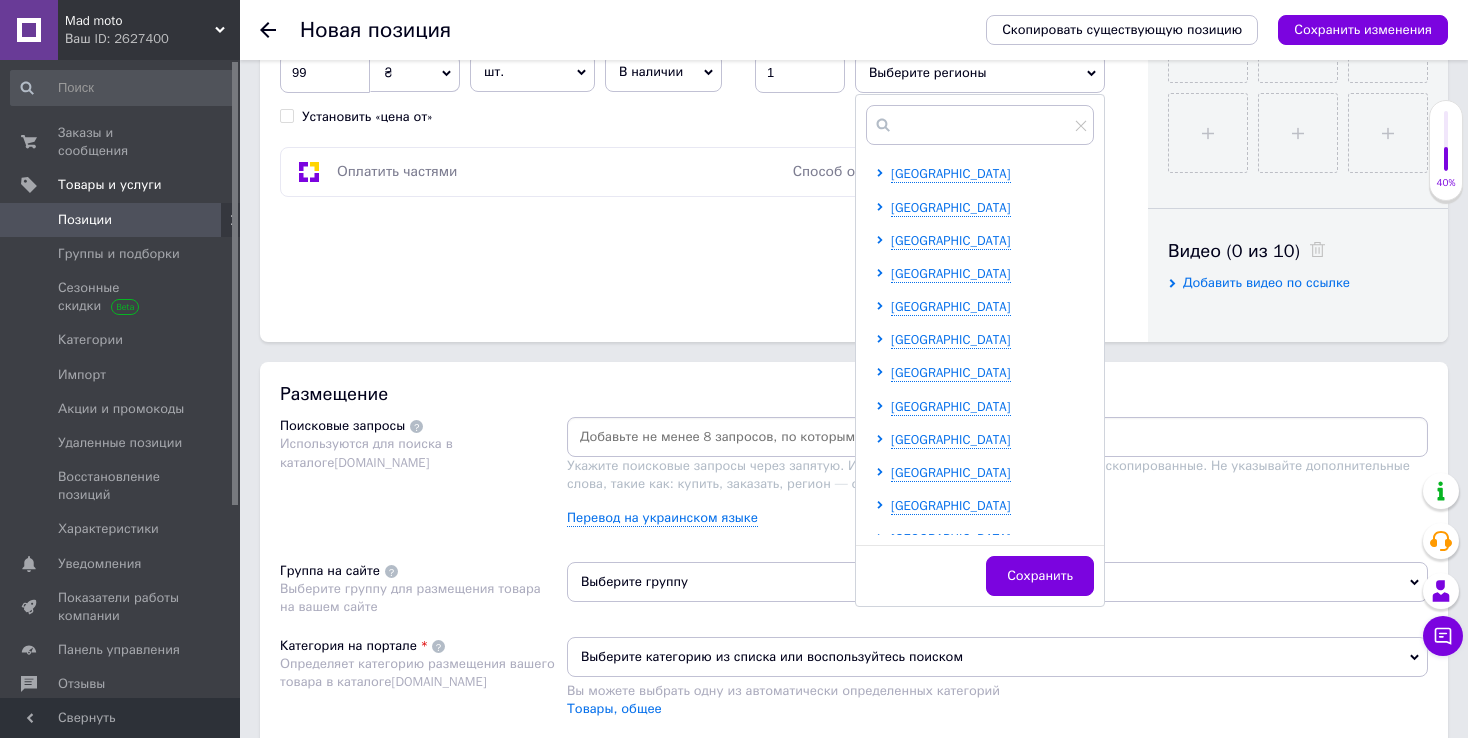 scroll, scrollTop: 900, scrollLeft: 0, axis: vertical 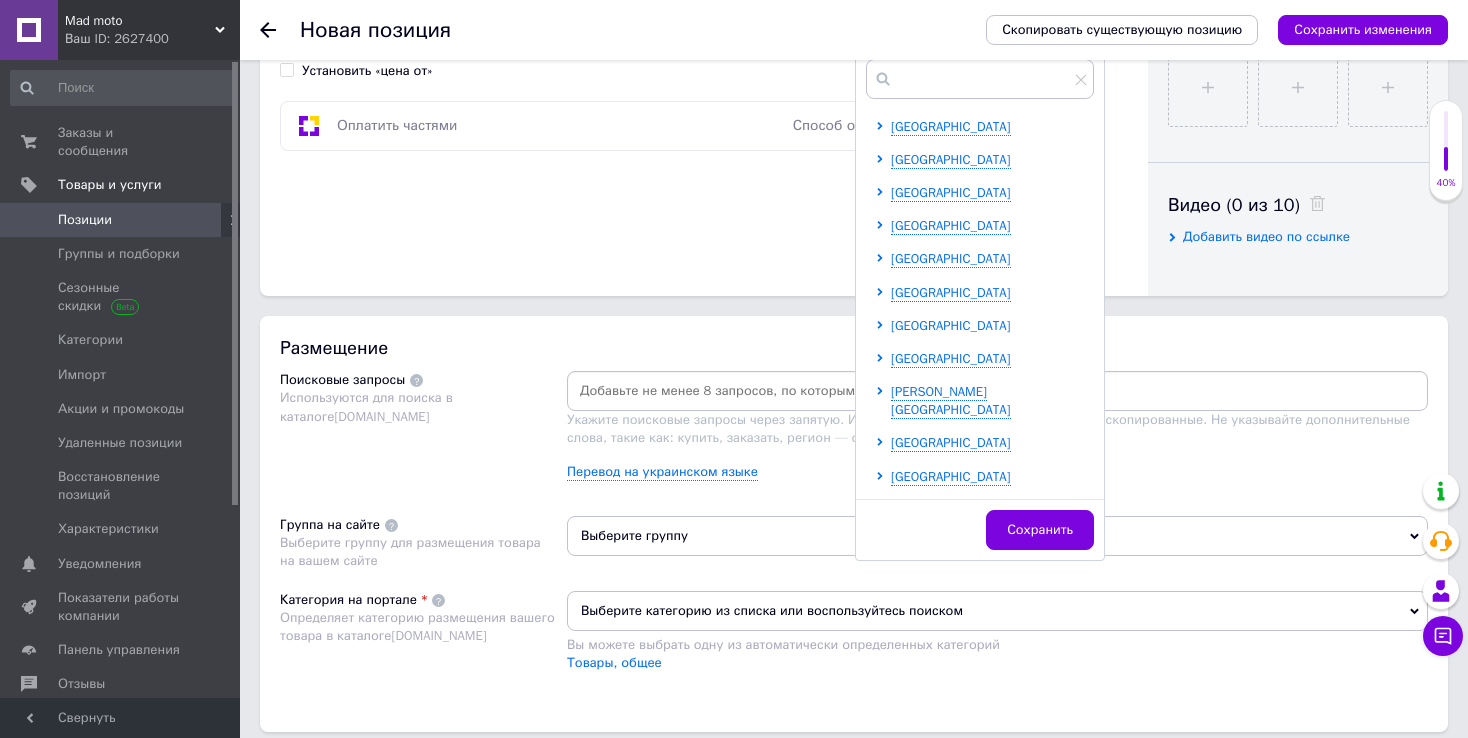click on "[GEOGRAPHIC_DATA]" at bounding box center [951, 325] 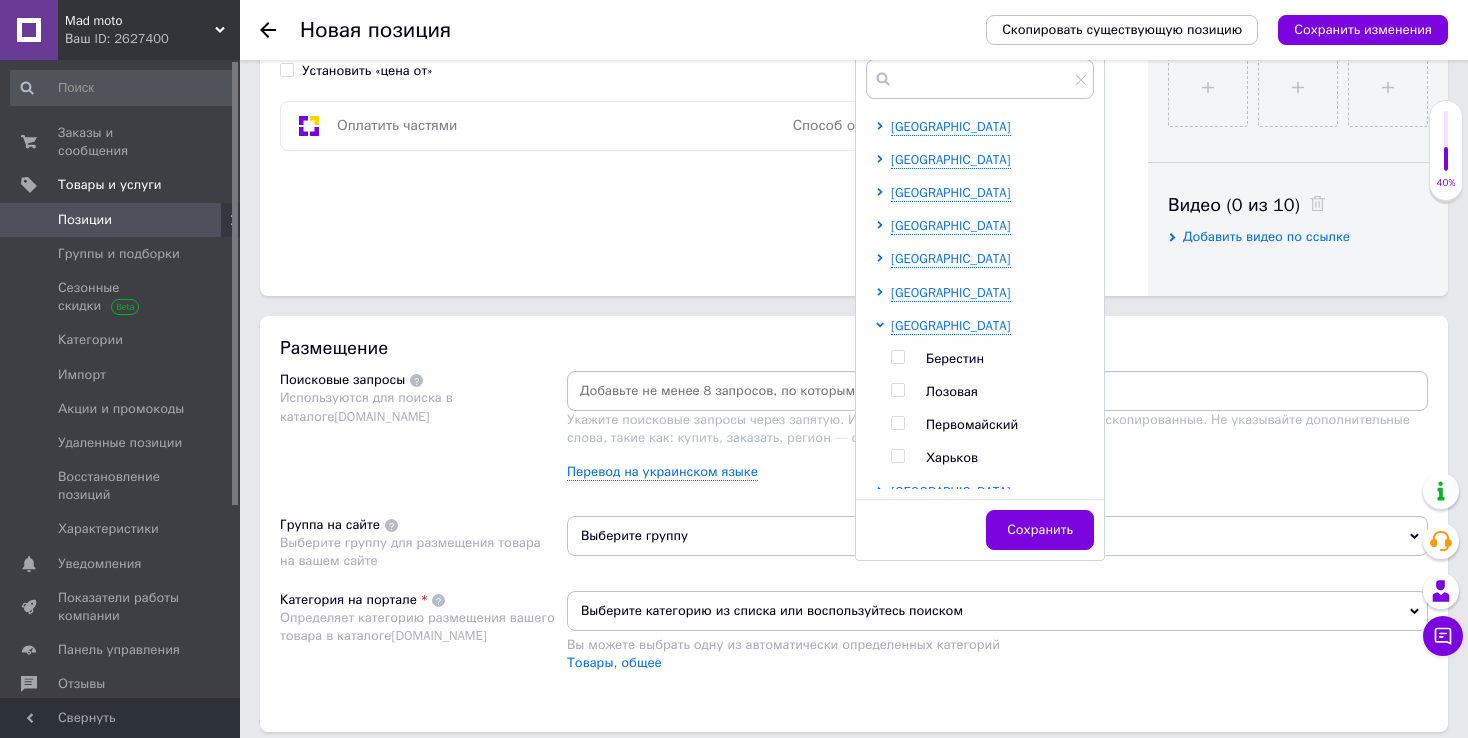 click on "Харьков" at bounding box center [952, 457] 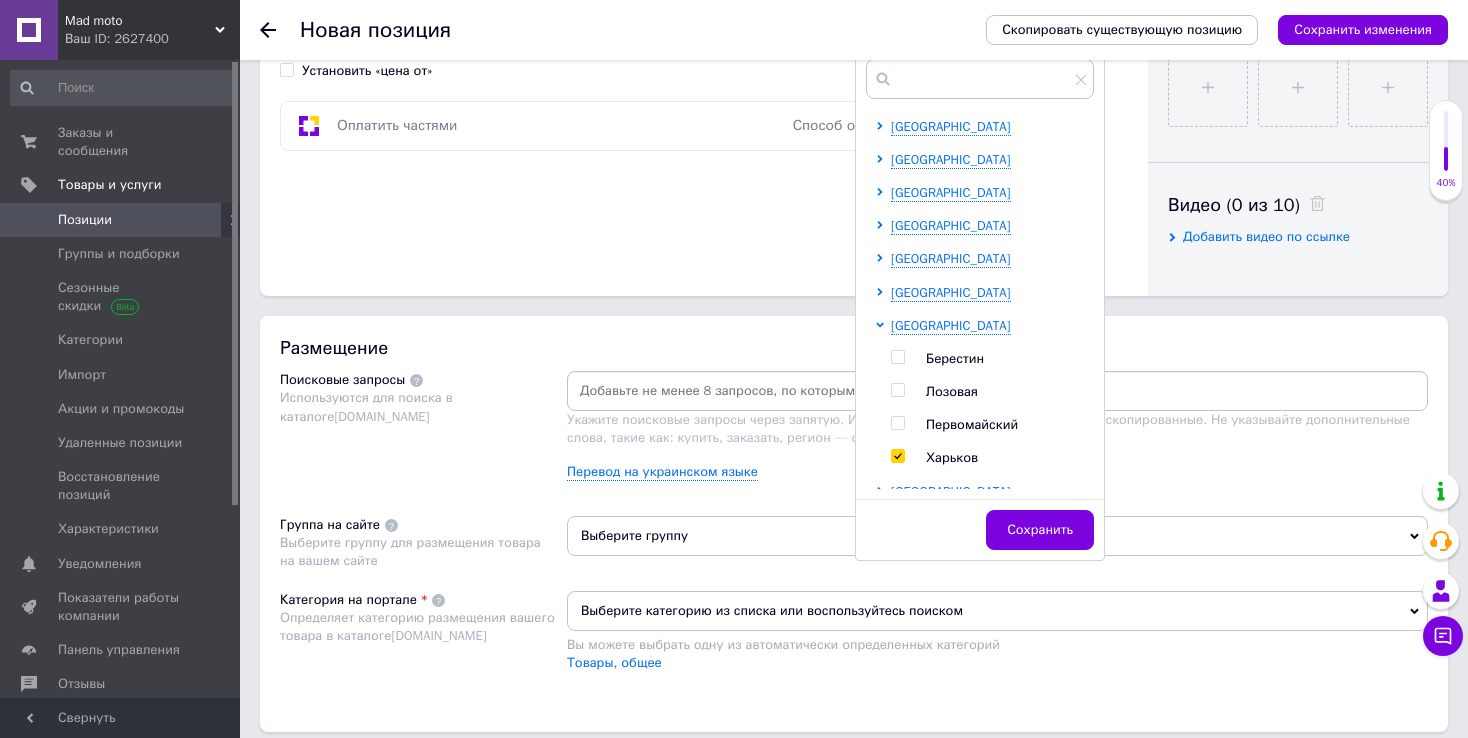 checkbox on "true" 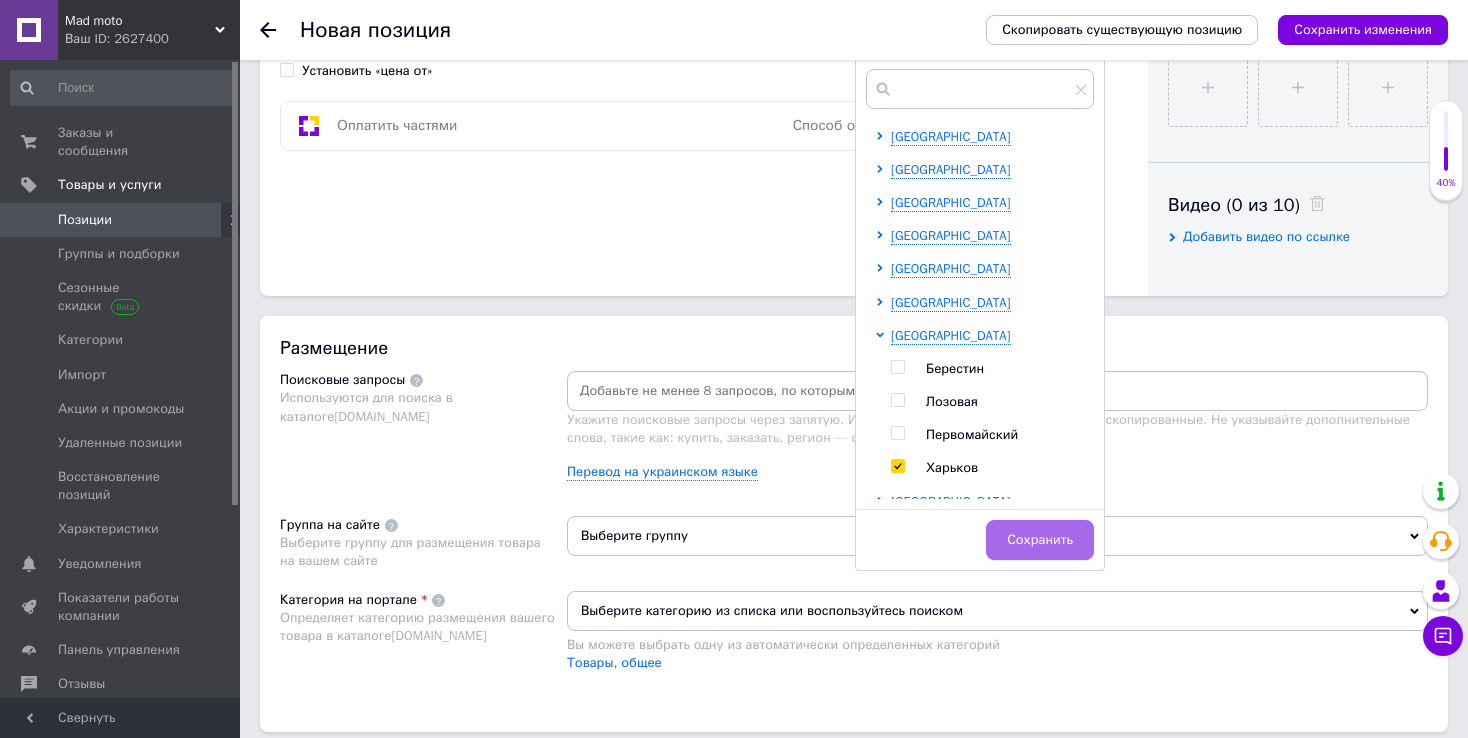 click on "Сохранить" at bounding box center (1040, 540) 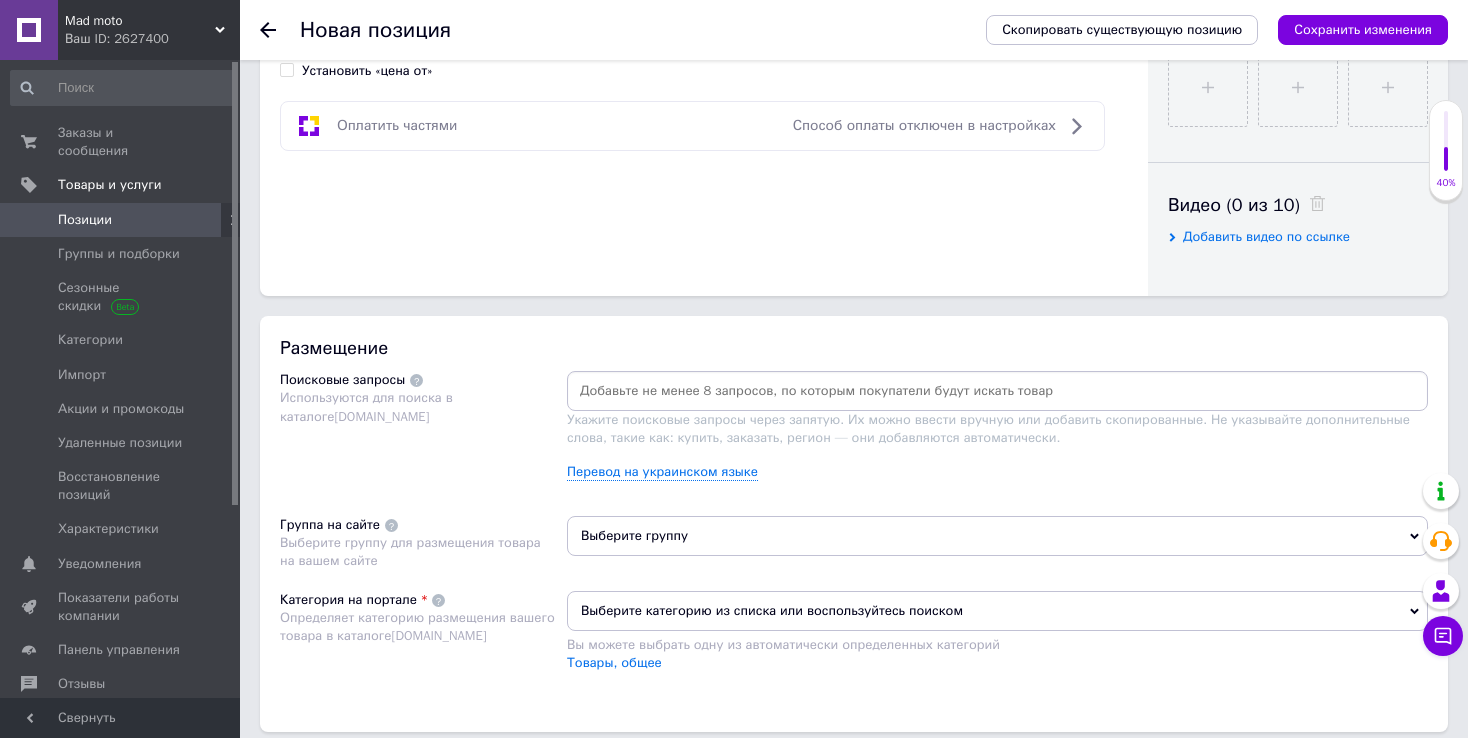 click at bounding box center (997, 391) 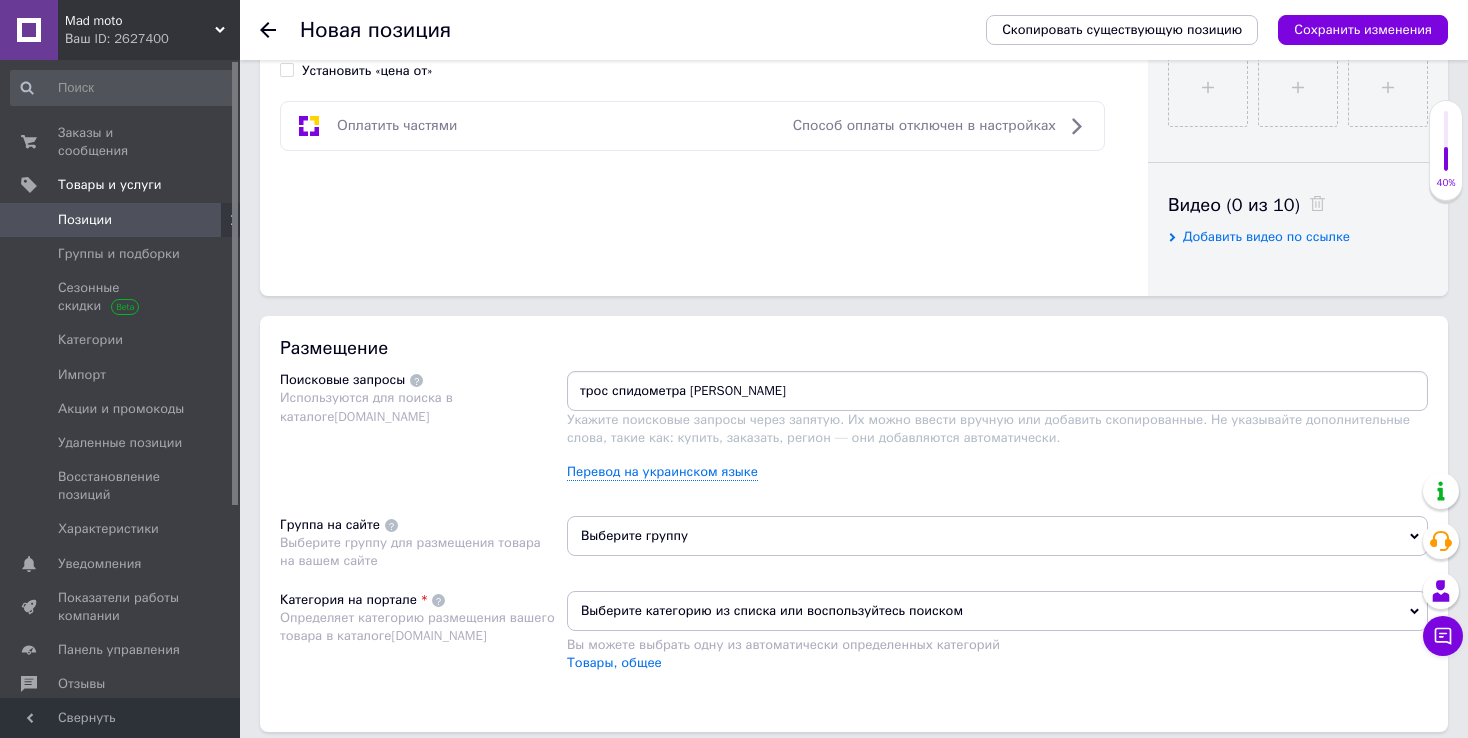 type on "трос спидометра [PERSON_NAME]" 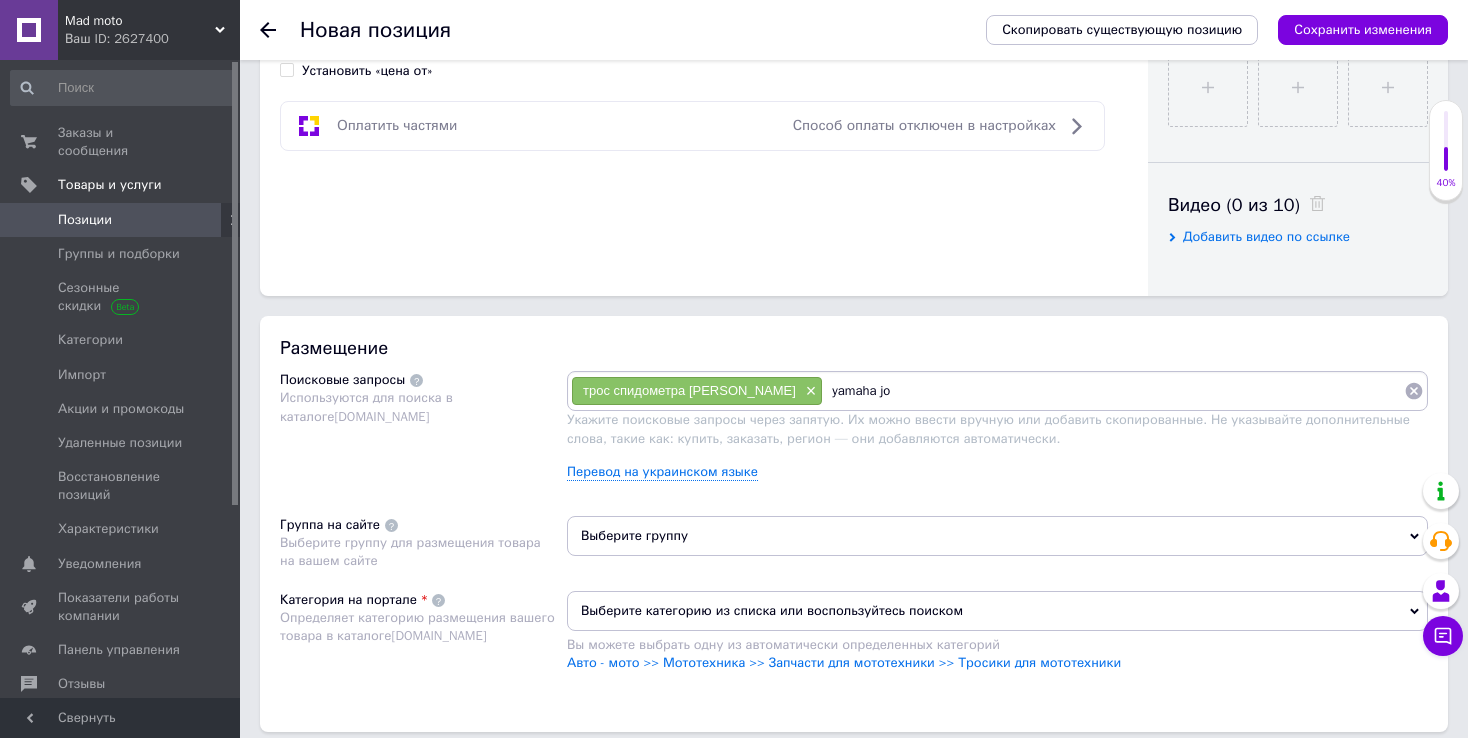 type on "yamaha jog" 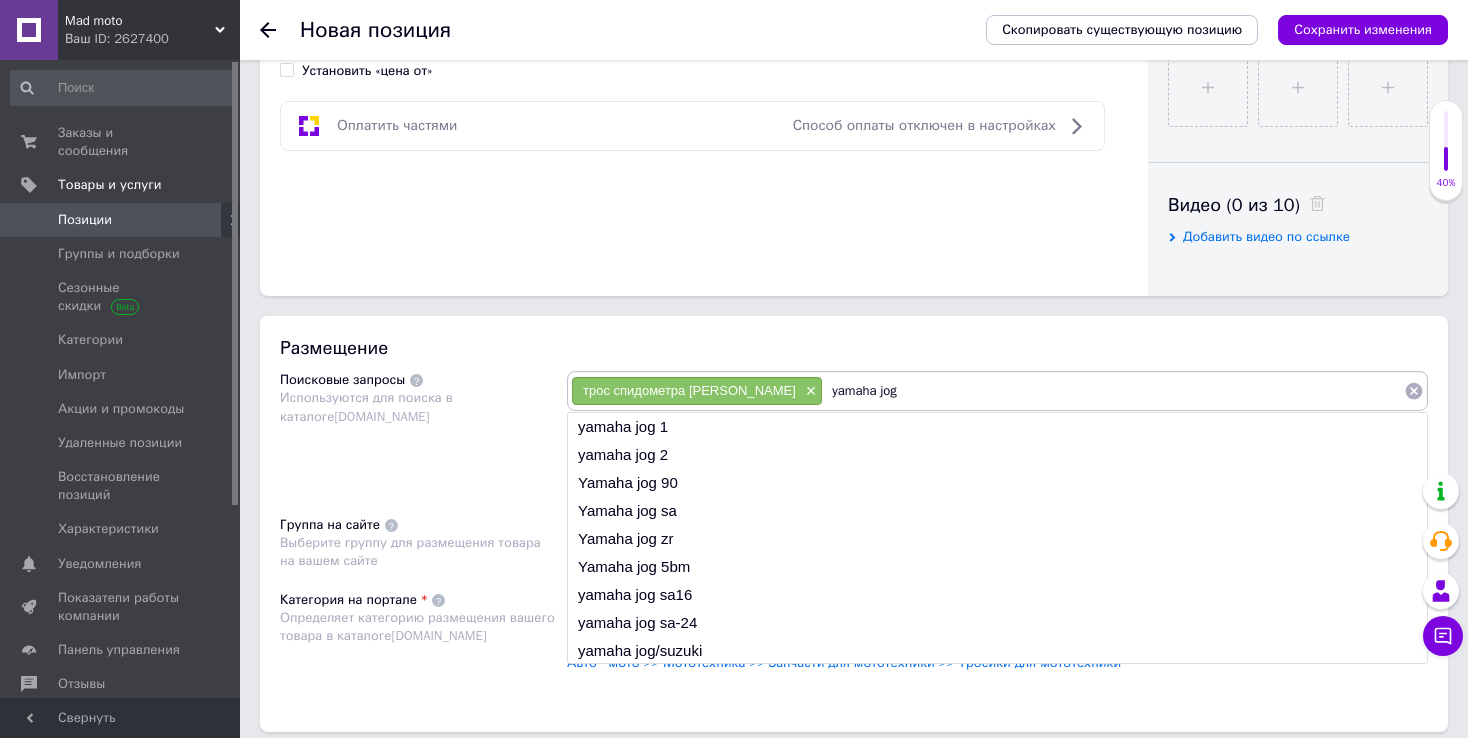 type 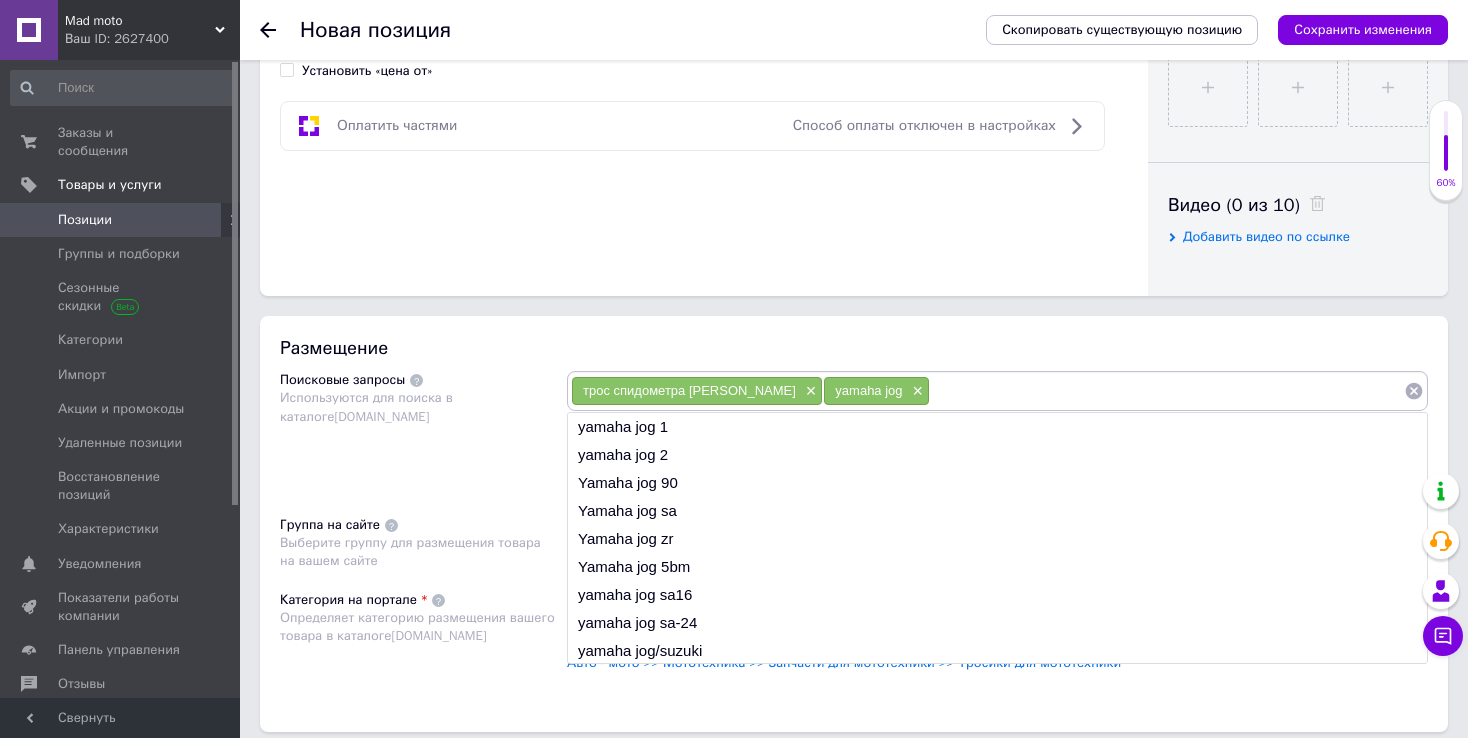 click on "Поисковые запросы Используются для поиска в каталоге  [DOMAIN_NAME]" at bounding box center [423, 433] 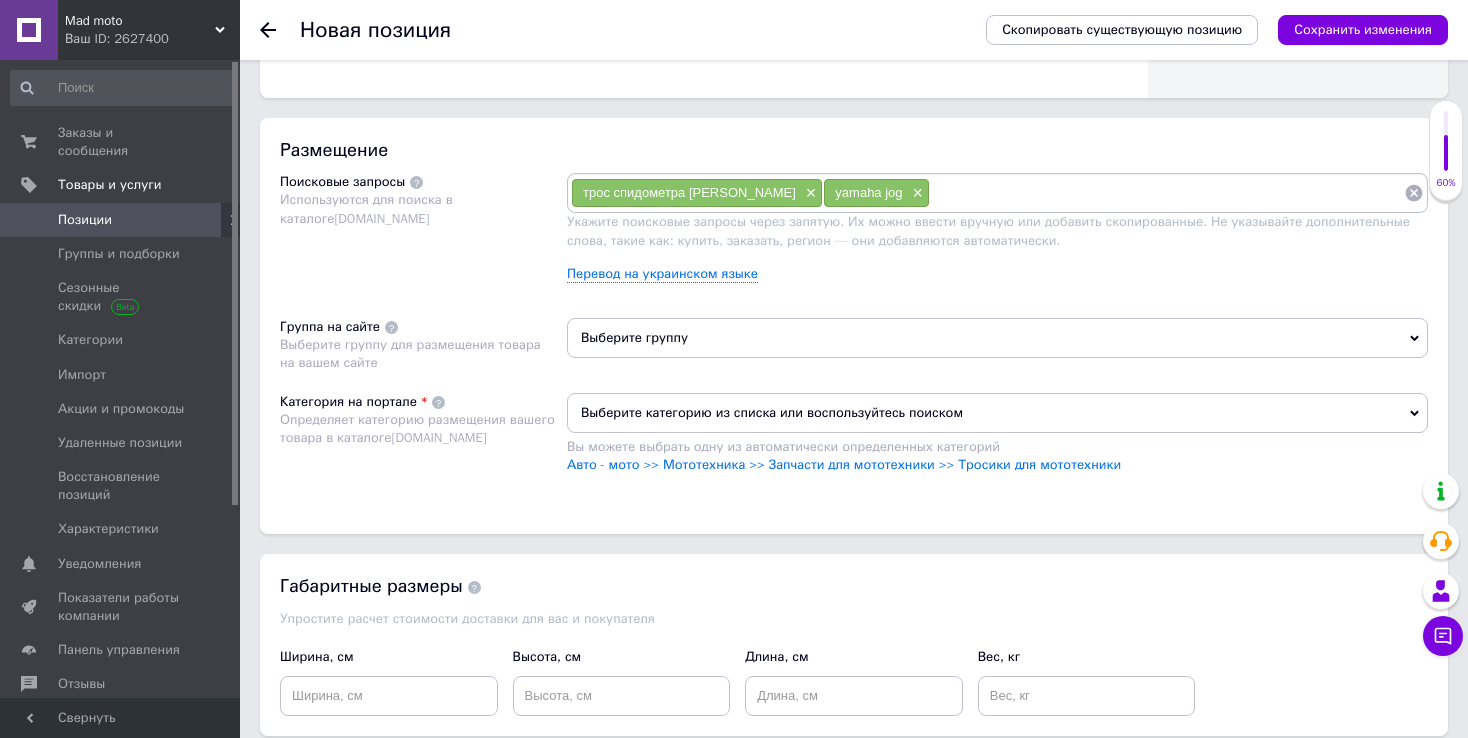 scroll, scrollTop: 1100, scrollLeft: 0, axis: vertical 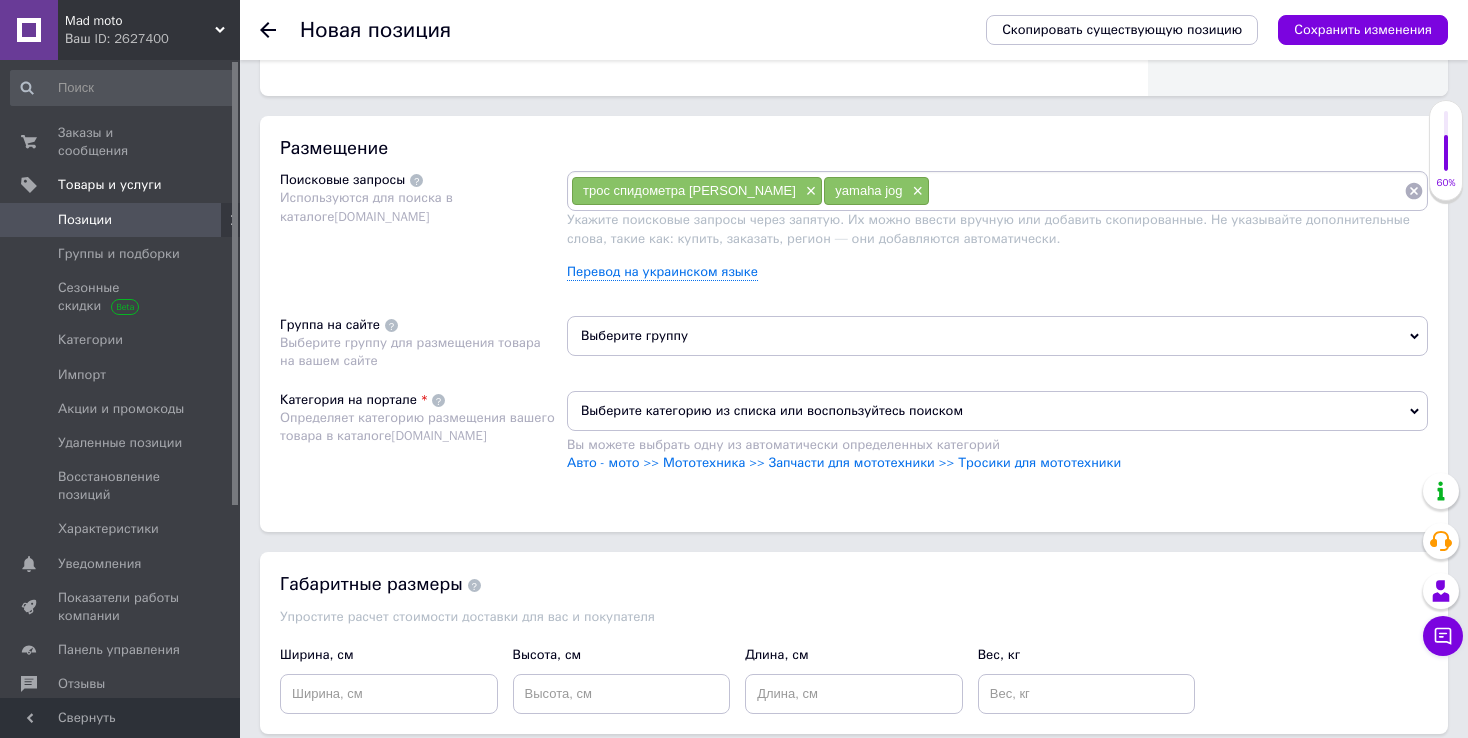 click on "Выберите группу" at bounding box center (997, 336) 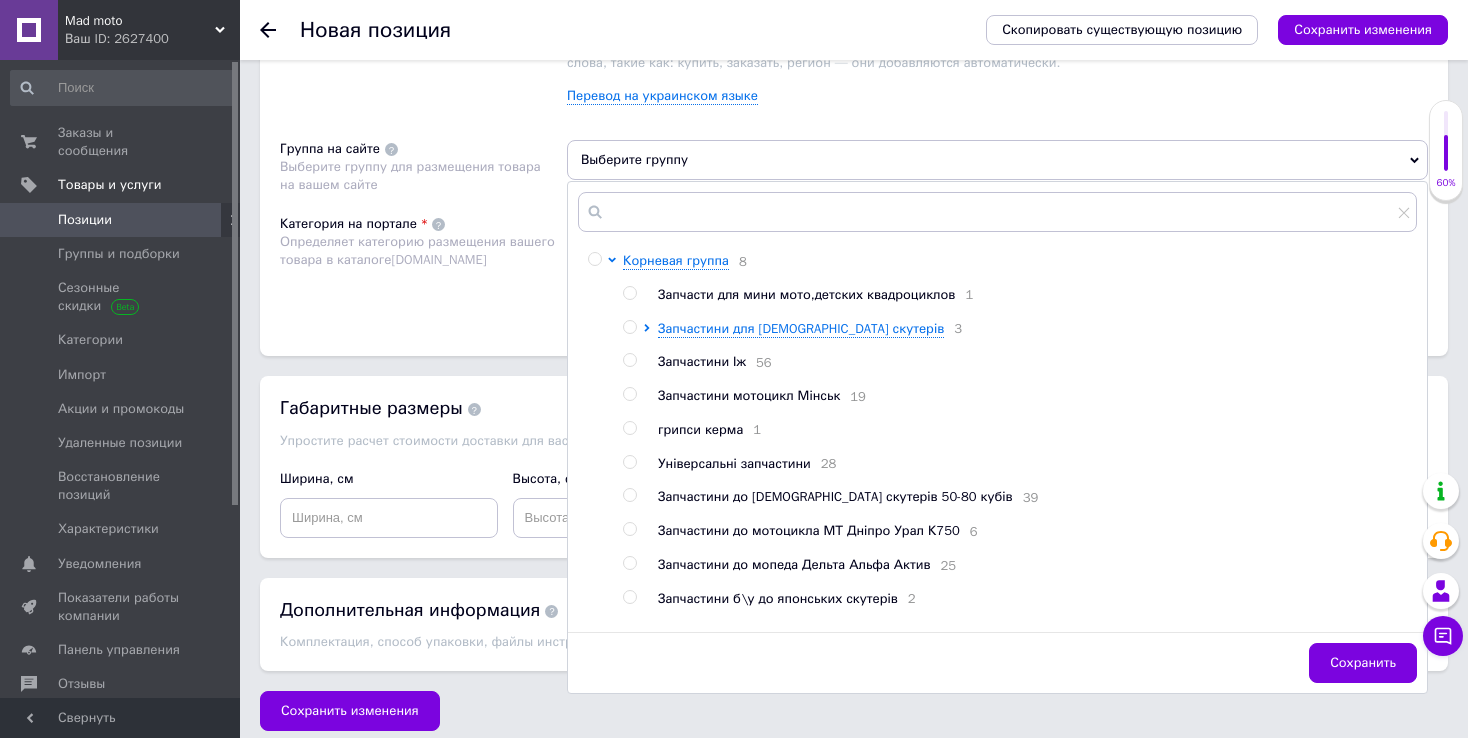scroll, scrollTop: 1284, scrollLeft: 0, axis: vertical 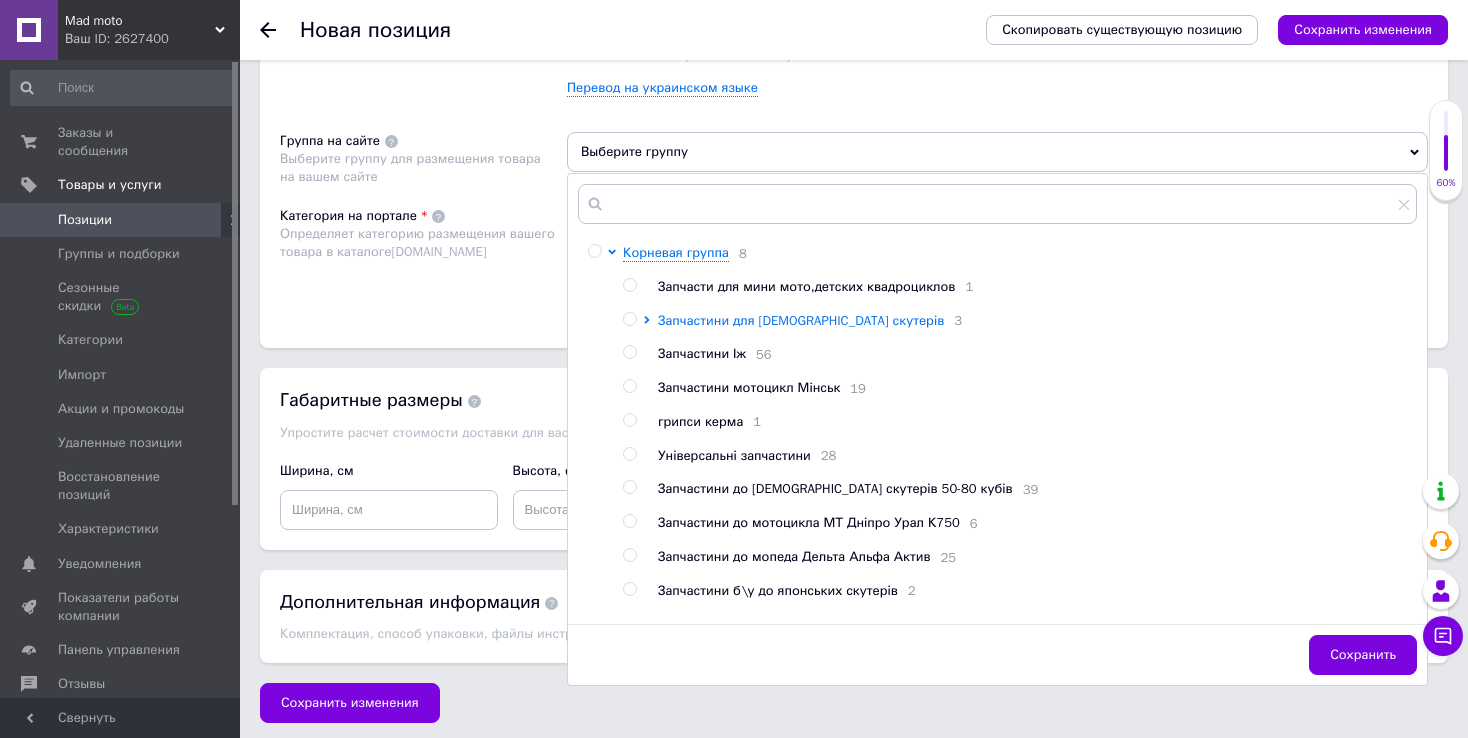 click on "Запчастини для [DEMOGRAPHIC_DATA] скутерів" at bounding box center [801, 320] 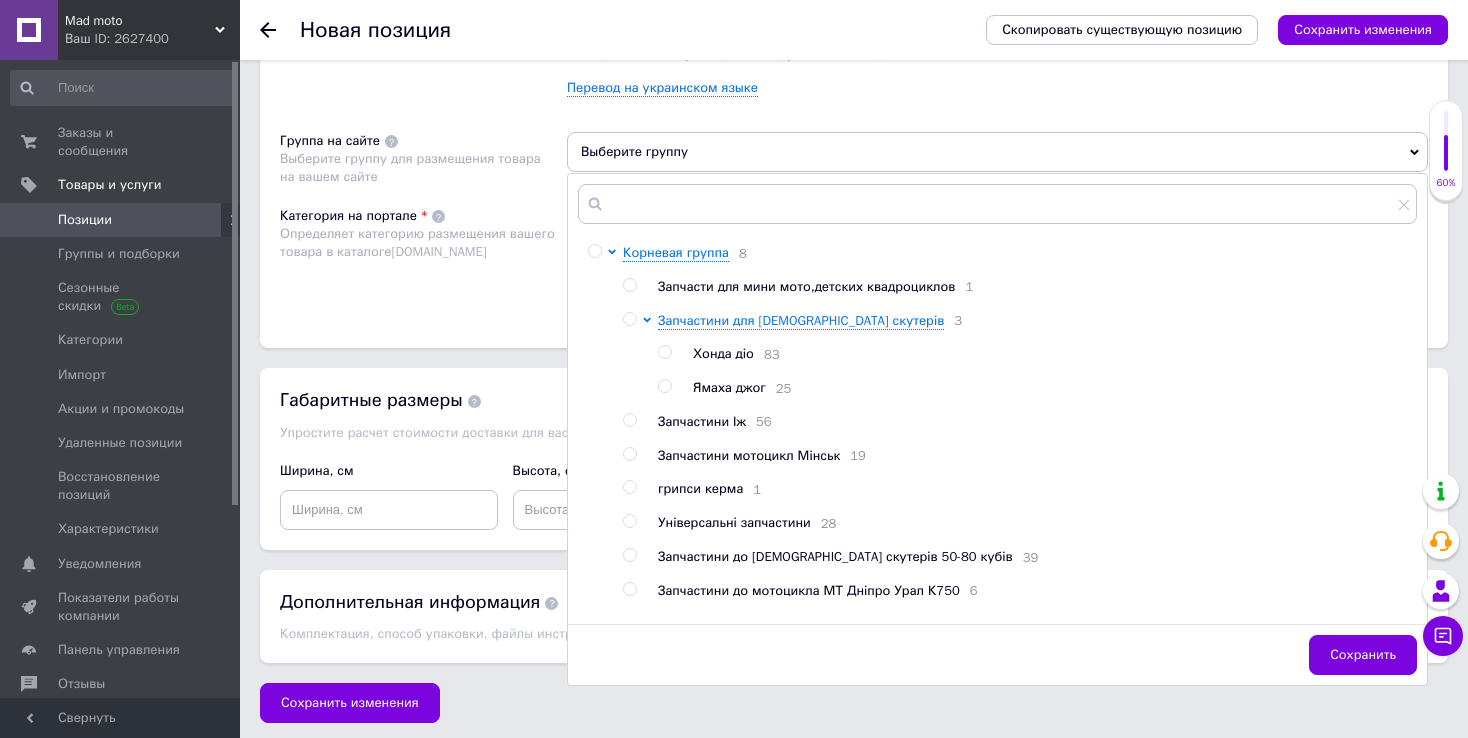 click on "Ямаха джог" at bounding box center (729, 387) 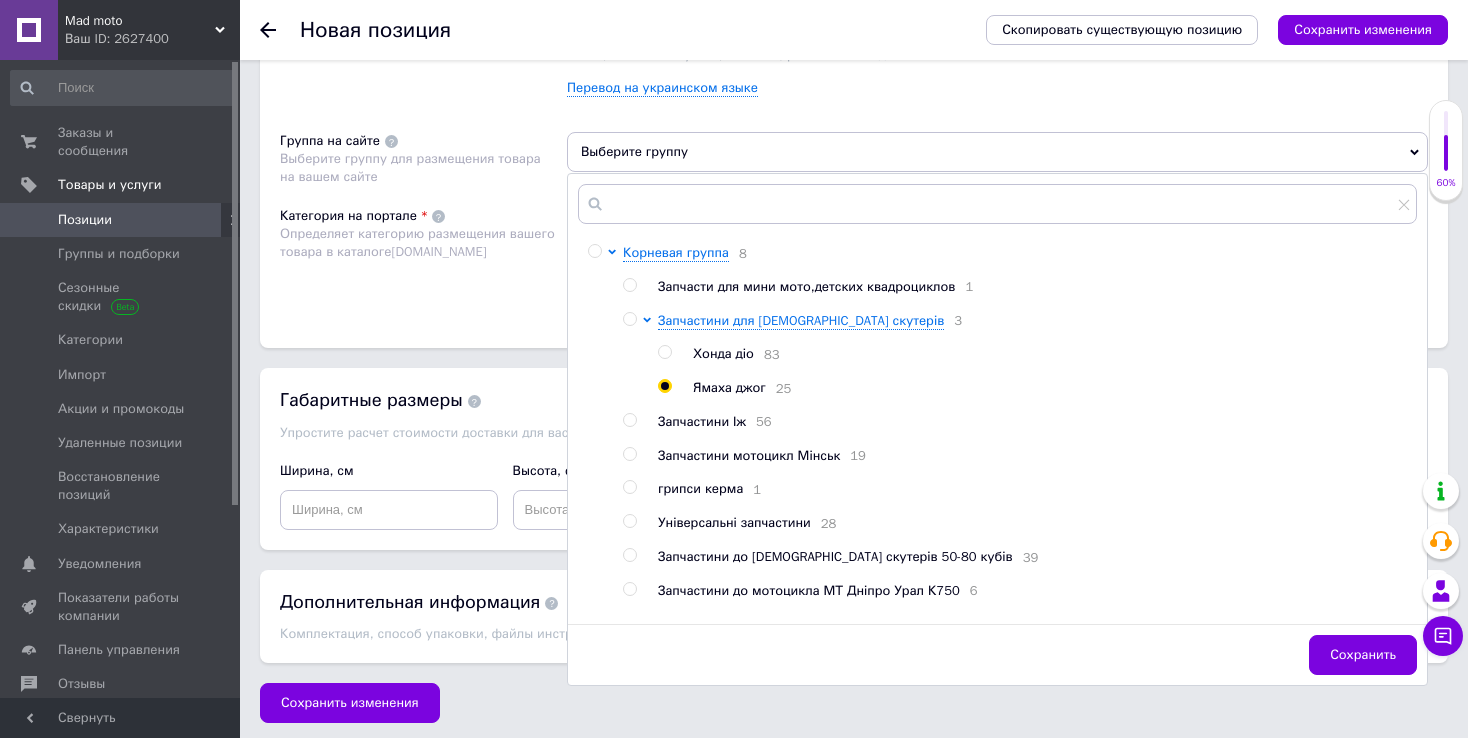 radio on "true" 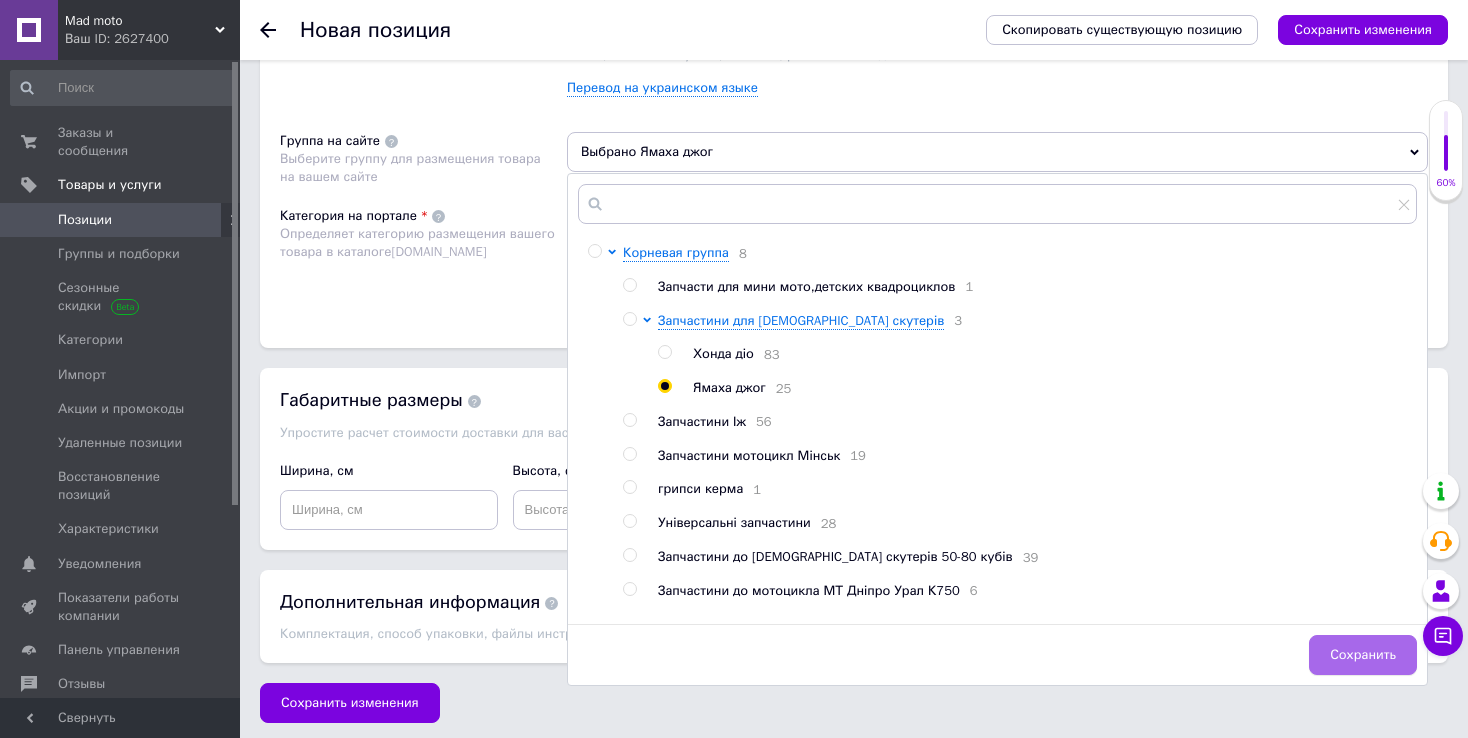 click on "Сохранить" at bounding box center (1363, 655) 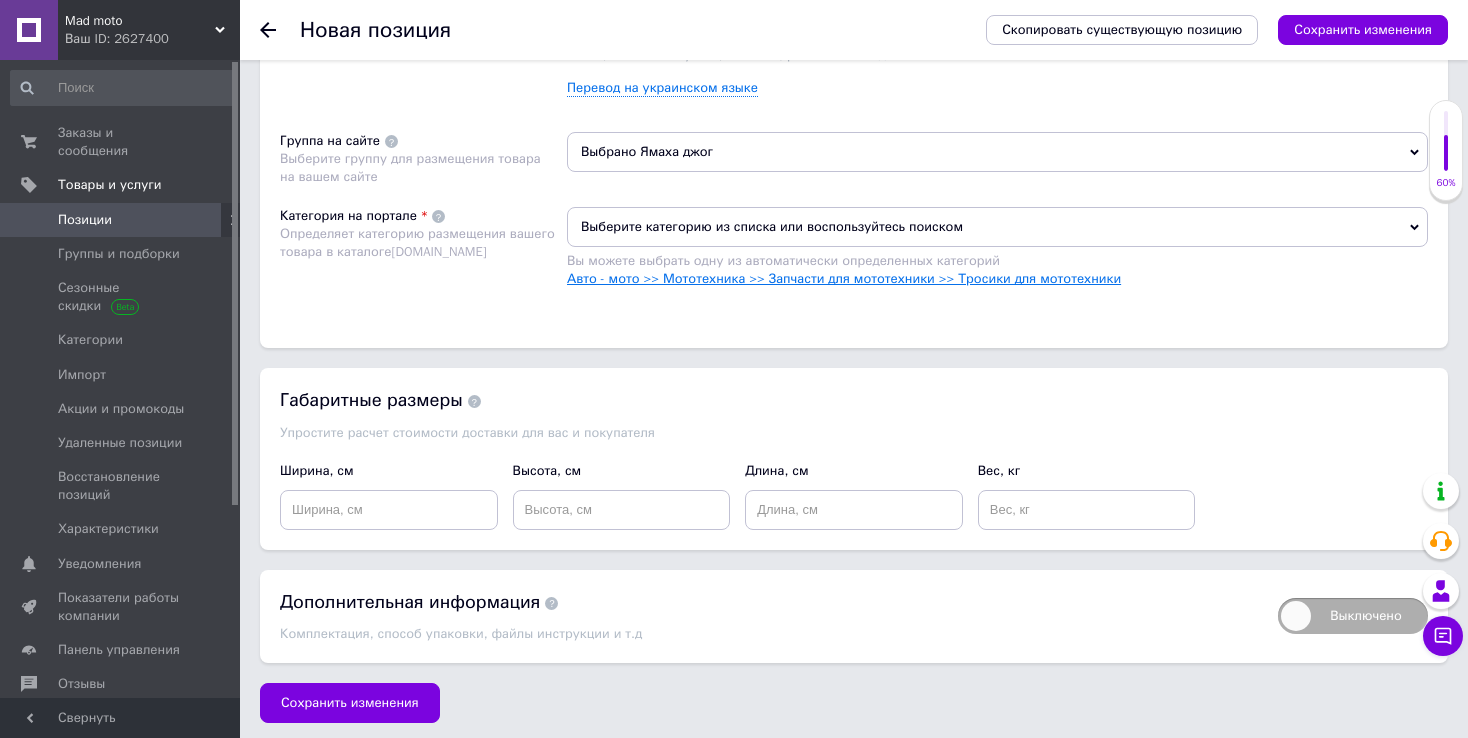 click on "Авто - мото >> Мототехника >> Запчасти для мототехники >> Тросики для мототехники" at bounding box center [844, 278] 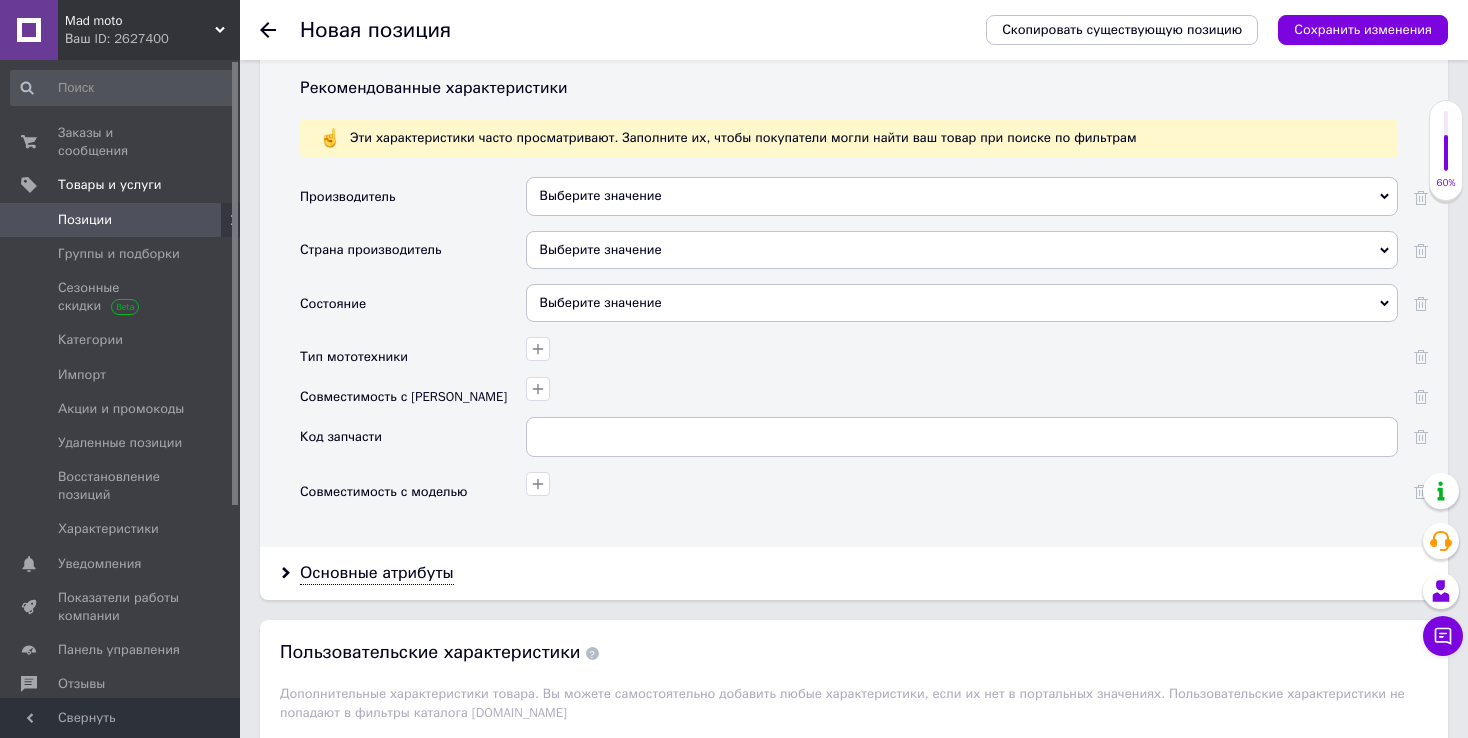 click on "Выберите значение" at bounding box center [962, 303] 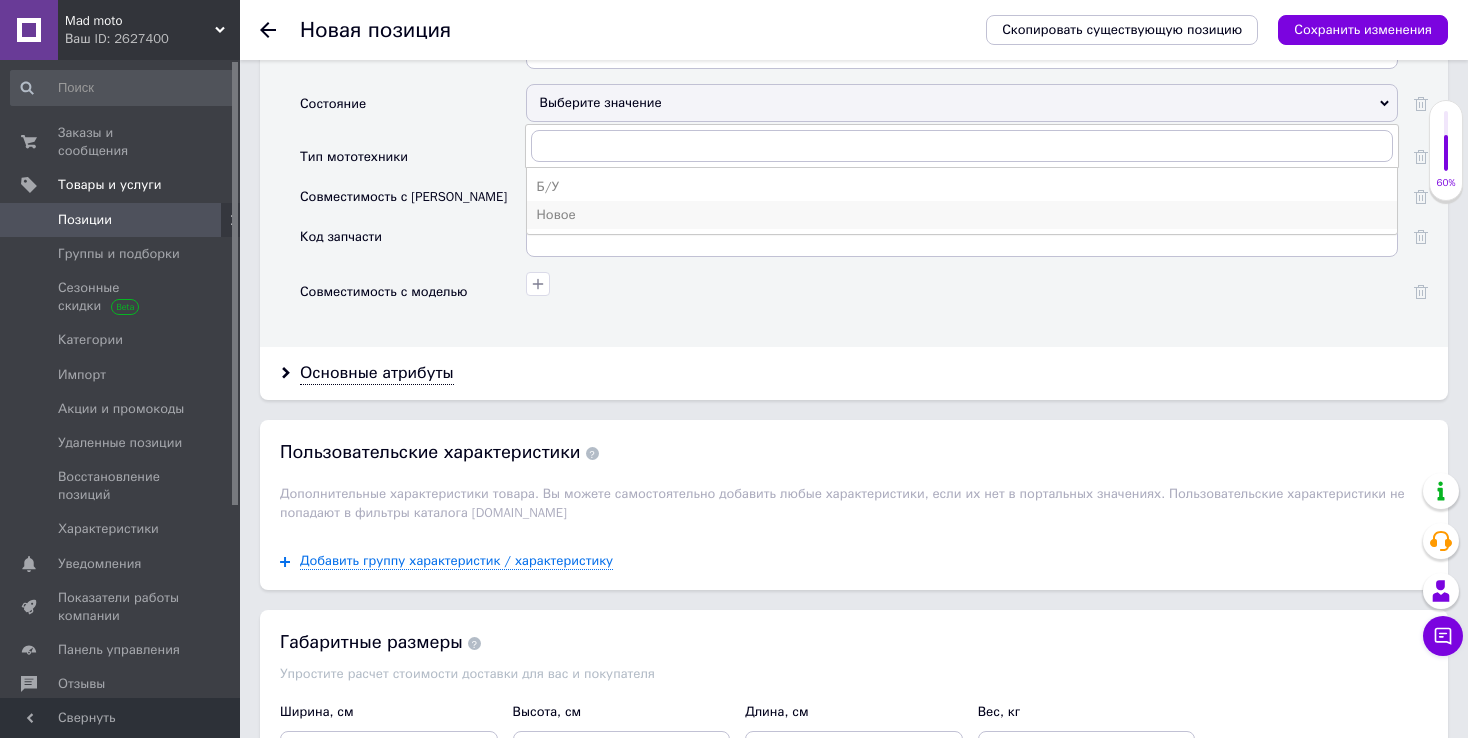 click on "Новое" at bounding box center [962, 215] 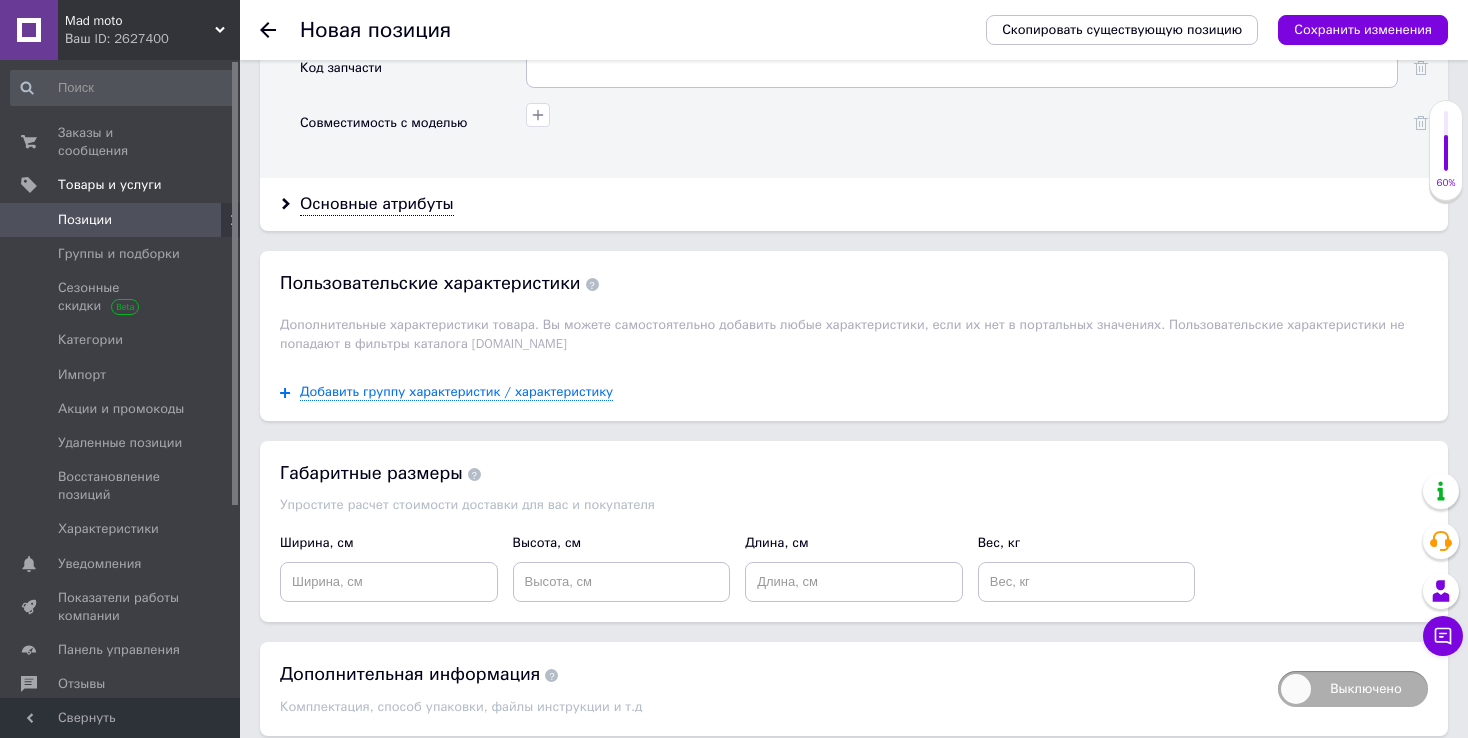 scroll, scrollTop: 2124, scrollLeft: 0, axis: vertical 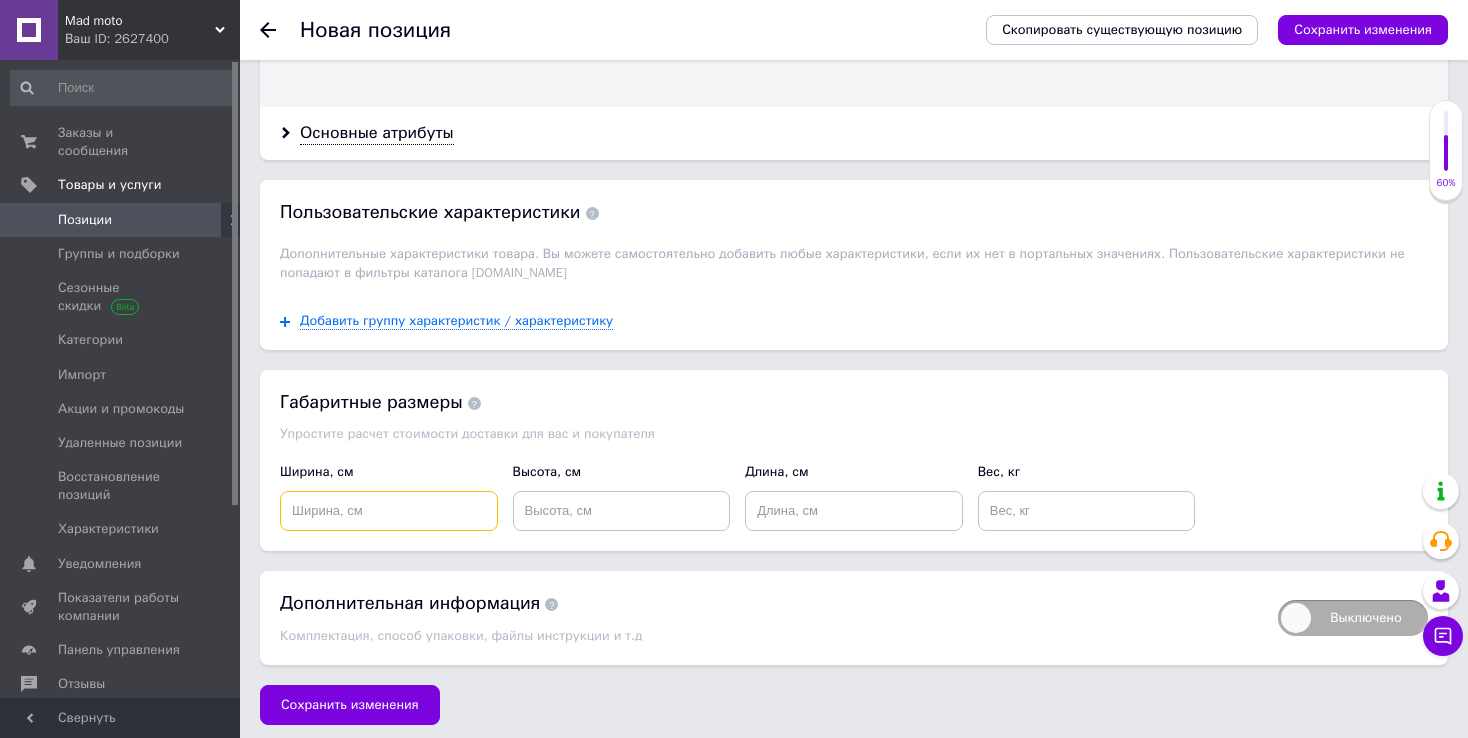 click at bounding box center (389, 511) 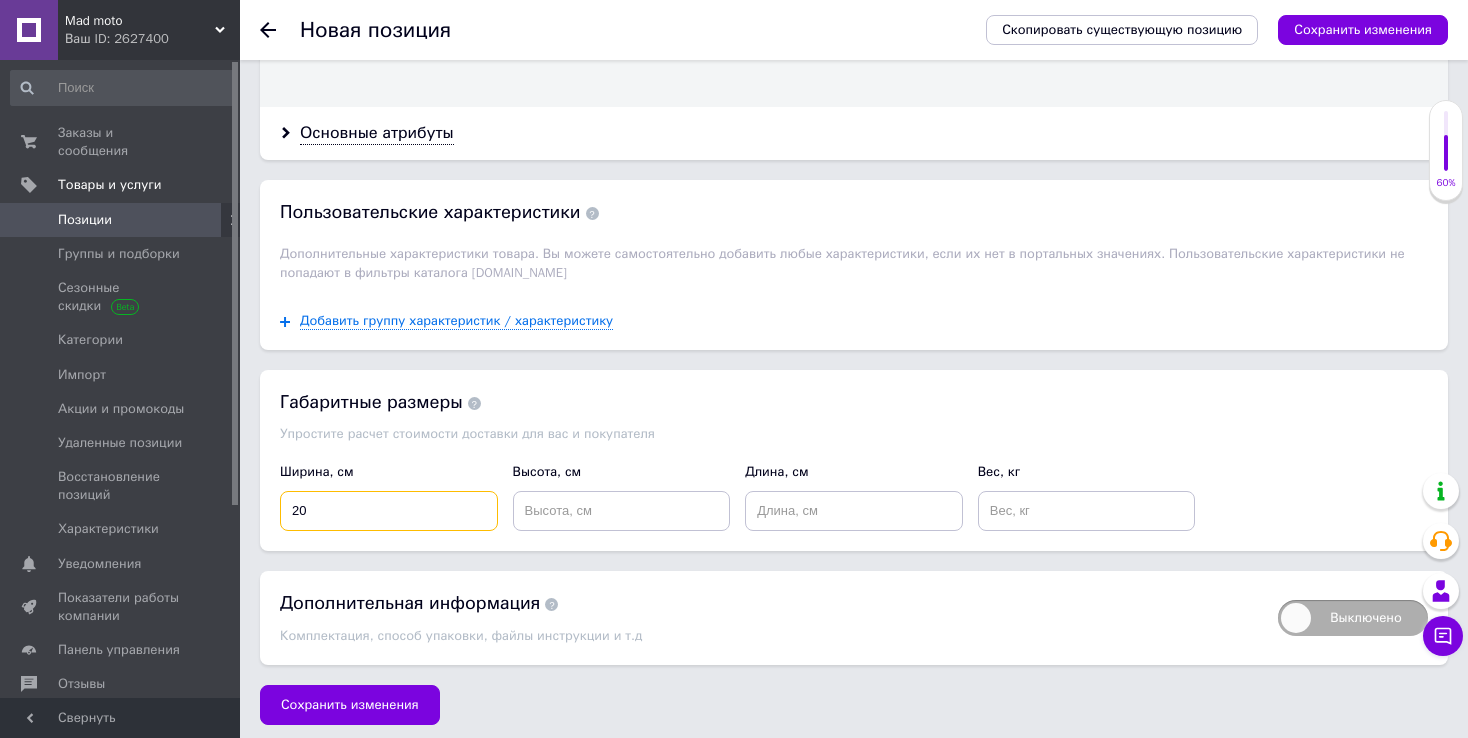 type on "20" 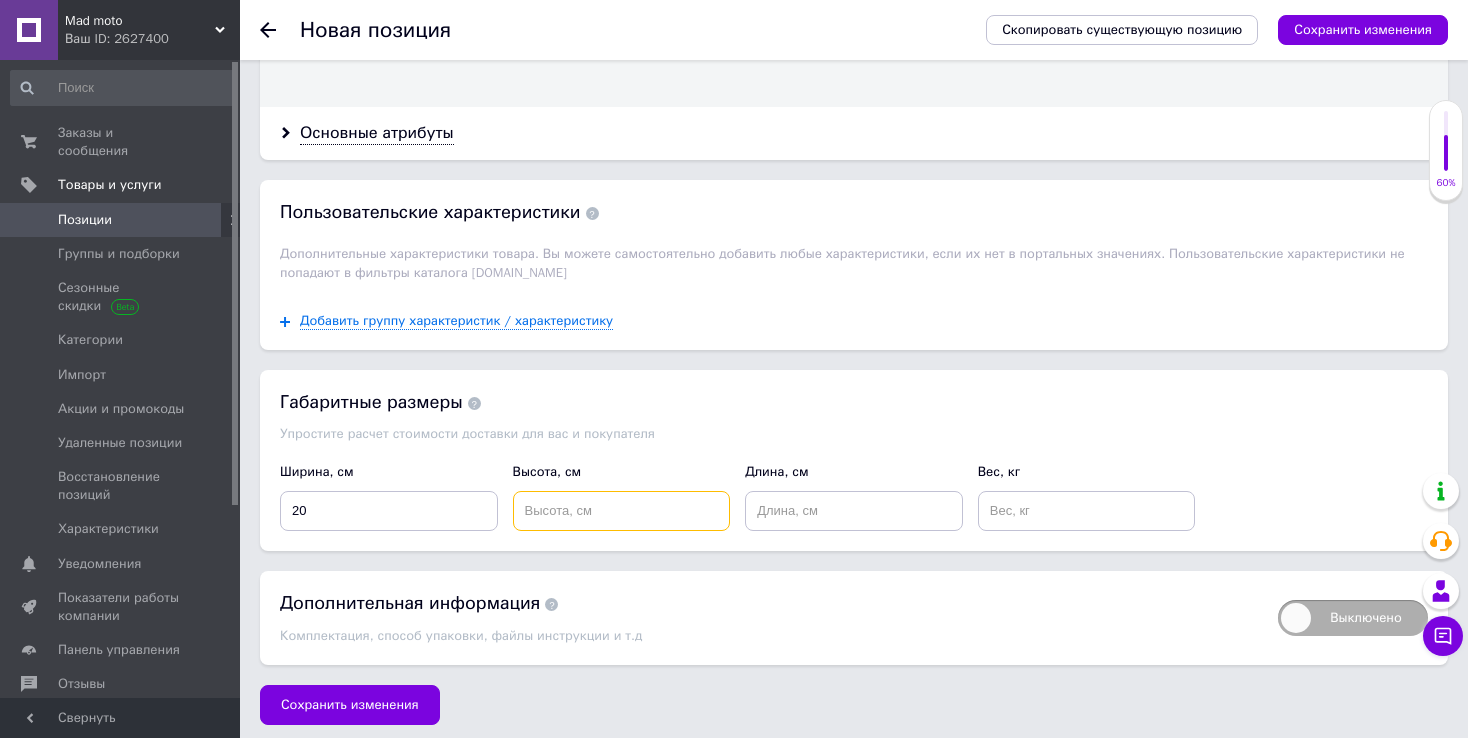 click at bounding box center (622, 511) 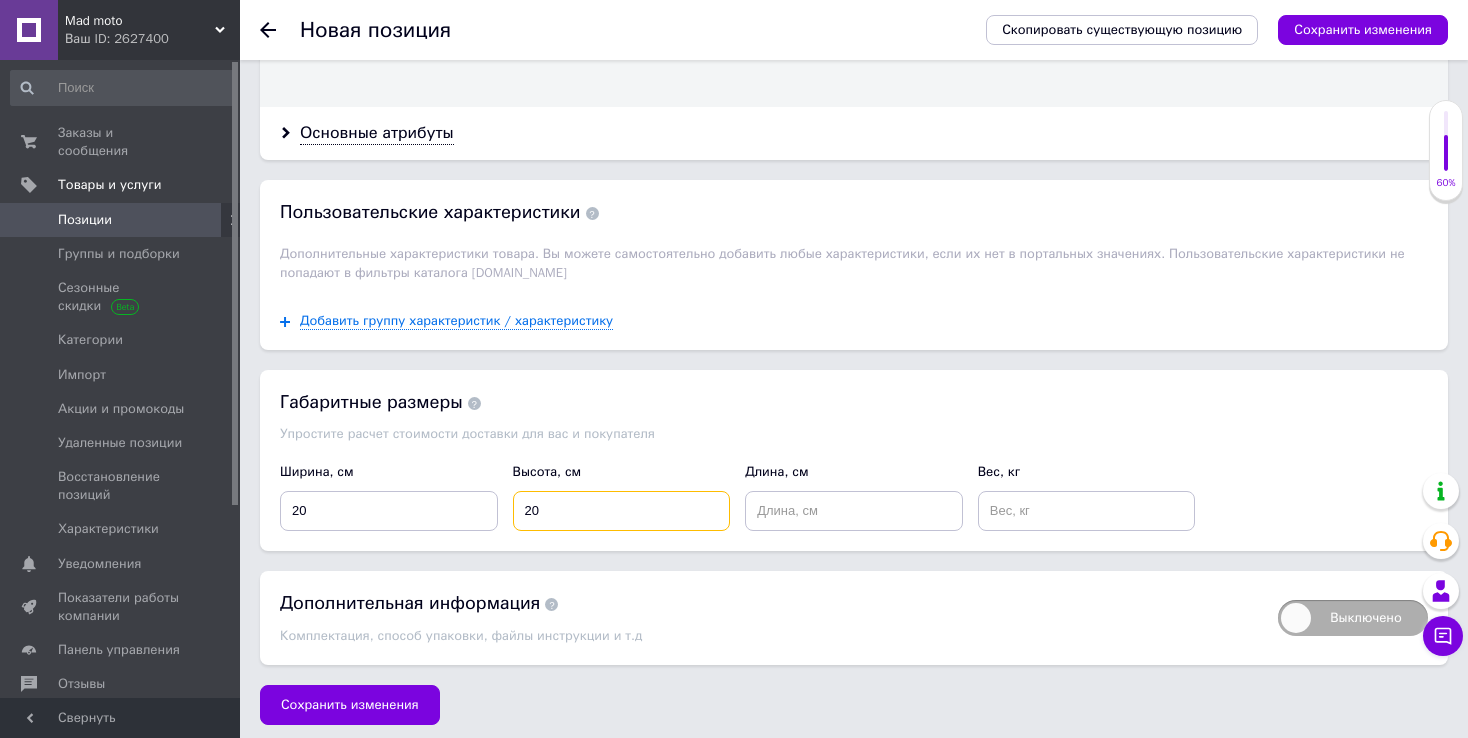 type on "20" 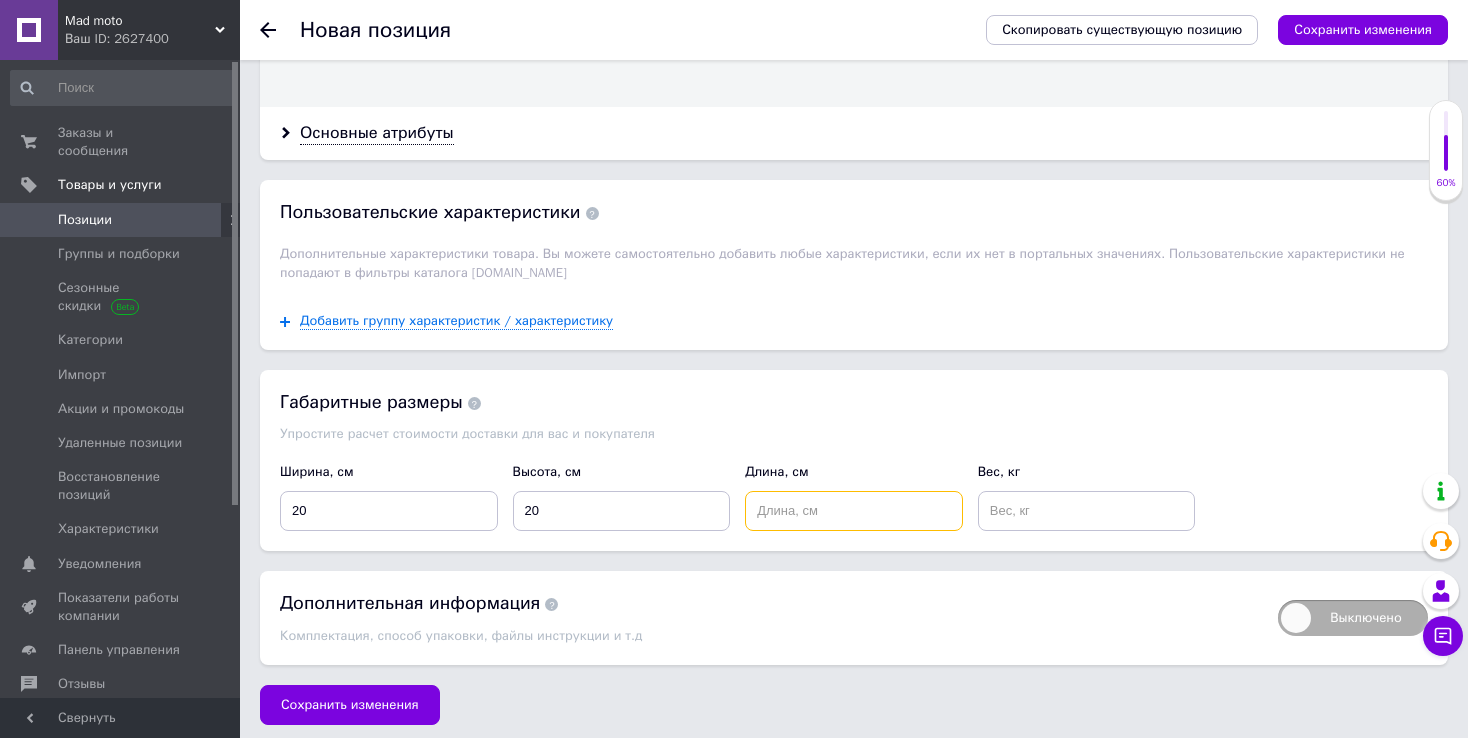 click at bounding box center (854, 511) 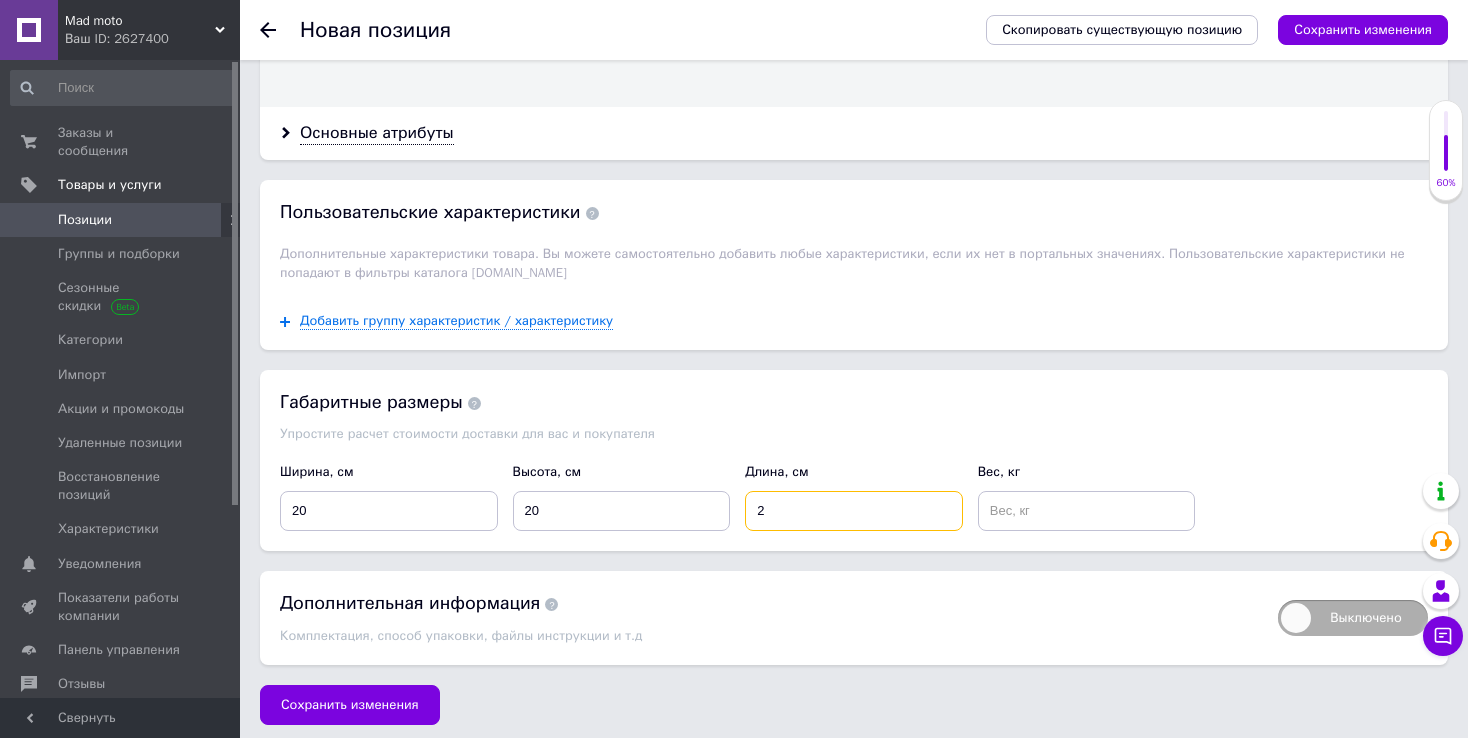 type on "2" 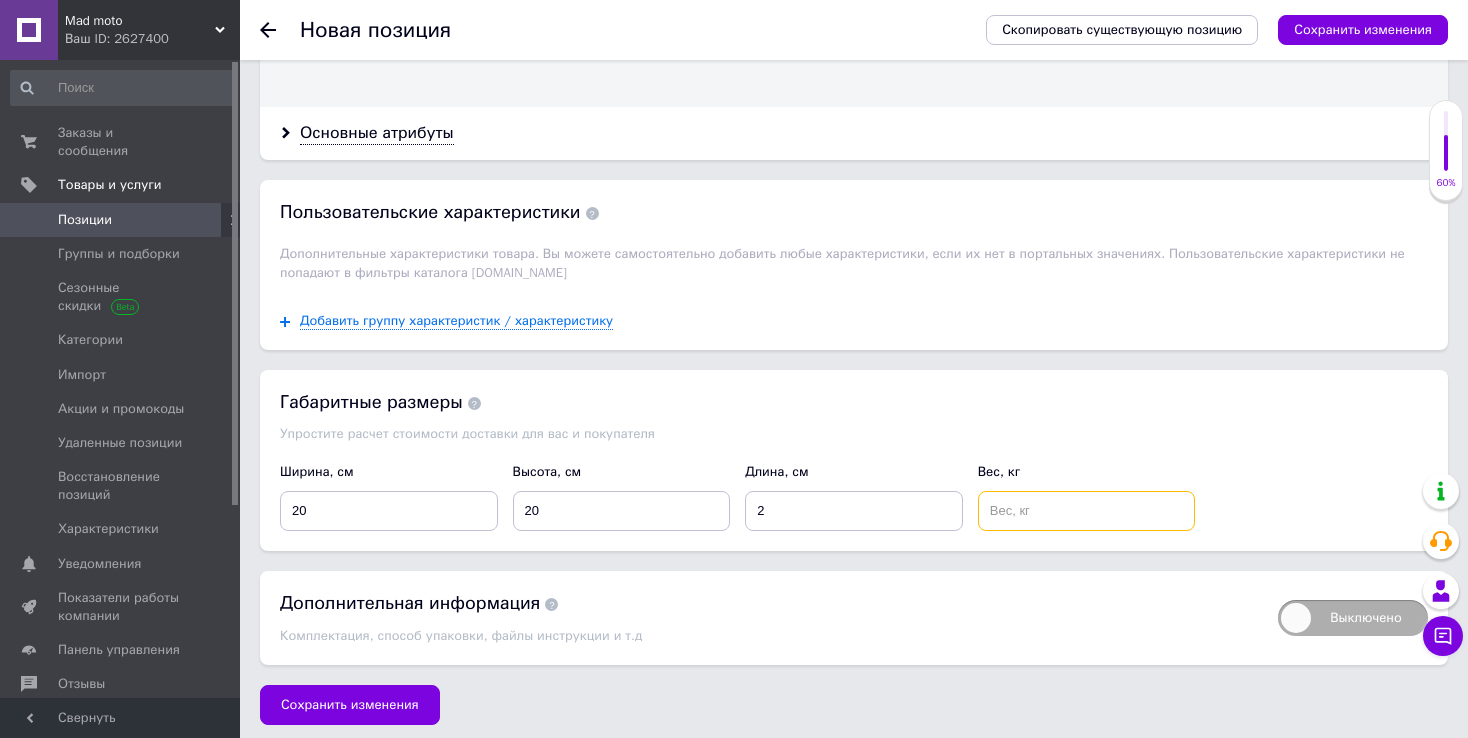 click at bounding box center (1087, 511) 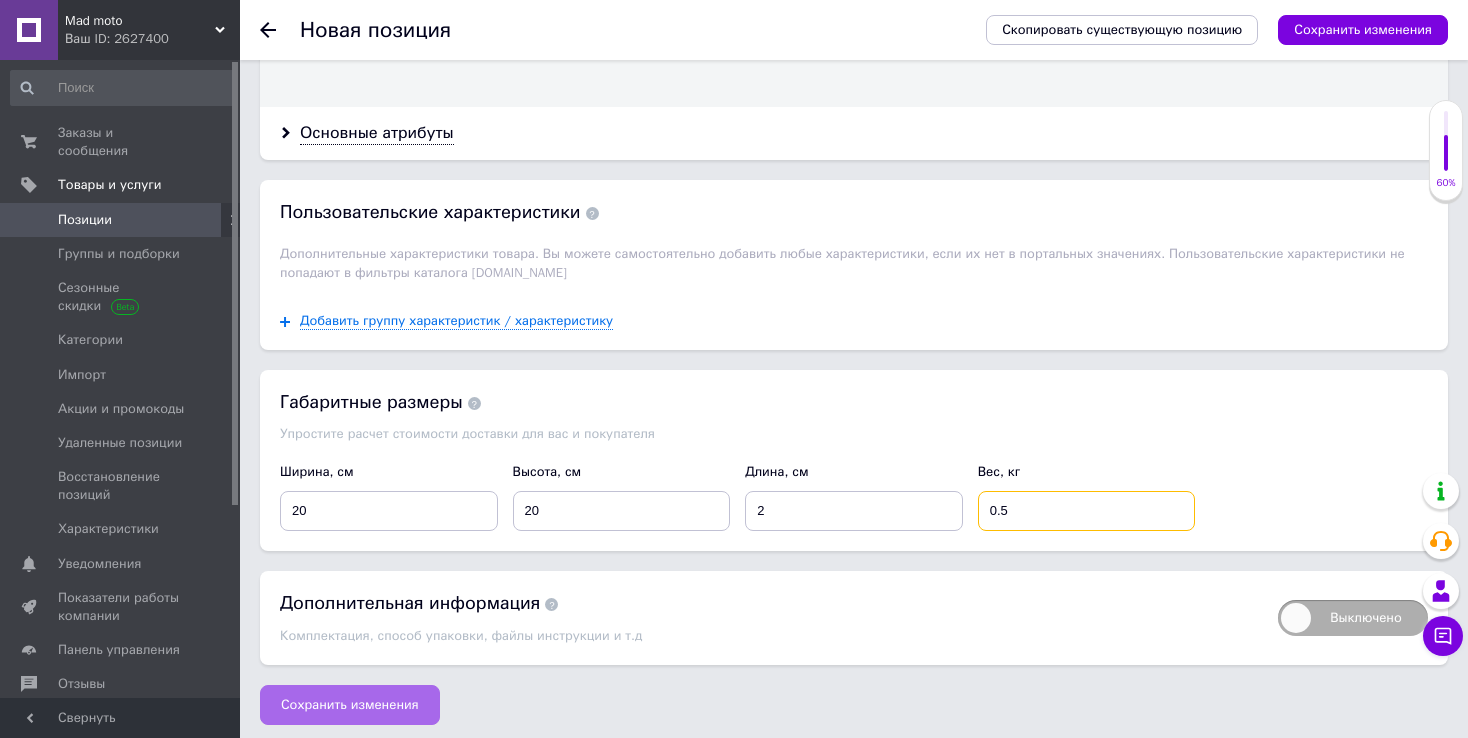 type on "0.5" 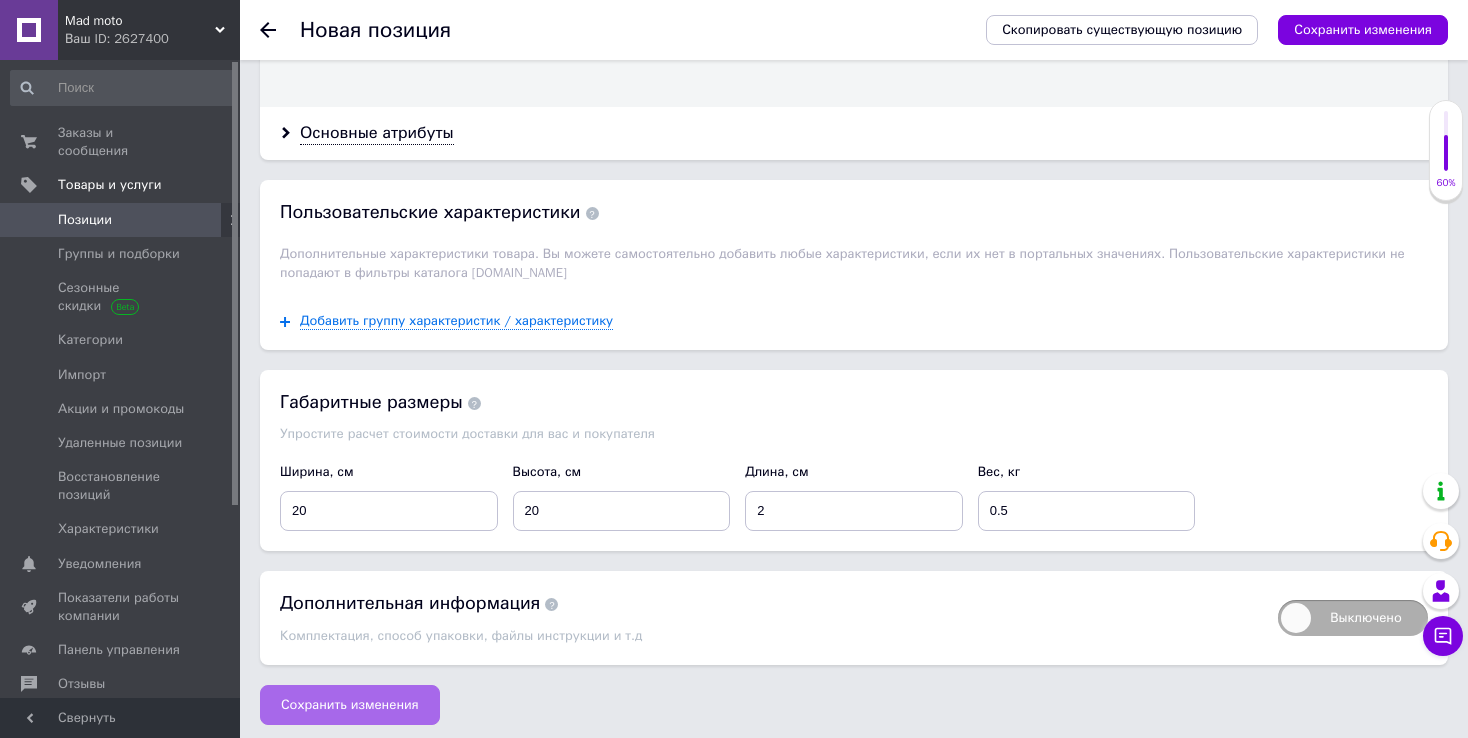 click on "Сохранить изменения" at bounding box center (350, 705) 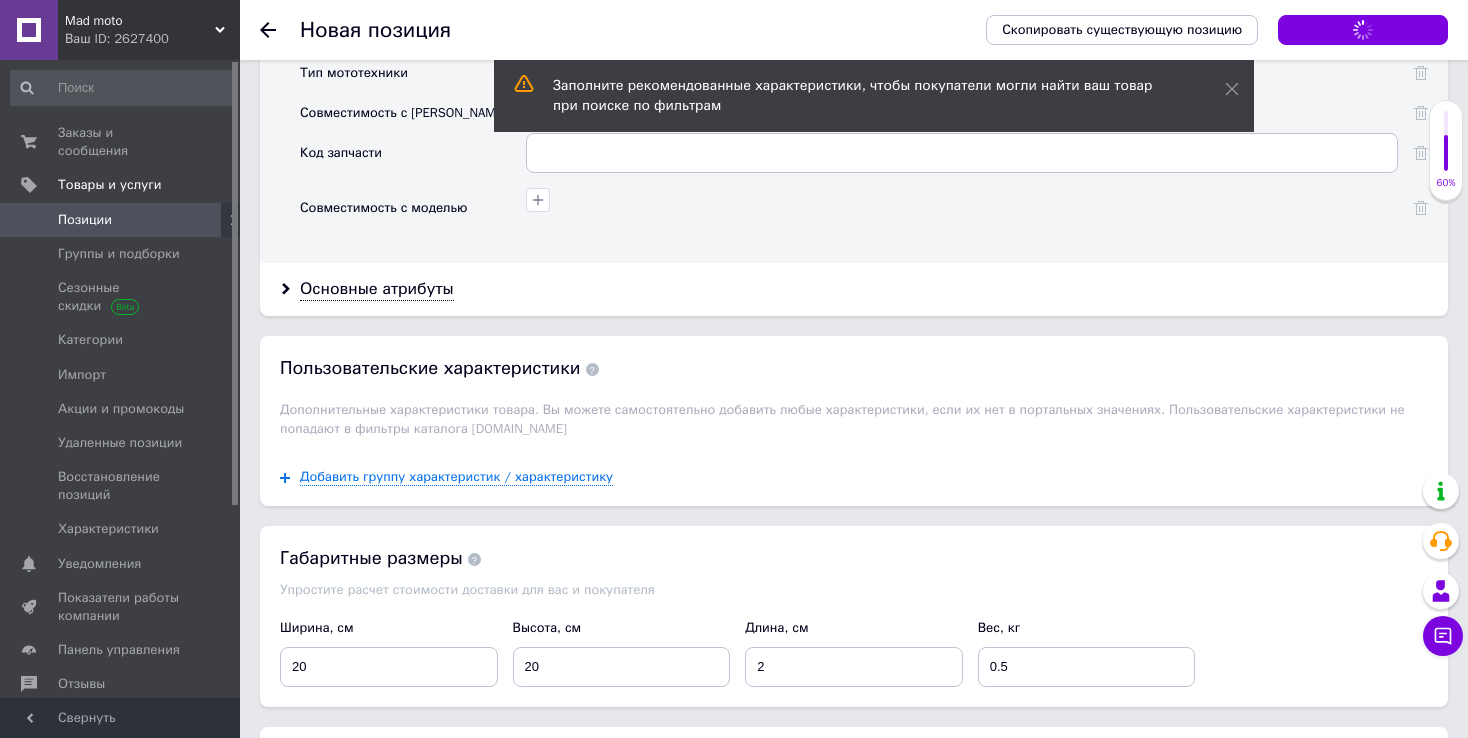 scroll, scrollTop: 1924, scrollLeft: 0, axis: vertical 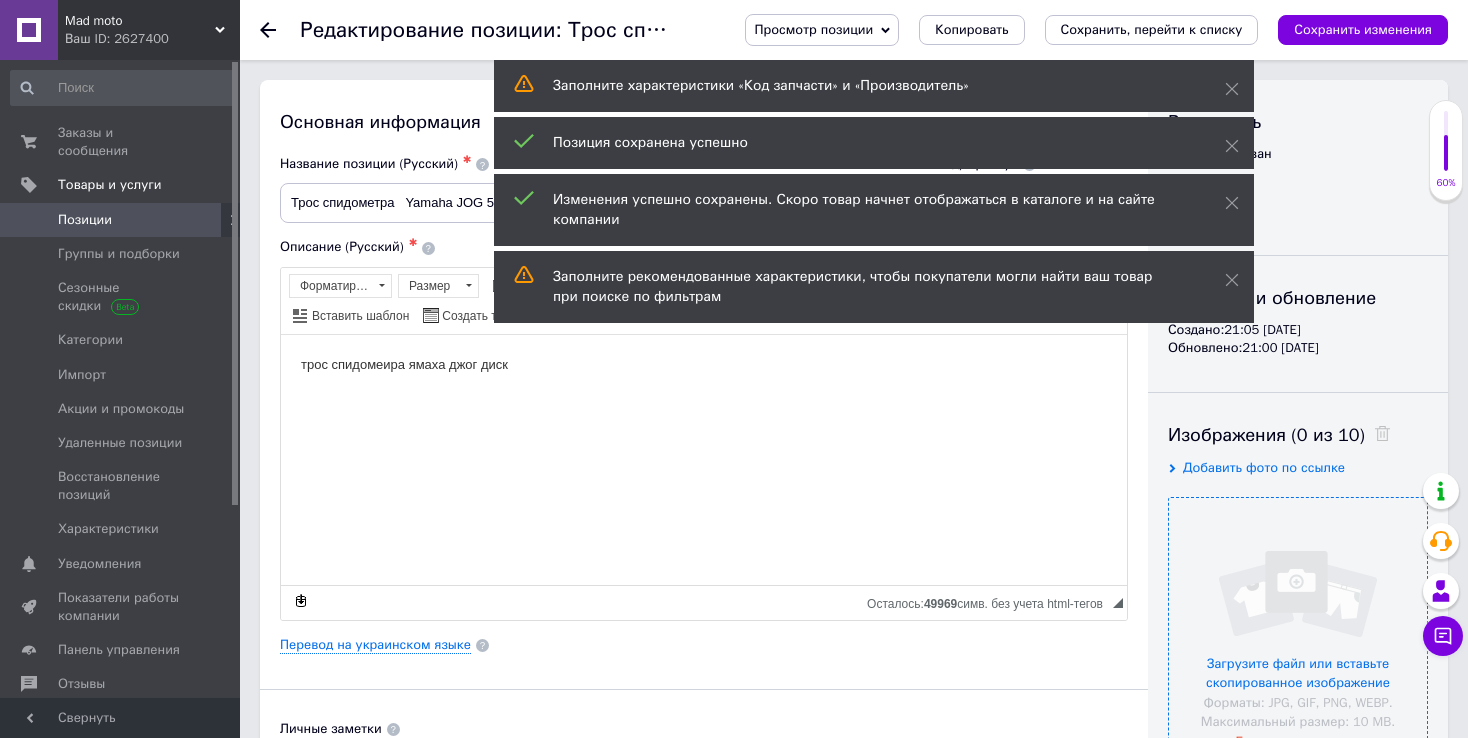 click at bounding box center [1298, 627] 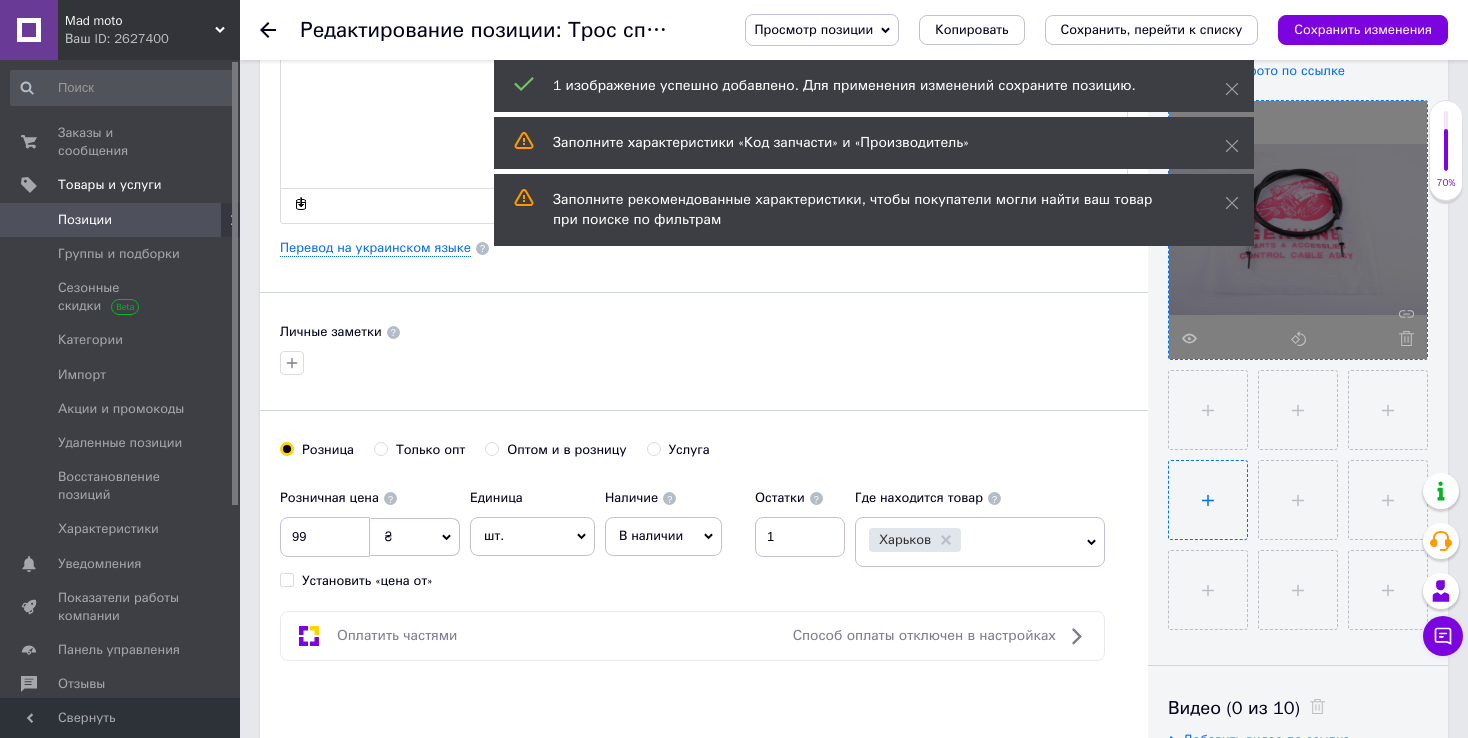 scroll, scrollTop: 400, scrollLeft: 0, axis: vertical 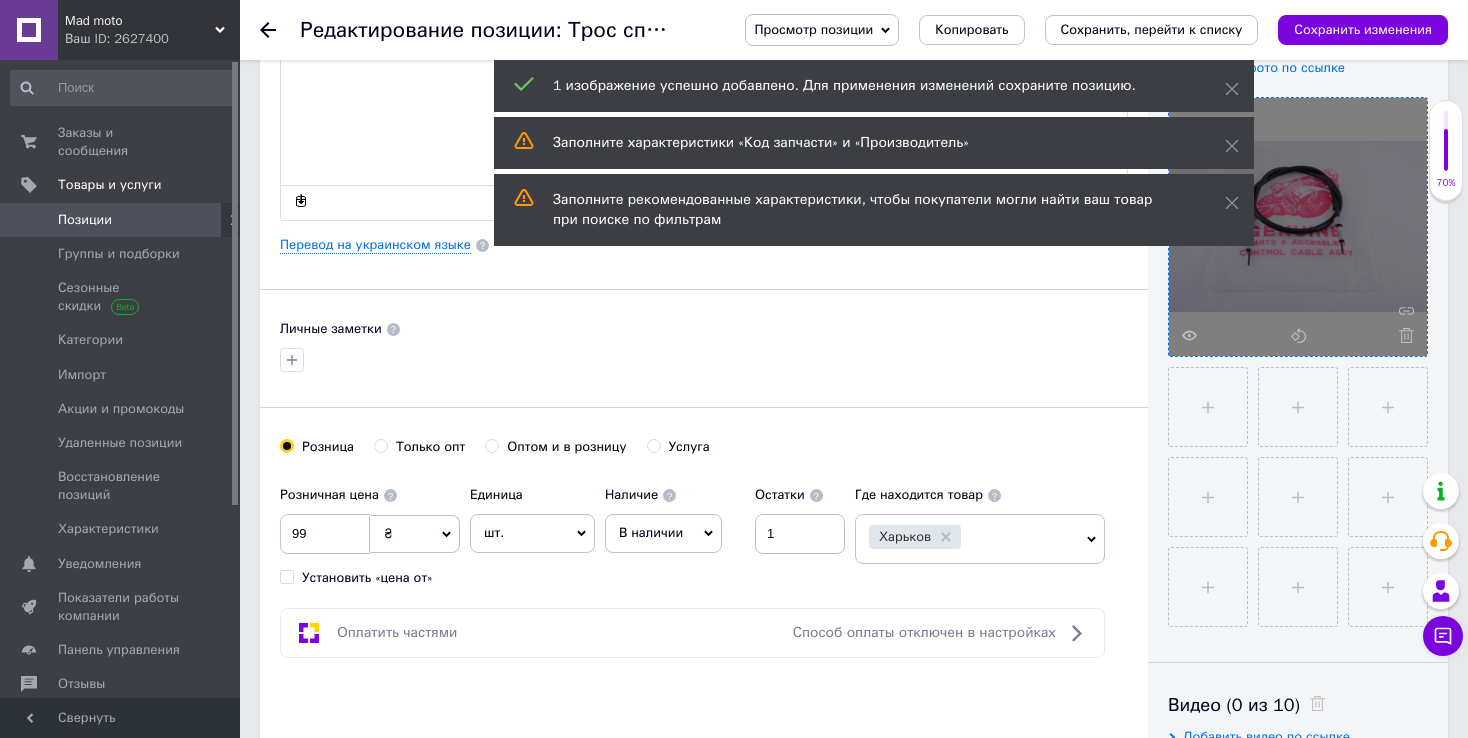 click at bounding box center [1298, 227] 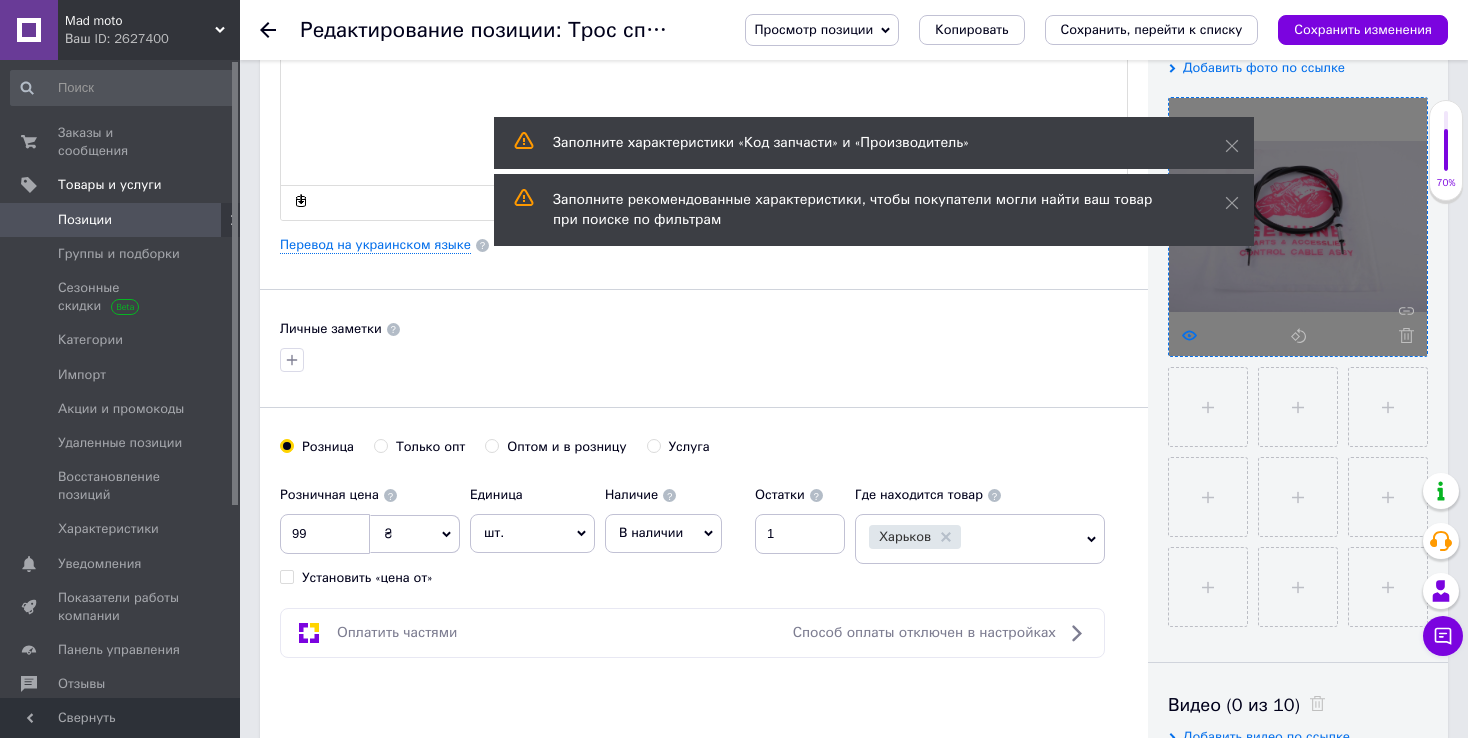 click 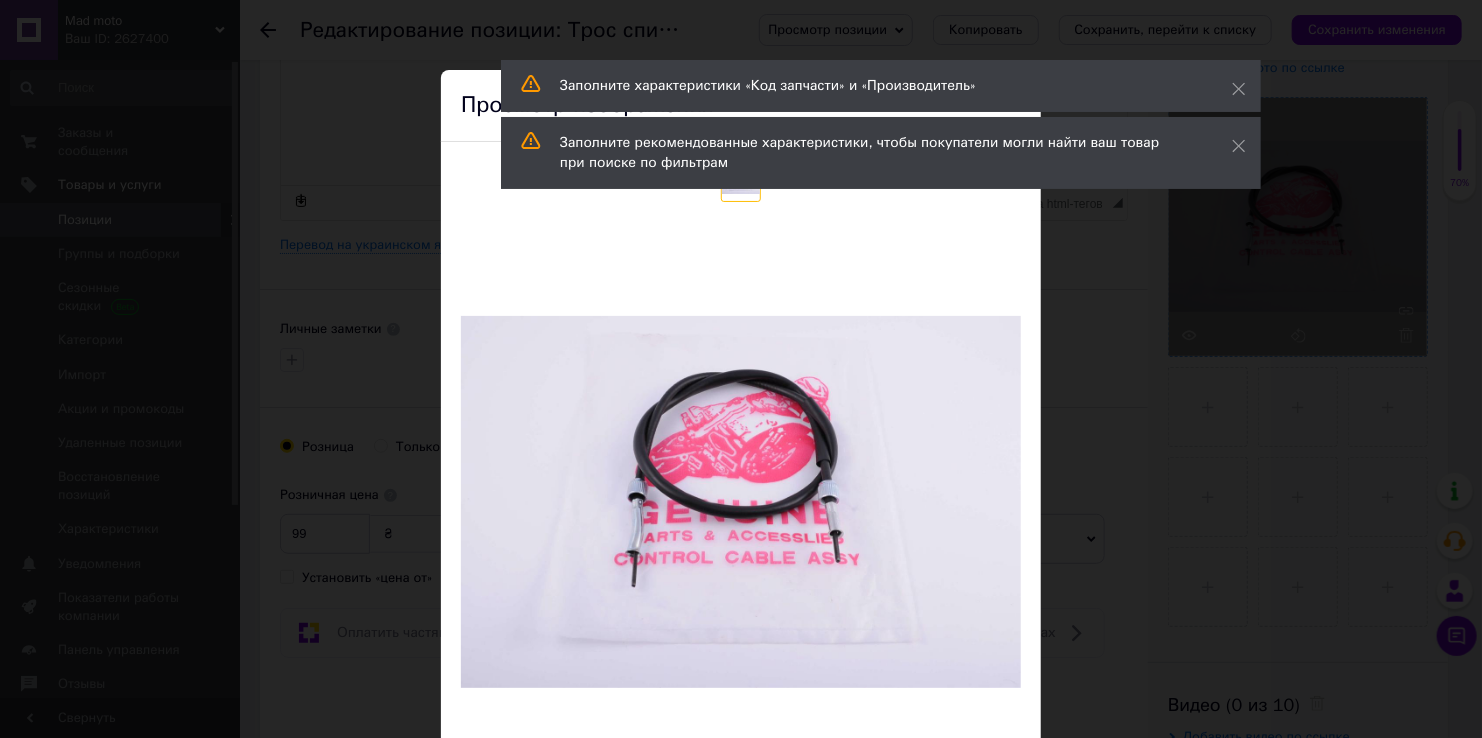 drag, startPoint x: 1195, startPoint y: 339, endPoint x: 1214, endPoint y: 303, distance: 40.706264 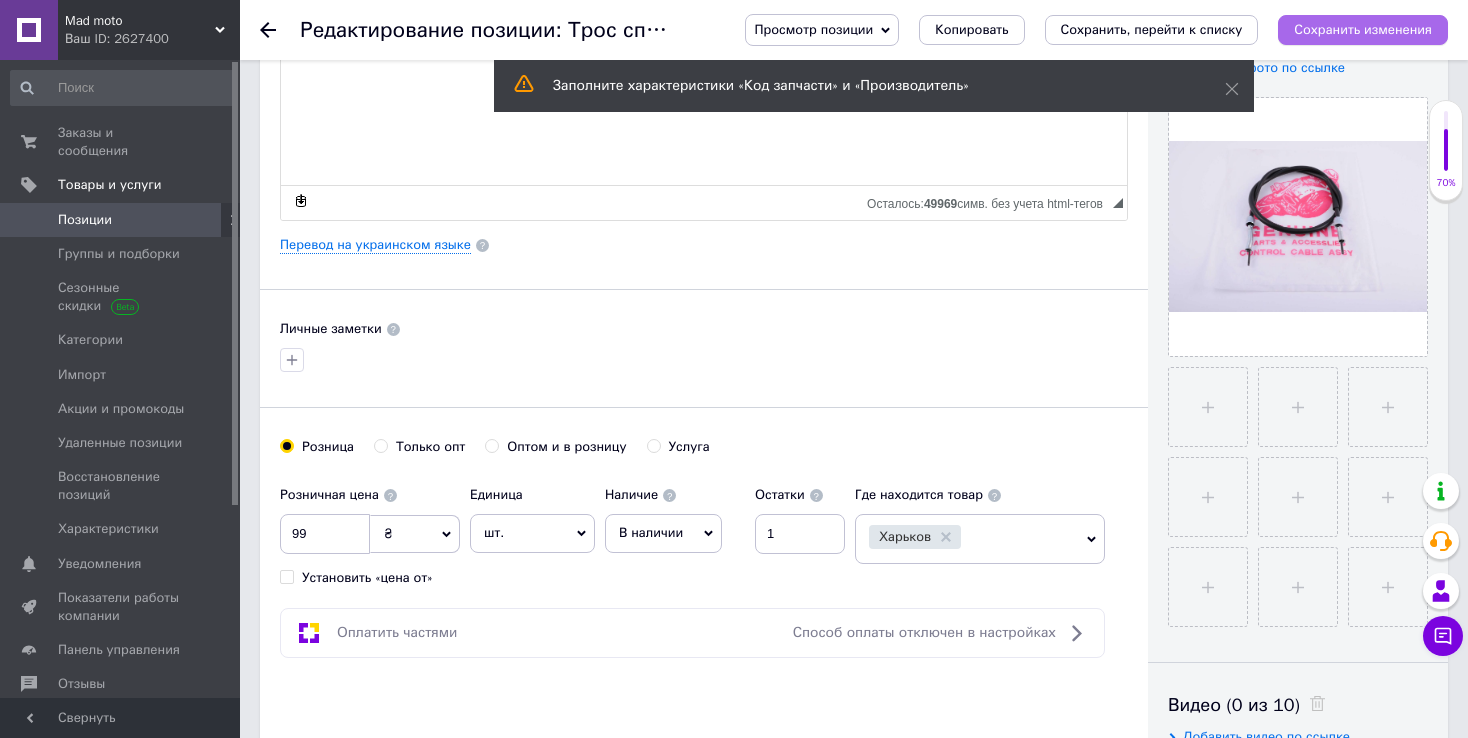 click on "Сохранить изменения" at bounding box center [1363, 29] 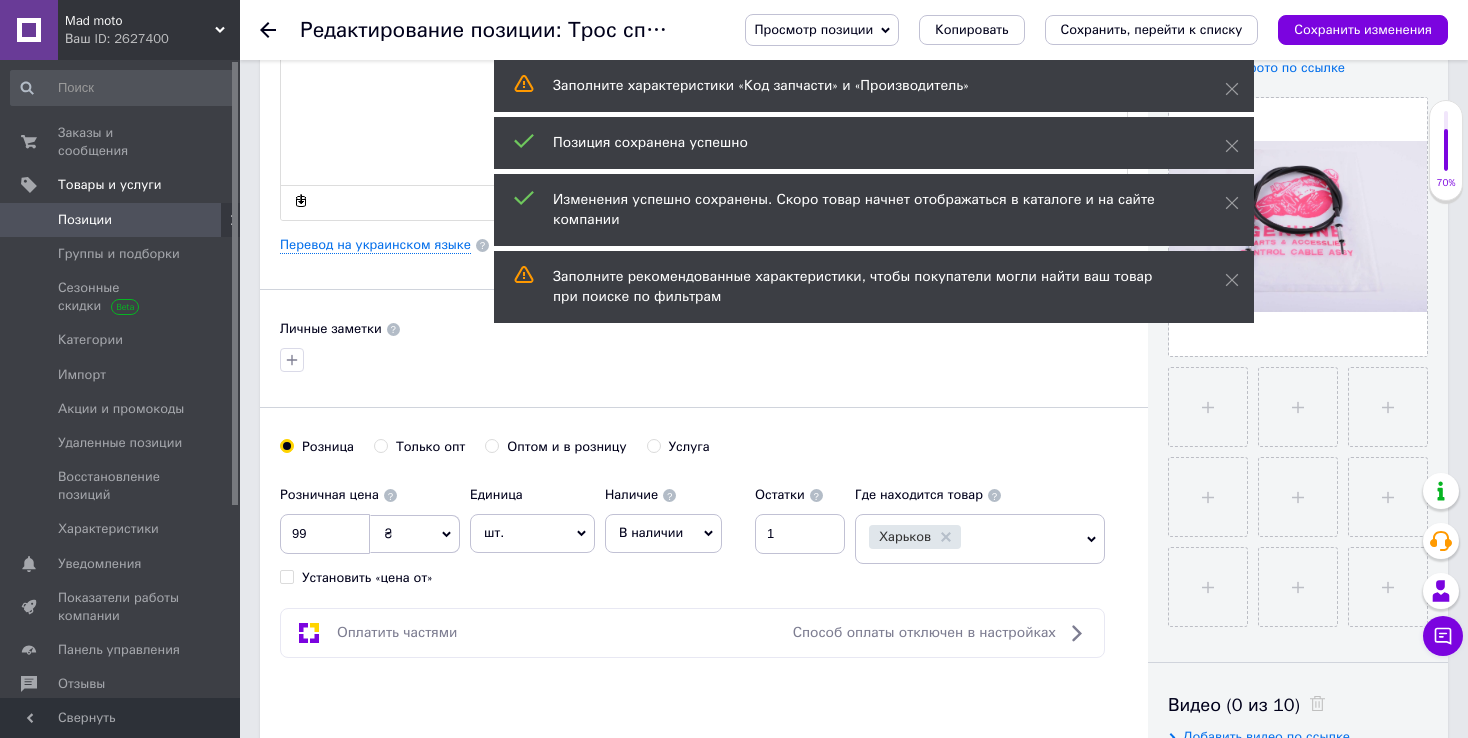click on "Позиции" at bounding box center [85, 220] 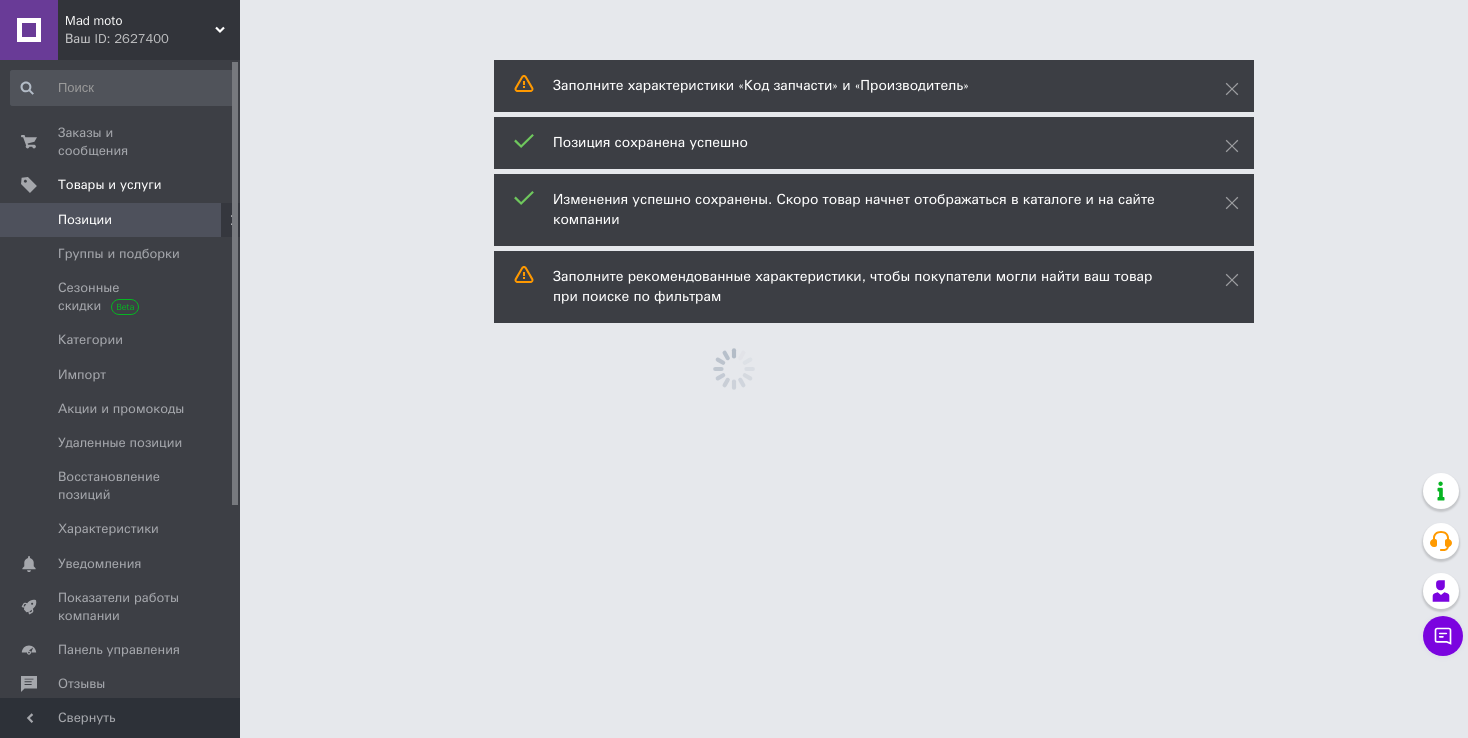 scroll, scrollTop: 0, scrollLeft: 0, axis: both 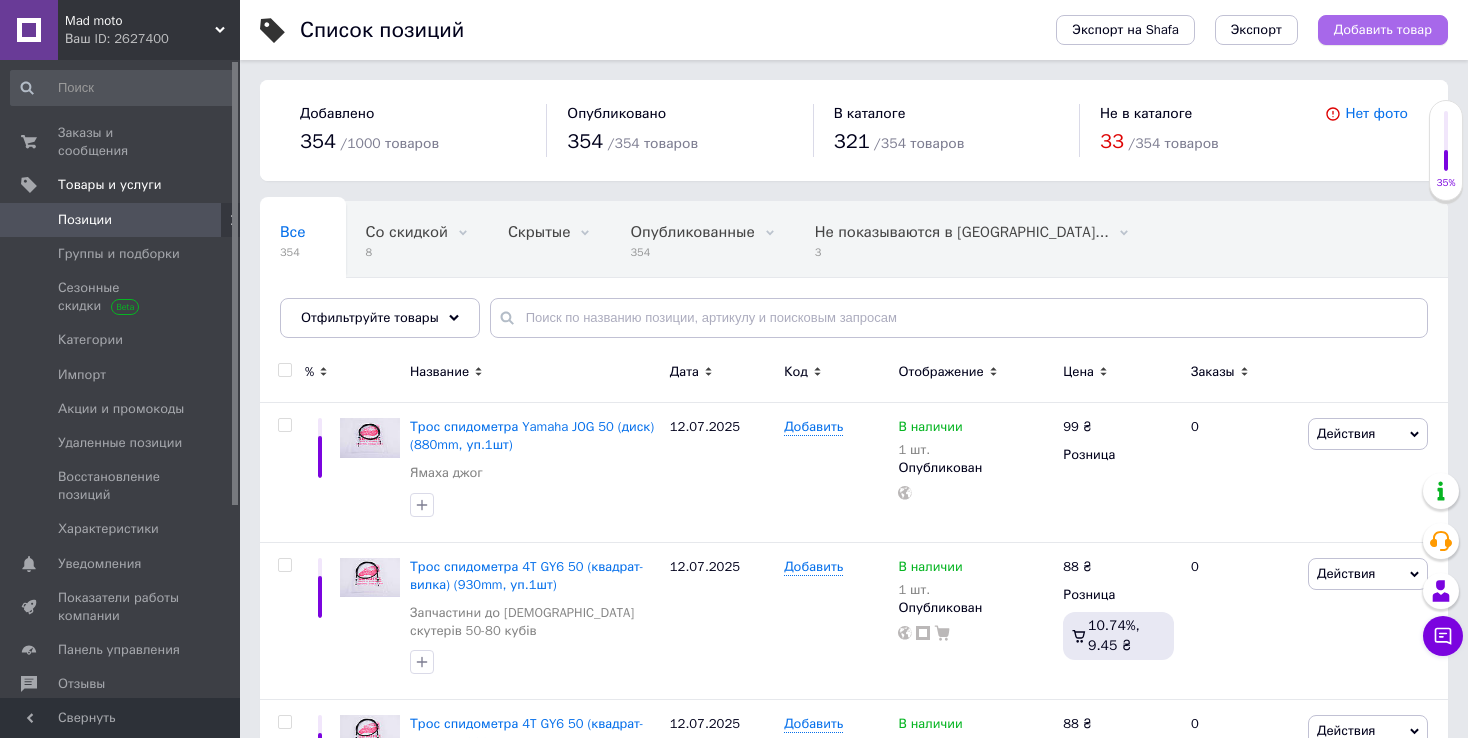 click on "Добавить товар" at bounding box center (1383, 30) 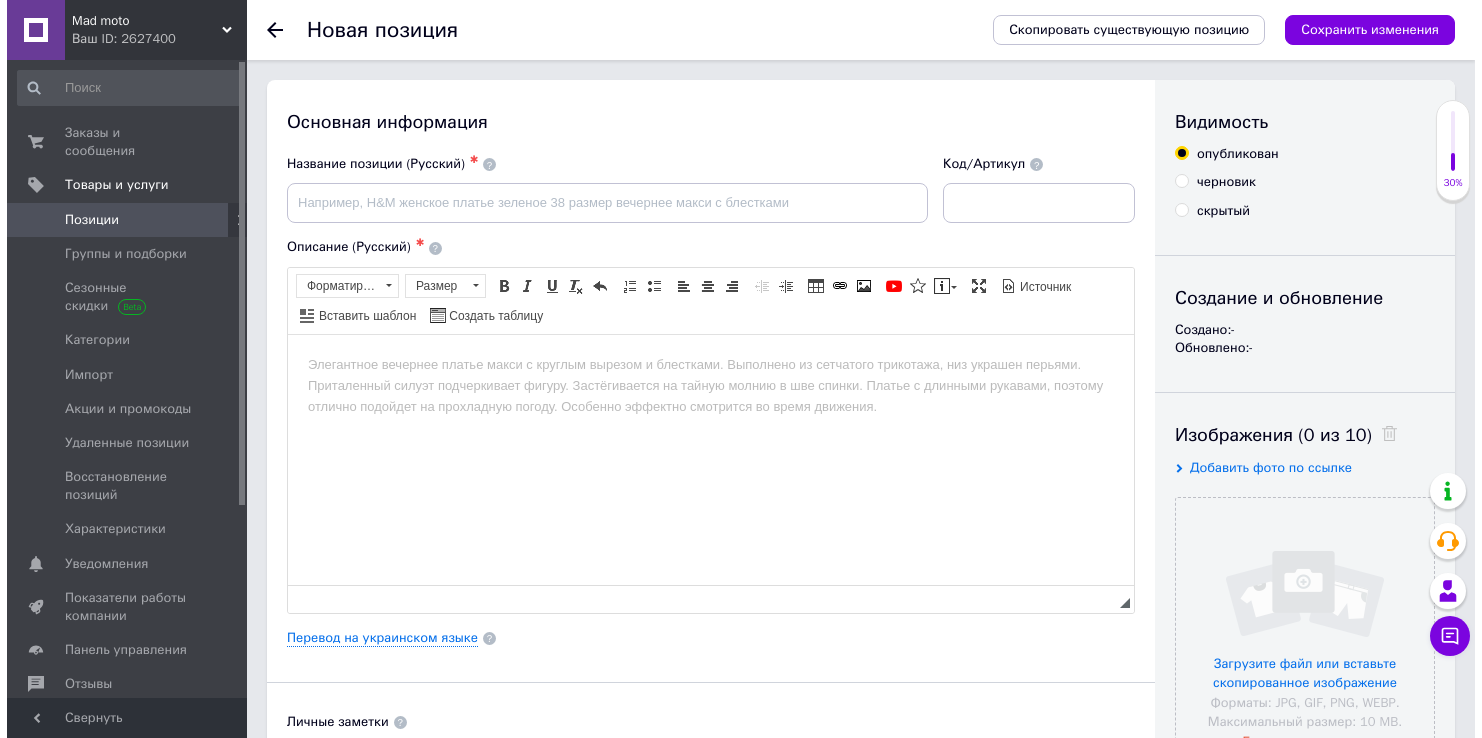 scroll, scrollTop: 0, scrollLeft: 0, axis: both 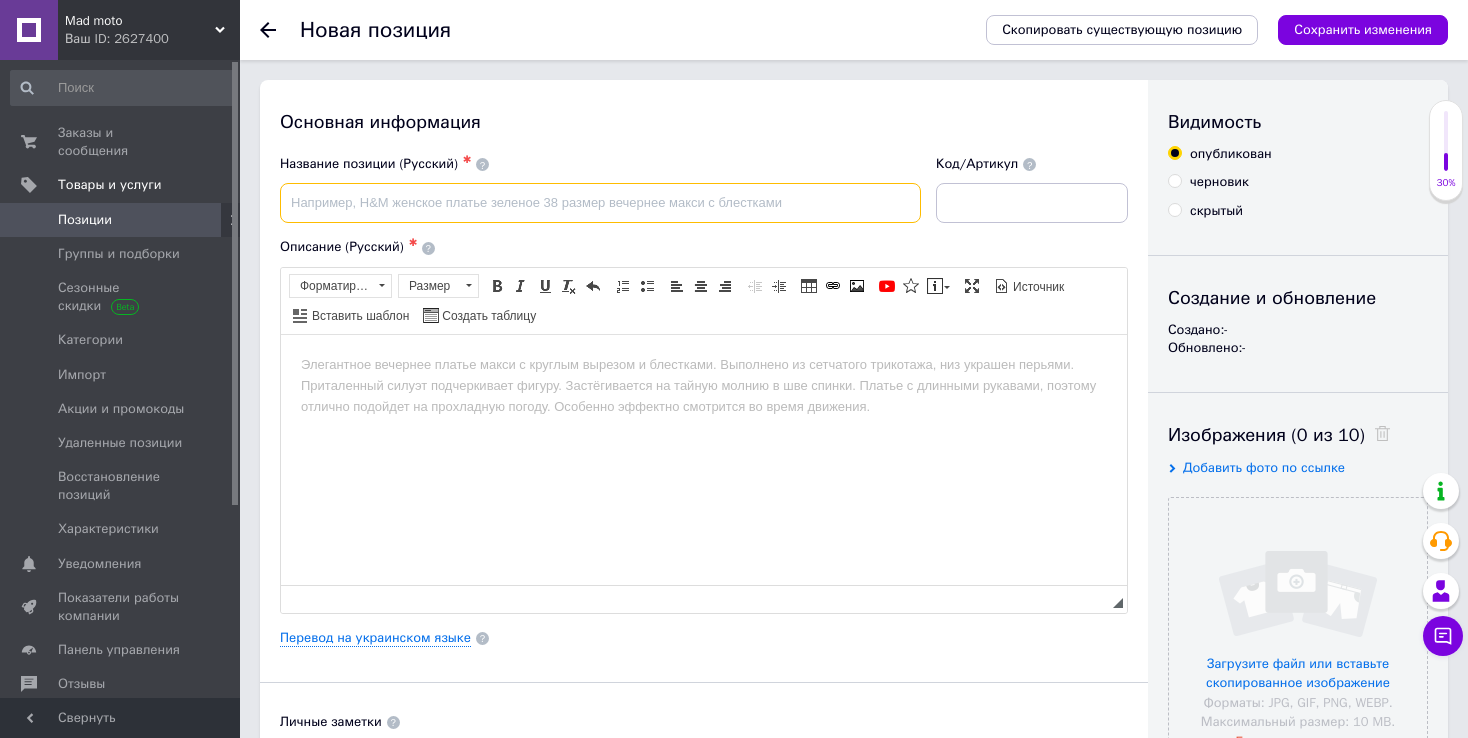 paste on "Трос спидометра   Suzuki AD50   (барабан)   (1050mm, уп.1шт)" 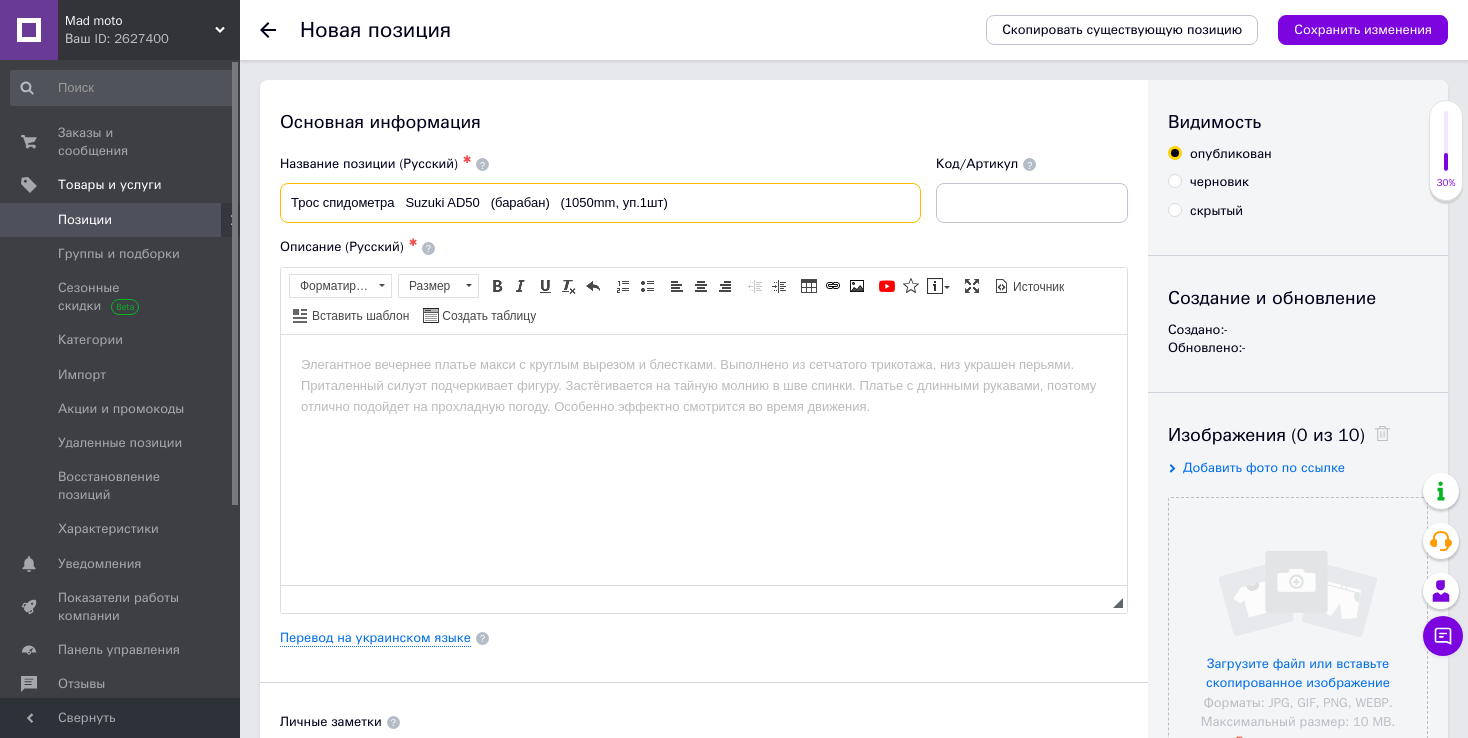 type on "Трос спидометра   Suzuki AD50   (барабан)   (1050mm, уп.1шт)" 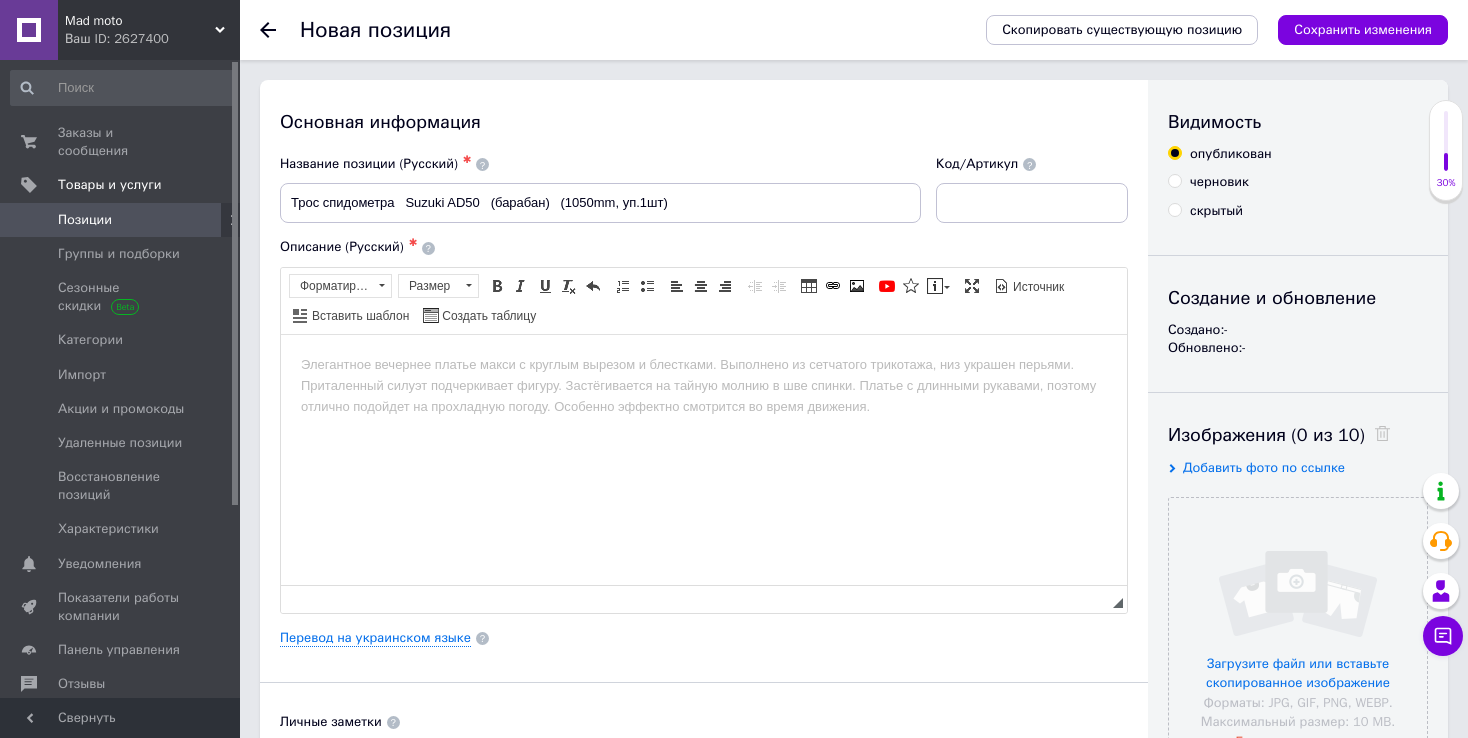 click at bounding box center [704, 364] 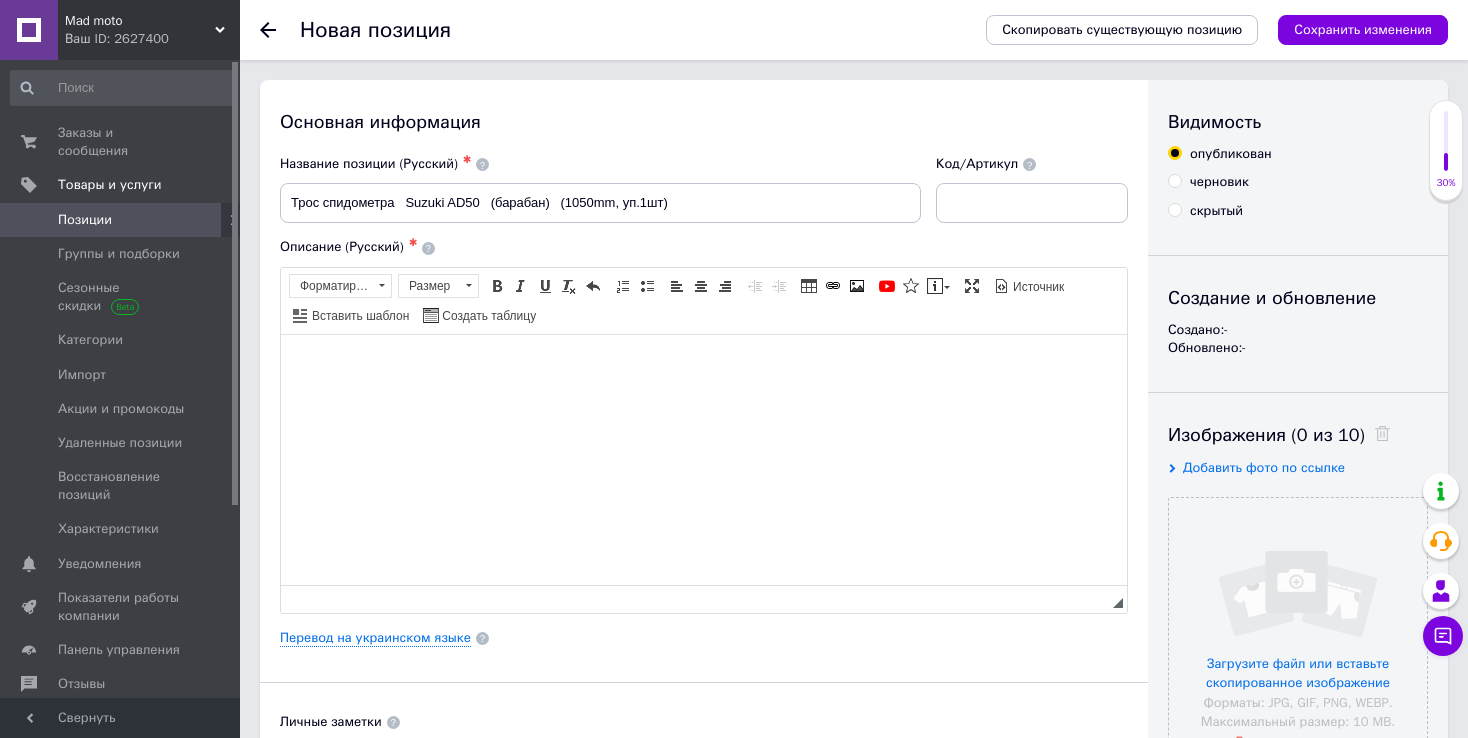type 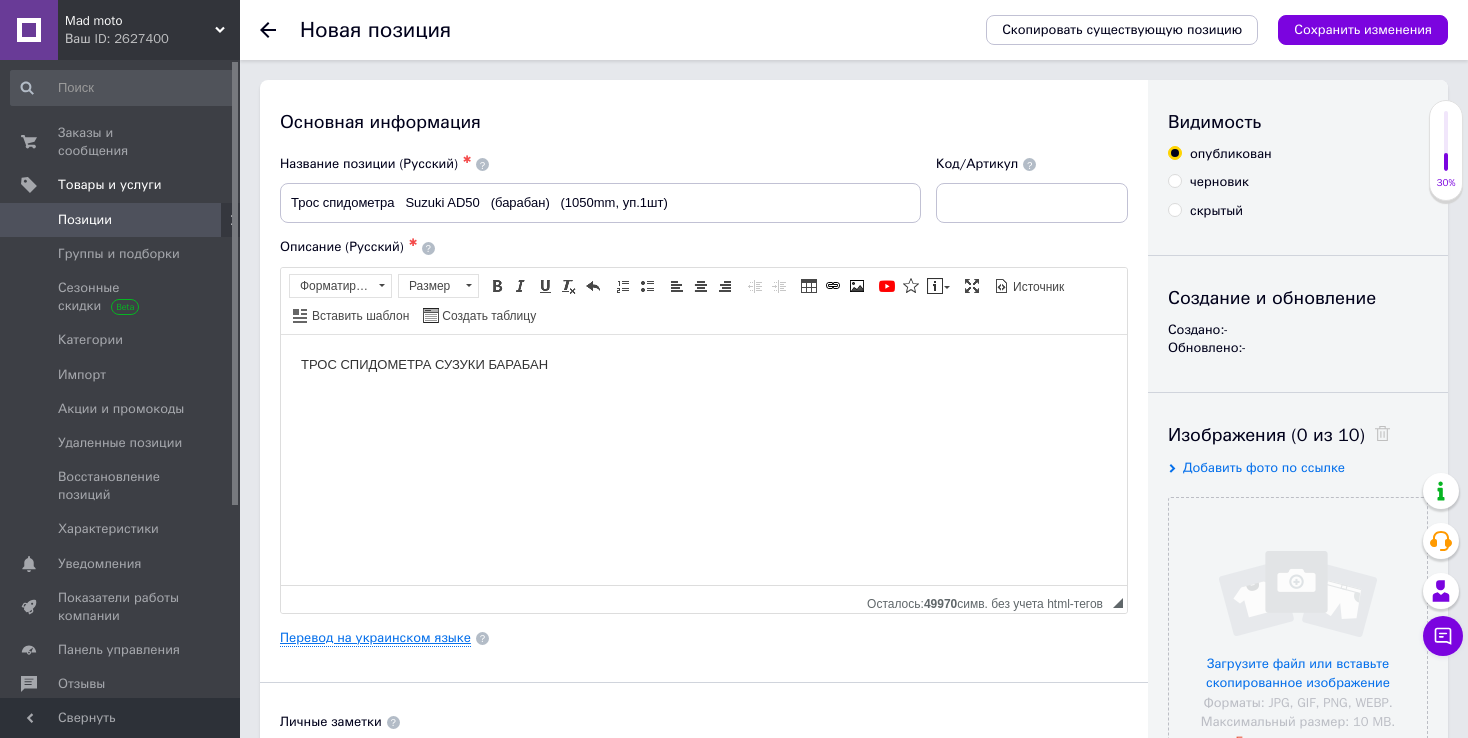 click on "Основная информация Название позиции (Русский) ✱ Трос спидометра   Suzuki AD50   (барабан)   (1050mm, уп.1шт) Код/Артикул Описание (Русский) ✱ ТРОС СПИДОМЕТРА СУЗУКИ БАРАБАН Rich Text Editor, 12A2917F-B09E-497F-8F7B-3C405A4E8C06 Панели инструментов редактора Форматирование Форматирование Размер Размер   Полужирный  Комбинация клавиш Ctrl+B   Курсив  Комбинация клавиш Ctrl+I   Подчеркнутый  Комбинация клавиш Ctrl+U   Убрать форматирование   Отменить  Комбинация клавиш Ctrl+Z   Вставить / удалить нумерованный список   Вставить / удалить маркированный список   По левому краю   По центру                 $" at bounding box center [704, 638] 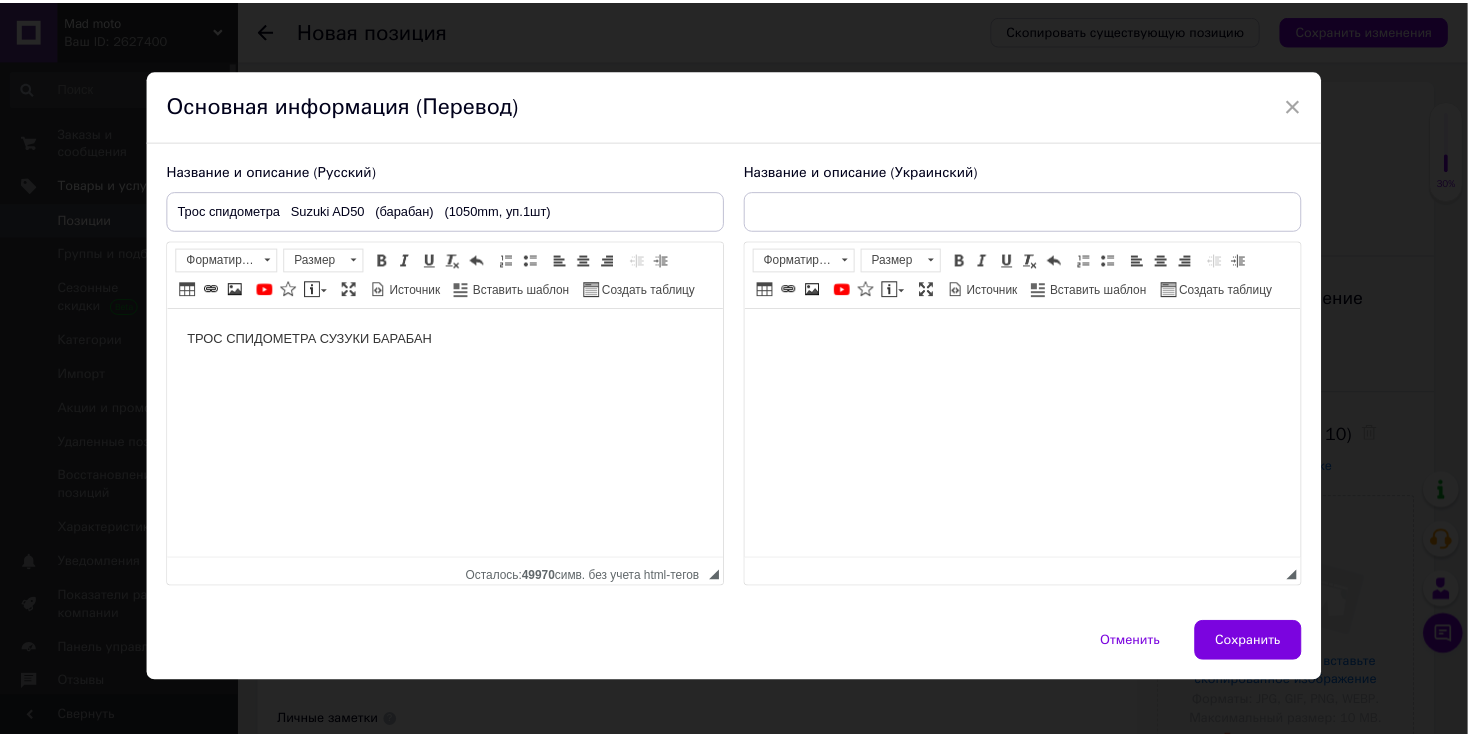 scroll, scrollTop: 0, scrollLeft: 0, axis: both 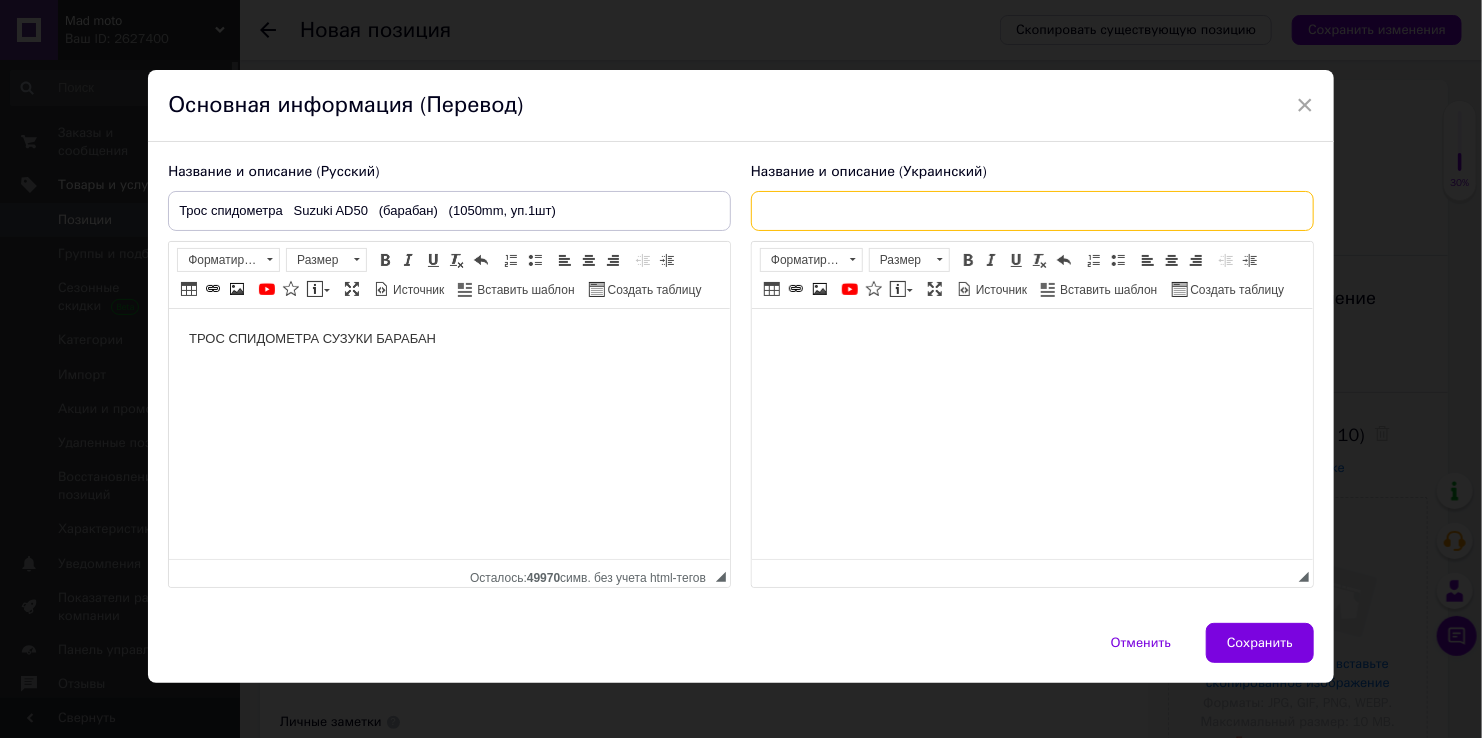 paste on "Трос спідометра Suzuki AD50 (барабан) (1050mm, уп.1шт)" 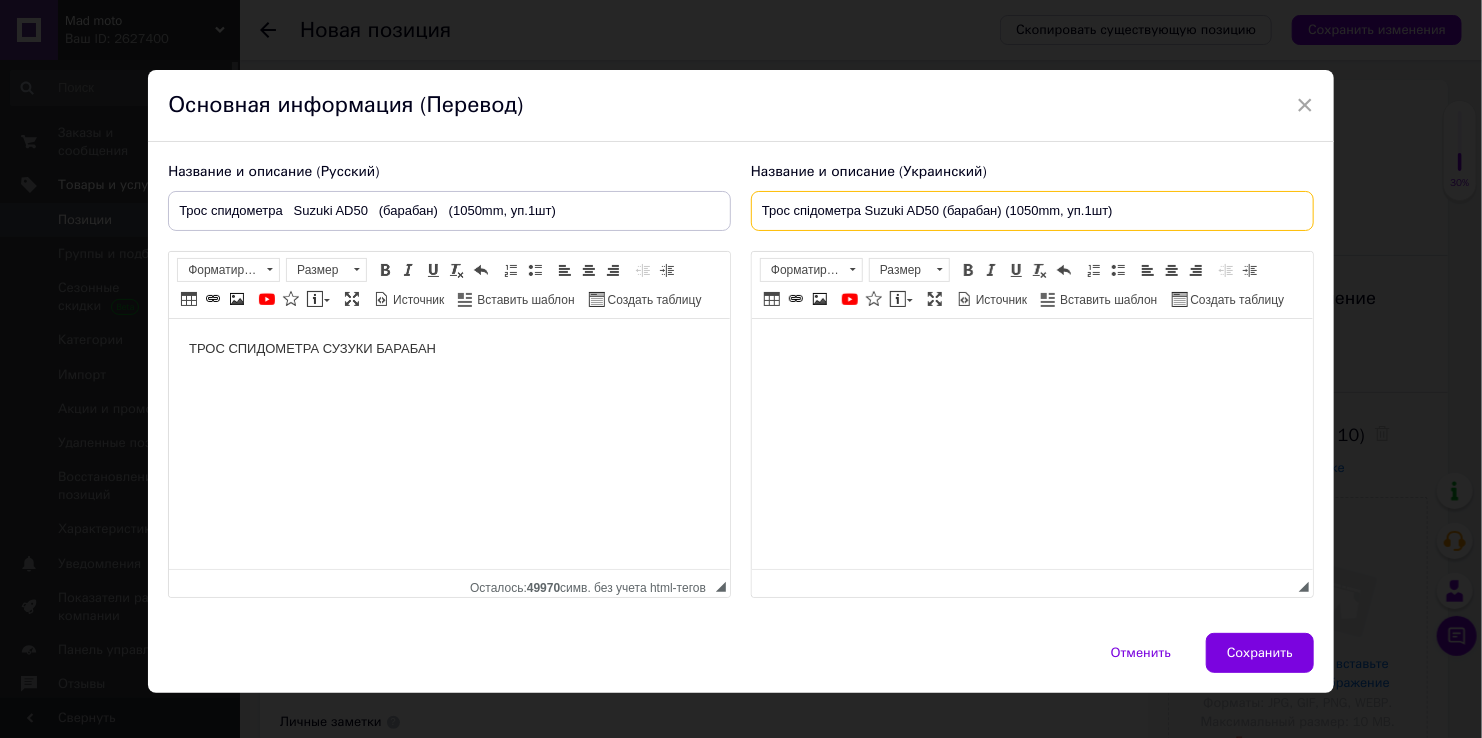 type on "Трос спідометра Suzuki AD50 (барабан) (1050mm, уп.1шт)" 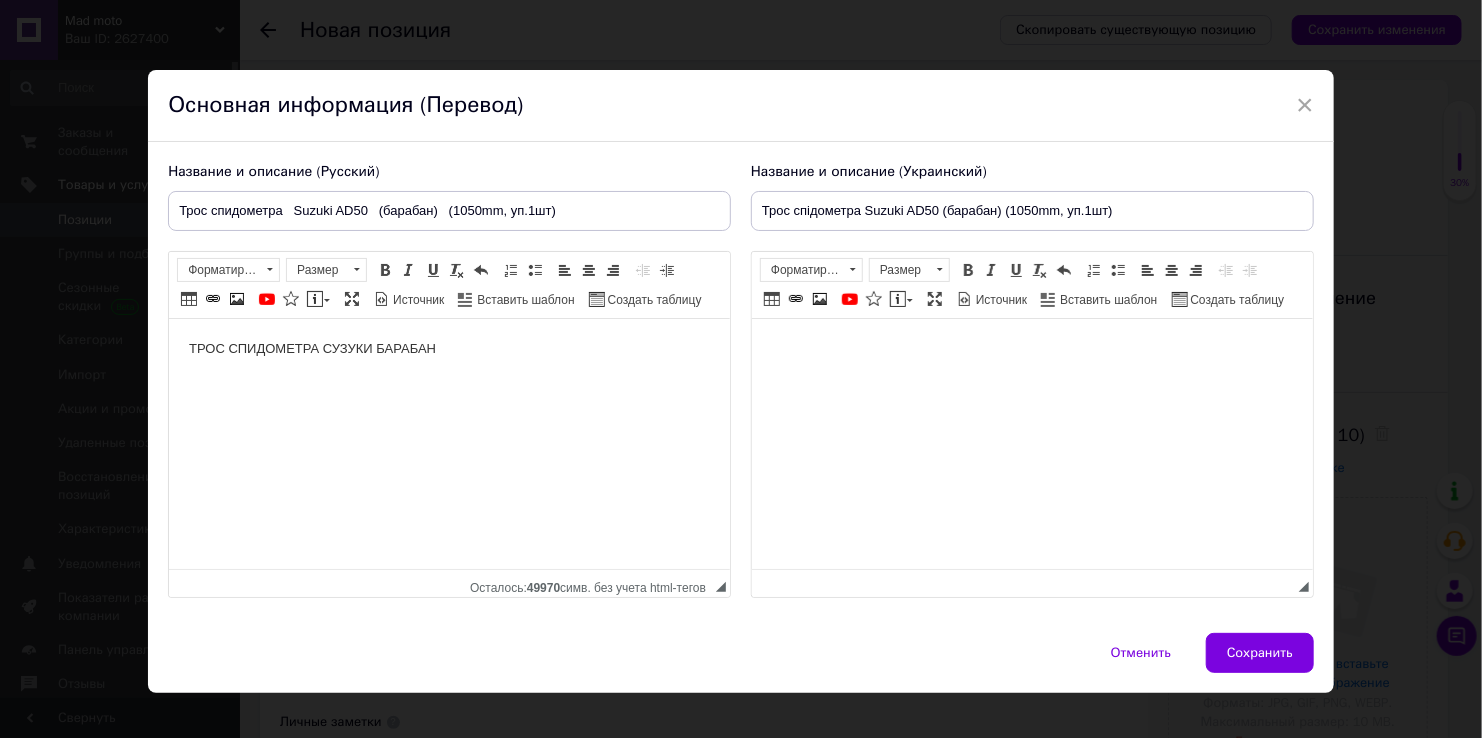 click at bounding box center (1031, 349) 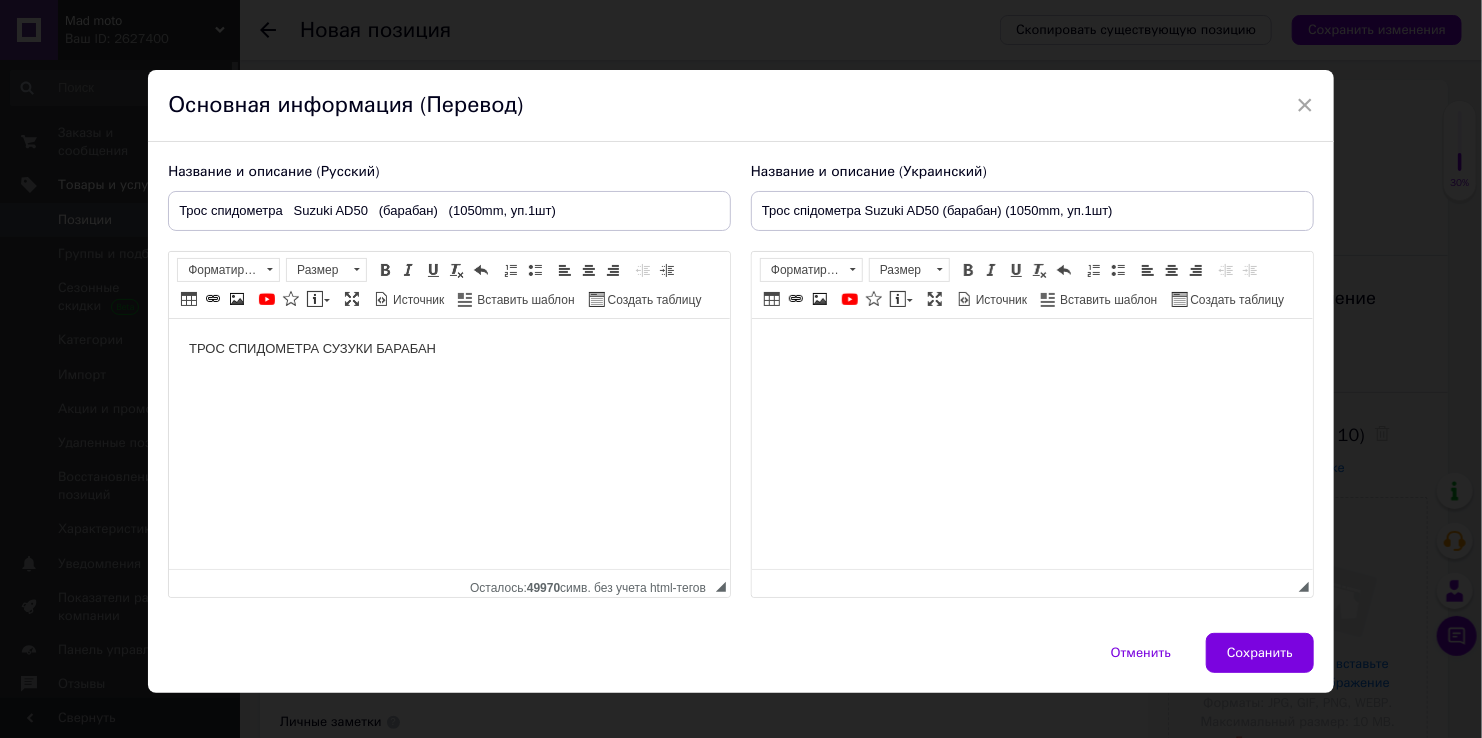 type 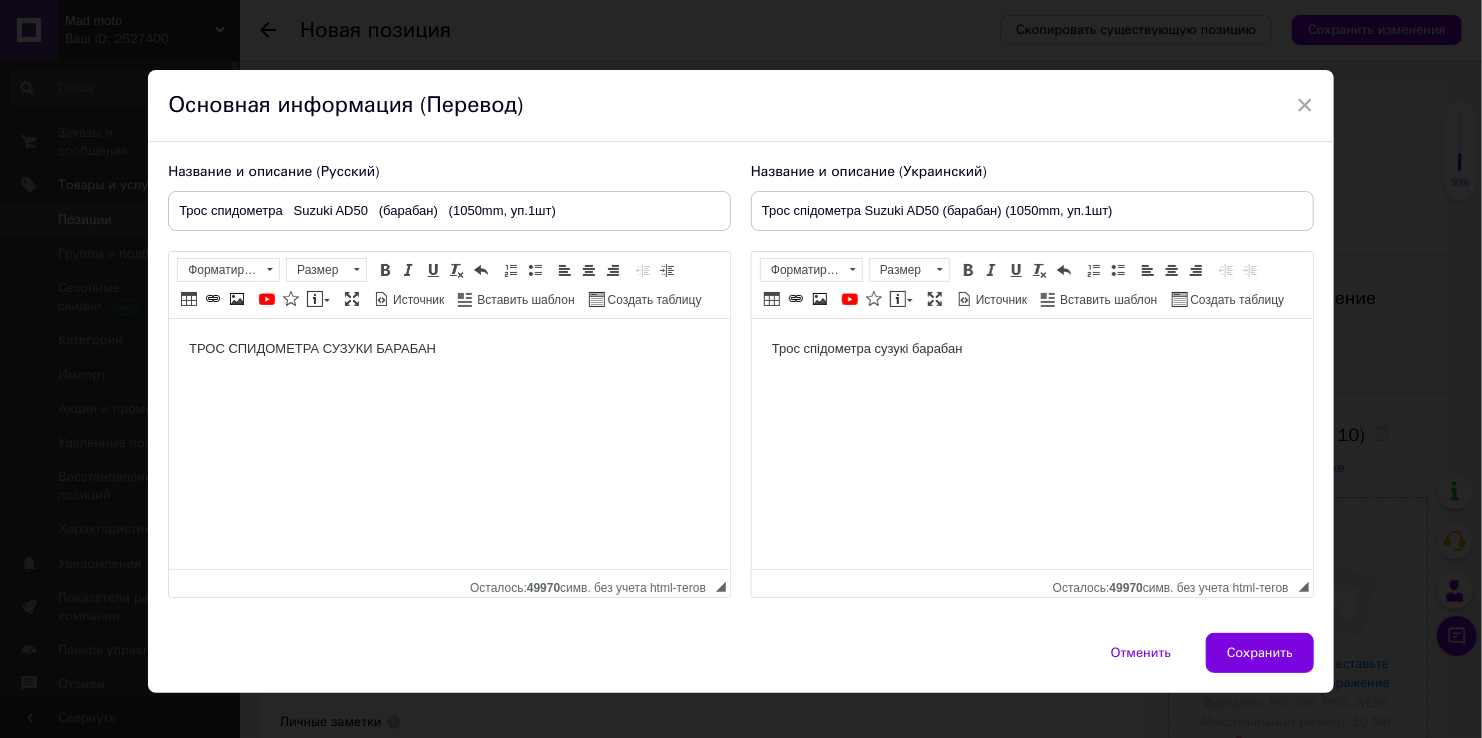 drag, startPoint x: 1241, startPoint y: 645, endPoint x: 1190, endPoint y: 633, distance: 52.392746 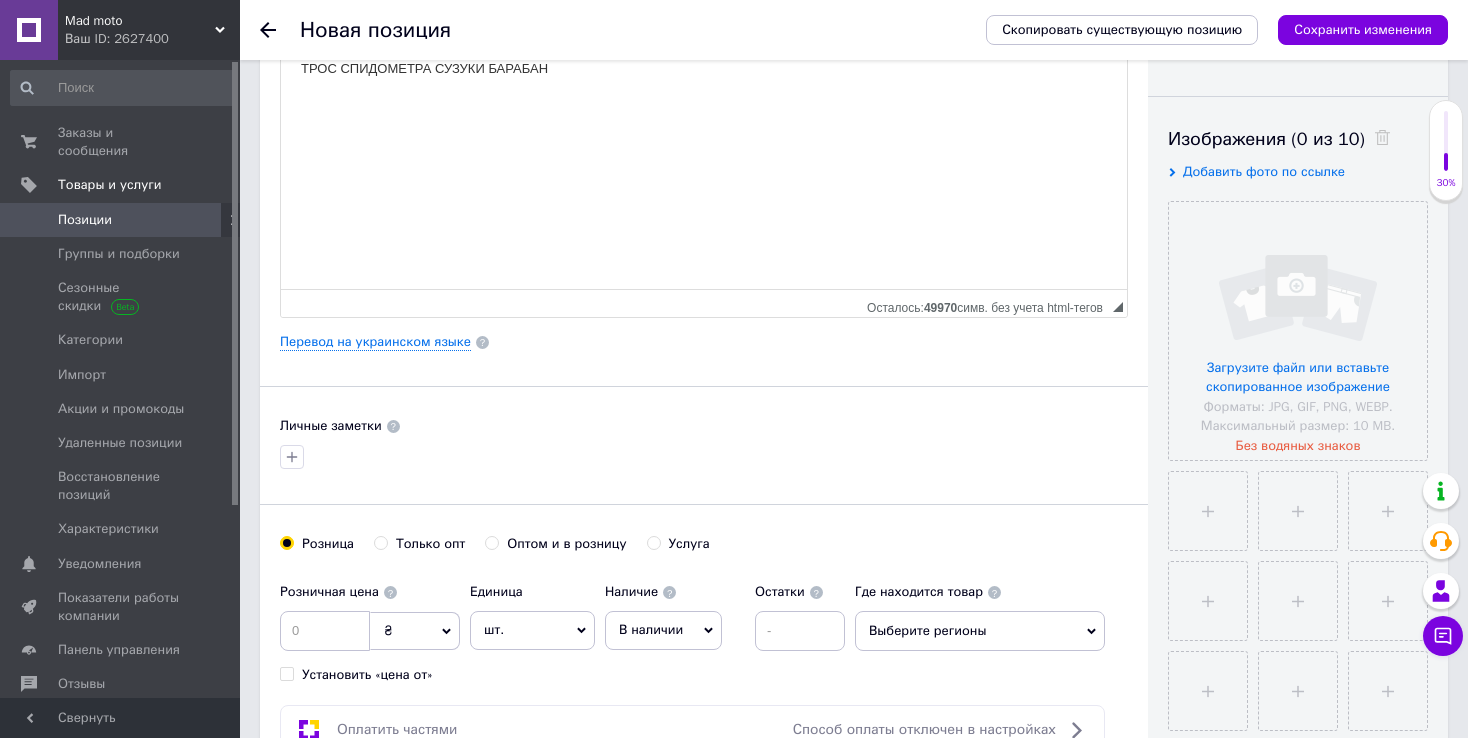 scroll, scrollTop: 300, scrollLeft: 0, axis: vertical 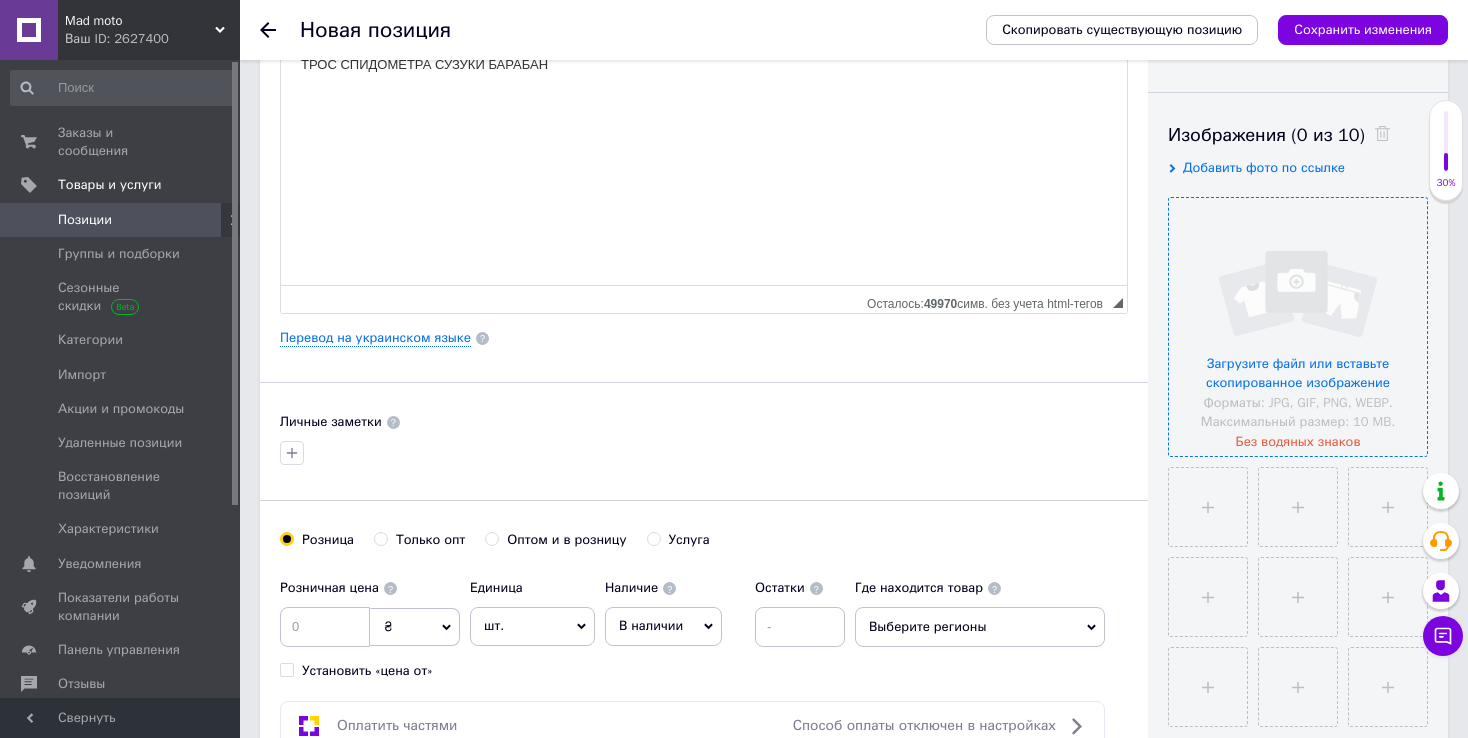 click at bounding box center (1298, 327) 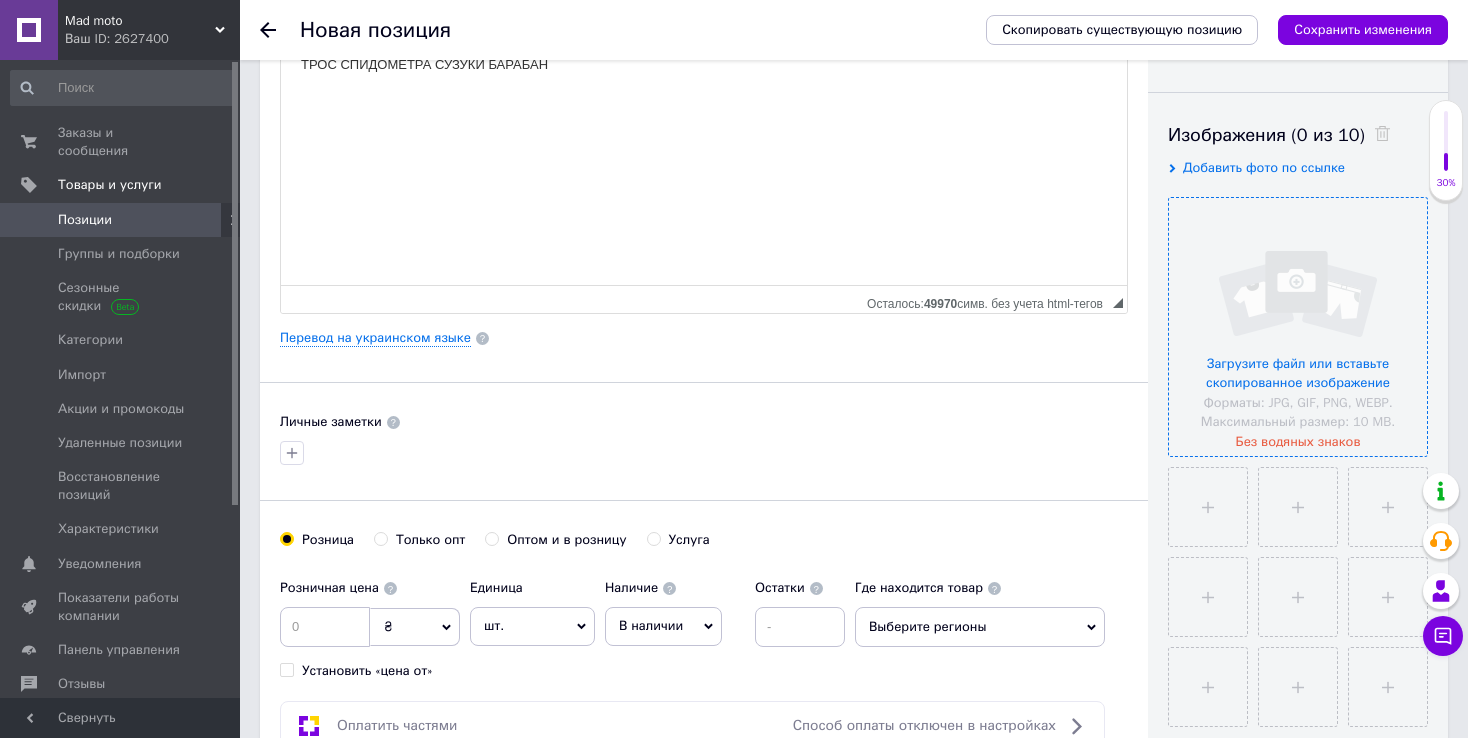click at bounding box center (1298, 327) 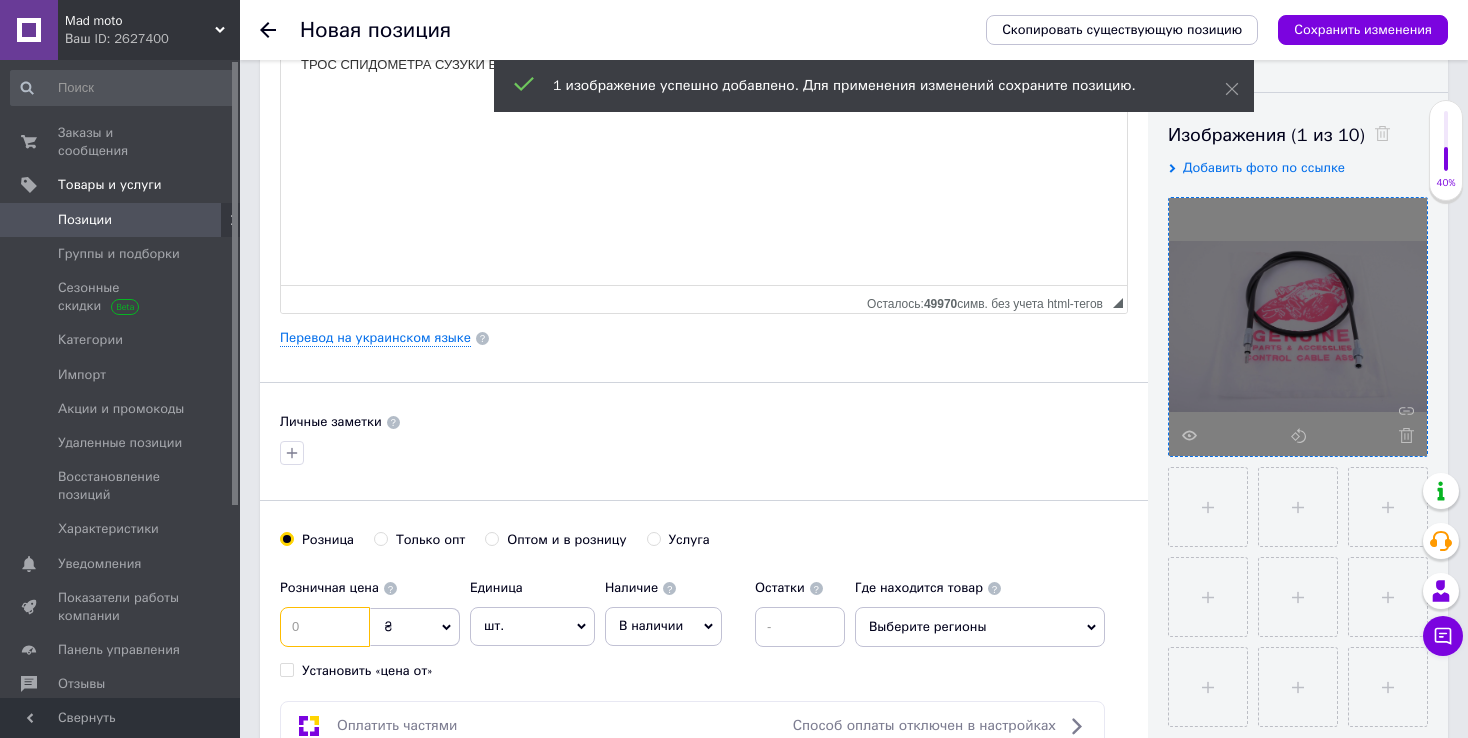 click at bounding box center (325, 627) 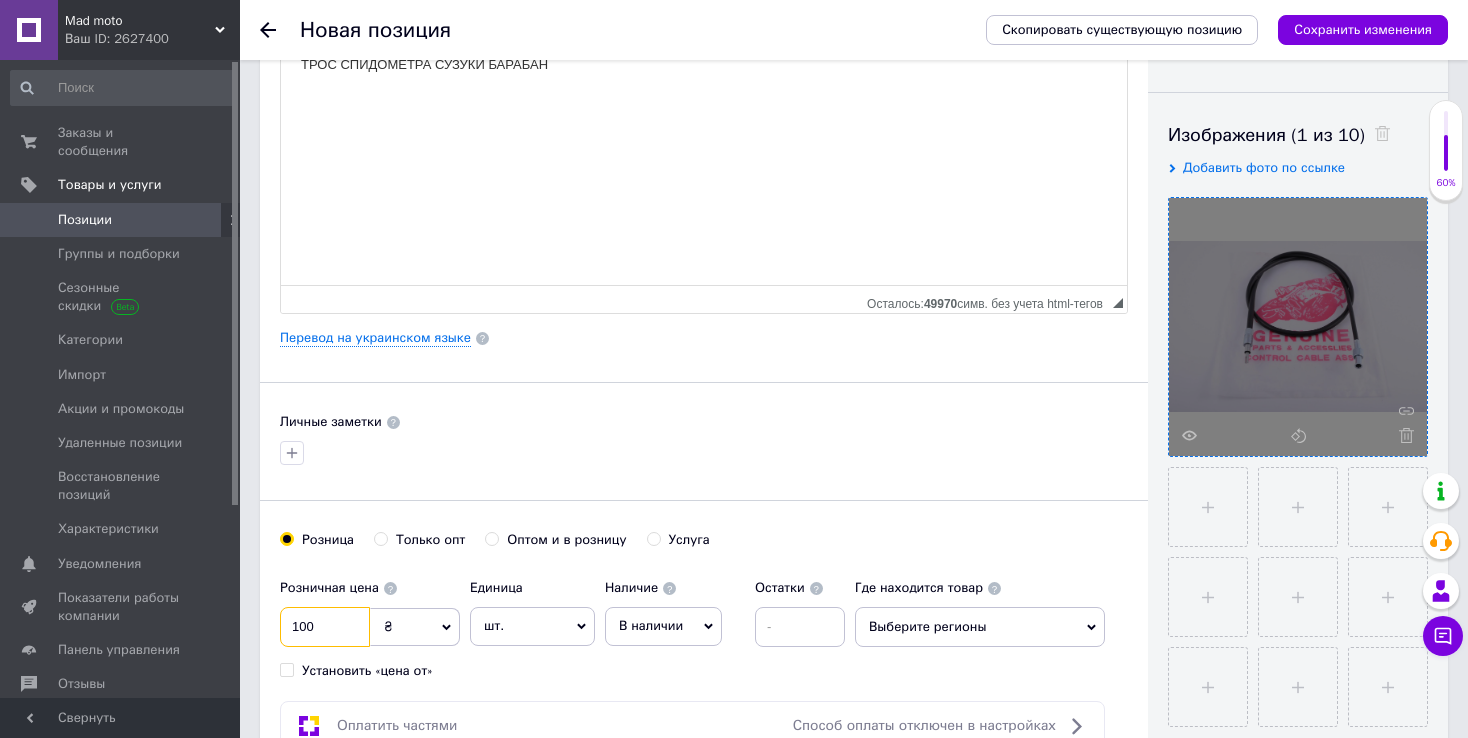 type on "100" 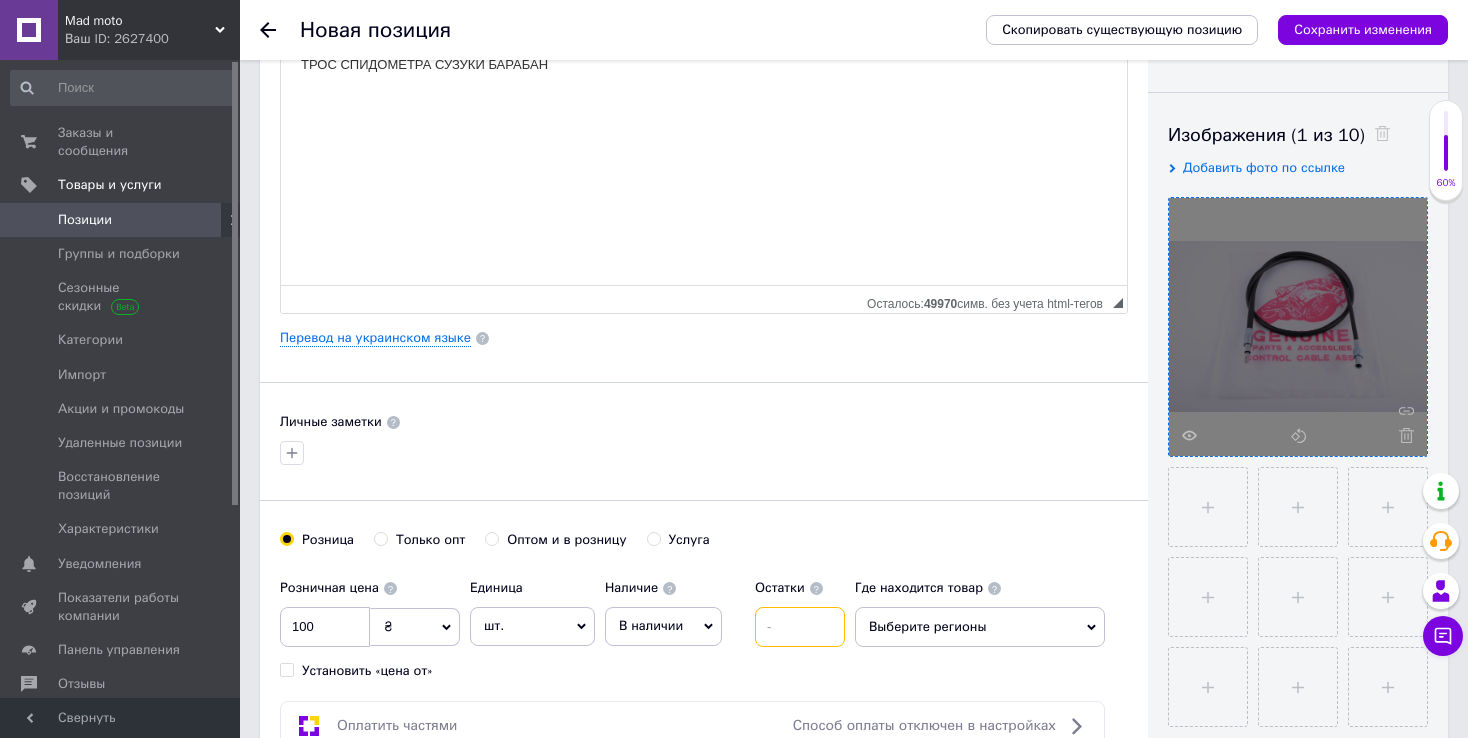 click at bounding box center [800, 627] 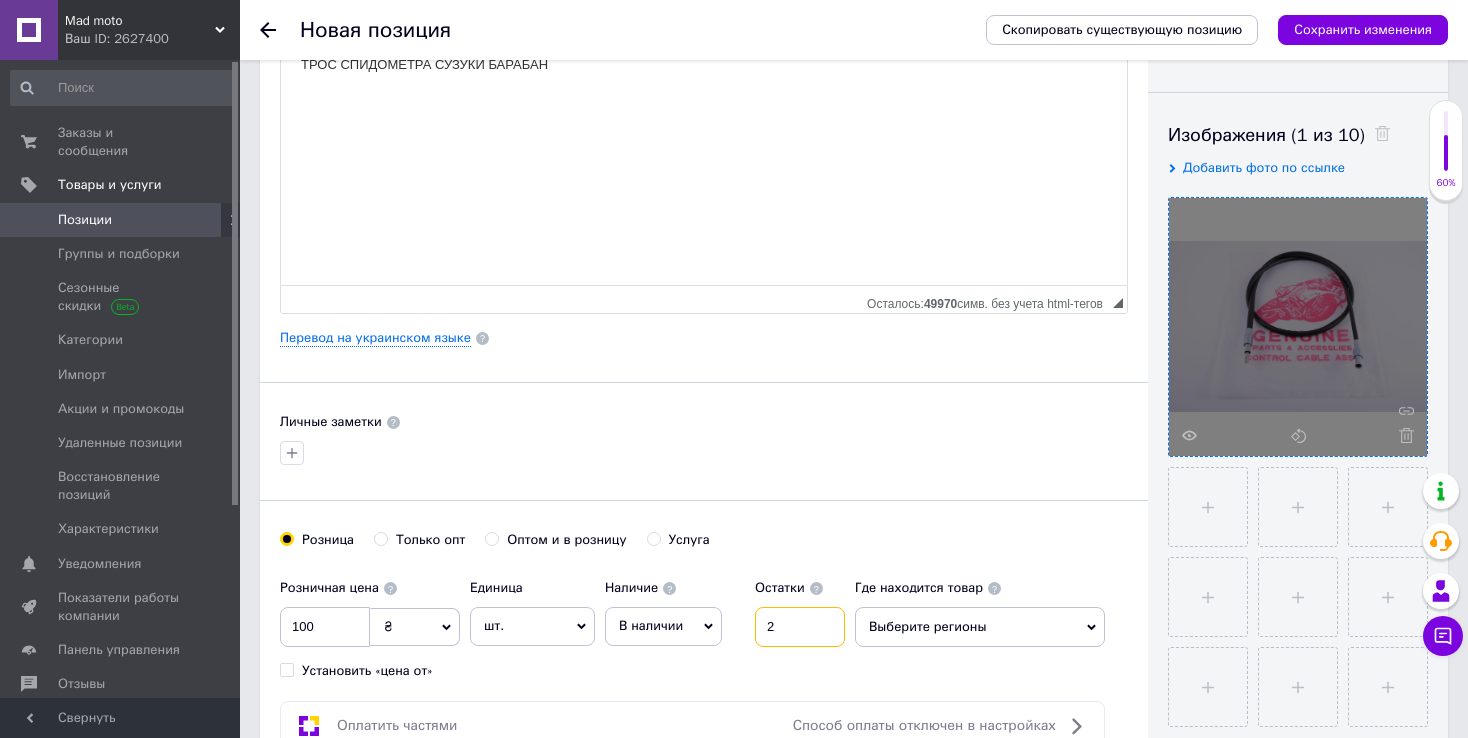 type on "2" 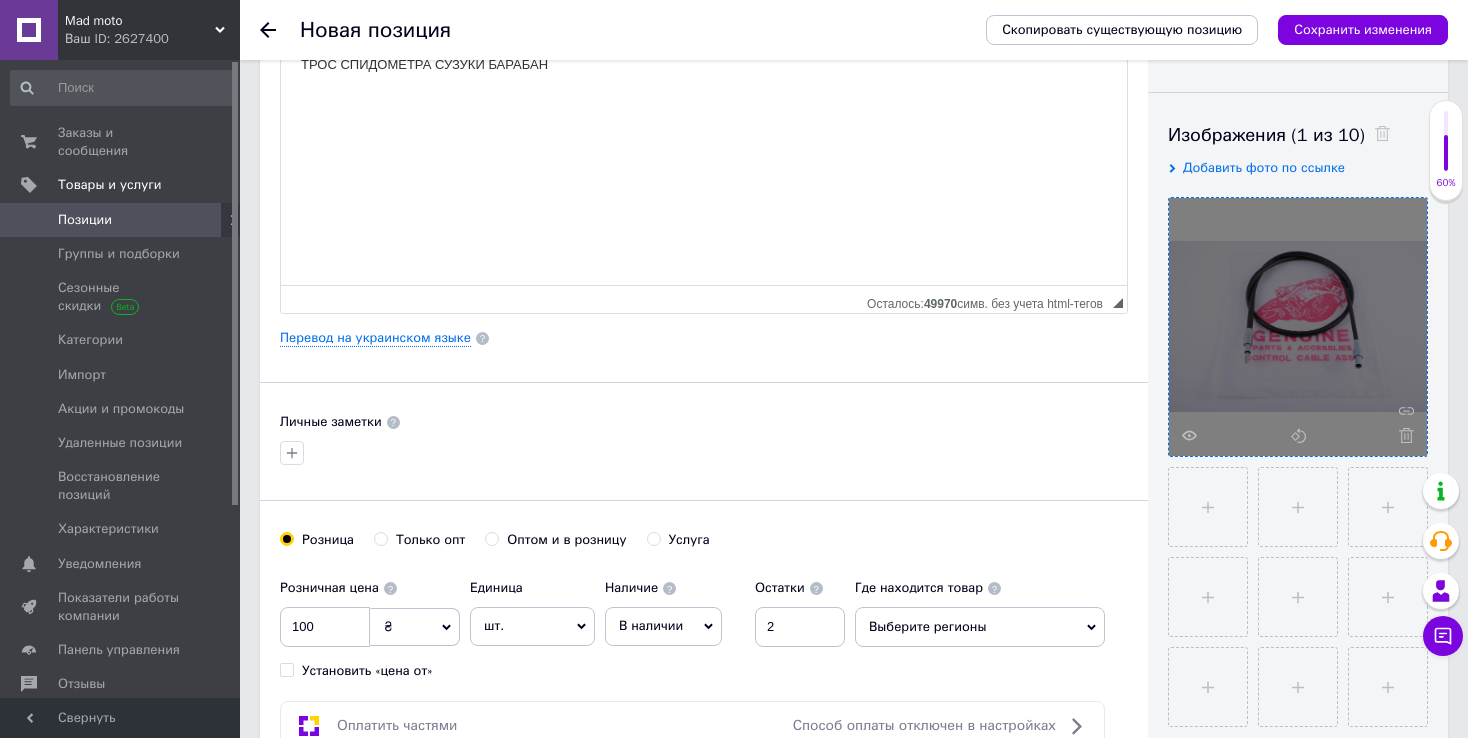click on "Выберите регионы" at bounding box center [980, 627] 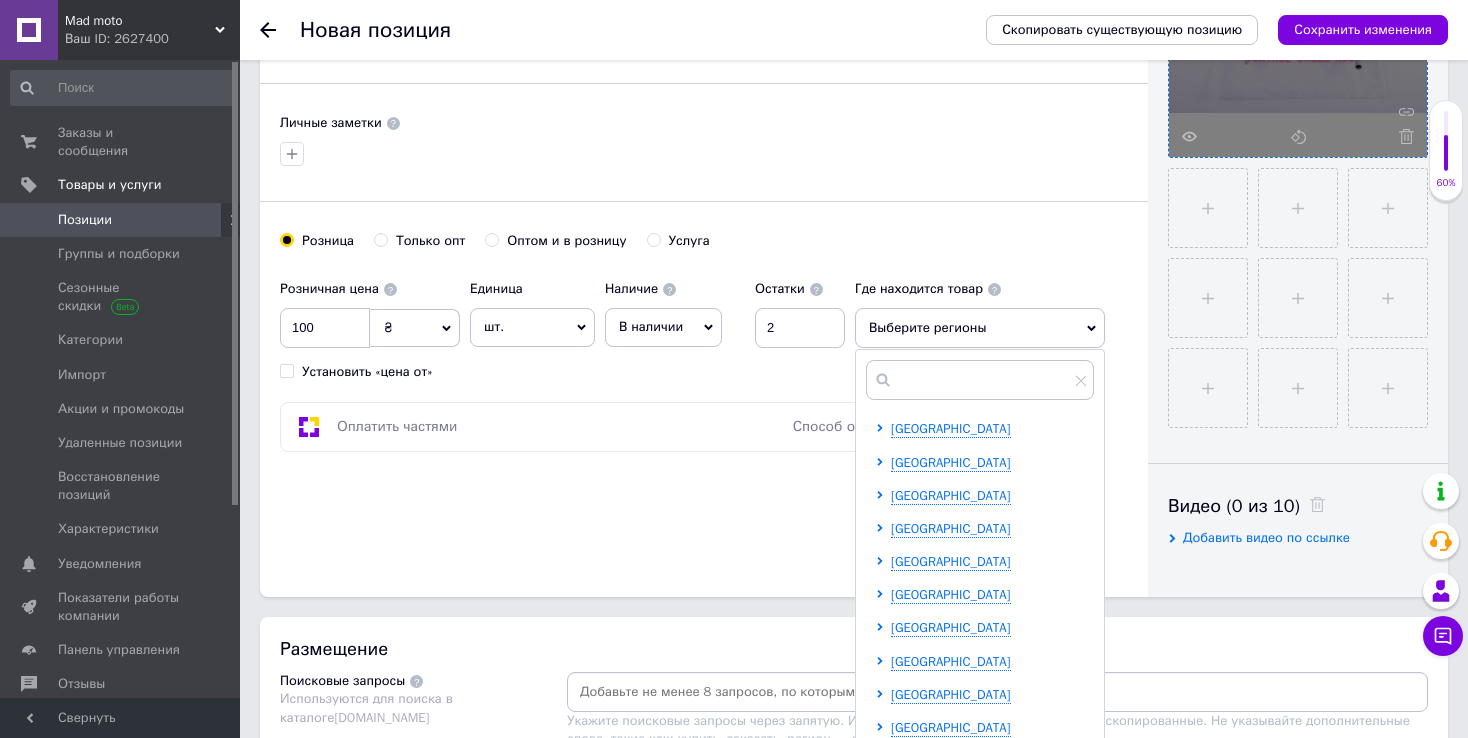 scroll, scrollTop: 600, scrollLeft: 0, axis: vertical 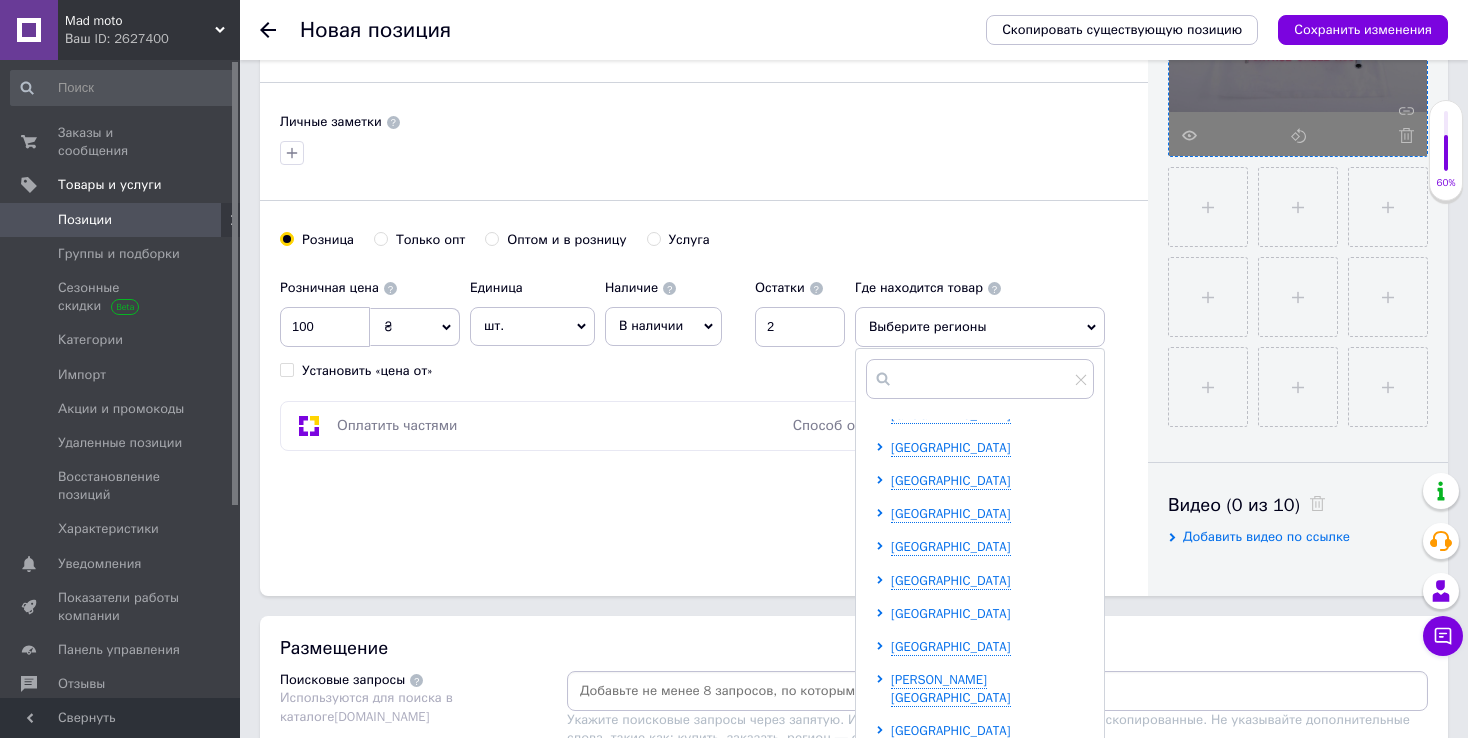 click on "[GEOGRAPHIC_DATA]" at bounding box center (951, 613) 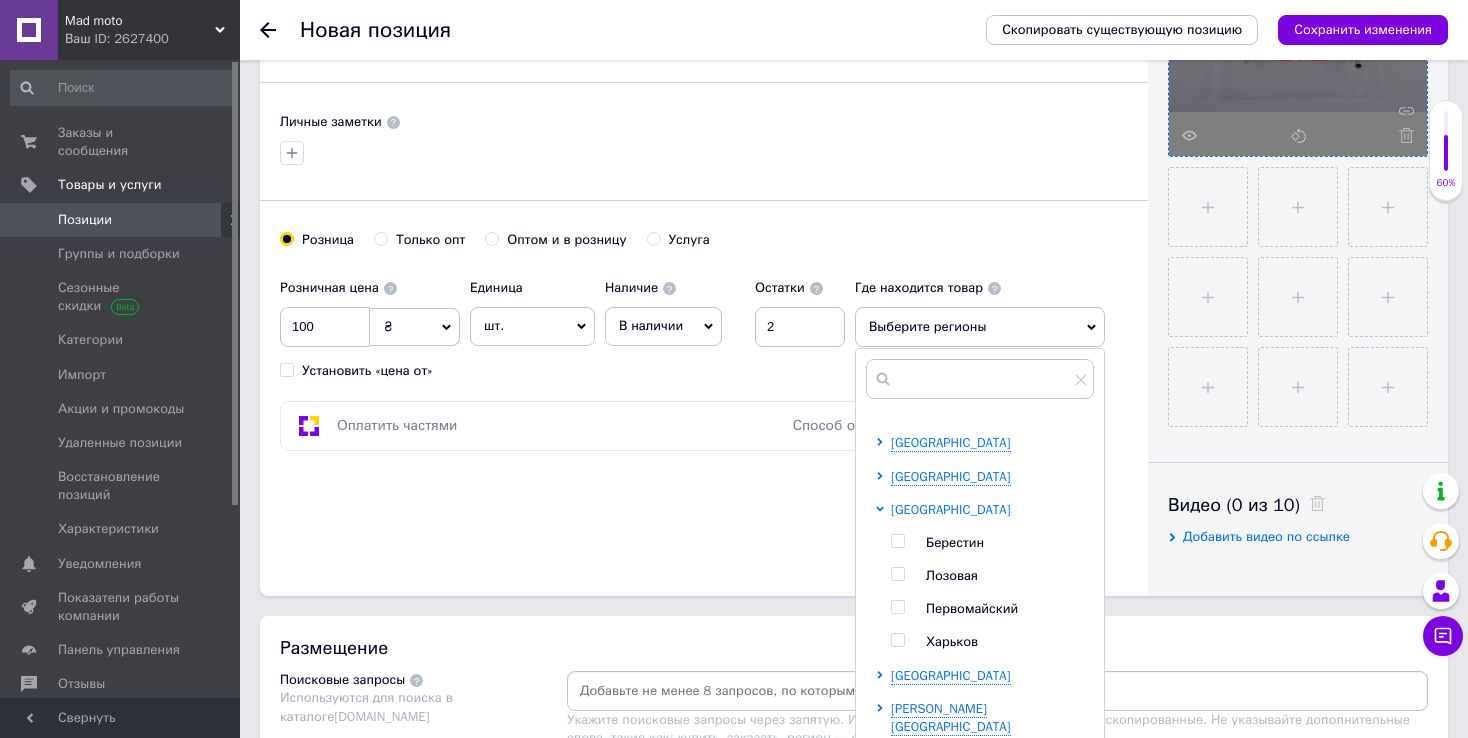 scroll, scrollTop: 544, scrollLeft: 0, axis: vertical 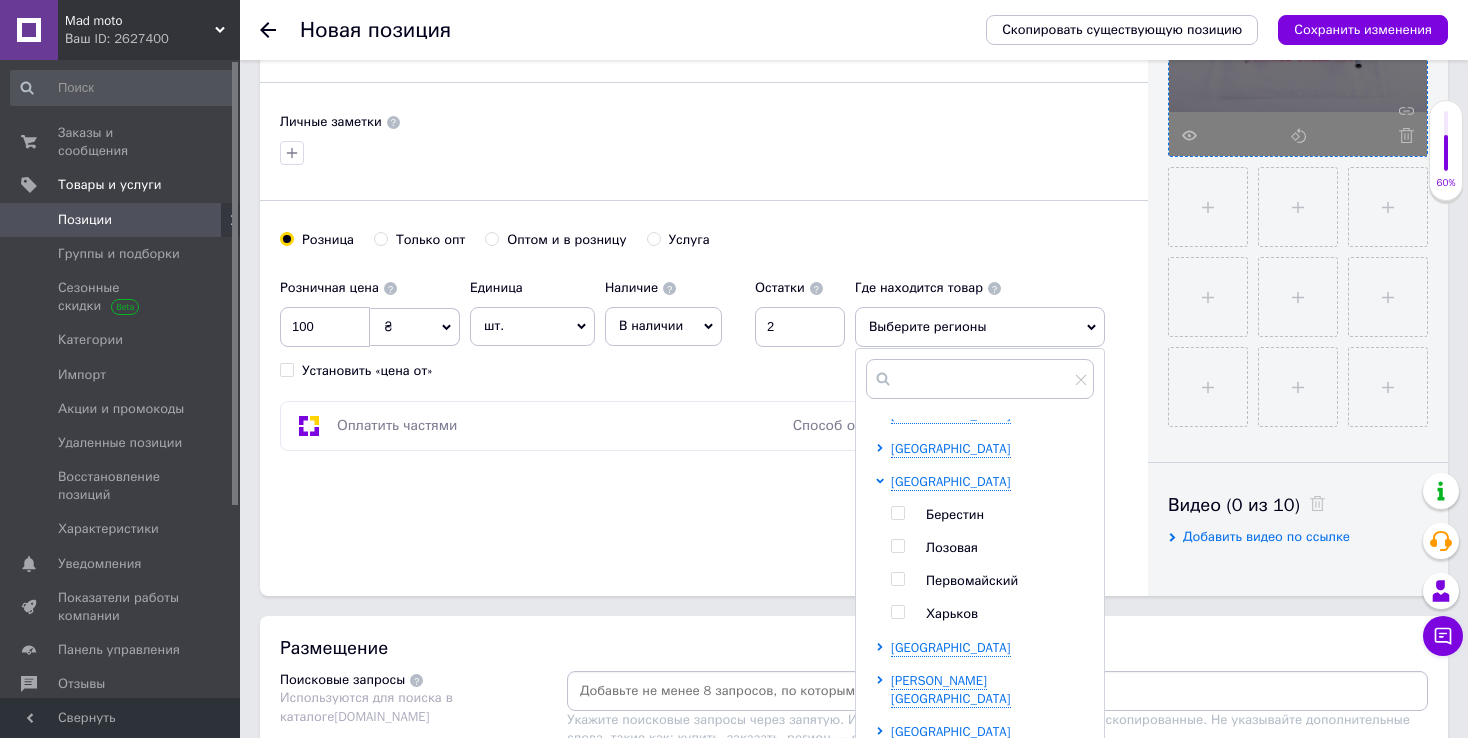 click on "Харьков" at bounding box center (952, 613) 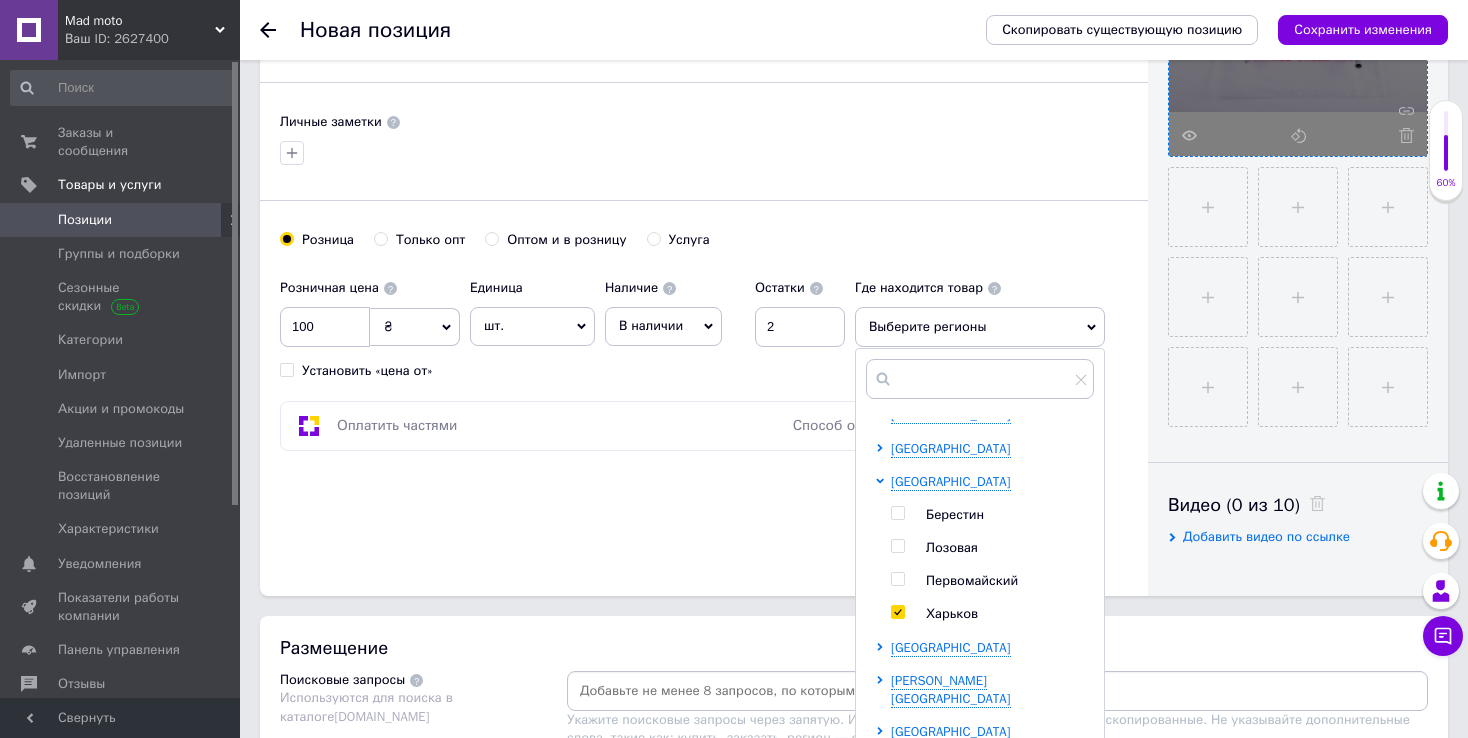 checkbox on "true" 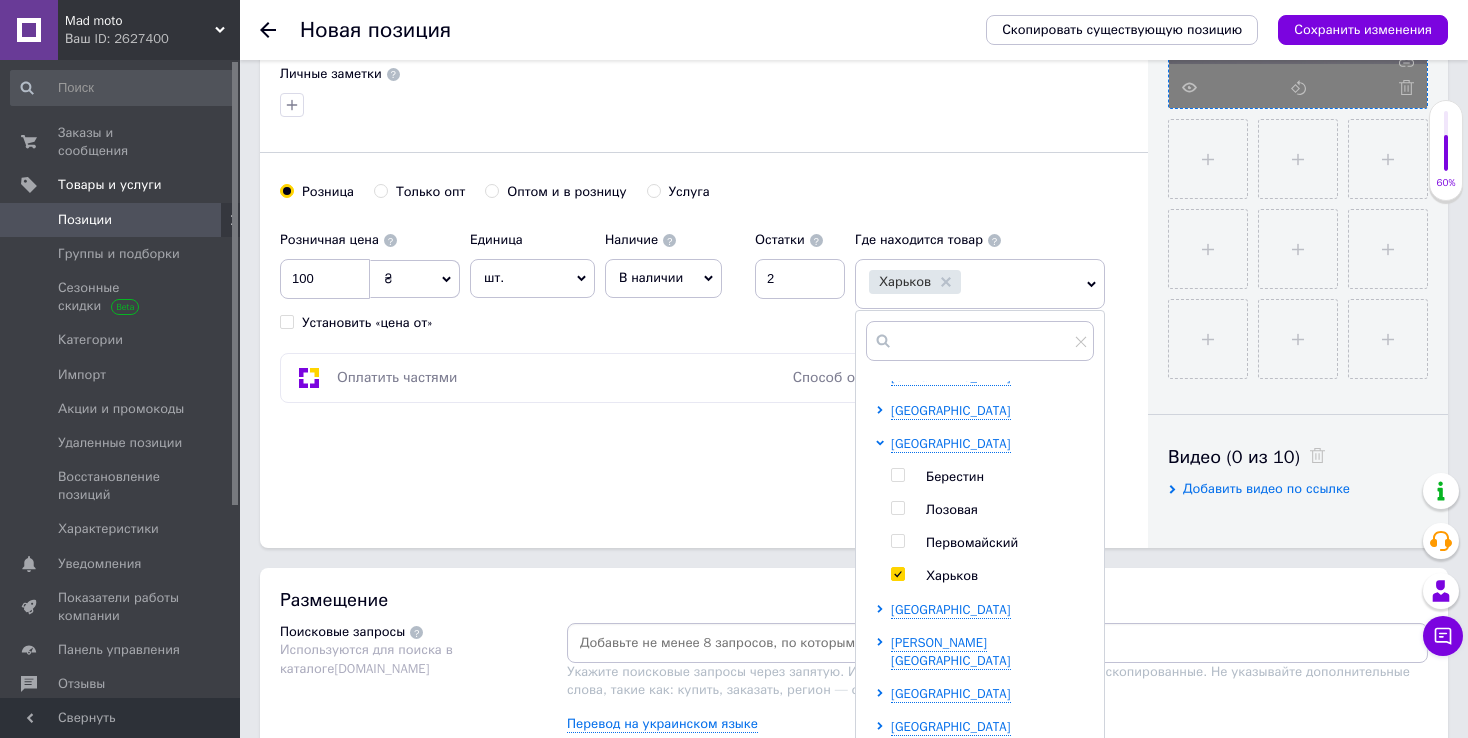 scroll, scrollTop: 800, scrollLeft: 0, axis: vertical 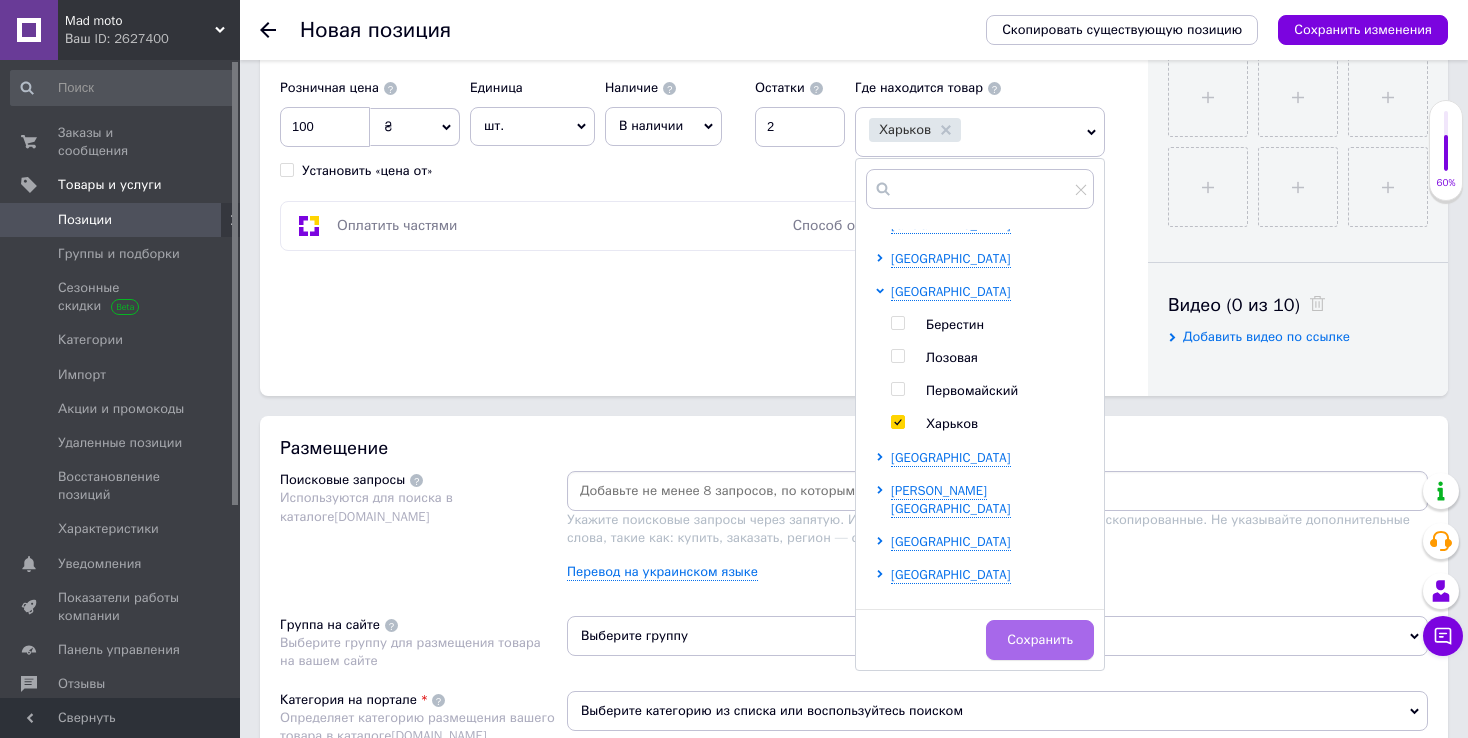 click on "Сохранить" at bounding box center [1040, 640] 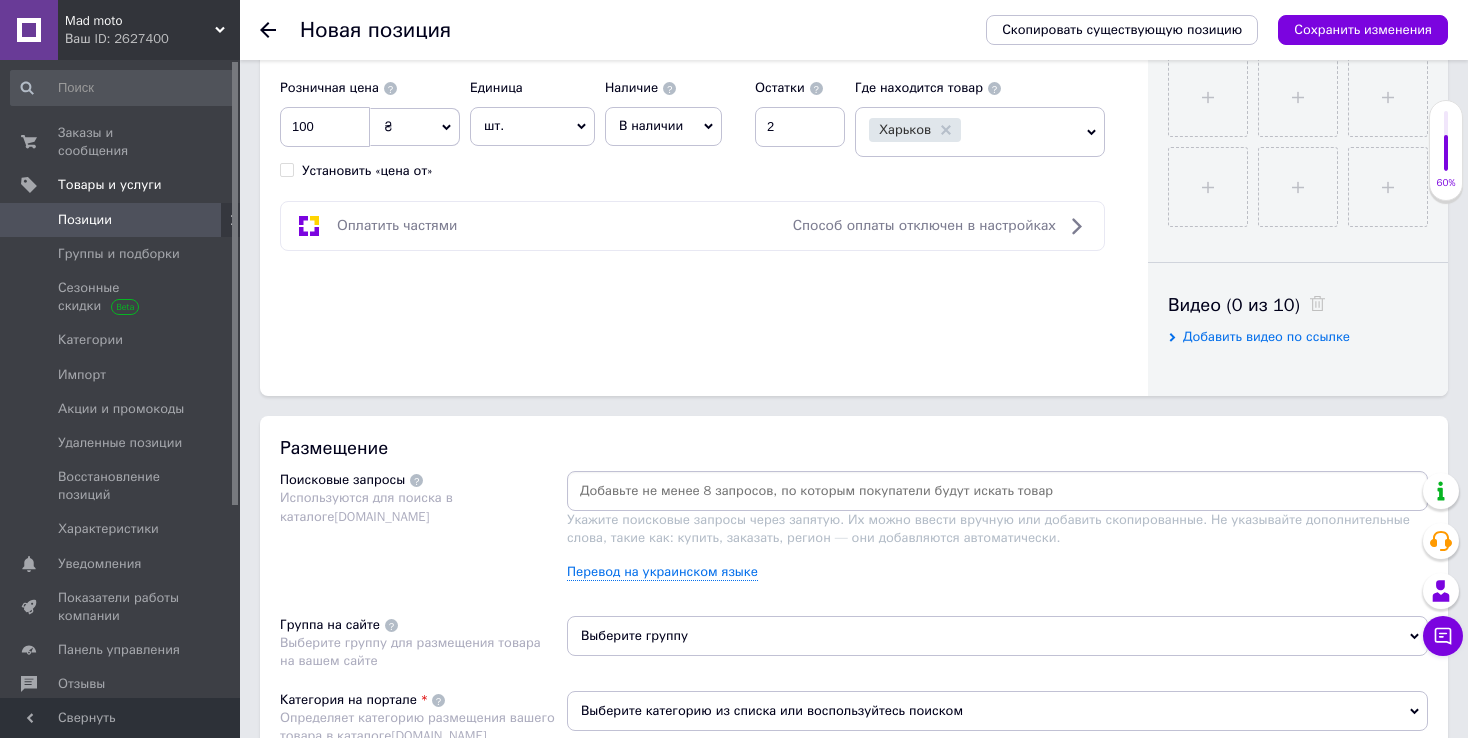 click at bounding box center [997, 491] 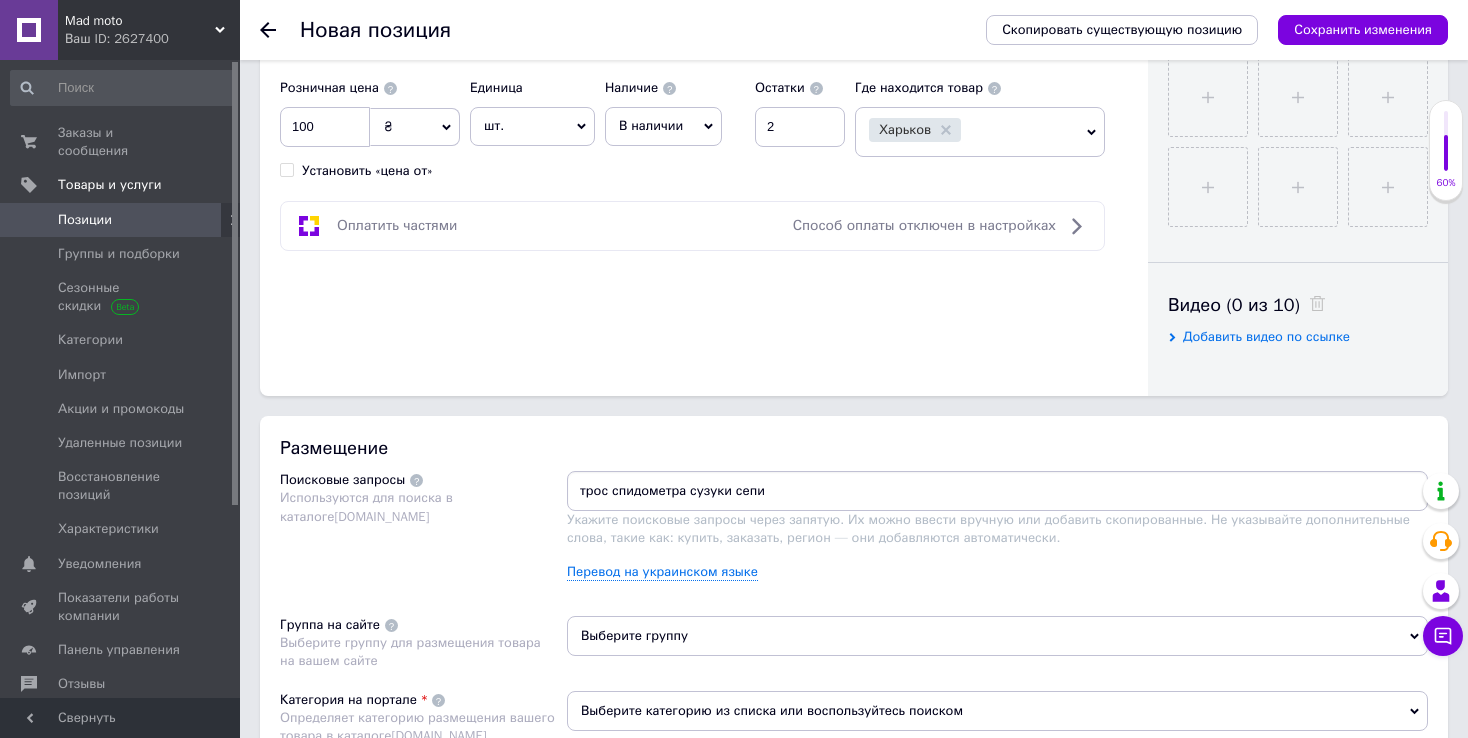 type on "трос спидометра сузуки сепия" 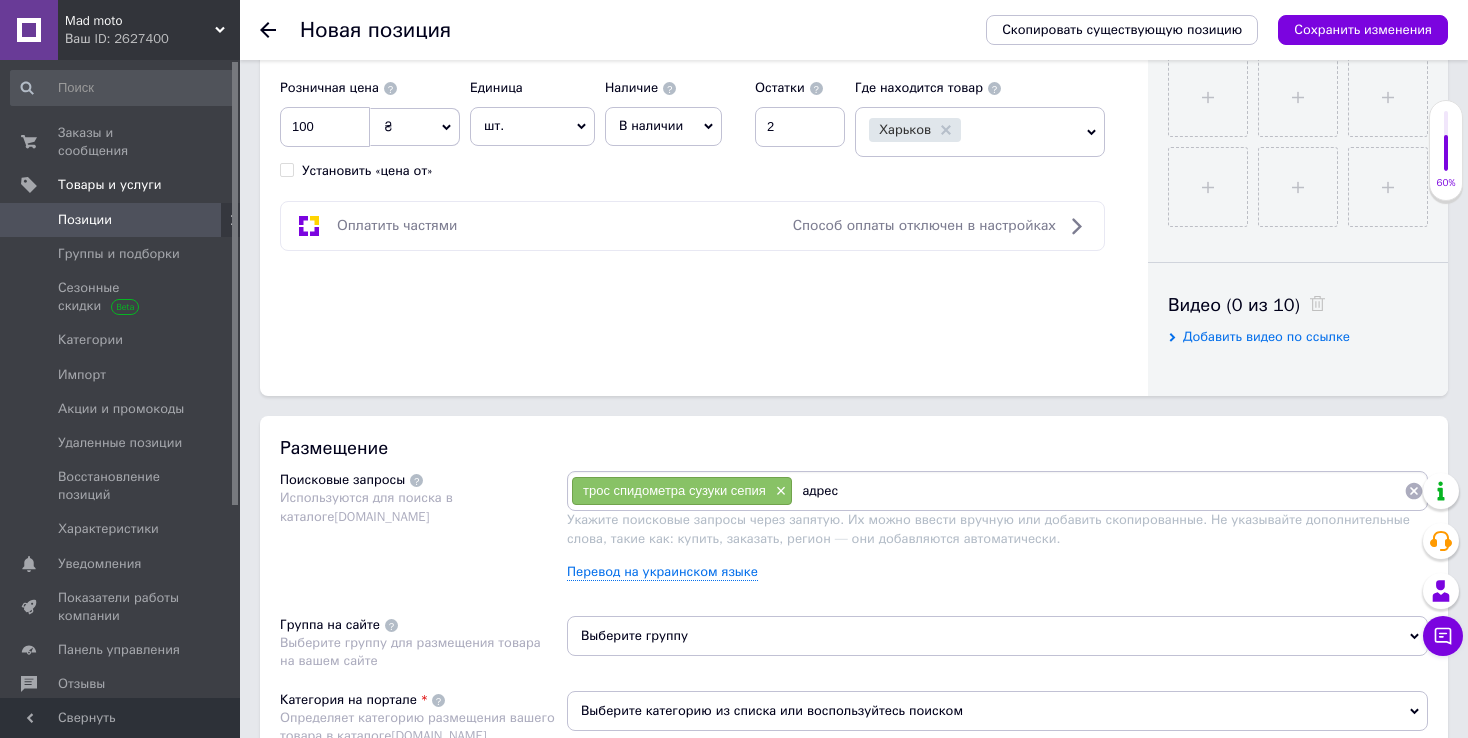type on "адресс" 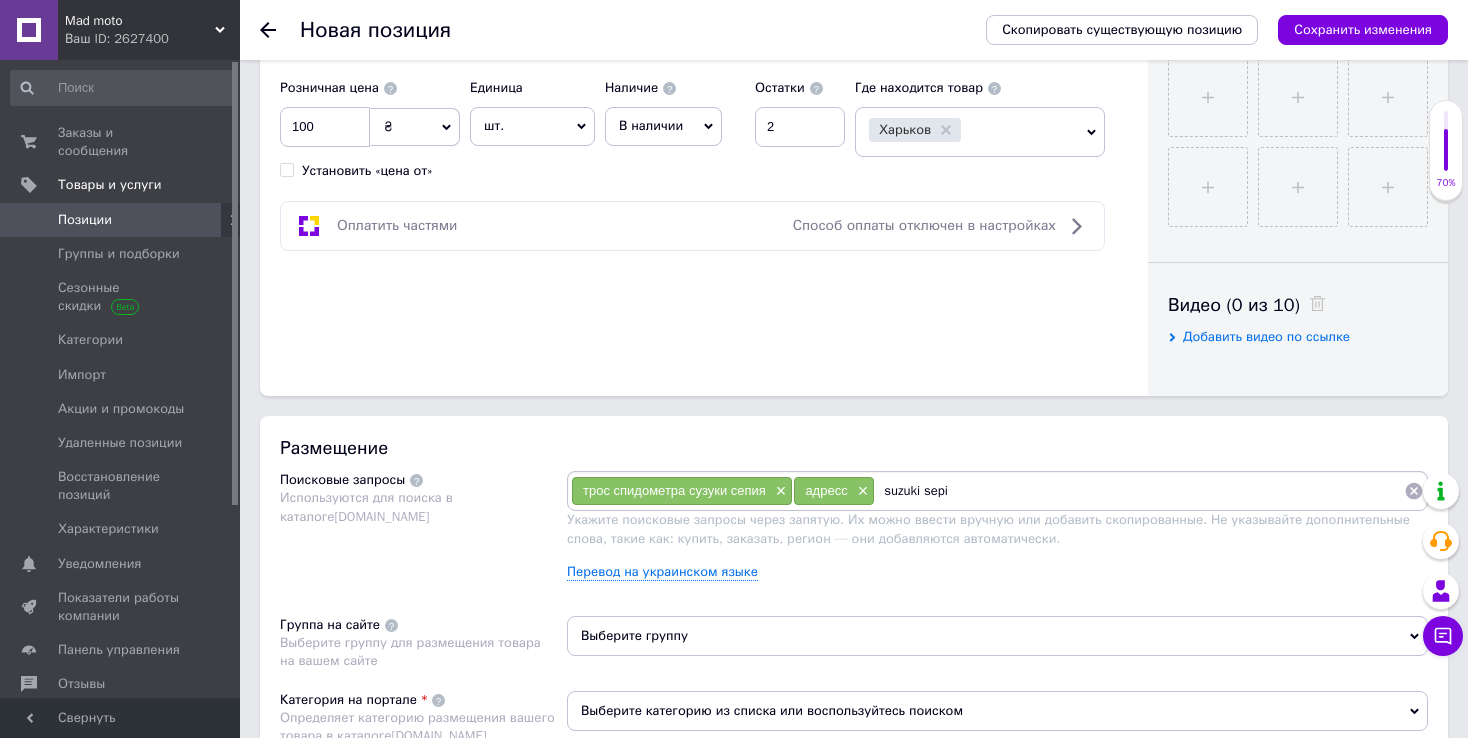 type on "suzuki sepia" 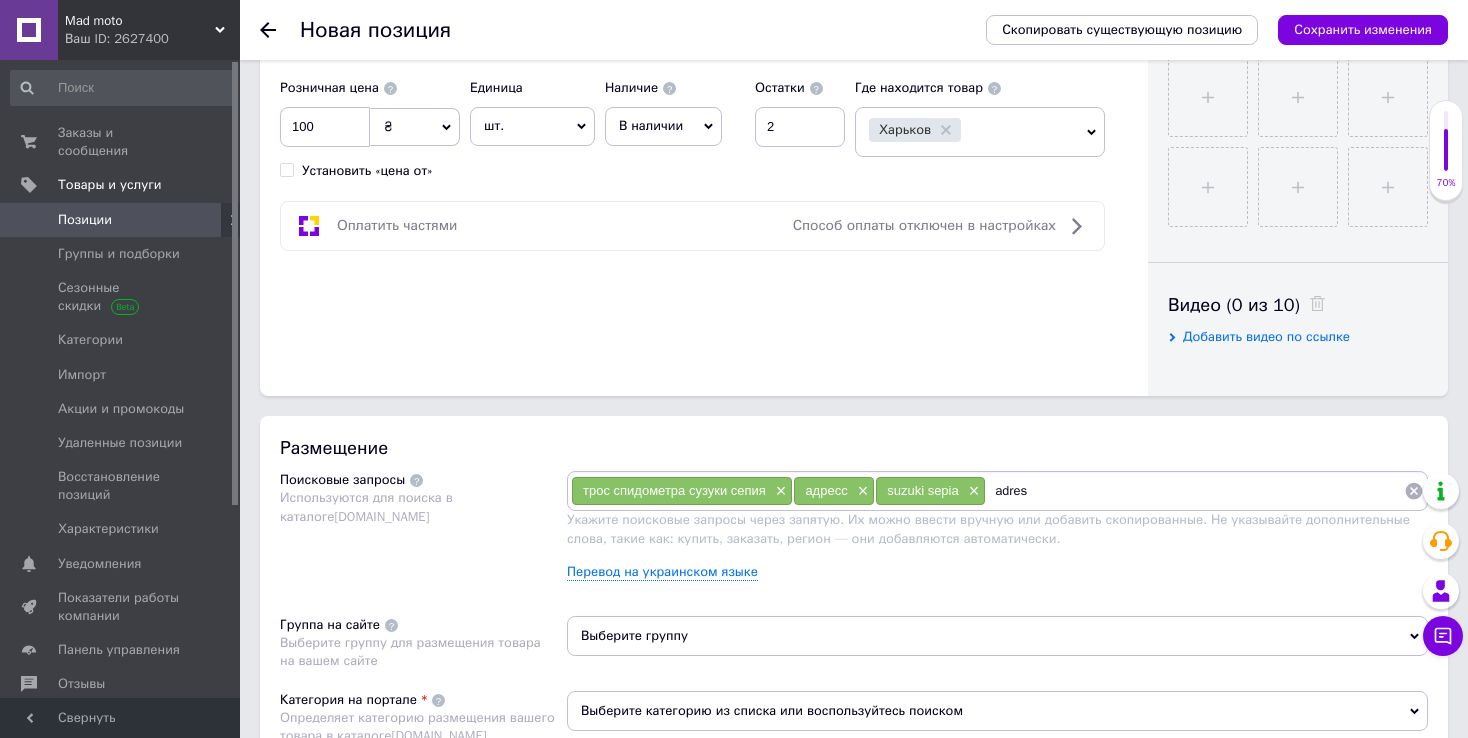 type on "adress" 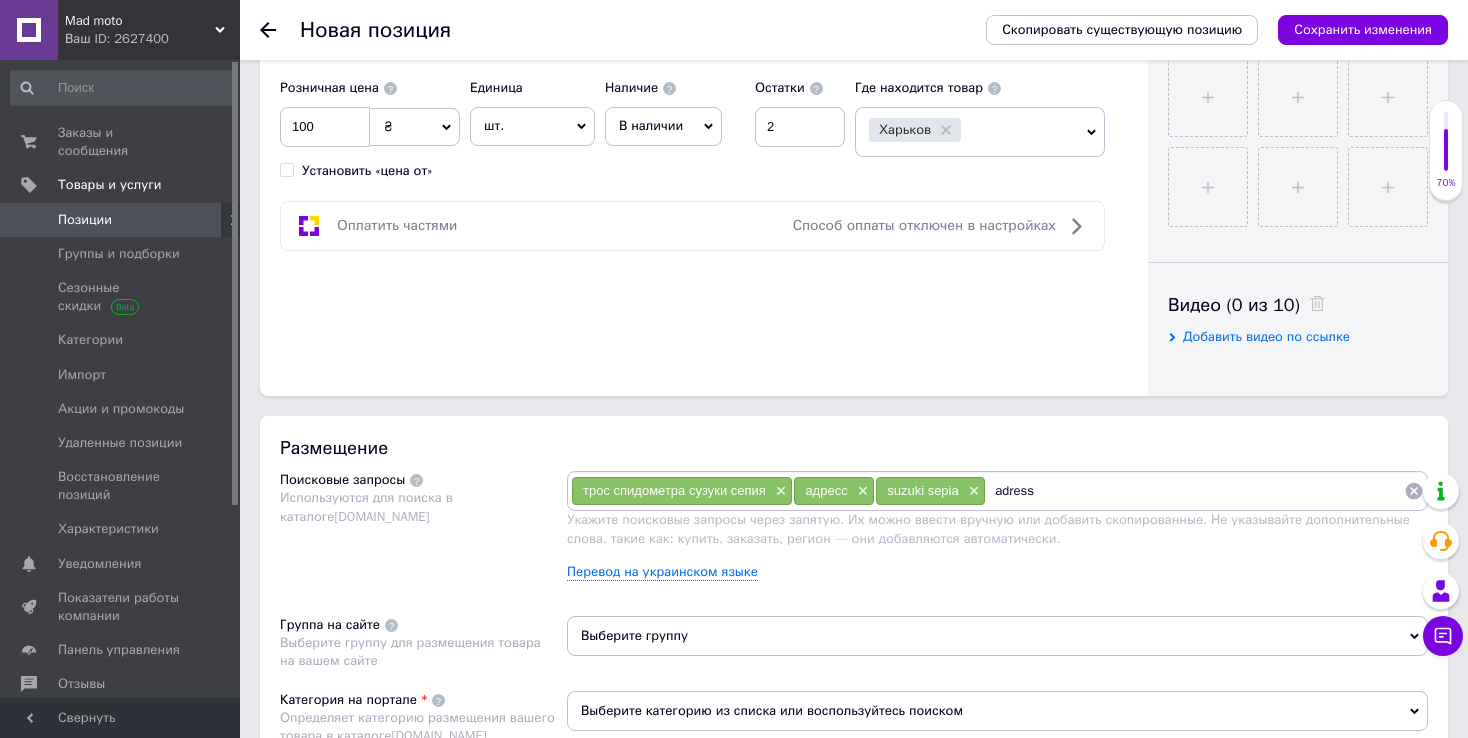 type 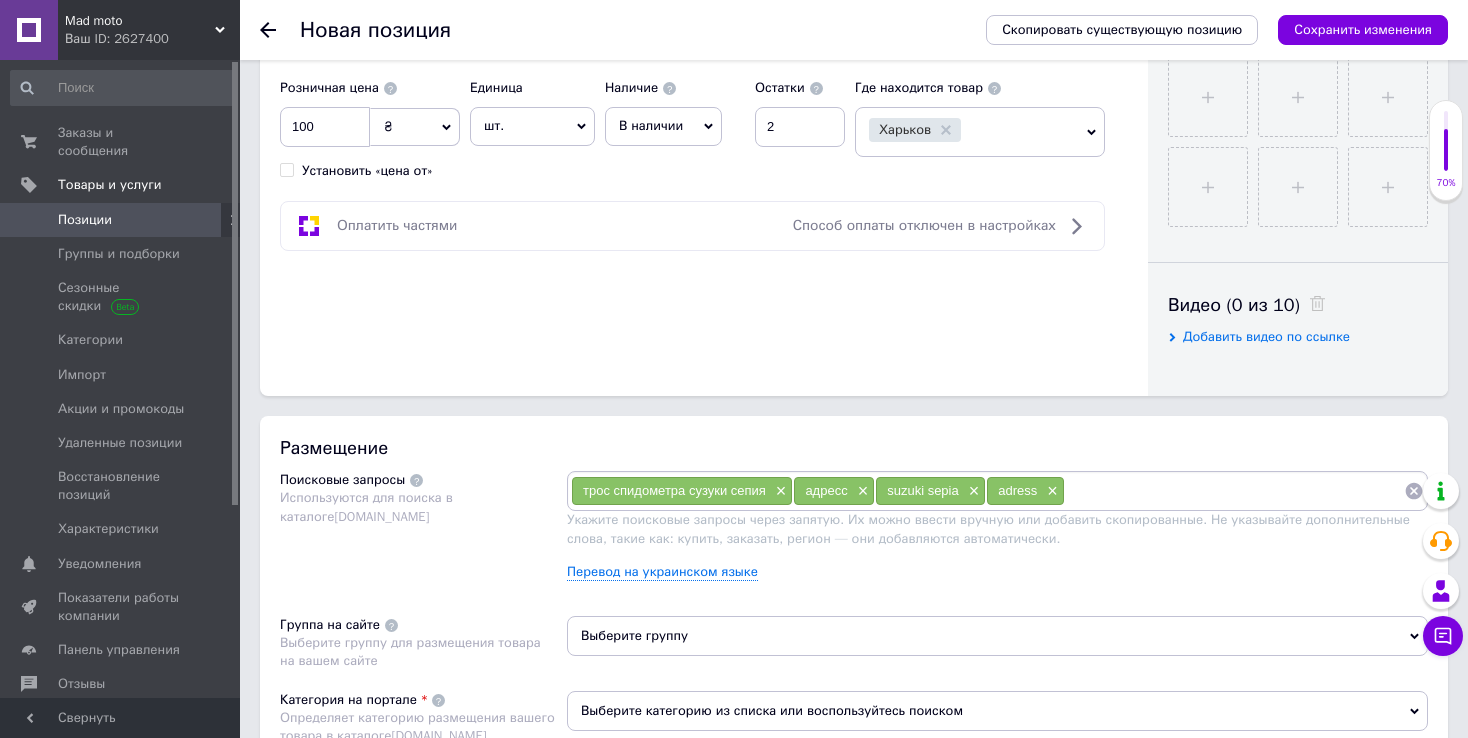 click on "Поисковые запросы Используются для поиска в каталоге  [DOMAIN_NAME]" at bounding box center [423, 533] 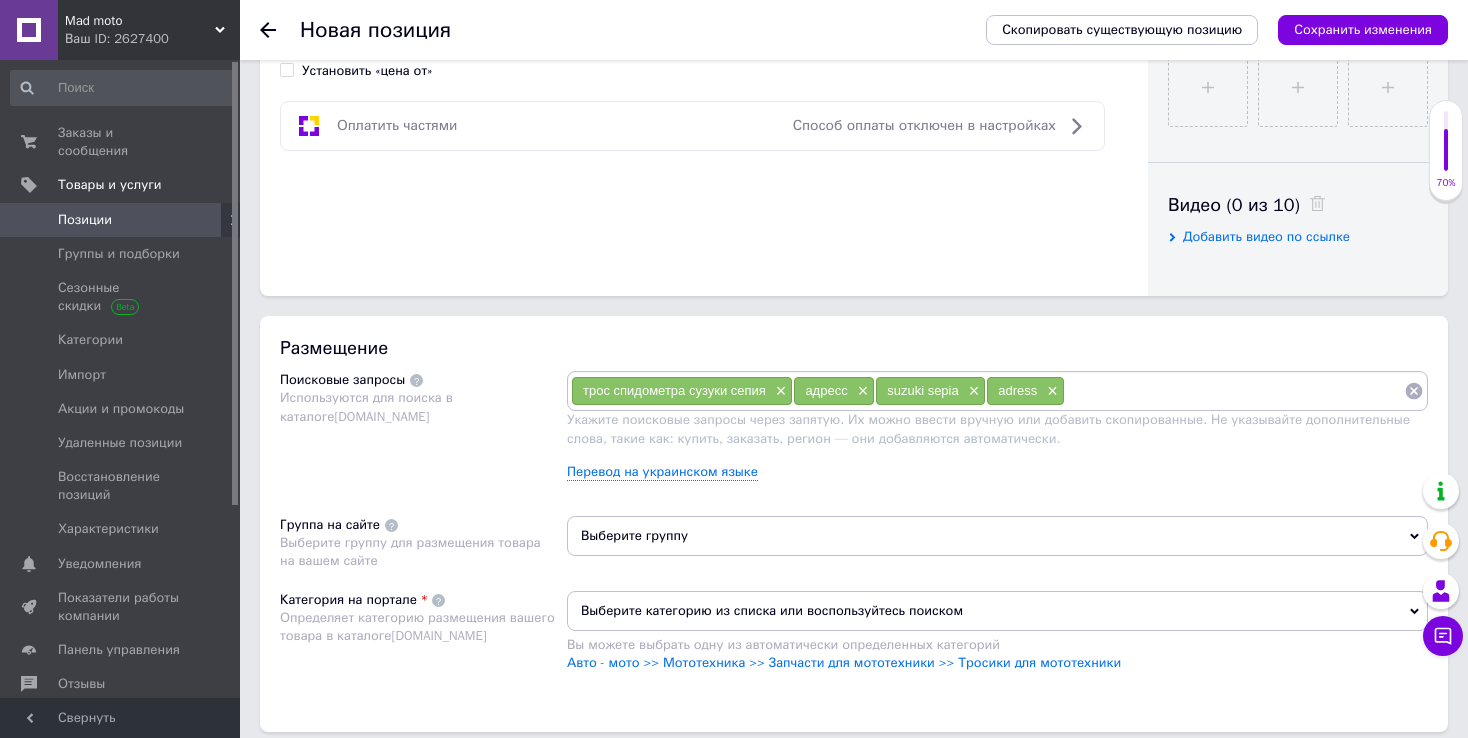 click on "Выберите группу" at bounding box center [997, 536] 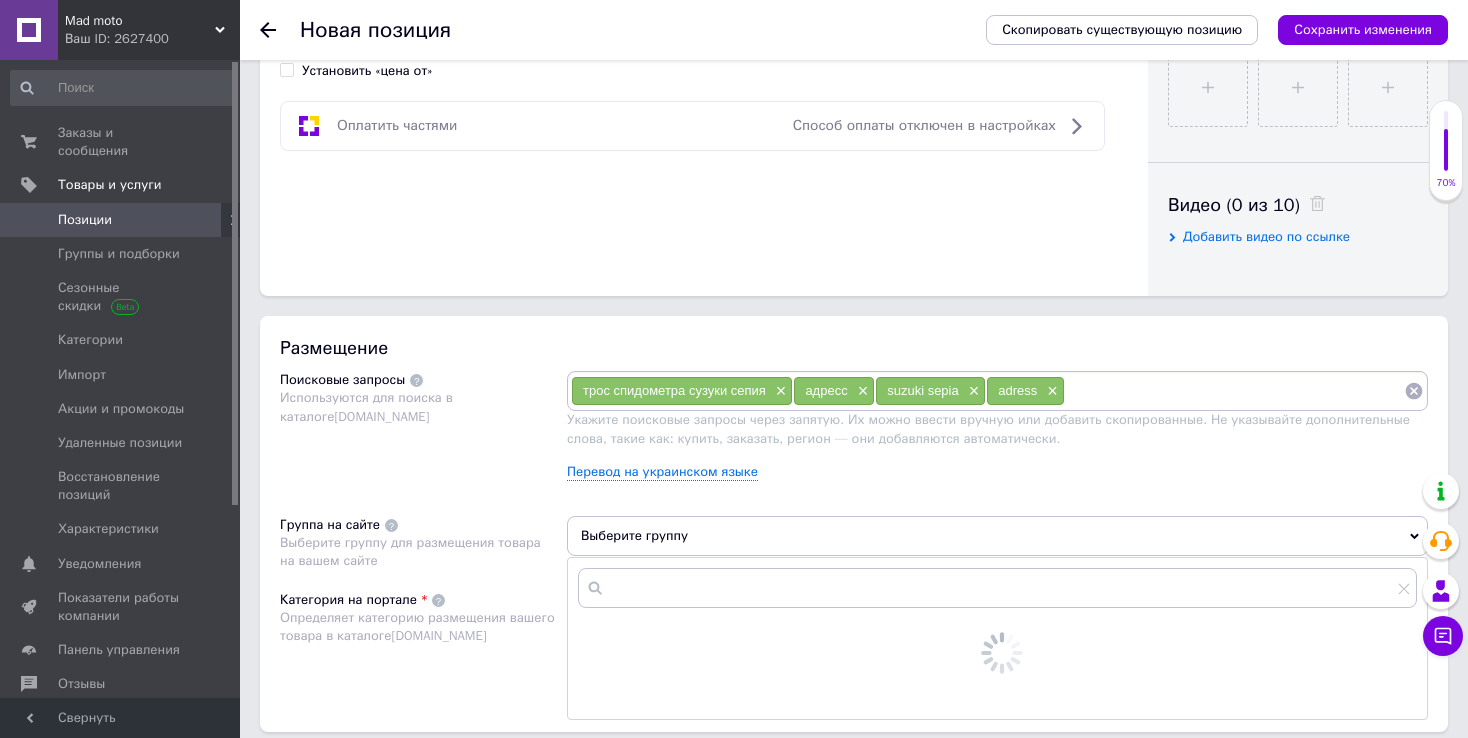 scroll, scrollTop: 1000, scrollLeft: 0, axis: vertical 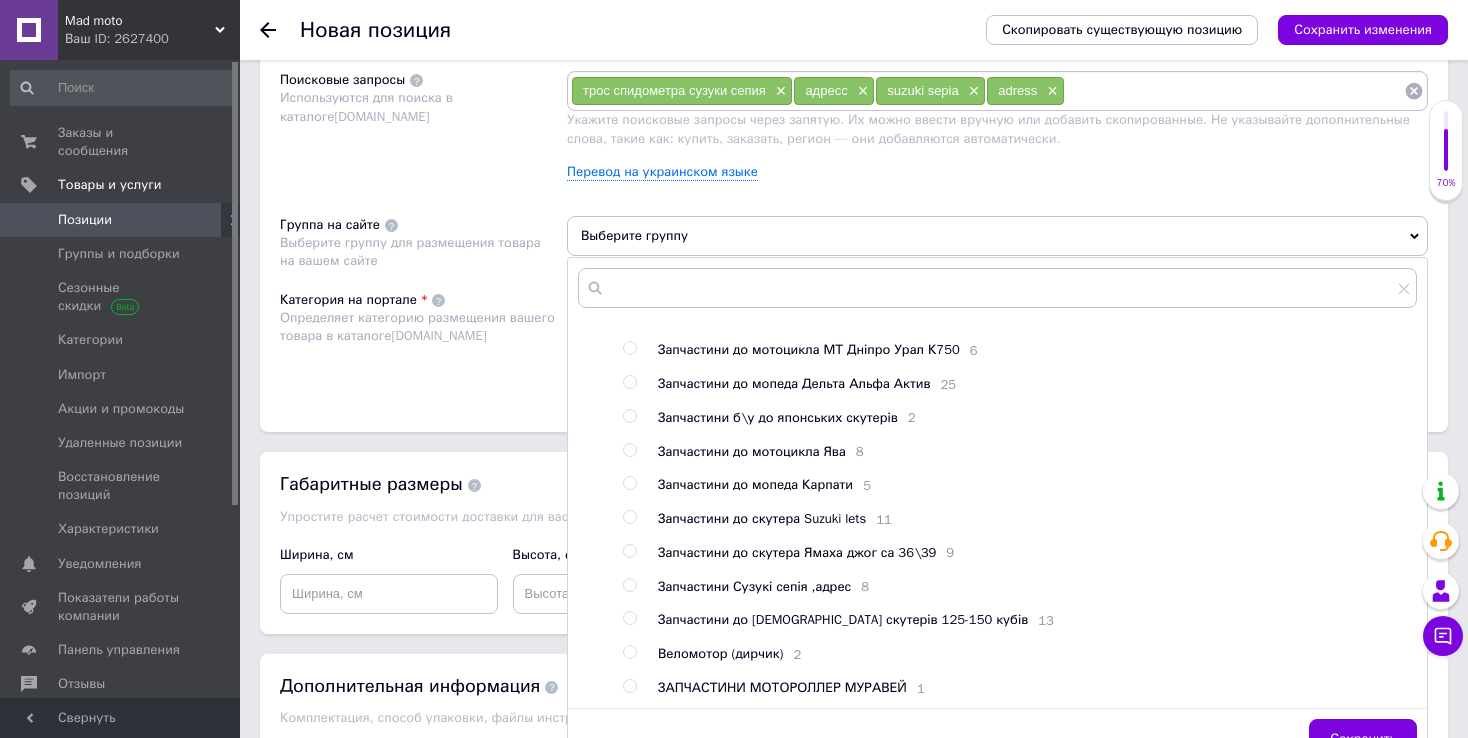 click on "Запчастини Сузукі сепія ,адрес" at bounding box center [754, 586] 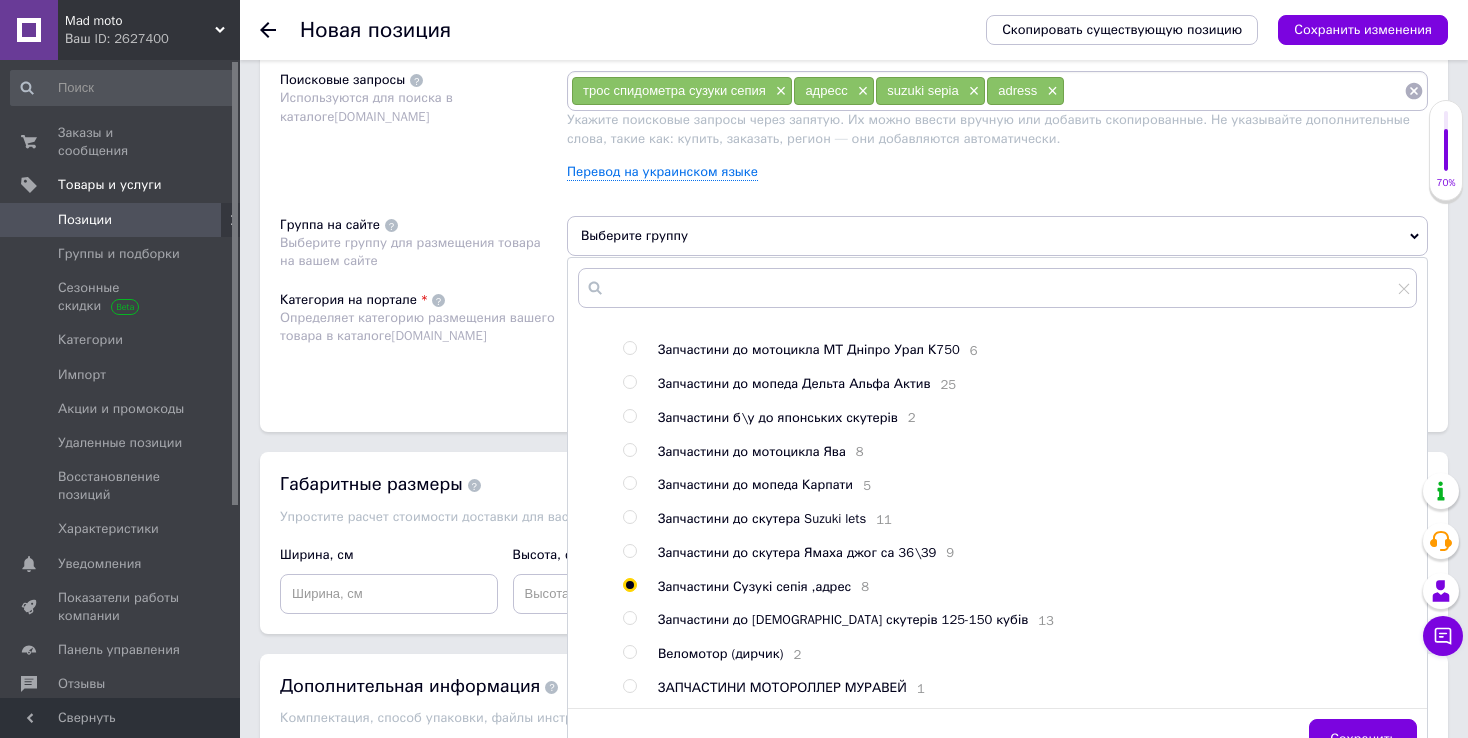 radio on "true" 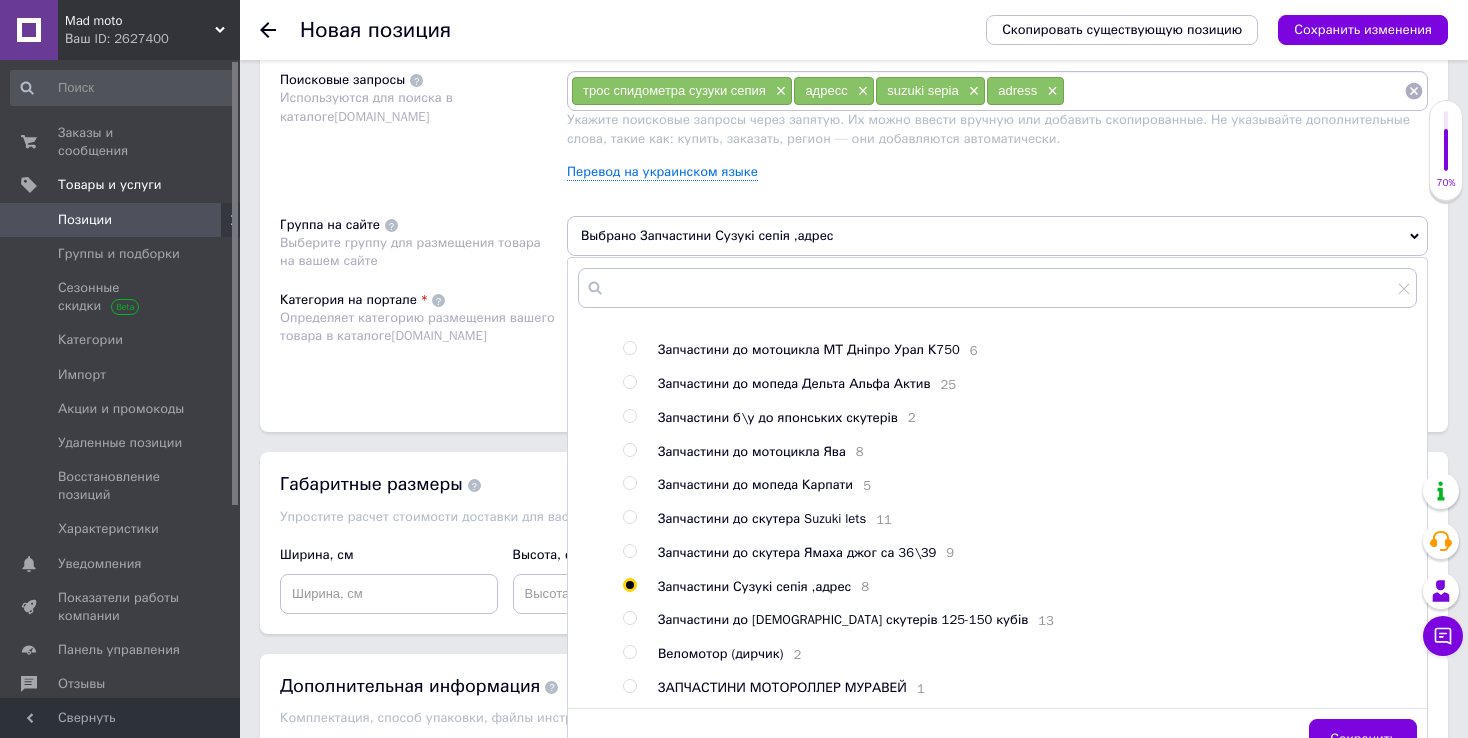 click on "Сохранить" at bounding box center [997, 738] 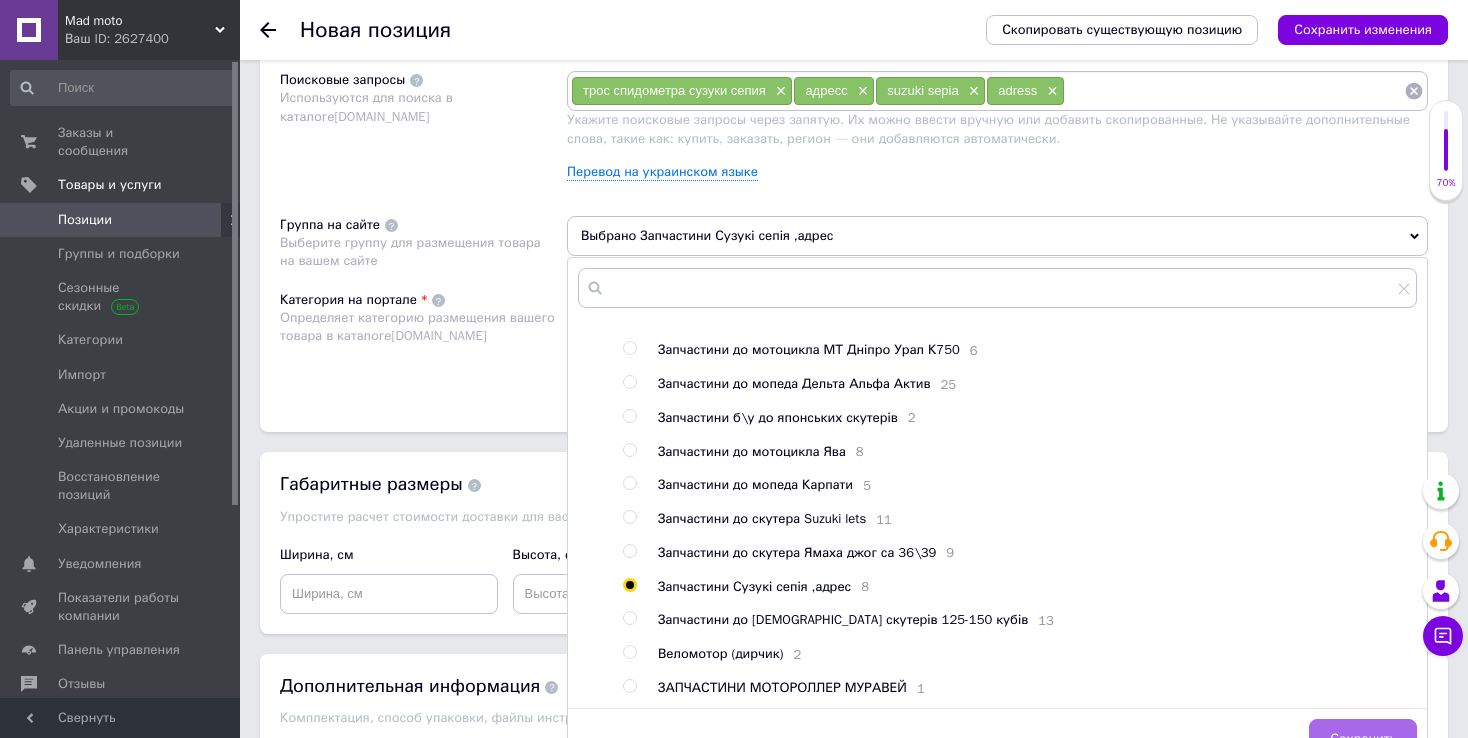 click on "Сохранить" at bounding box center [1363, 739] 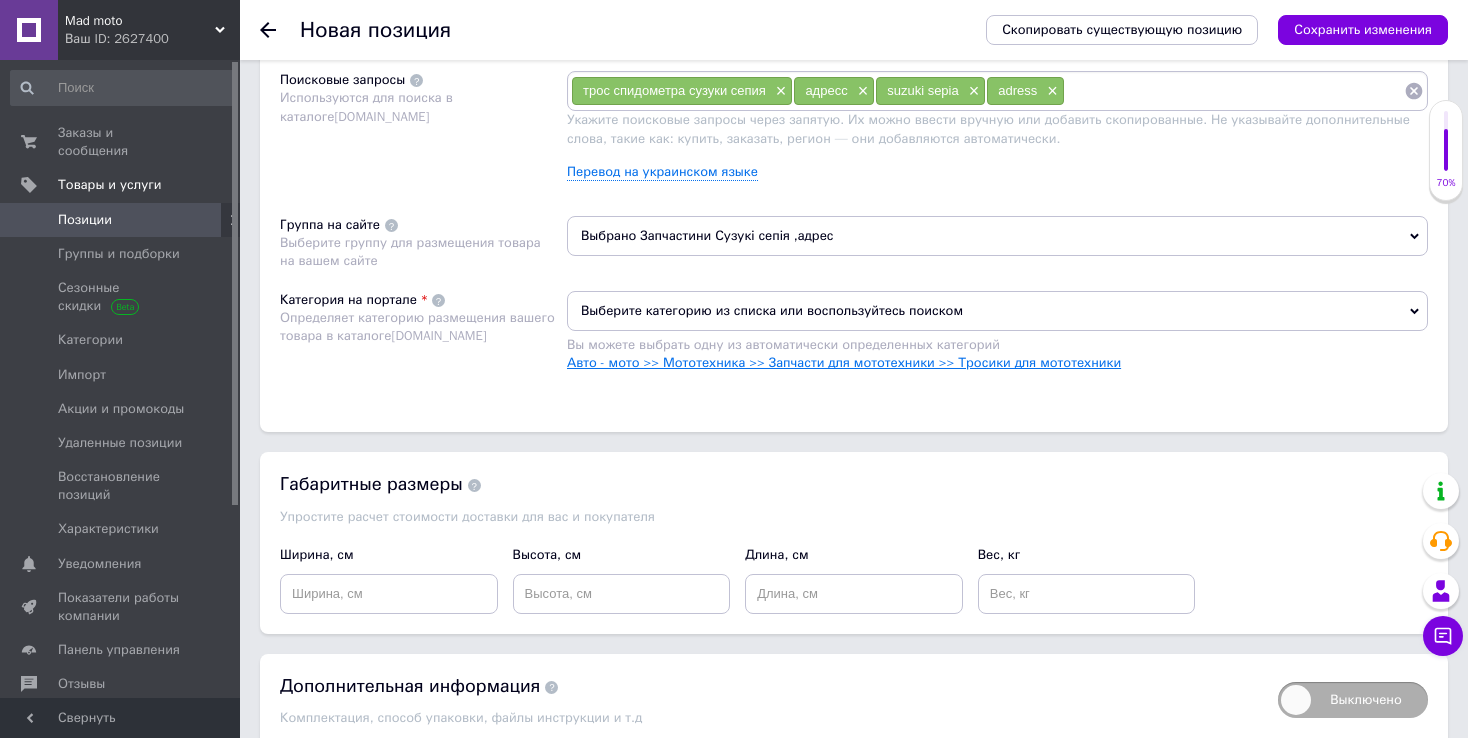 click on "Выберите категорию из списка или воспользуйтесь поиском Вы можете выбрать одну из автоматически определенных категорий Авто - мото >> Мототехника >> Запчасти для мототехники >> Тросики для мототехники" at bounding box center (997, 341) 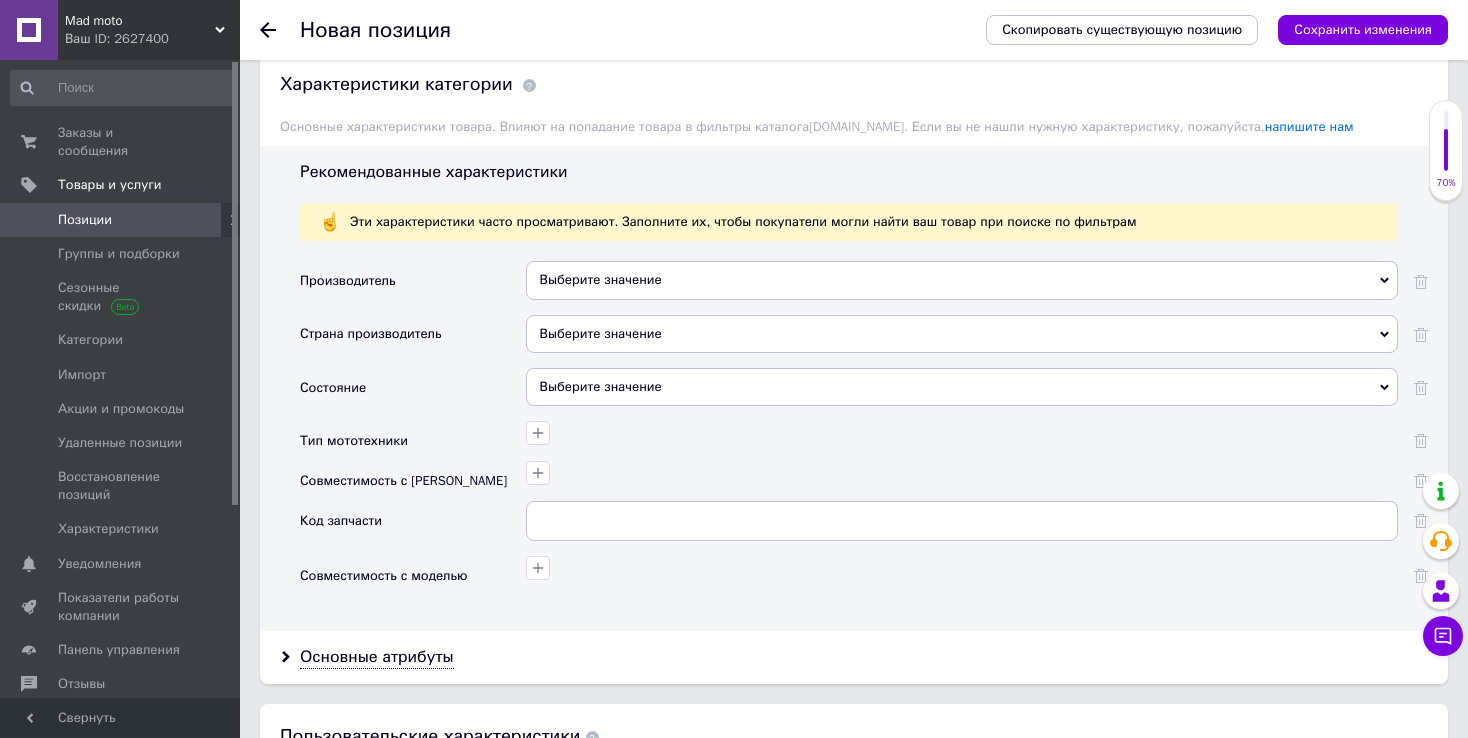 click on "Выберите значение" at bounding box center (962, 387) 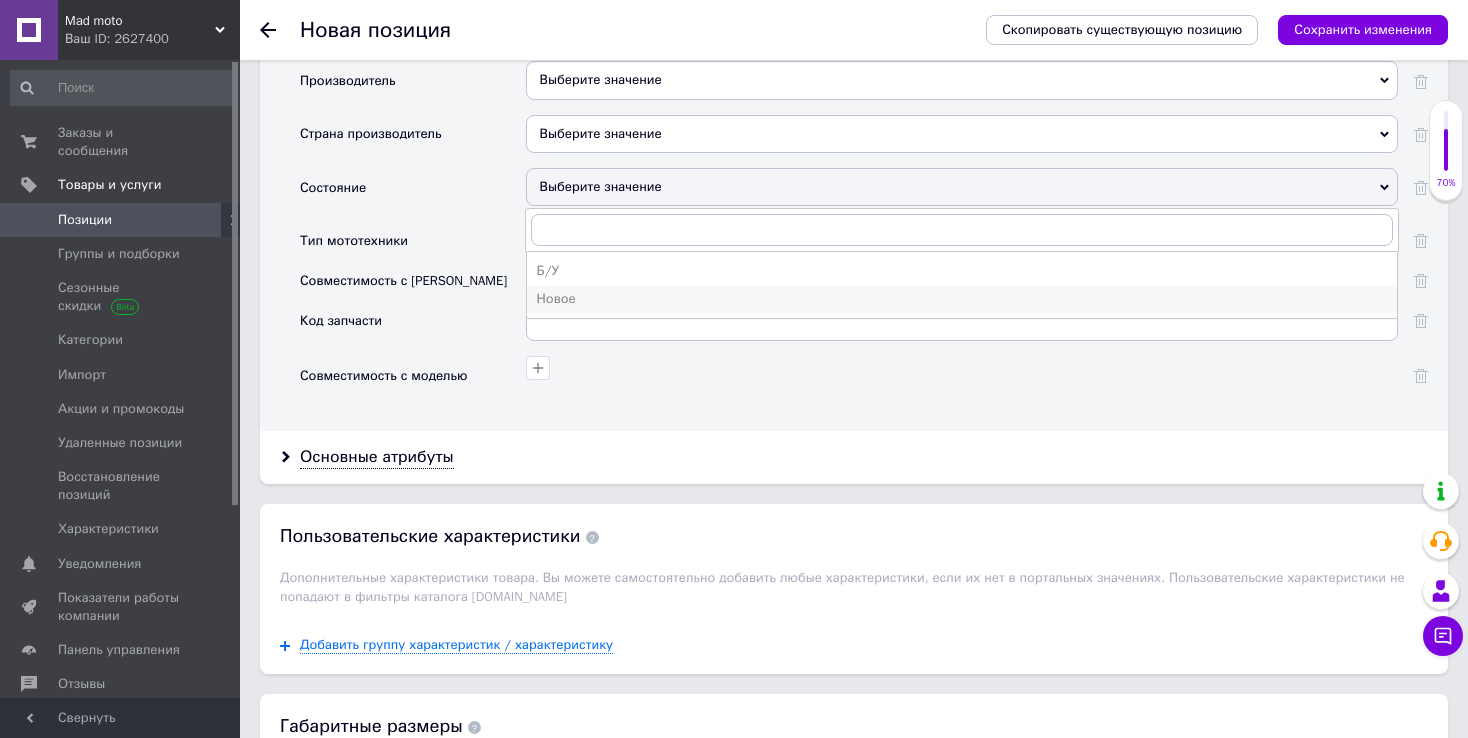 click on "Новое" at bounding box center (962, 299) 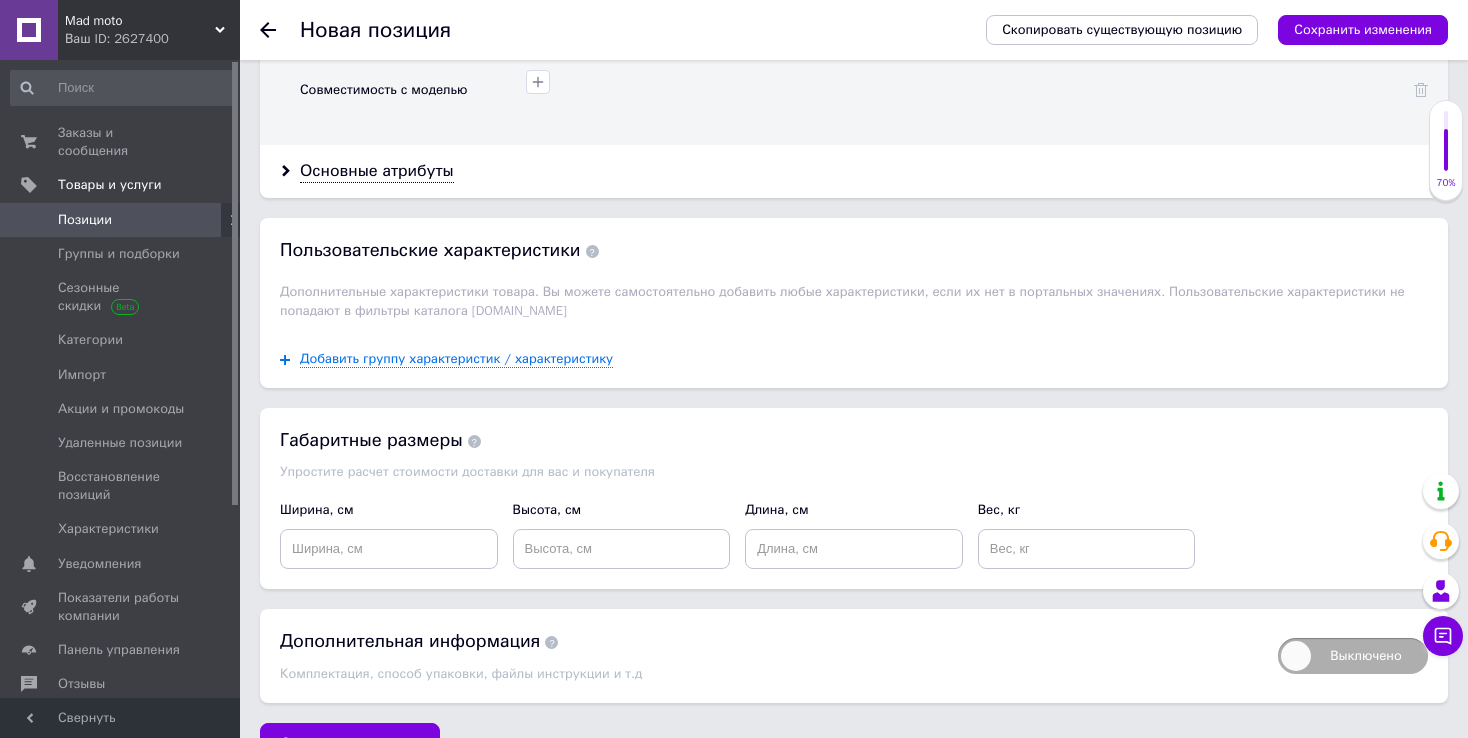 scroll, scrollTop: 2124, scrollLeft: 0, axis: vertical 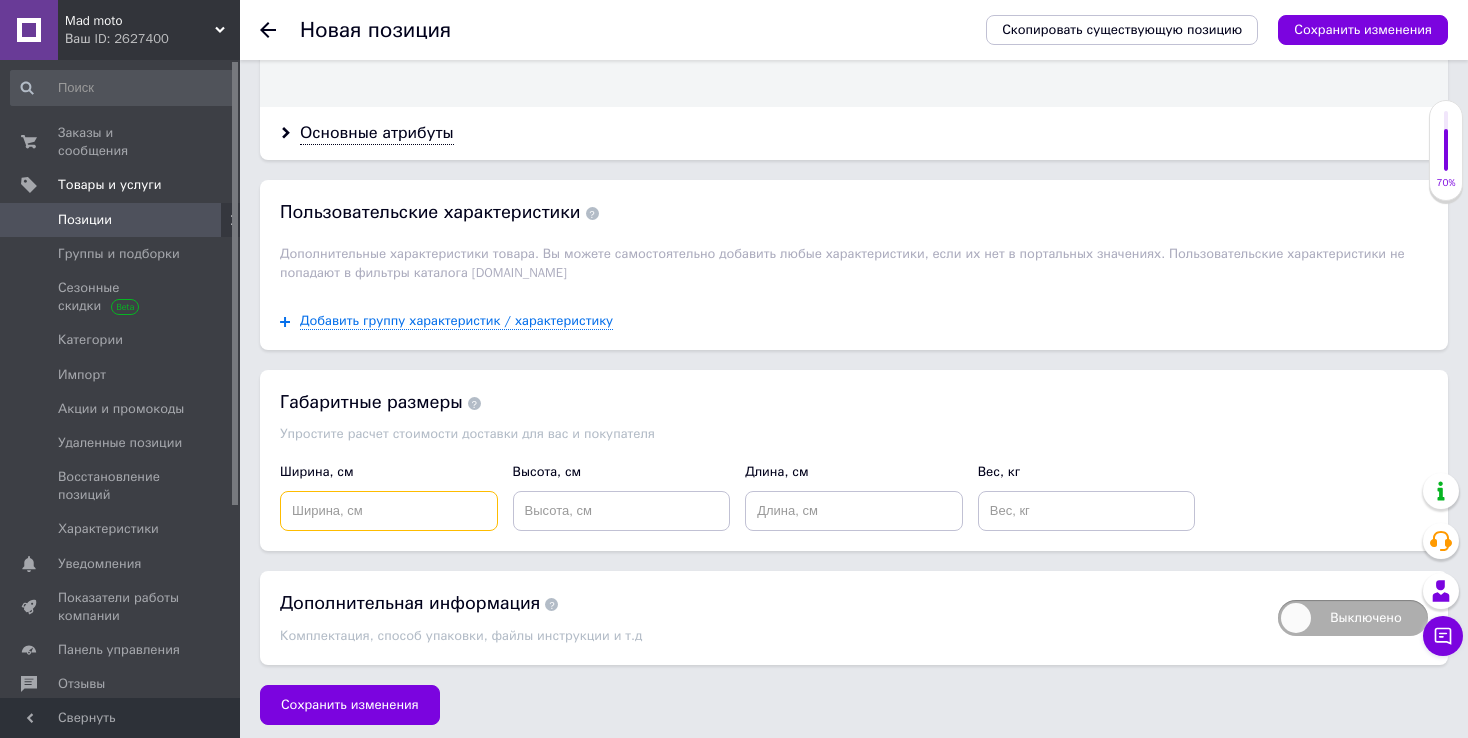 click at bounding box center [389, 511] 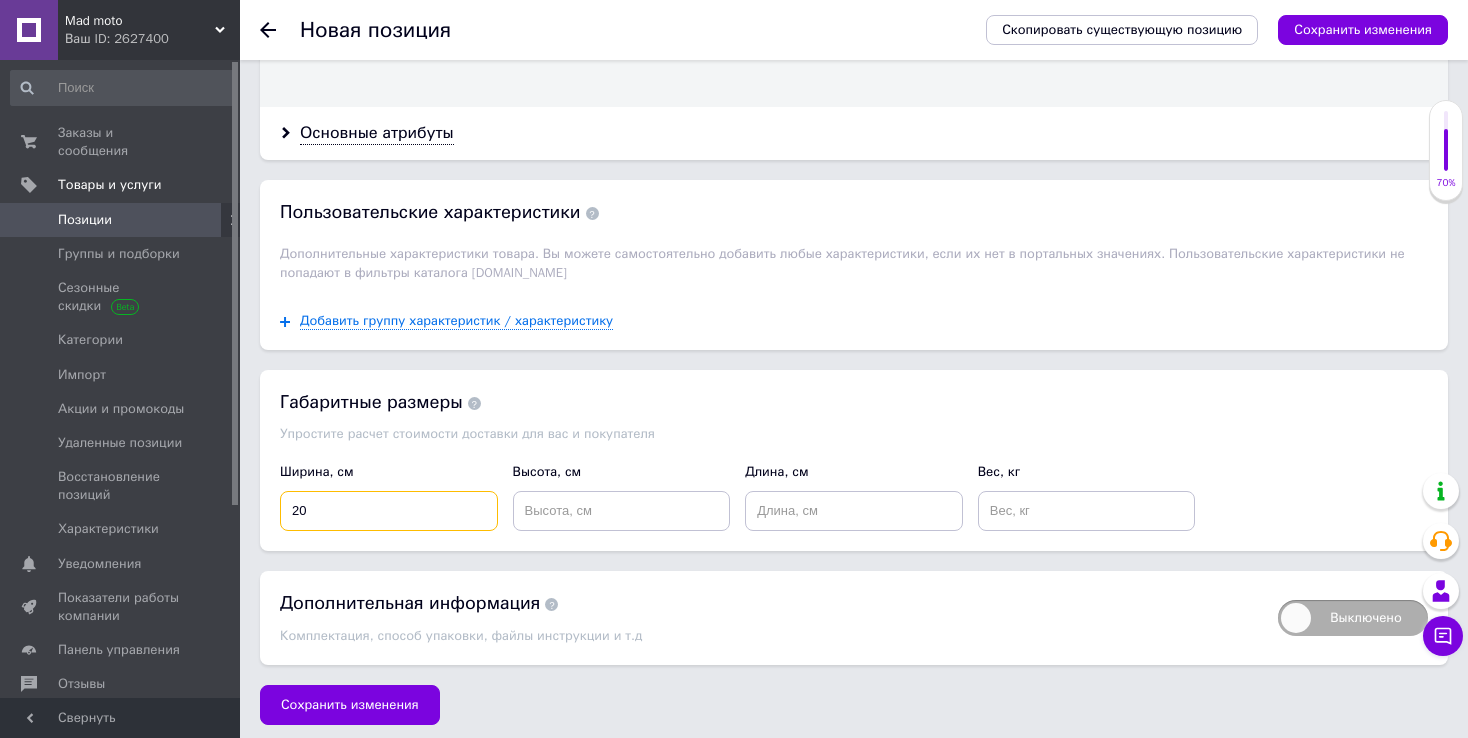 type on "20" 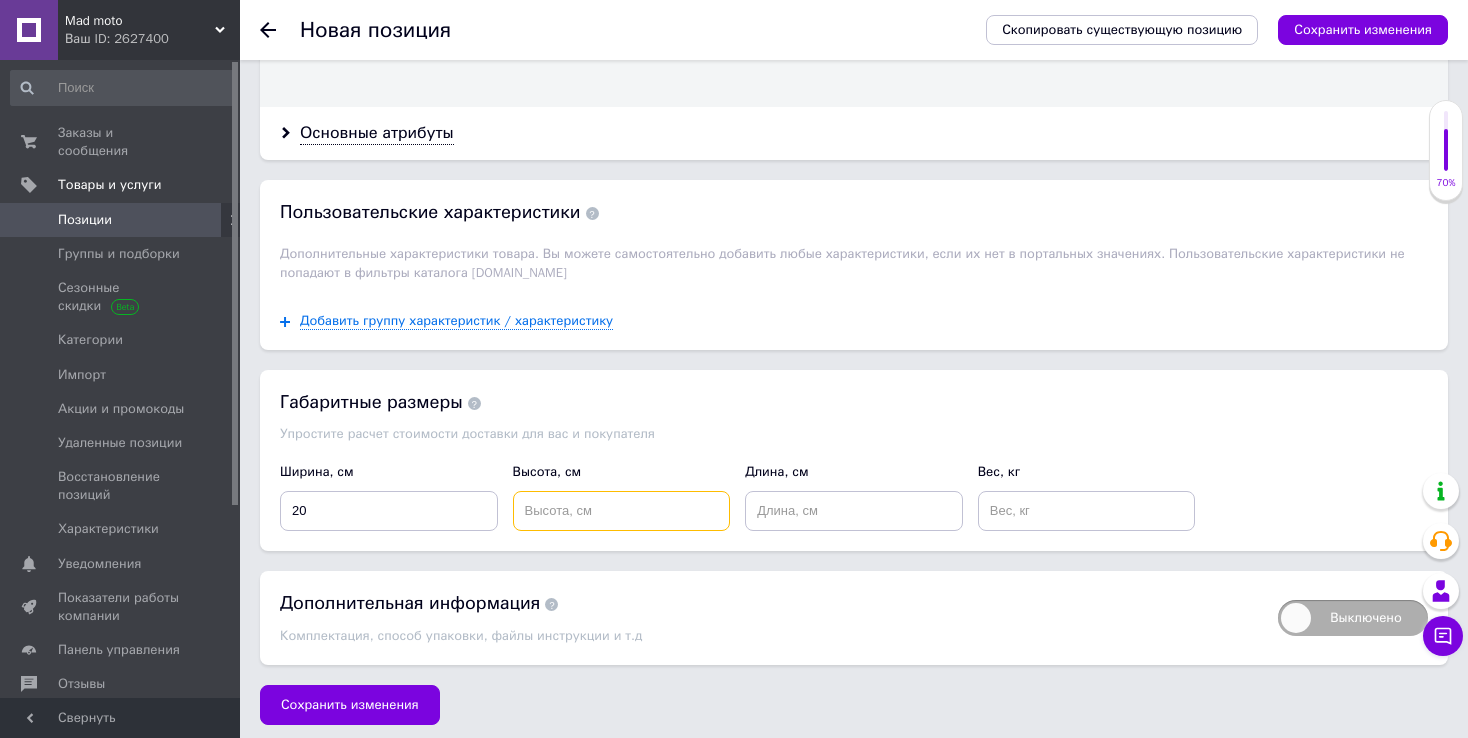 click at bounding box center (622, 511) 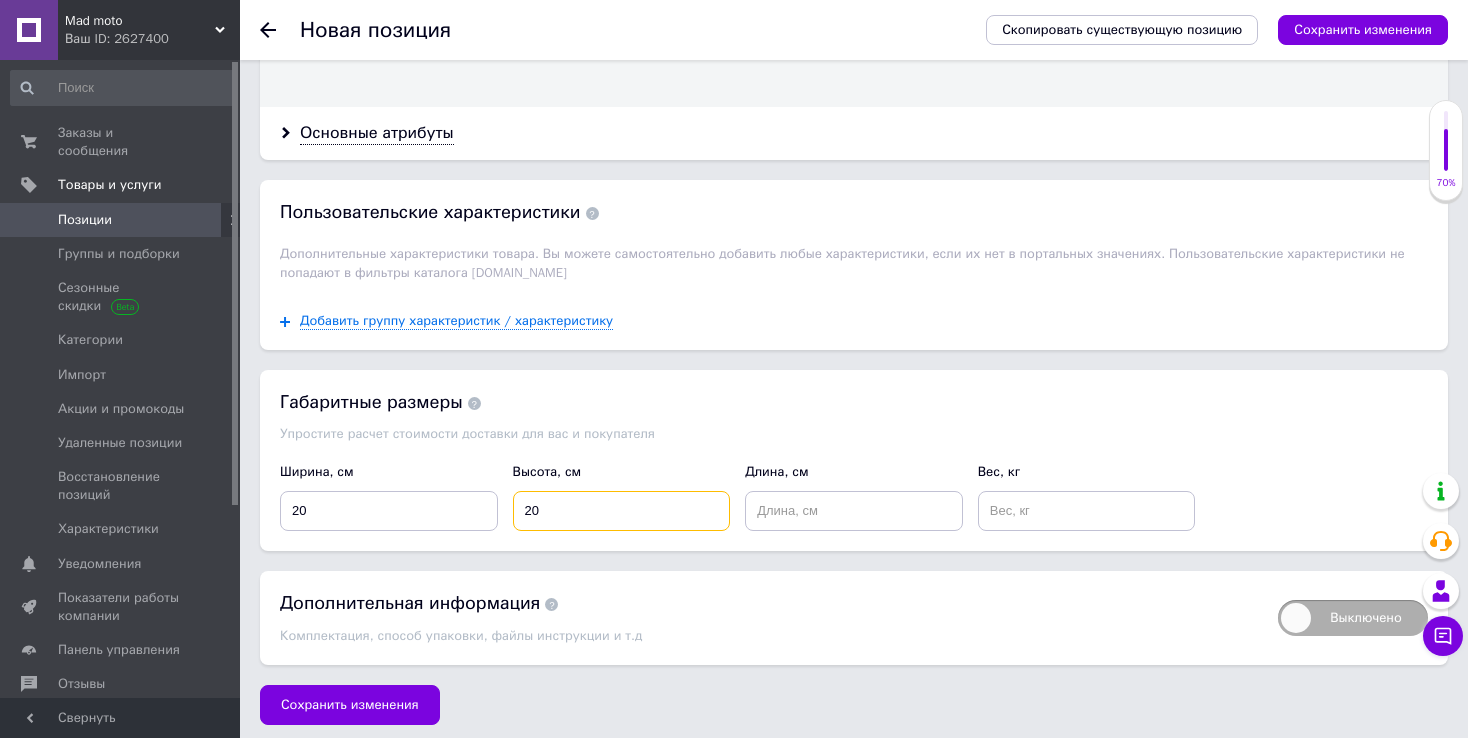 type on "20" 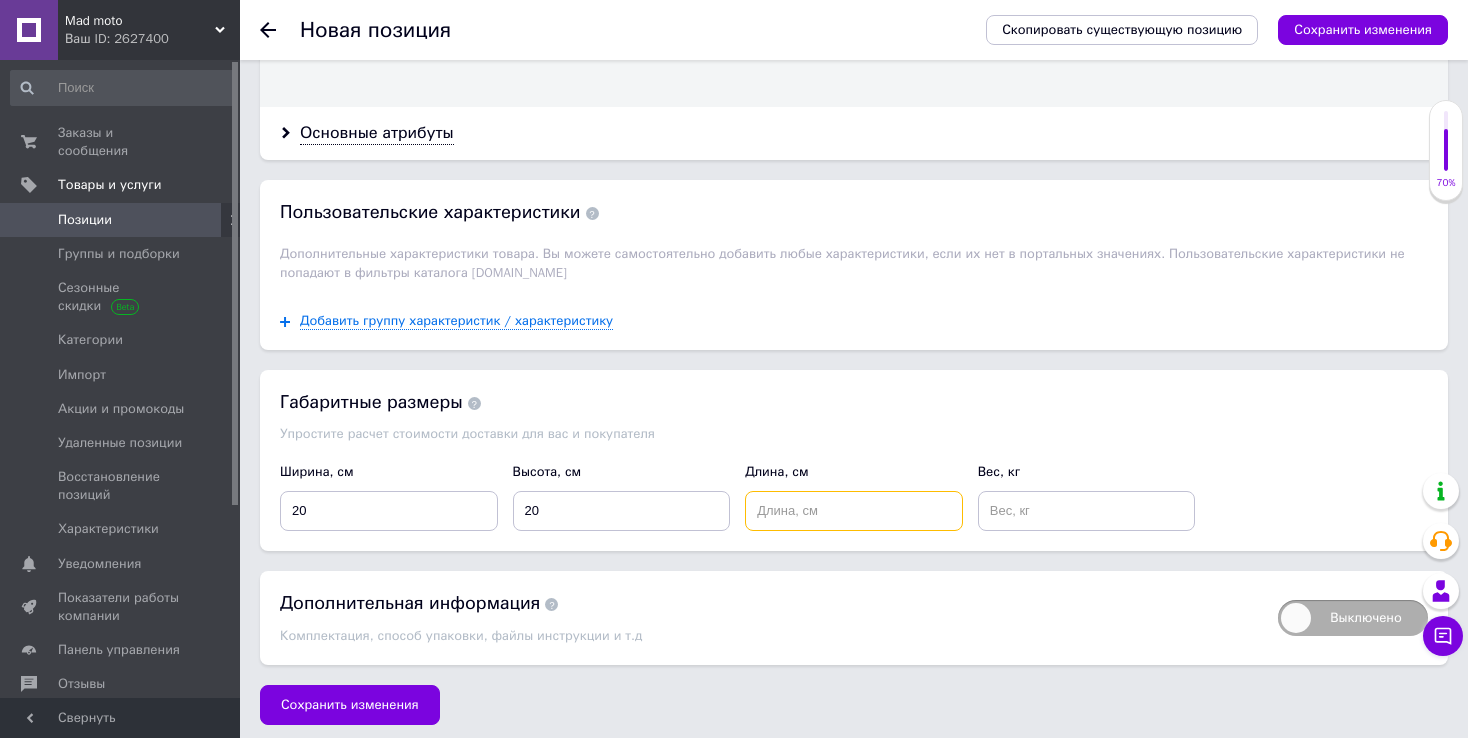 click at bounding box center (854, 511) 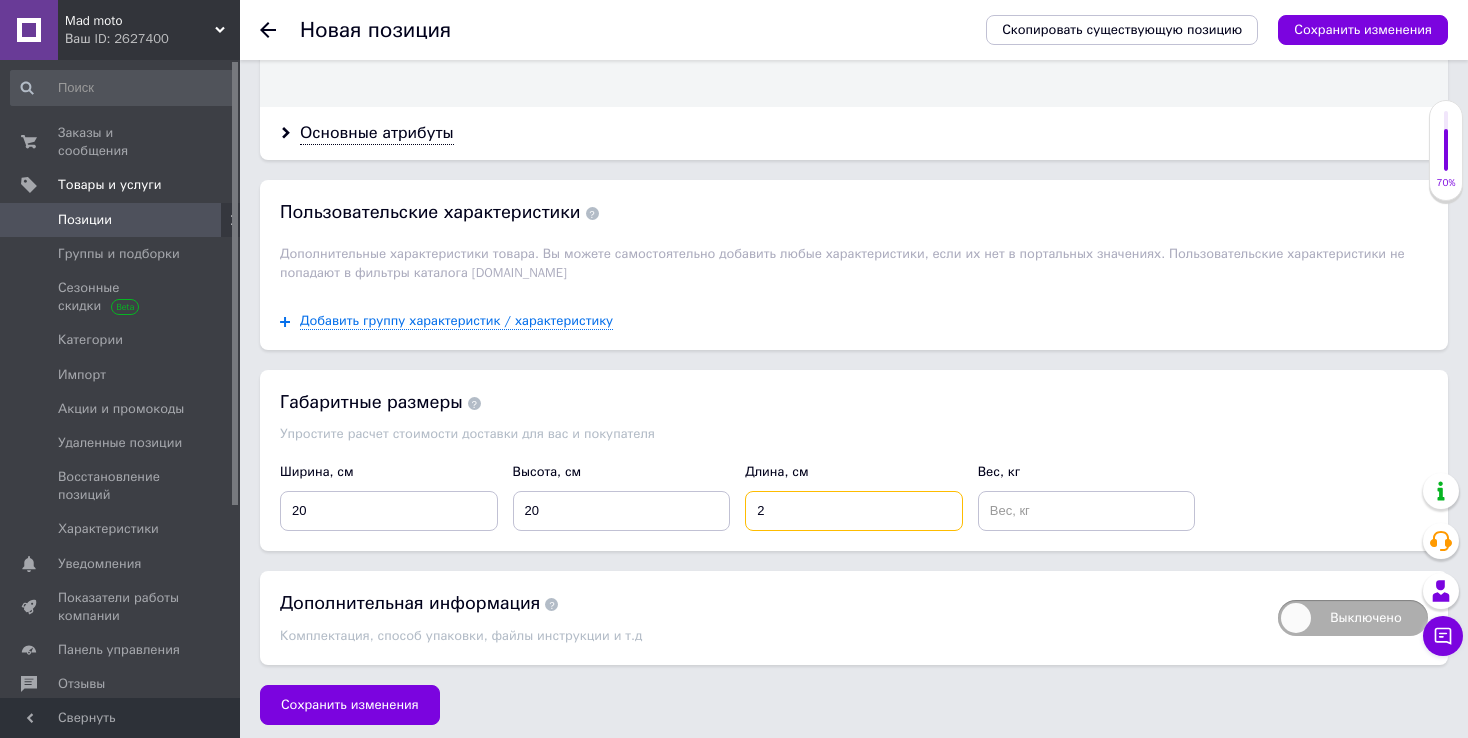 type on "2" 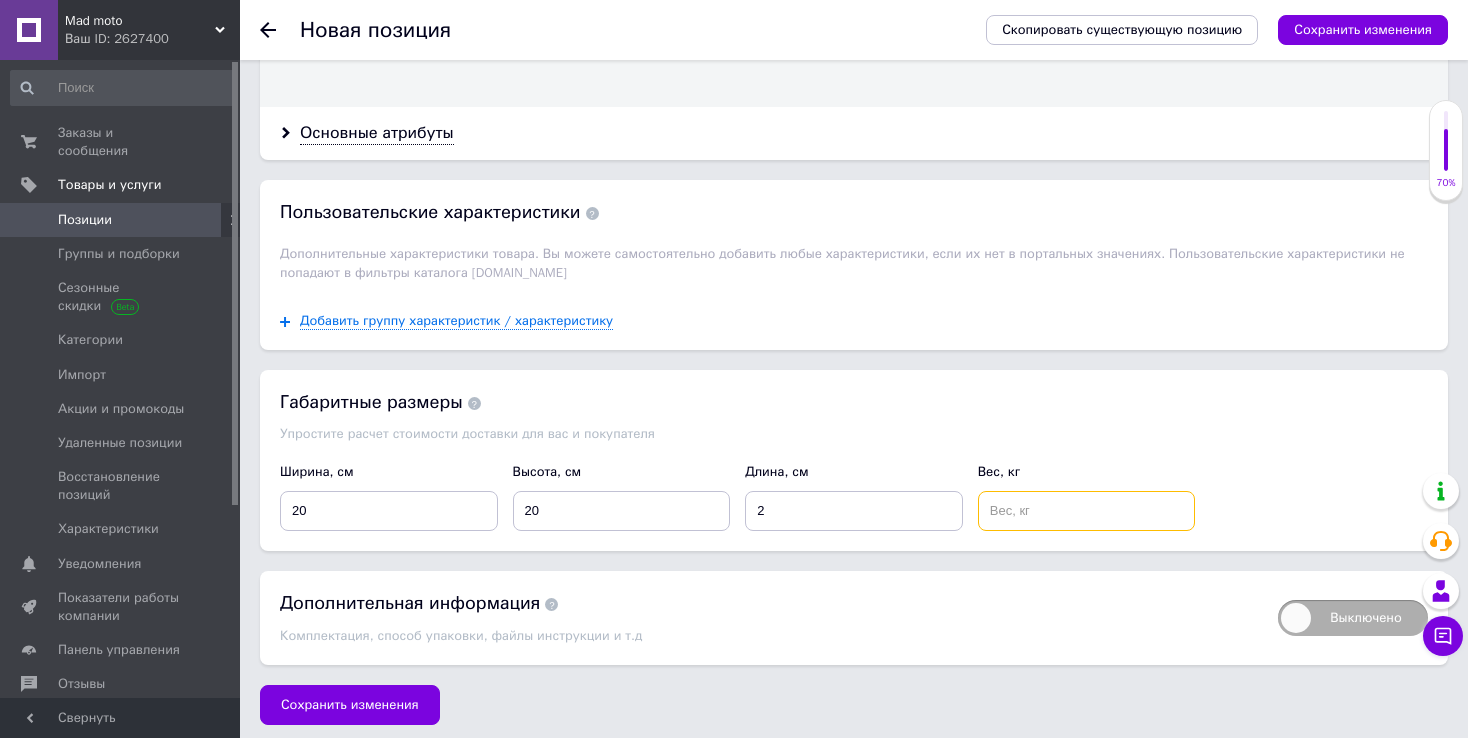 click at bounding box center [1087, 511] 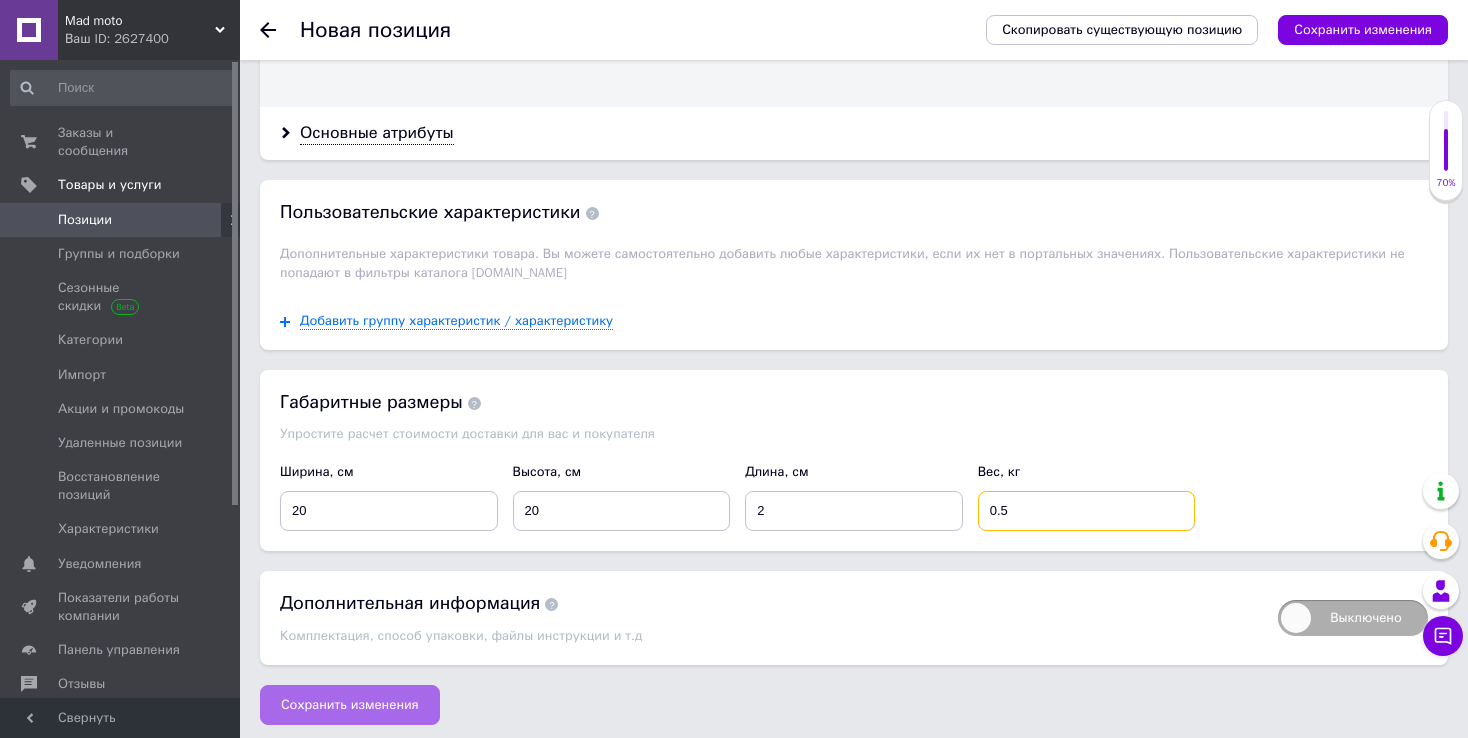 type on "0.5" 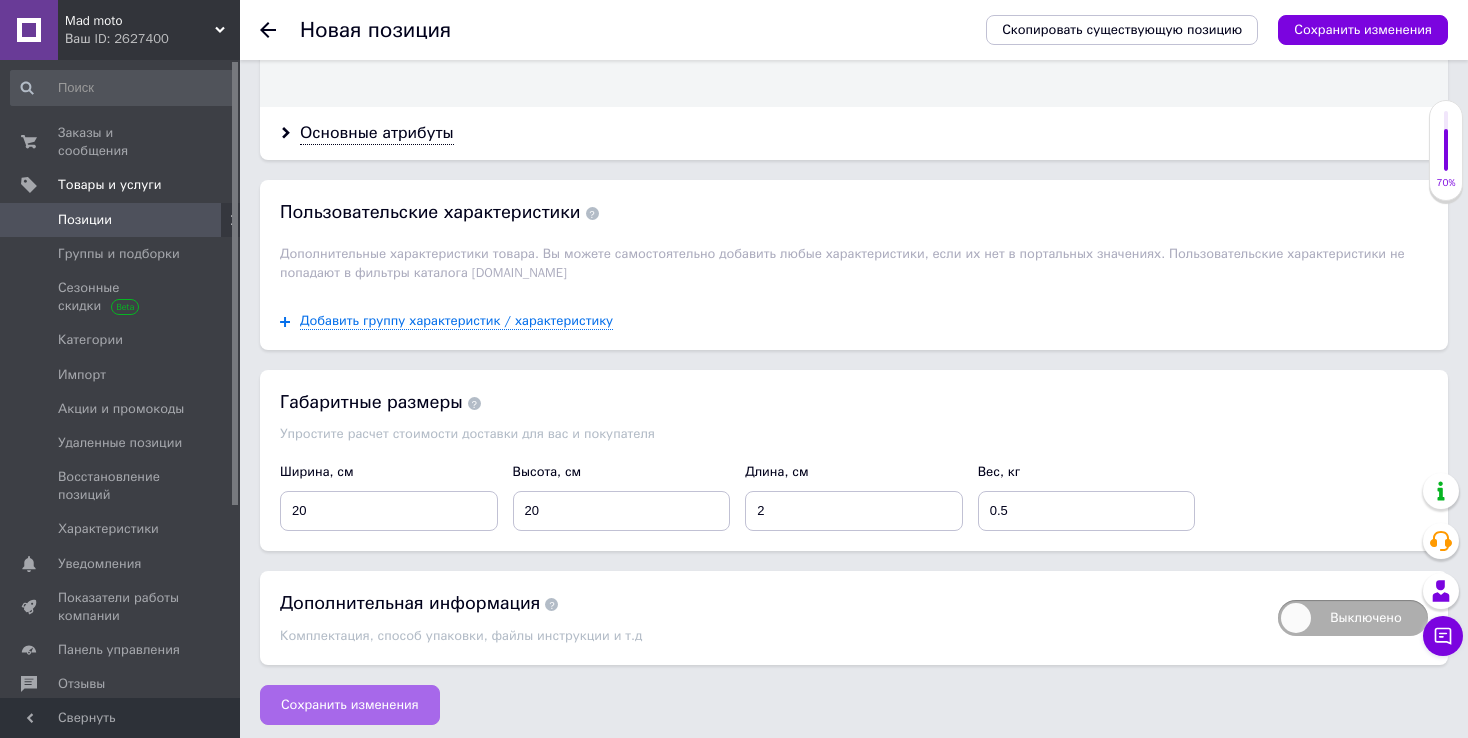 click on "Сохранить изменения" at bounding box center (350, 705) 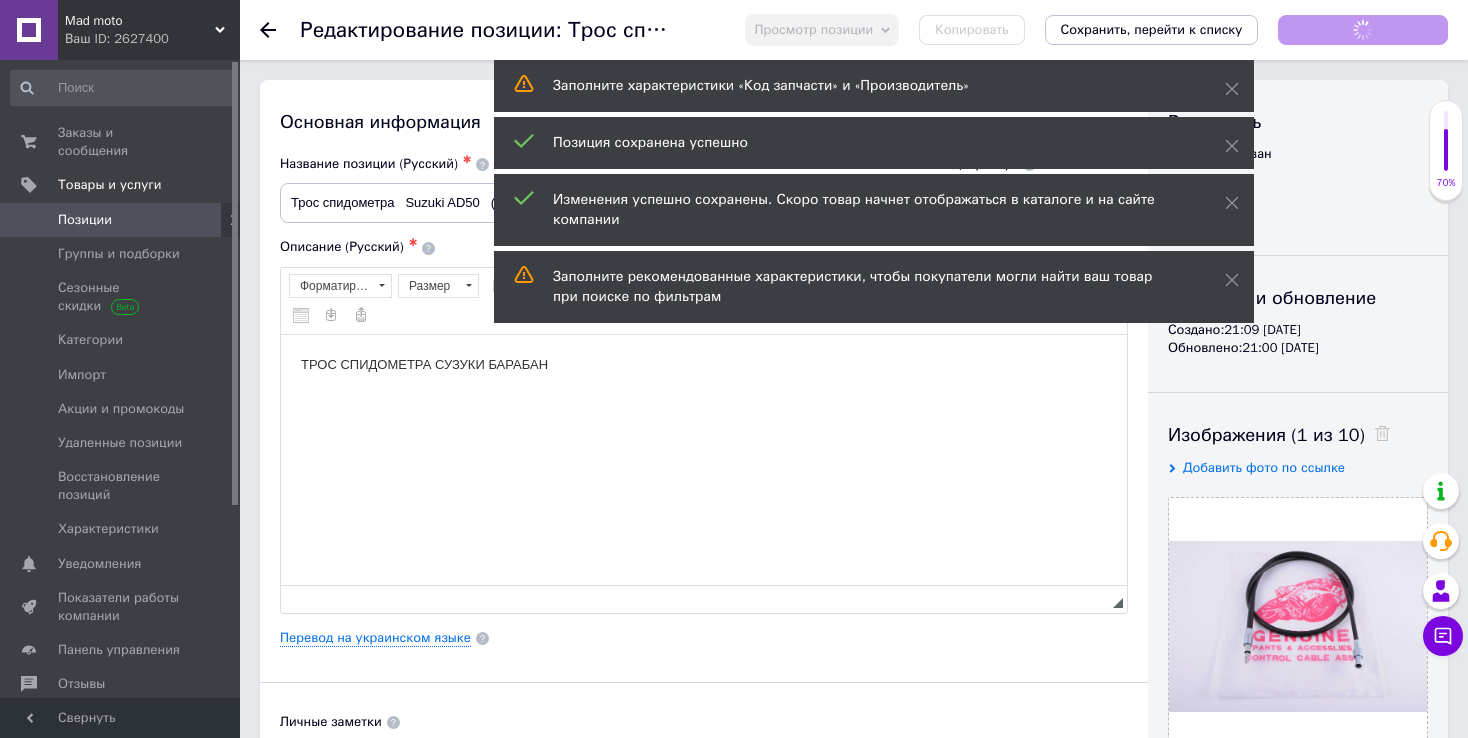 scroll, scrollTop: 0, scrollLeft: 0, axis: both 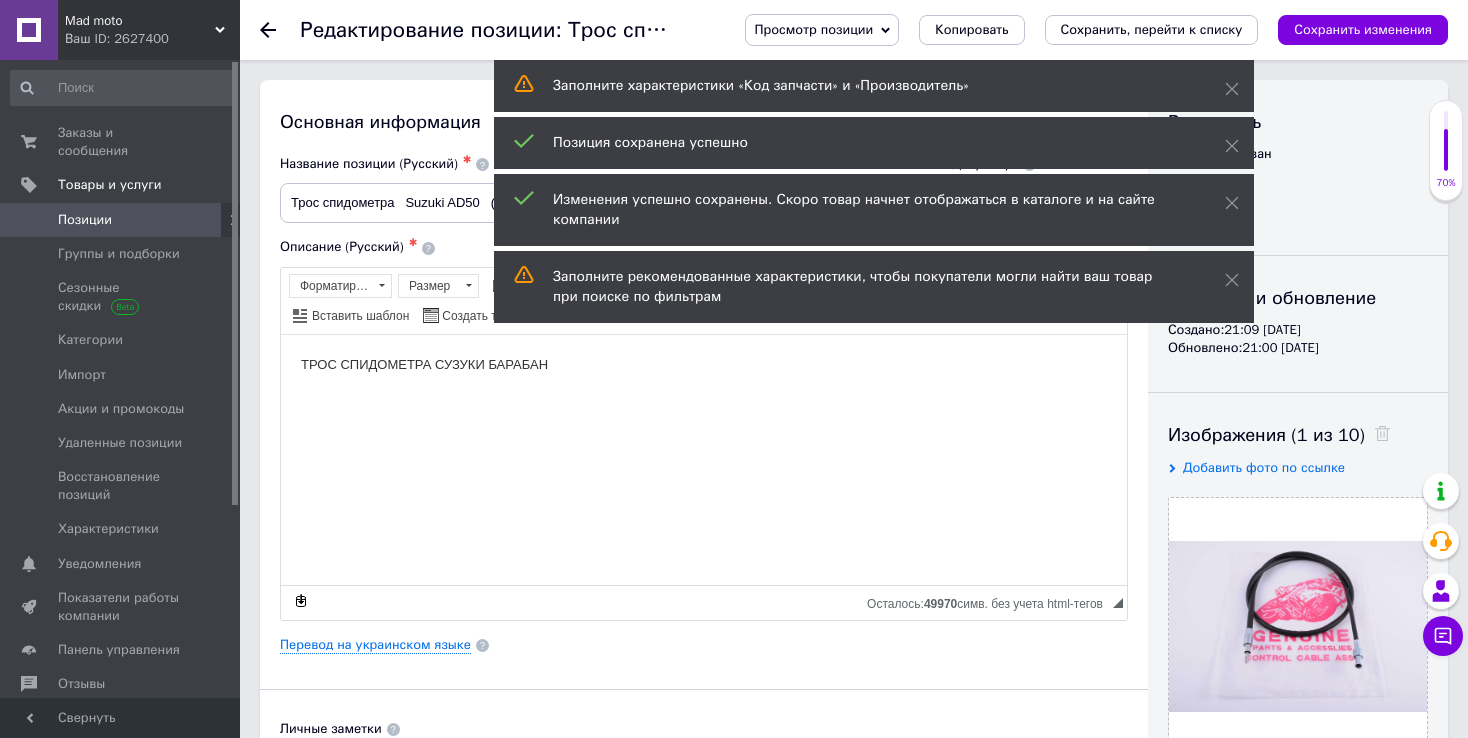 click on "Позиции" at bounding box center (85, 220) 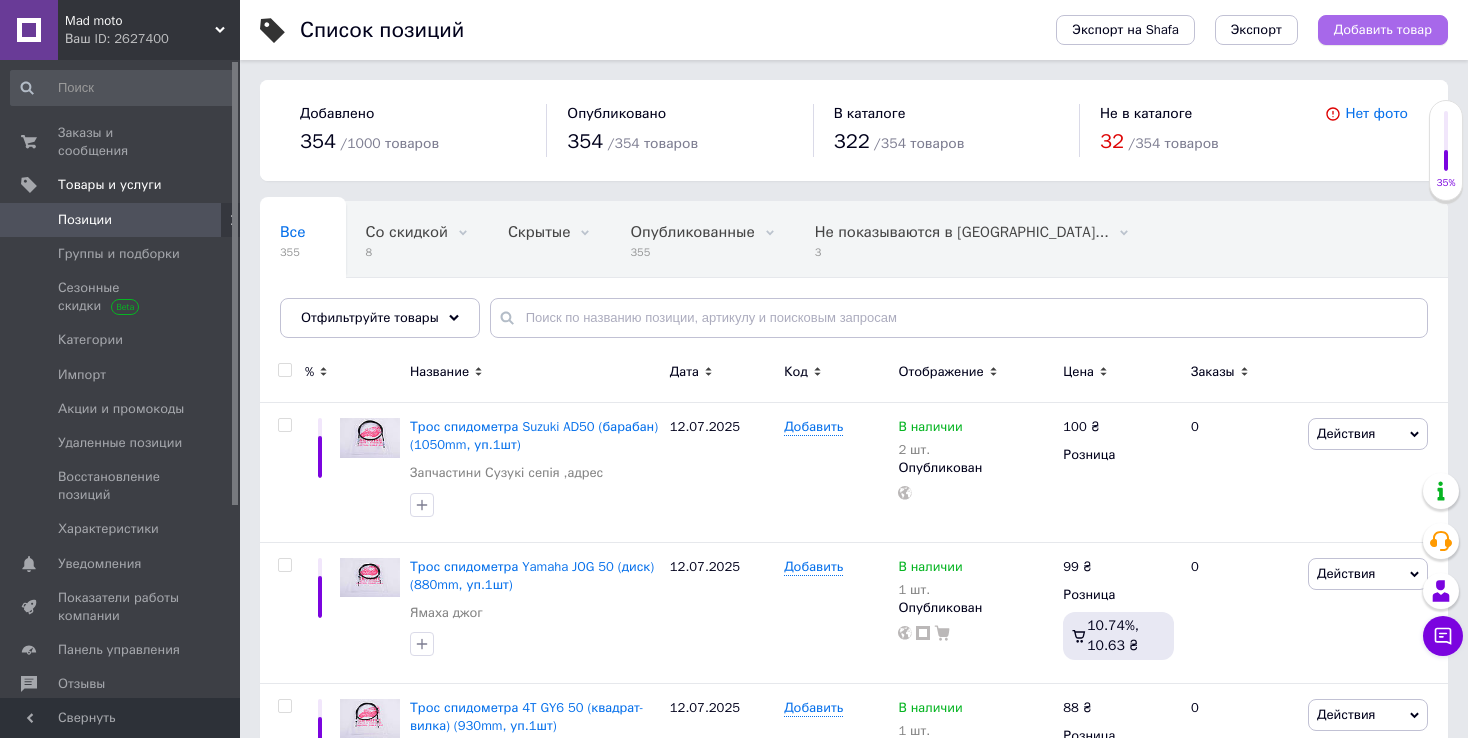 click on "Добавить товар" at bounding box center [1383, 30] 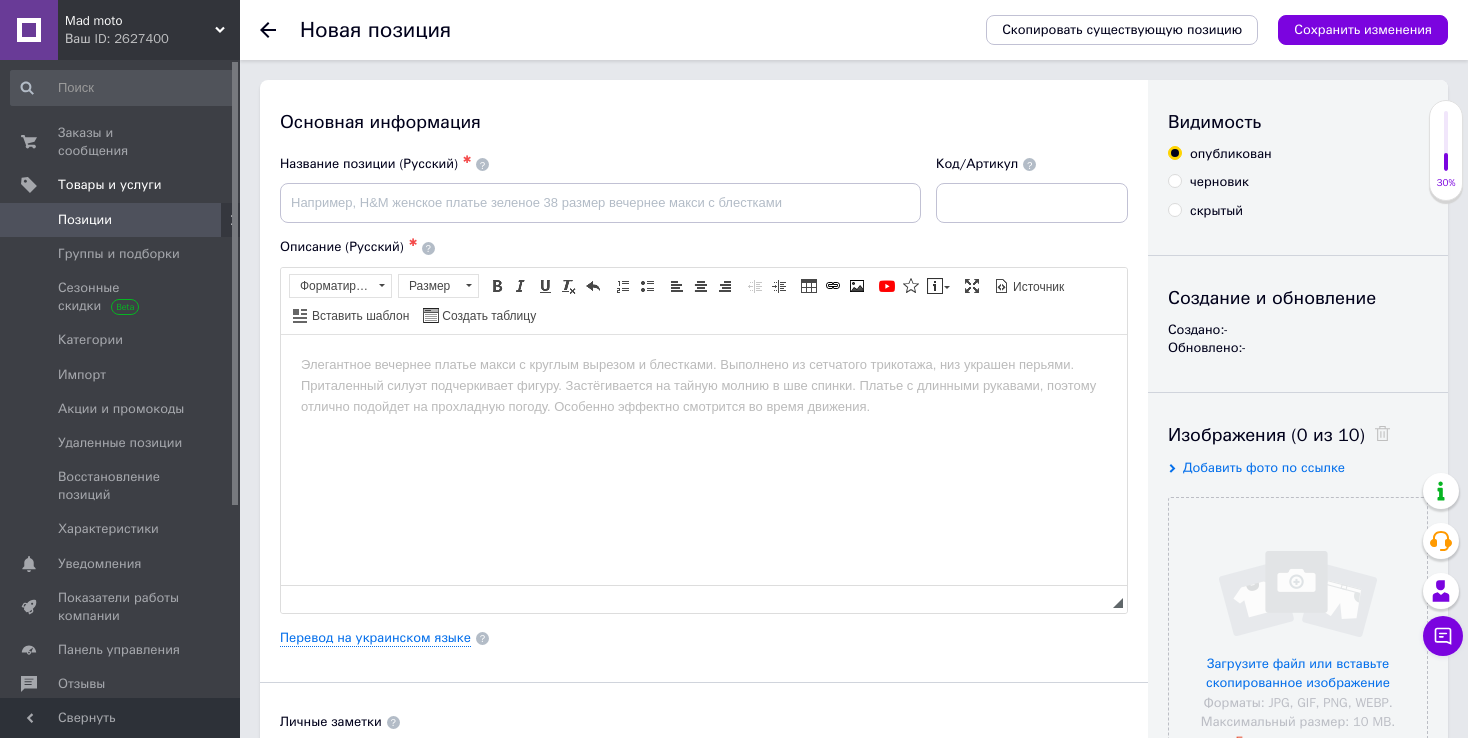 scroll, scrollTop: 0, scrollLeft: 0, axis: both 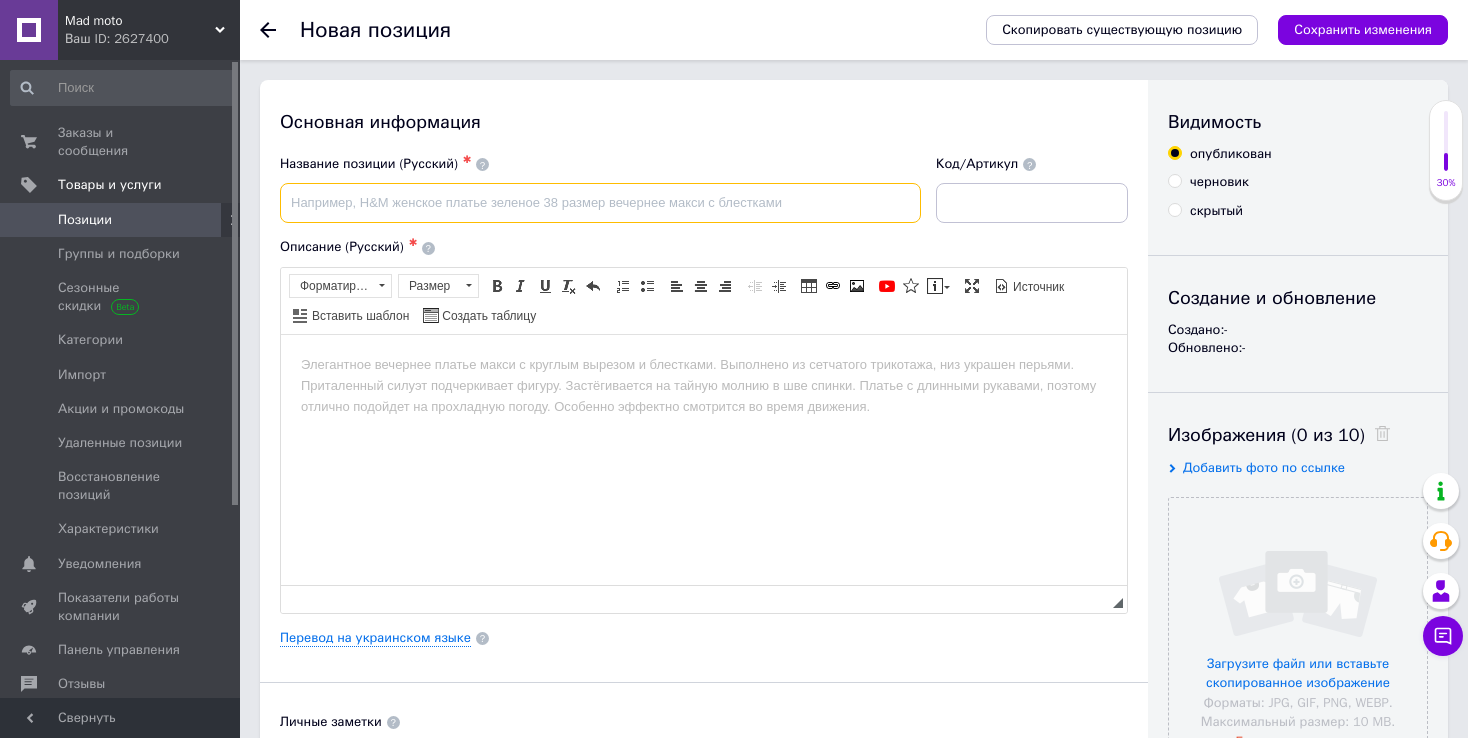 paste on "Трос спидометра   Suzuki AD50   (диск)   (1000mm, уп.1шт)" 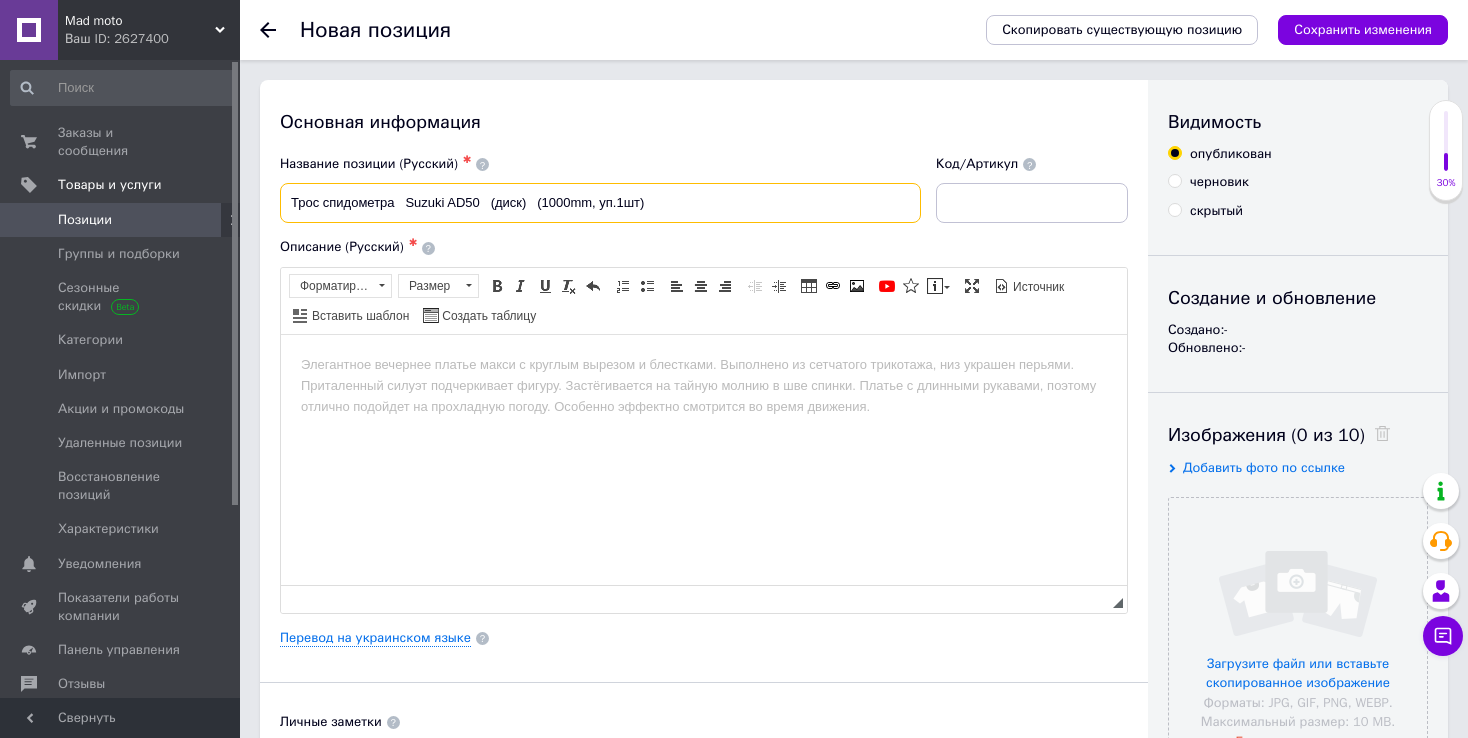 type on "Трос спидометра   Suzuki AD50   (диск)   (1000mm, уп.1шт)" 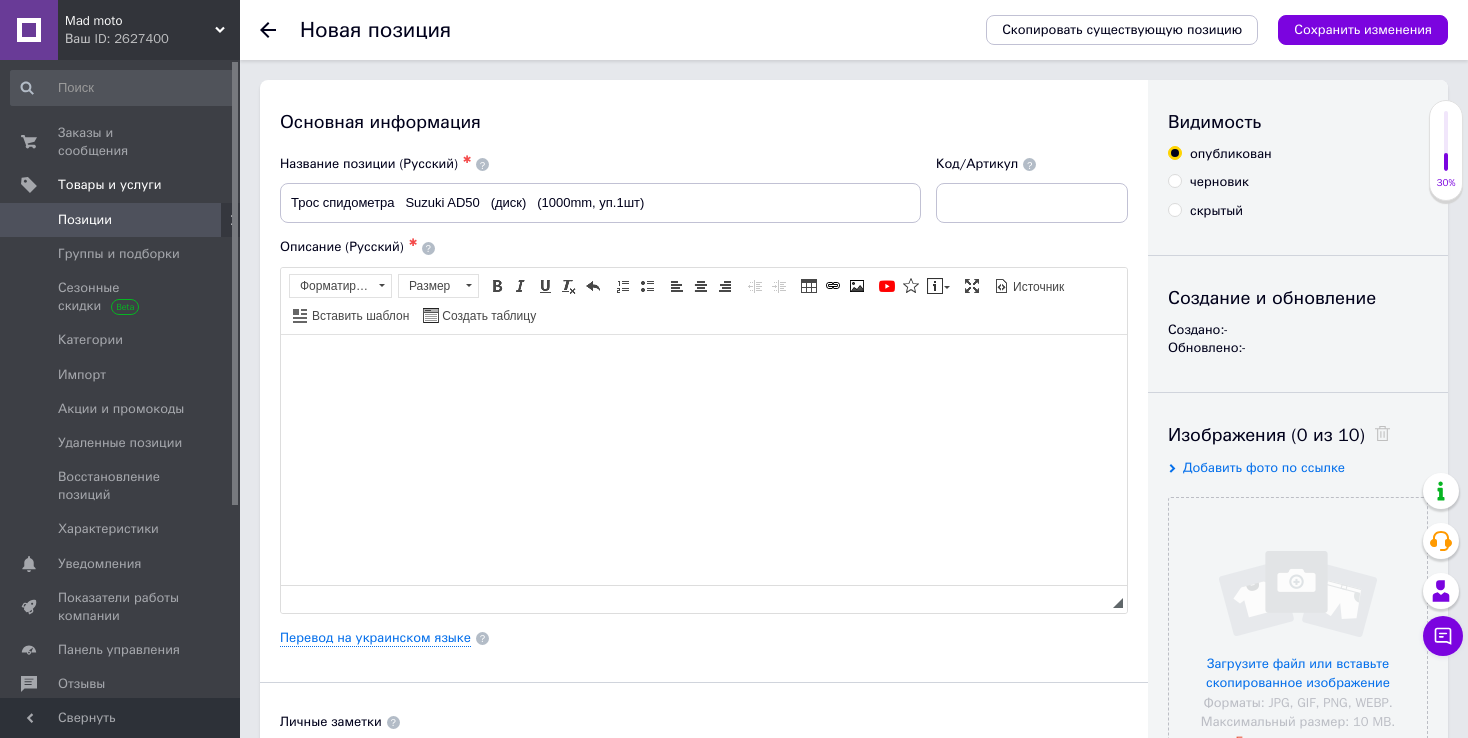 click at bounding box center (704, 364) 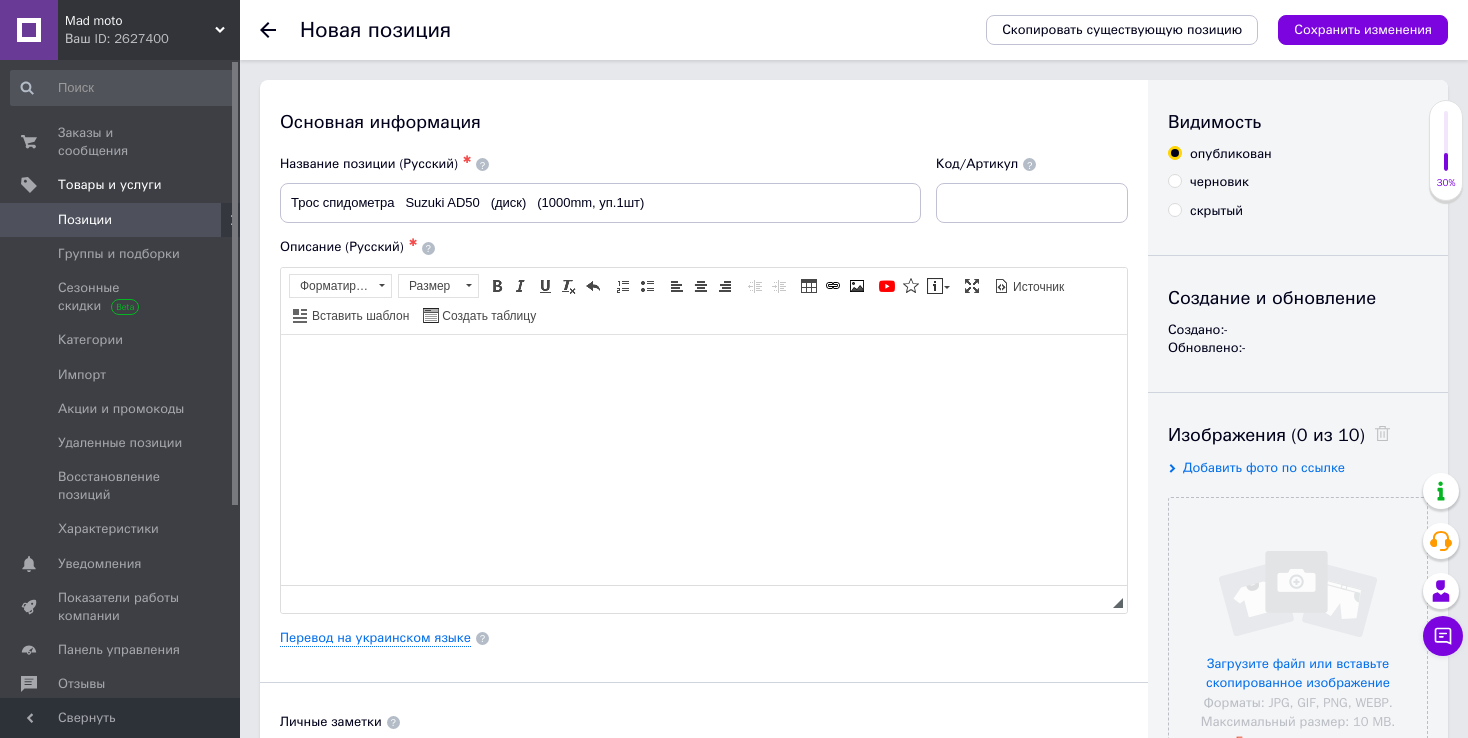 type 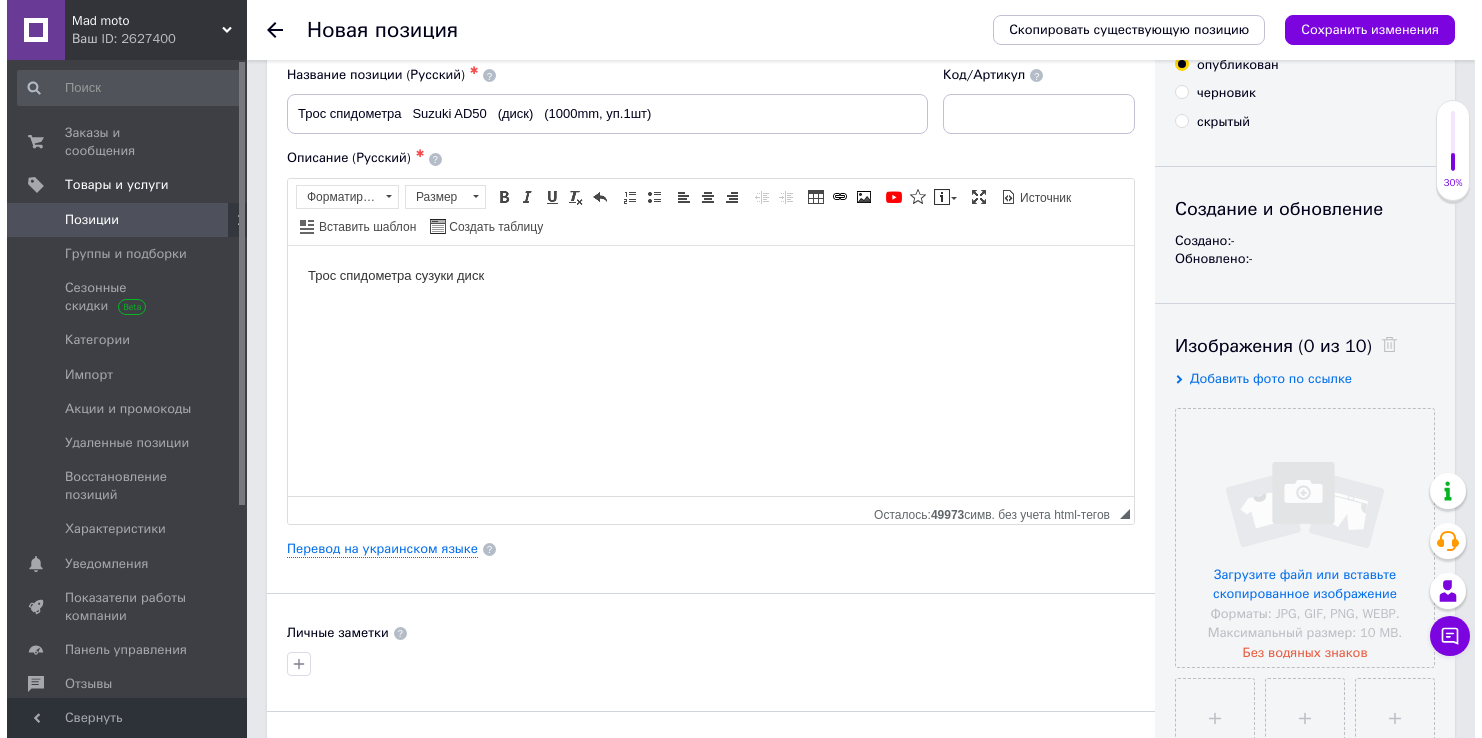 scroll, scrollTop: 100, scrollLeft: 0, axis: vertical 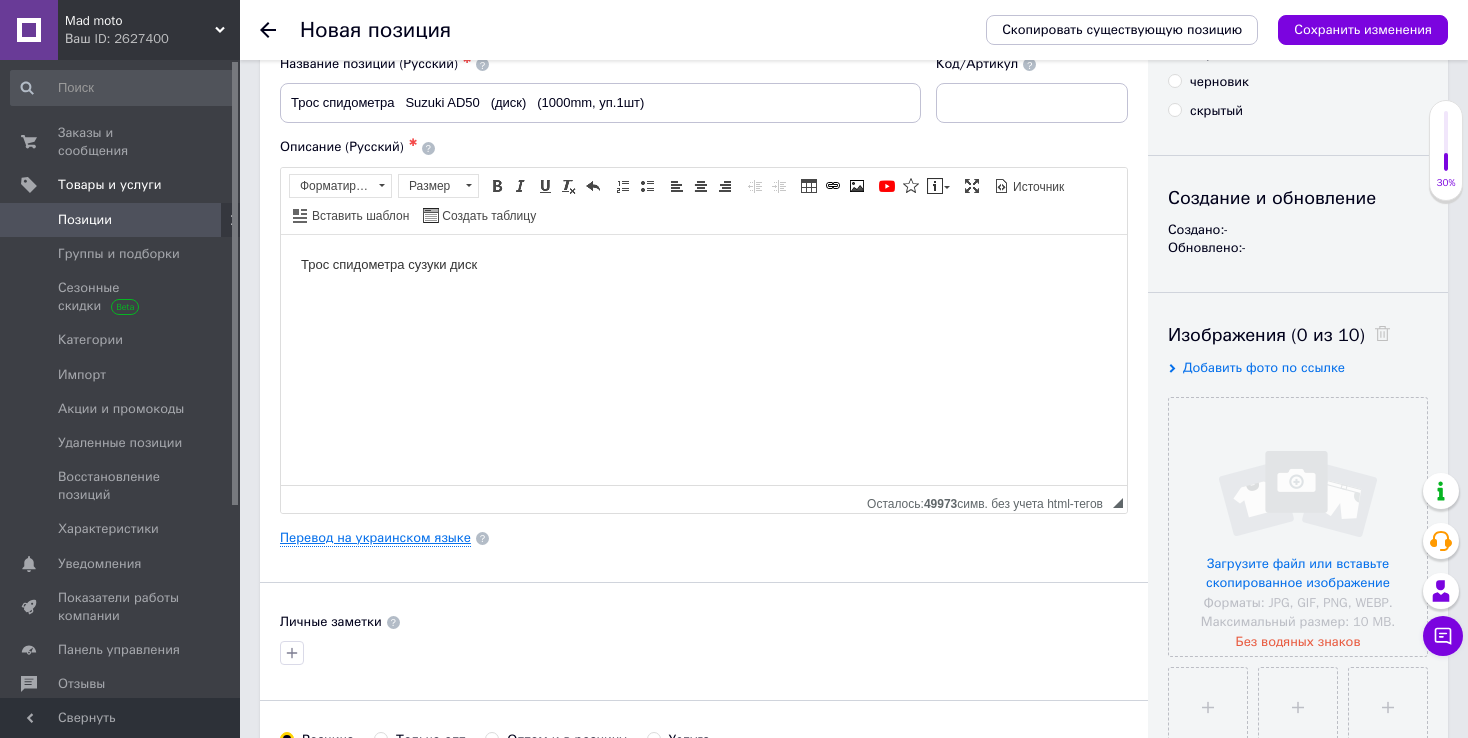 click on "Перевод на украинском языке" at bounding box center [375, 538] 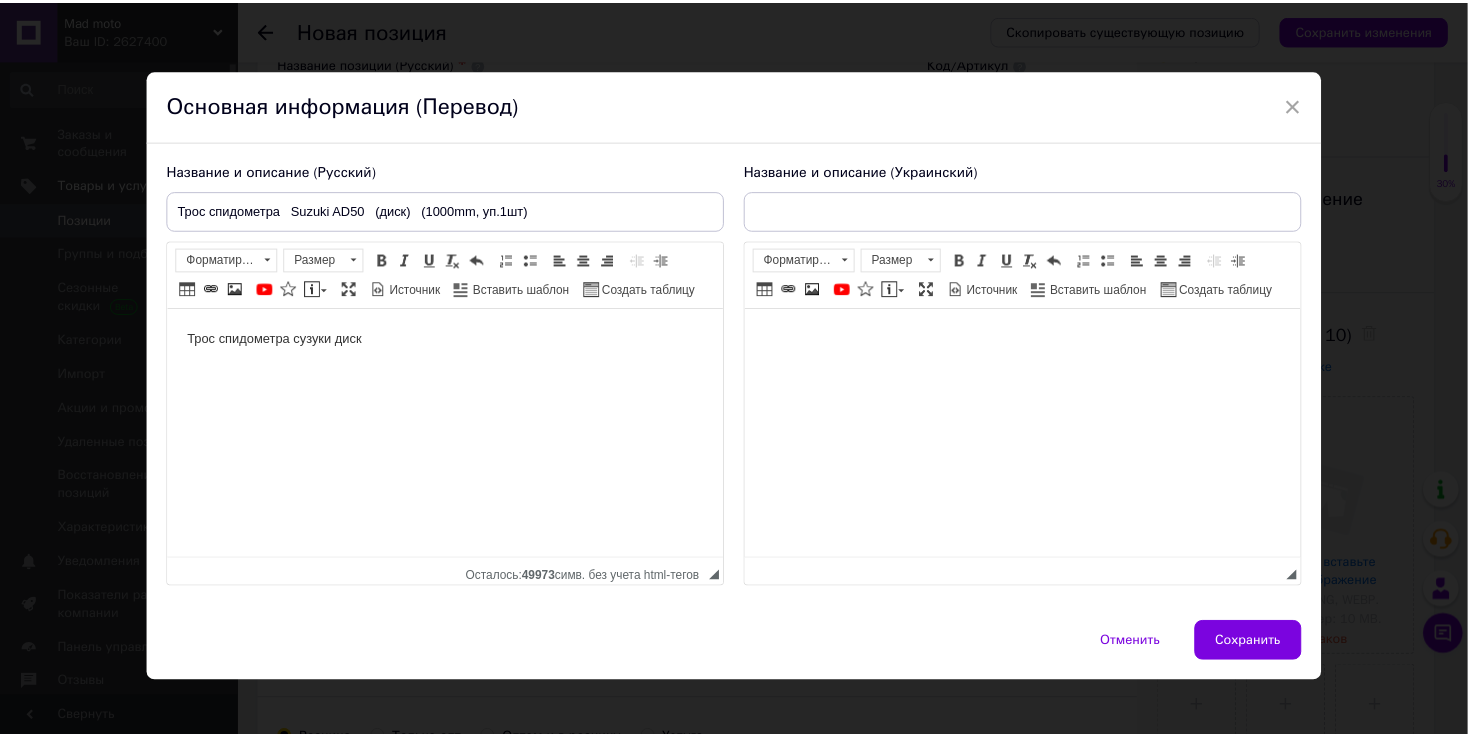 scroll, scrollTop: 0, scrollLeft: 0, axis: both 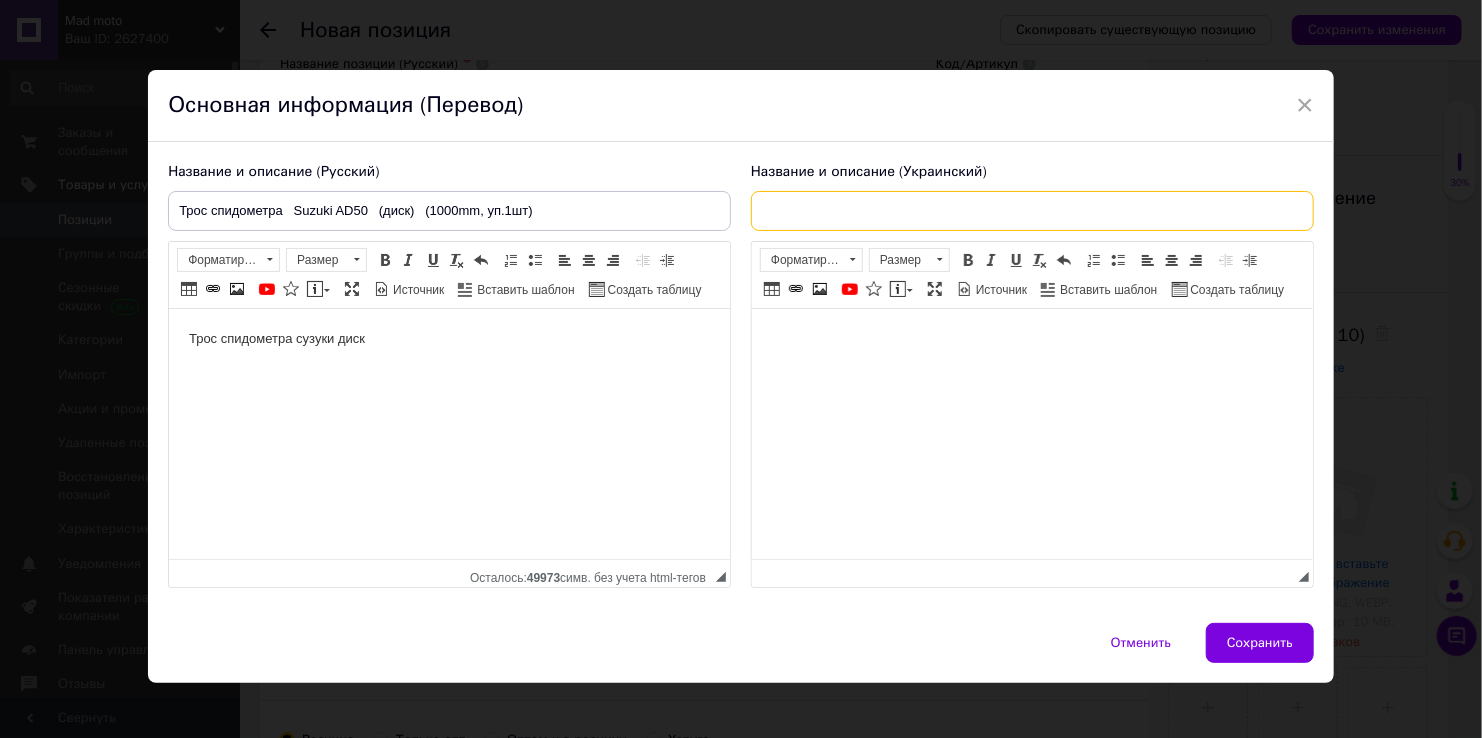 paste on "Трос спідометра Suzuki AD50 (диск) (1000mm, уп.1шт)" 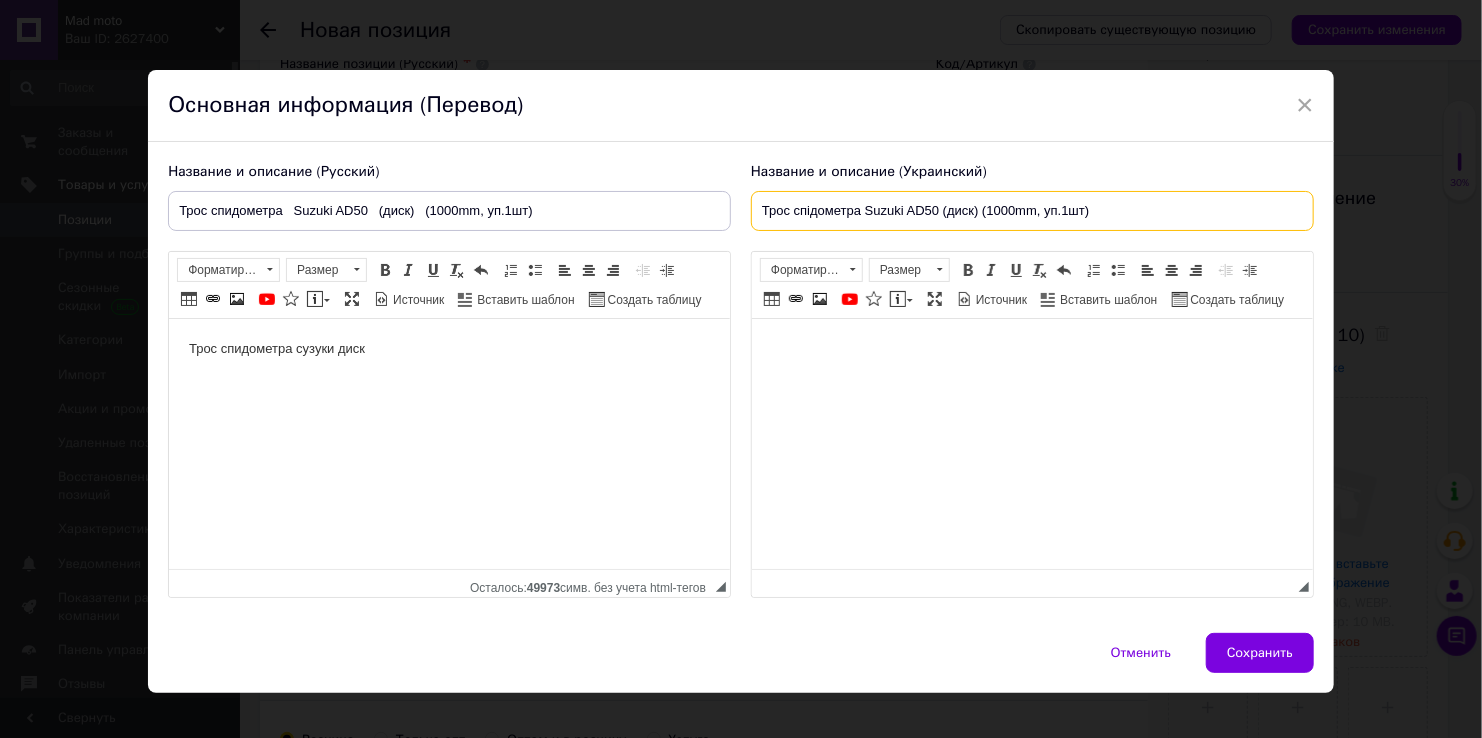 type on "Трос спідометра Suzuki AD50 (диск) (1000mm, уп.1шт)" 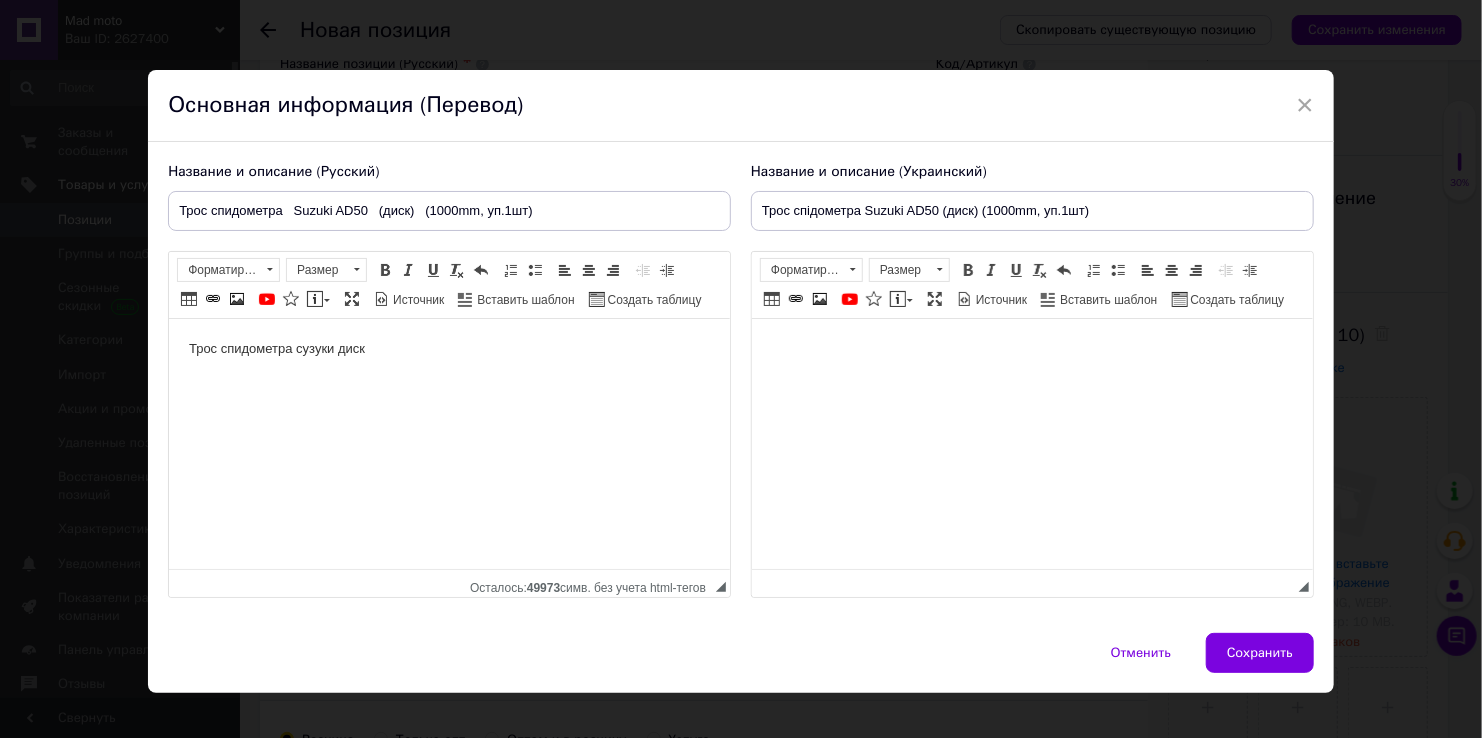 click at bounding box center [1031, 349] 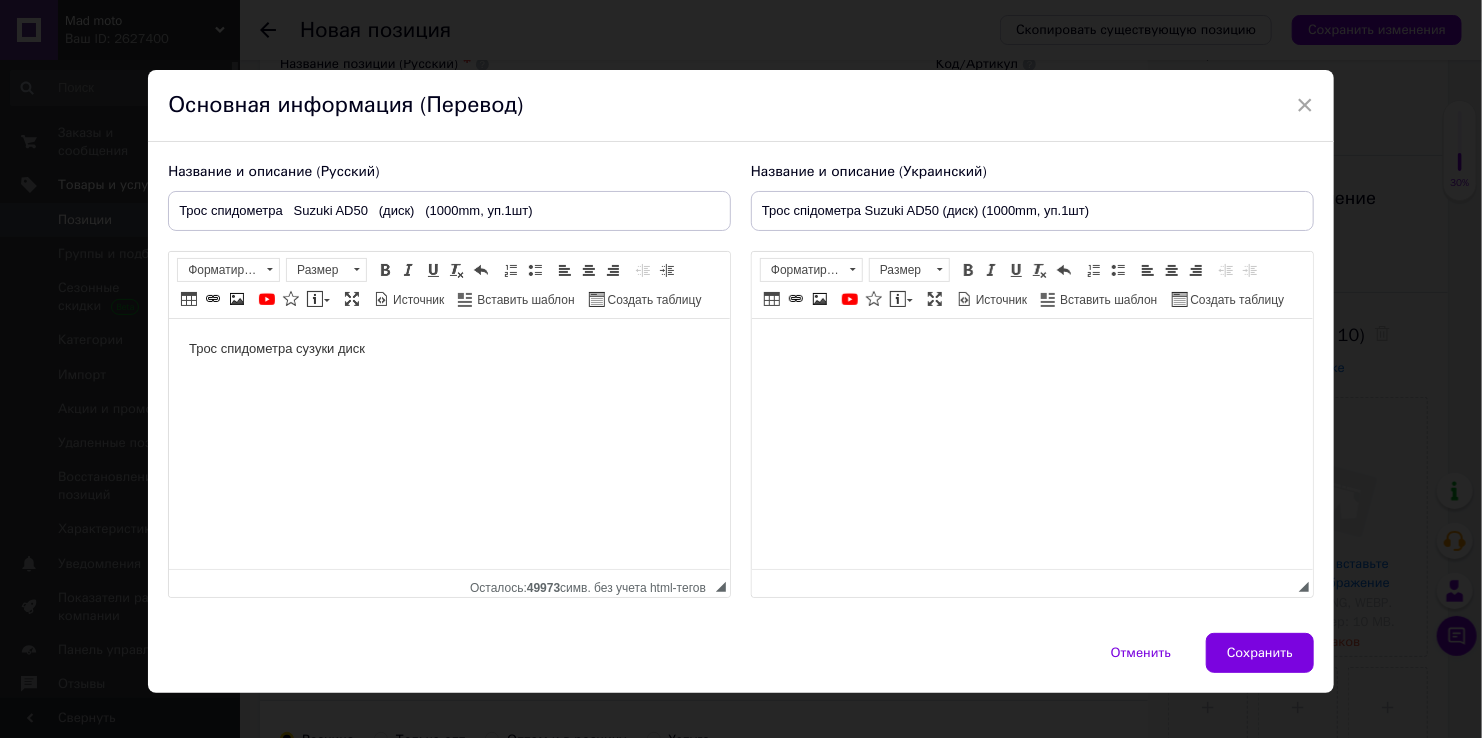 type 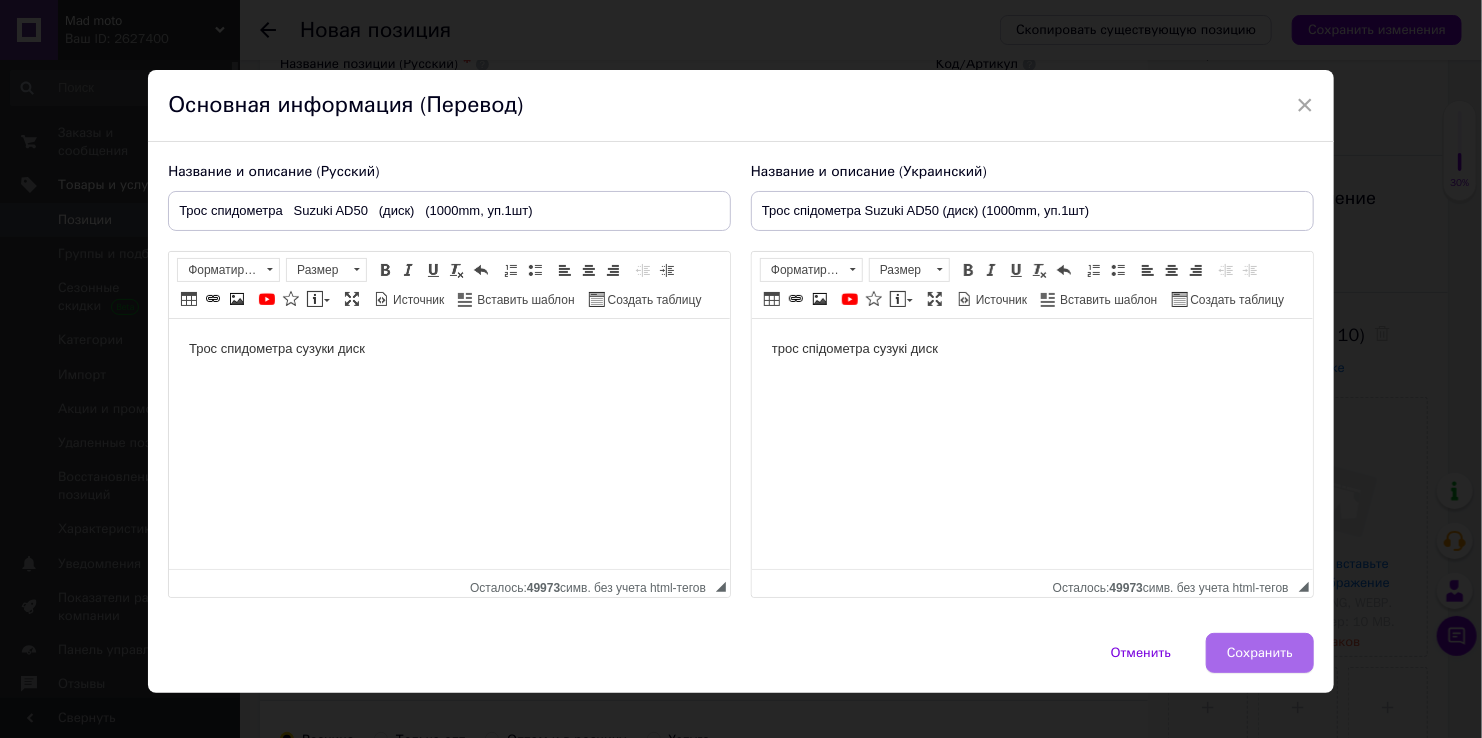 click on "Сохранить" at bounding box center (1260, 653) 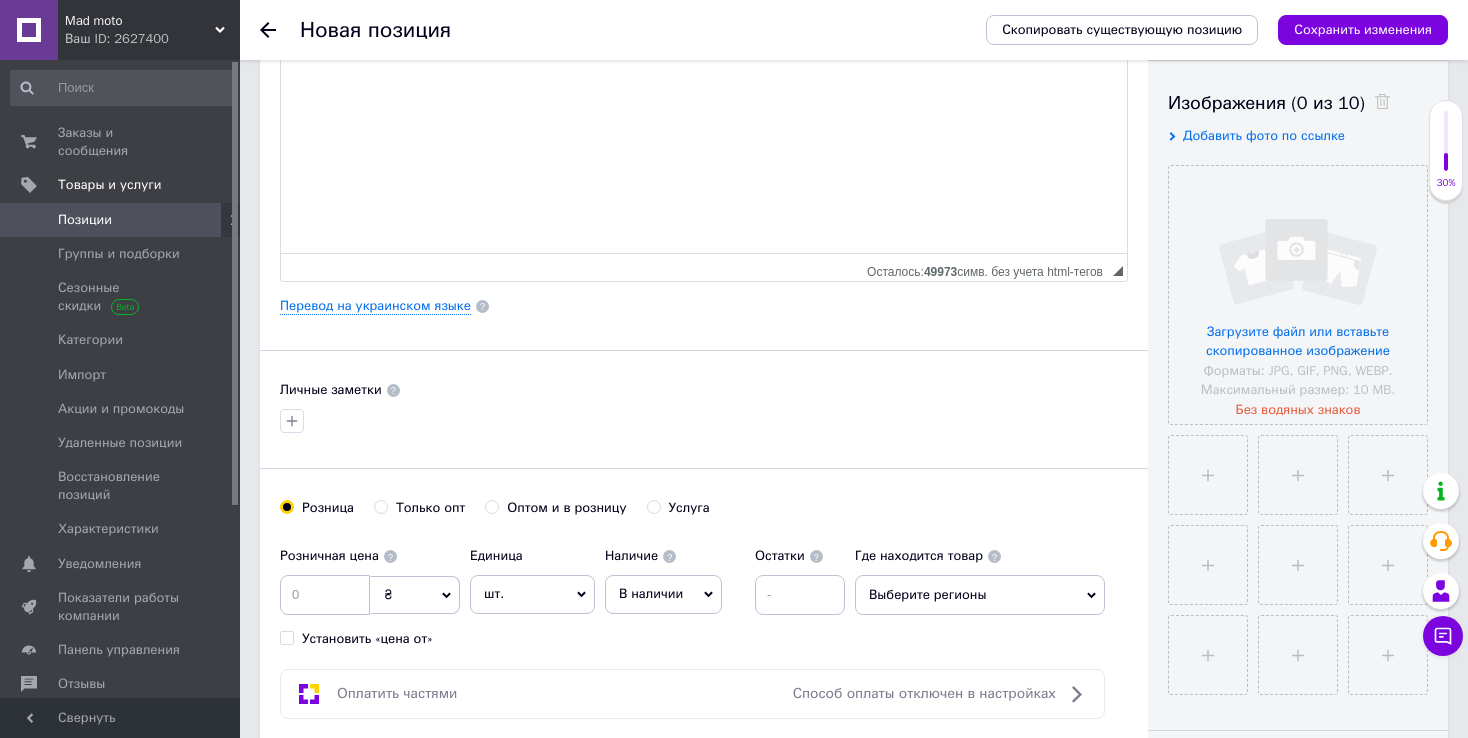 scroll, scrollTop: 400, scrollLeft: 0, axis: vertical 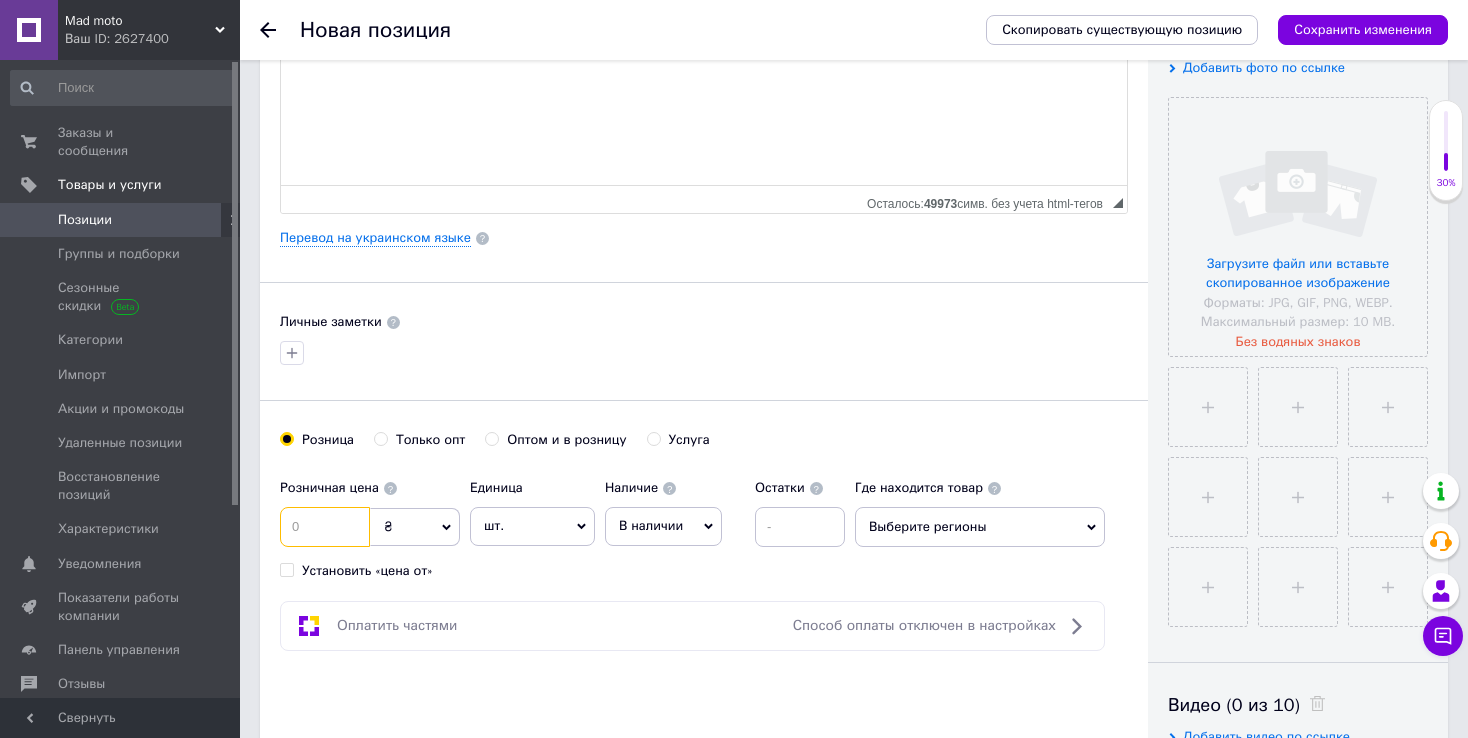 click at bounding box center (325, 527) 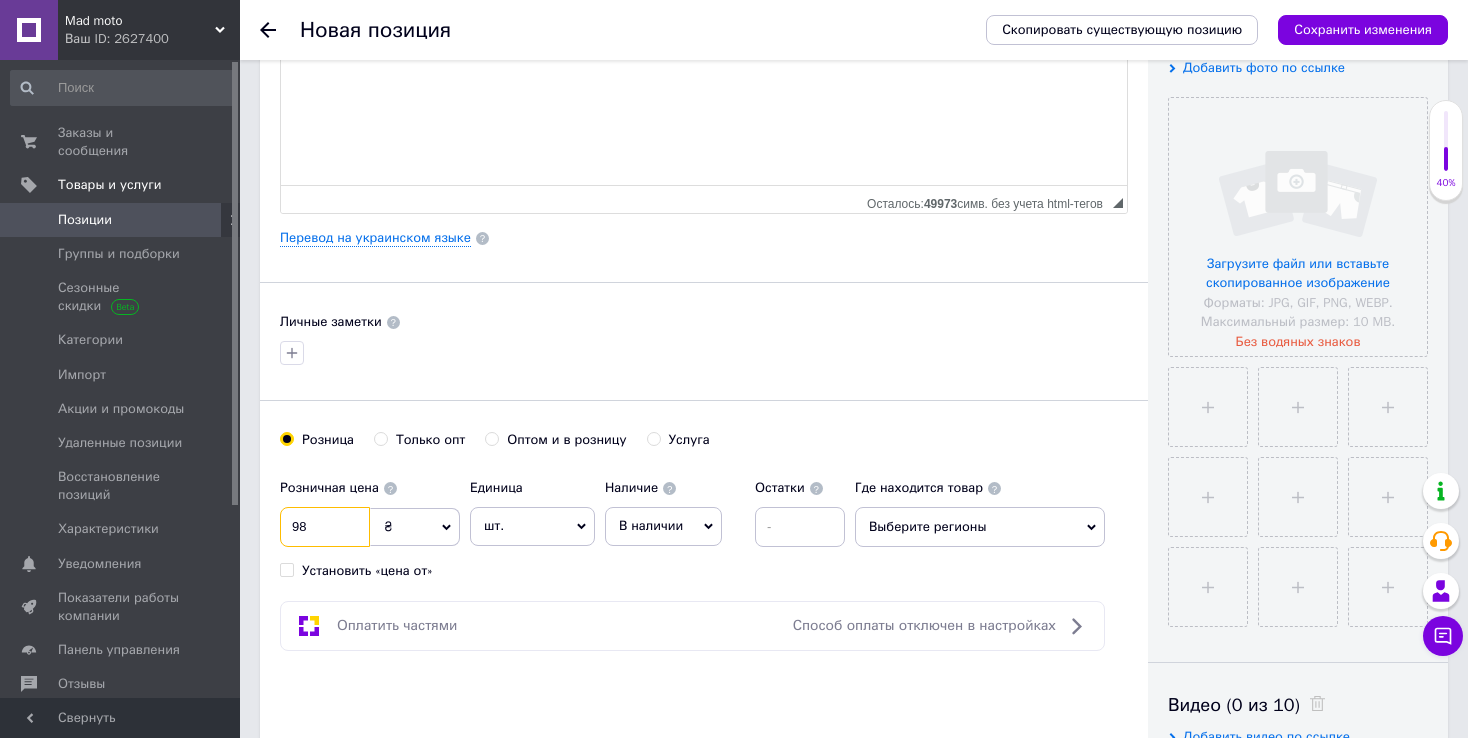type on "98" 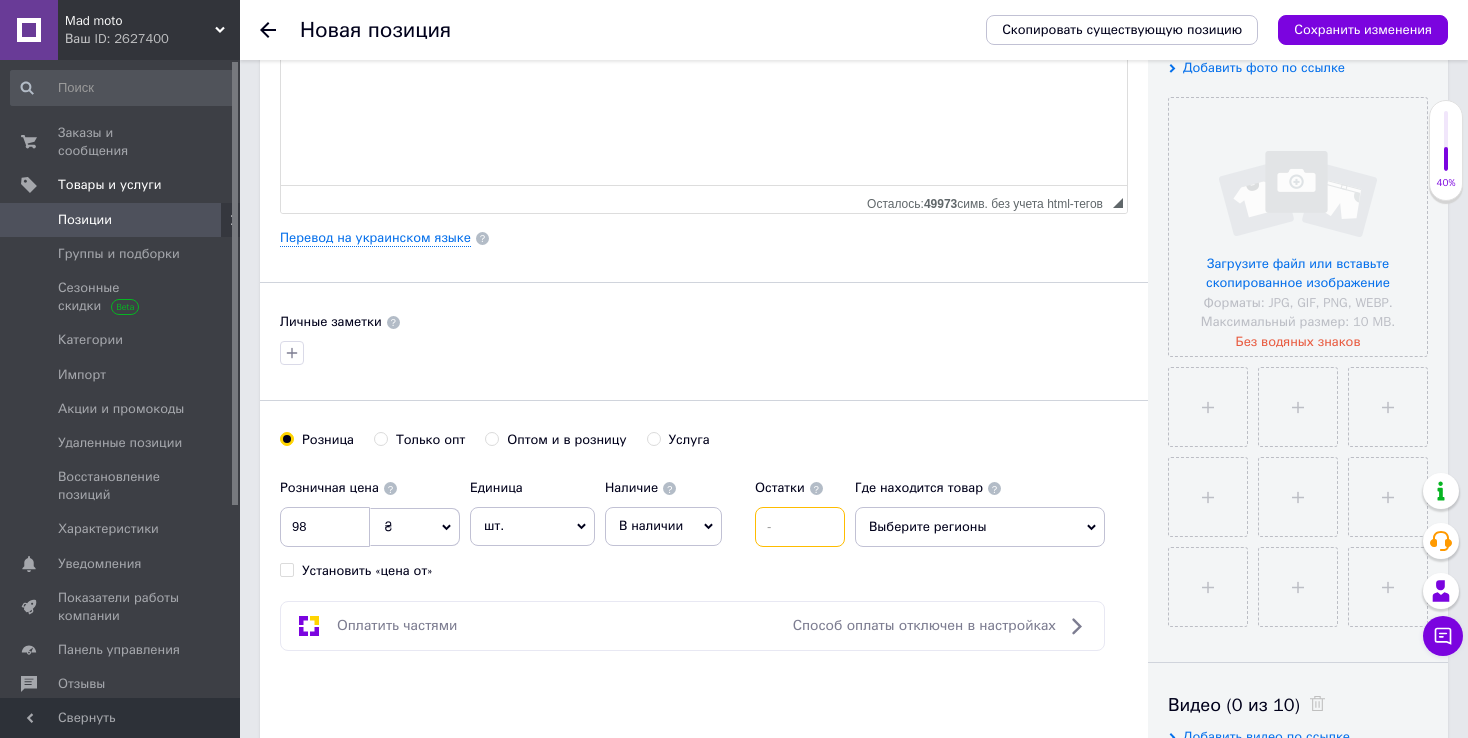 click at bounding box center [800, 527] 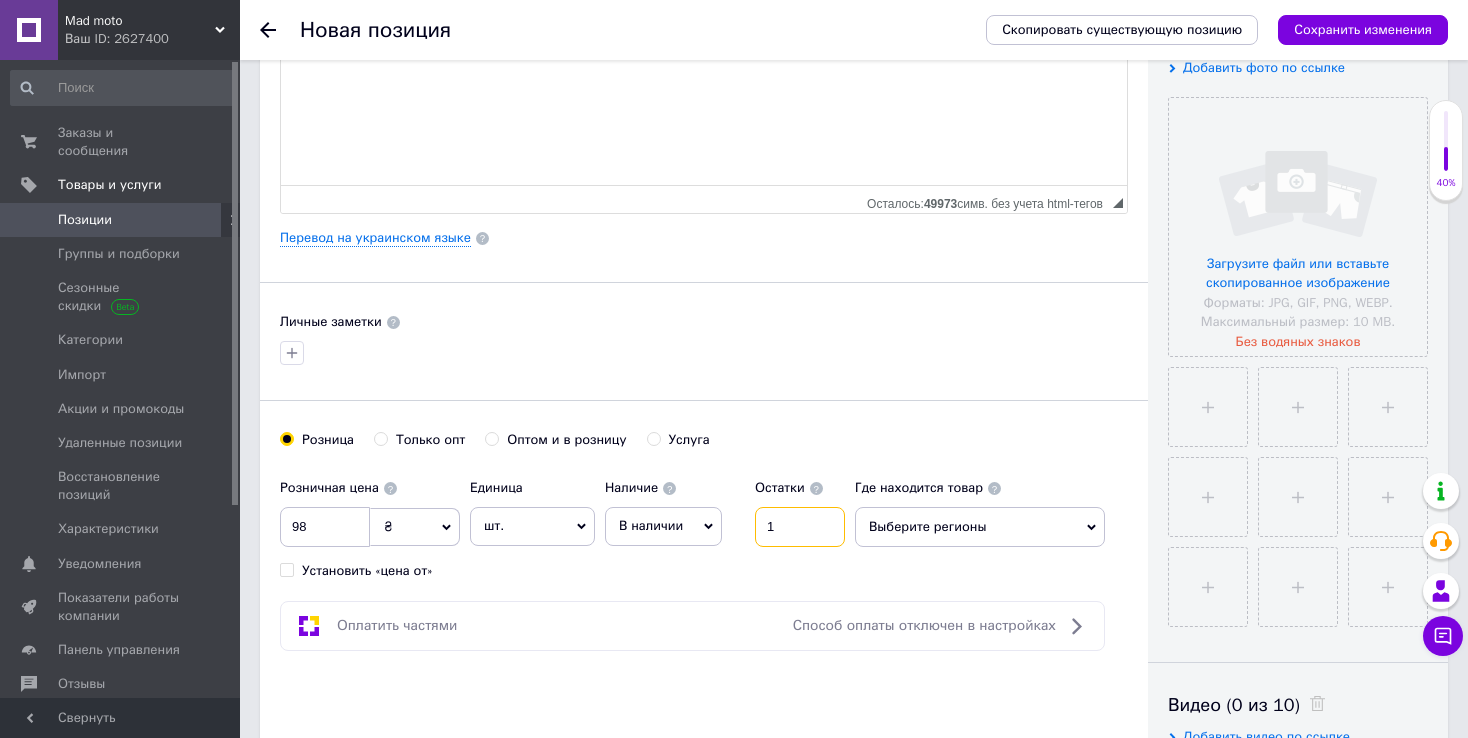 type on "1" 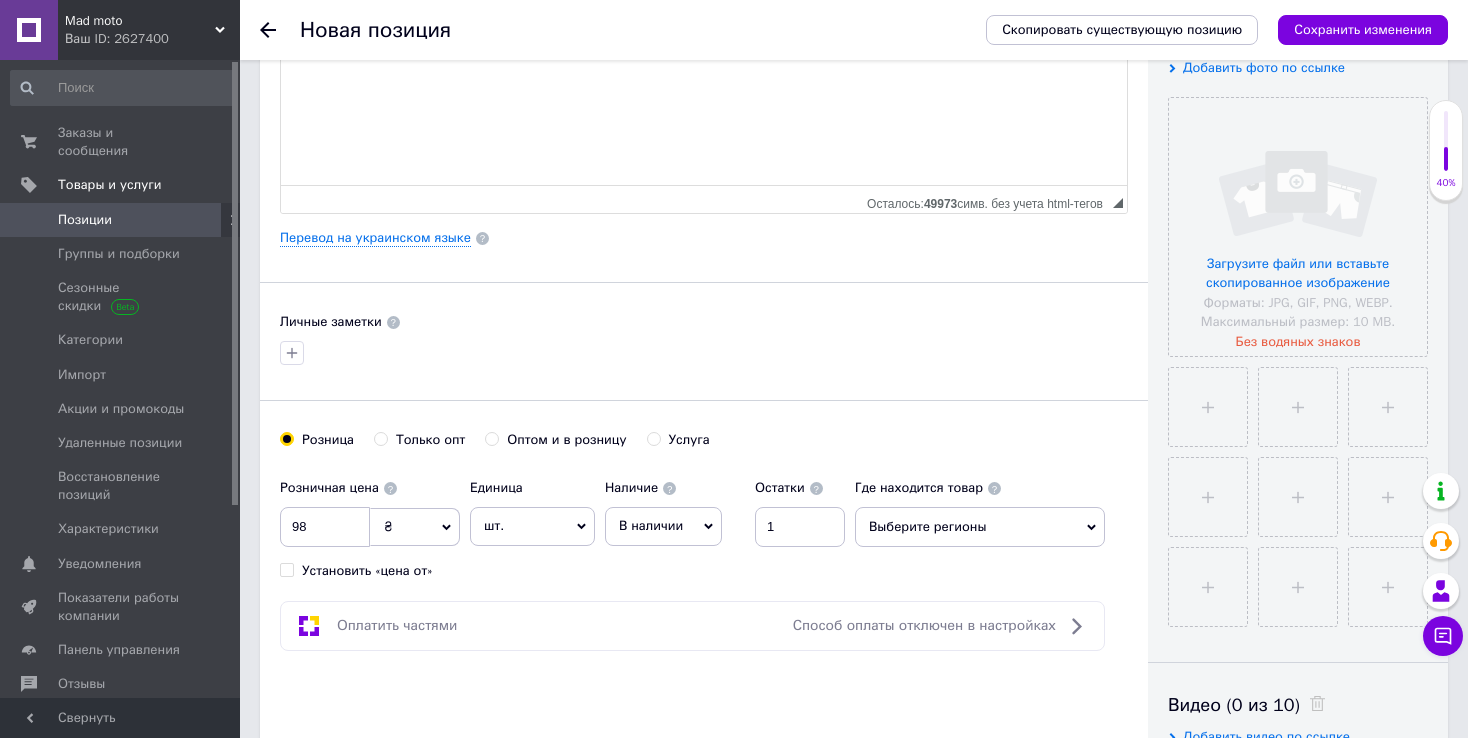 click on "Выберите регионы" at bounding box center [980, 527] 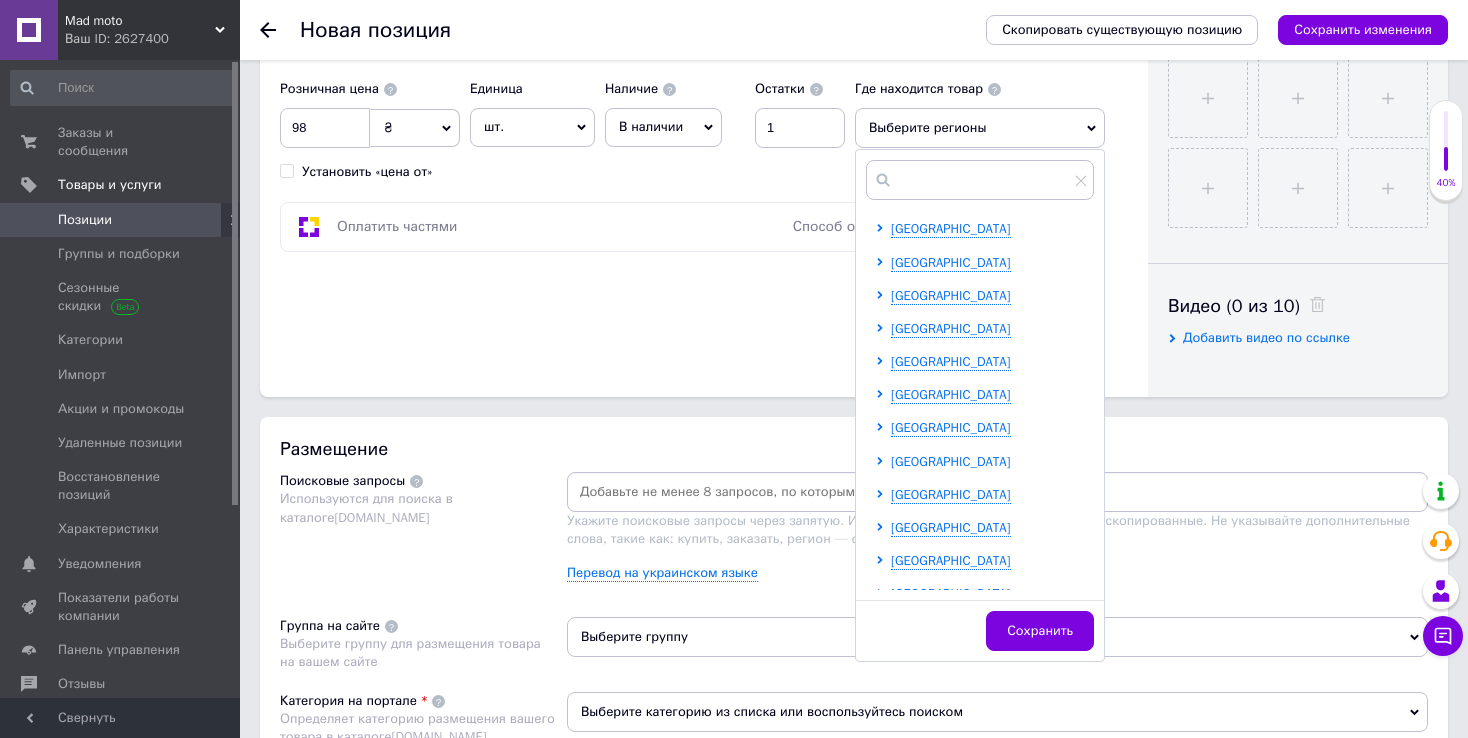 scroll, scrollTop: 800, scrollLeft: 0, axis: vertical 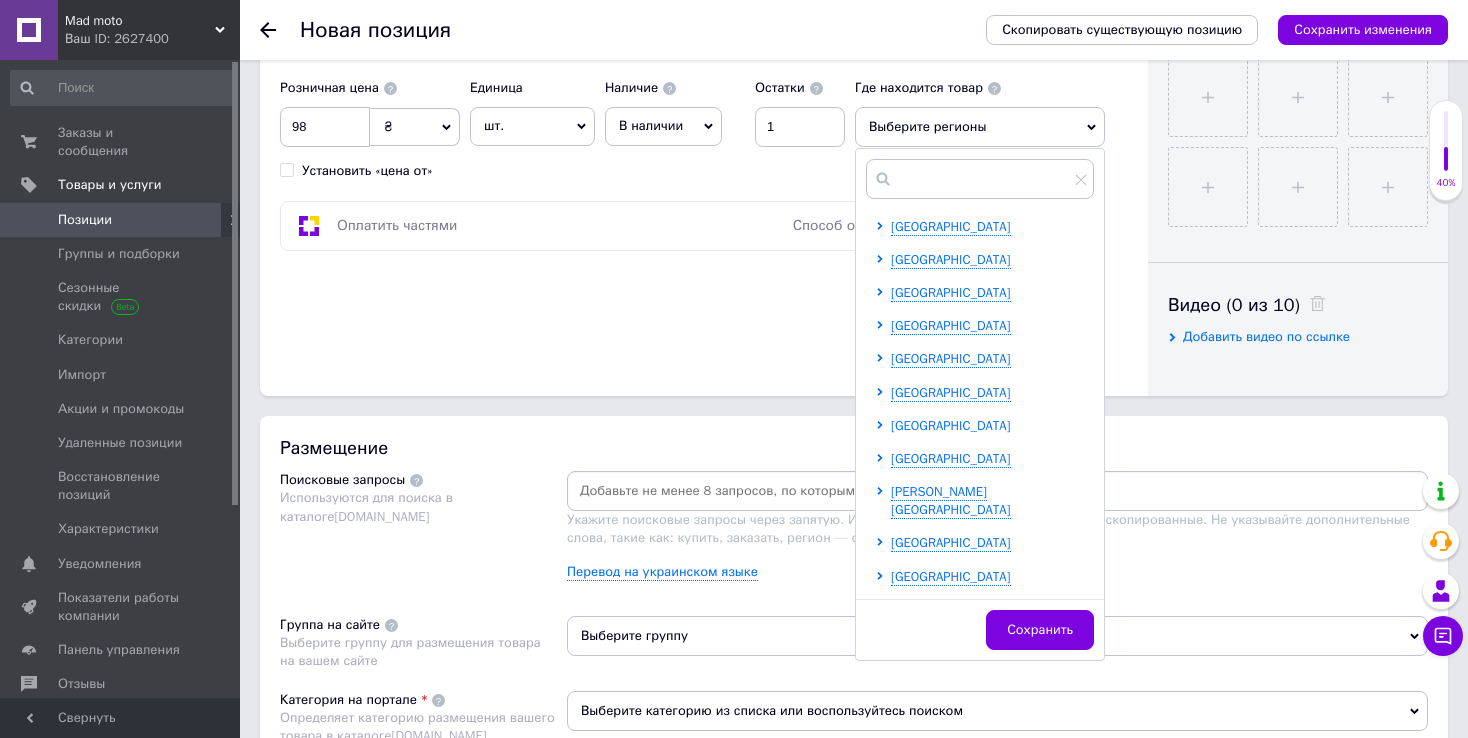 click on "[GEOGRAPHIC_DATA]" at bounding box center (951, 425) 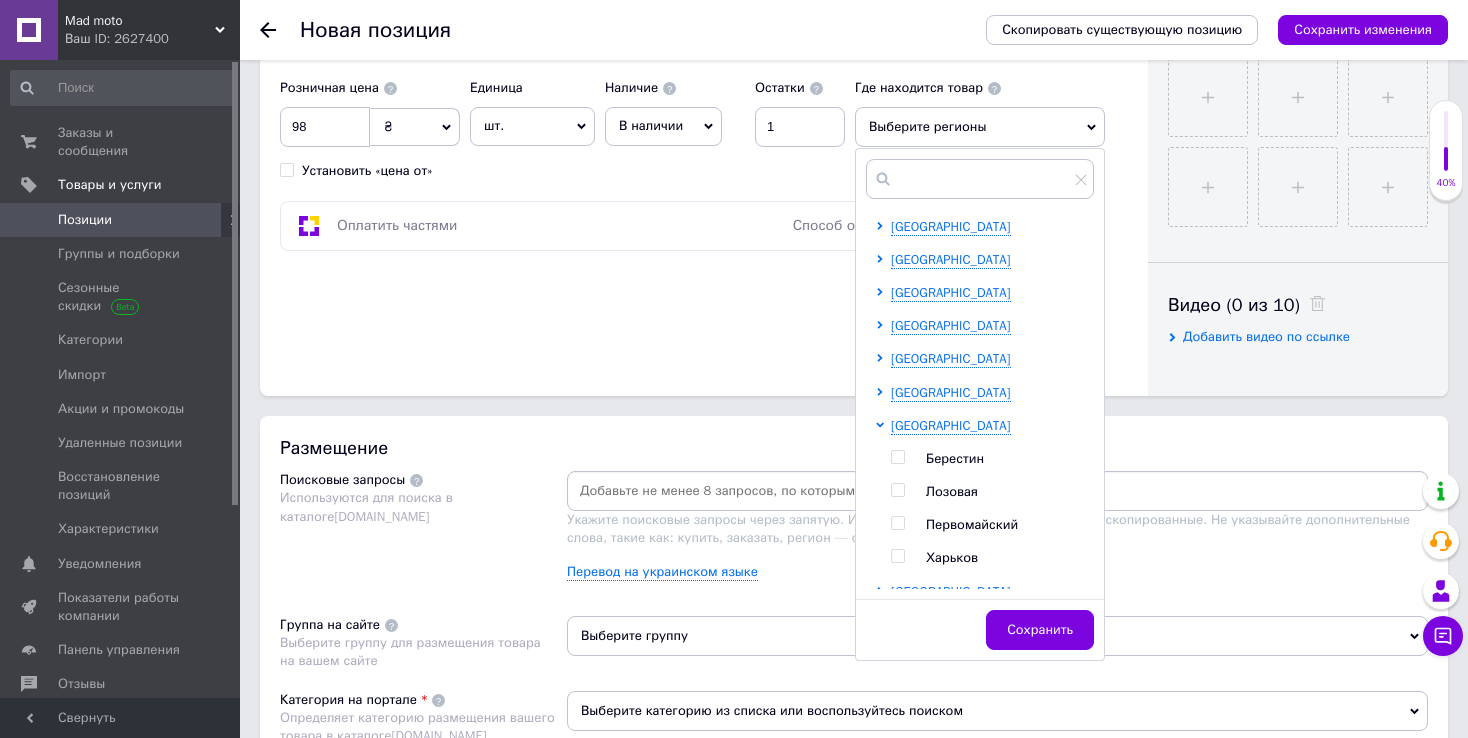 click on "Харьков" at bounding box center (952, 557) 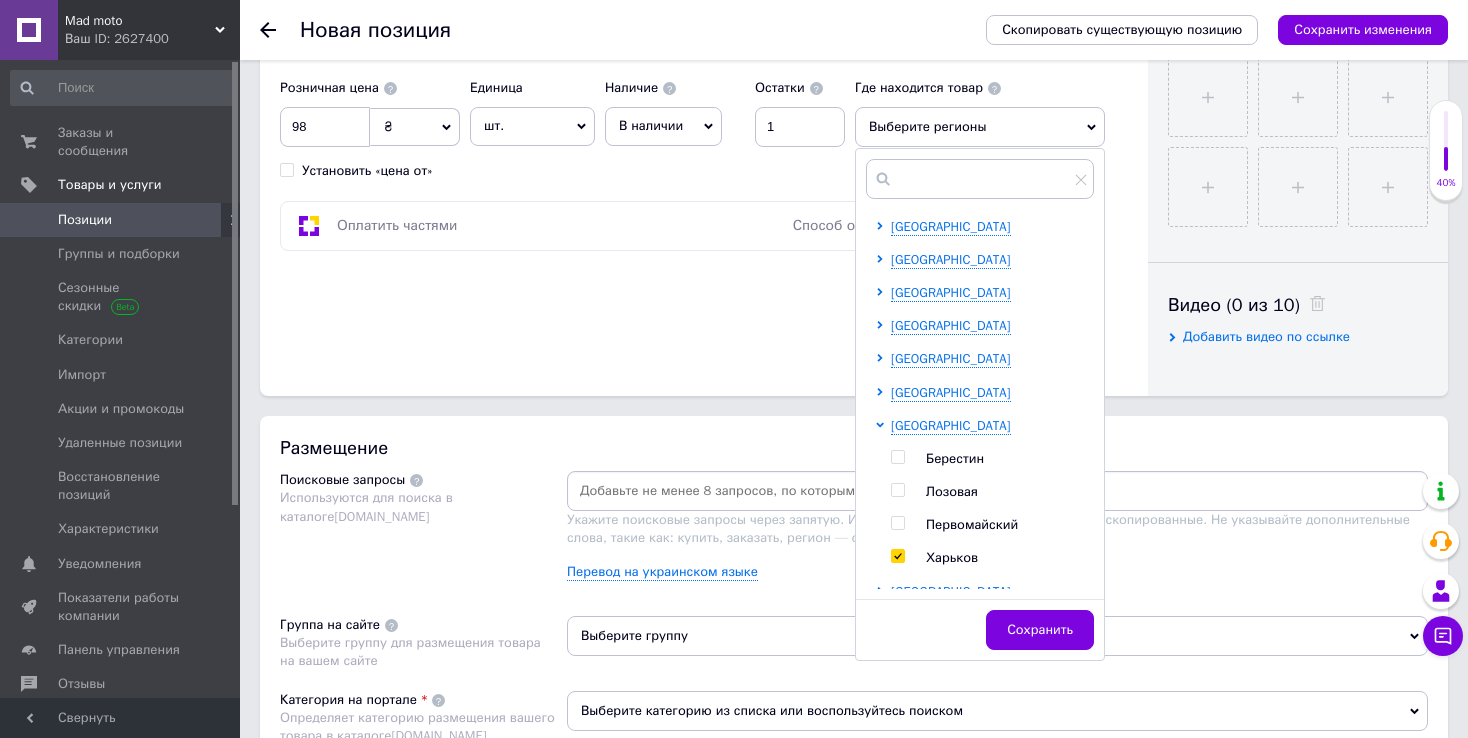 checkbox on "true" 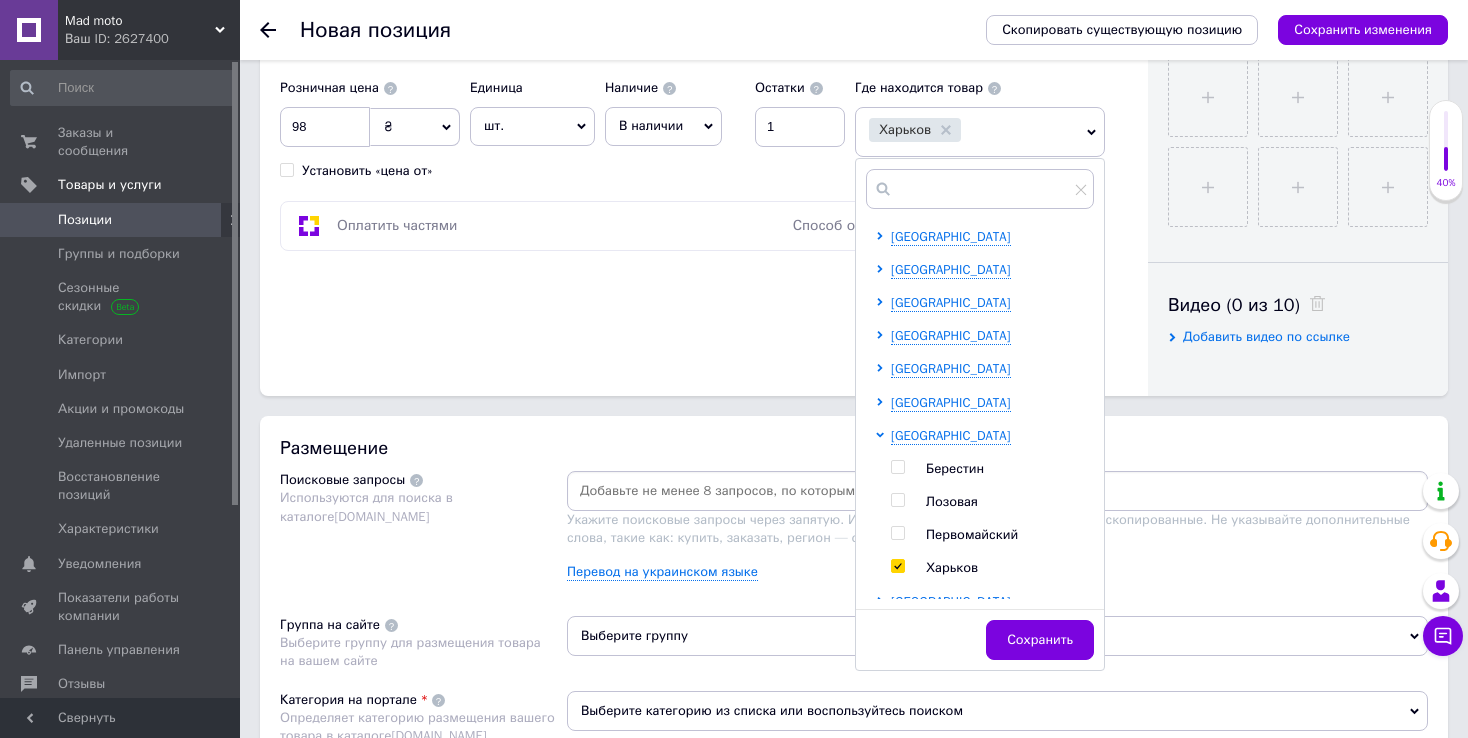 drag, startPoint x: 1035, startPoint y: 630, endPoint x: 1064, endPoint y: 563, distance: 73.00685 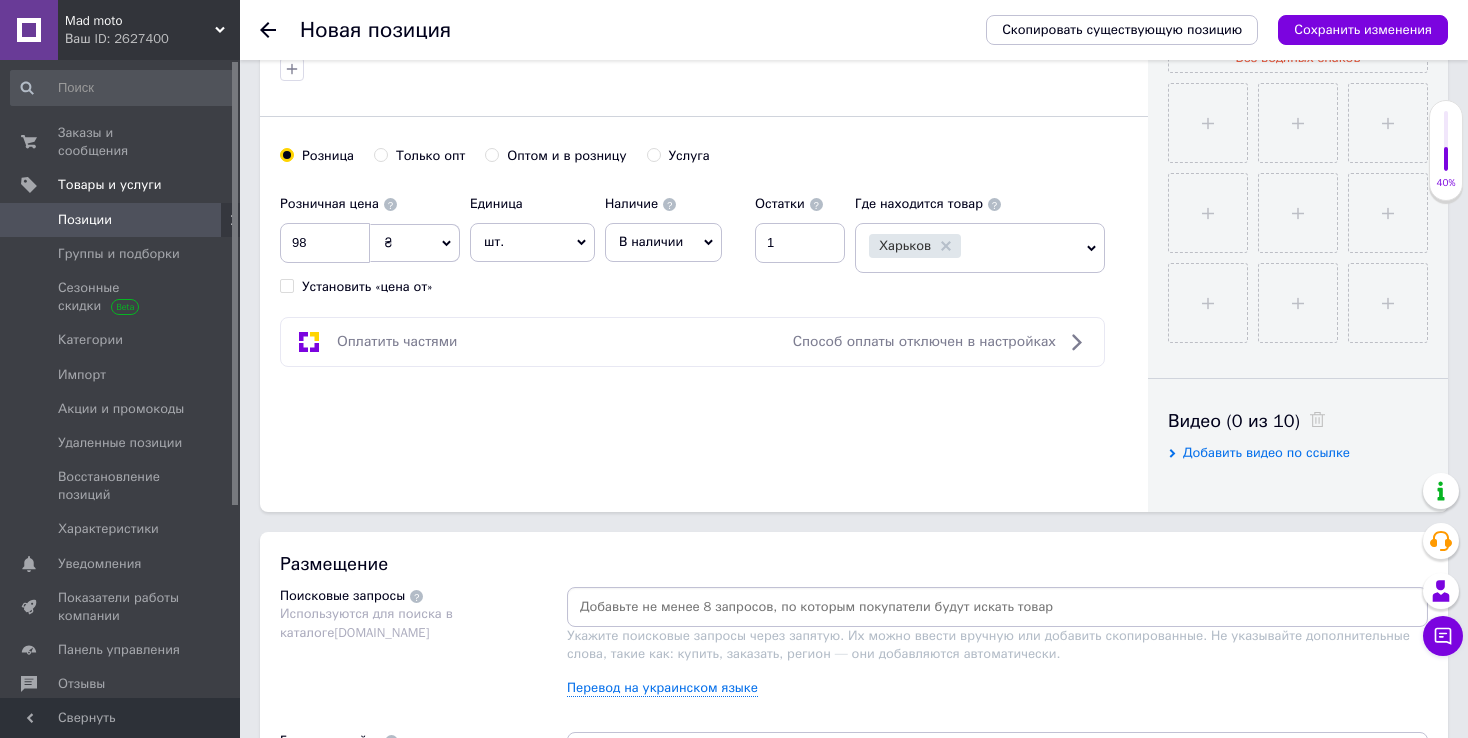 scroll, scrollTop: 300, scrollLeft: 0, axis: vertical 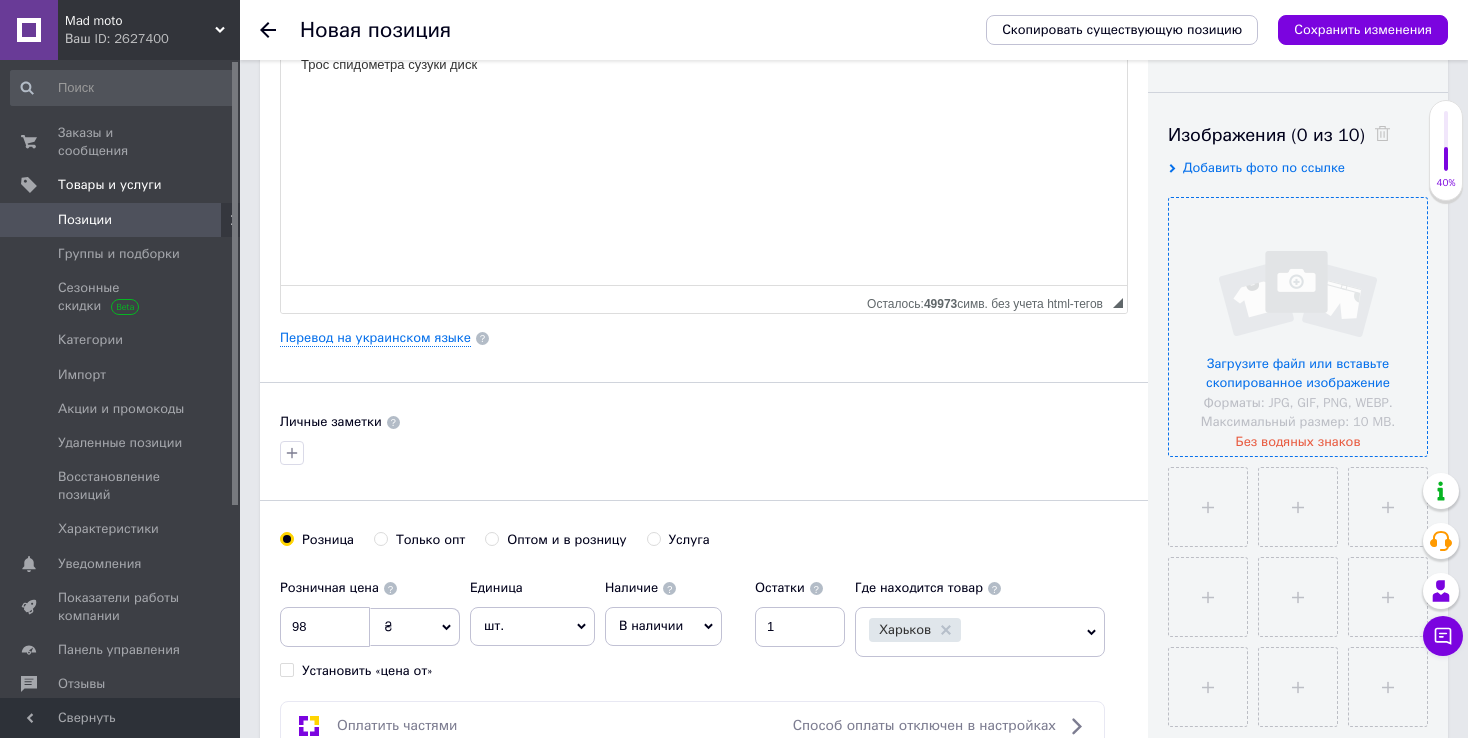 click at bounding box center [1298, 327] 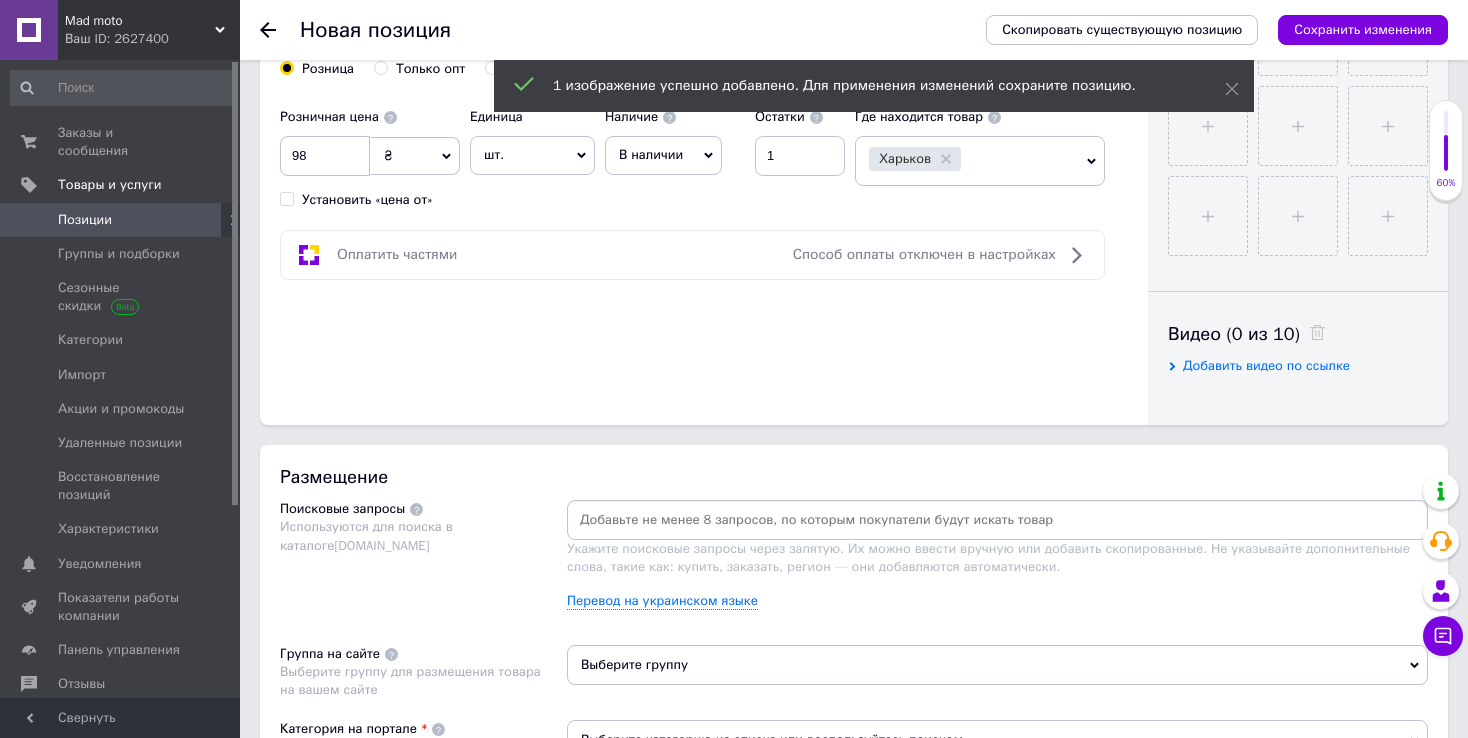 scroll, scrollTop: 800, scrollLeft: 0, axis: vertical 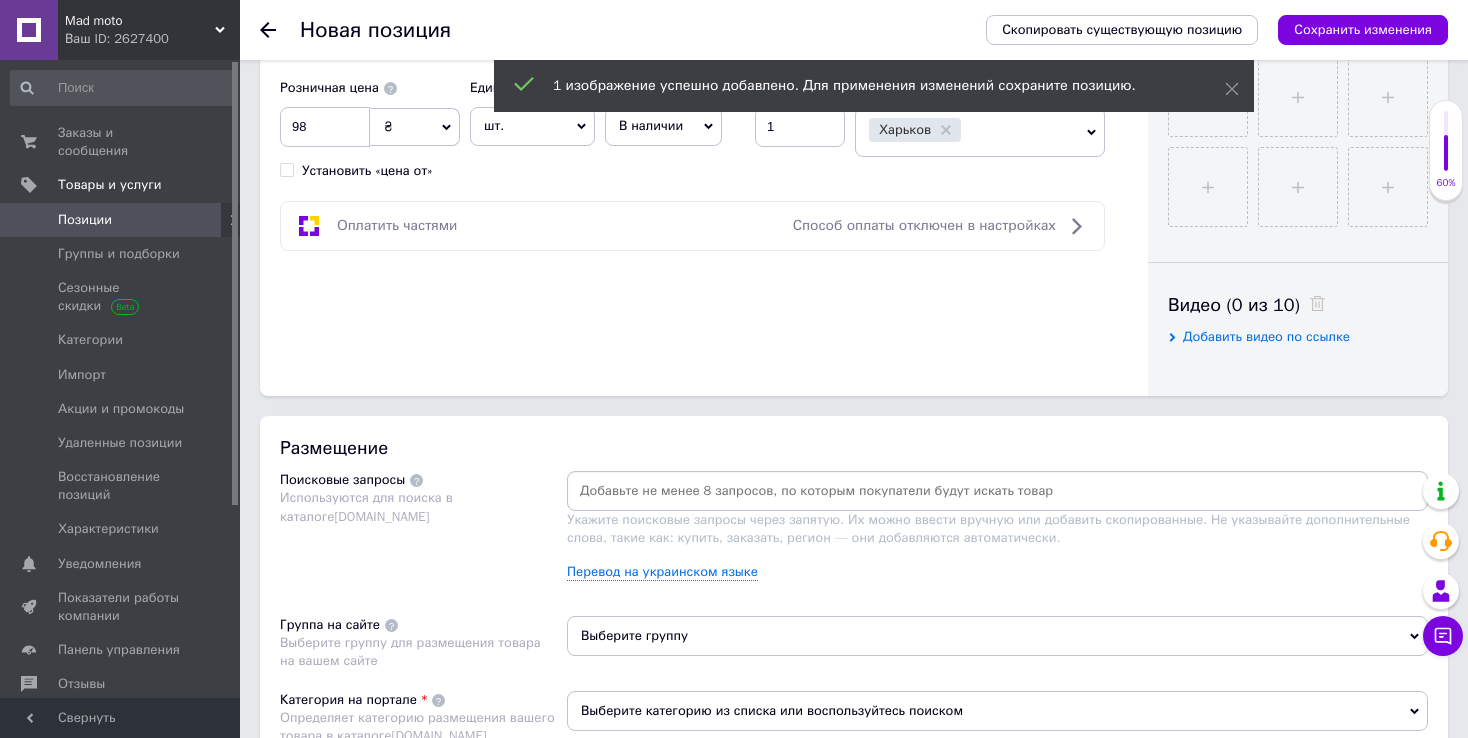 click at bounding box center (997, 491) 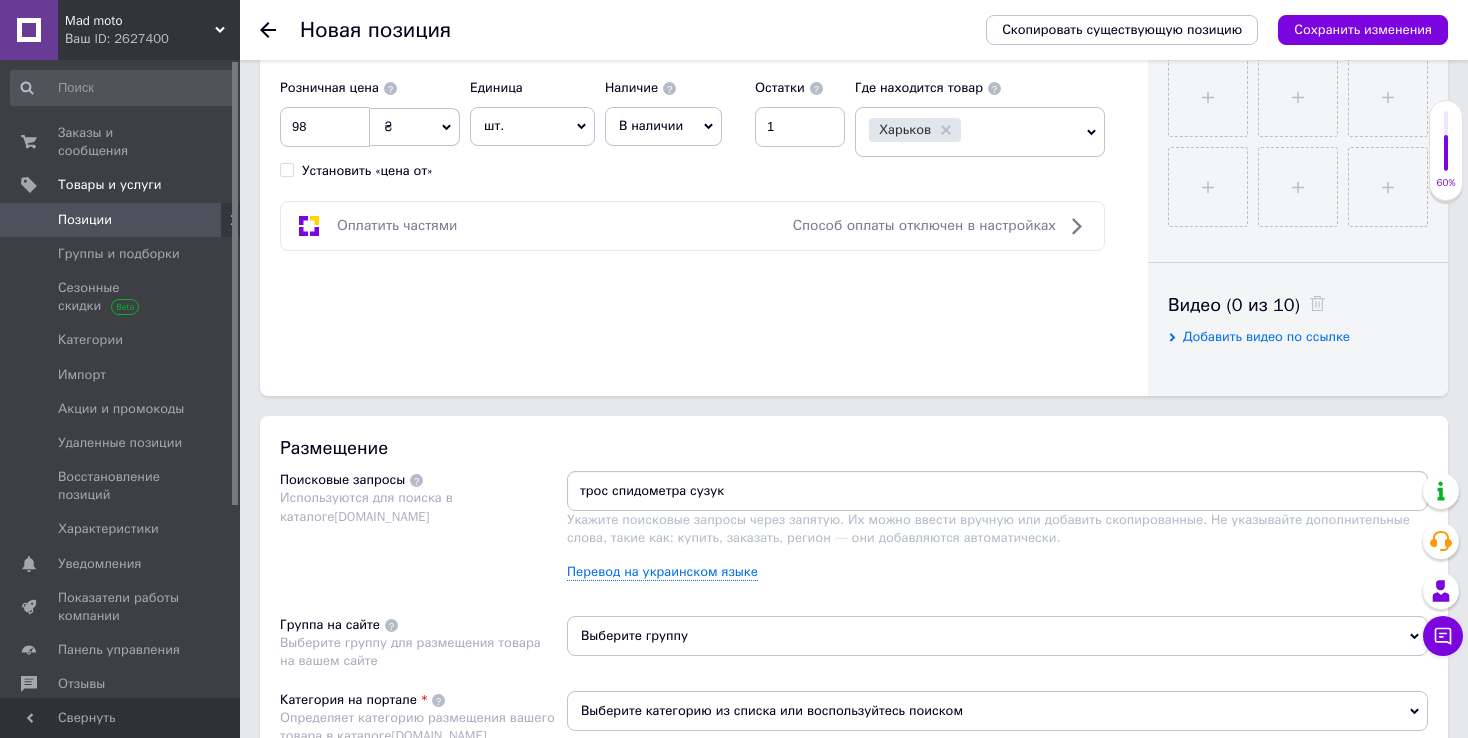 type on "трос спидометра сузуки" 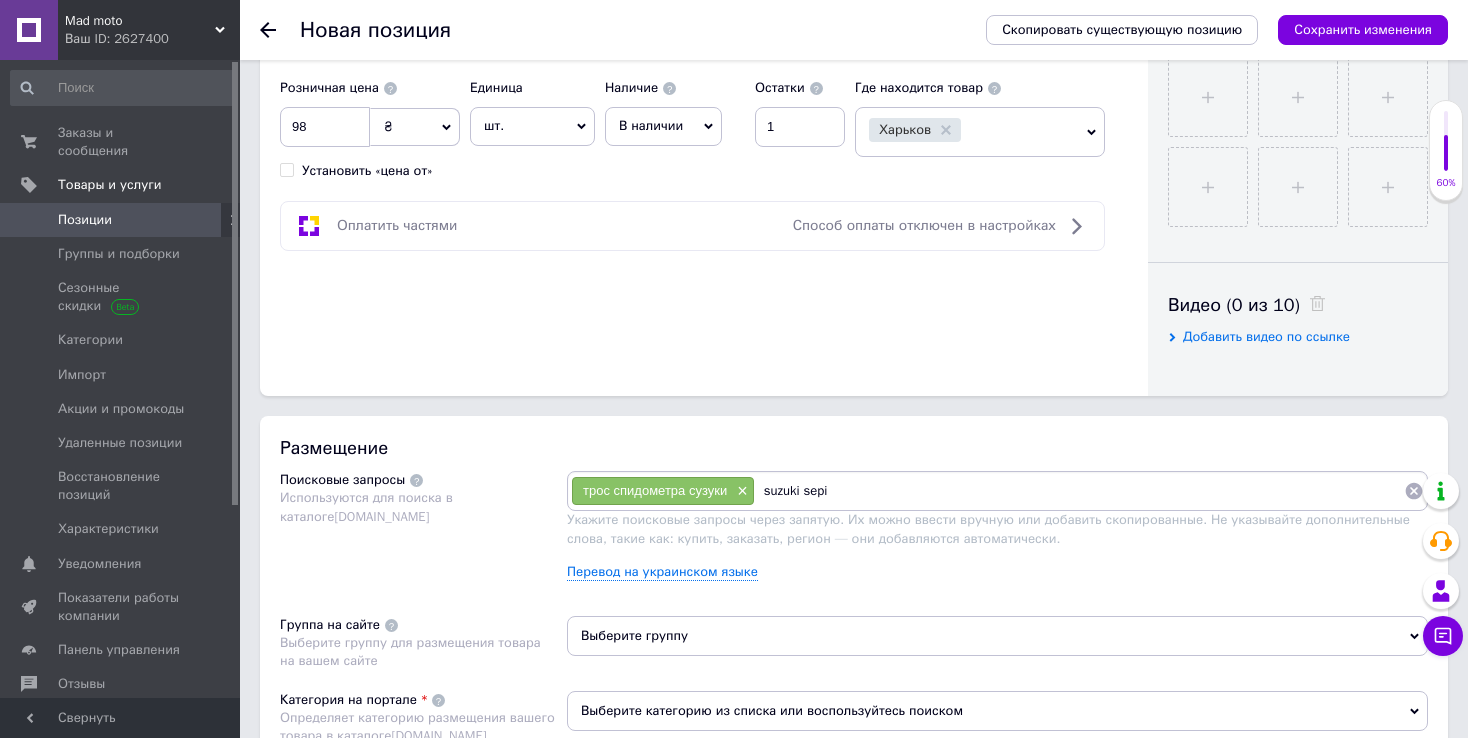 type on "suzuki sepia" 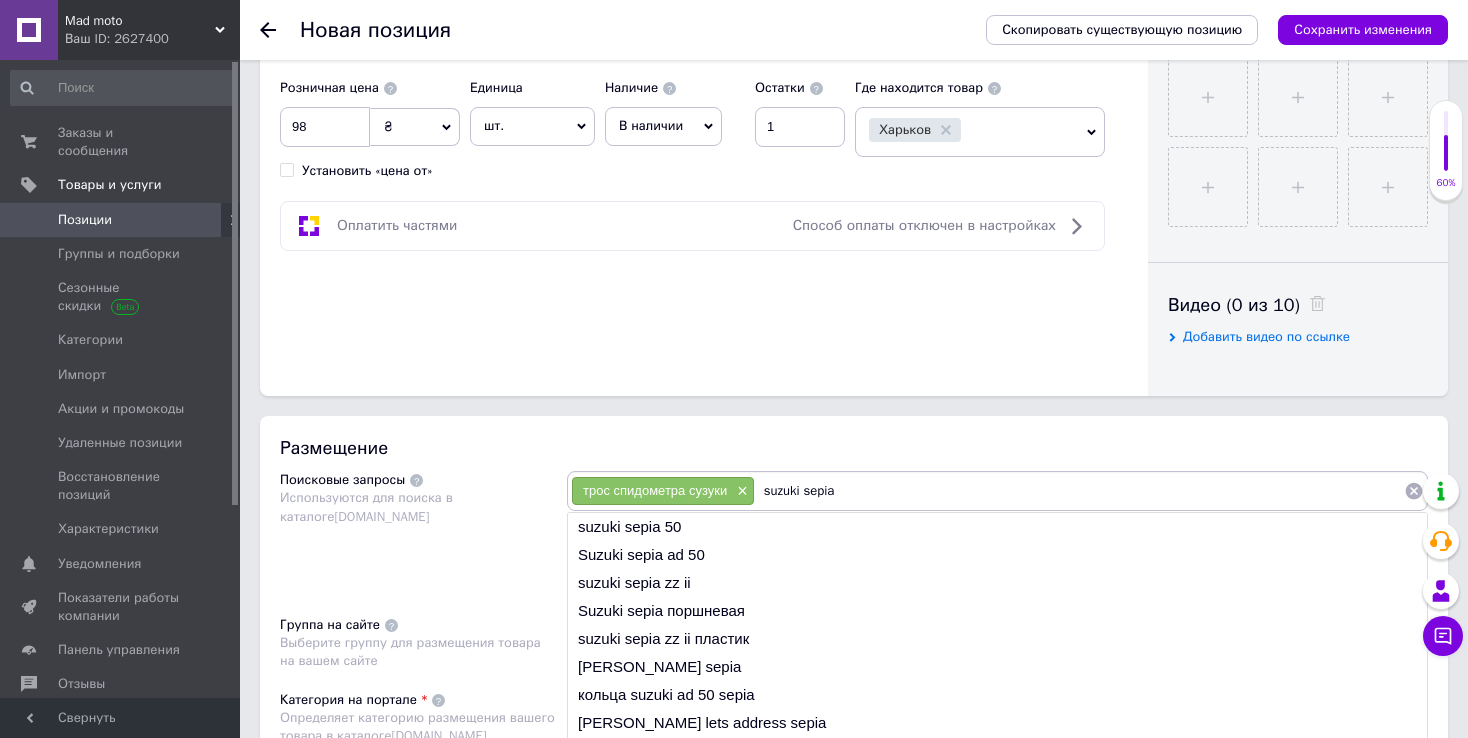 type 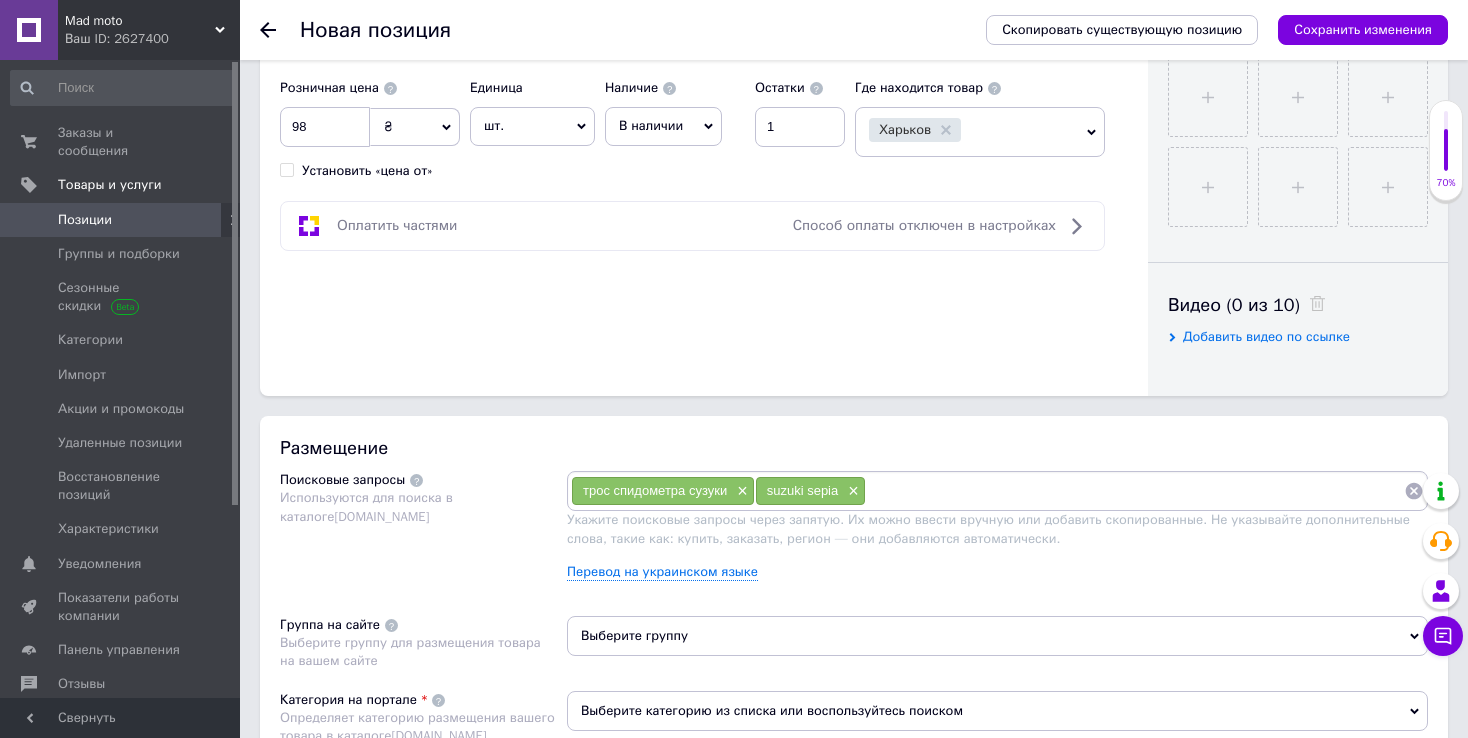 click on "Выберите группу" at bounding box center [997, 636] 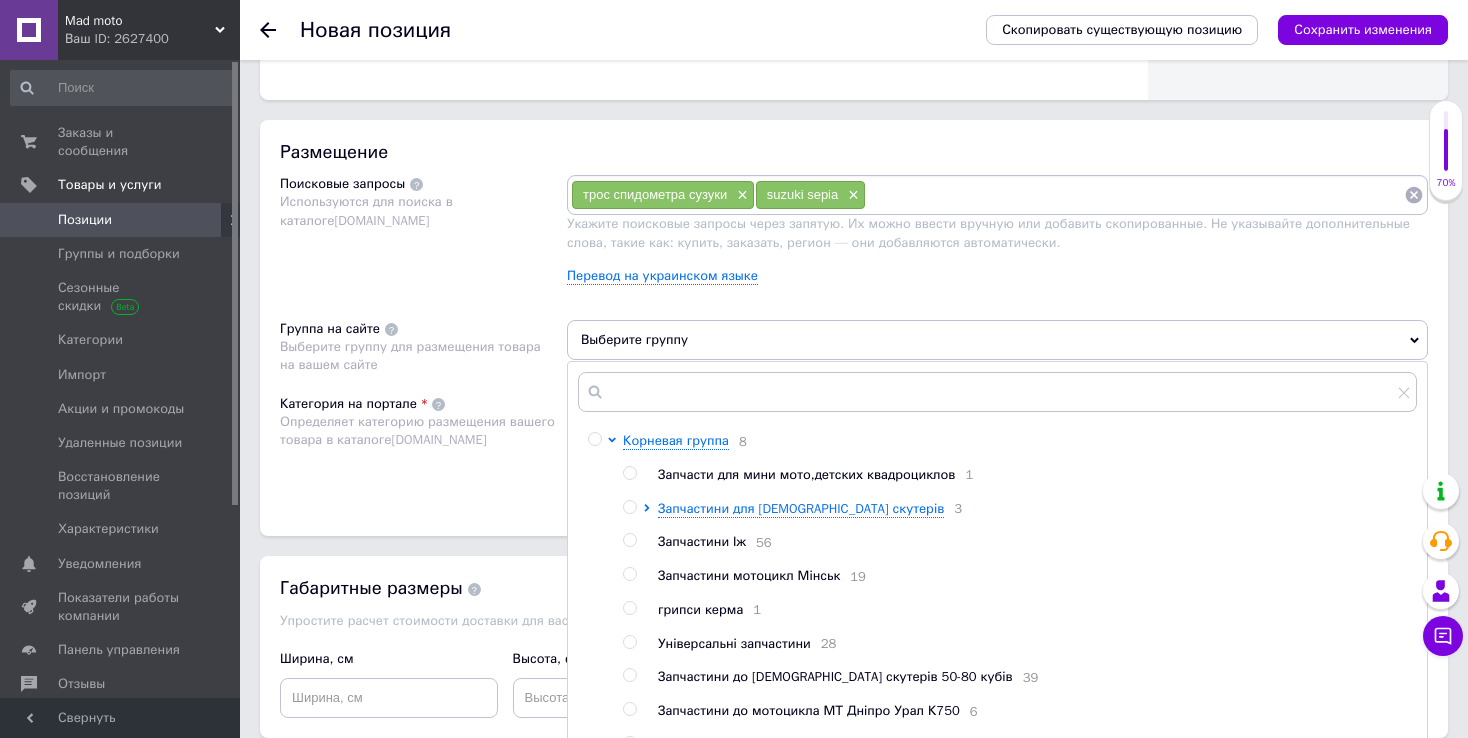 scroll, scrollTop: 1100, scrollLeft: 0, axis: vertical 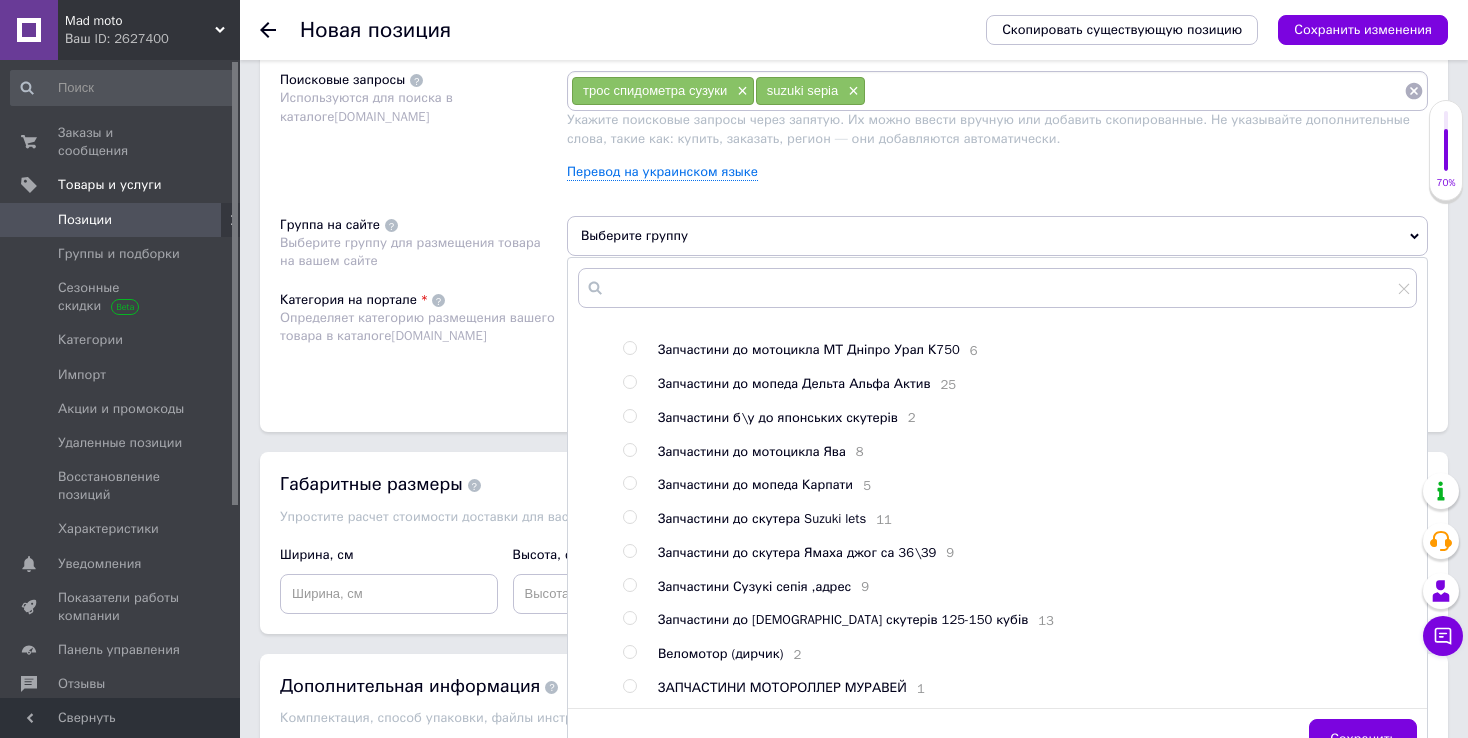 click on "Запчастини Сузукі сепія ,адрес" at bounding box center [754, 586] 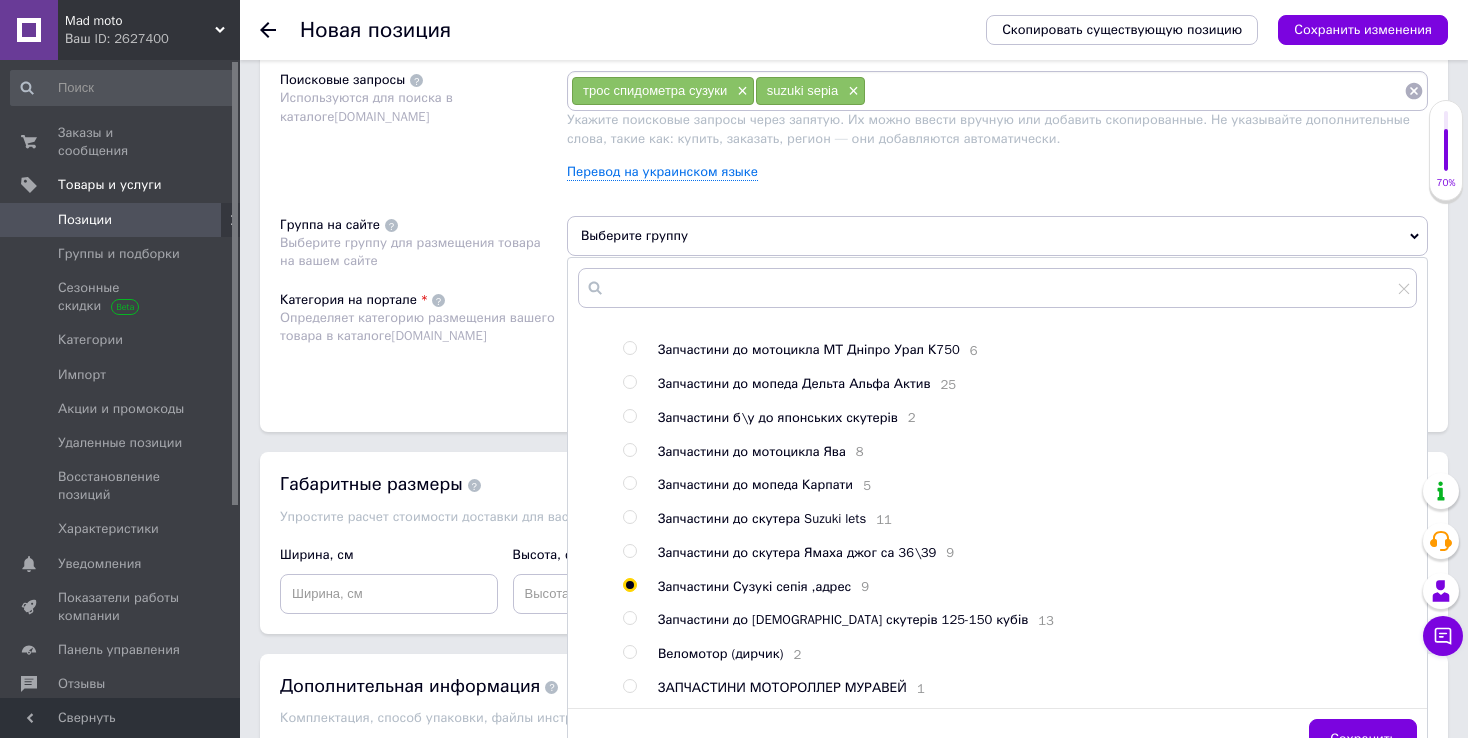 radio on "true" 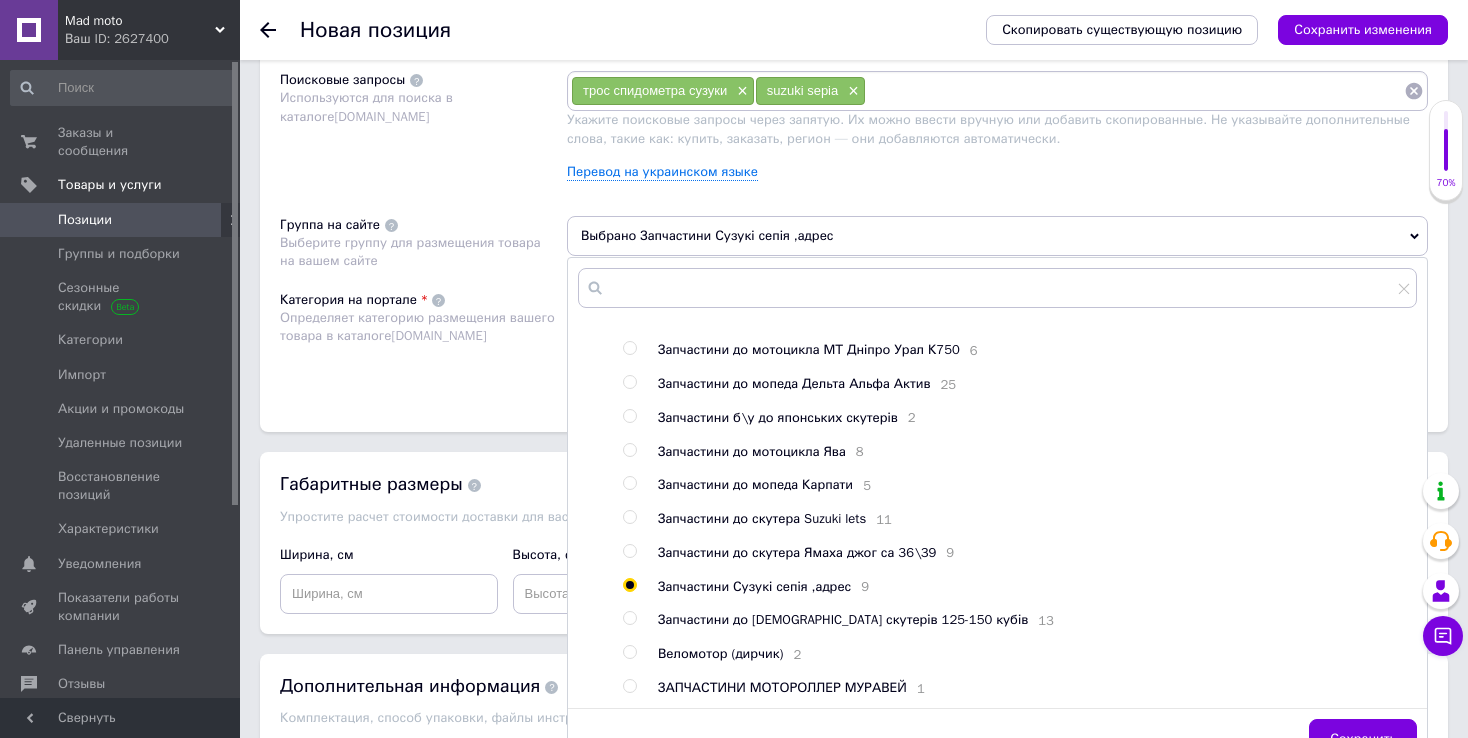 click on "Сохранить" at bounding box center (1363, 739) 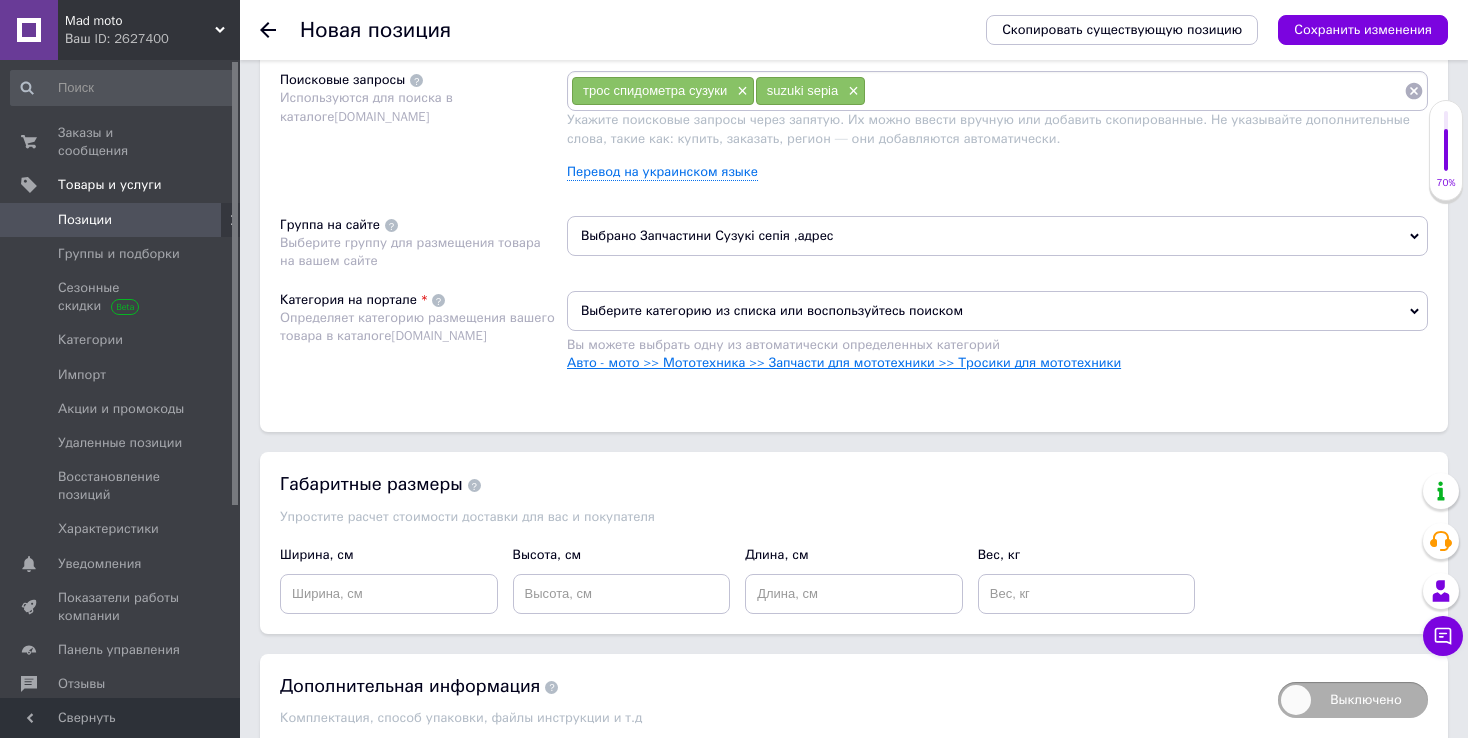 click on "Авто - мото >> Мототехника >> Запчасти для мототехники >> Тросики для мототехники" at bounding box center (844, 362) 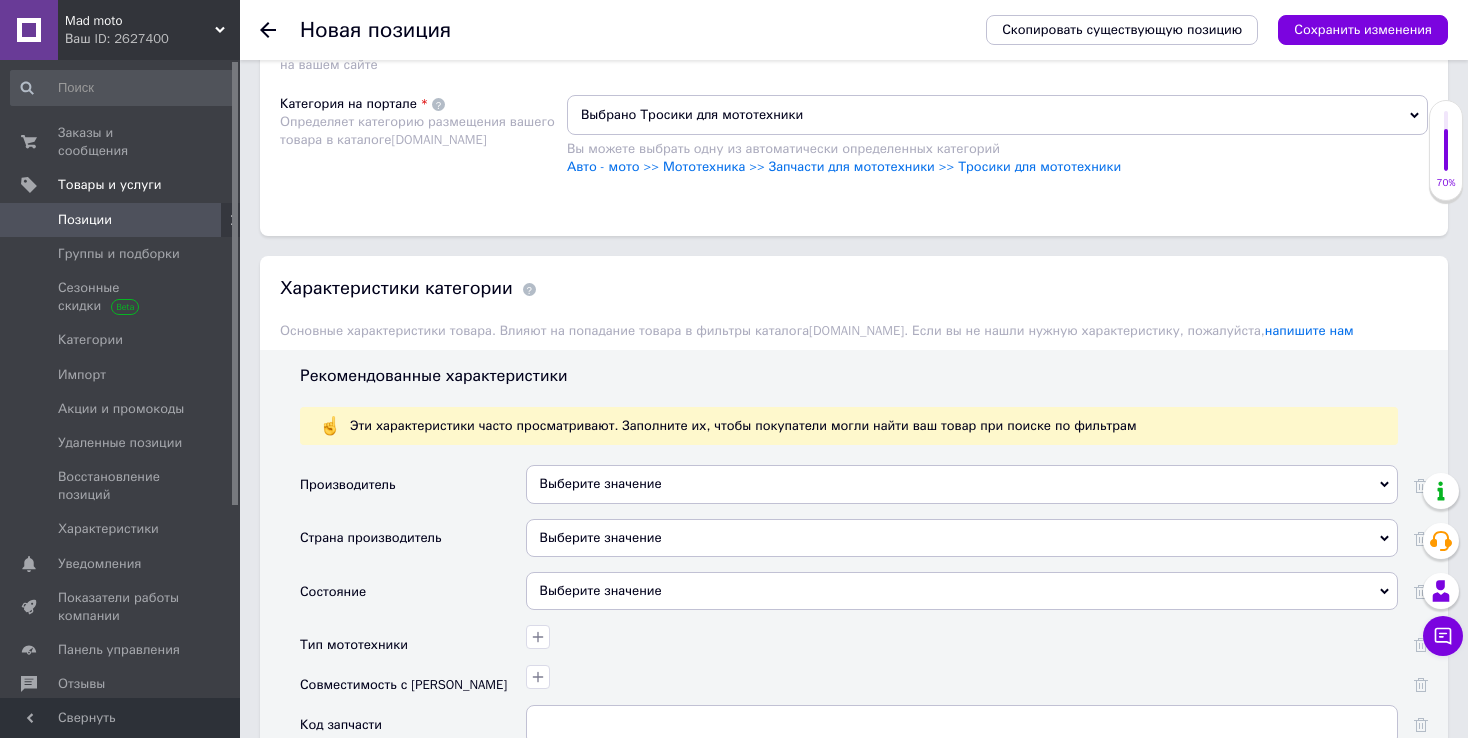 scroll, scrollTop: 1400, scrollLeft: 0, axis: vertical 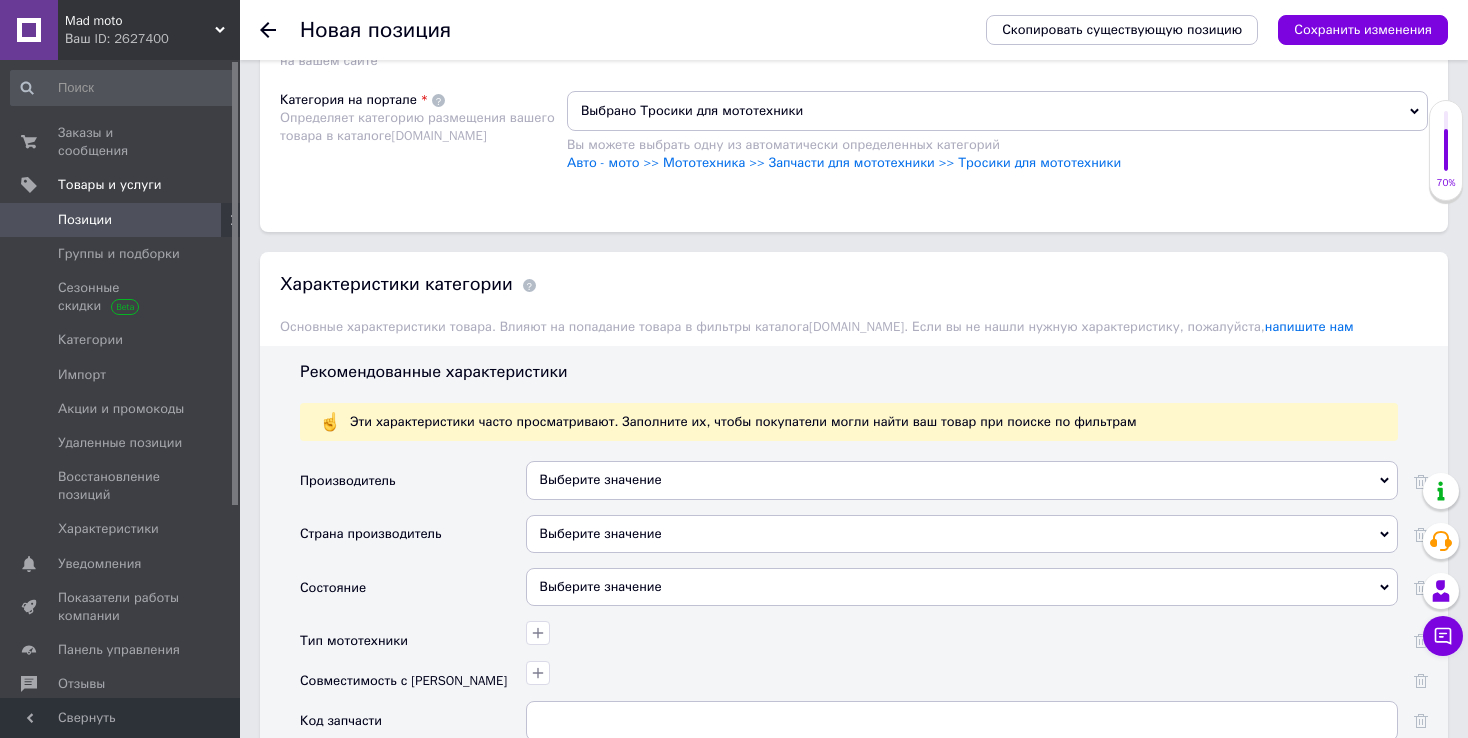 click on "Выберите значение" at bounding box center (962, 587) 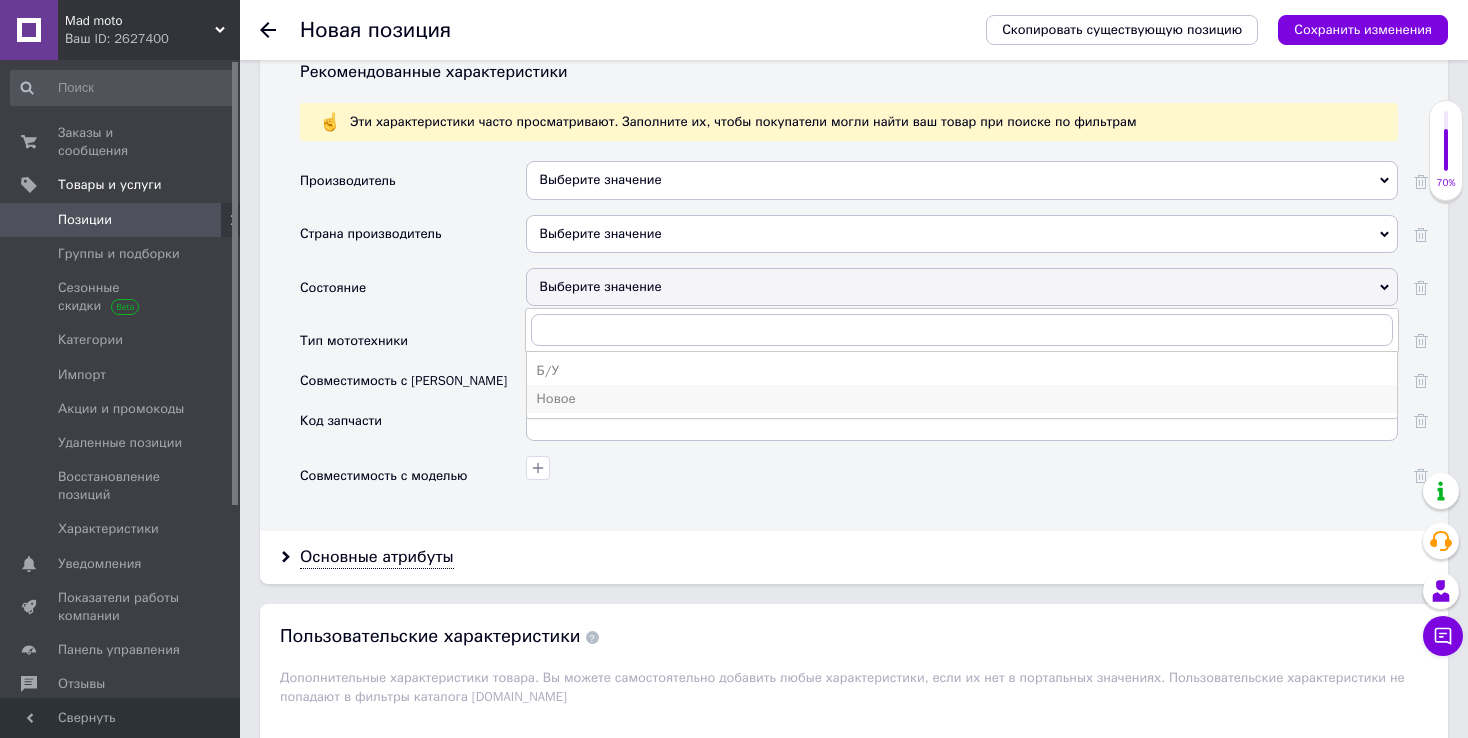 click on "Новое" at bounding box center [962, 399] 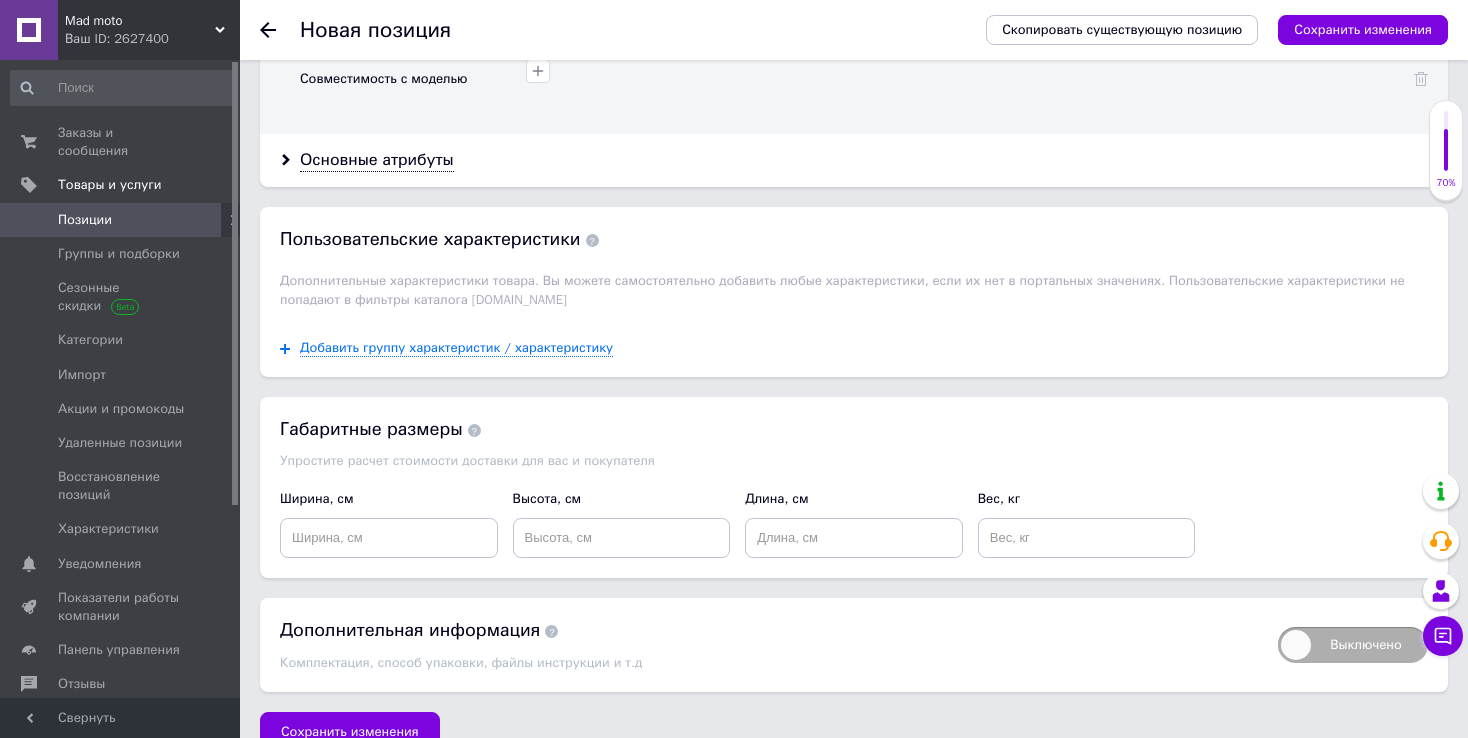 scroll, scrollTop: 2100, scrollLeft: 0, axis: vertical 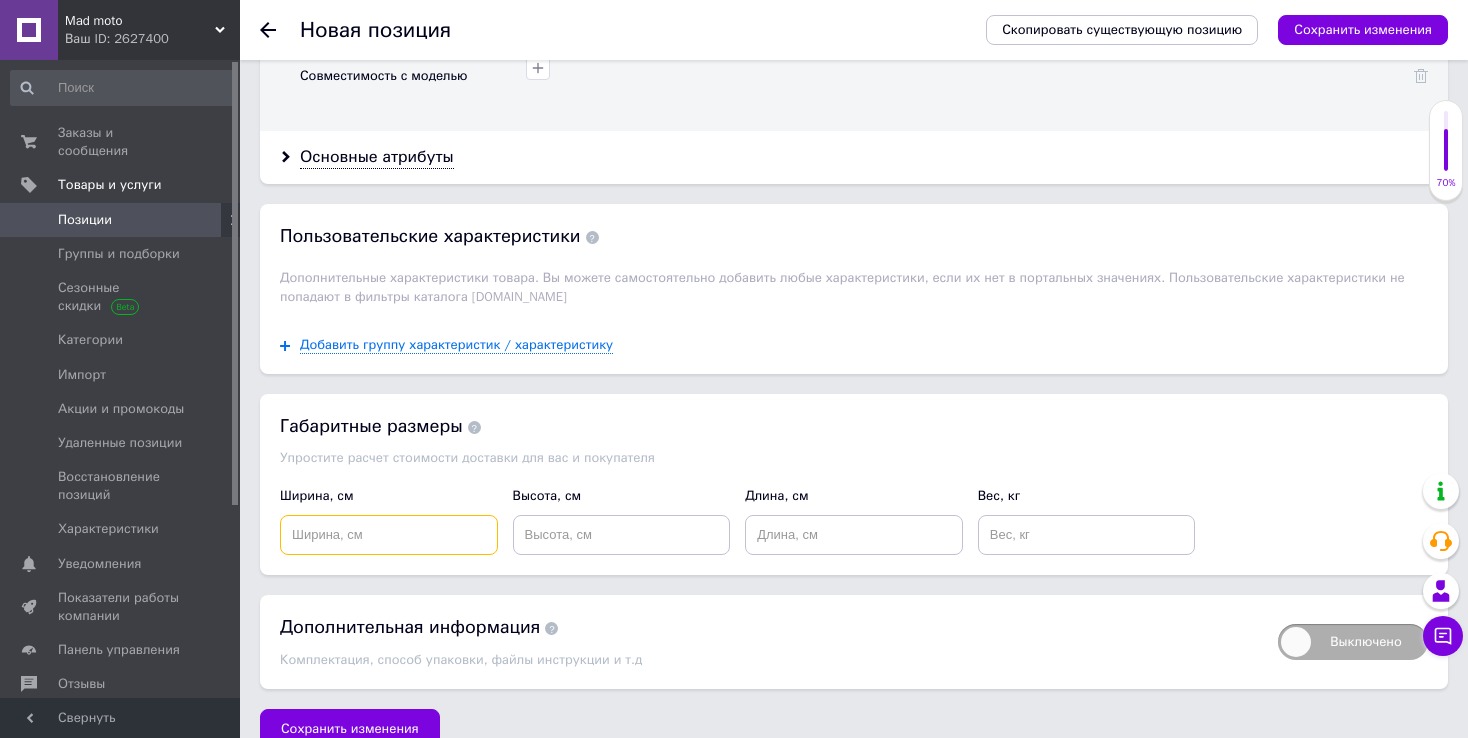 click at bounding box center (389, 535) 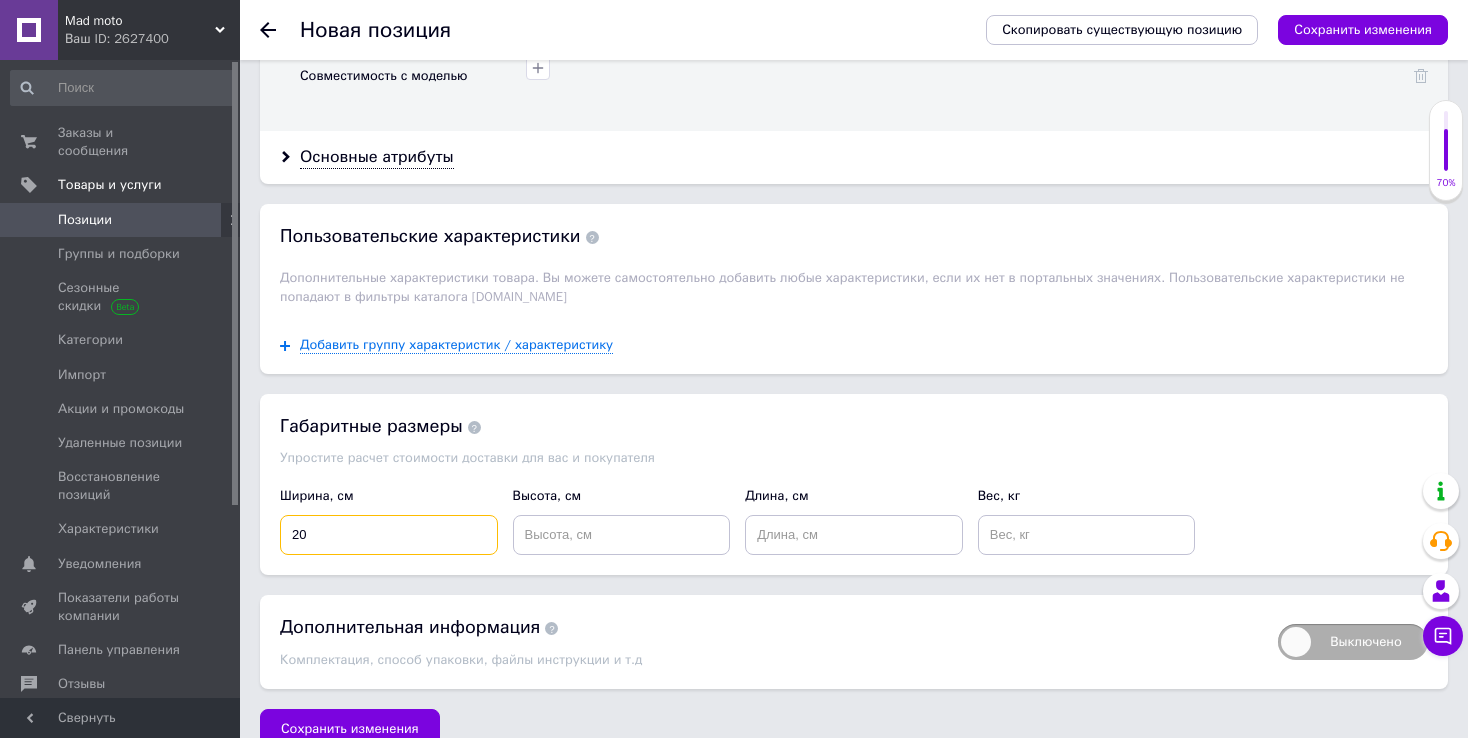type on "20" 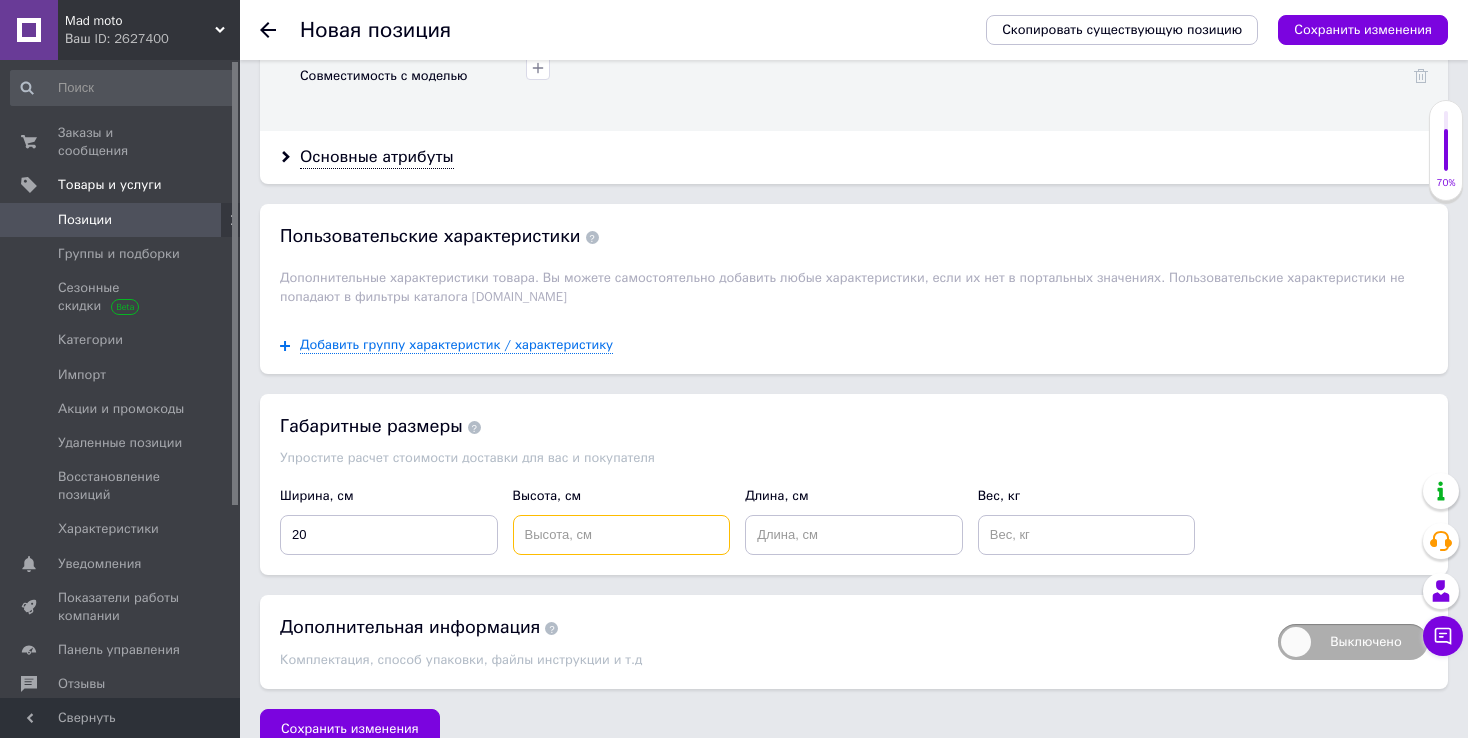 click at bounding box center (622, 535) 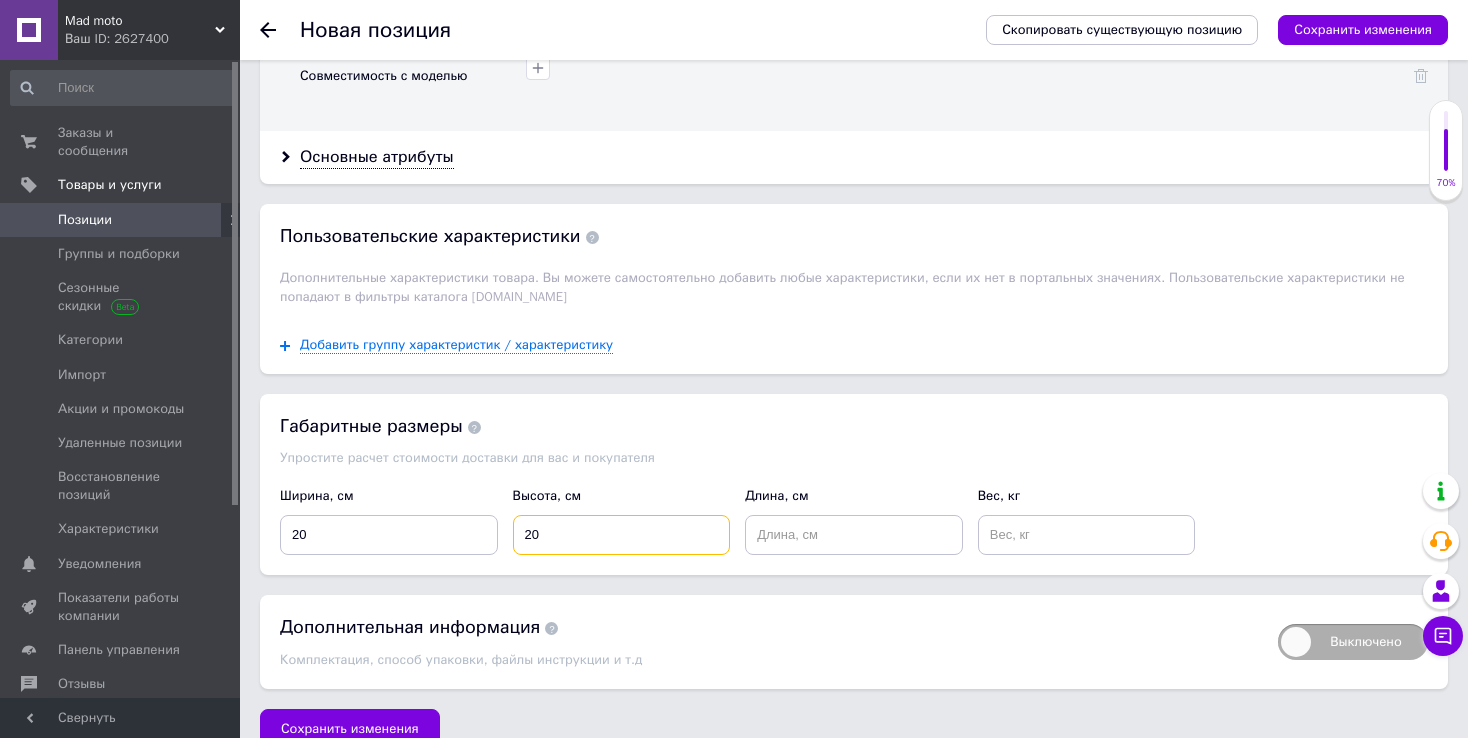 type on "20" 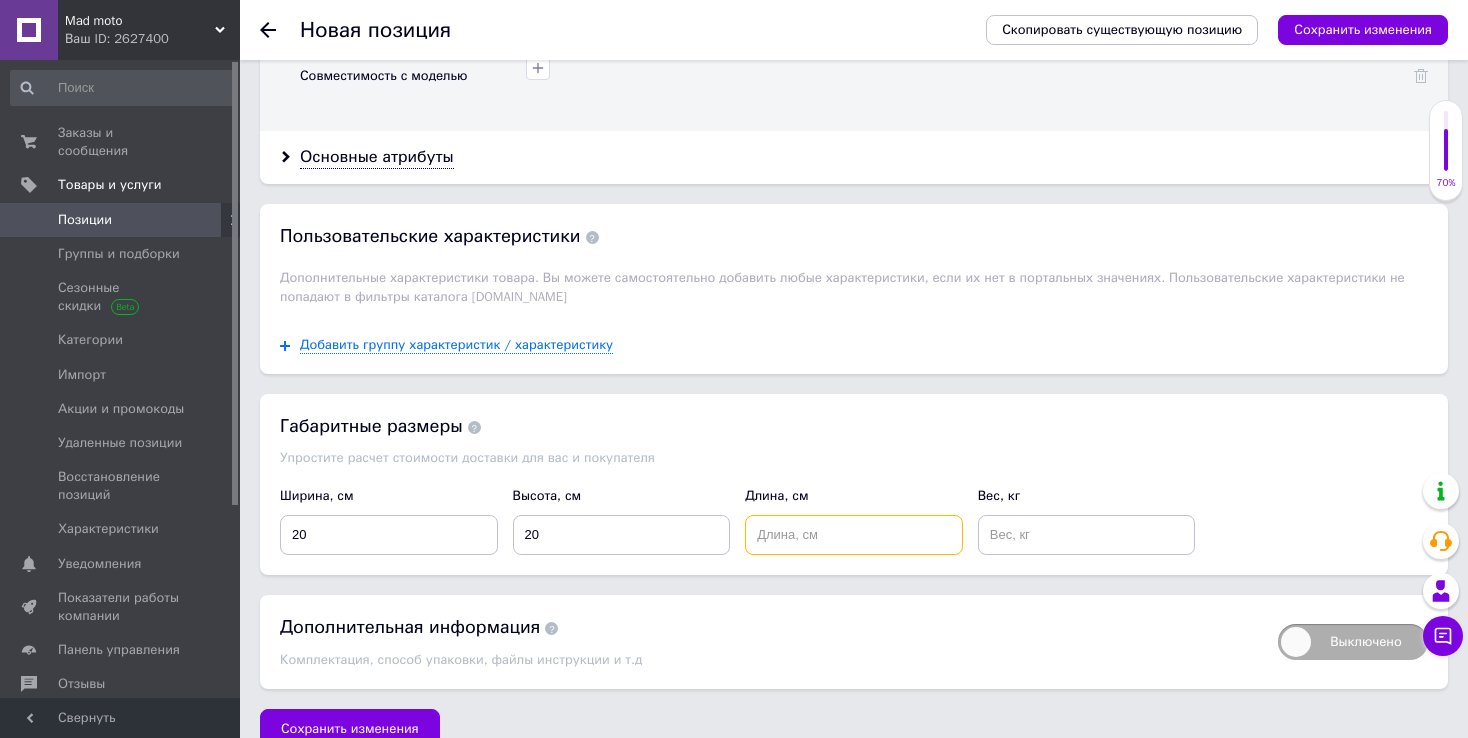 click at bounding box center [854, 535] 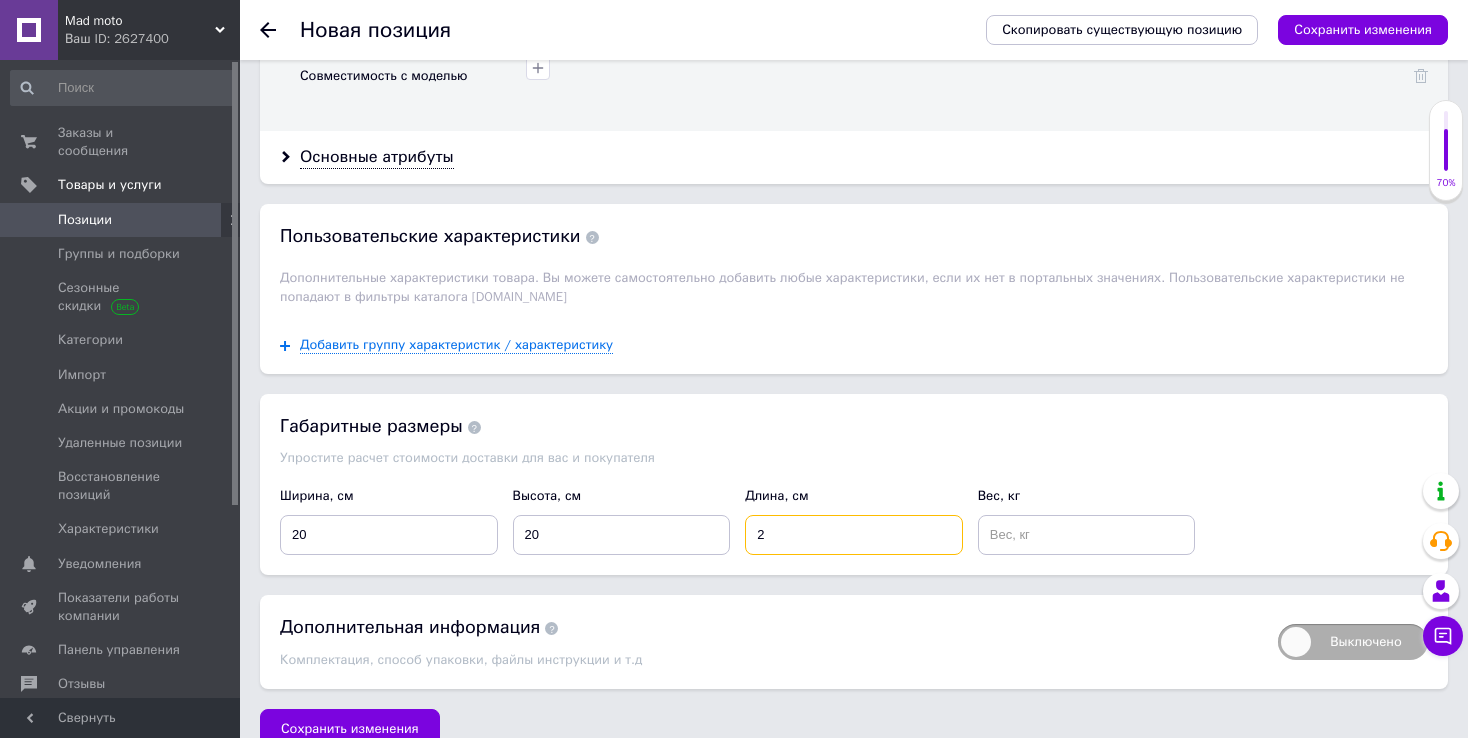 type on "2" 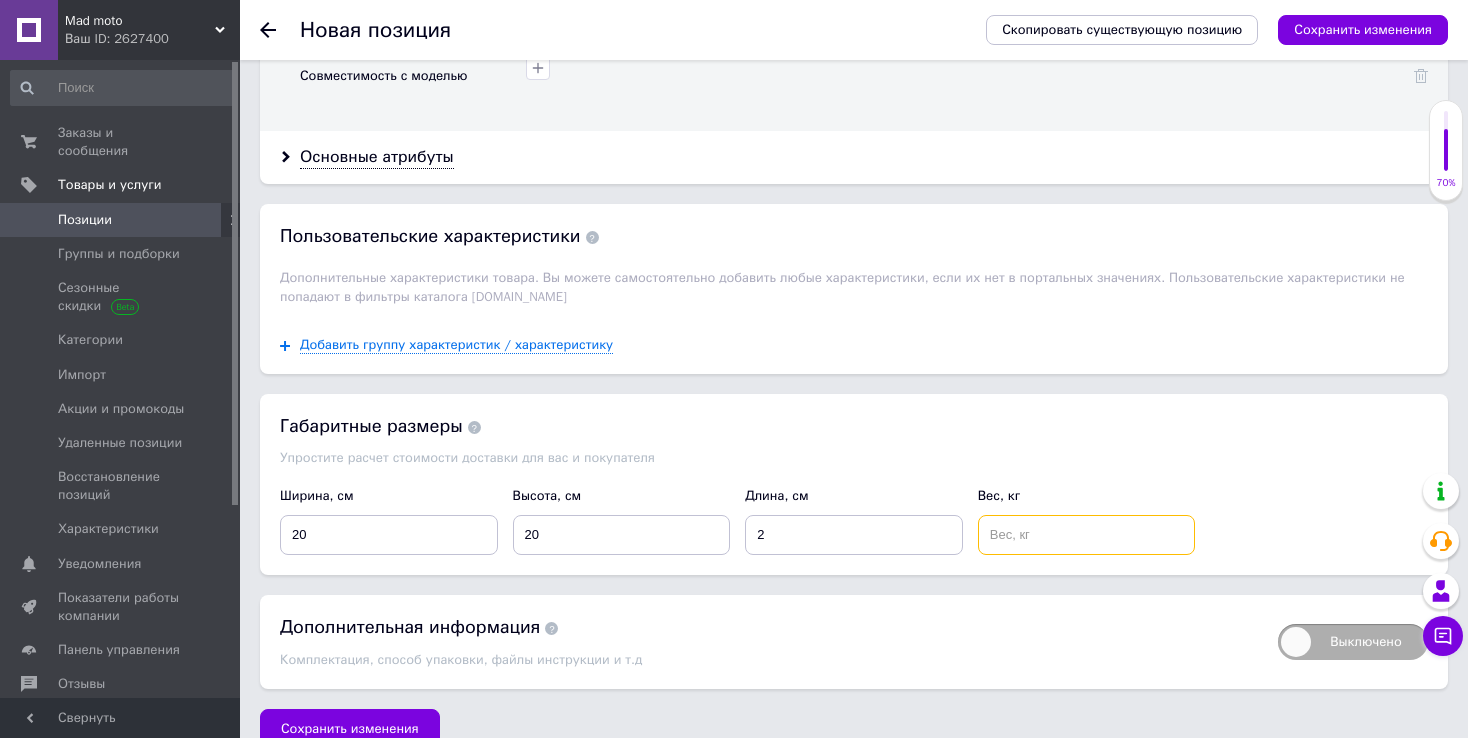 click at bounding box center [1087, 535] 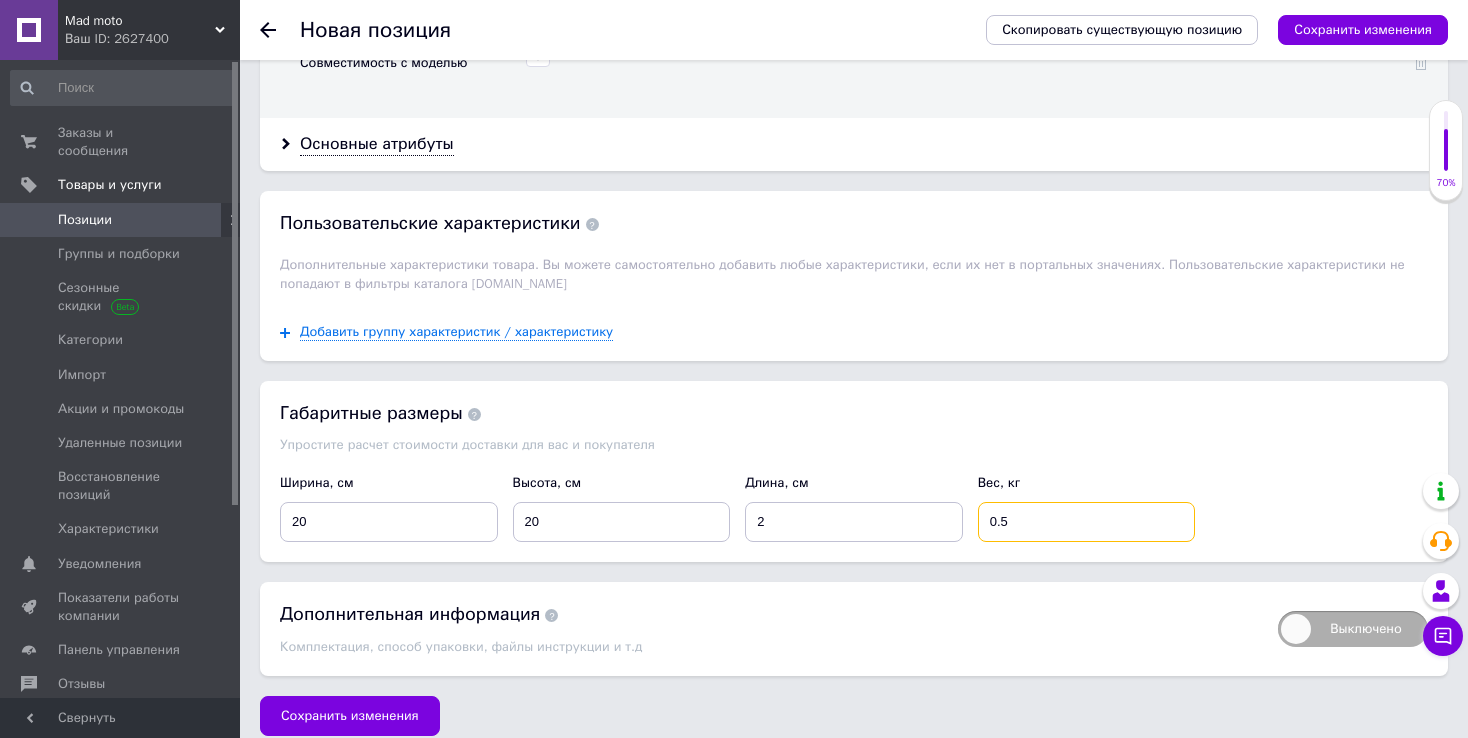 scroll, scrollTop: 2124, scrollLeft: 0, axis: vertical 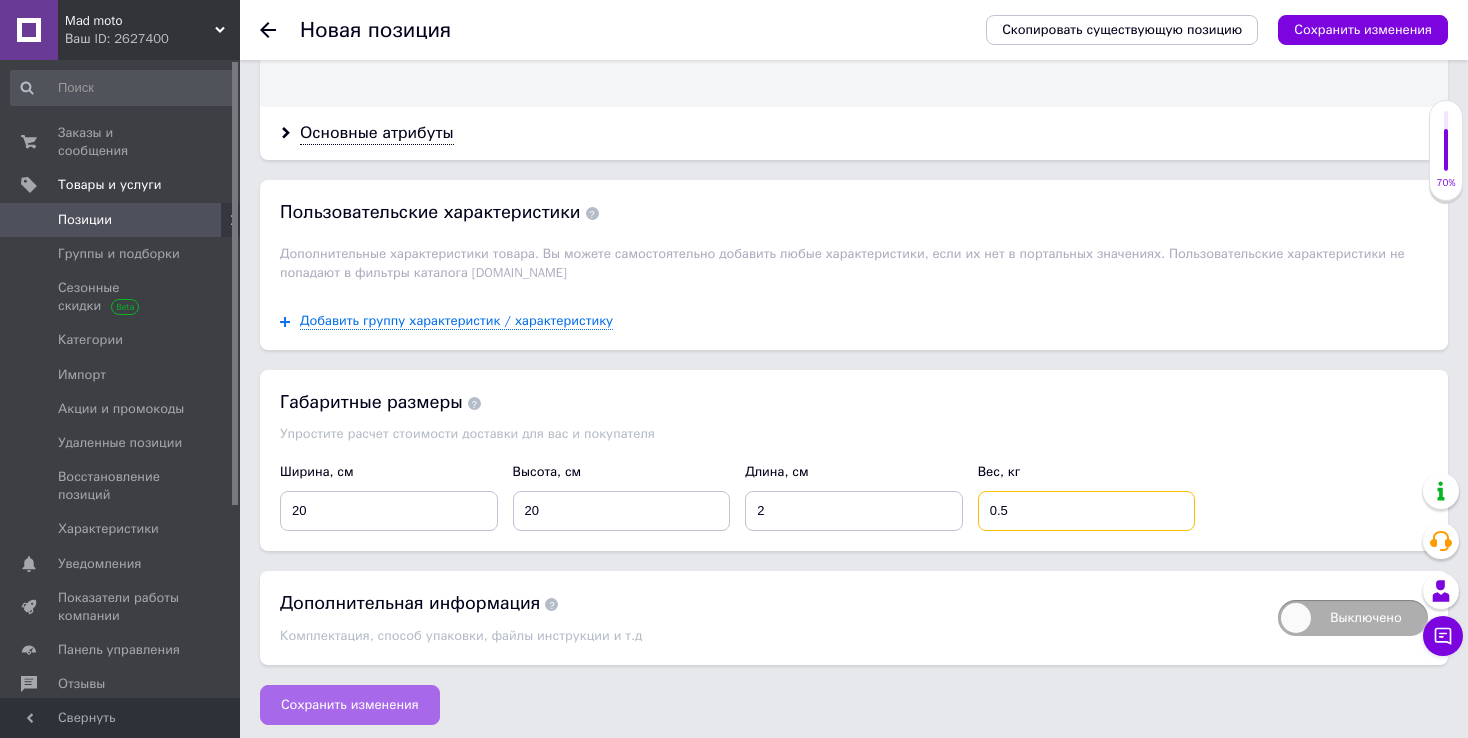 type on "0.5" 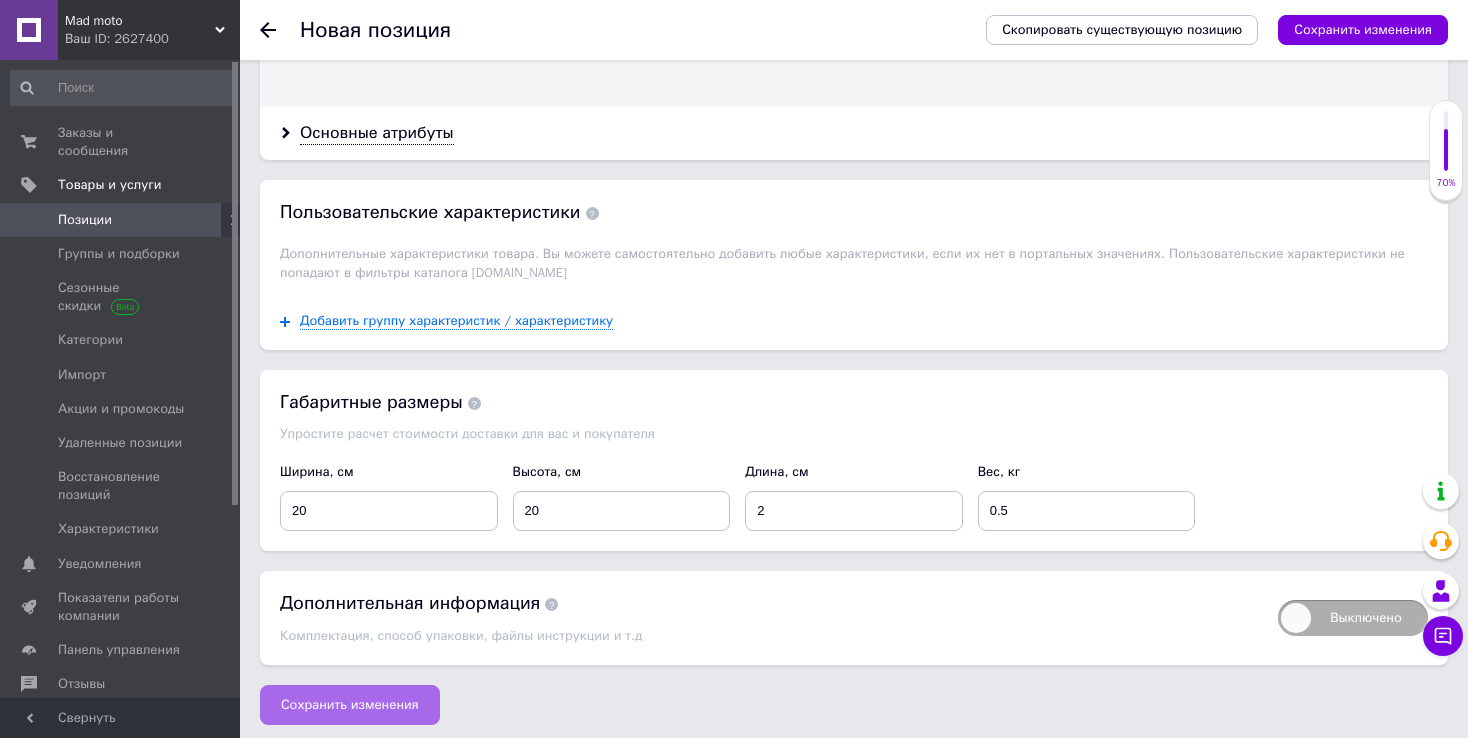 click on "Сохранить изменения" at bounding box center [350, 705] 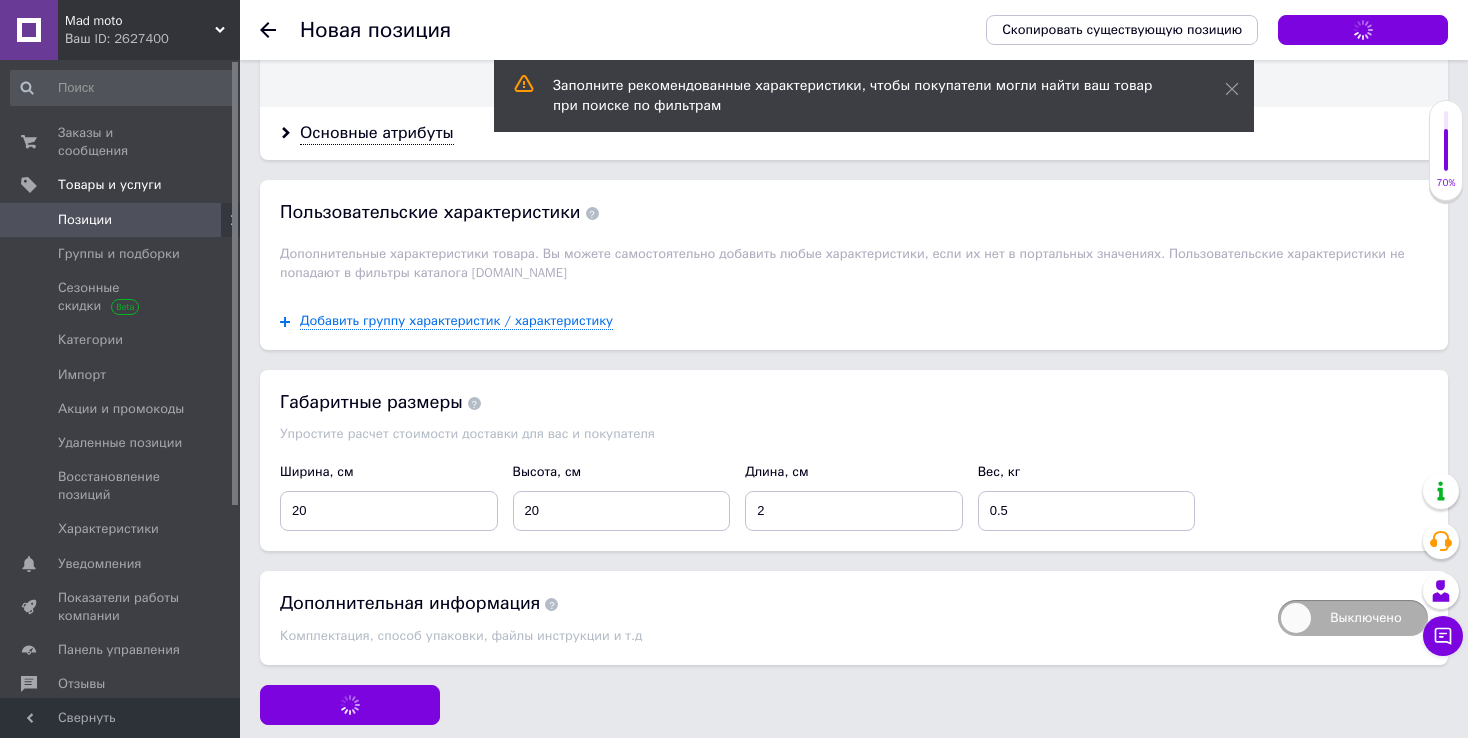 scroll, scrollTop: 0, scrollLeft: 0, axis: both 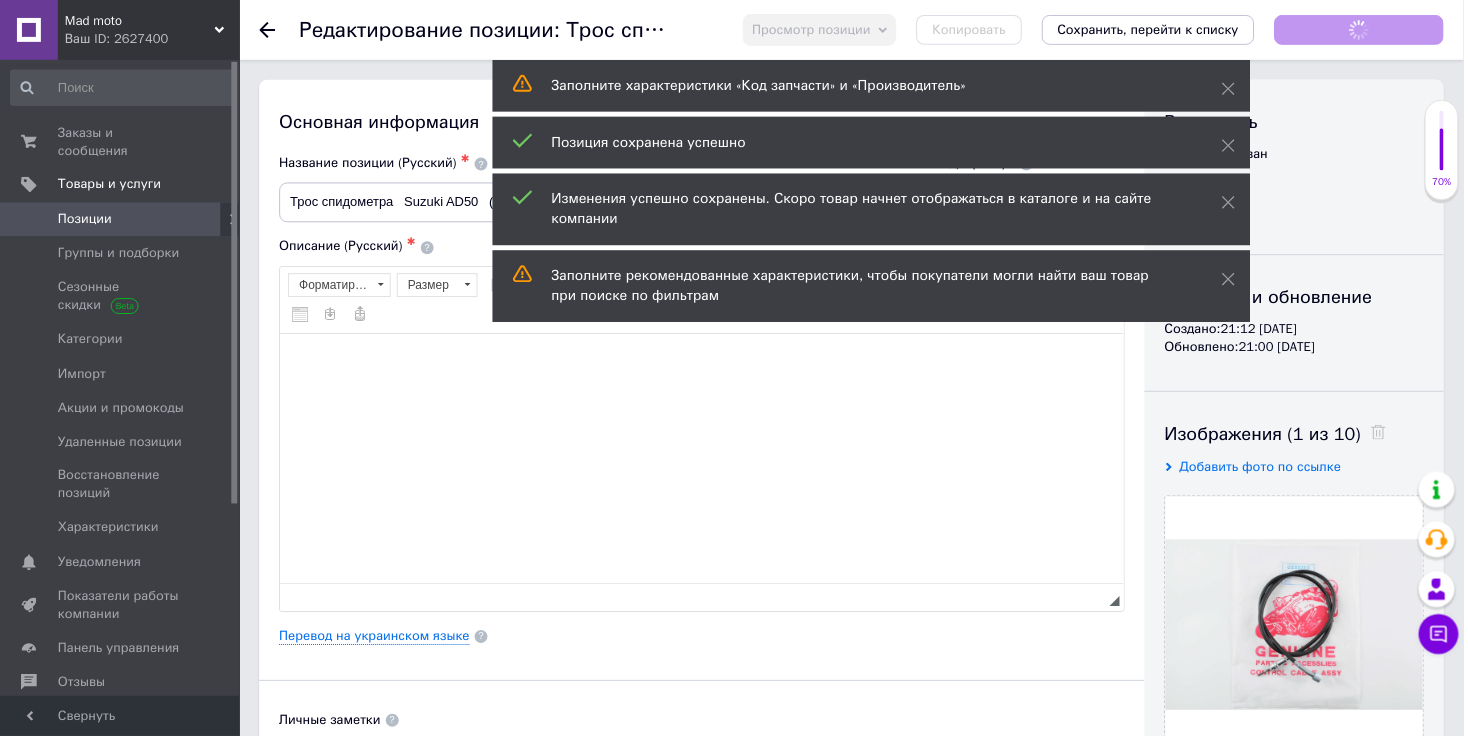 click on "Позиции" at bounding box center [85, 220] 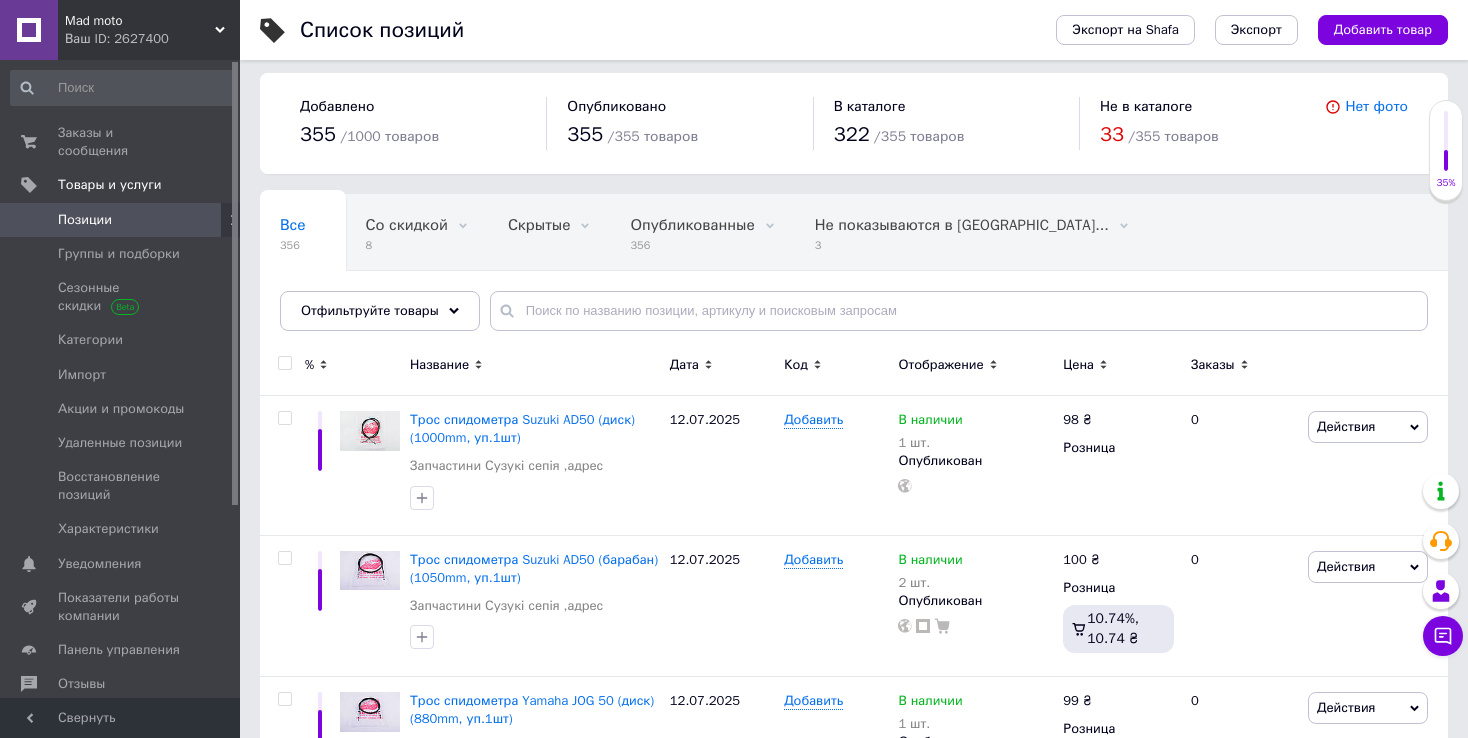 scroll, scrollTop: 0, scrollLeft: 0, axis: both 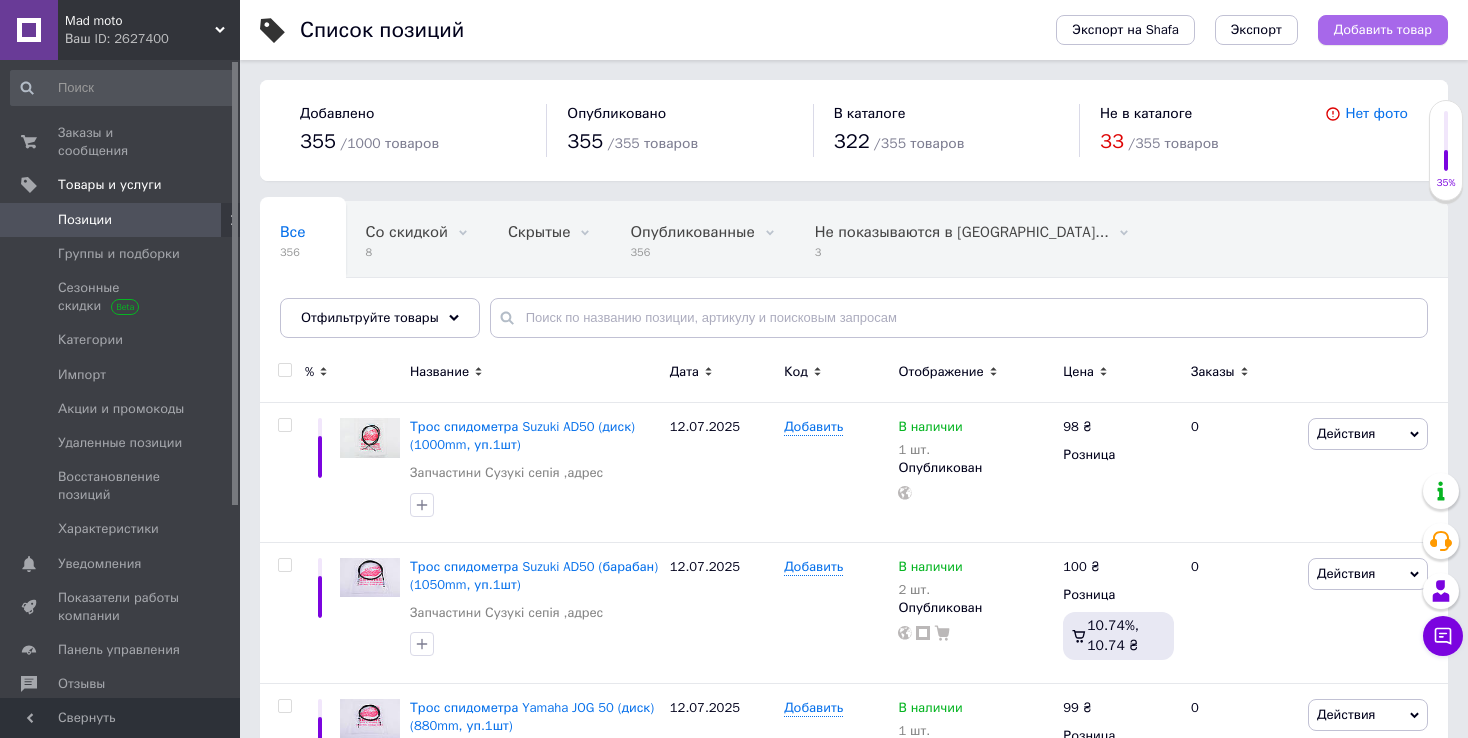 click on "Добавить товар" at bounding box center [1383, 30] 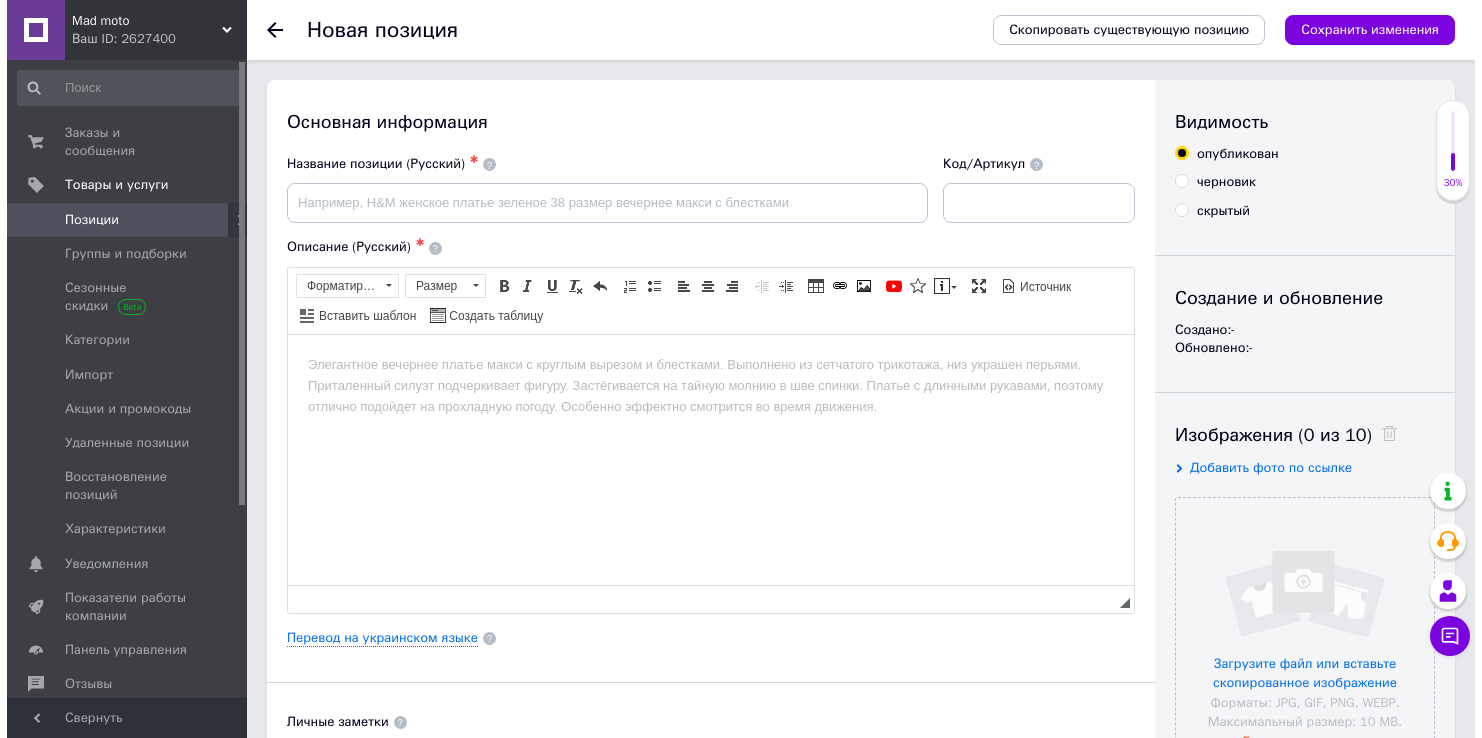 scroll, scrollTop: 0, scrollLeft: 0, axis: both 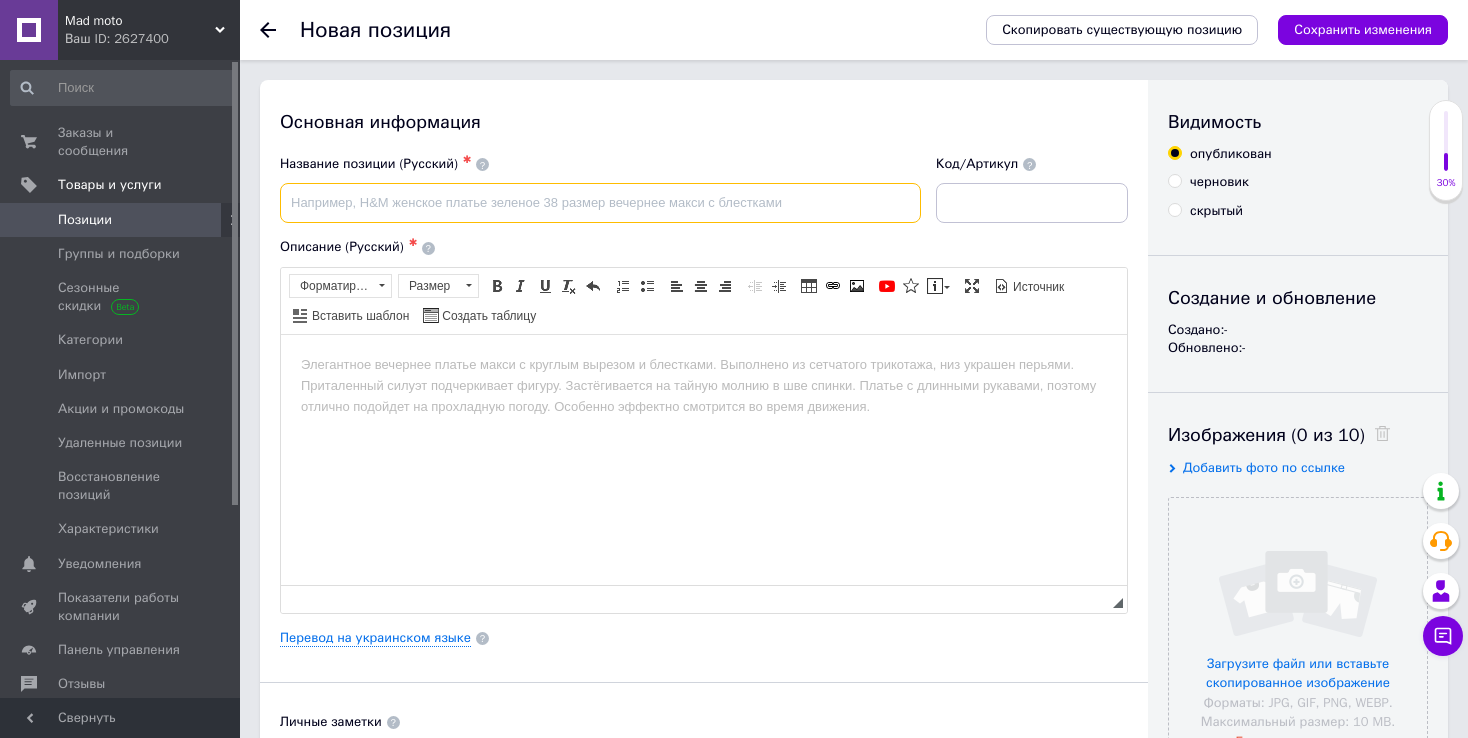 paste on "трос газа   4T GY6 50   (гайка-пластинка)   (1940mm, уп.1шт)" 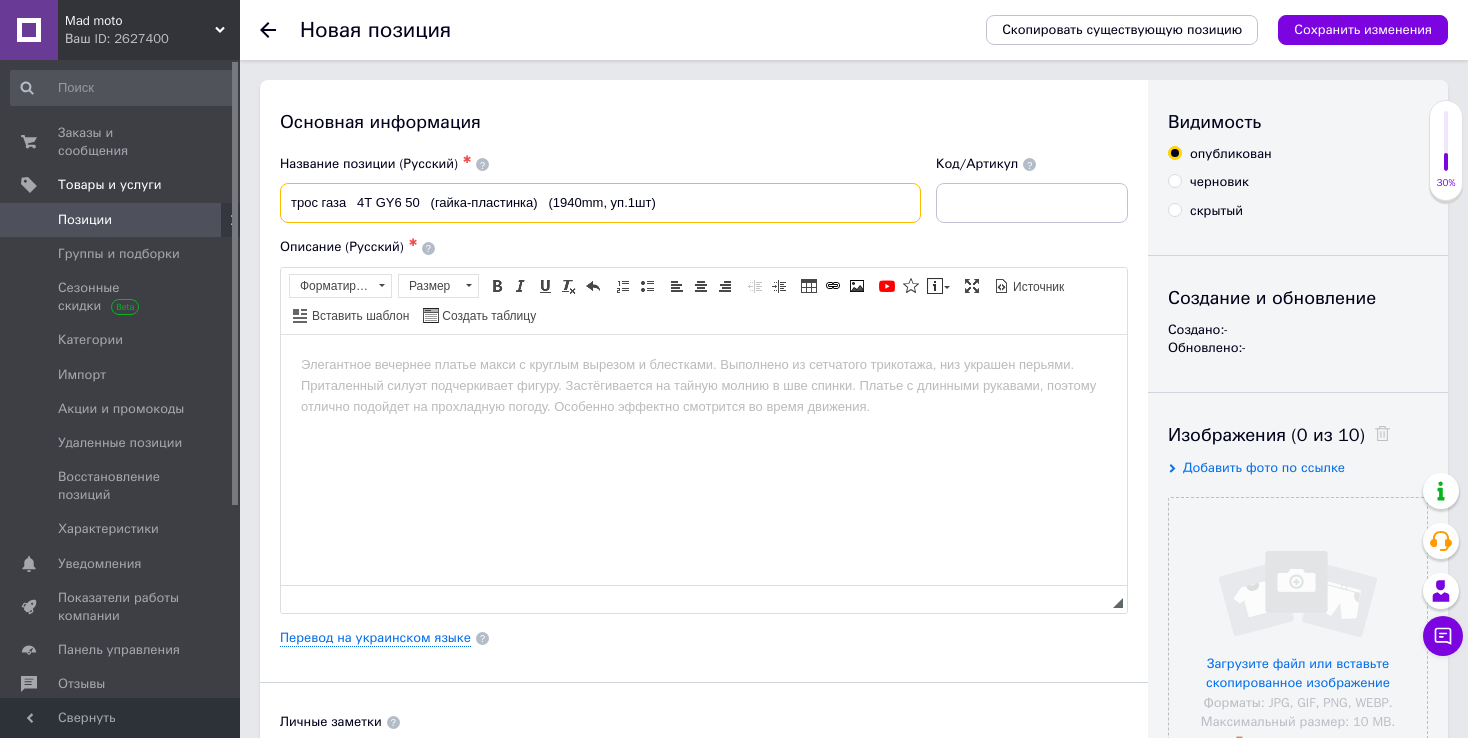 click on "трос газа   4T GY6 50   (гайка-пластинка)   (1940mm, уп.1шт)" at bounding box center [600, 203] 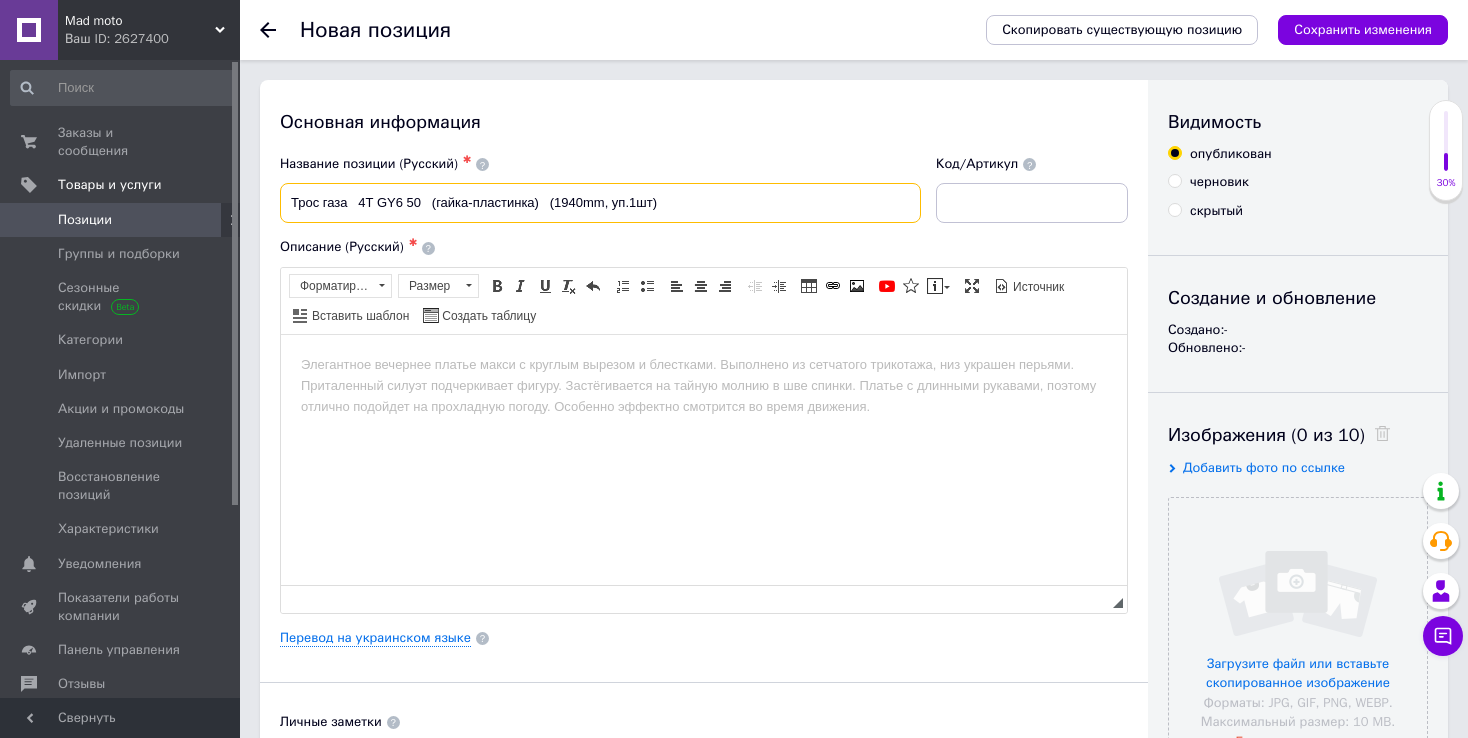 click on "Трос газа   4T GY6 50   (гайка-пластинка)   (1940mm, уп.1шт)" at bounding box center (600, 203) 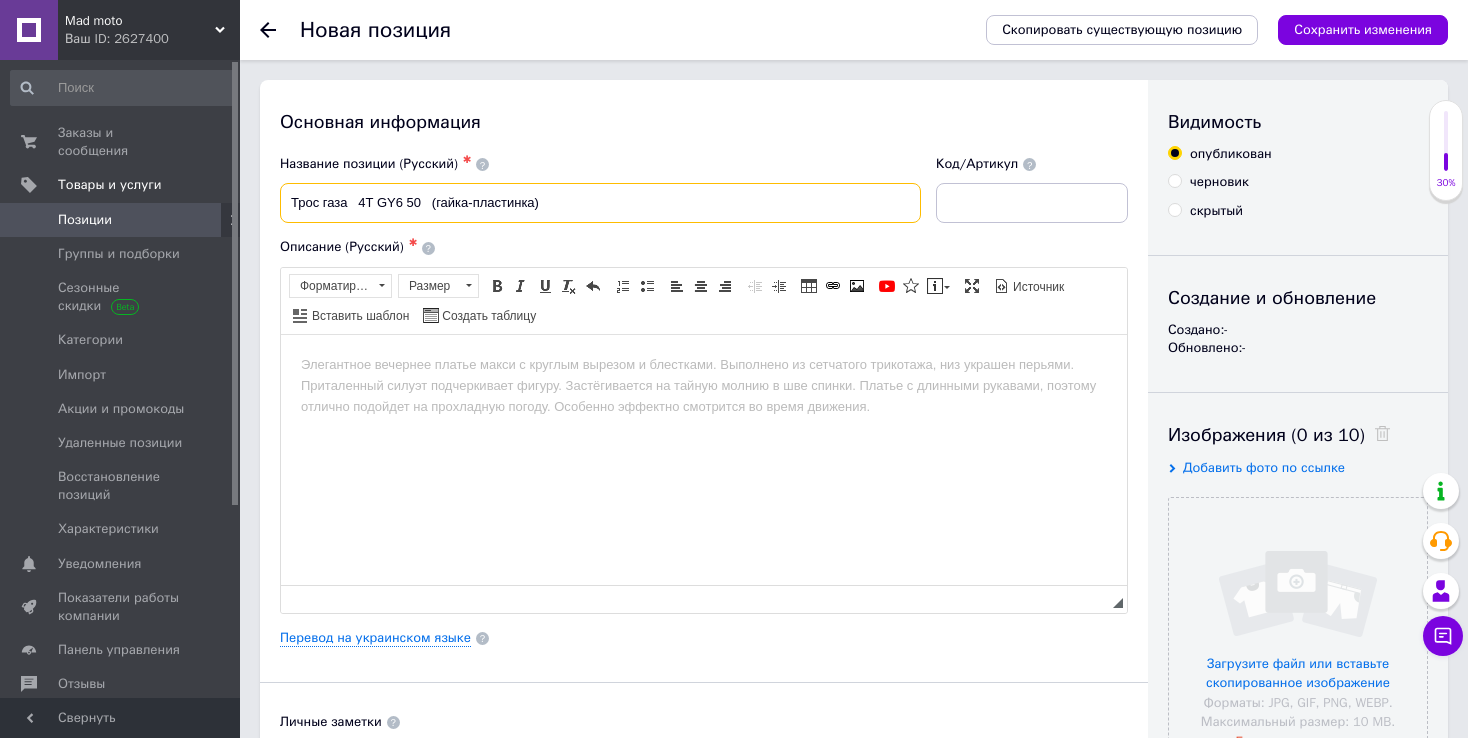type on "Трос газа   4T GY6 50   (гайка-пластинка)" 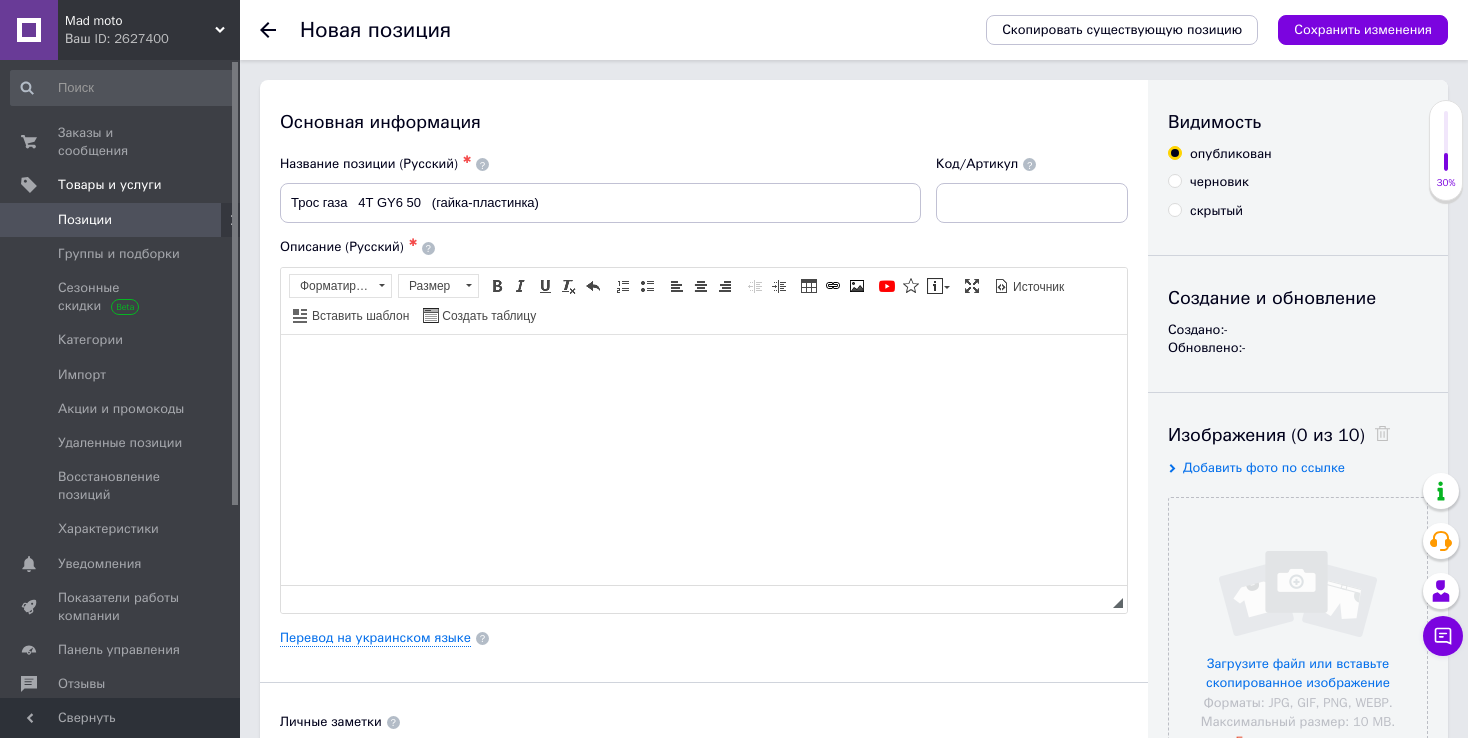 click at bounding box center (704, 364) 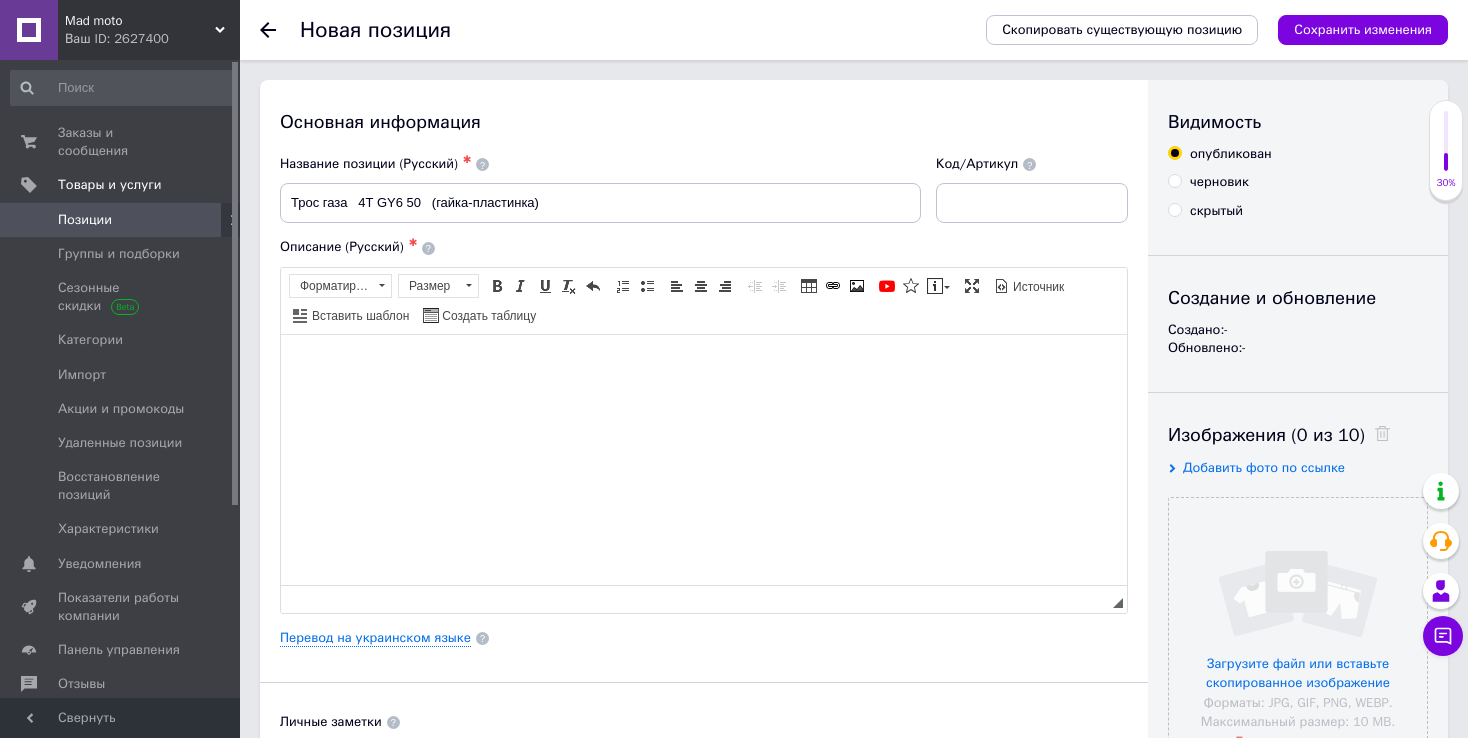 type 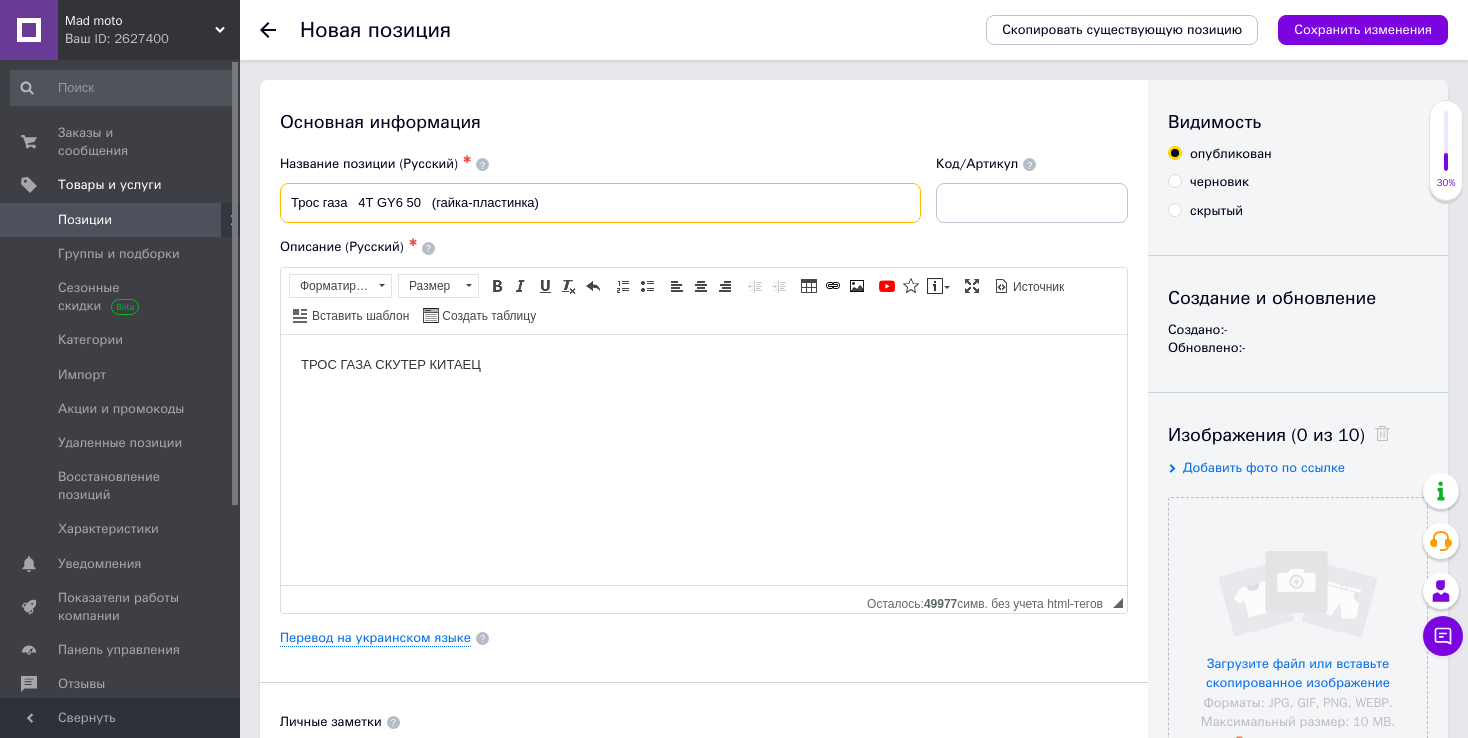drag, startPoint x: 288, startPoint y: 205, endPoint x: 487, endPoint y: 207, distance: 199.01006 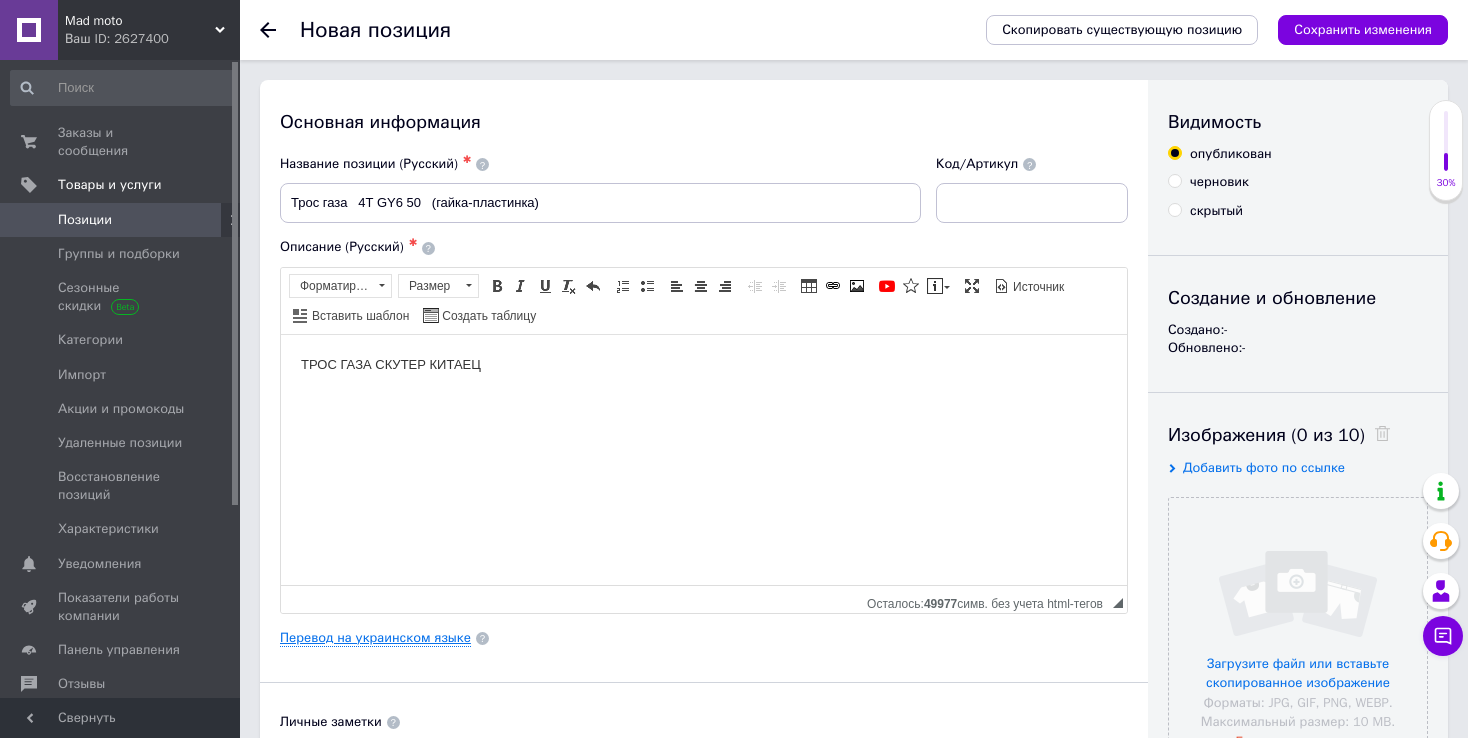 click on "Перевод на украинском языке" at bounding box center (375, 638) 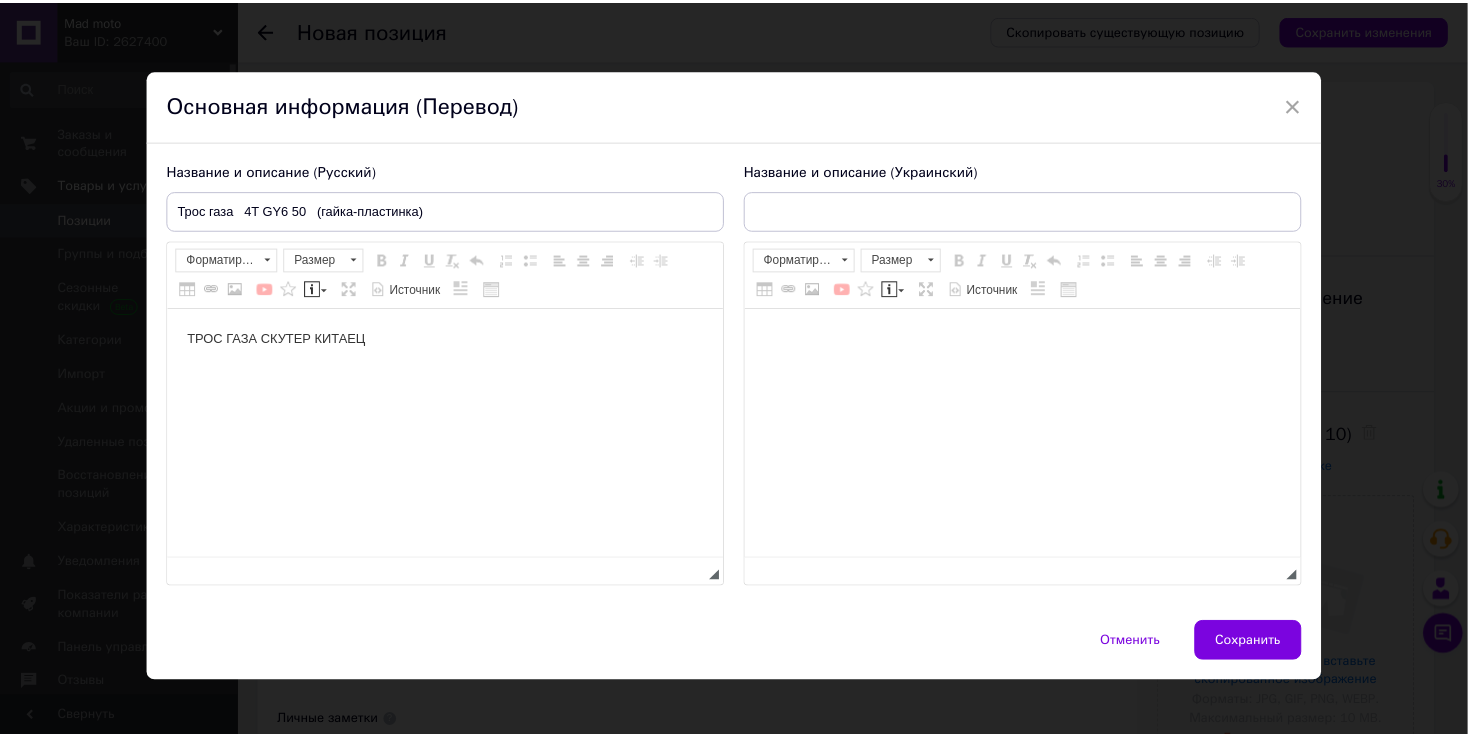 scroll, scrollTop: 0, scrollLeft: 0, axis: both 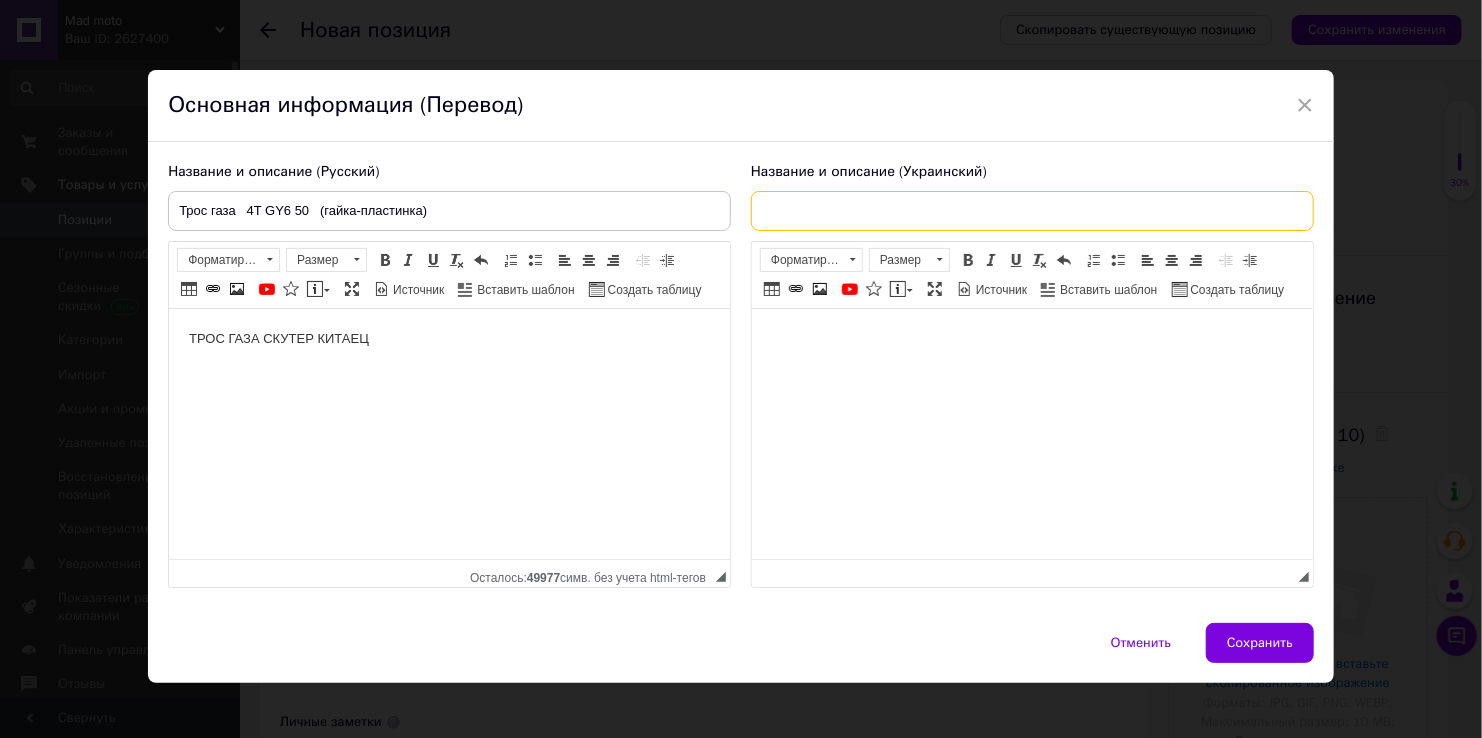 paste on "Трос газу 4T GY6 50 (гайка-пластинка)" 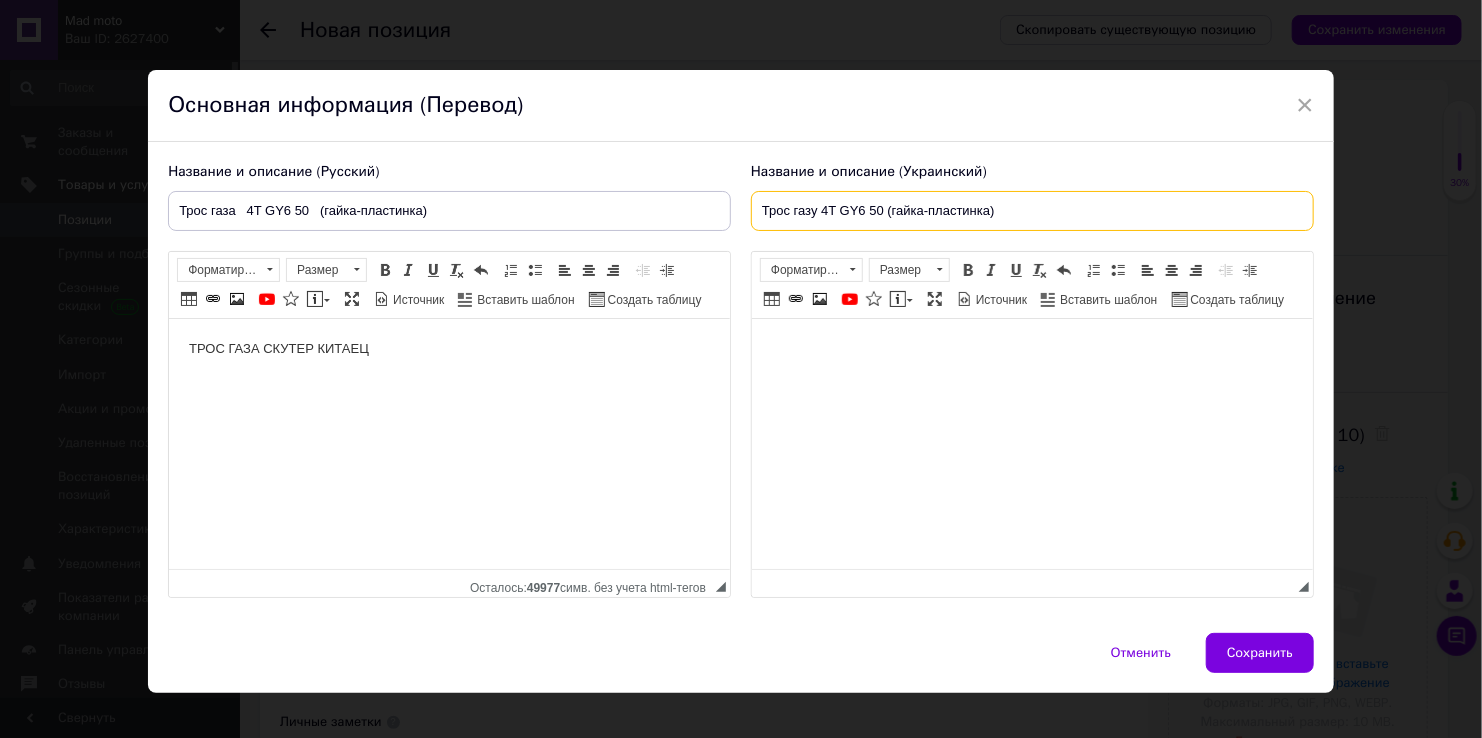 type on "Трос газу 4T GY6 50 (гайка-пластинка)" 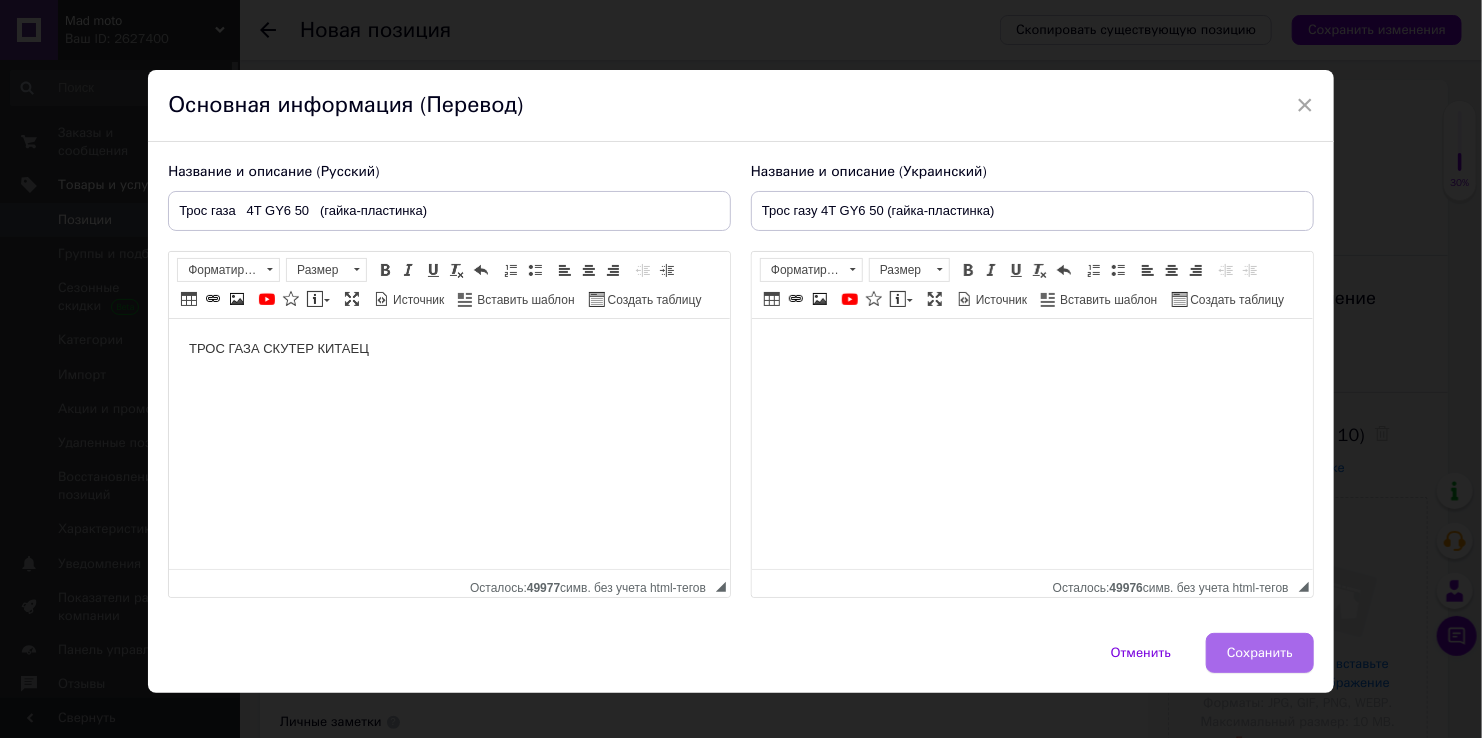 click on "Сохранить" at bounding box center (1260, 653) 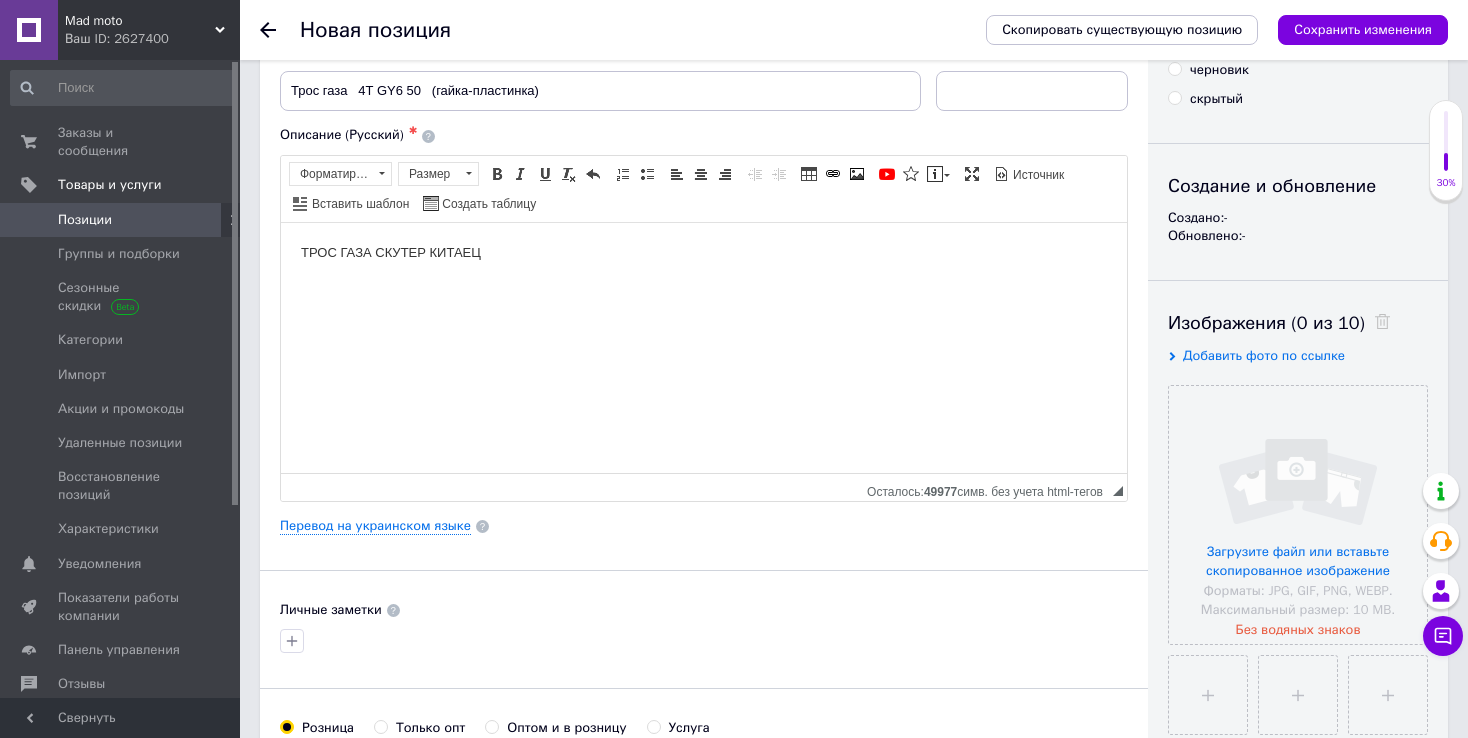 scroll, scrollTop: 200, scrollLeft: 0, axis: vertical 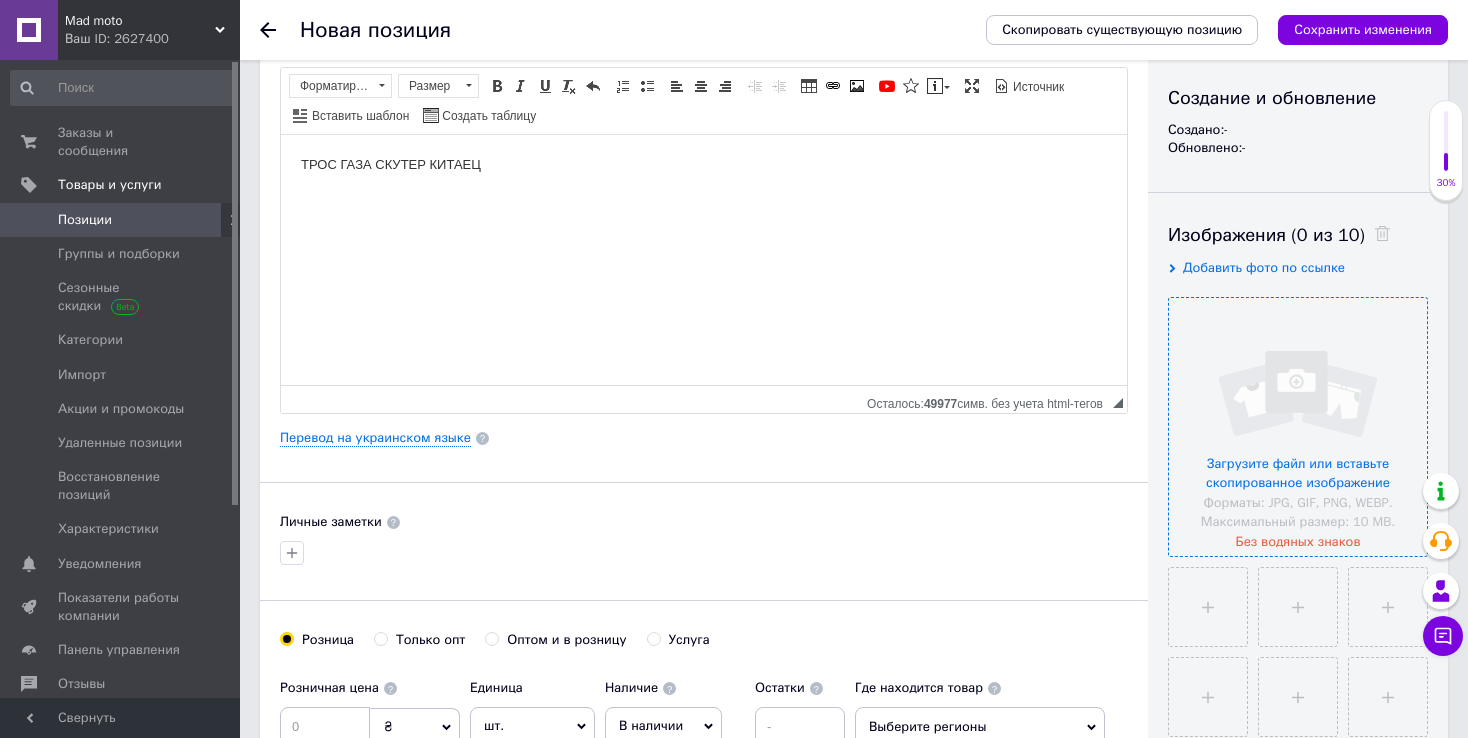 click at bounding box center (1298, 427) 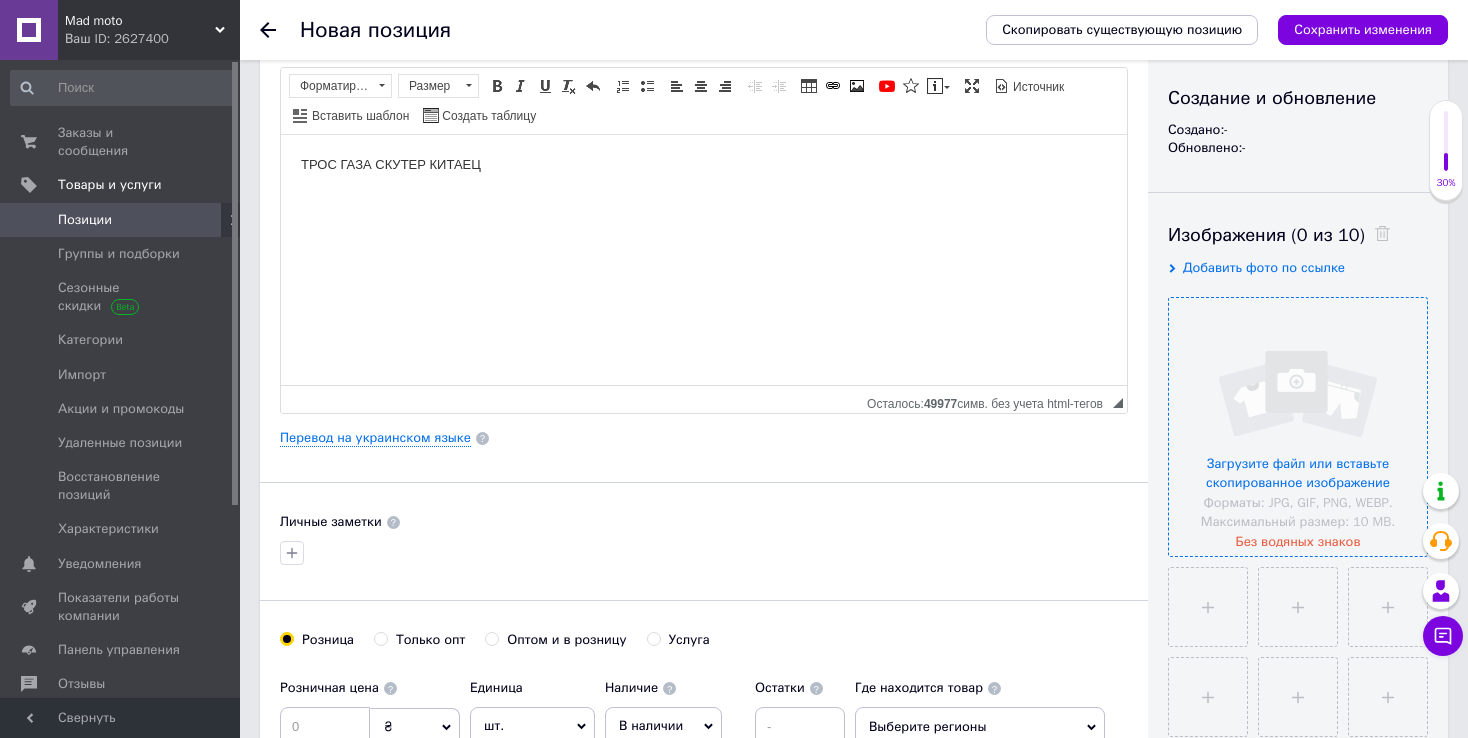 click at bounding box center (1298, 427) 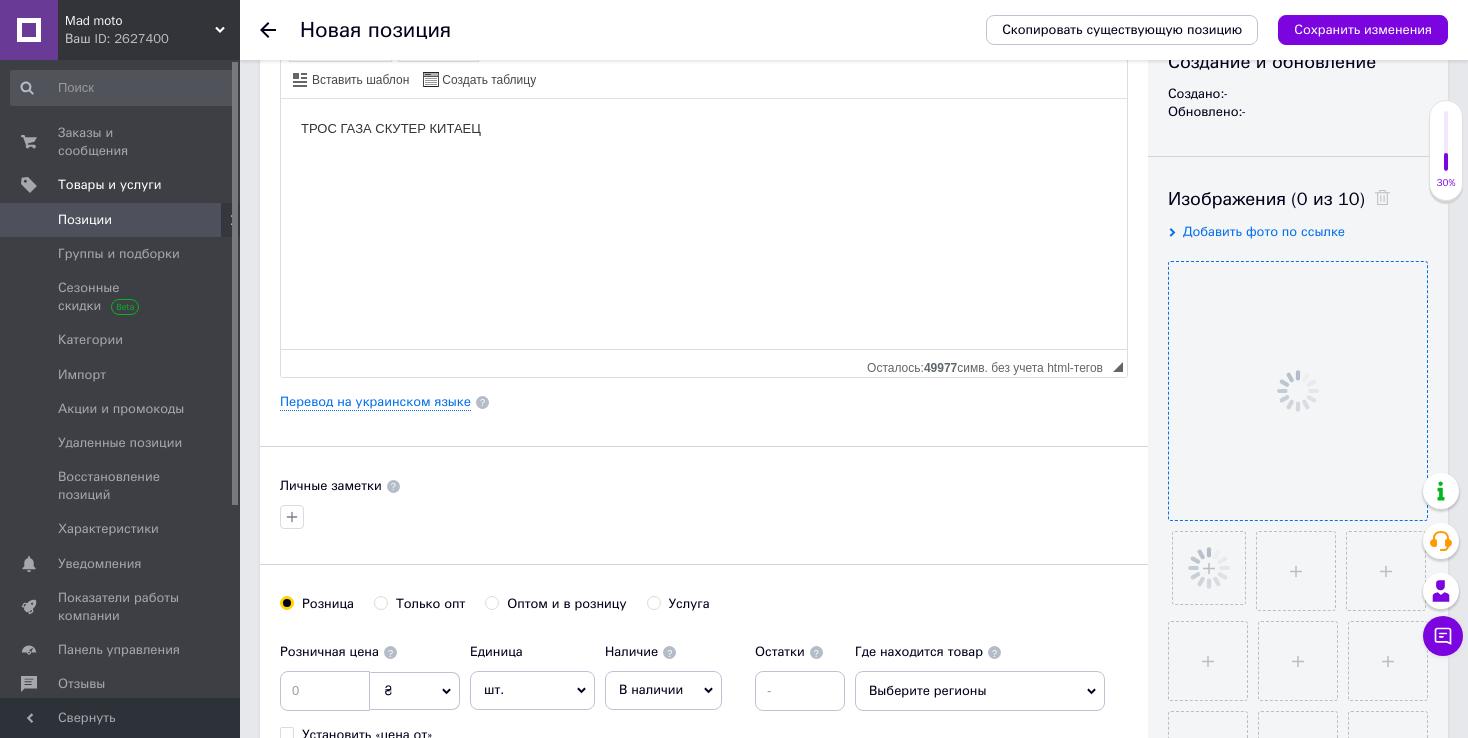 scroll, scrollTop: 400, scrollLeft: 0, axis: vertical 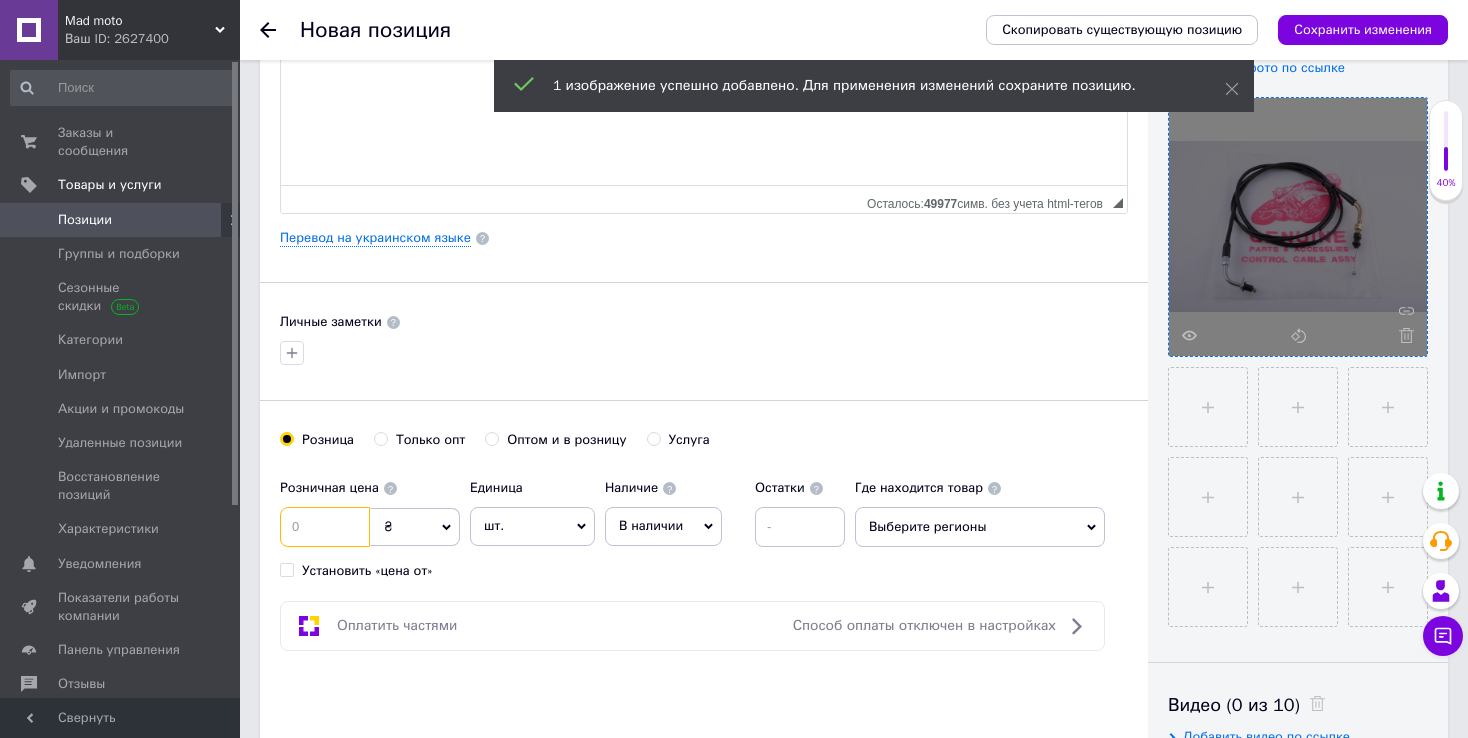 click at bounding box center [325, 527] 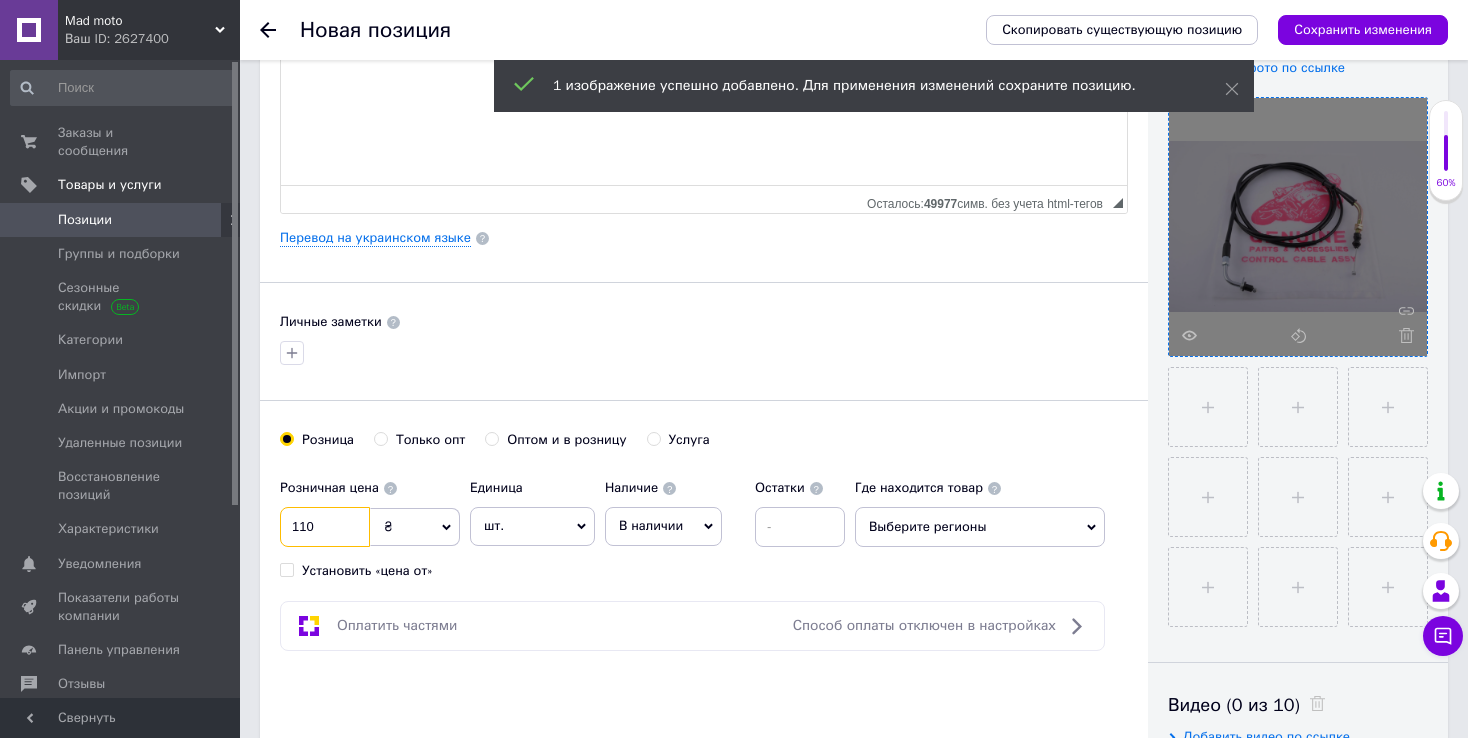 type on "110" 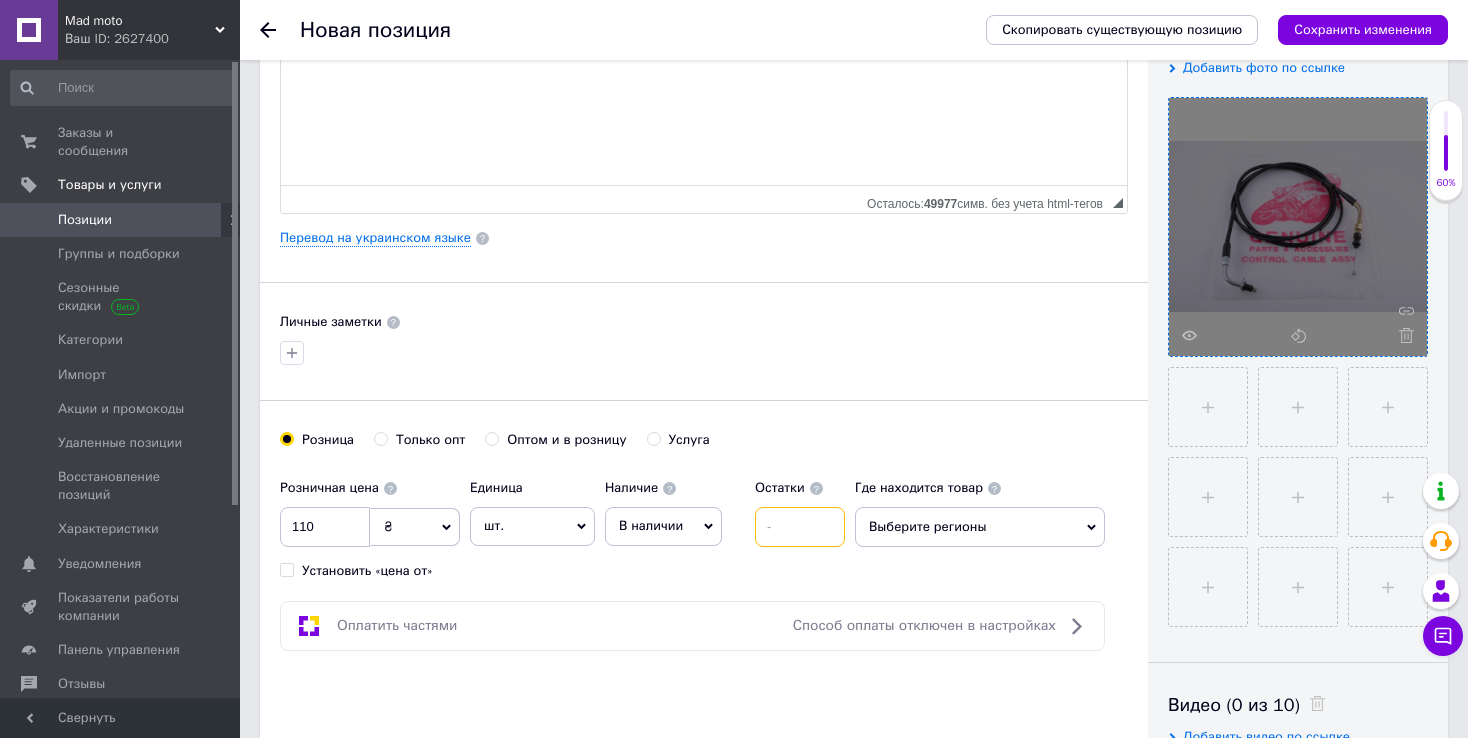 click at bounding box center [800, 527] 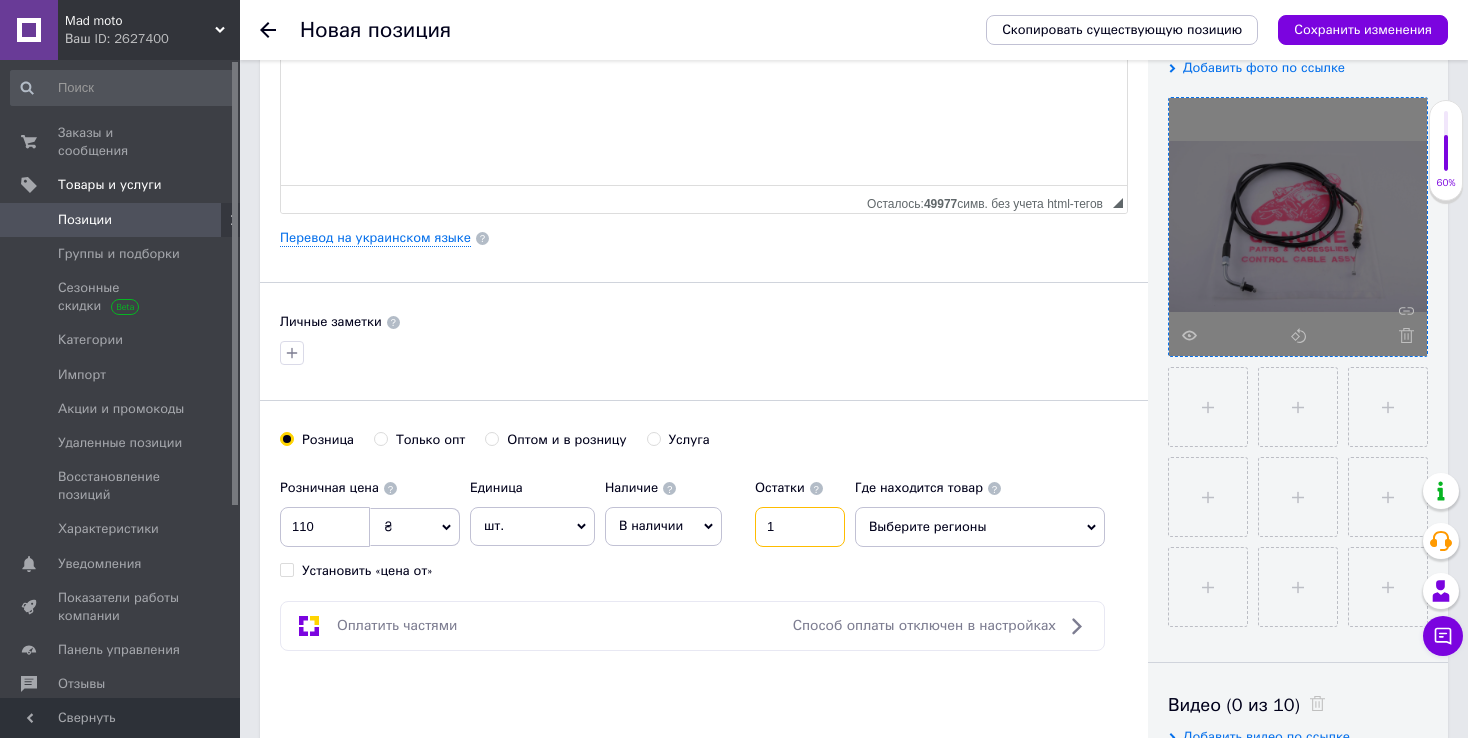 type on "1" 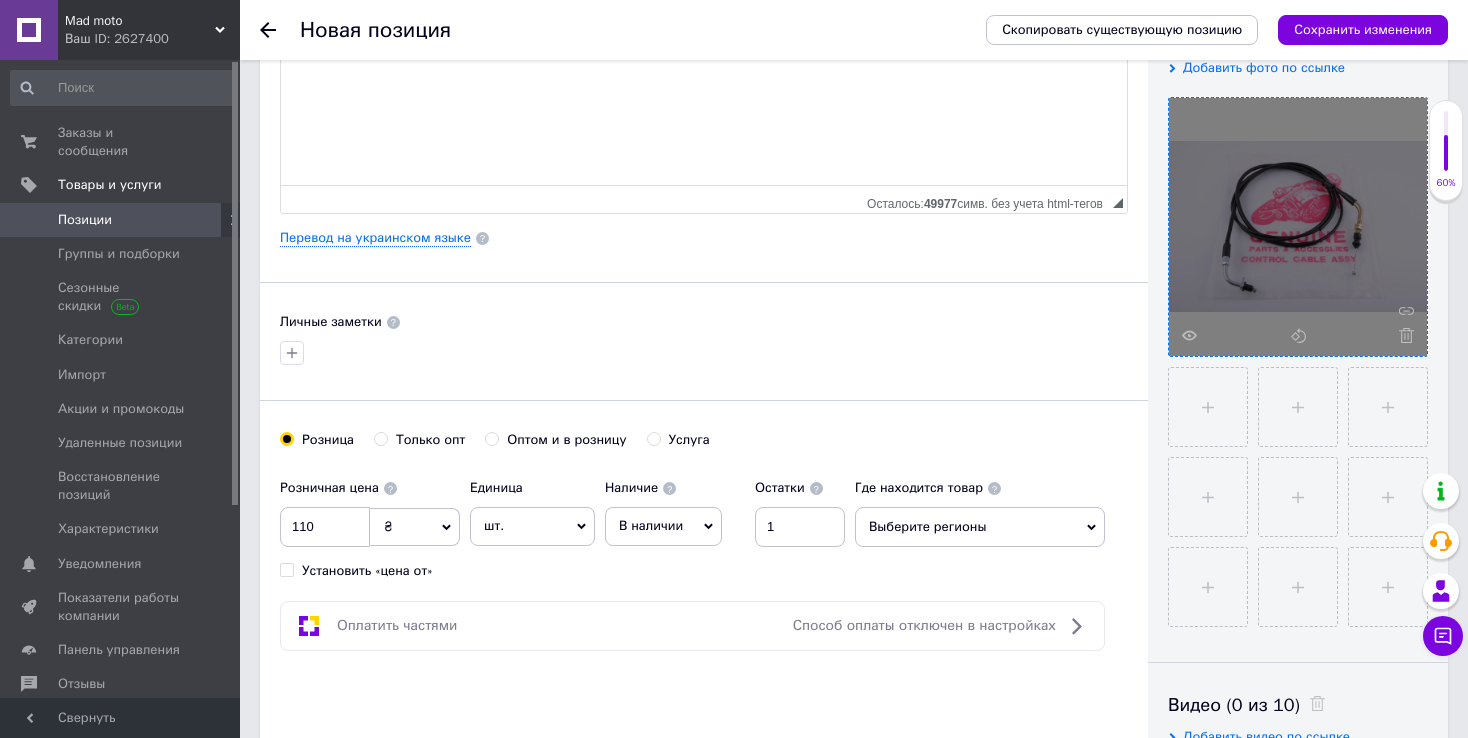 click on "Выберите регионы" at bounding box center (980, 527) 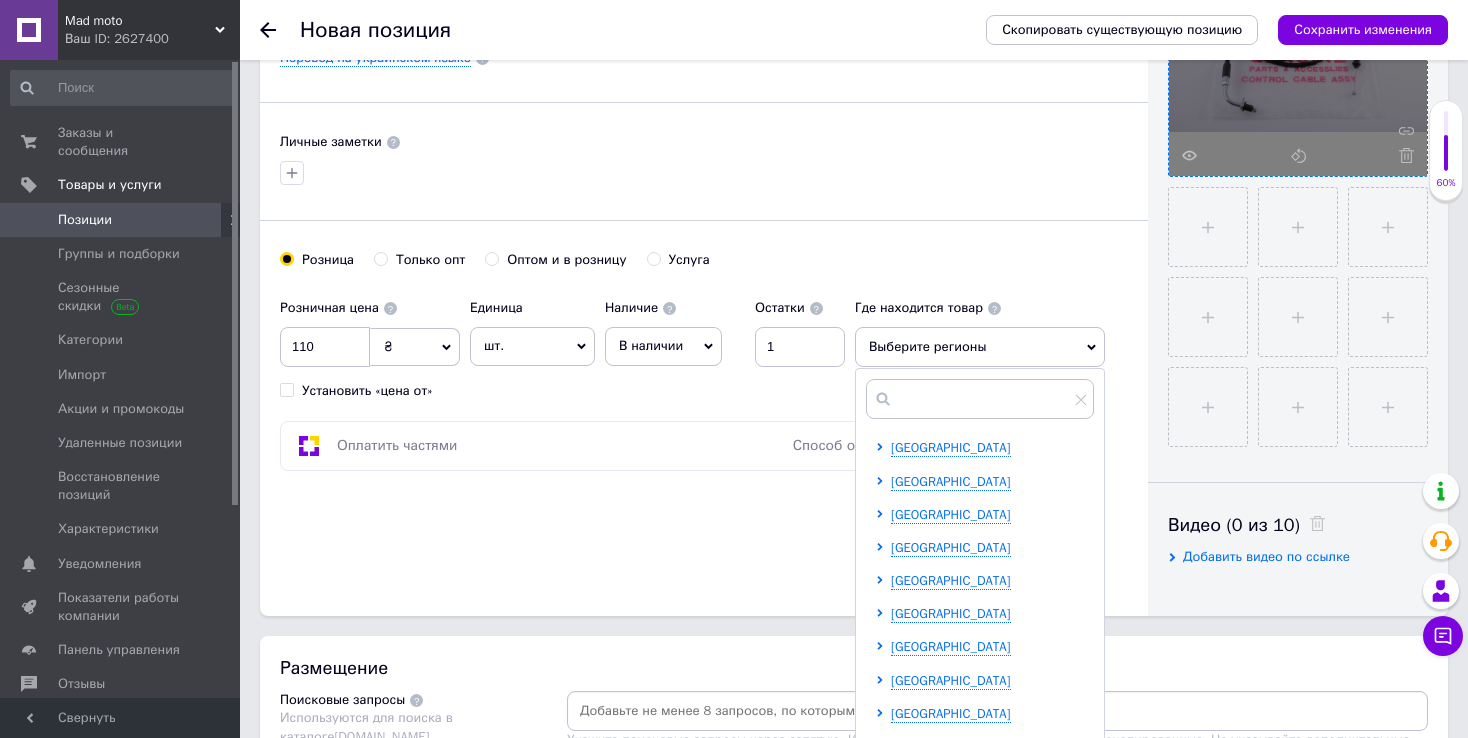 scroll, scrollTop: 700, scrollLeft: 0, axis: vertical 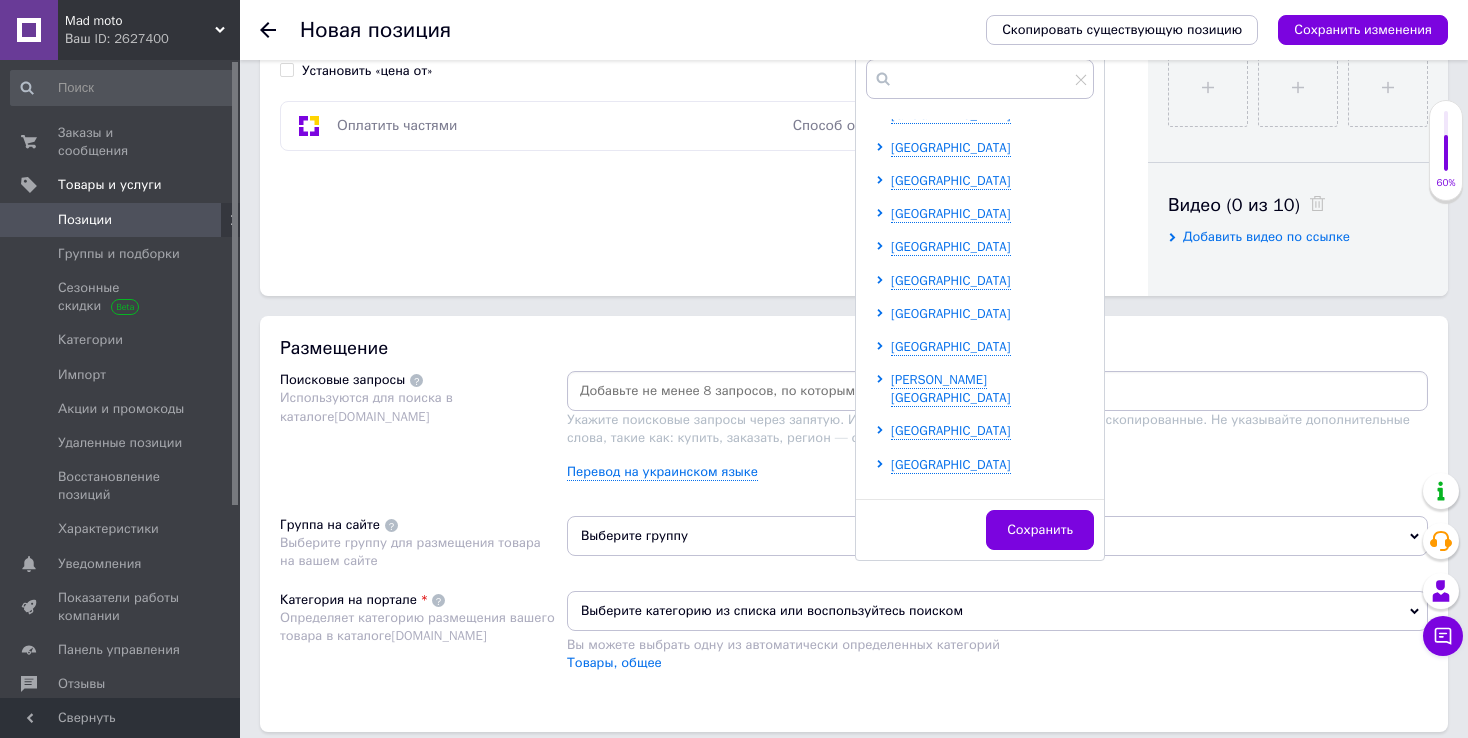 click on "[GEOGRAPHIC_DATA]" at bounding box center (951, 313) 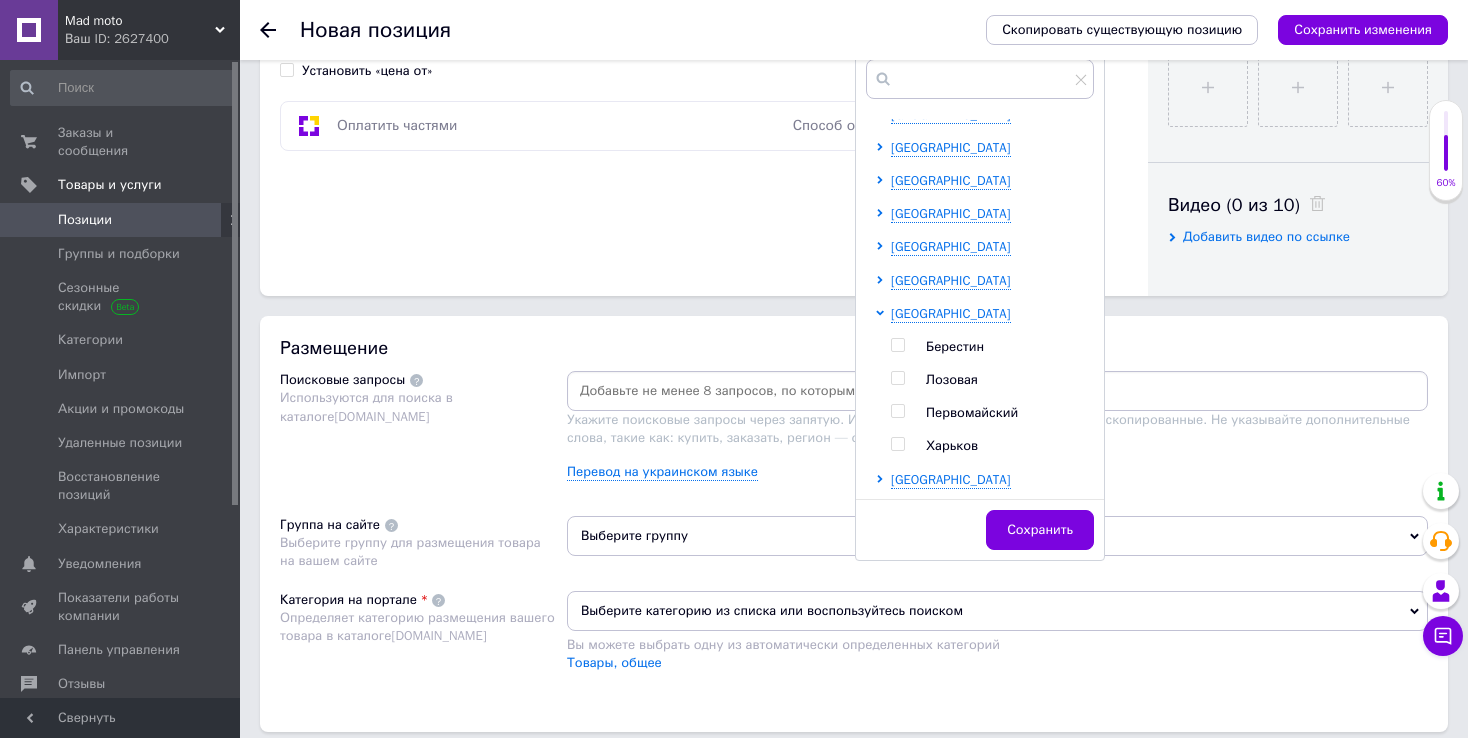 click on "Харьков" at bounding box center [952, 445] 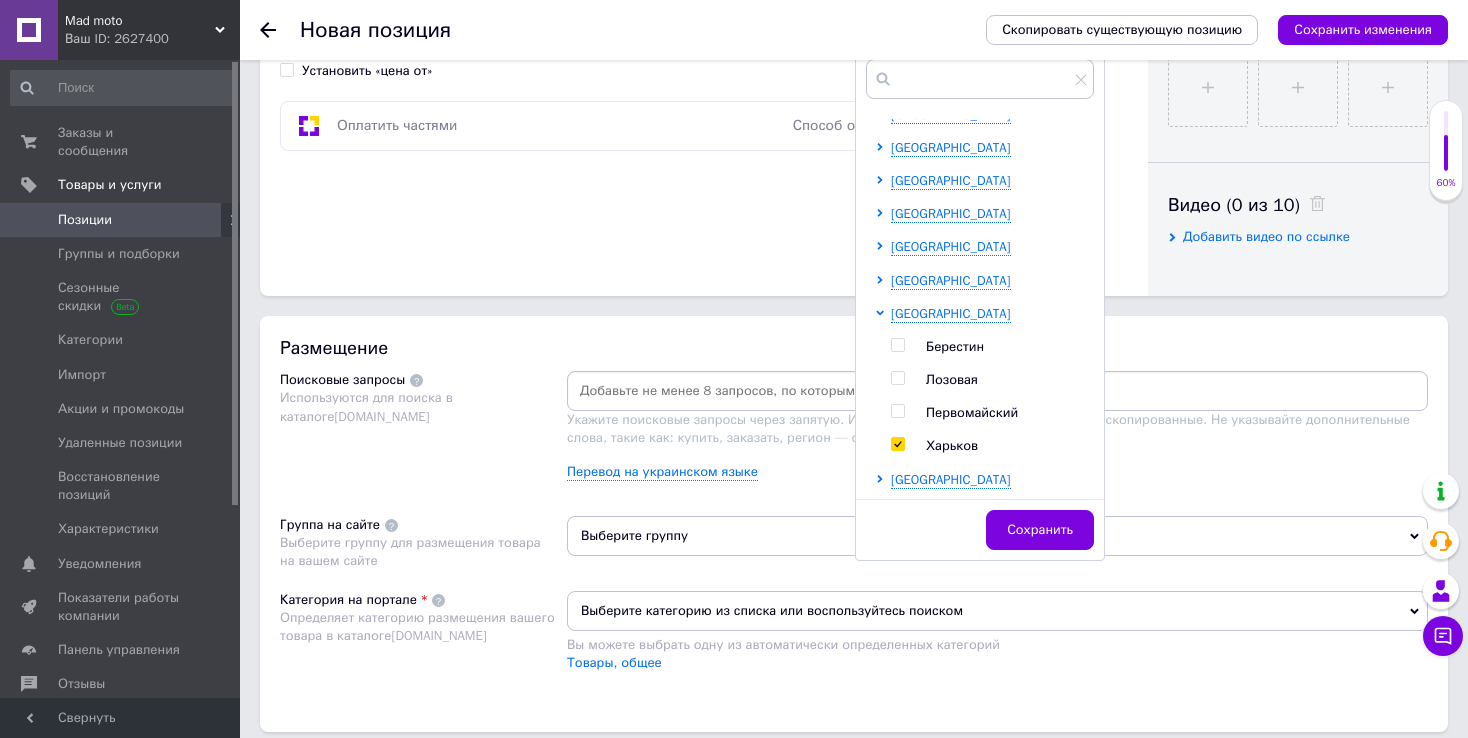 checkbox on "true" 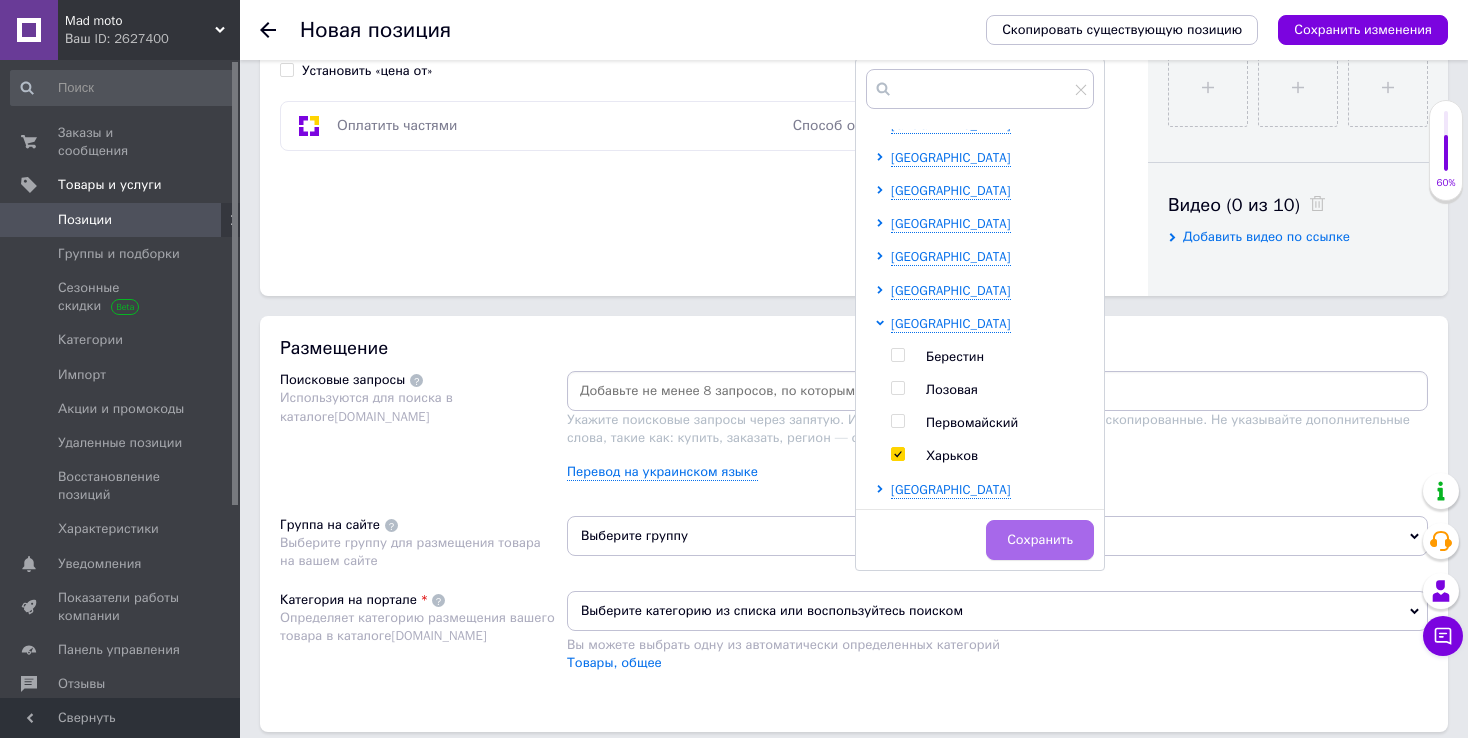 click on "Сохранить" at bounding box center [1040, 540] 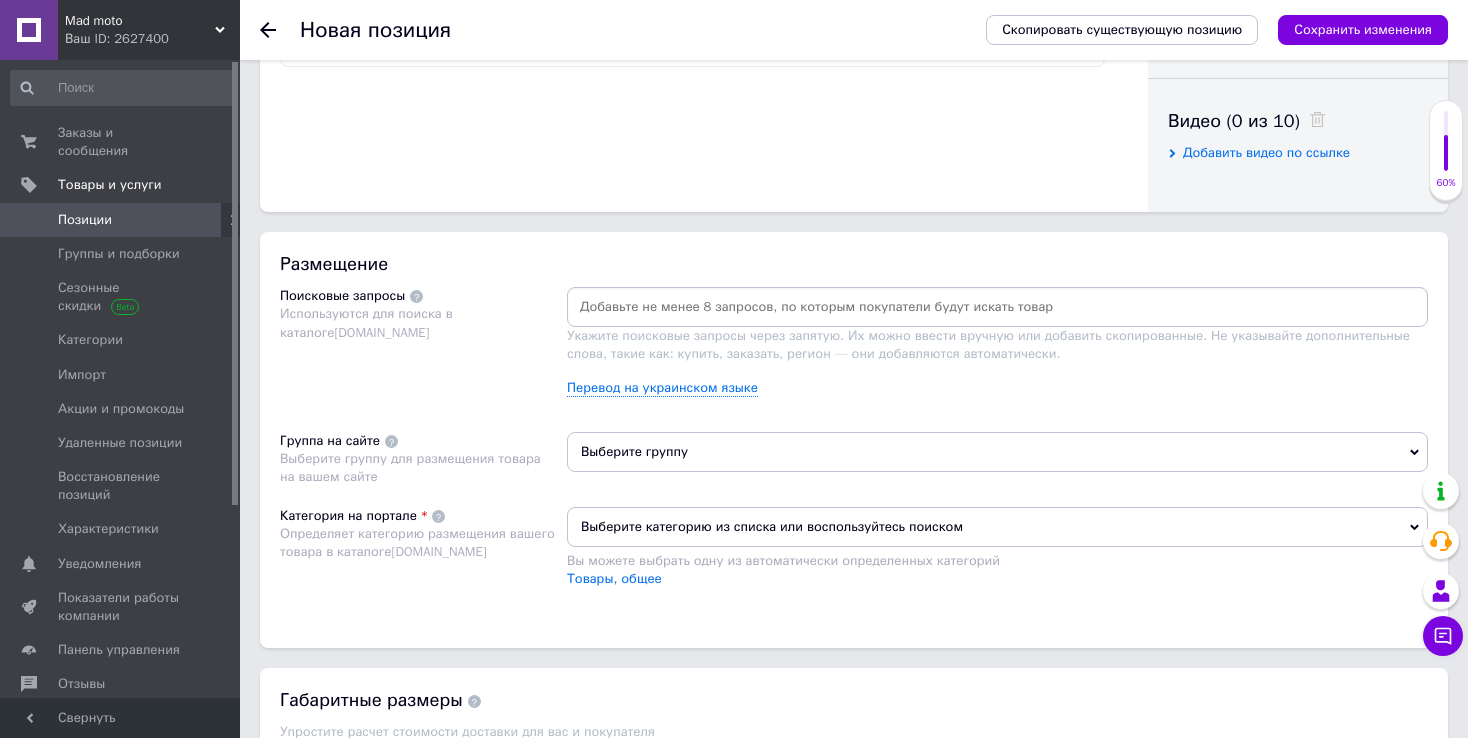scroll, scrollTop: 1000, scrollLeft: 0, axis: vertical 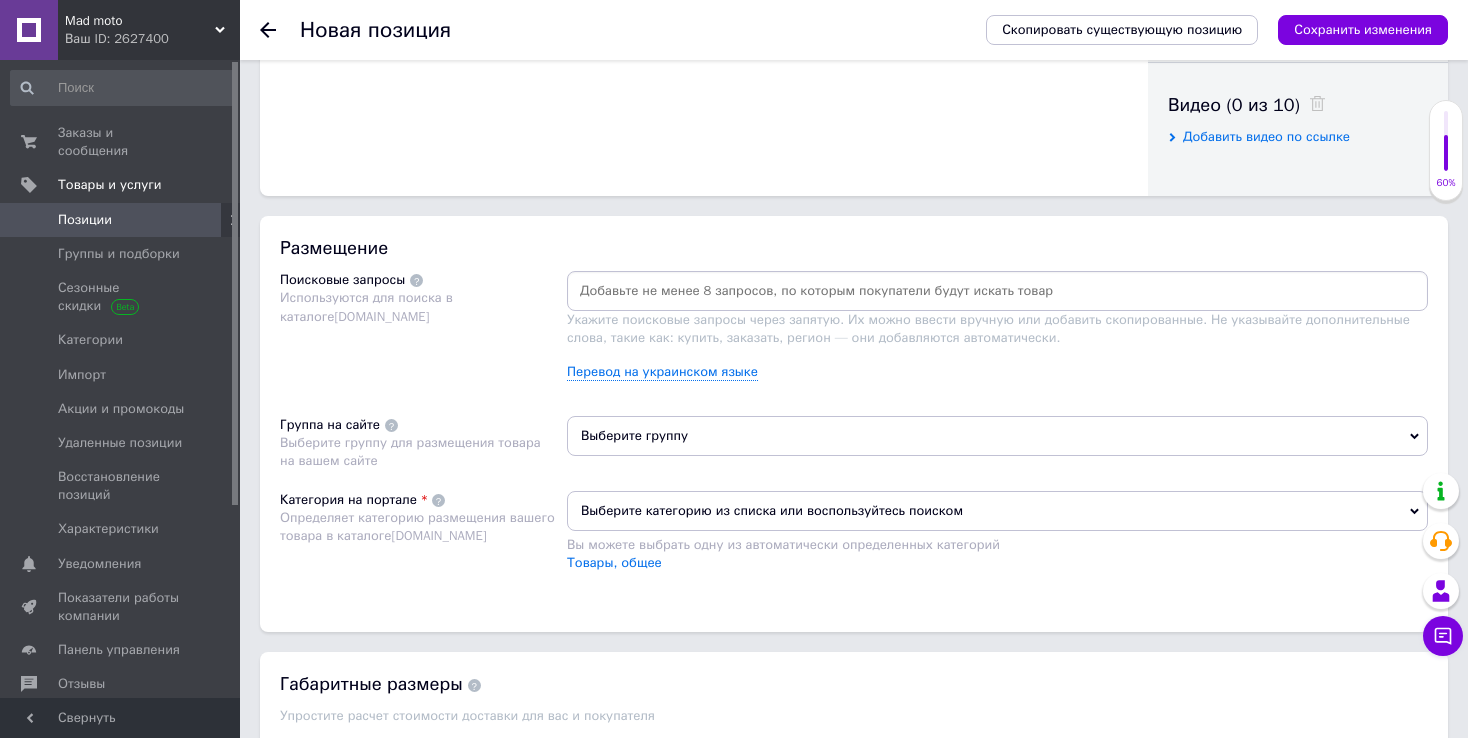 click at bounding box center (997, 291) 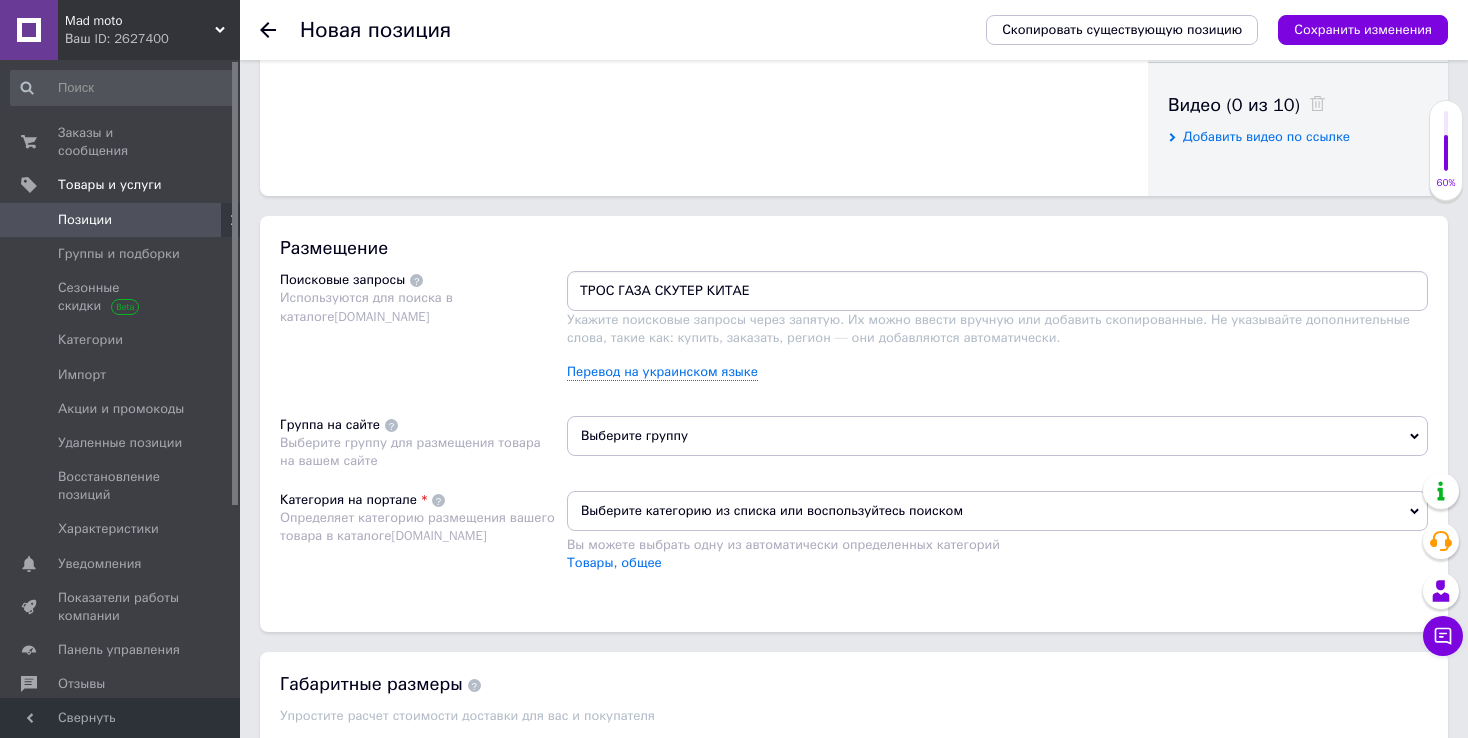 type on "ТРОС ГАЗА СКУТЕР КИТАЕЦ" 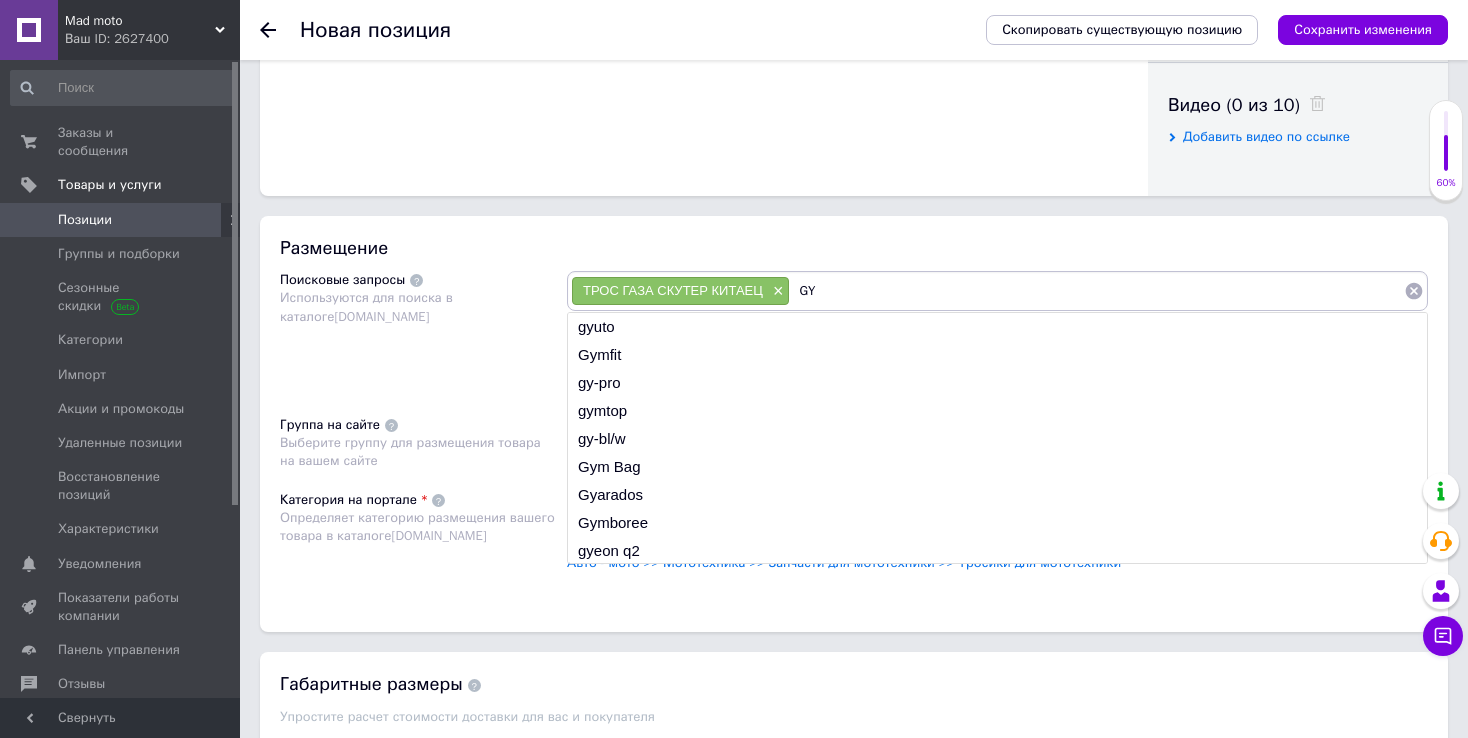 type on "GY6" 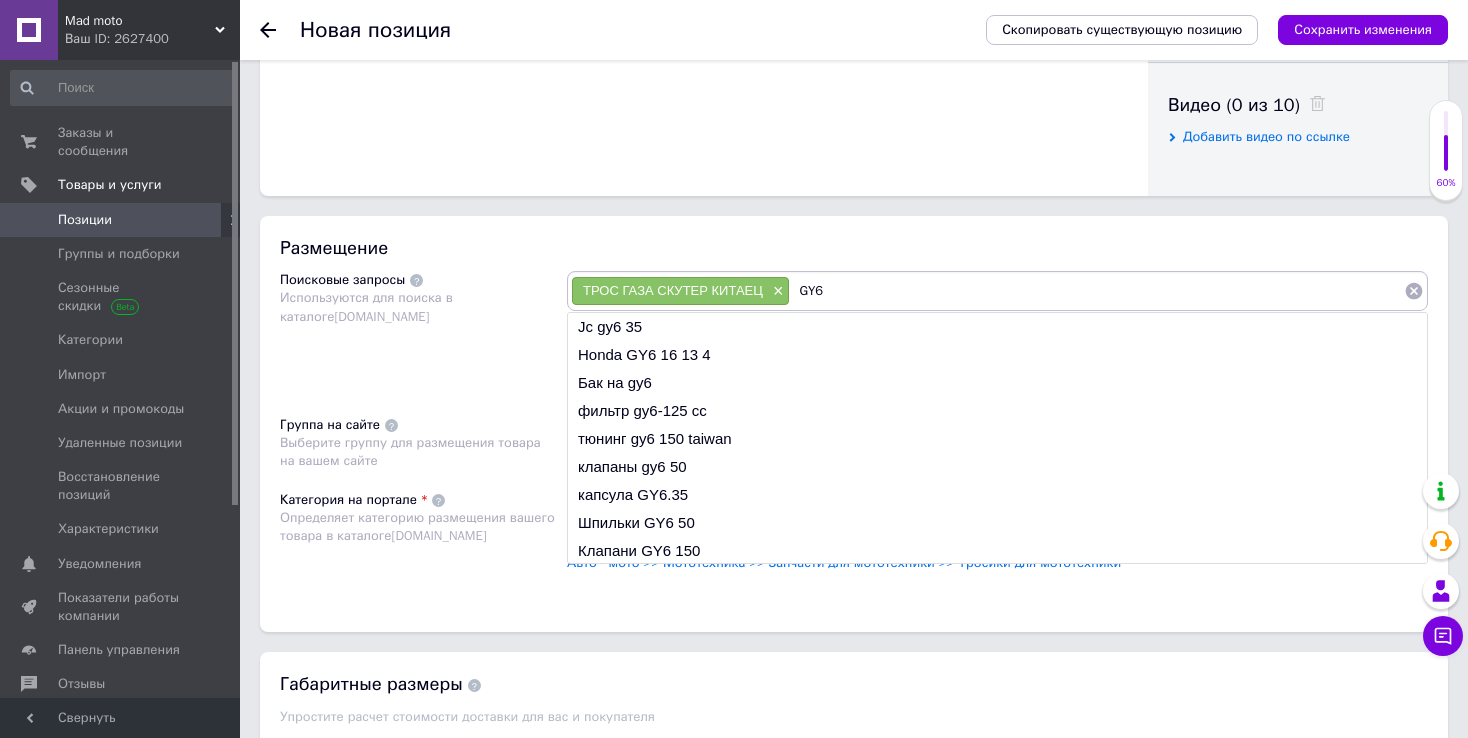 type 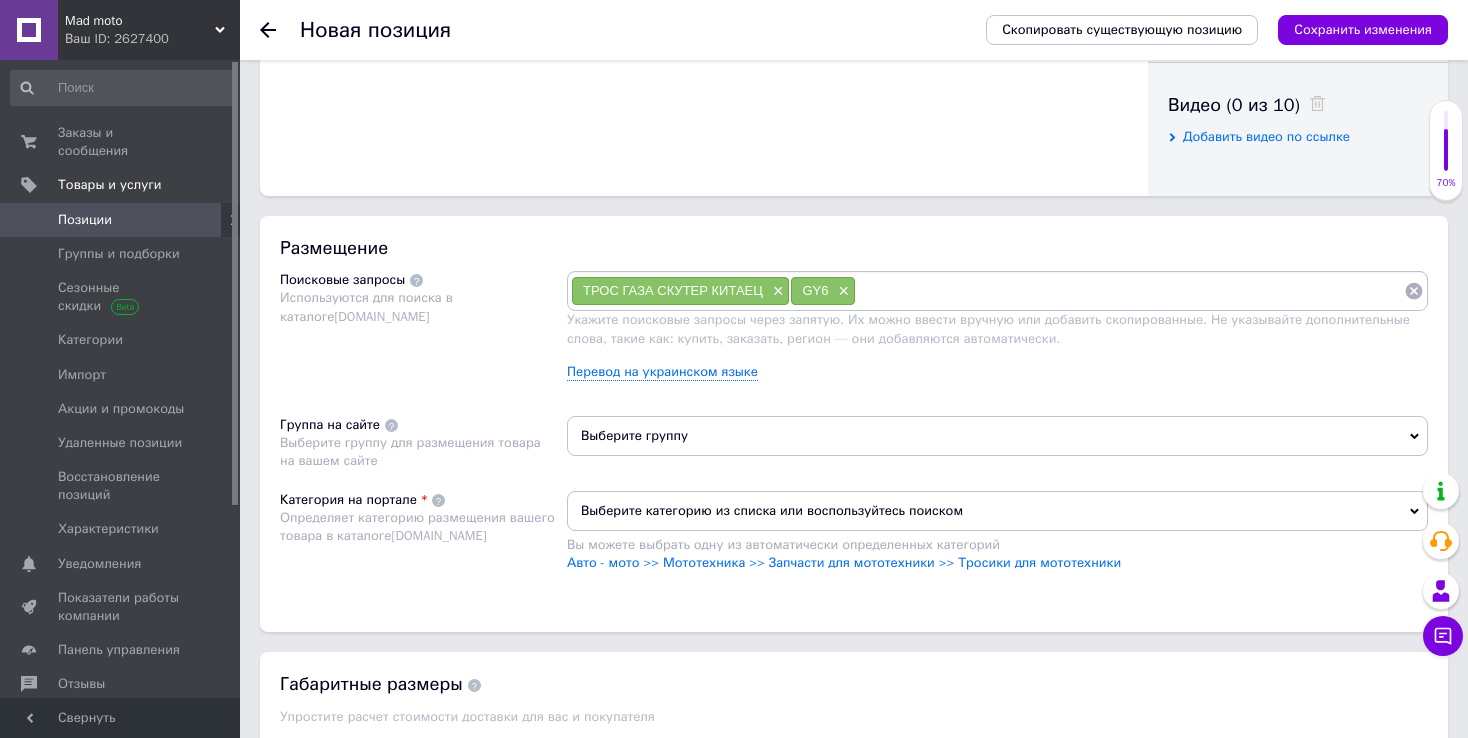 click on "Выберите группу" at bounding box center [997, 436] 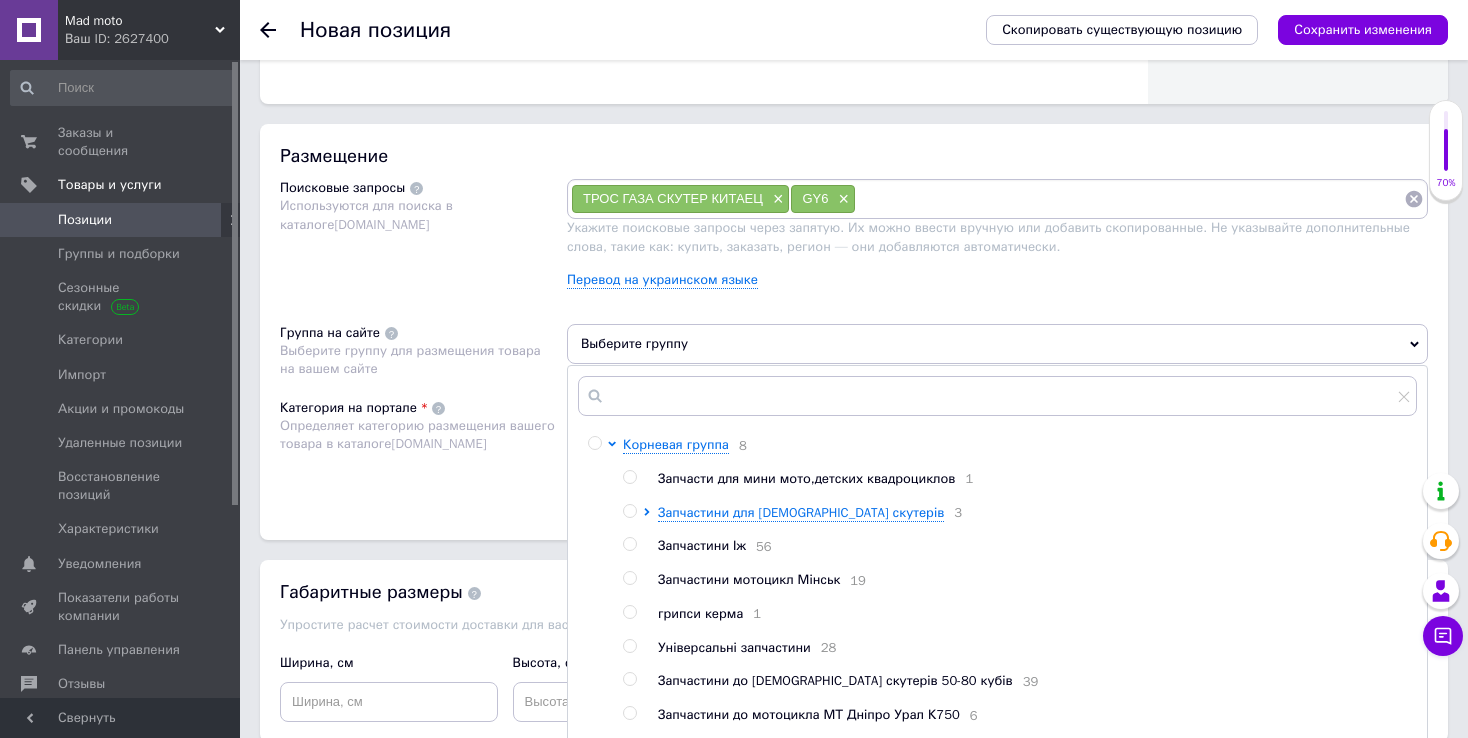 scroll, scrollTop: 1100, scrollLeft: 0, axis: vertical 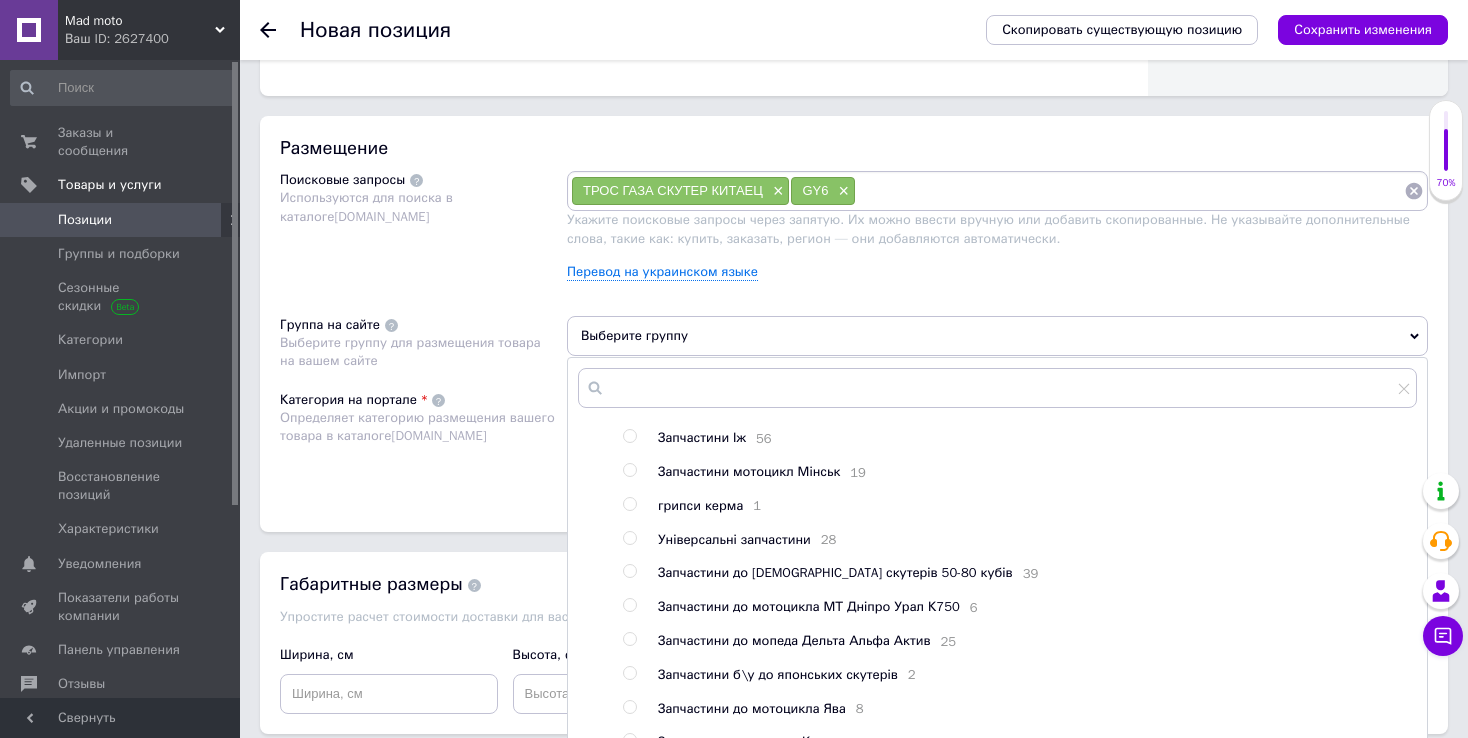 click on "Запчастини до [DEMOGRAPHIC_DATA] скутерів 50-80 кубів" at bounding box center [835, 572] 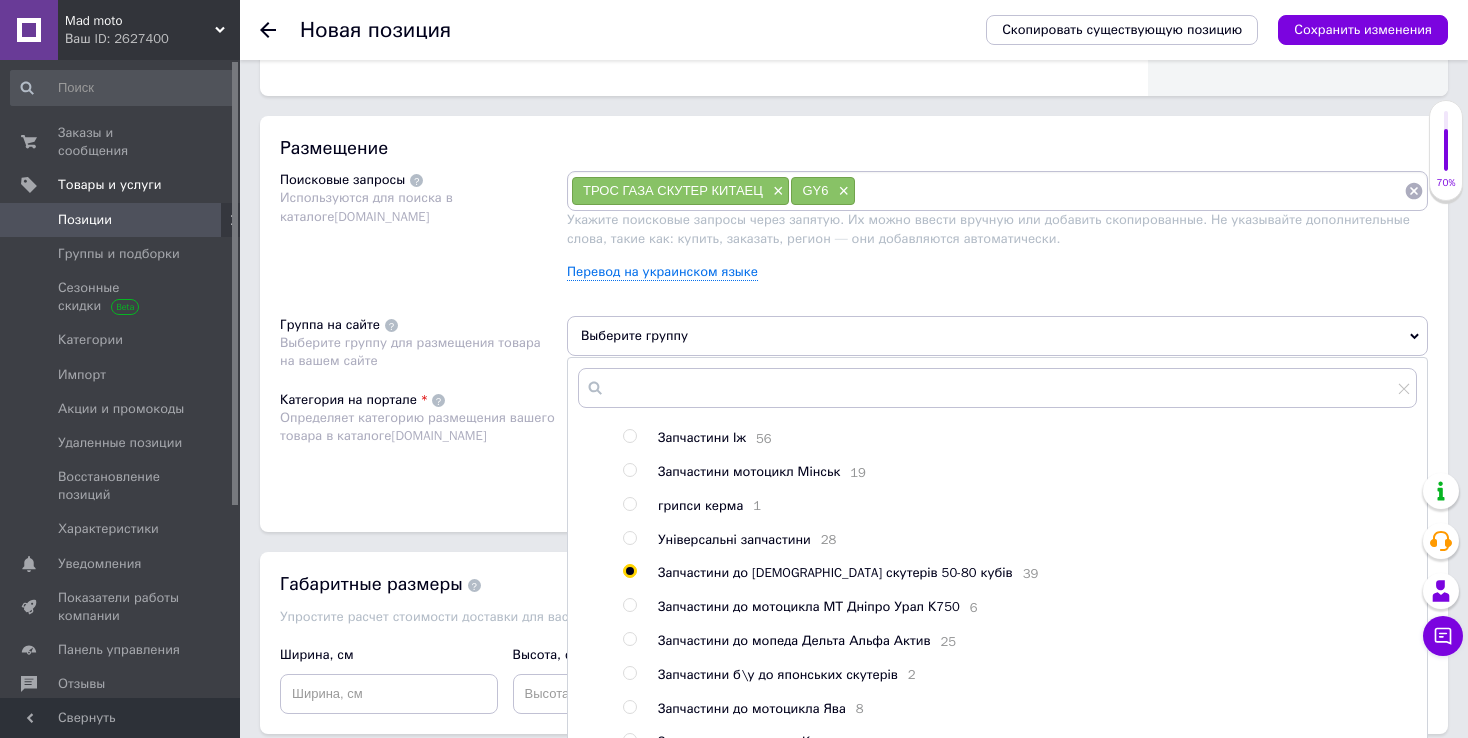 radio on "true" 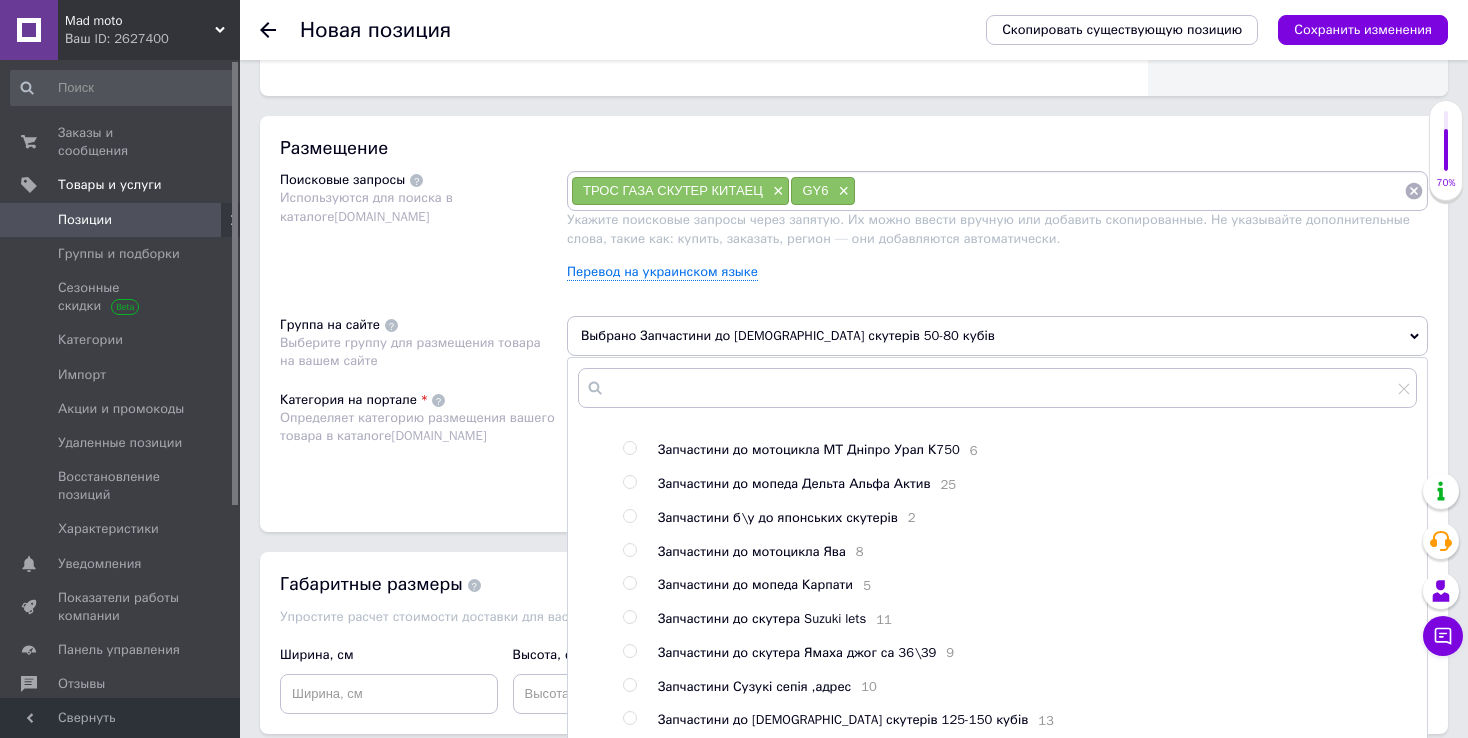 scroll, scrollTop: 284, scrollLeft: 0, axis: vertical 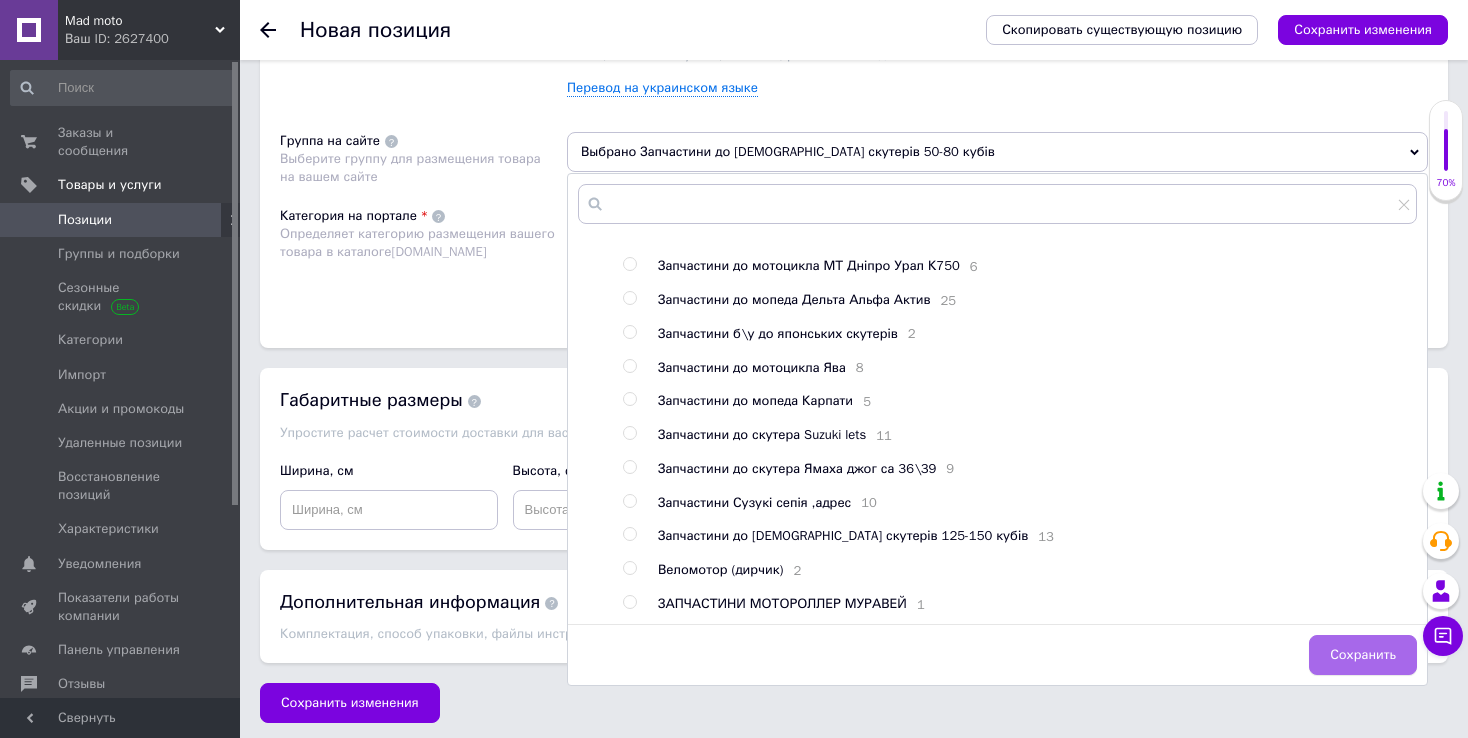 click on "Сохранить" at bounding box center [1363, 655] 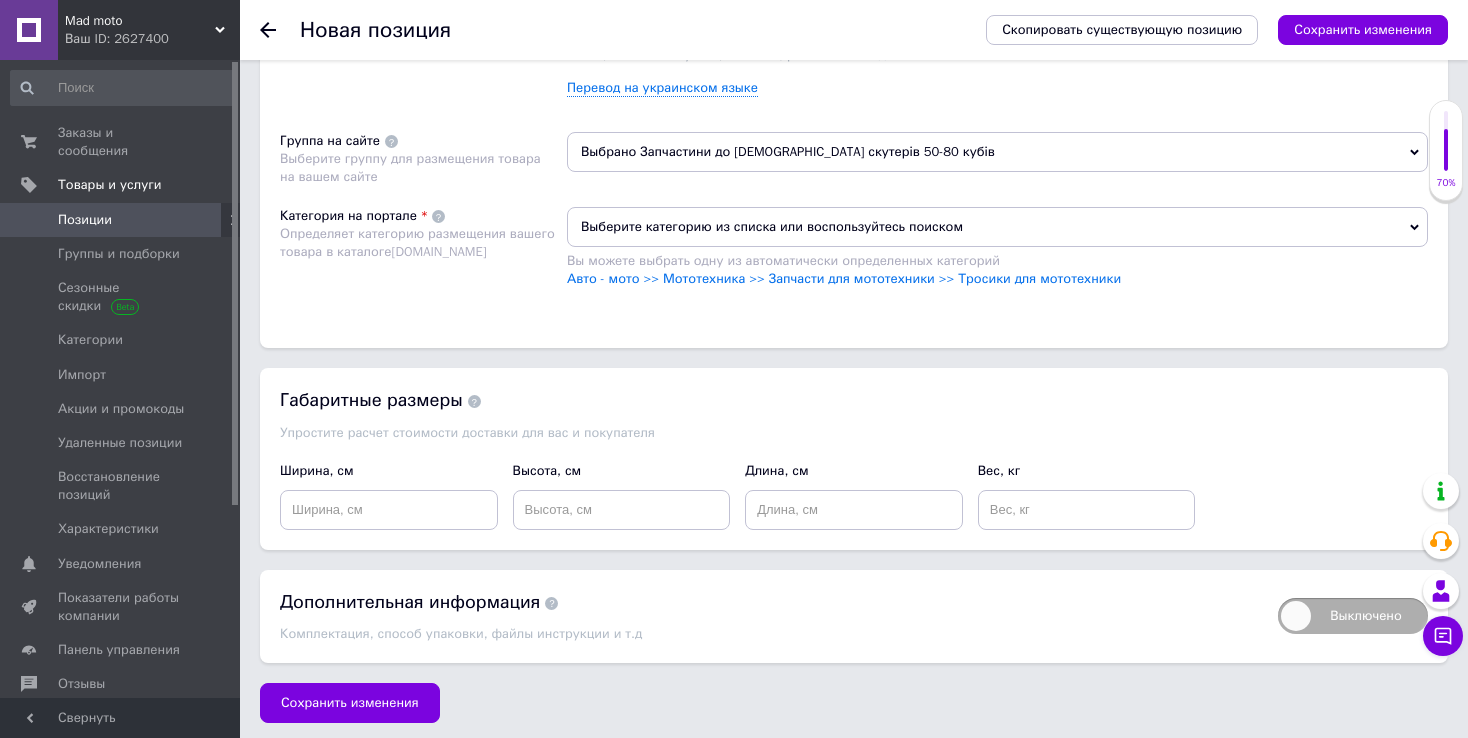 click on "Выберите категорию из списка или воспользуйтесь поиском Вы можете выбрать одну из автоматически определенных категорий Авто - мото >> Мототехника >> Запчасти для мототехники >> Тросики для мототехники" at bounding box center (997, 257) 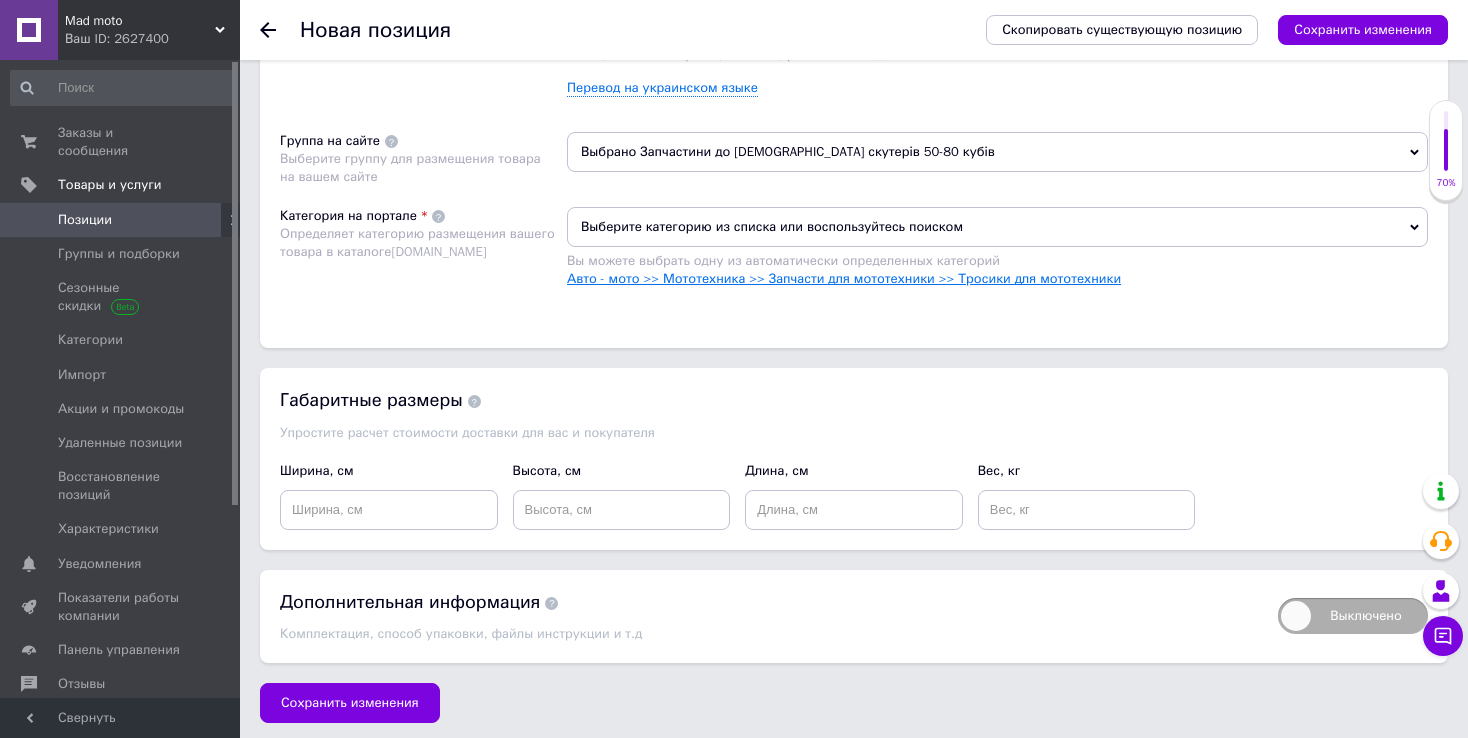 click on "Авто - мото >> Мототехника >> Запчасти для мототехники >> Тросики для мототехники" at bounding box center (844, 278) 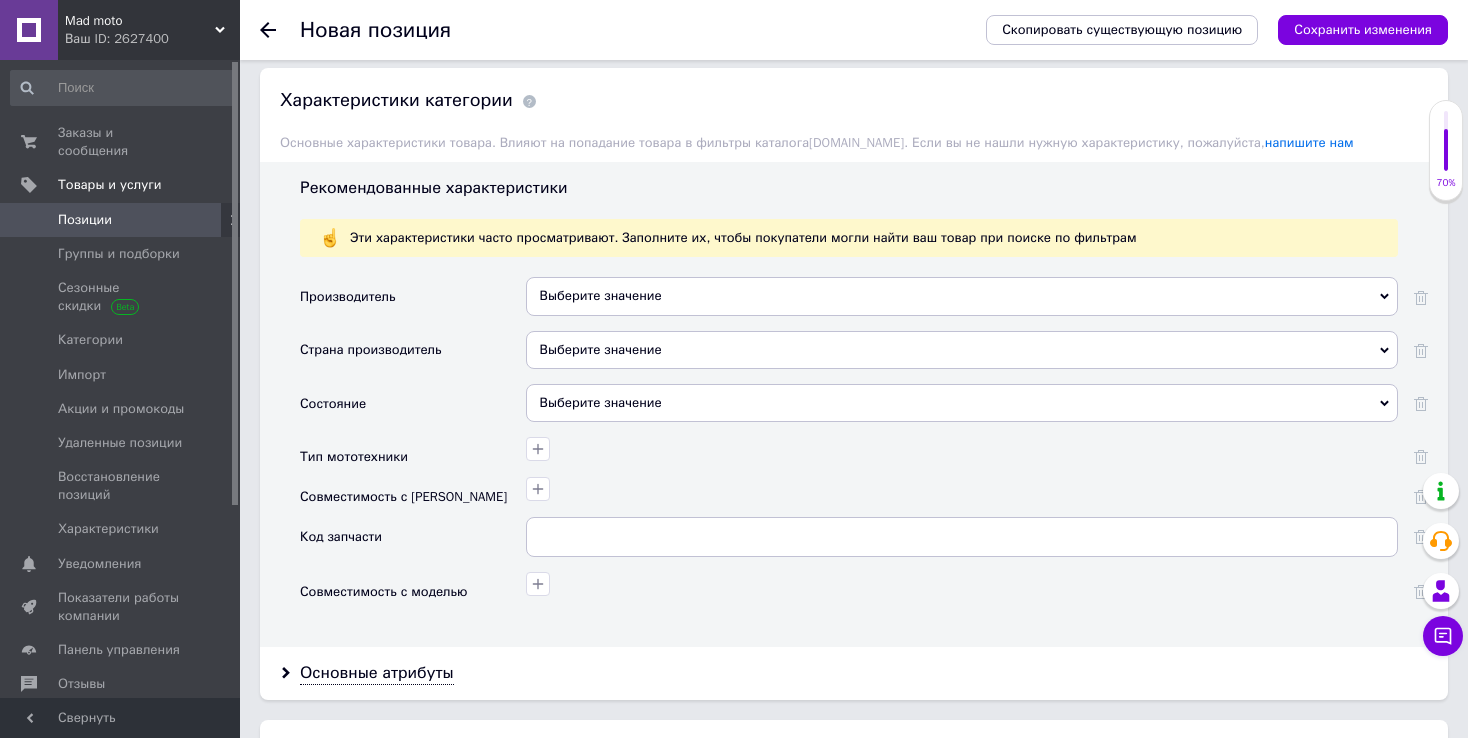 click on "Выберите значение" at bounding box center (962, 403) 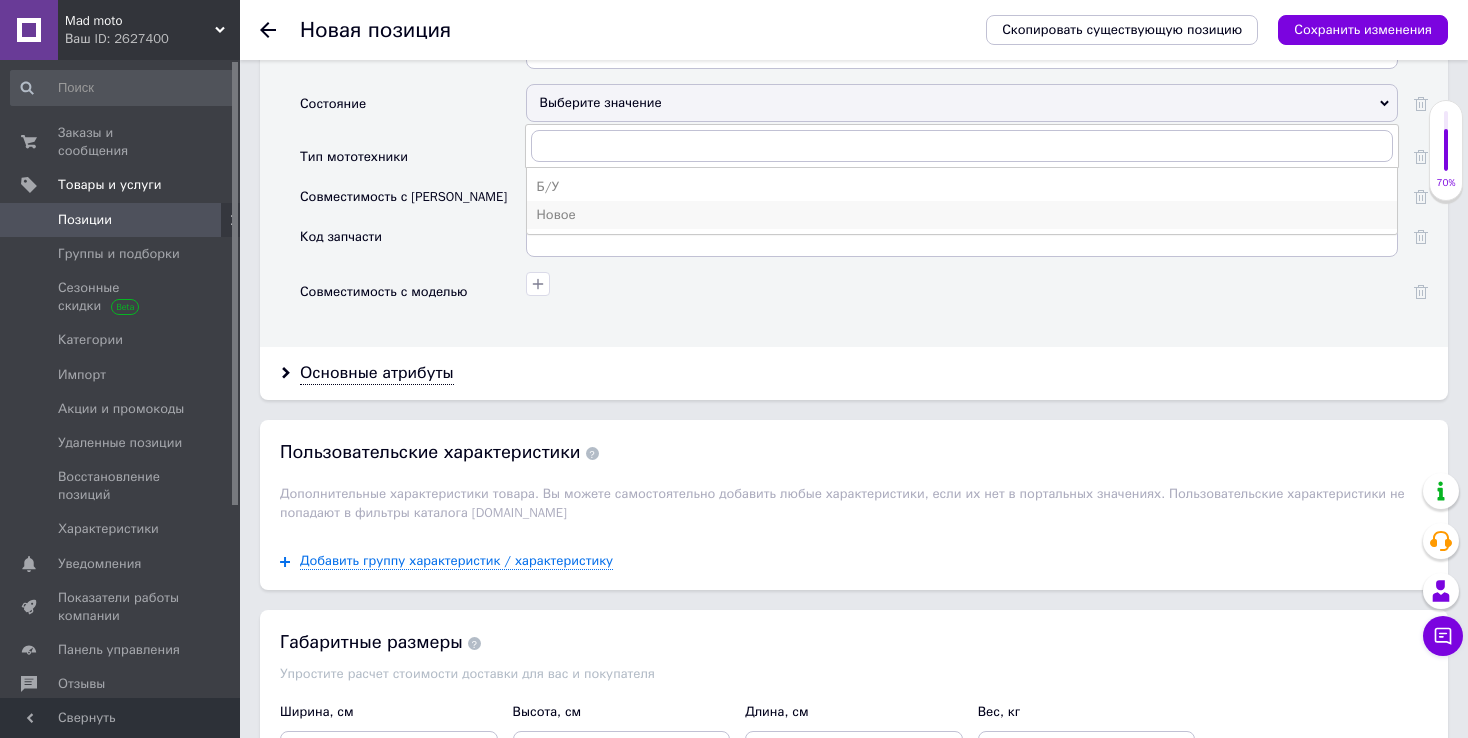 click on "Новое" at bounding box center [962, 215] 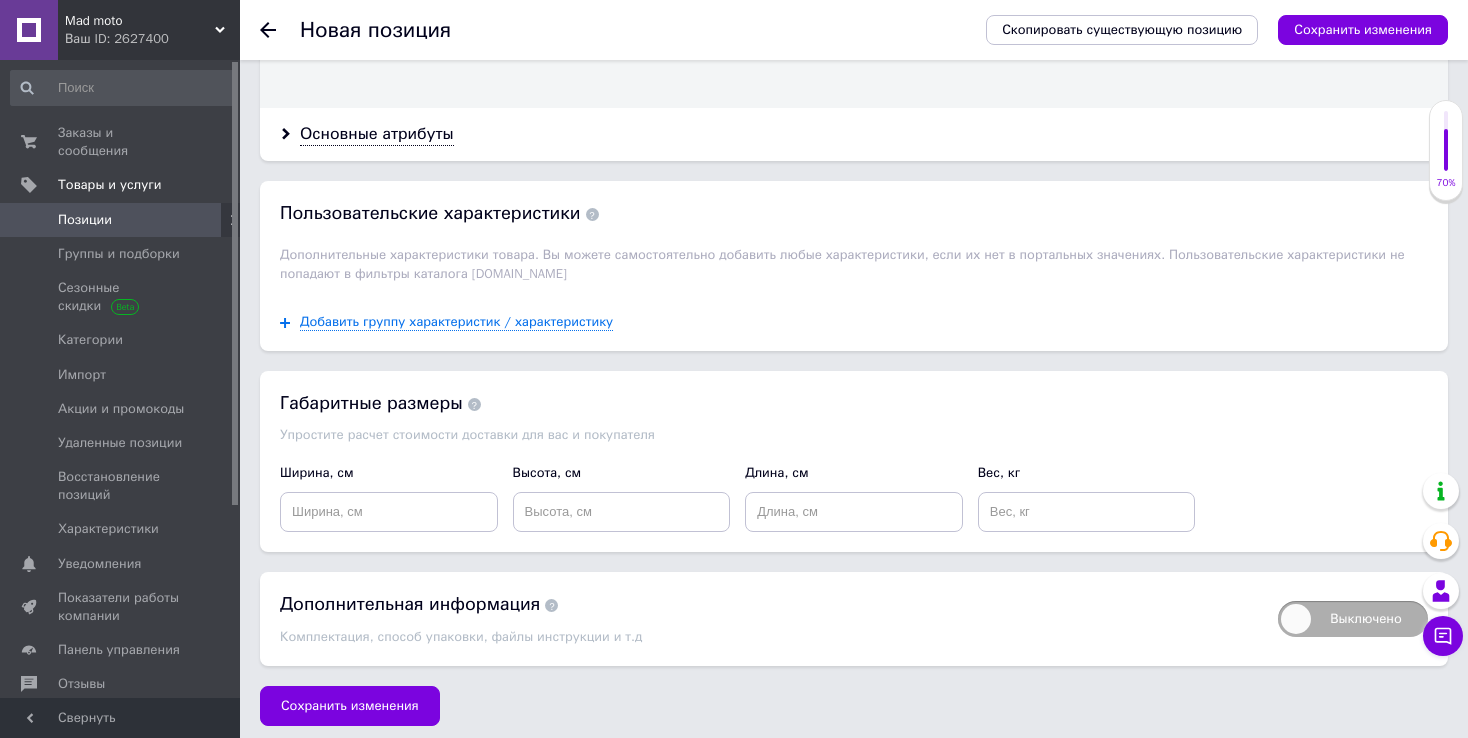 scroll, scrollTop: 2124, scrollLeft: 0, axis: vertical 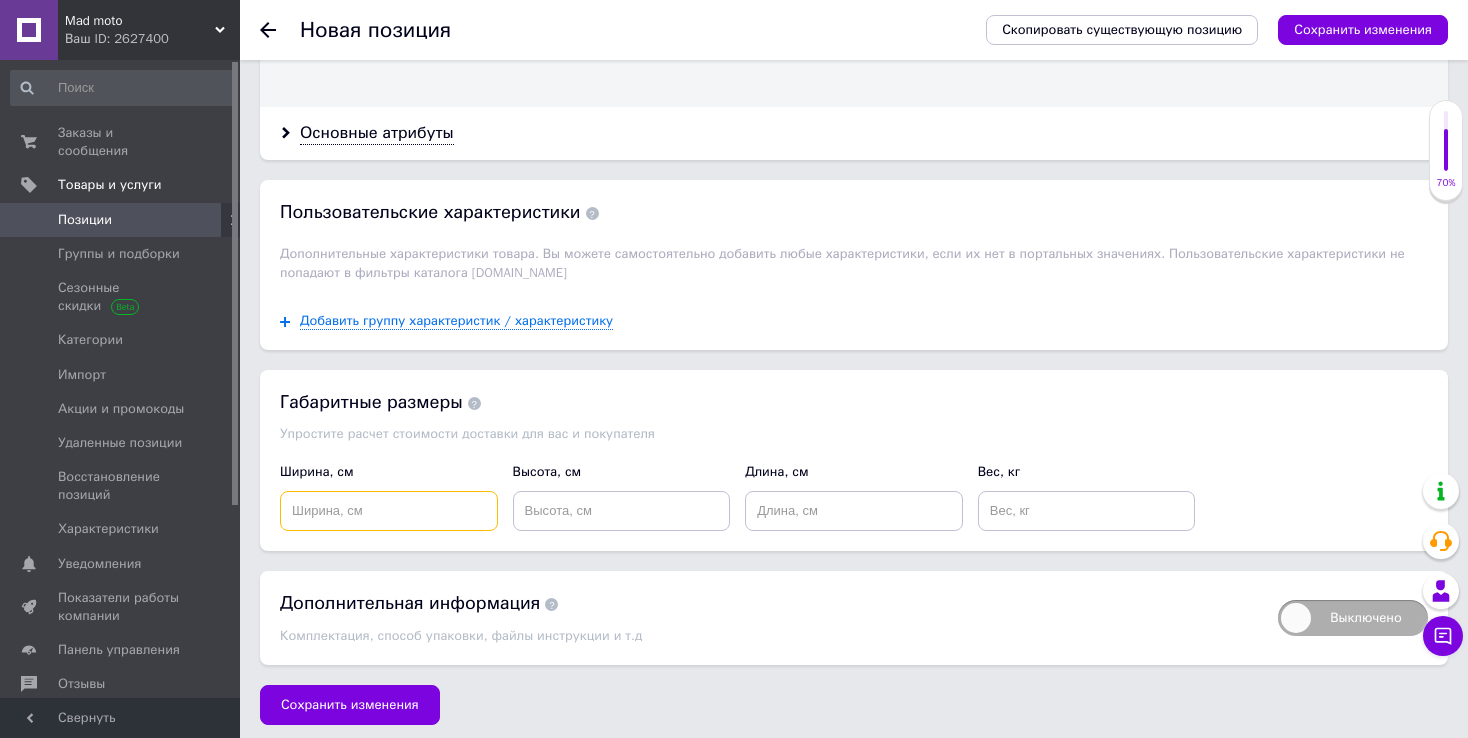 click at bounding box center (389, 511) 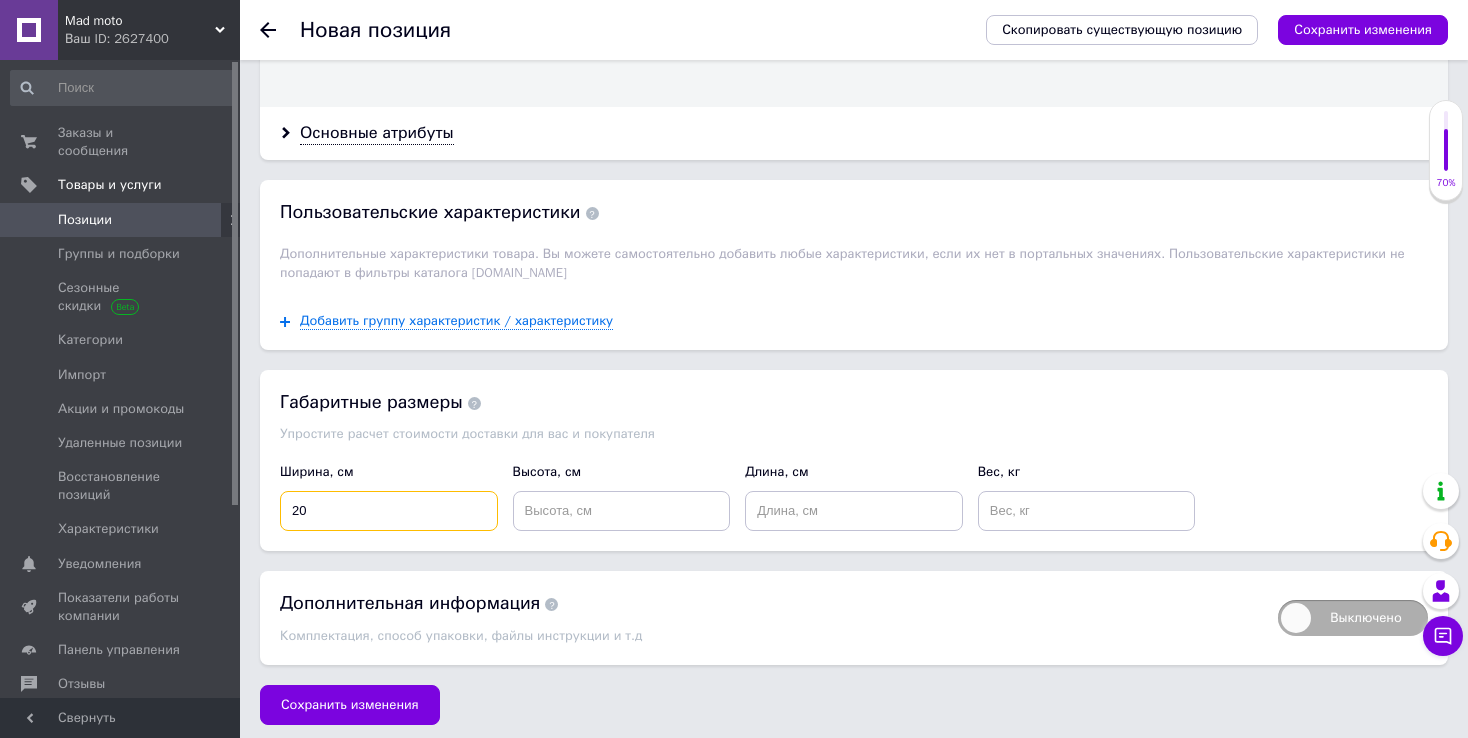 type on "20" 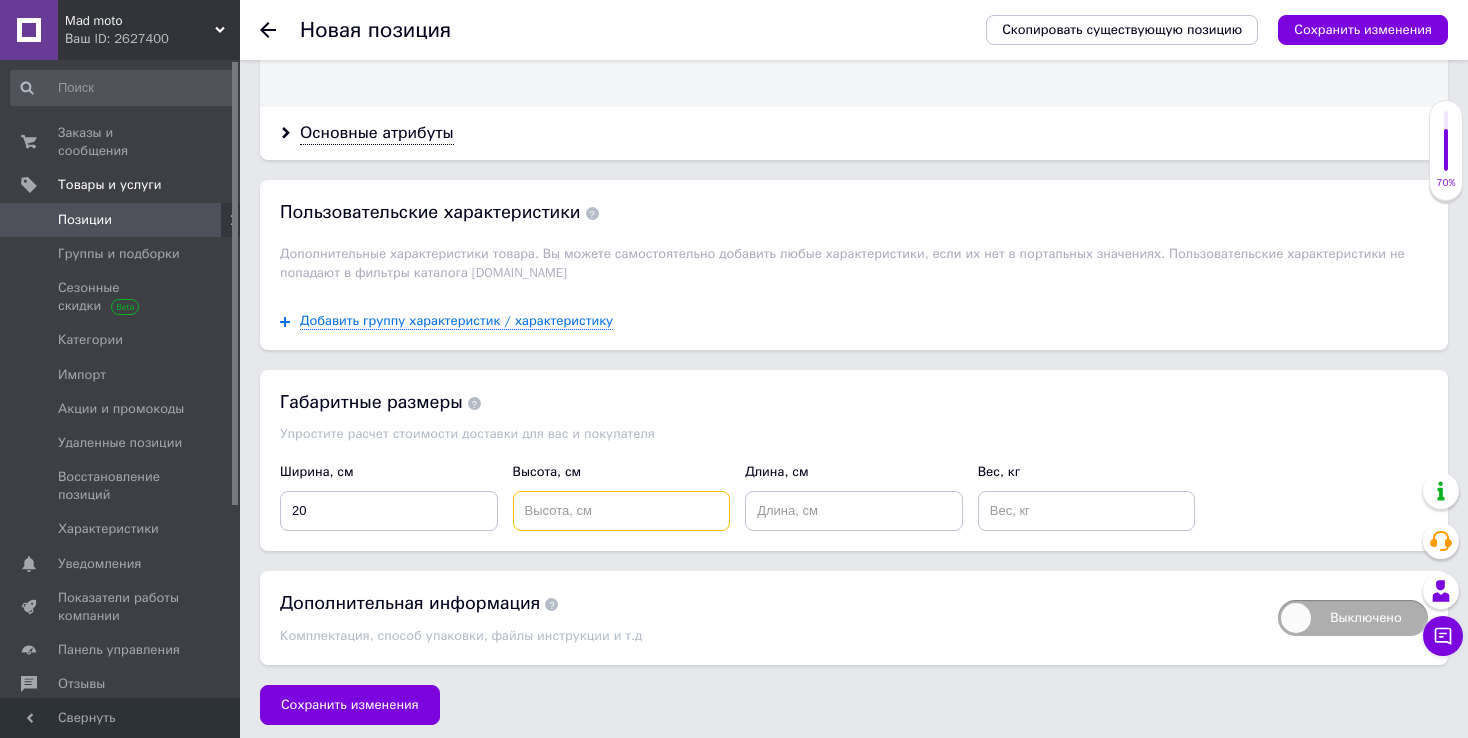click at bounding box center [622, 511] 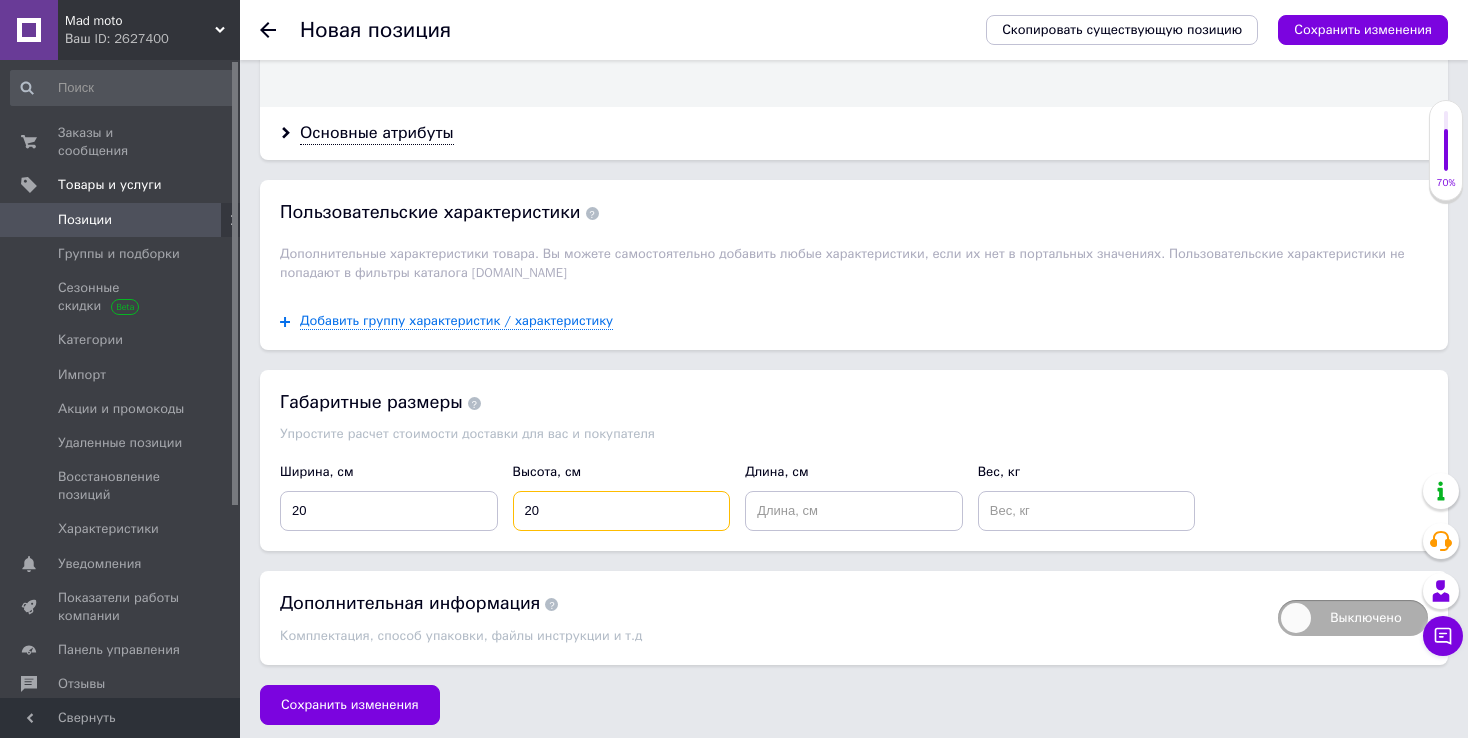 type on "20" 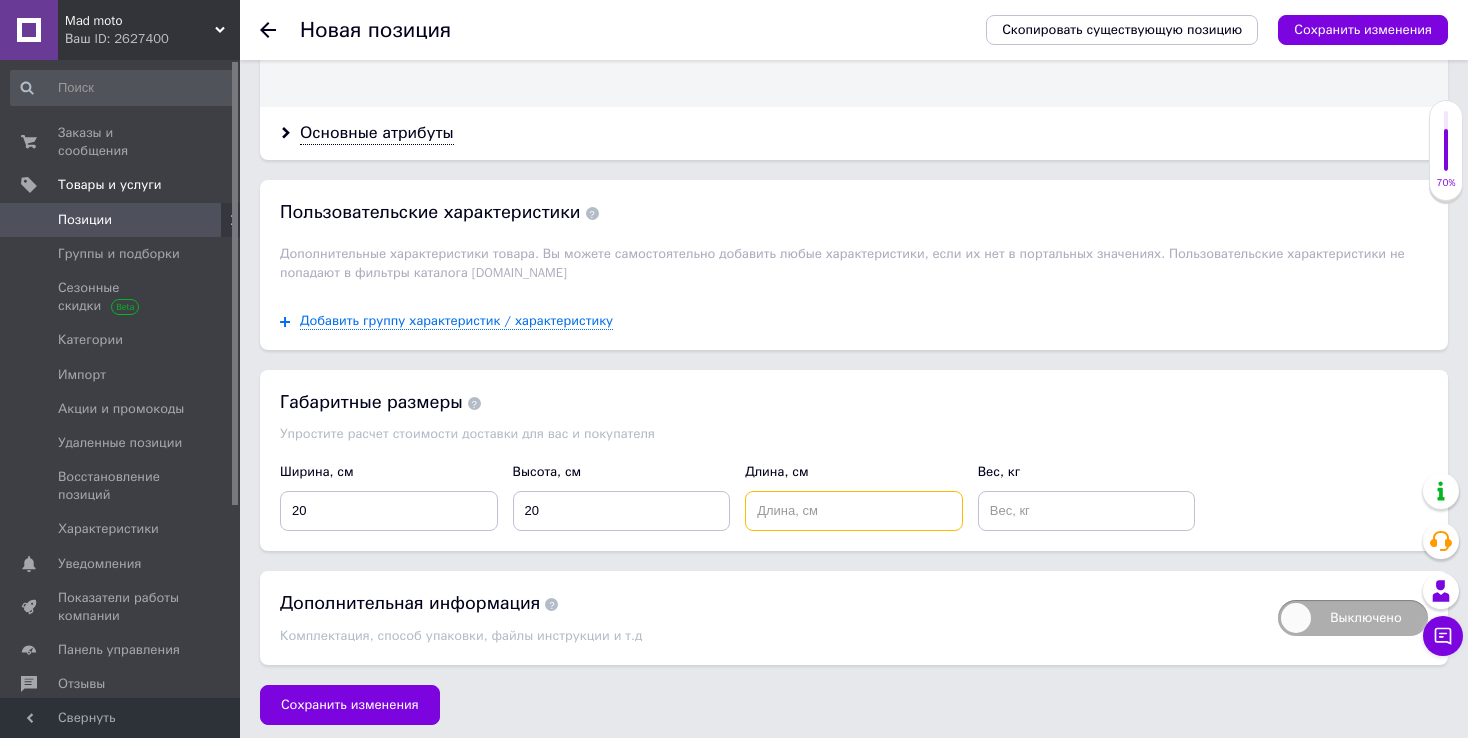 click at bounding box center (854, 511) 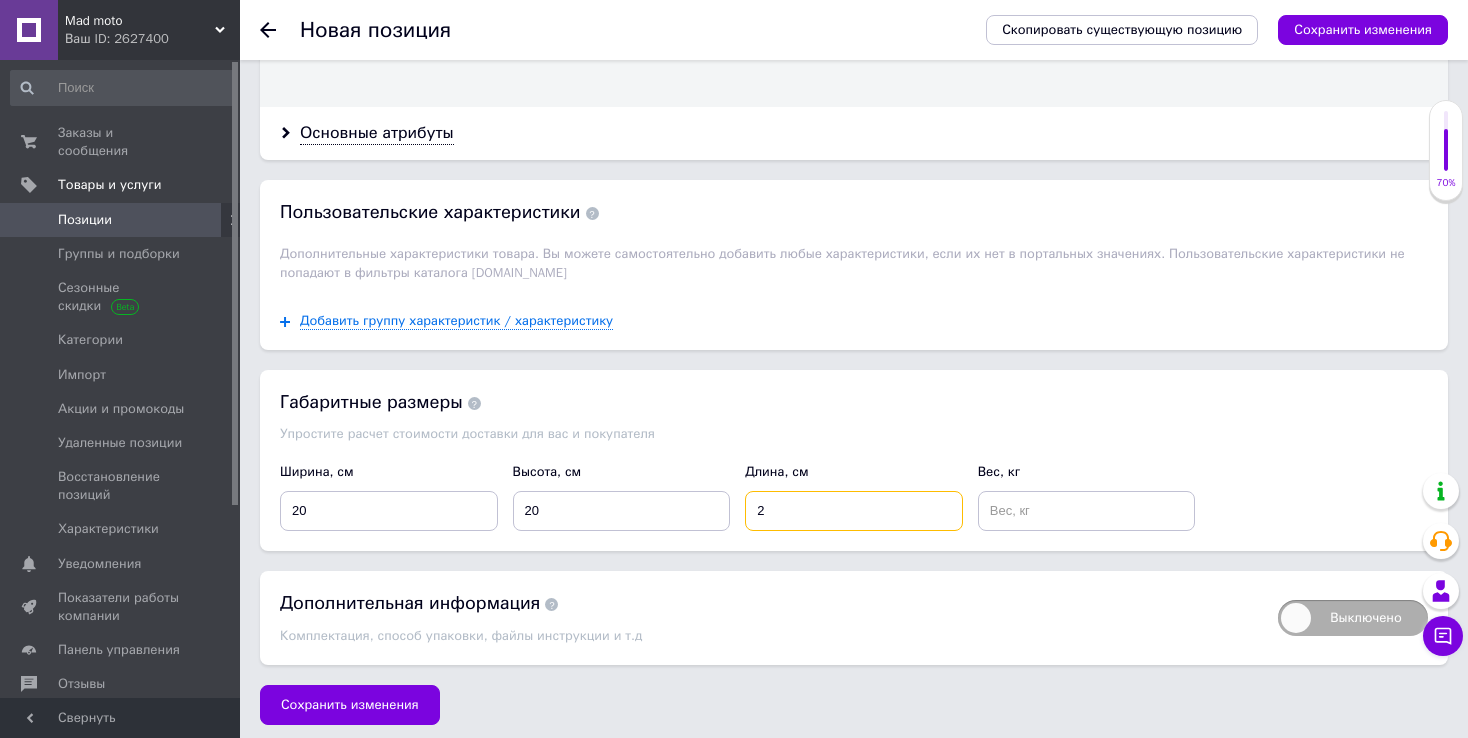 type on "2" 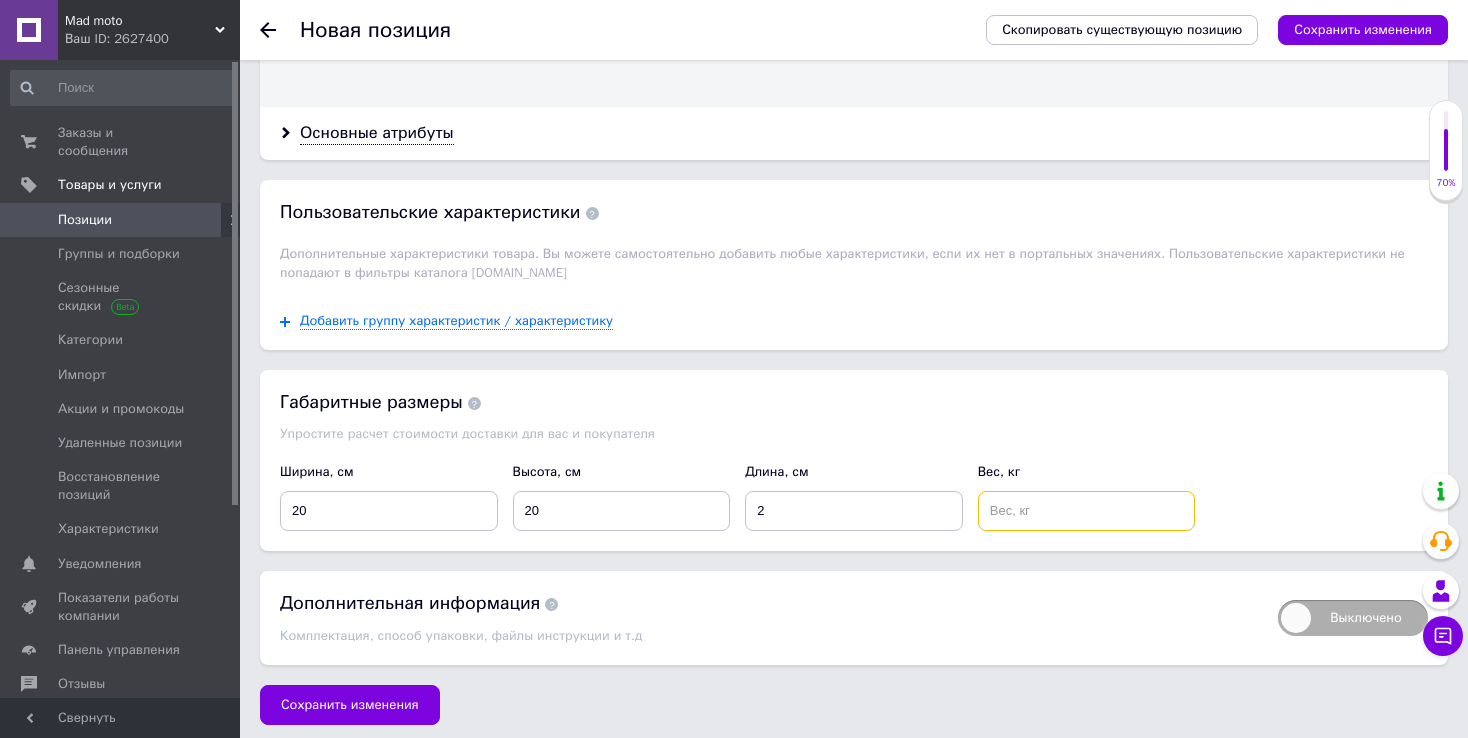 click at bounding box center (1087, 511) 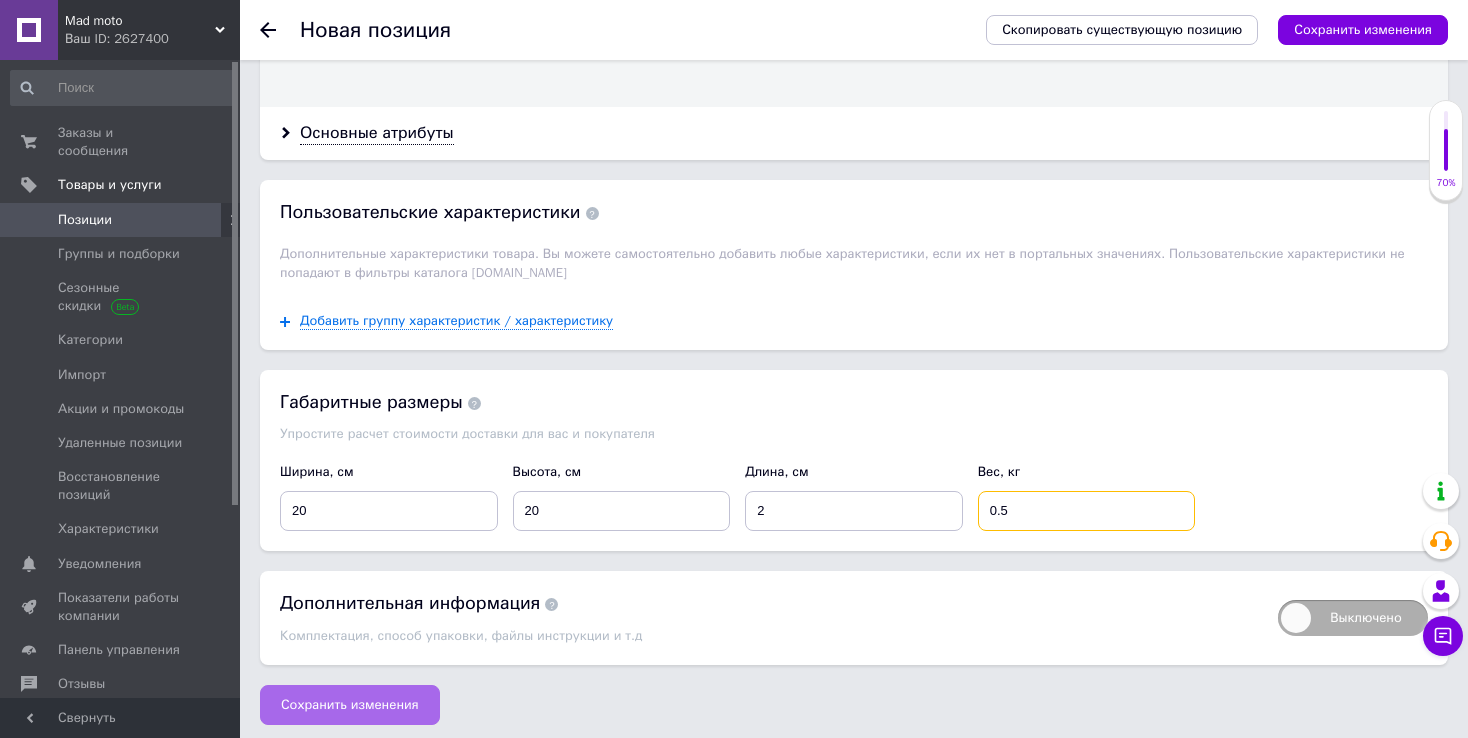 type on "0.5" 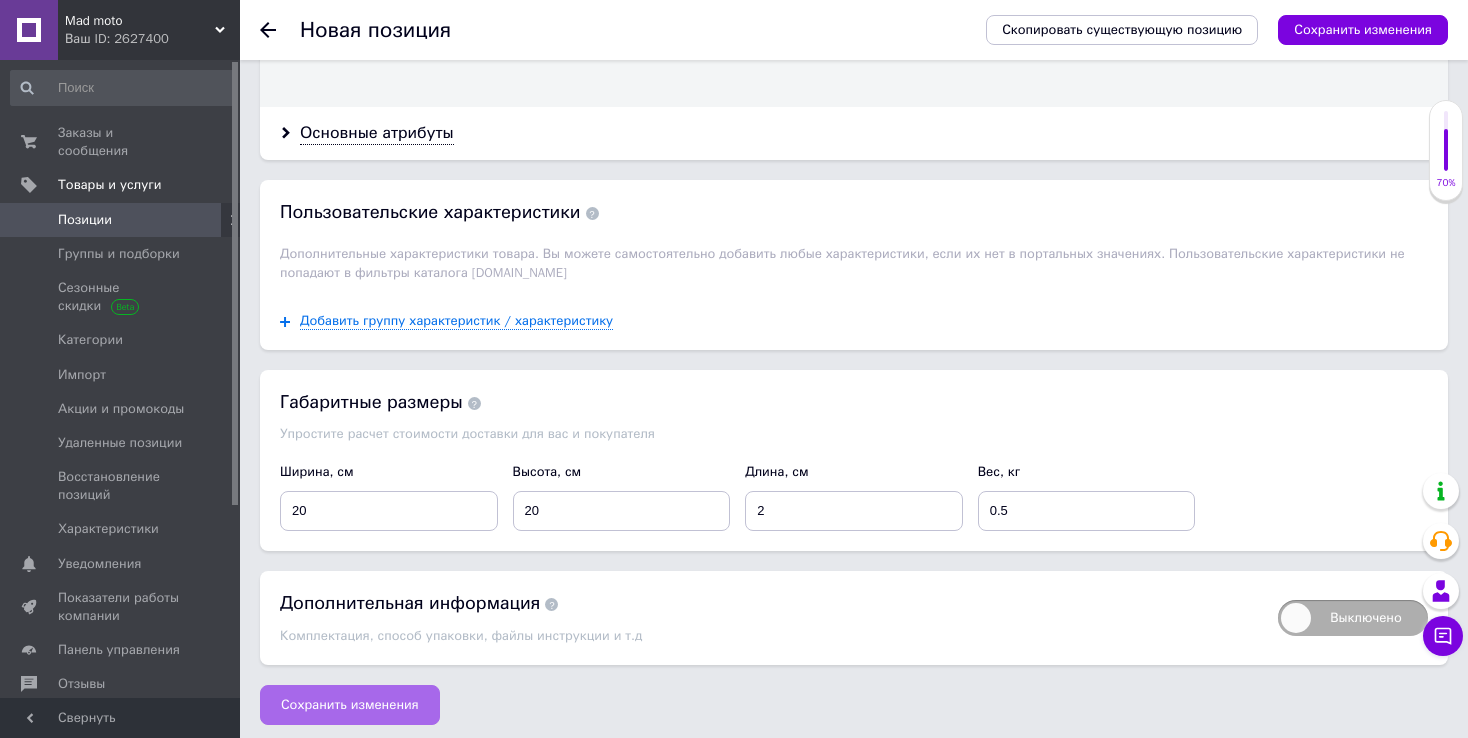 click on "Сохранить изменения" at bounding box center (350, 705) 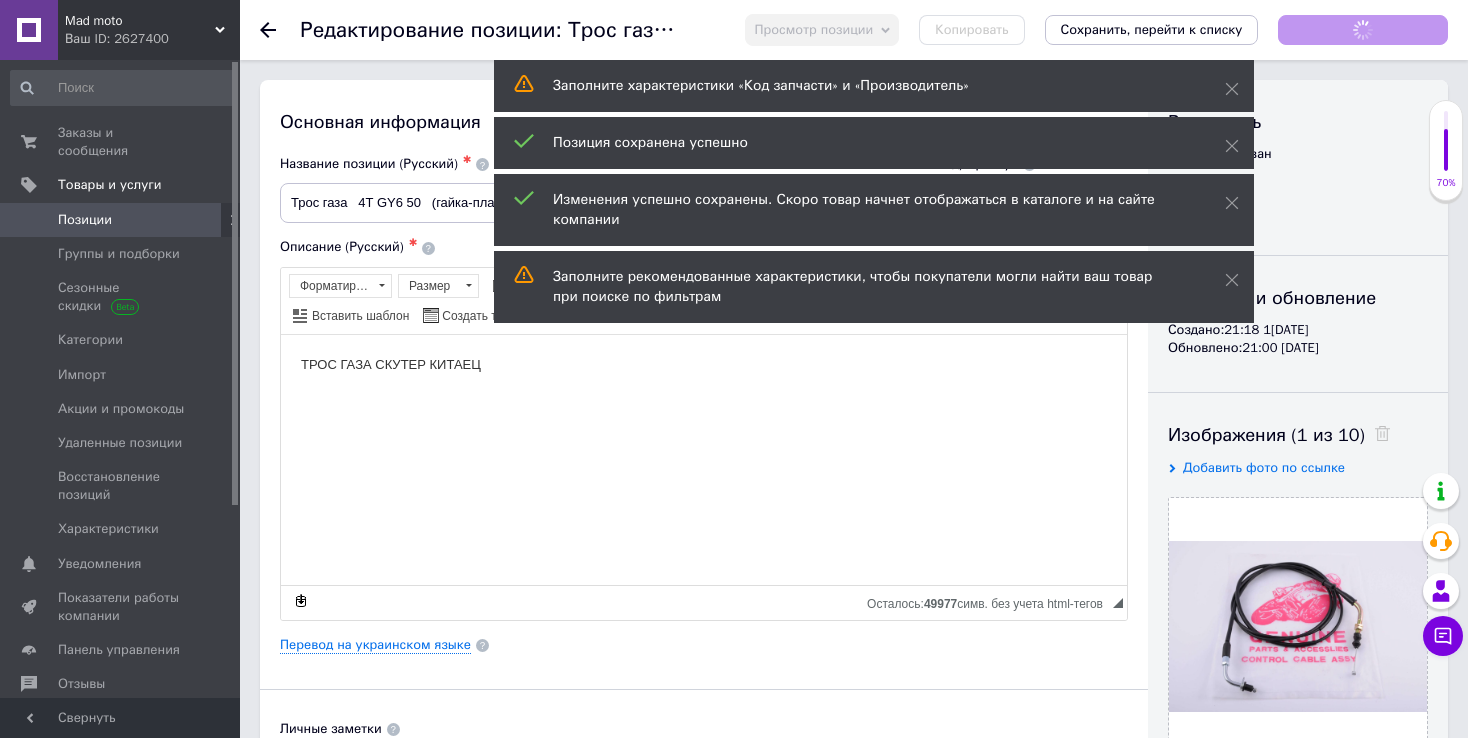 scroll, scrollTop: 0, scrollLeft: 0, axis: both 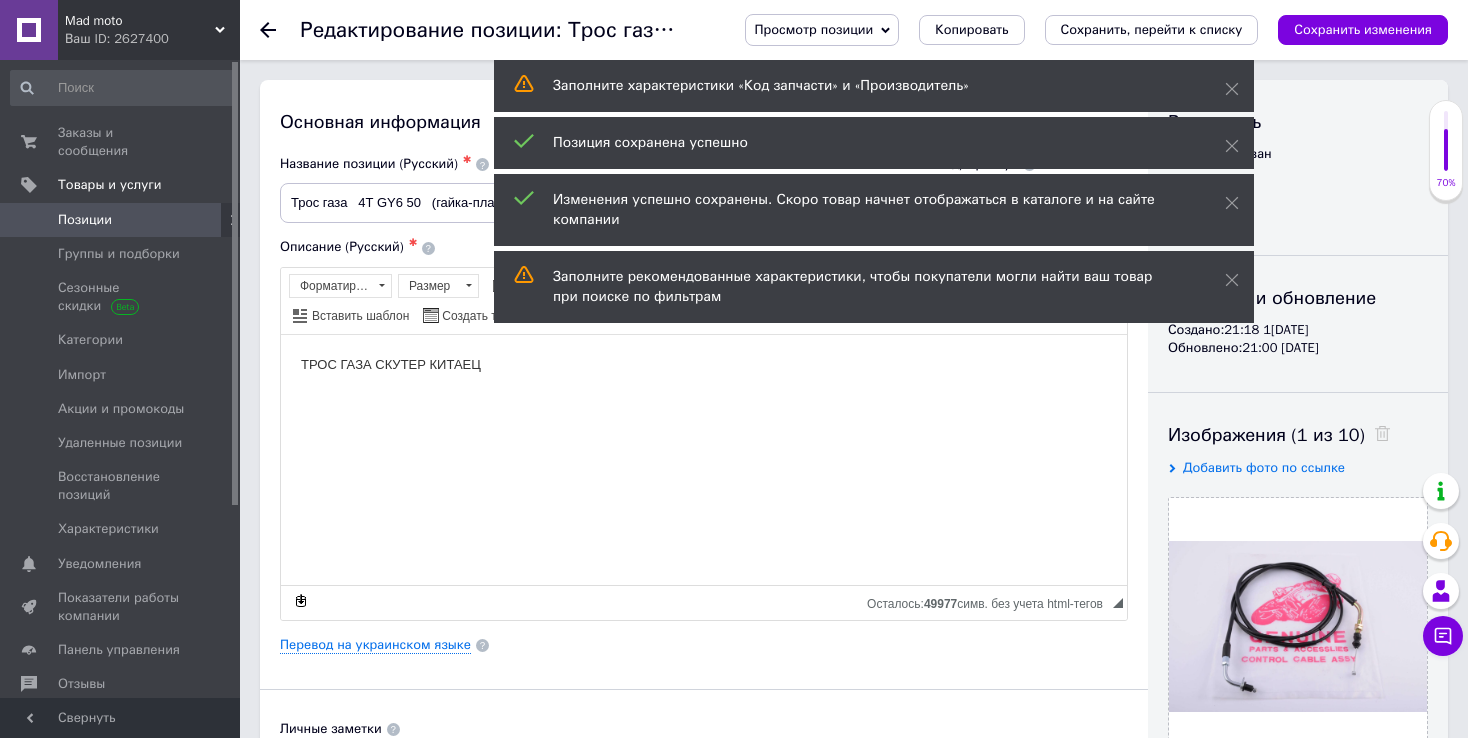 click on "Позиции" at bounding box center [85, 220] 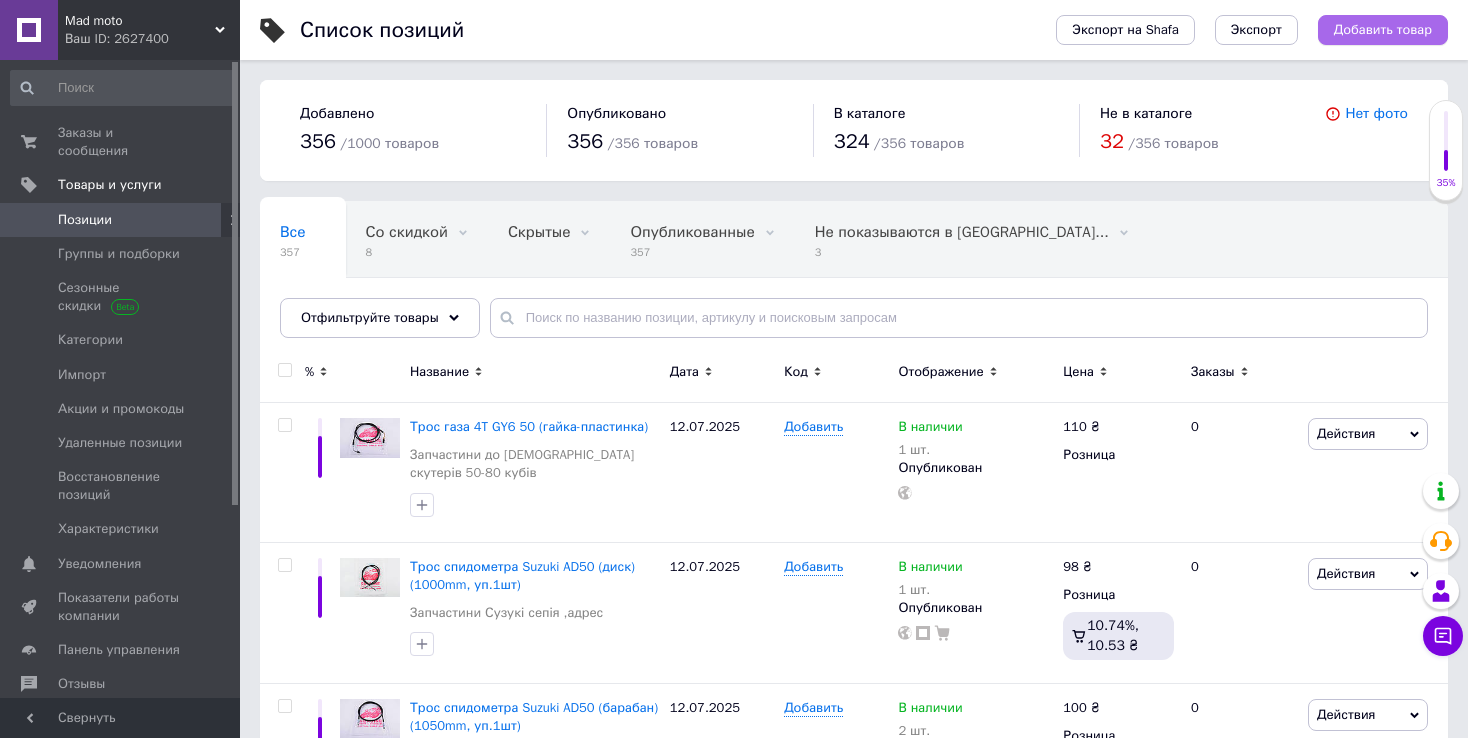 click on "Добавить товар" at bounding box center (1383, 30) 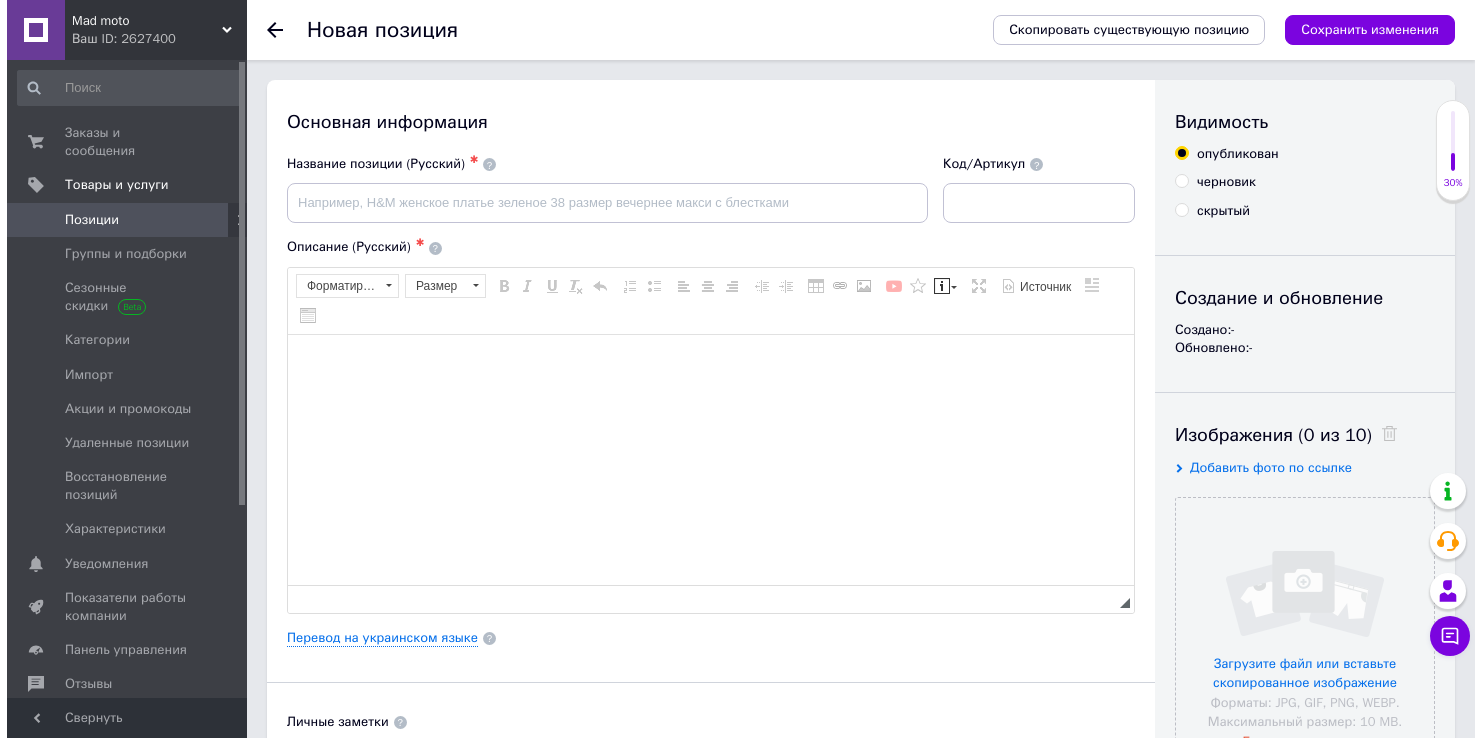 scroll, scrollTop: 0, scrollLeft: 0, axis: both 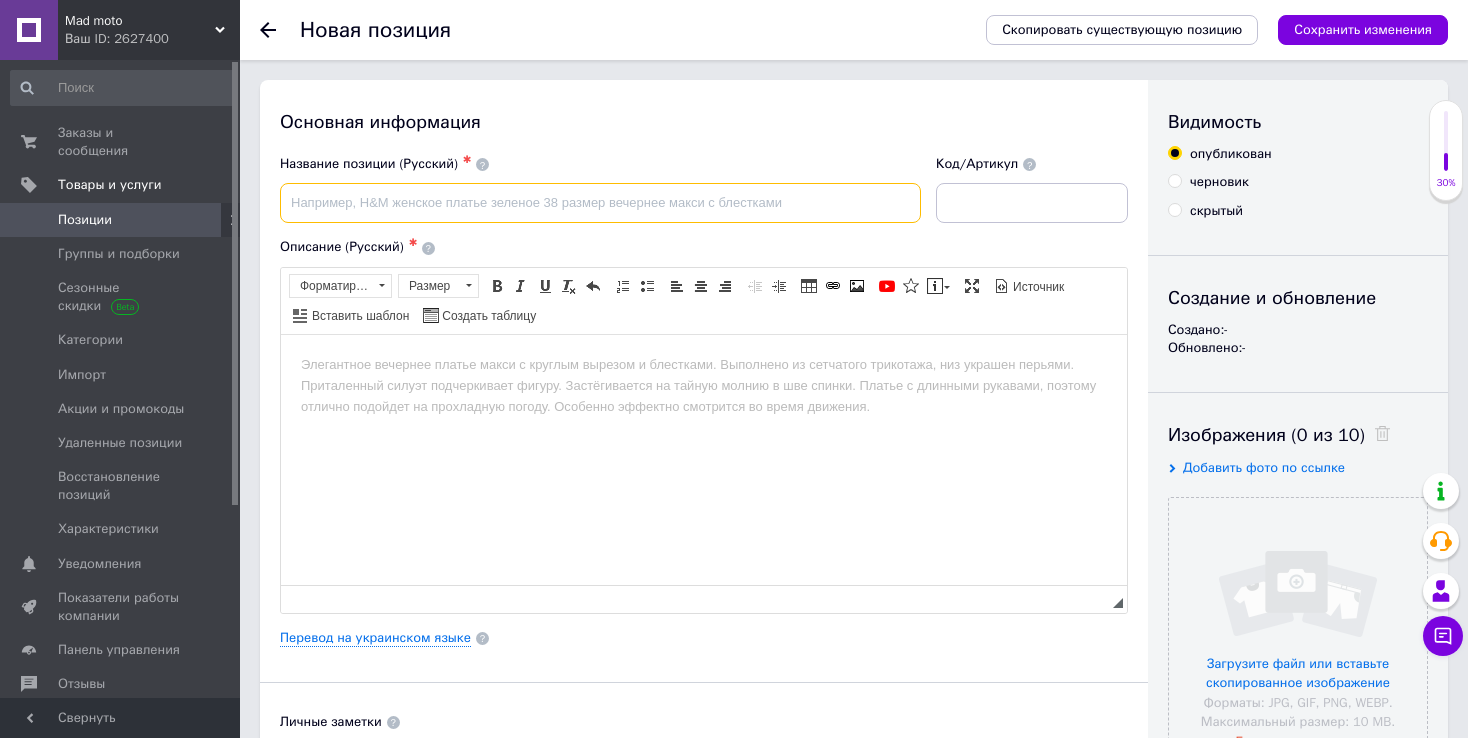 paste on "Трос газа GY6 гайка/гайка L2200 `LIPAI`" 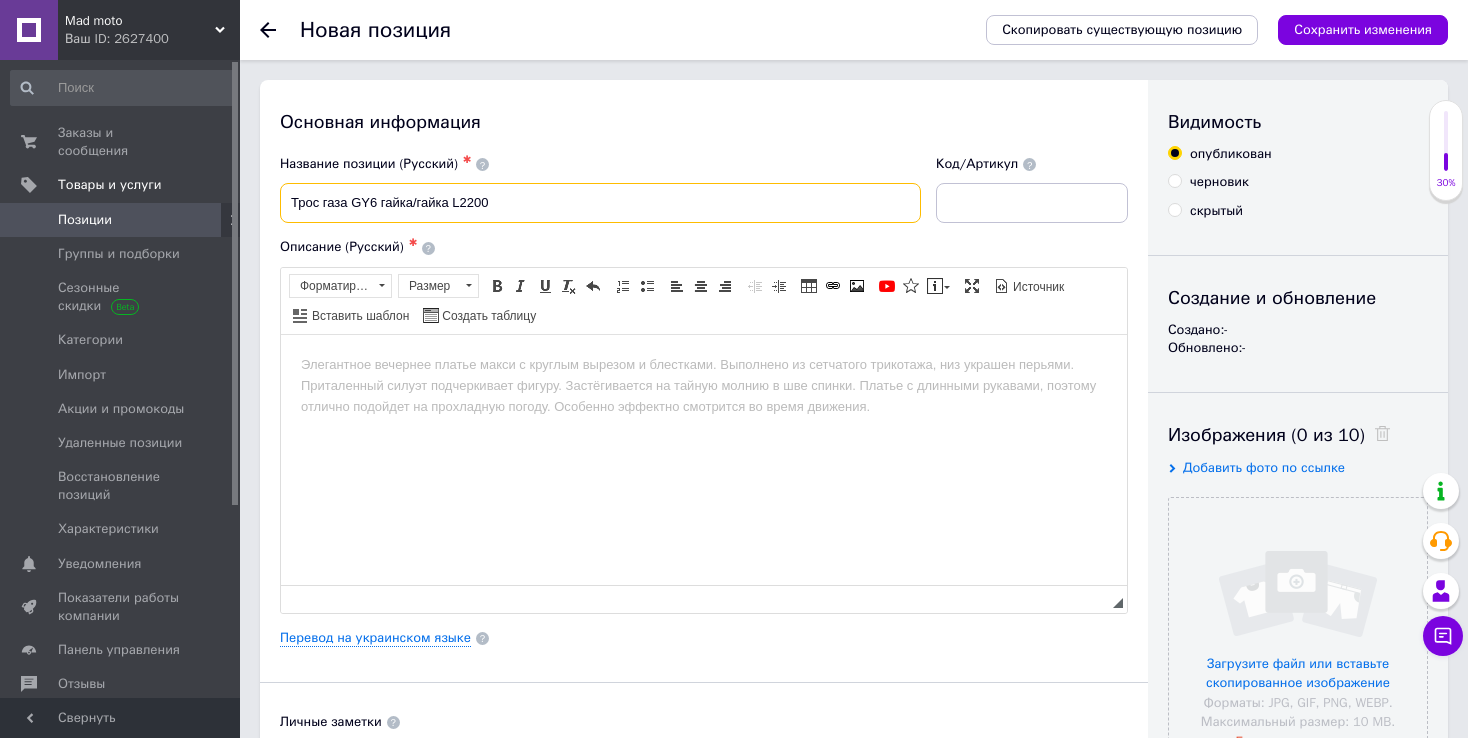 type on "Трос газа GY6 гайка/гайка L2200" 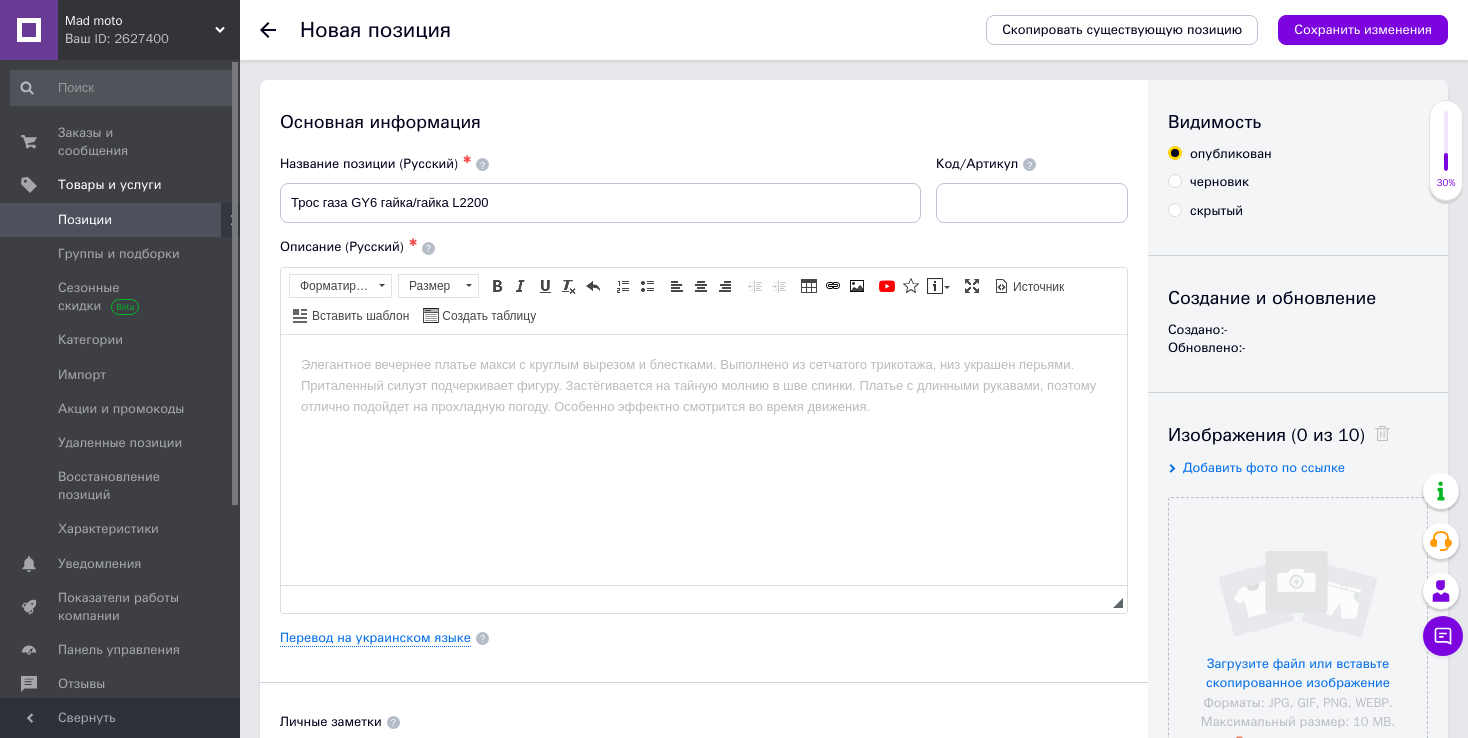 click at bounding box center (704, 364) 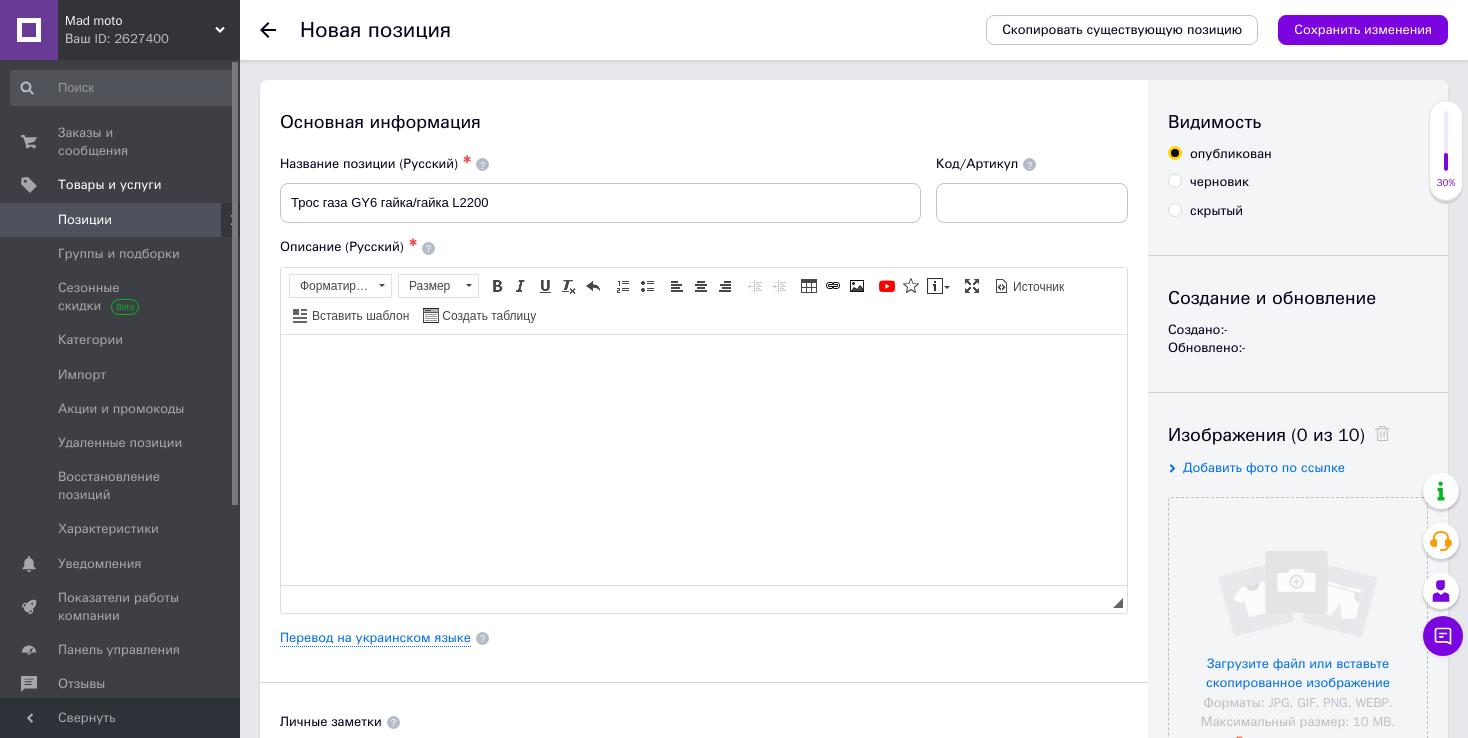 type 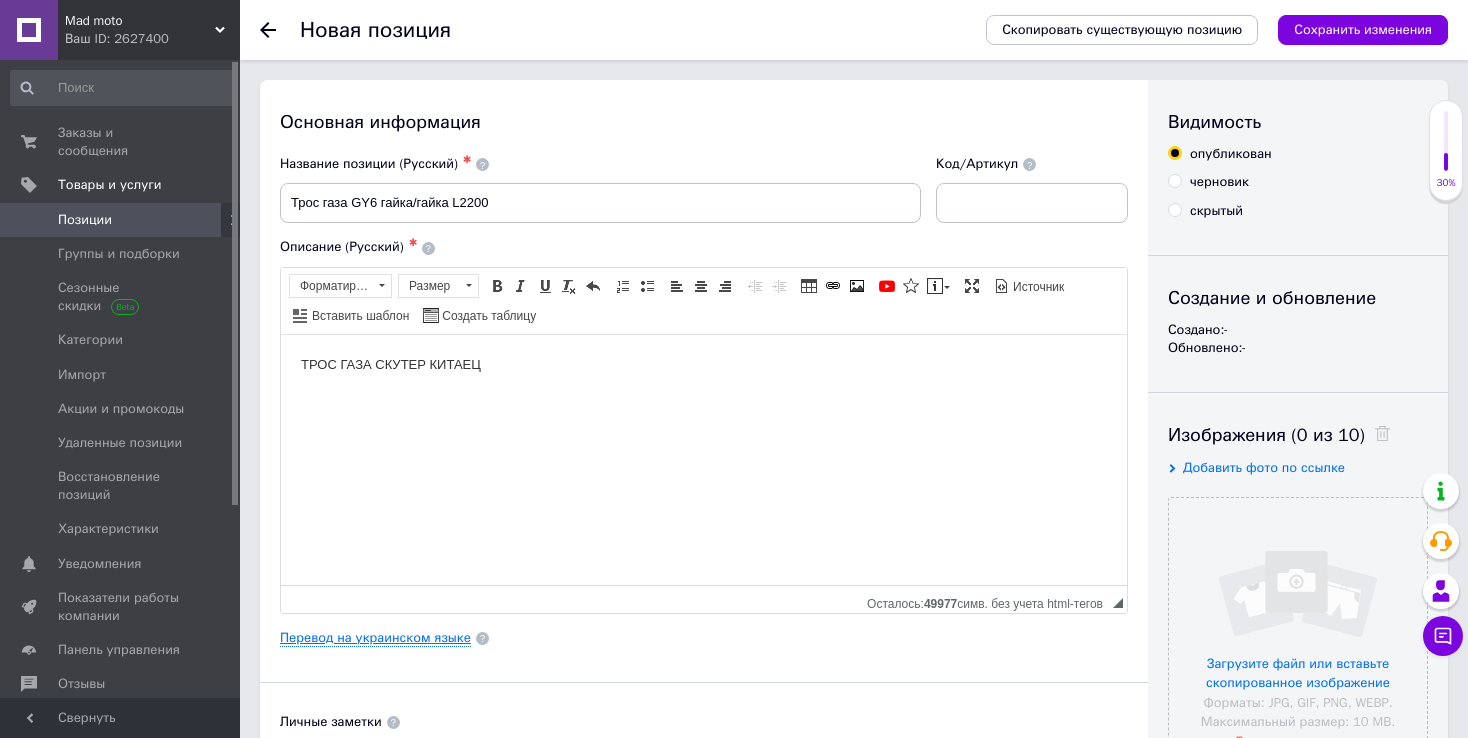 click on "Перевод на украинском языке" at bounding box center [375, 638] 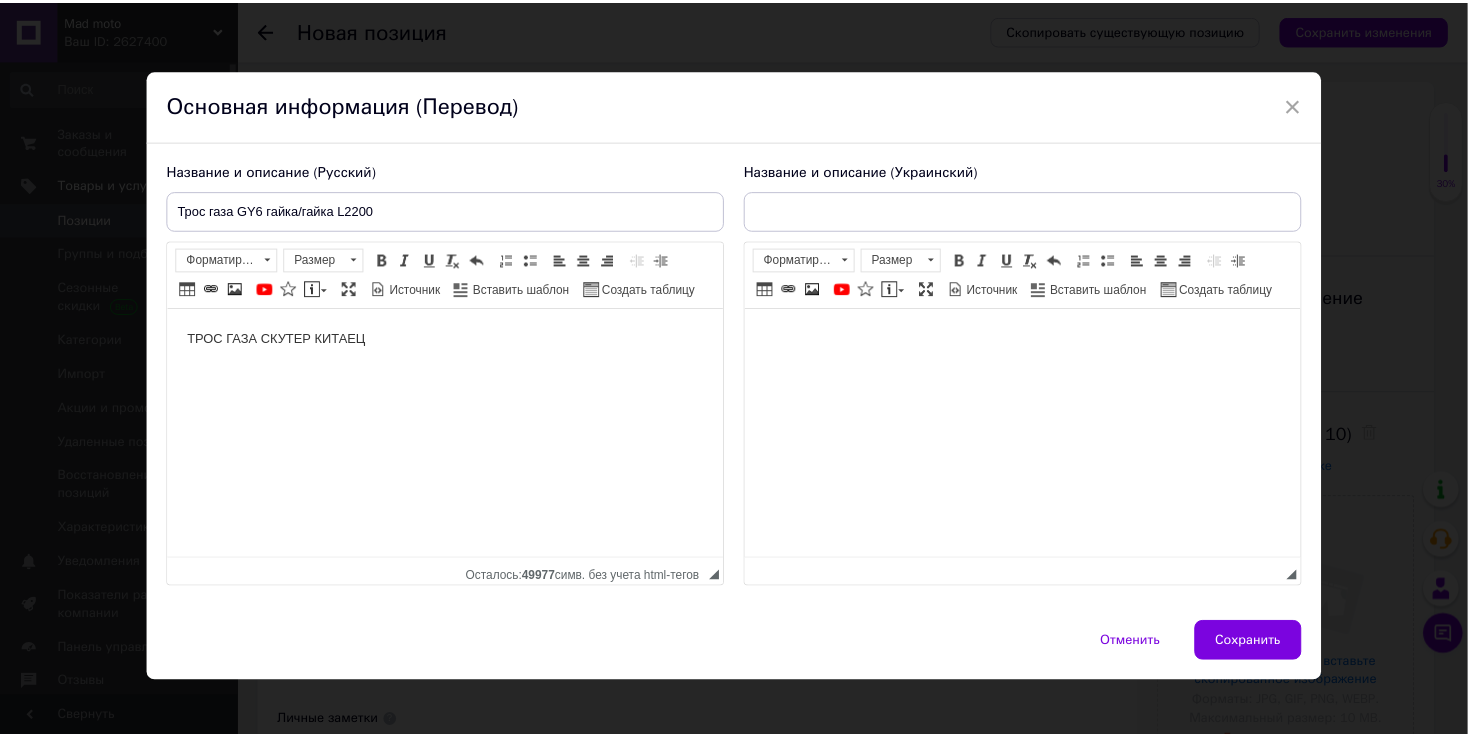 scroll, scrollTop: 0, scrollLeft: 0, axis: both 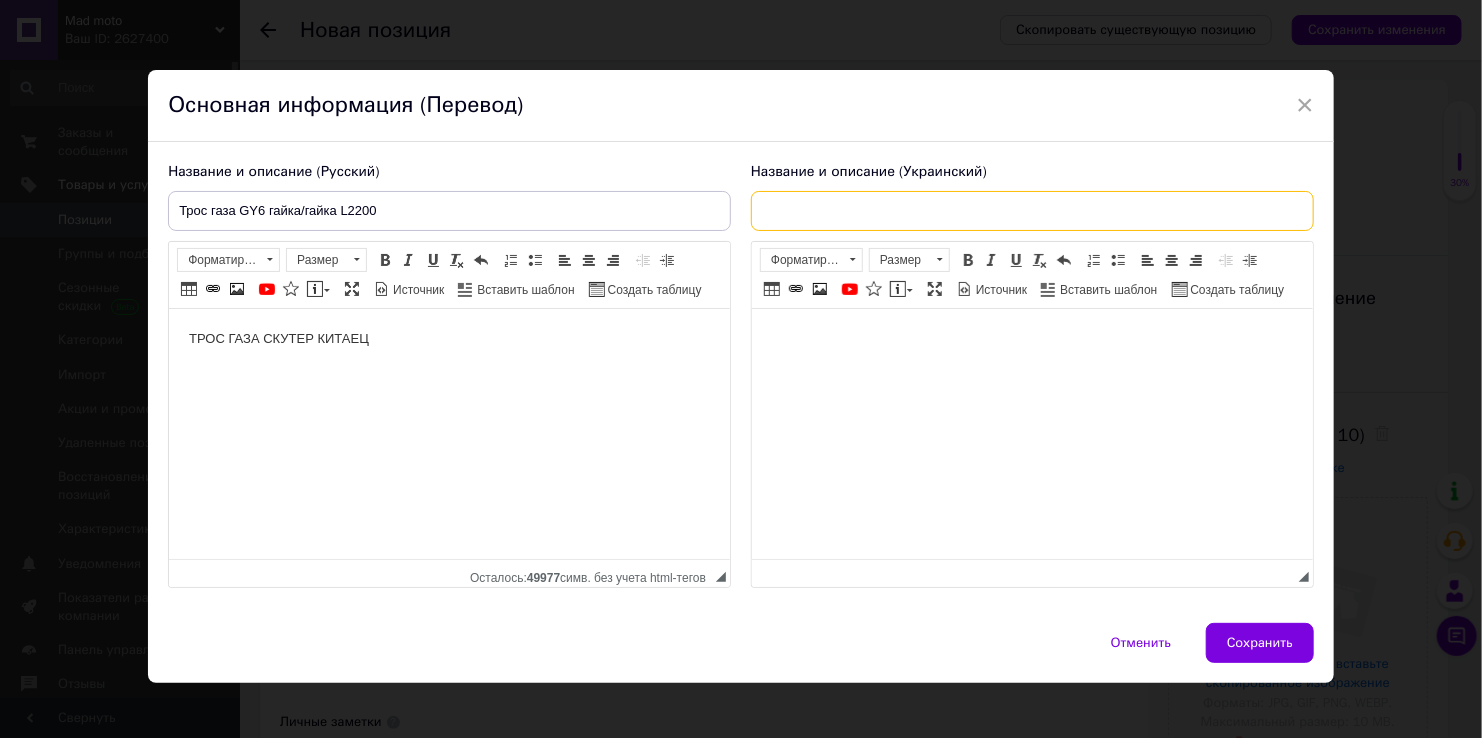 paste on "Трос газу GY6 гайка/гайка L2200 `LIPAI`" 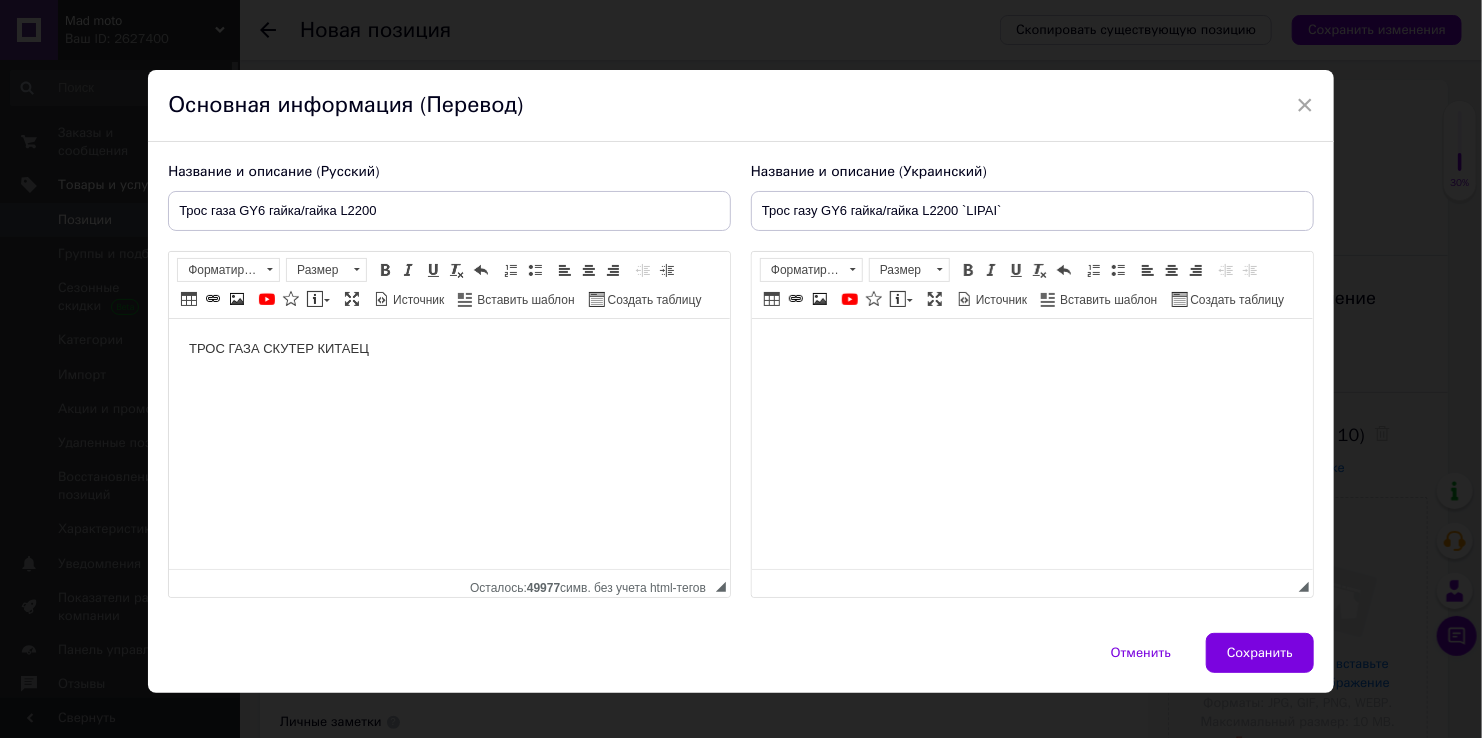 click at bounding box center [1031, 349] 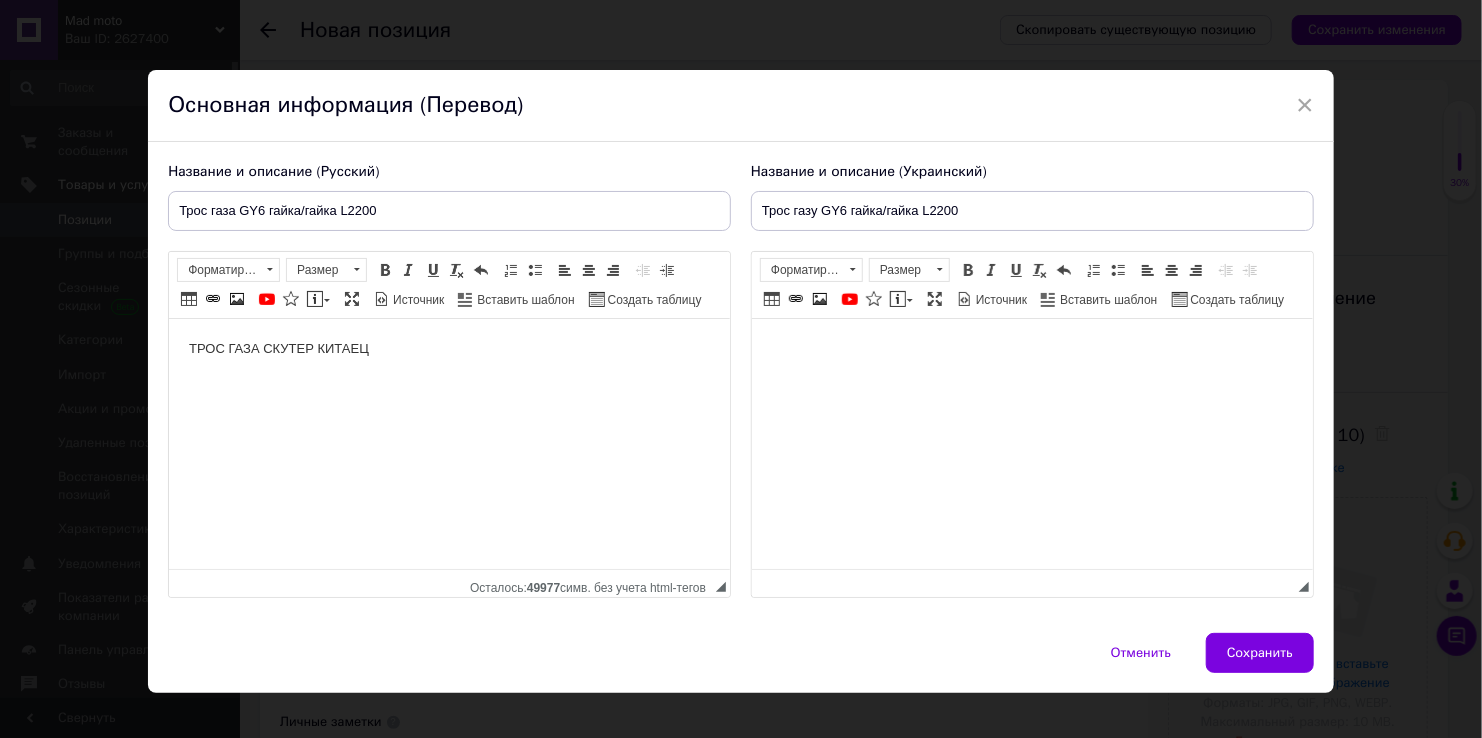 type on "Трос газу GY6 гайка/гайка L2200" 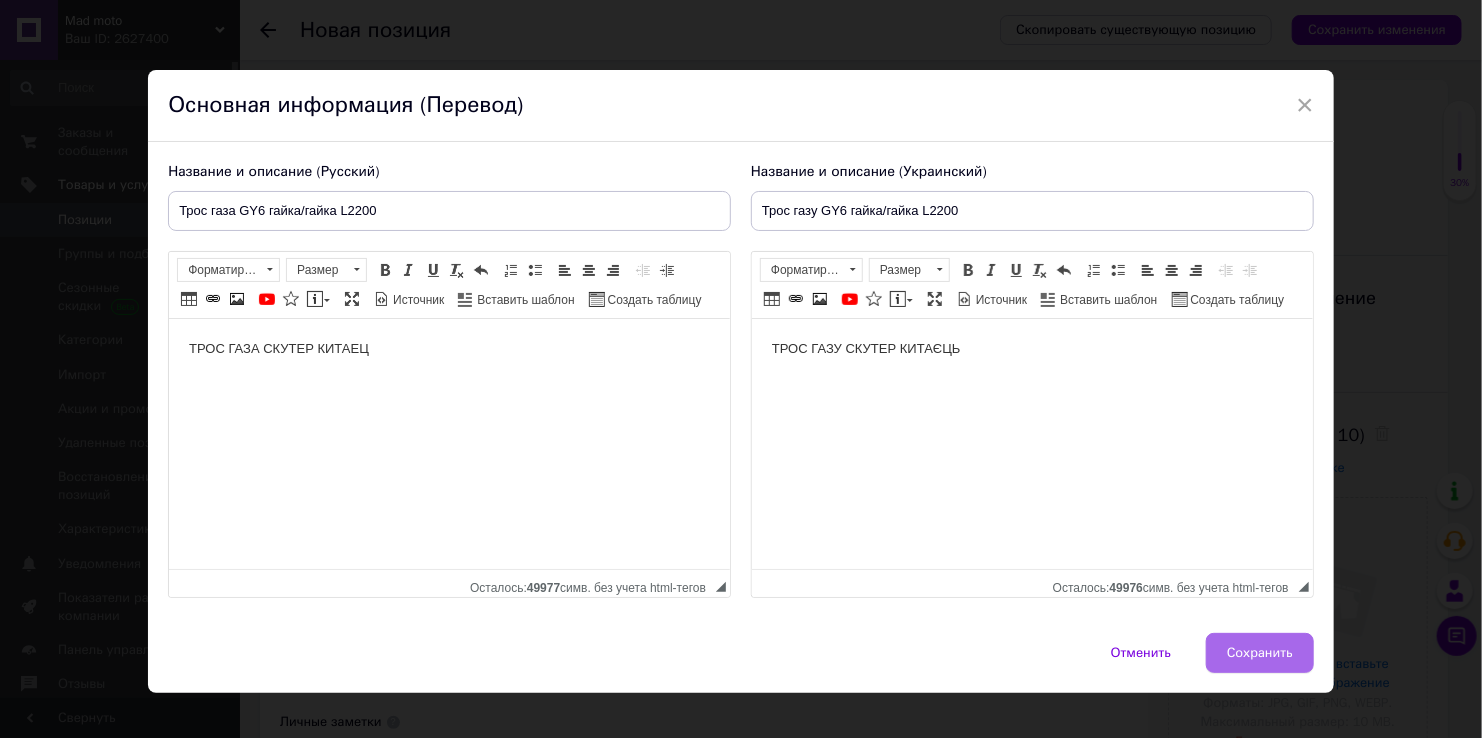 click on "Сохранить" at bounding box center (1260, 653) 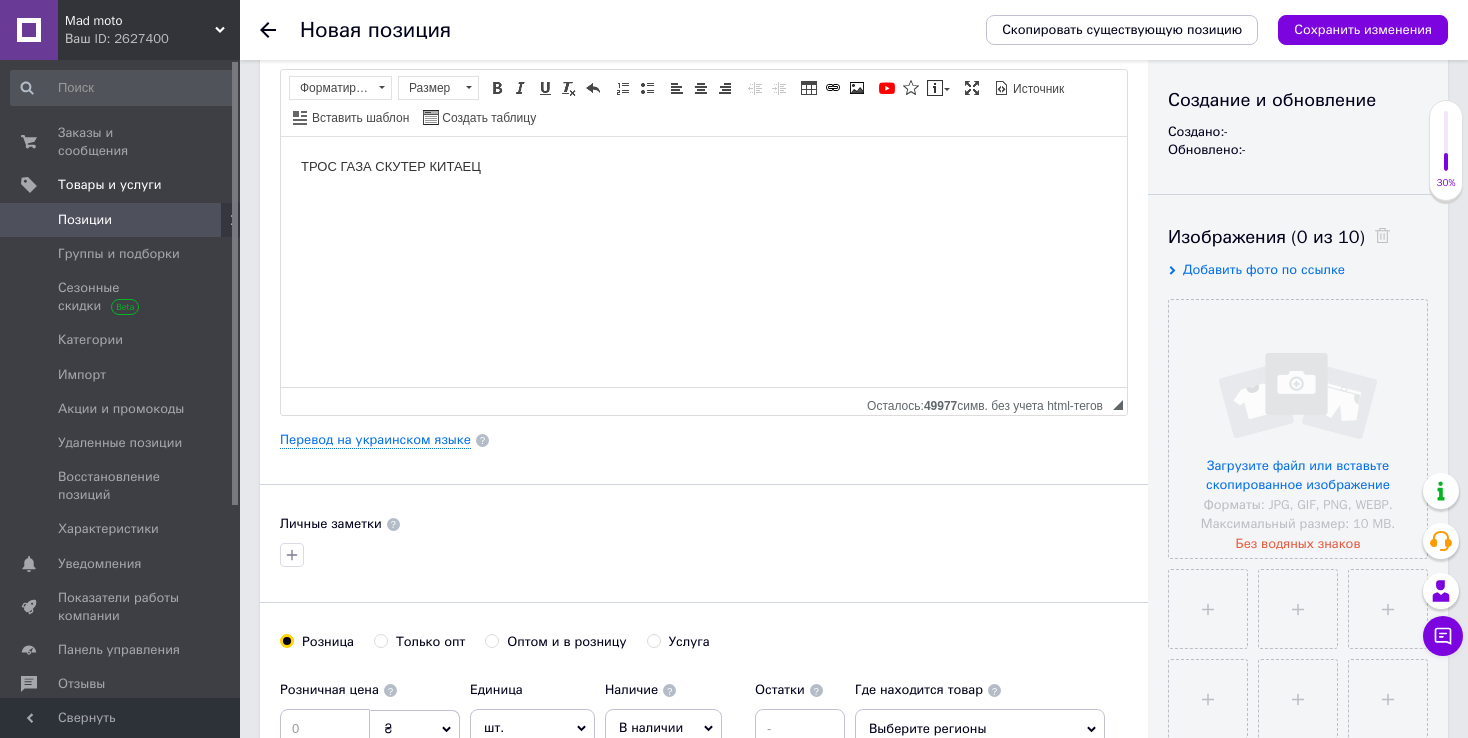 scroll, scrollTop: 200, scrollLeft: 0, axis: vertical 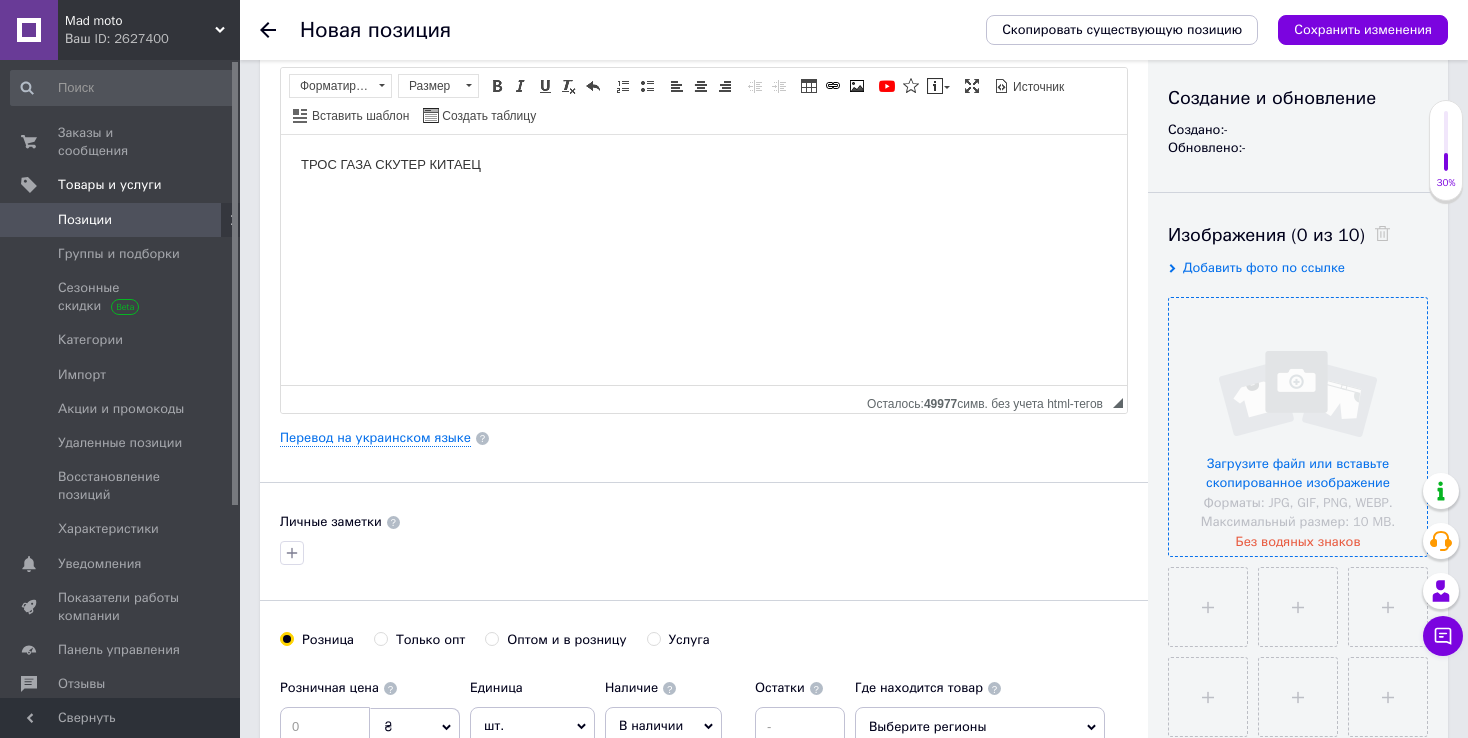 click at bounding box center [1298, 427] 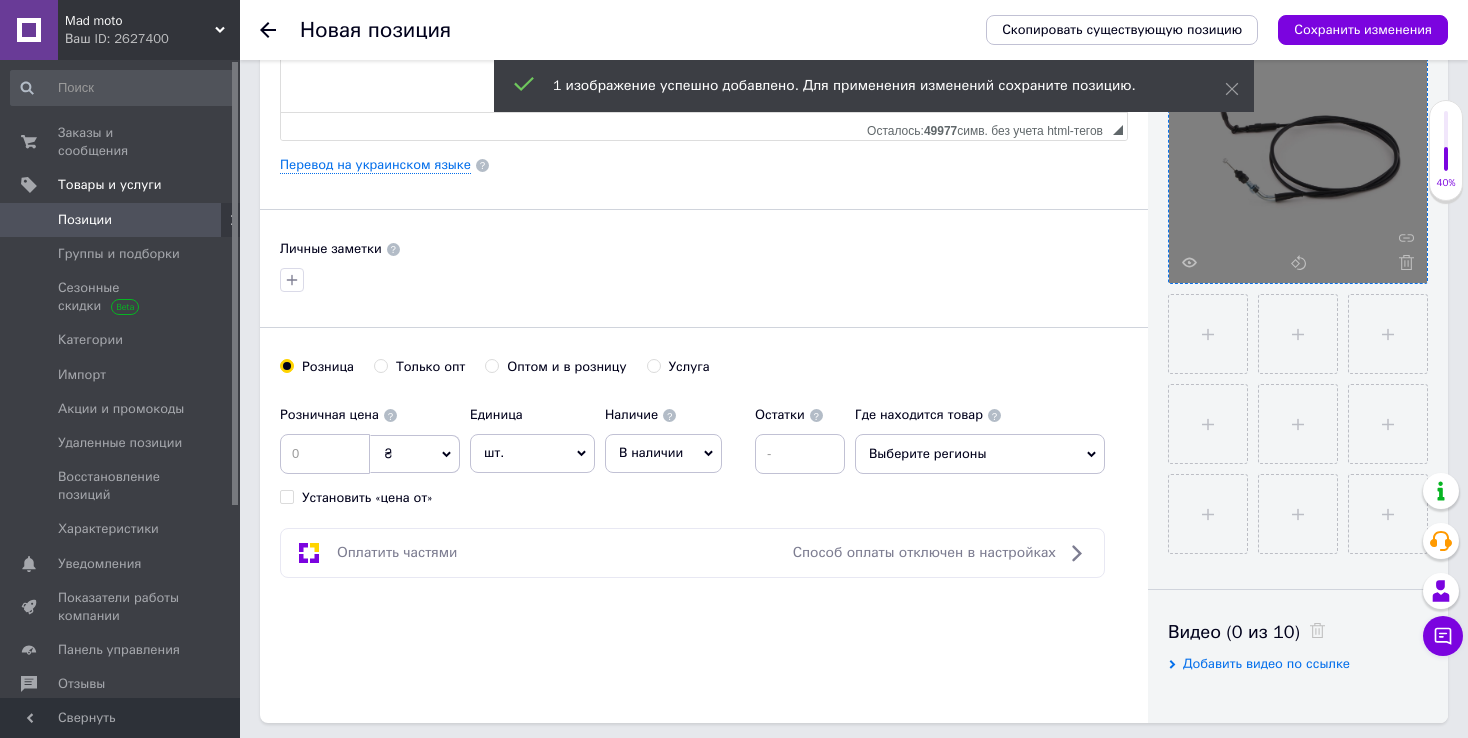 scroll, scrollTop: 500, scrollLeft: 0, axis: vertical 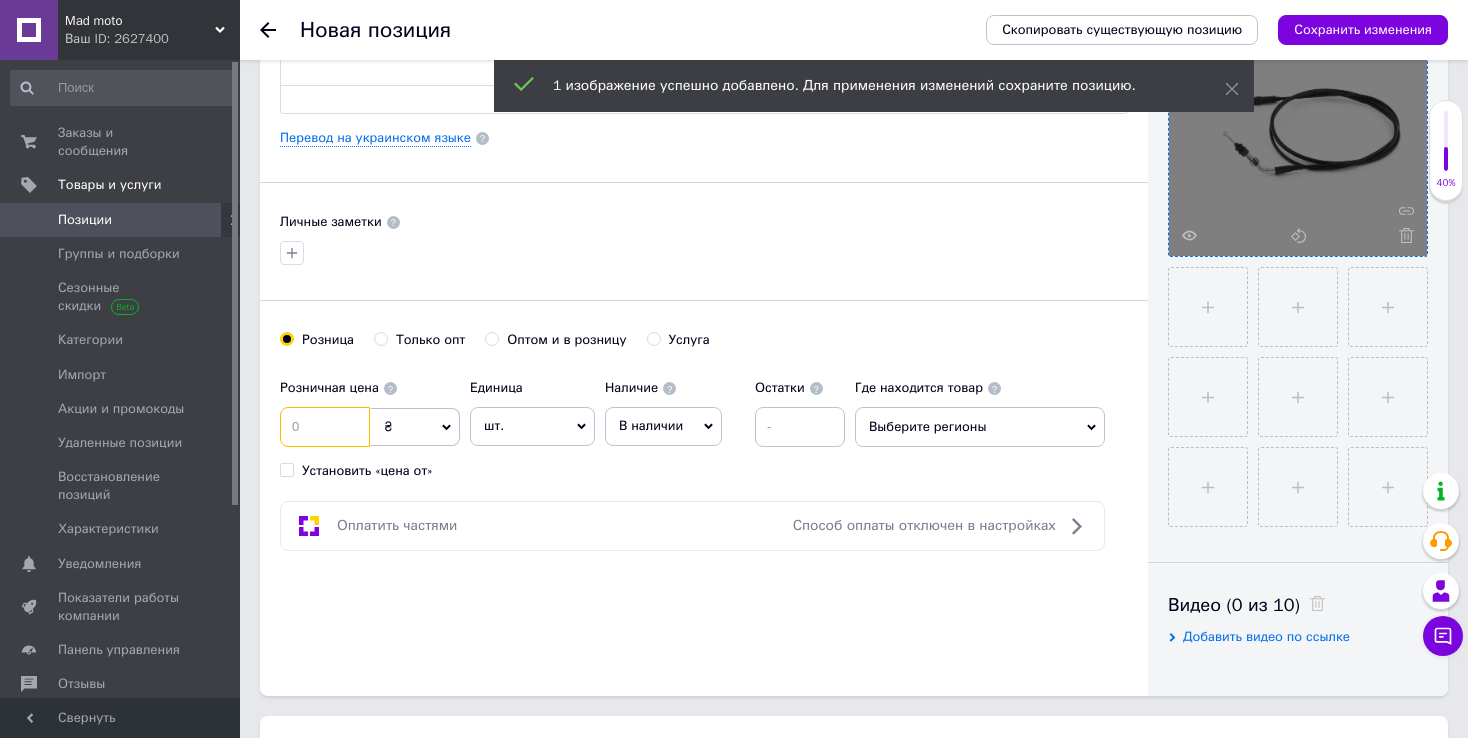 click at bounding box center (325, 427) 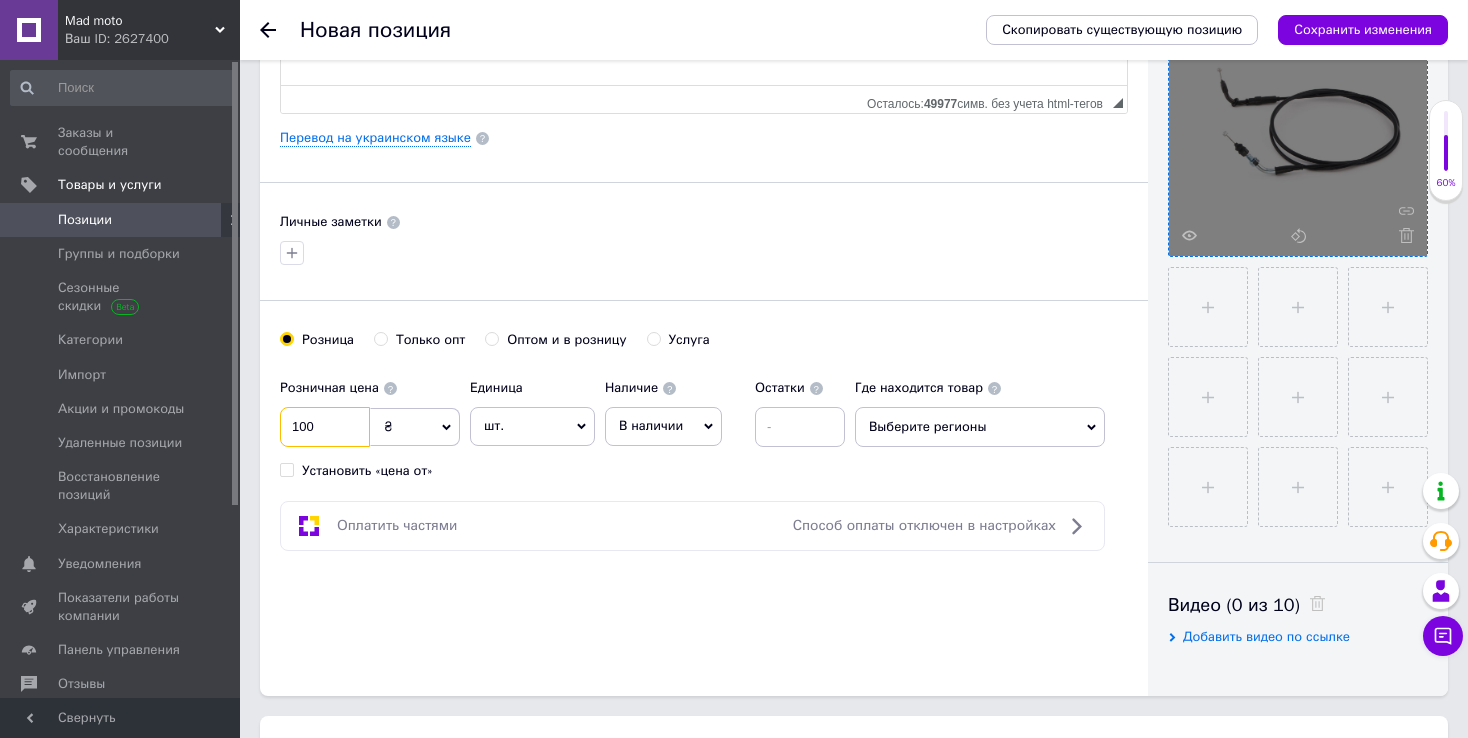 type on "100" 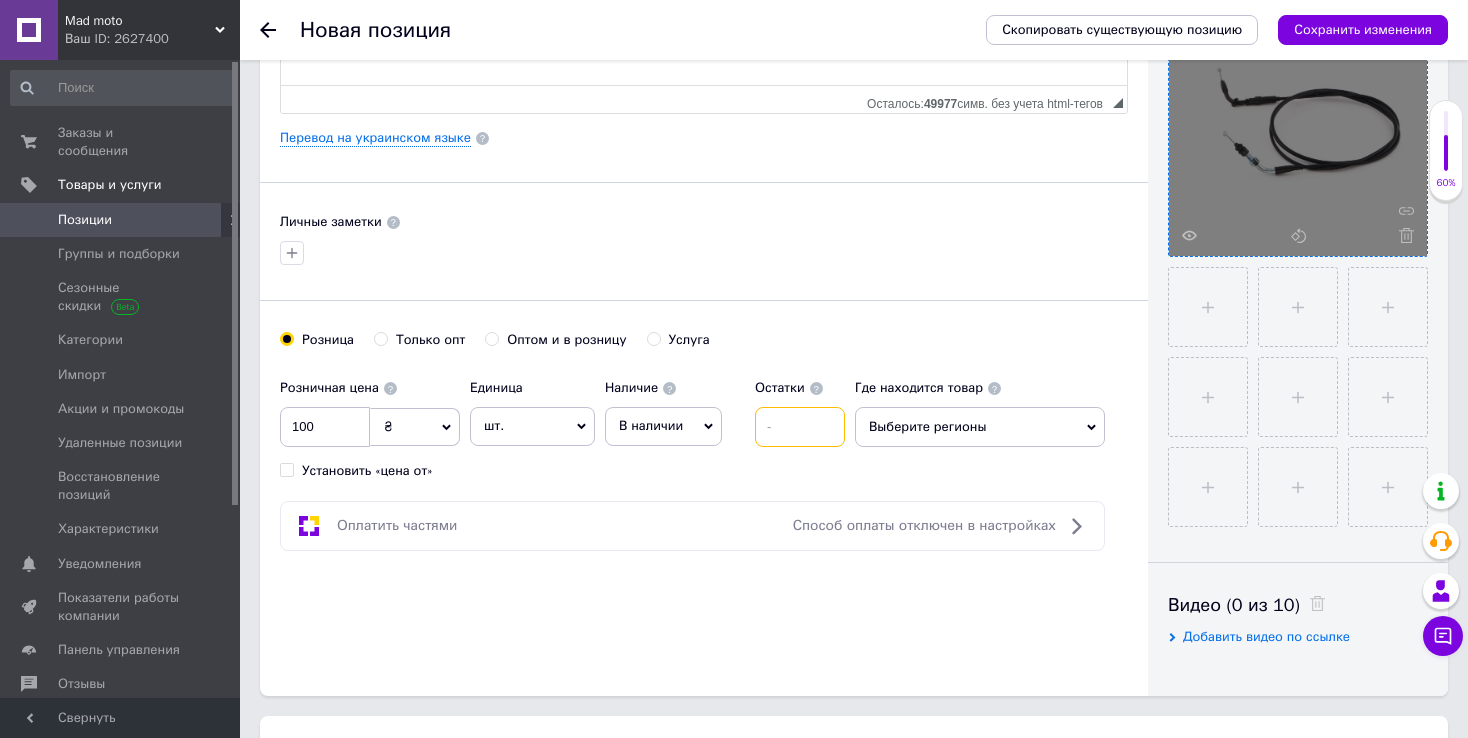 click at bounding box center (800, 427) 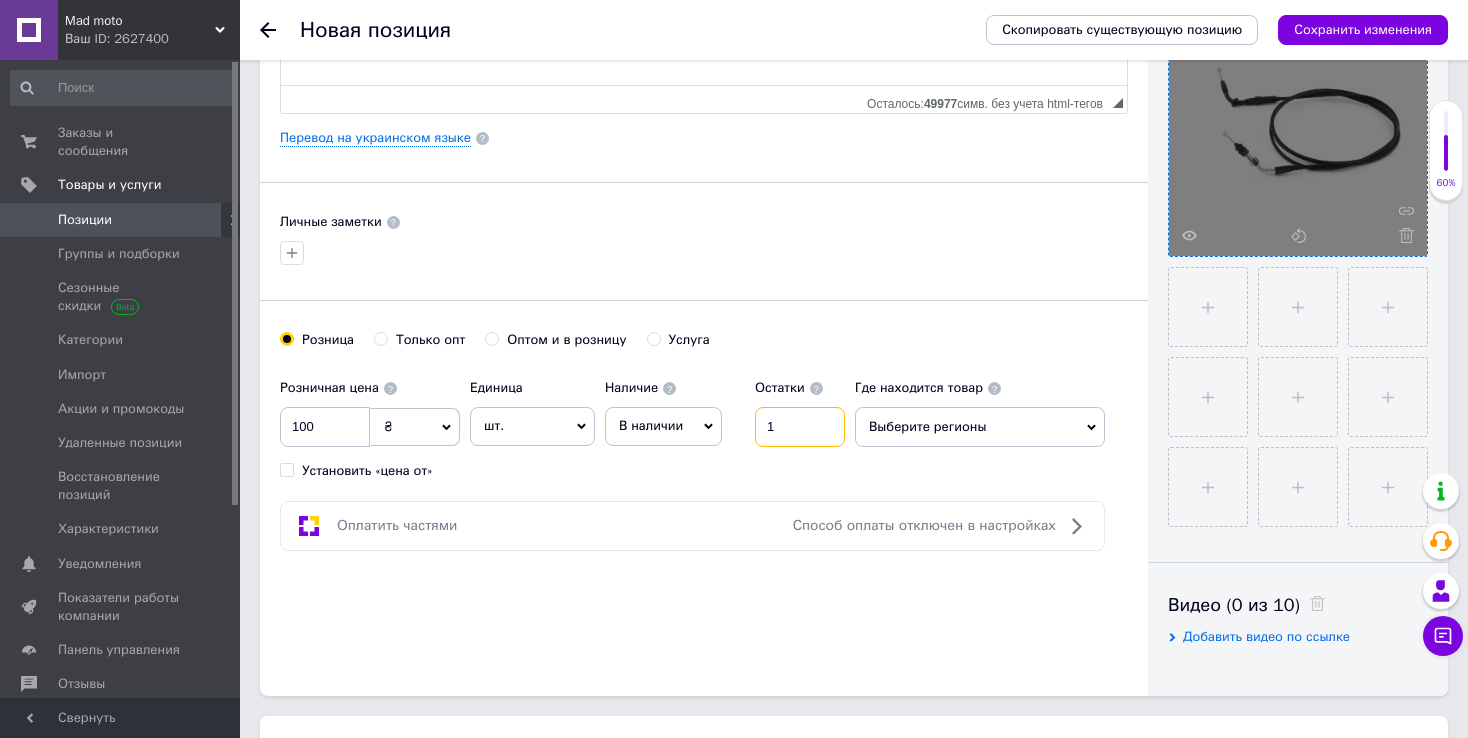 type on "1" 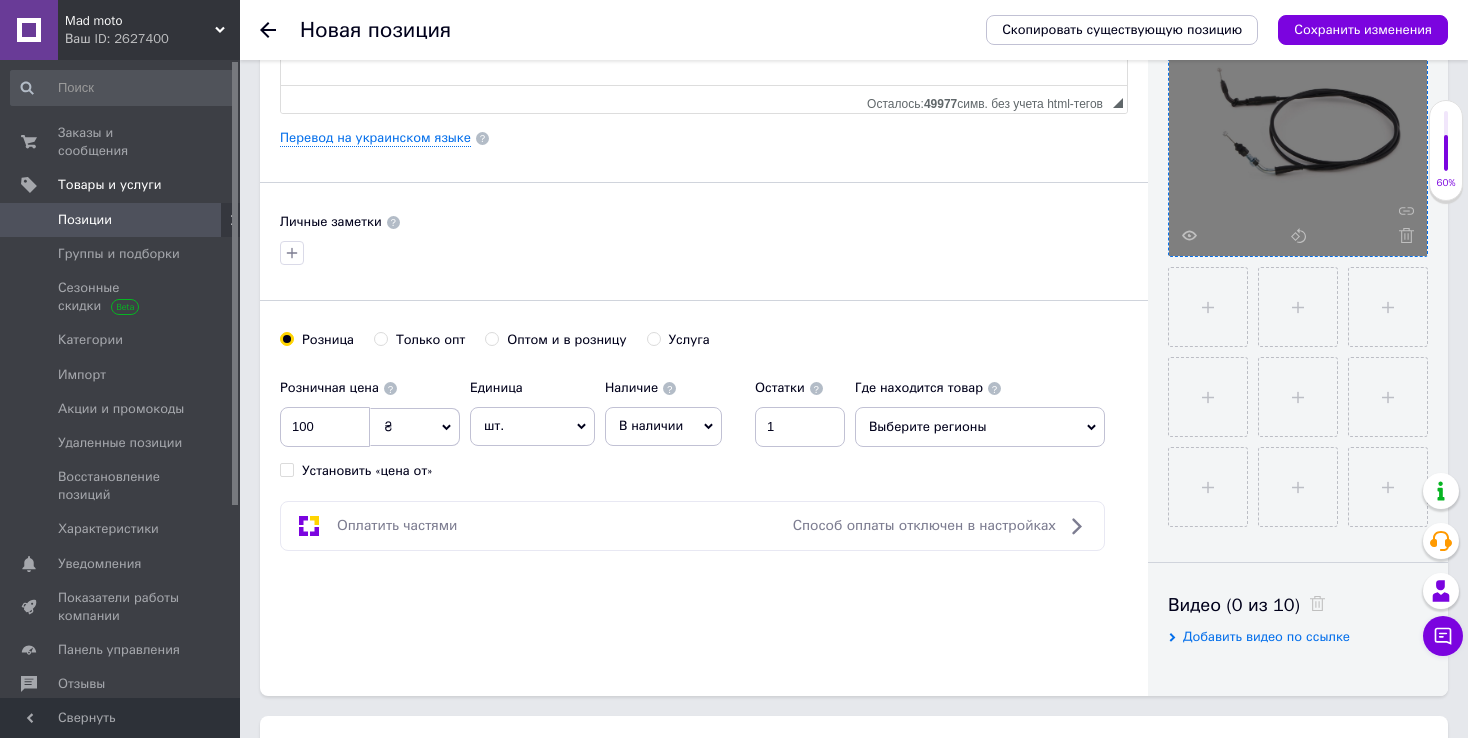 click 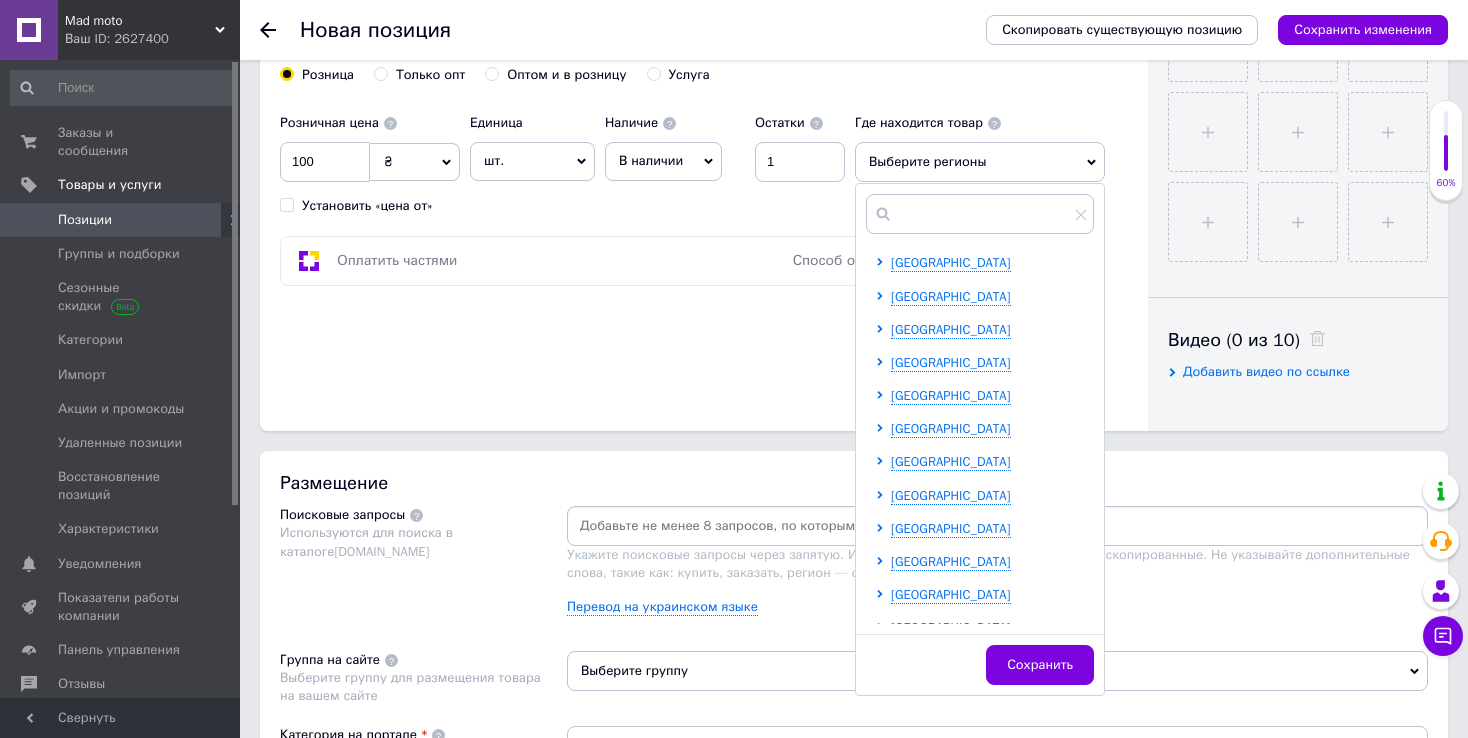 scroll, scrollTop: 800, scrollLeft: 0, axis: vertical 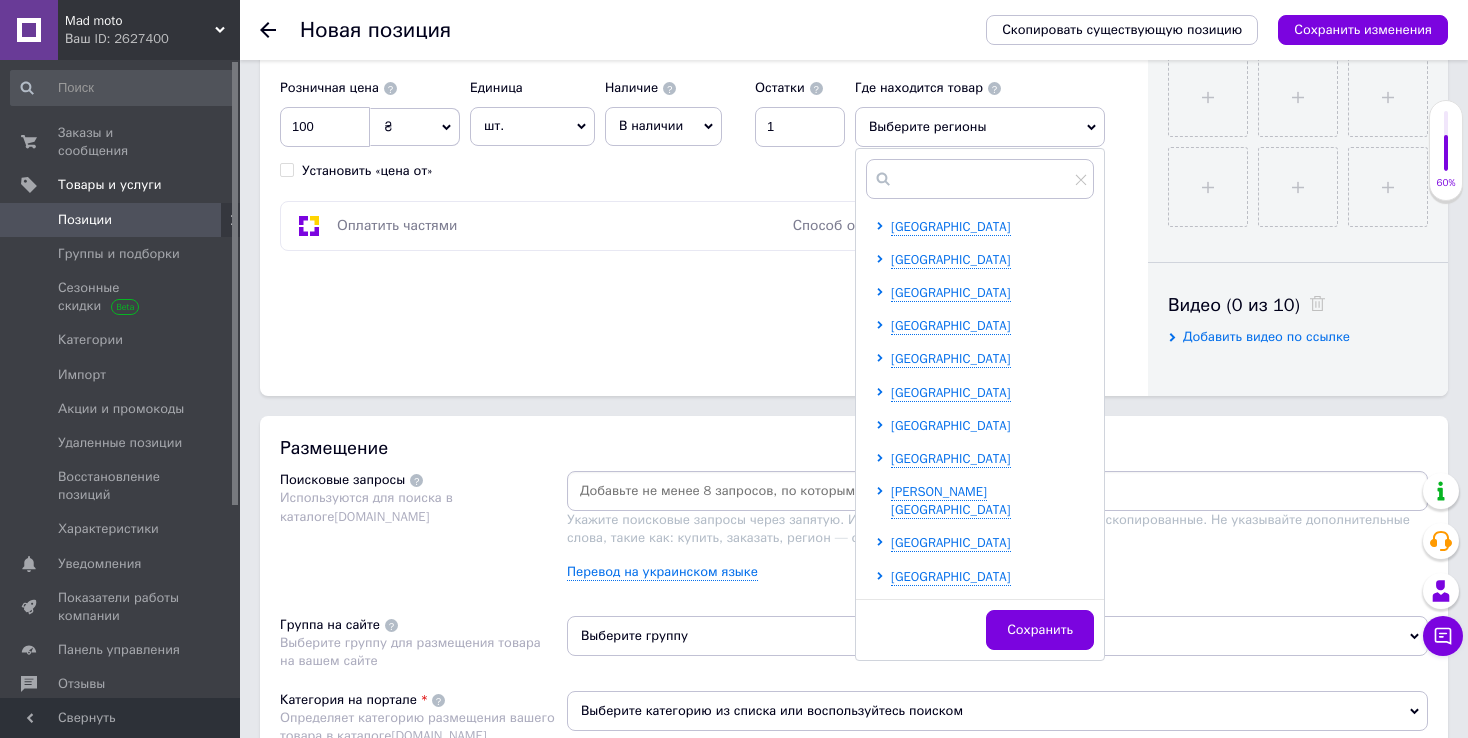 click on "[GEOGRAPHIC_DATA]" at bounding box center (951, 425) 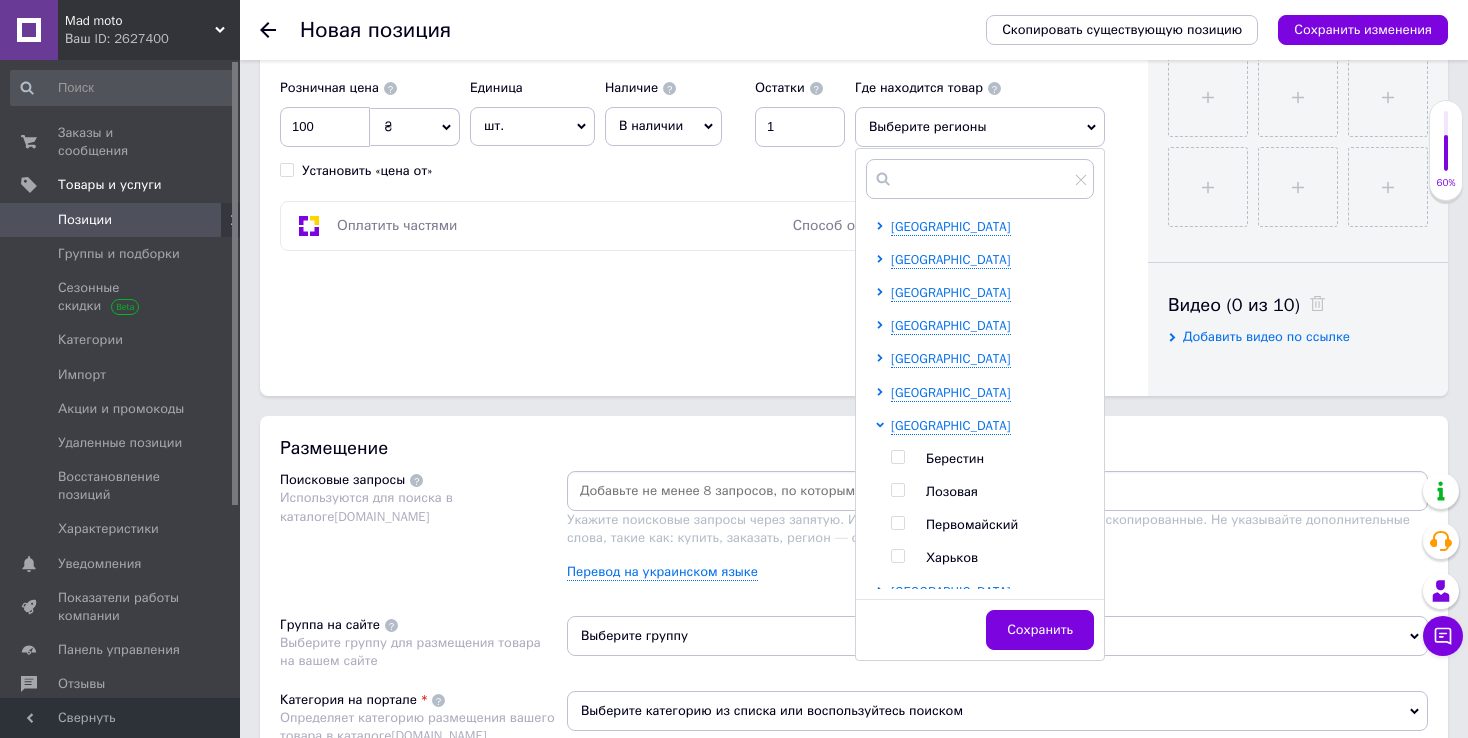 click on "Харьков" at bounding box center (952, 557) 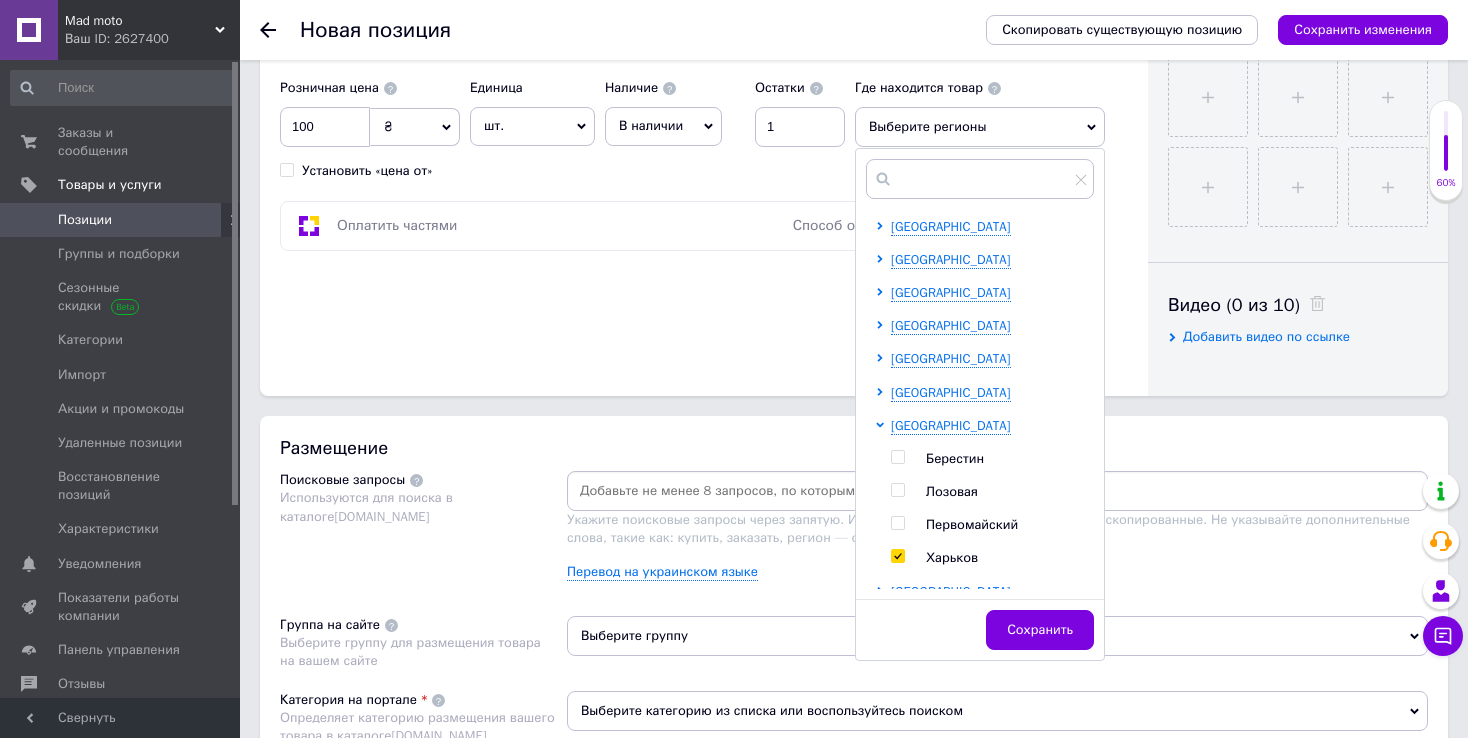 checkbox on "true" 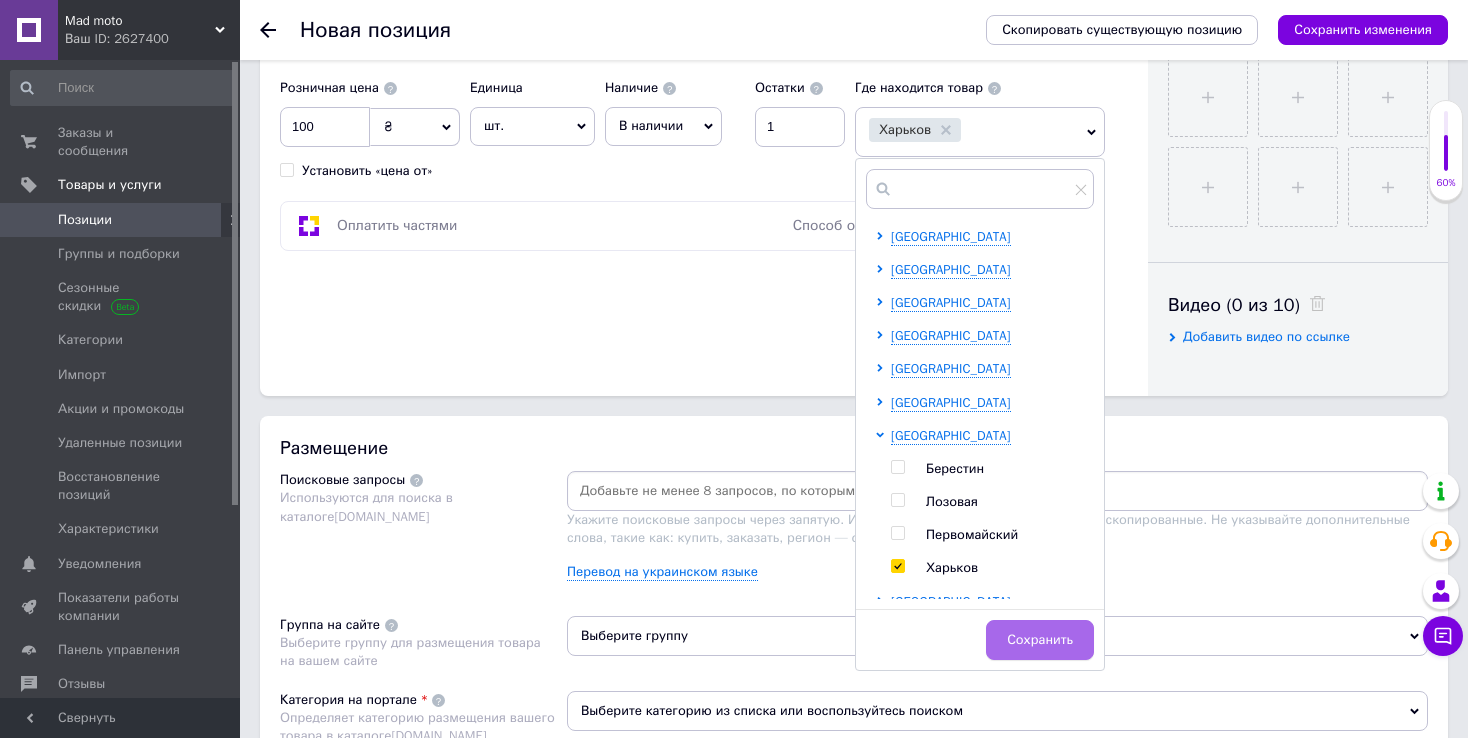 click on "Сохранить" at bounding box center (1040, 640) 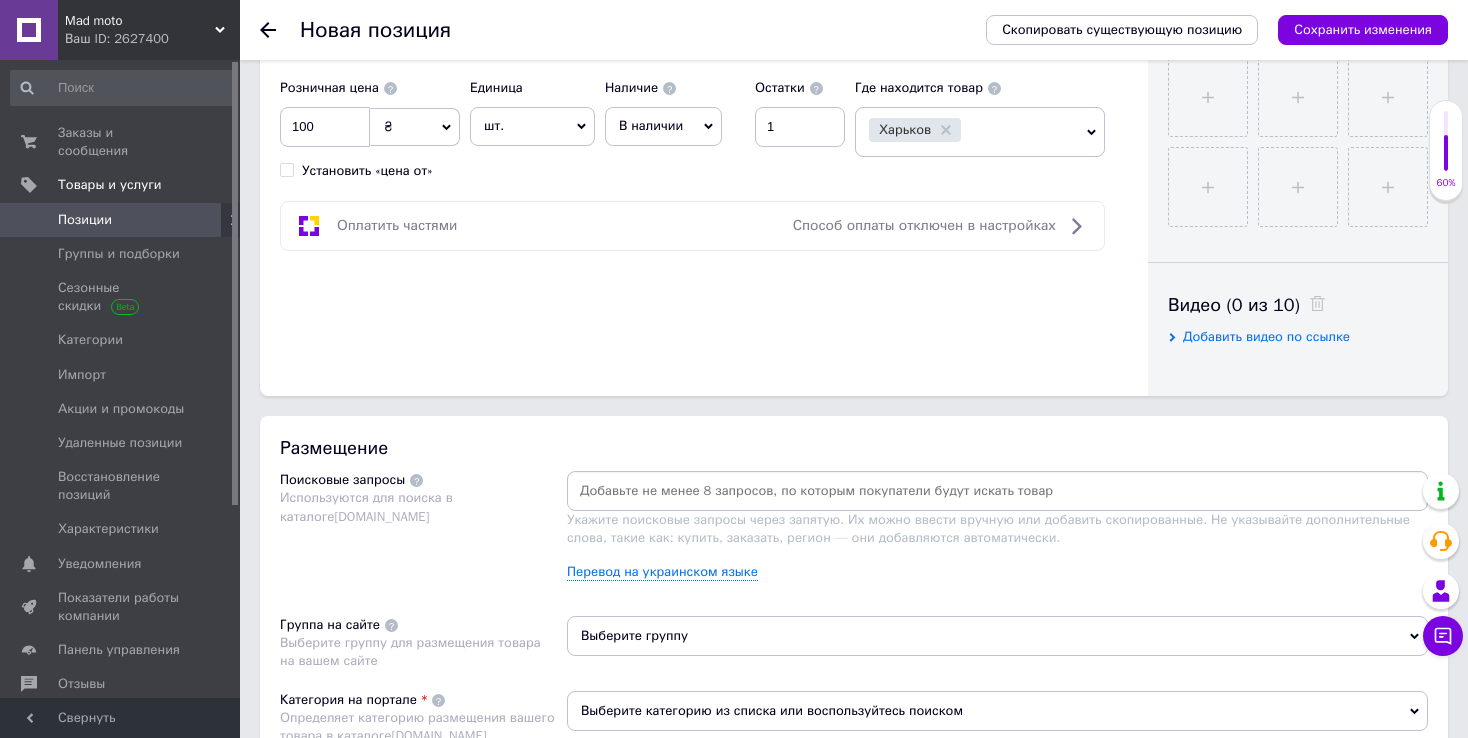 click at bounding box center (997, 491) 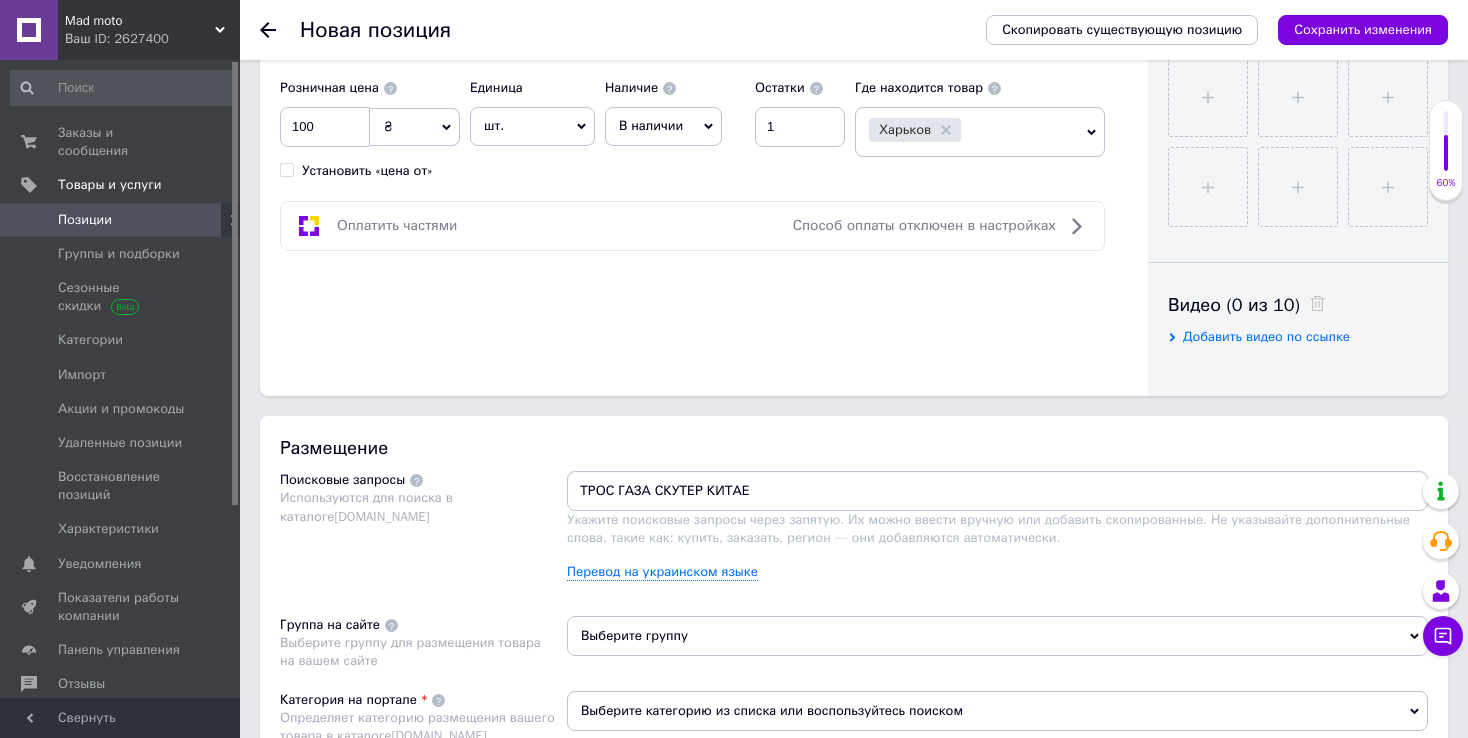 type on "ТРОС ГАЗА СКУТЕР КИТАЕЦ" 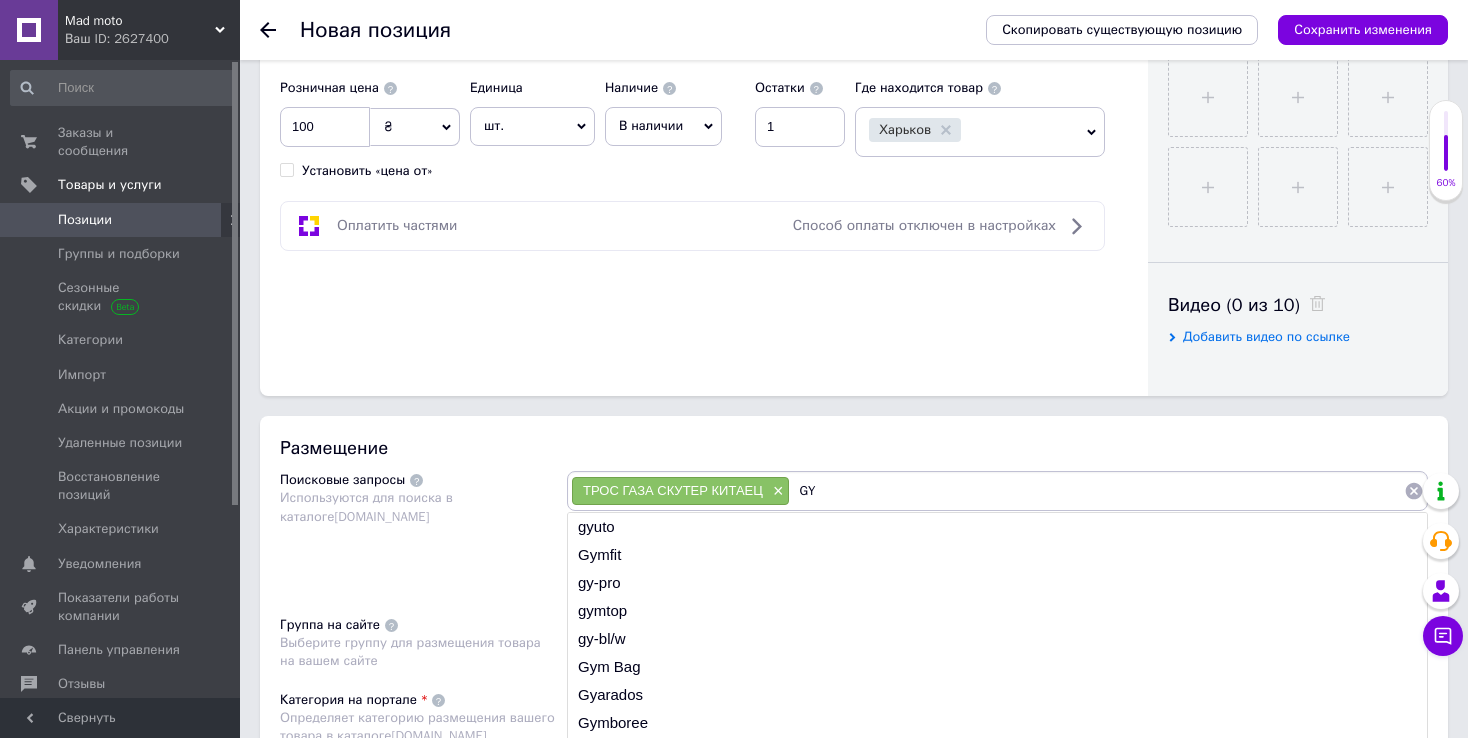 type on "GY6" 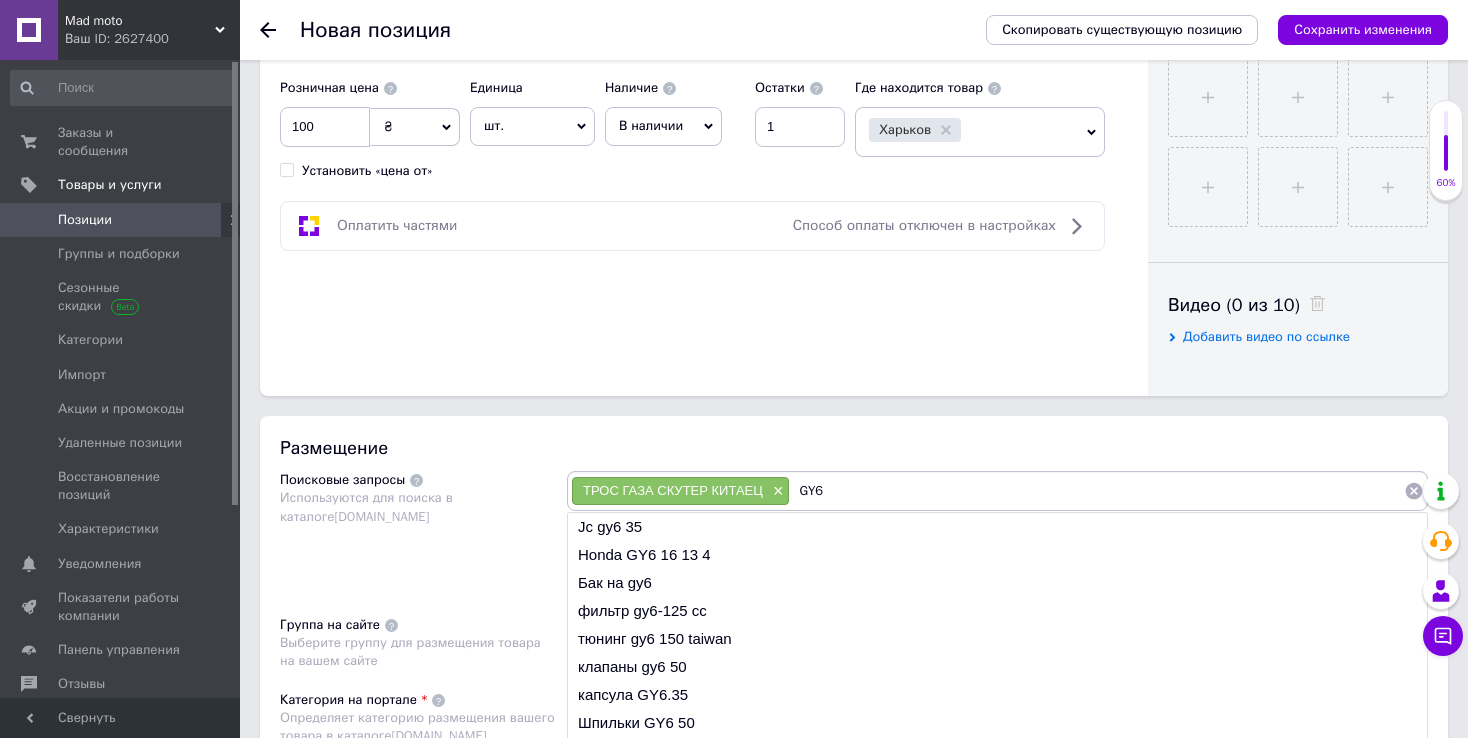 type 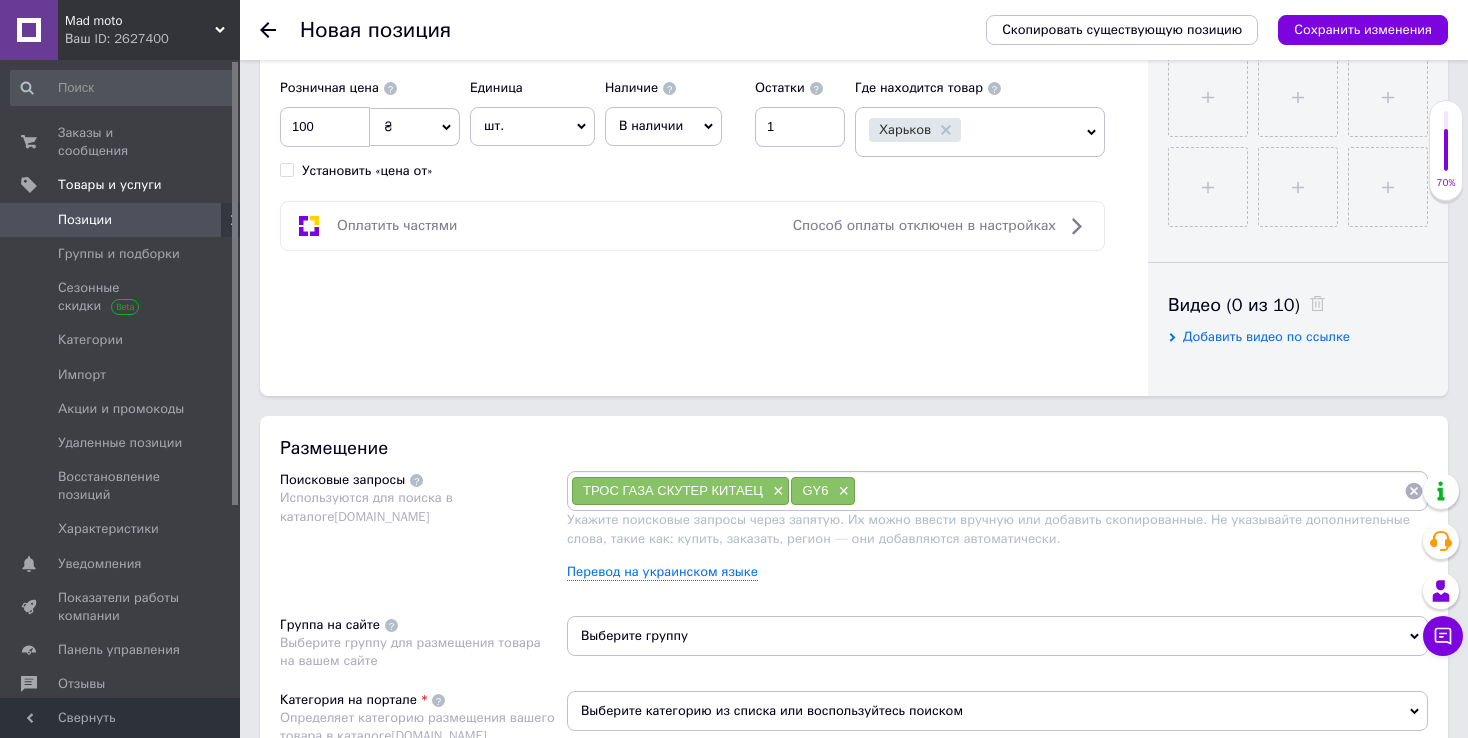 click on "Выберите группу" at bounding box center (997, 636) 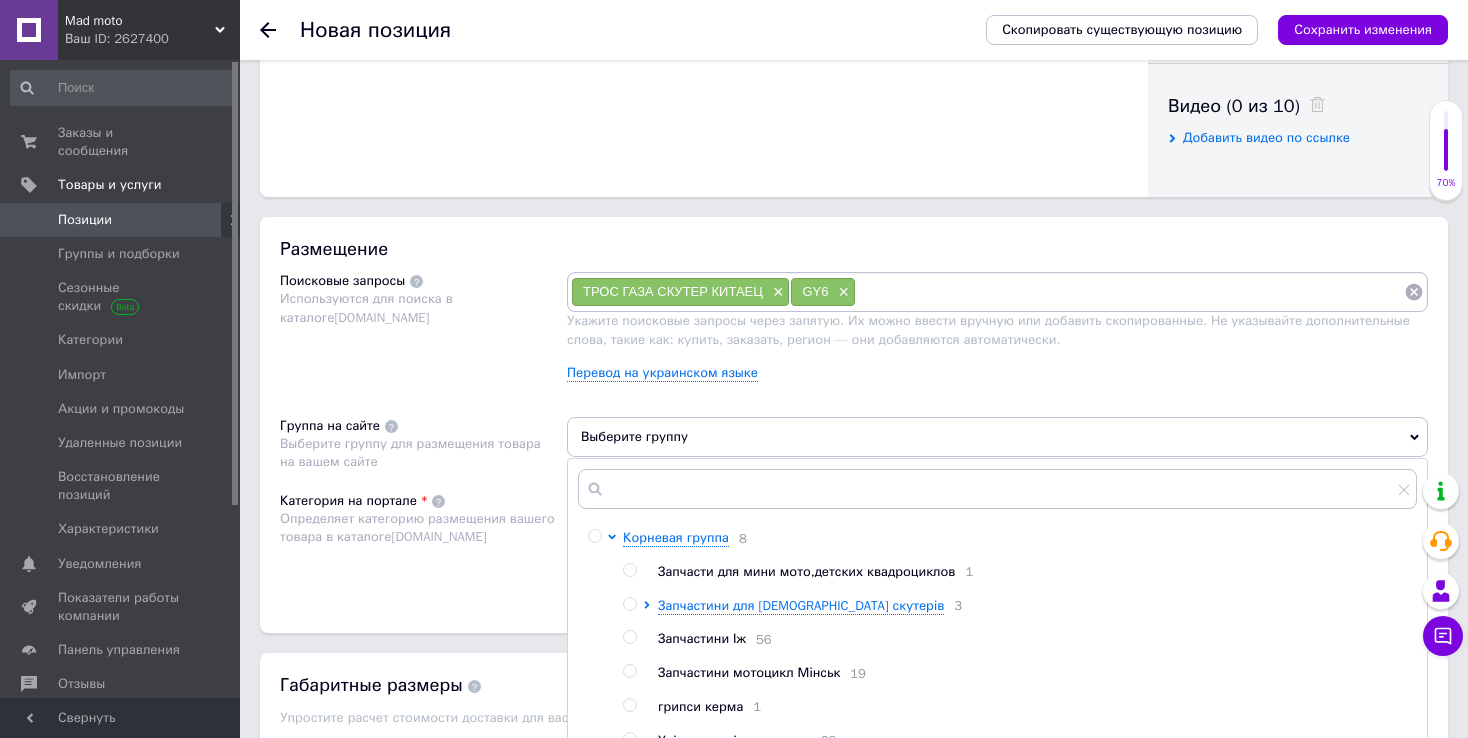 scroll, scrollTop: 1000, scrollLeft: 0, axis: vertical 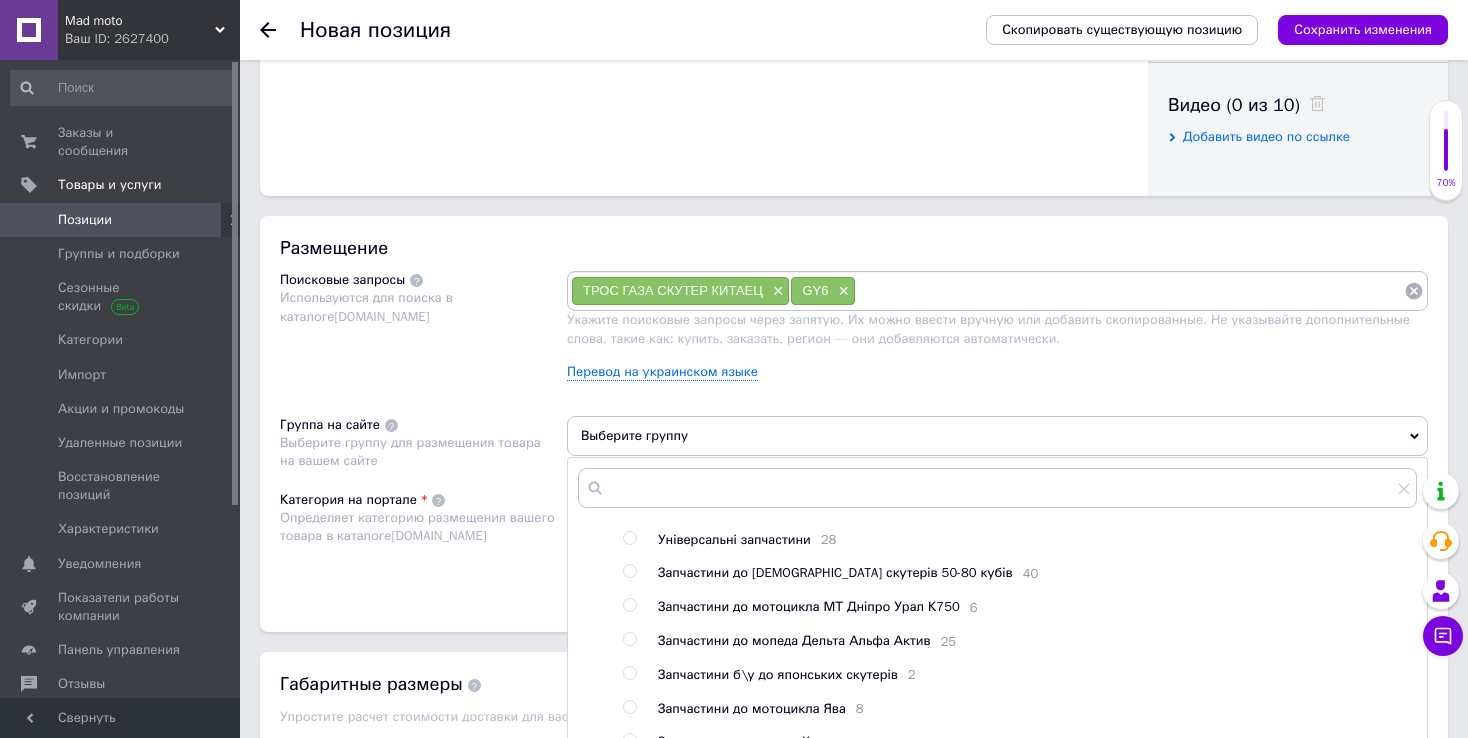 click on "Запчастини до [DEMOGRAPHIC_DATA] скутерів 50-80 кубів" at bounding box center [835, 572] 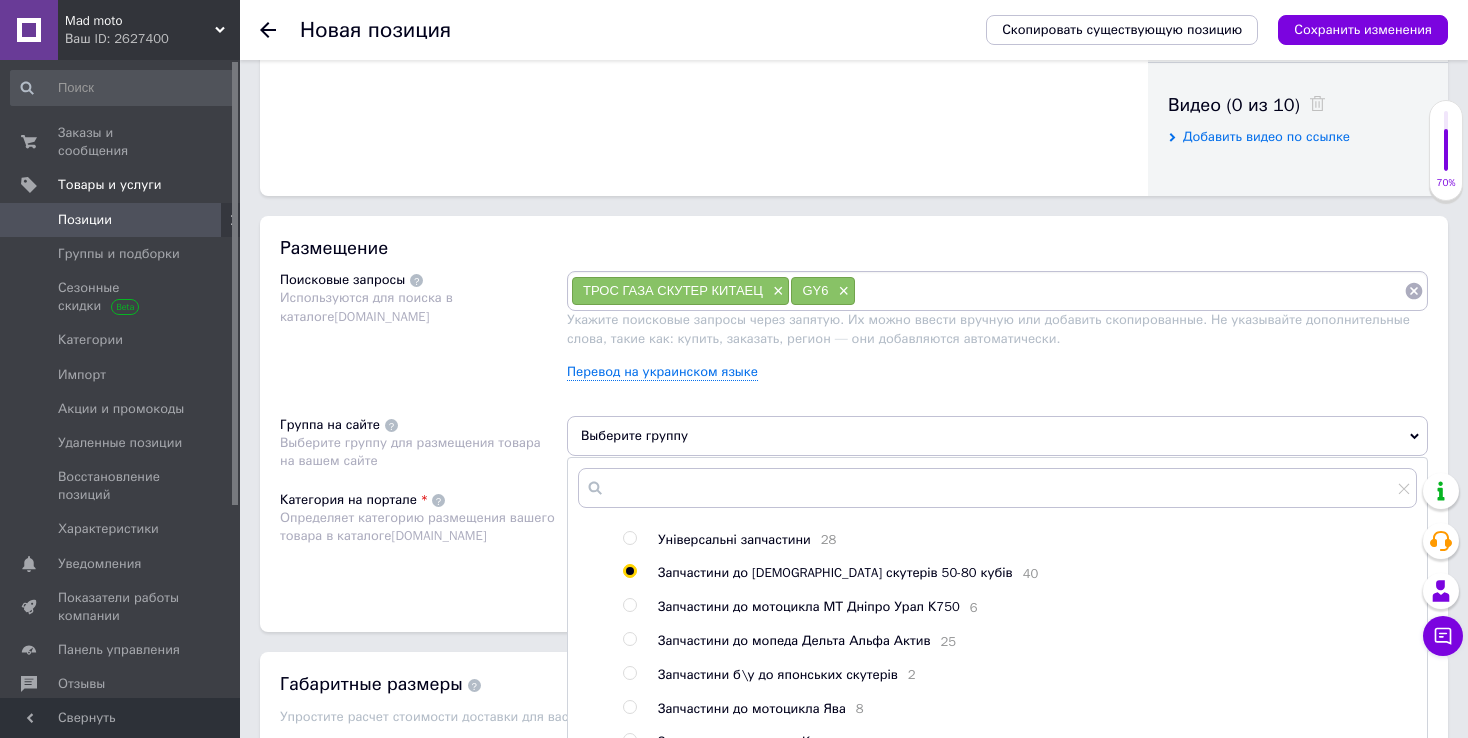 radio on "true" 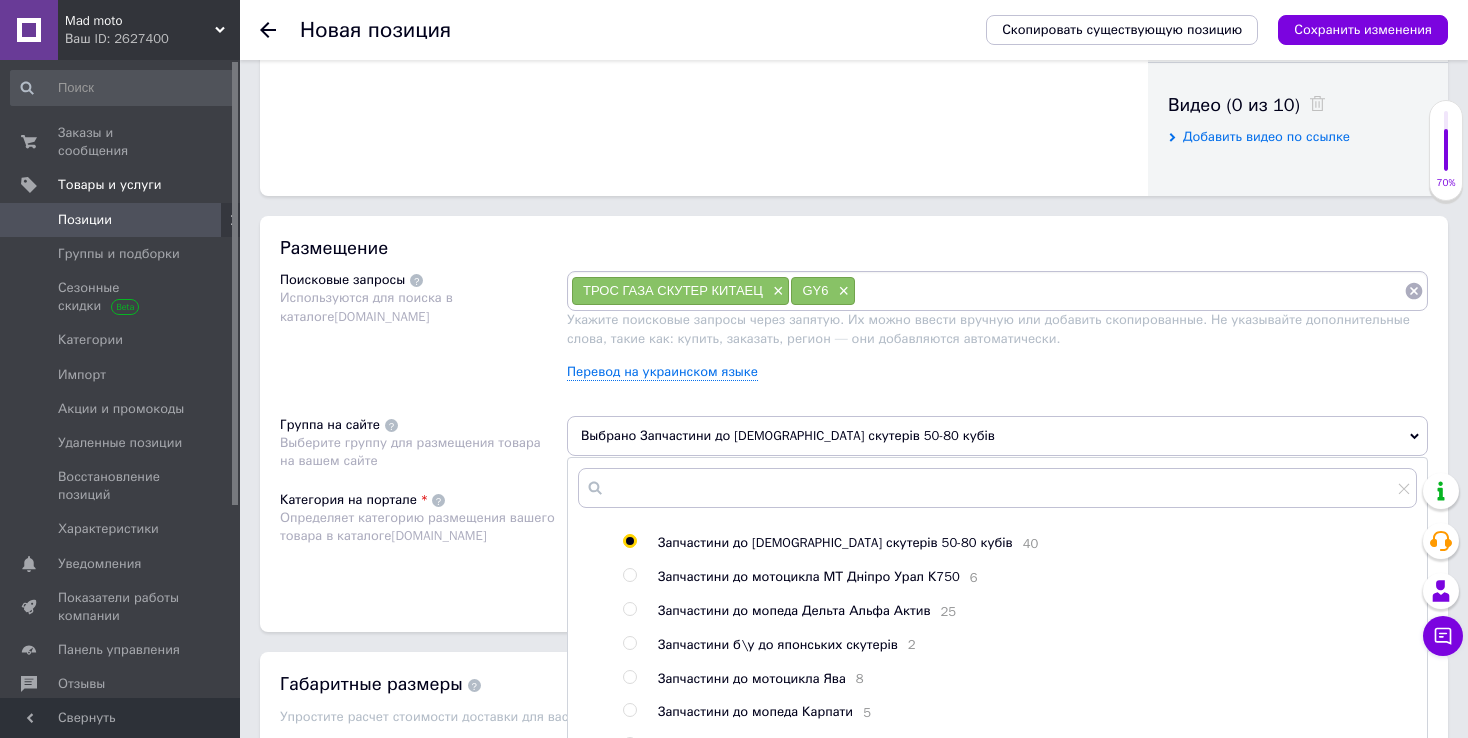 scroll, scrollTop: 284, scrollLeft: 0, axis: vertical 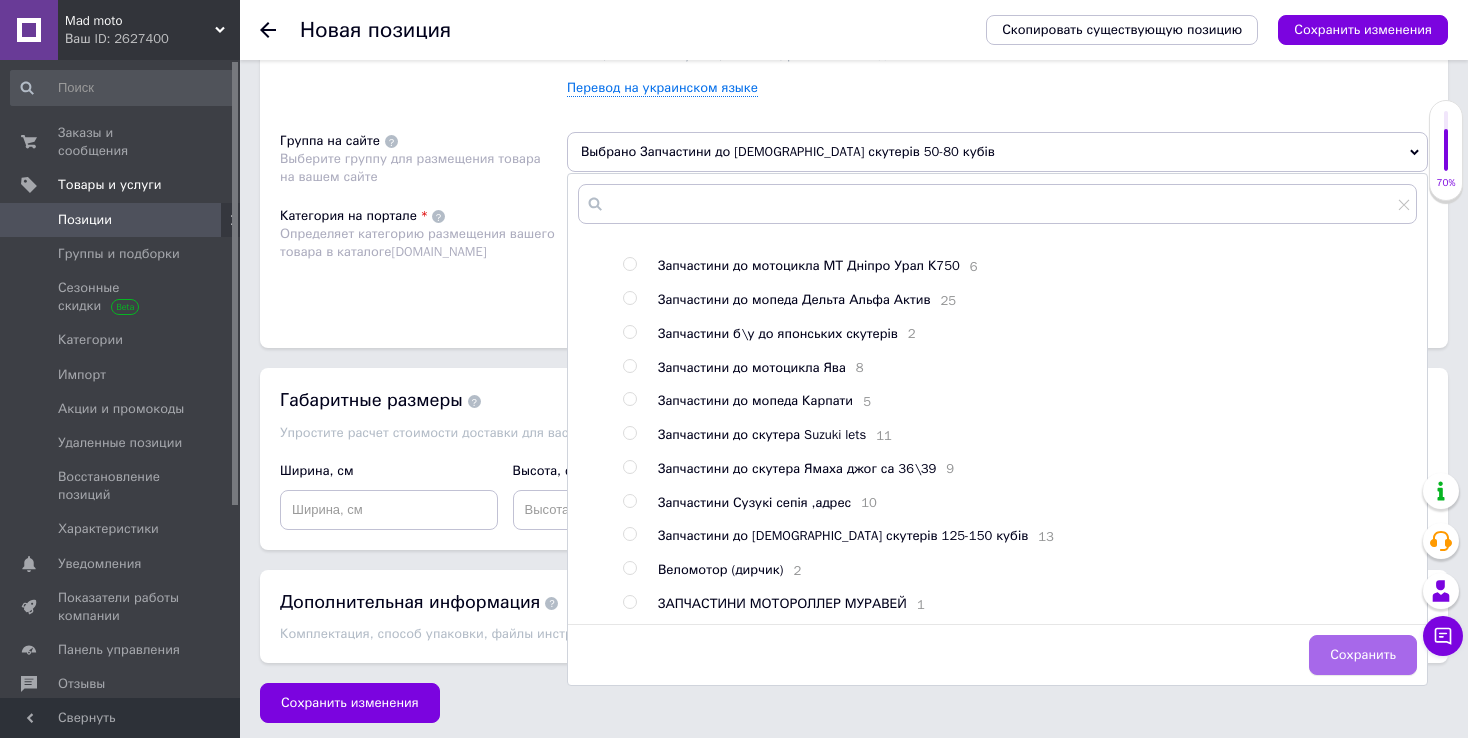 click on "Сохранить" at bounding box center (1363, 655) 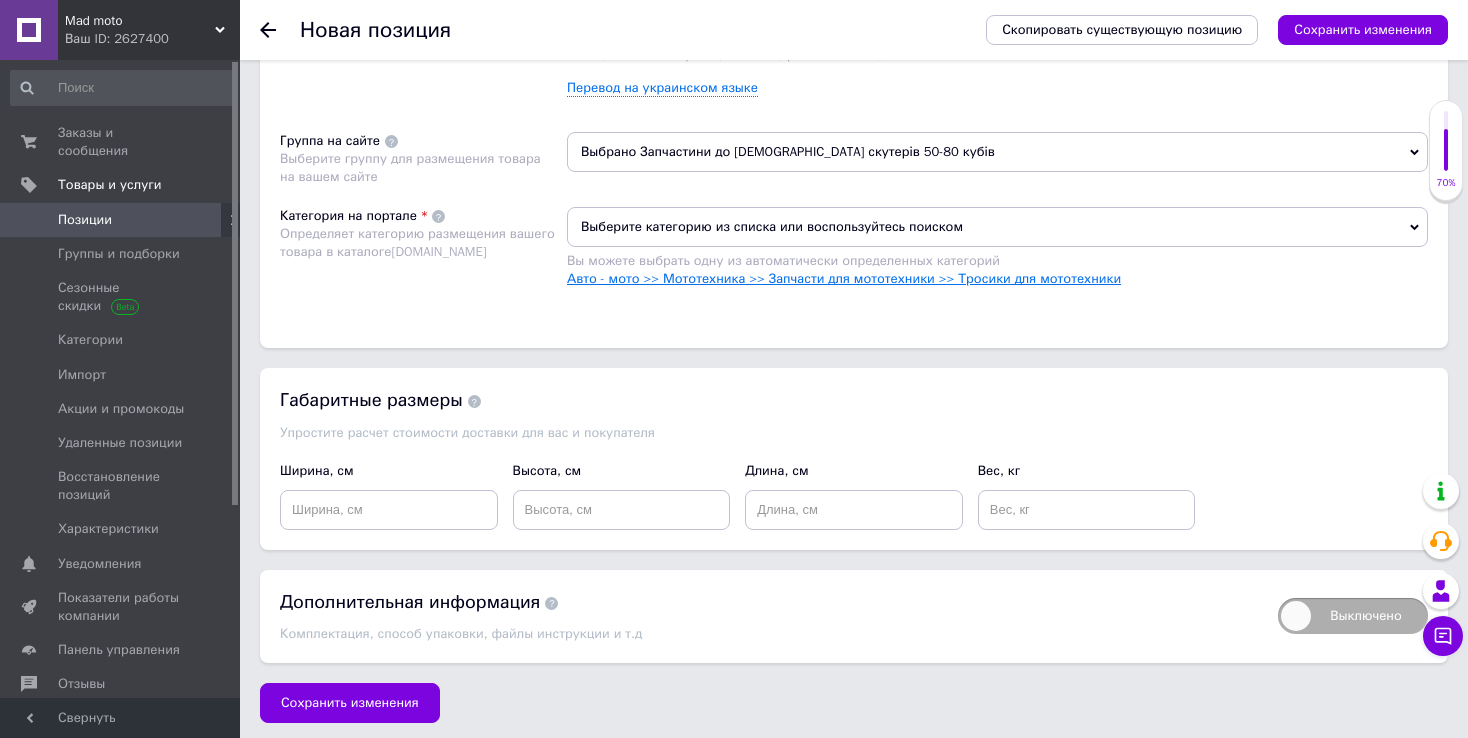 click on "Авто - мото >> Мототехника >> Запчасти для мототехники >> Тросики для мототехники" at bounding box center [844, 278] 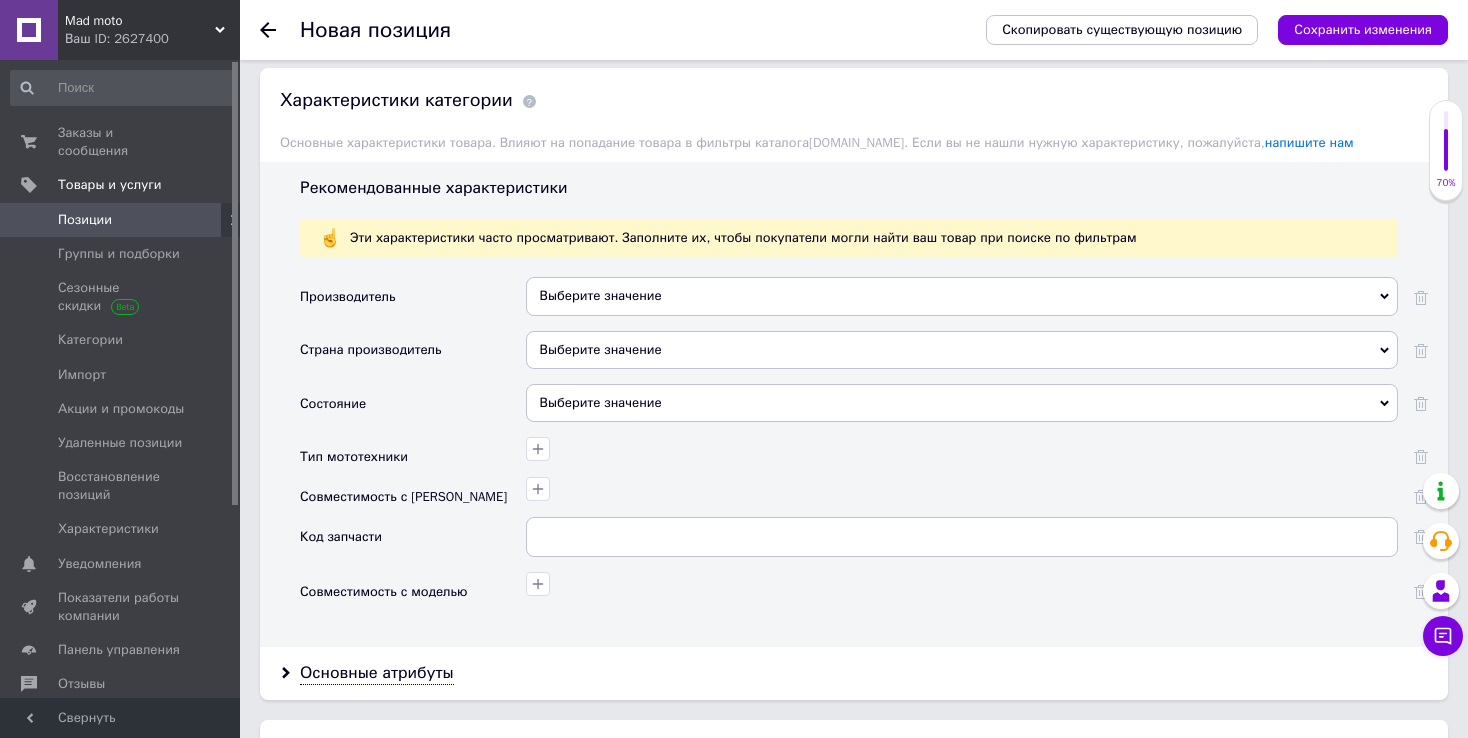 click on "Выберите значение" at bounding box center (962, 403) 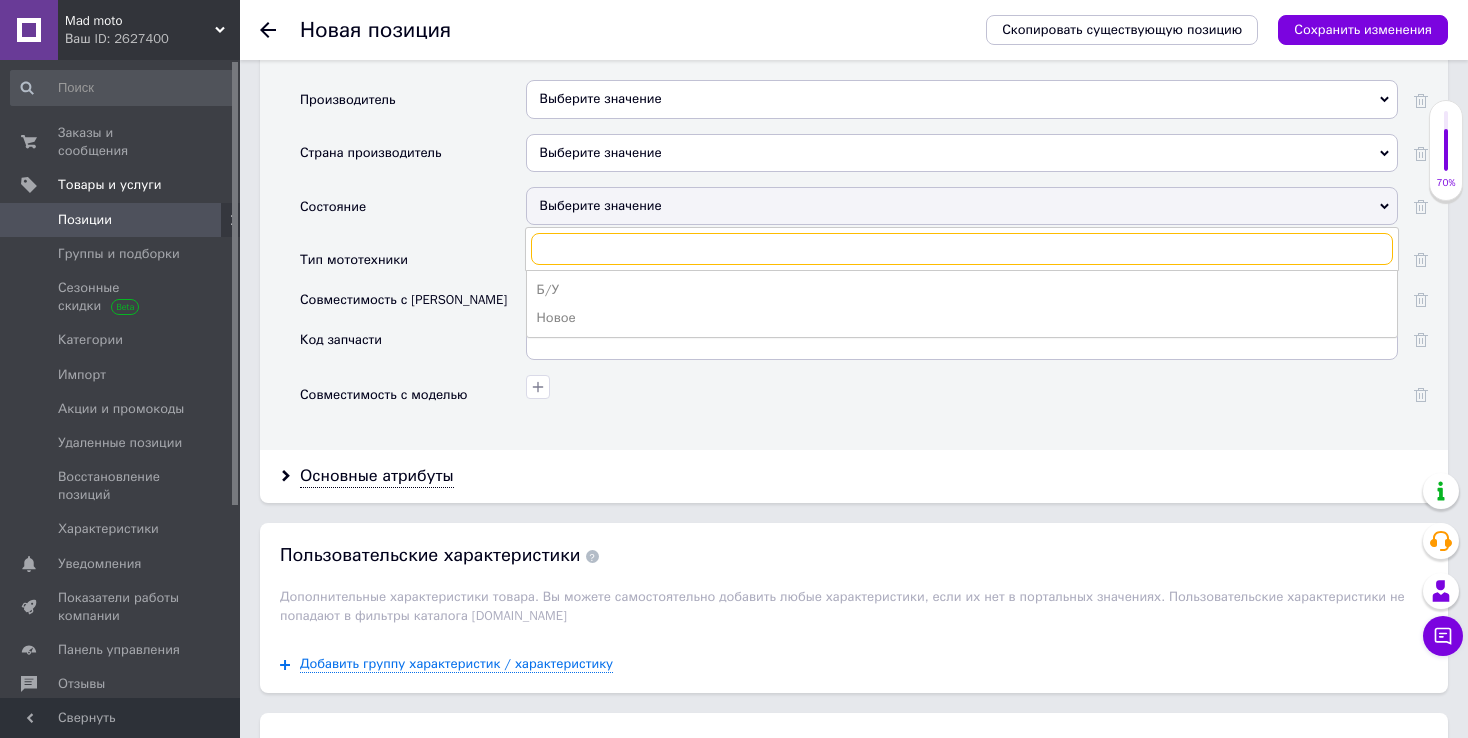 scroll, scrollTop: 1884, scrollLeft: 0, axis: vertical 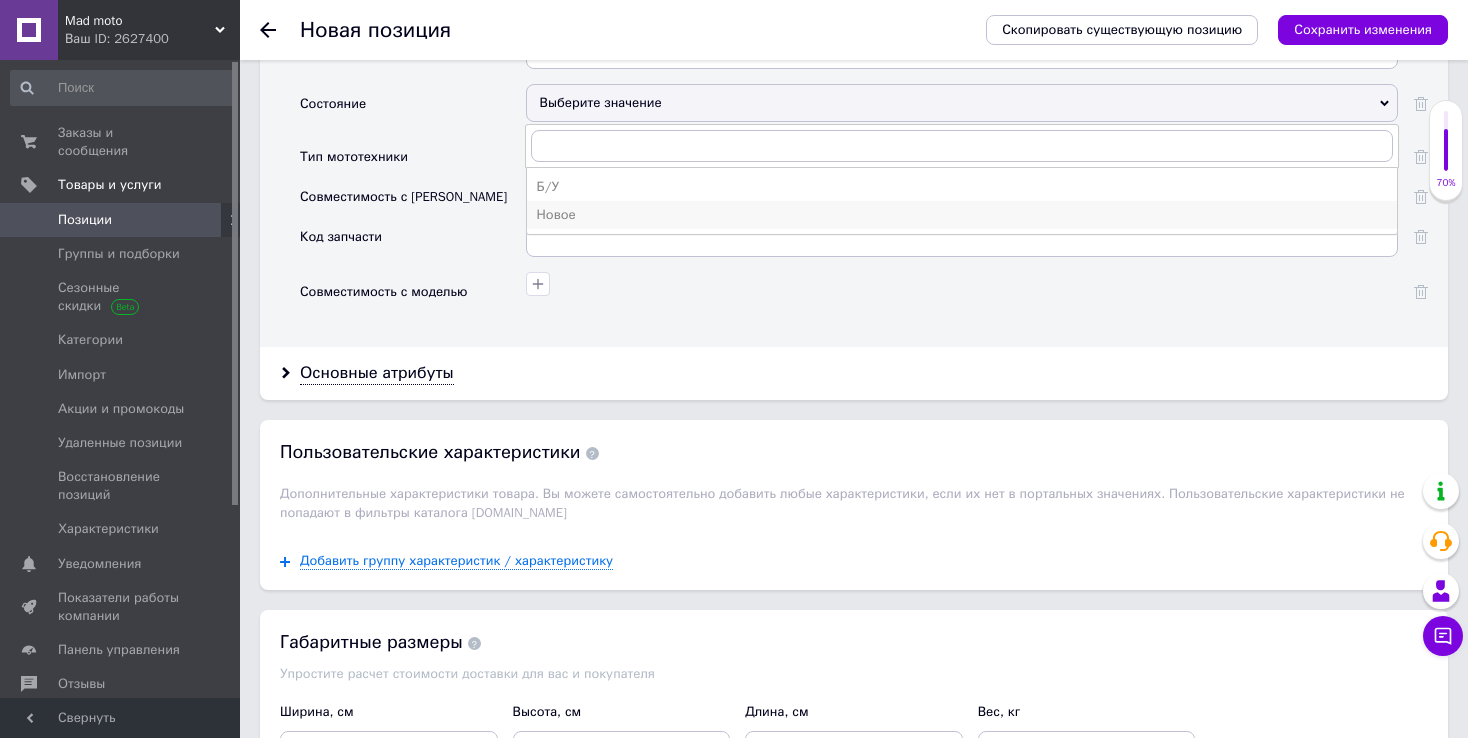 click on "Новое" at bounding box center [962, 215] 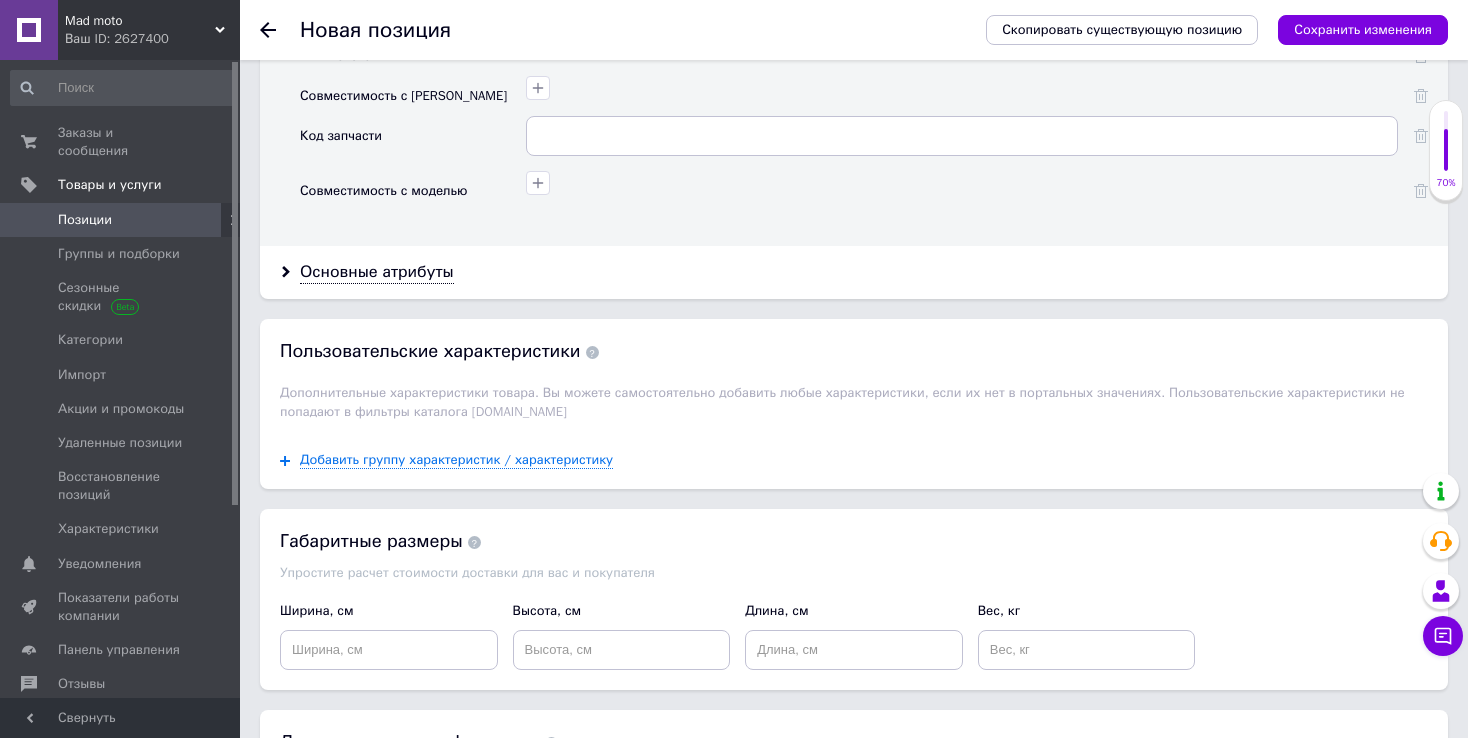 scroll, scrollTop: 2124, scrollLeft: 0, axis: vertical 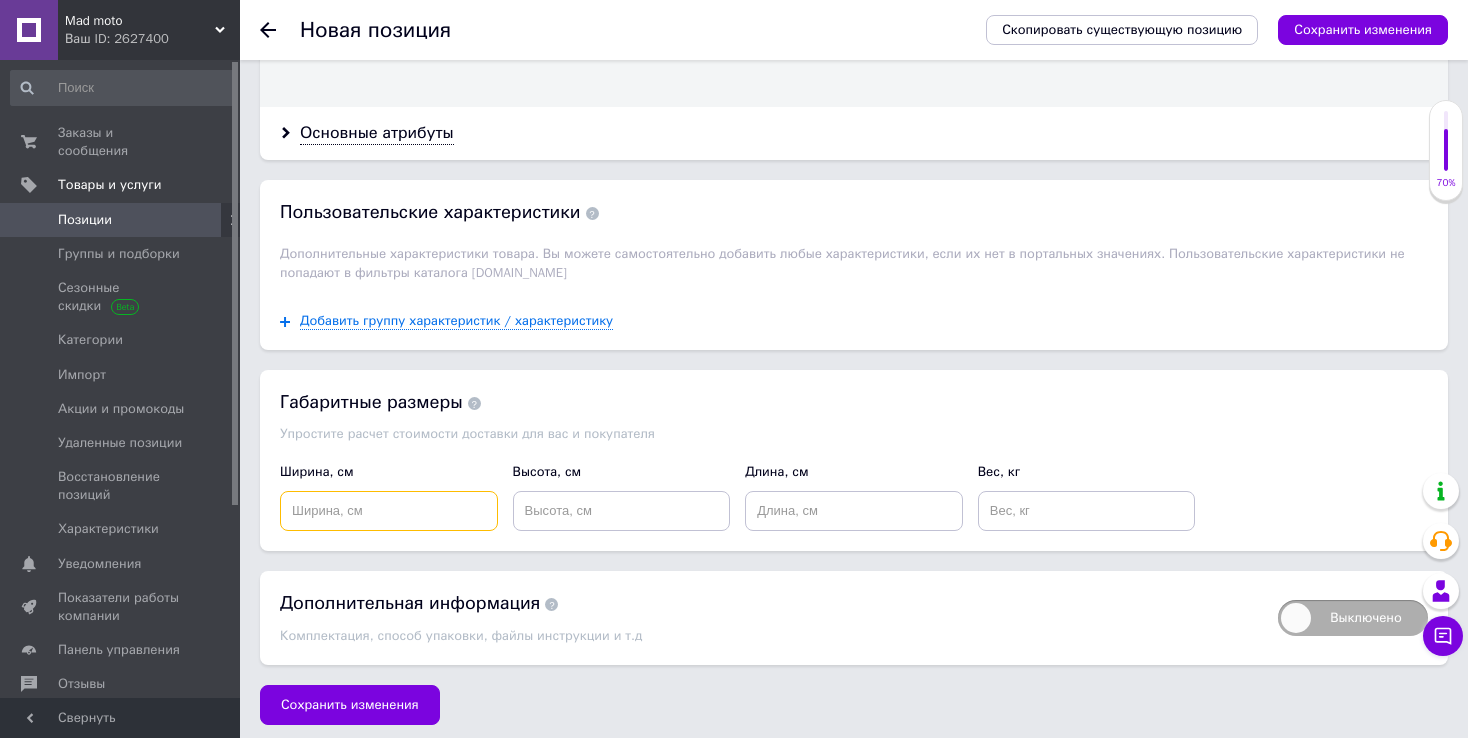 click at bounding box center (389, 511) 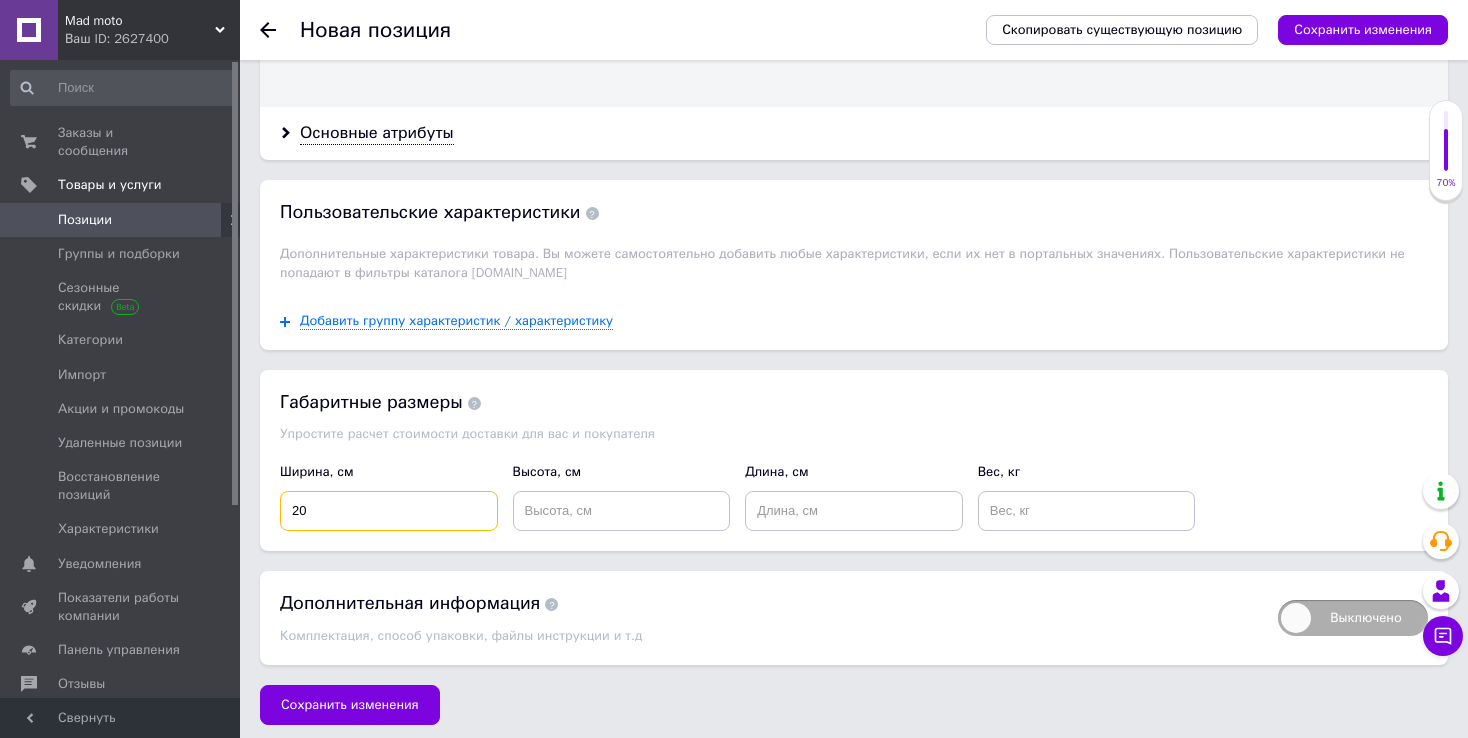 type on "20" 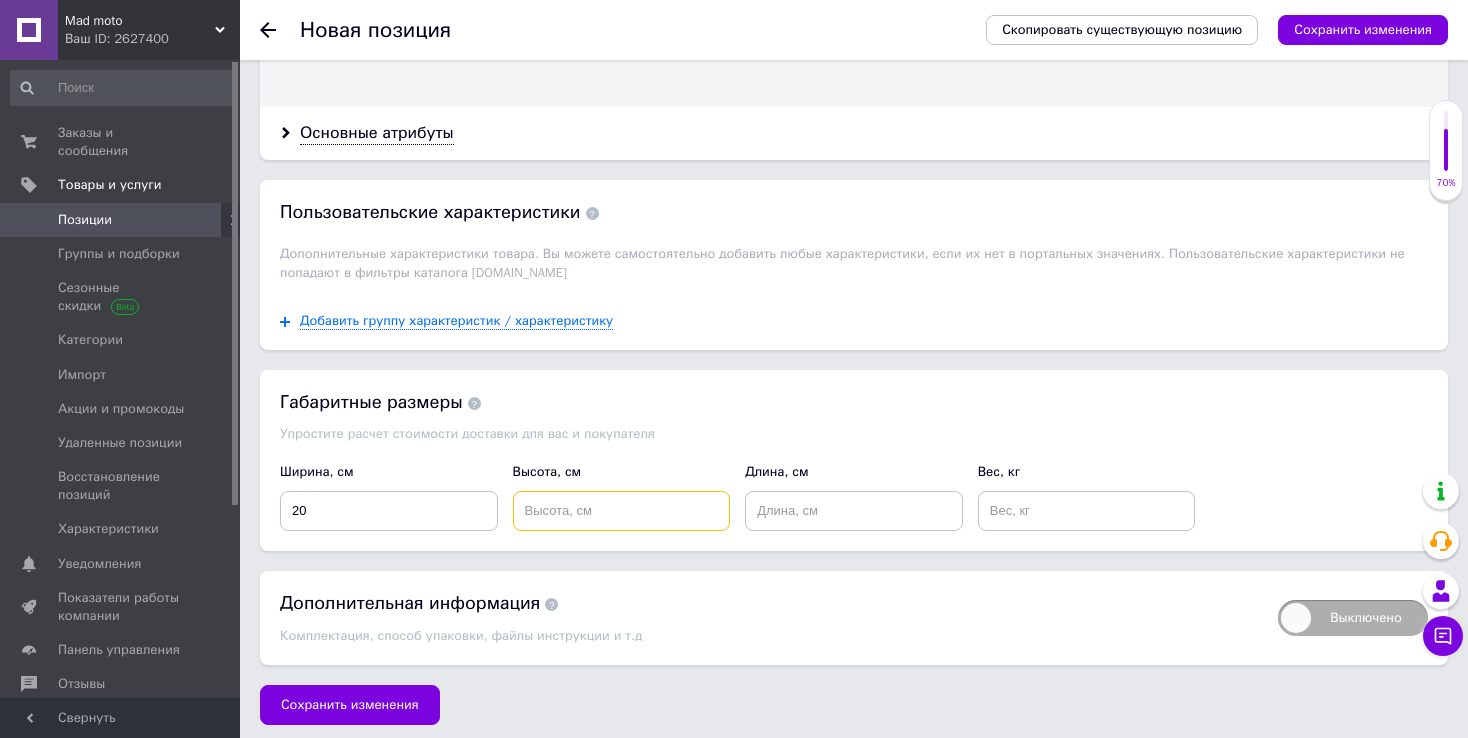 click at bounding box center (622, 511) 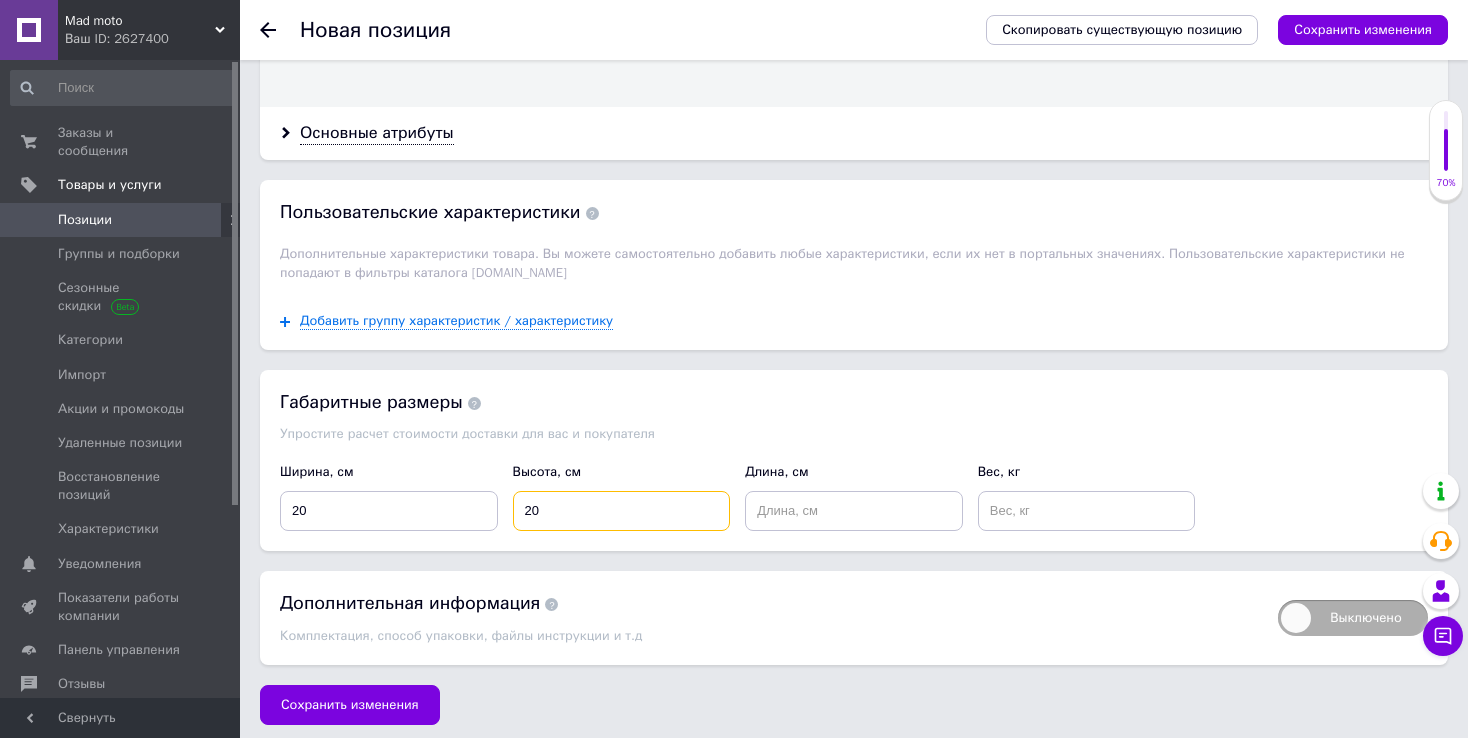 type on "20" 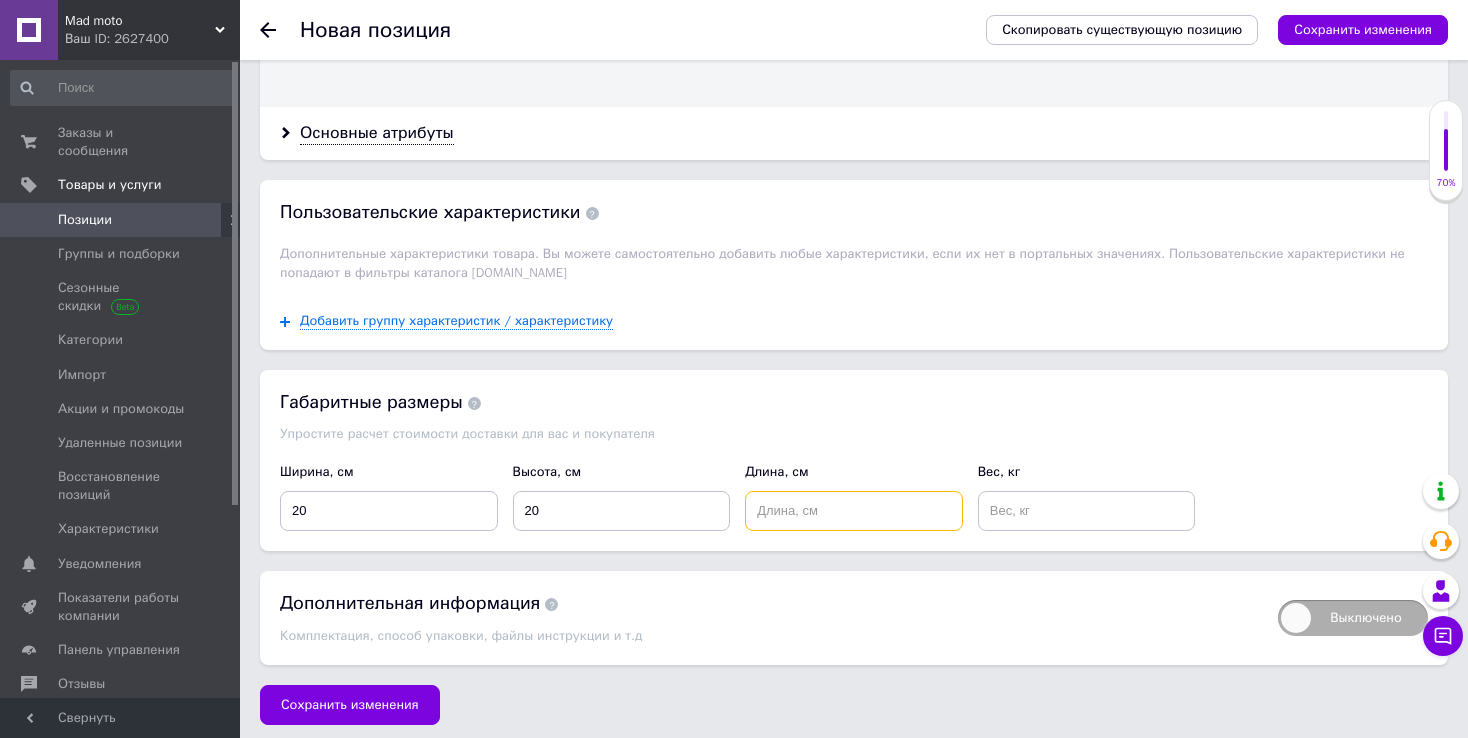 click at bounding box center (854, 511) 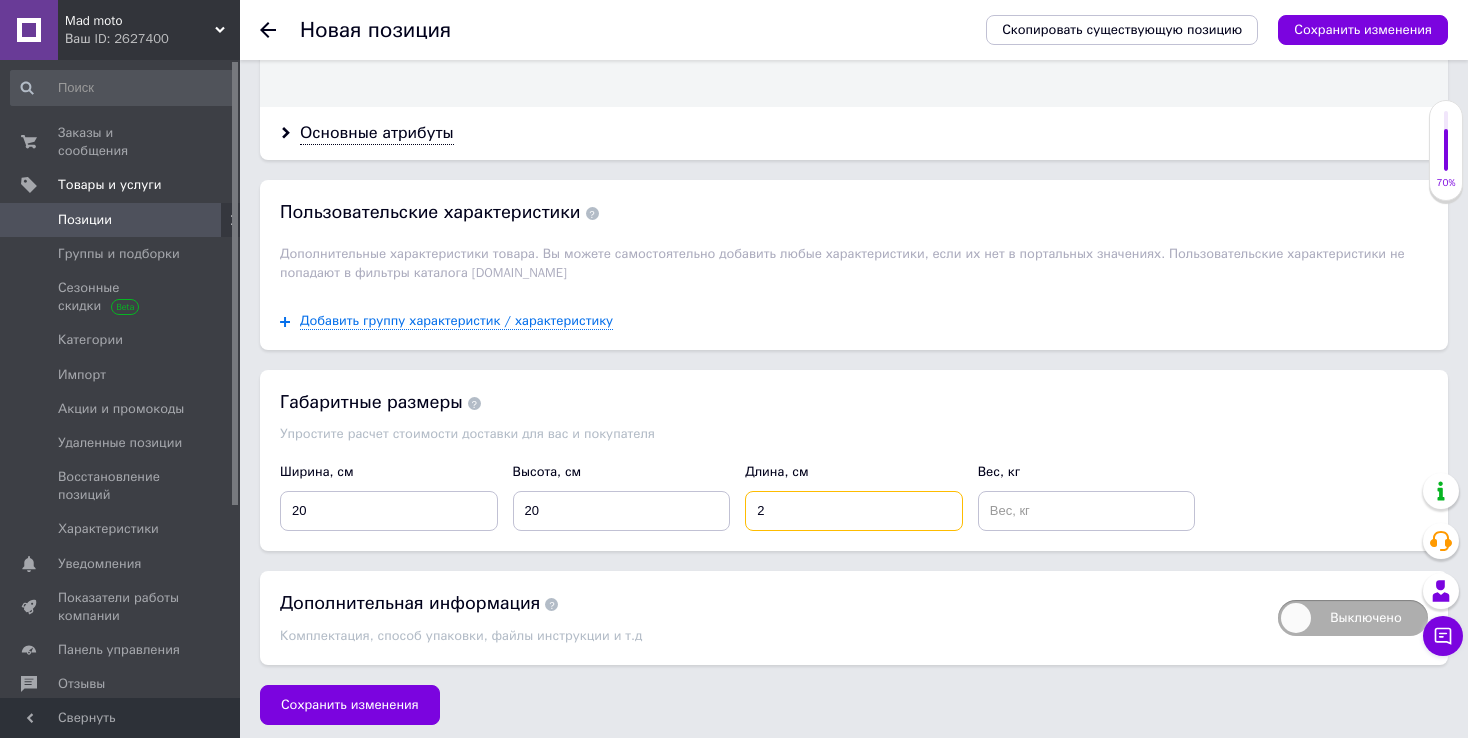 type on "2" 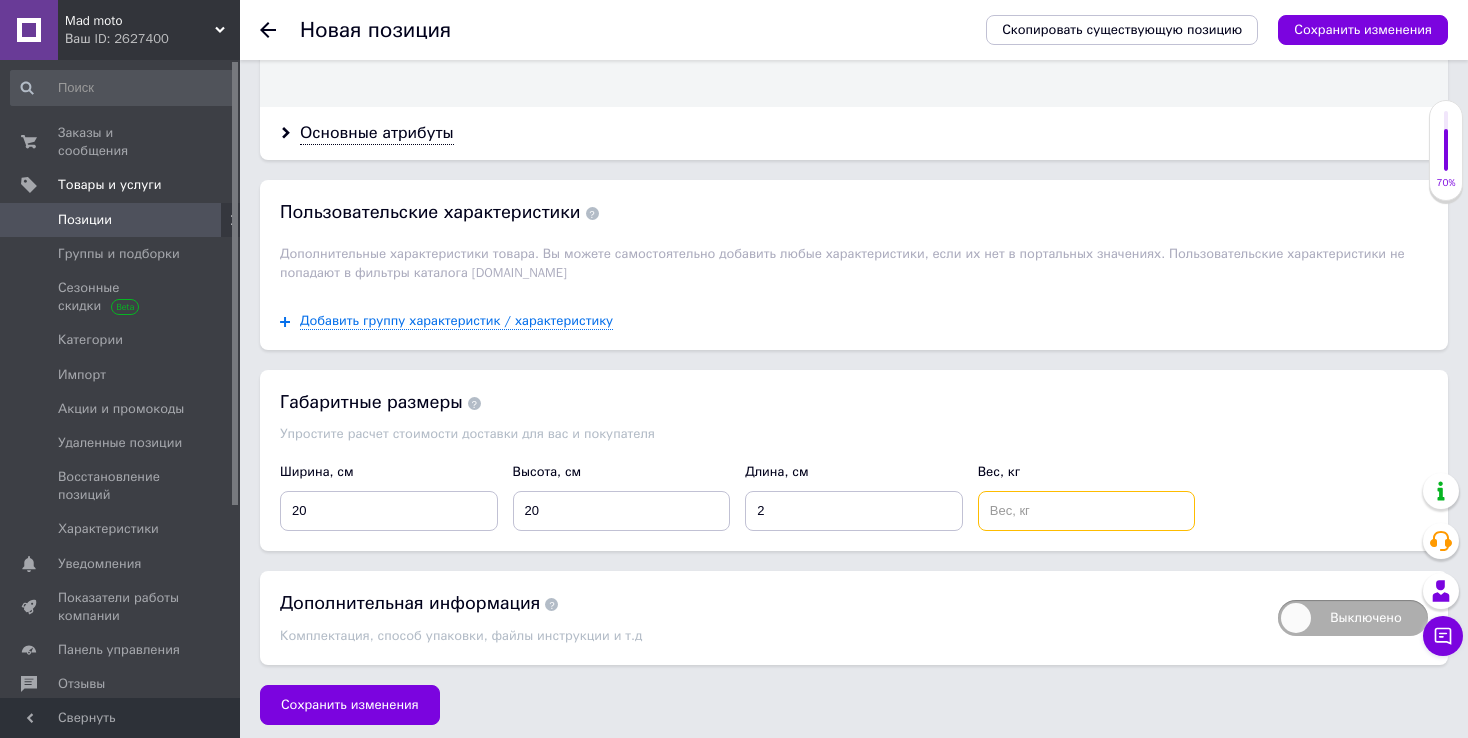 click at bounding box center (1087, 511) 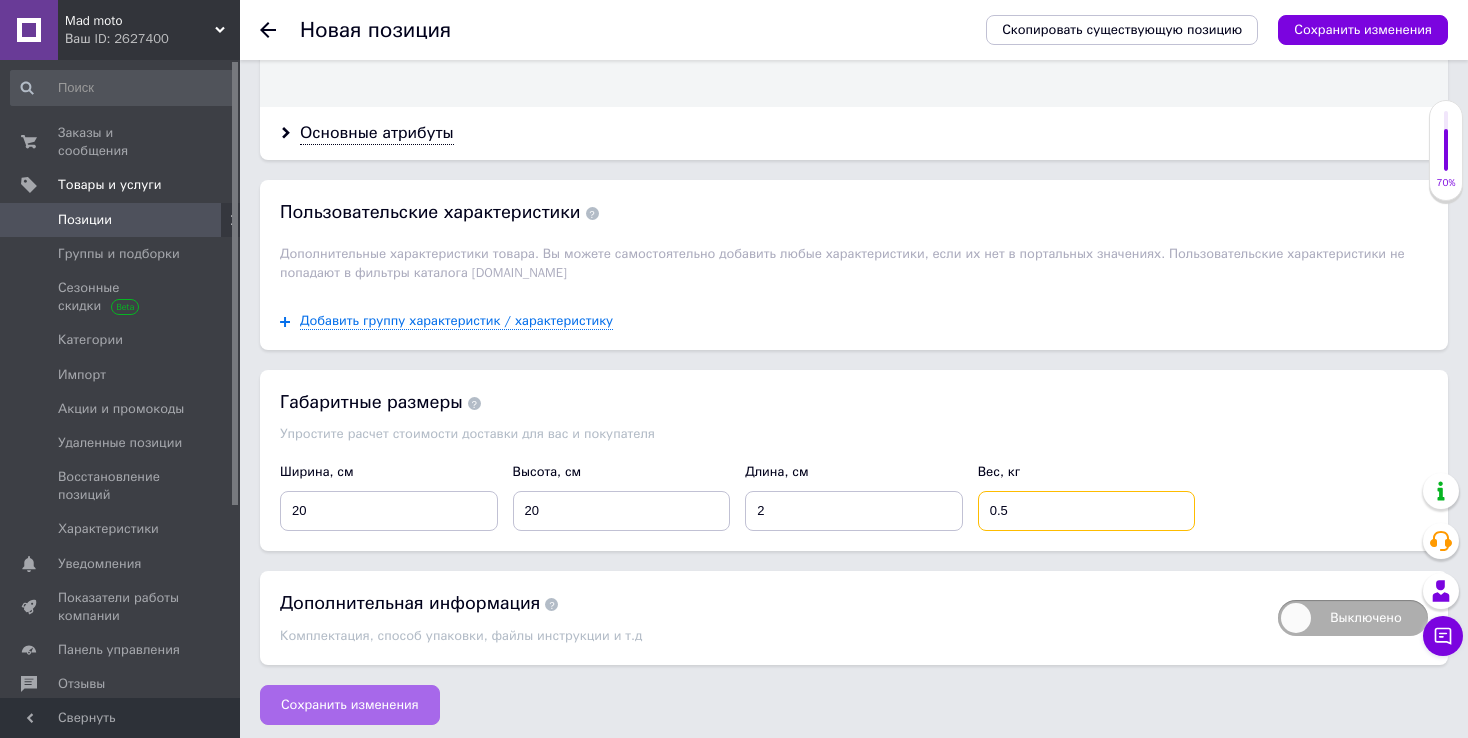 type on "0.5" 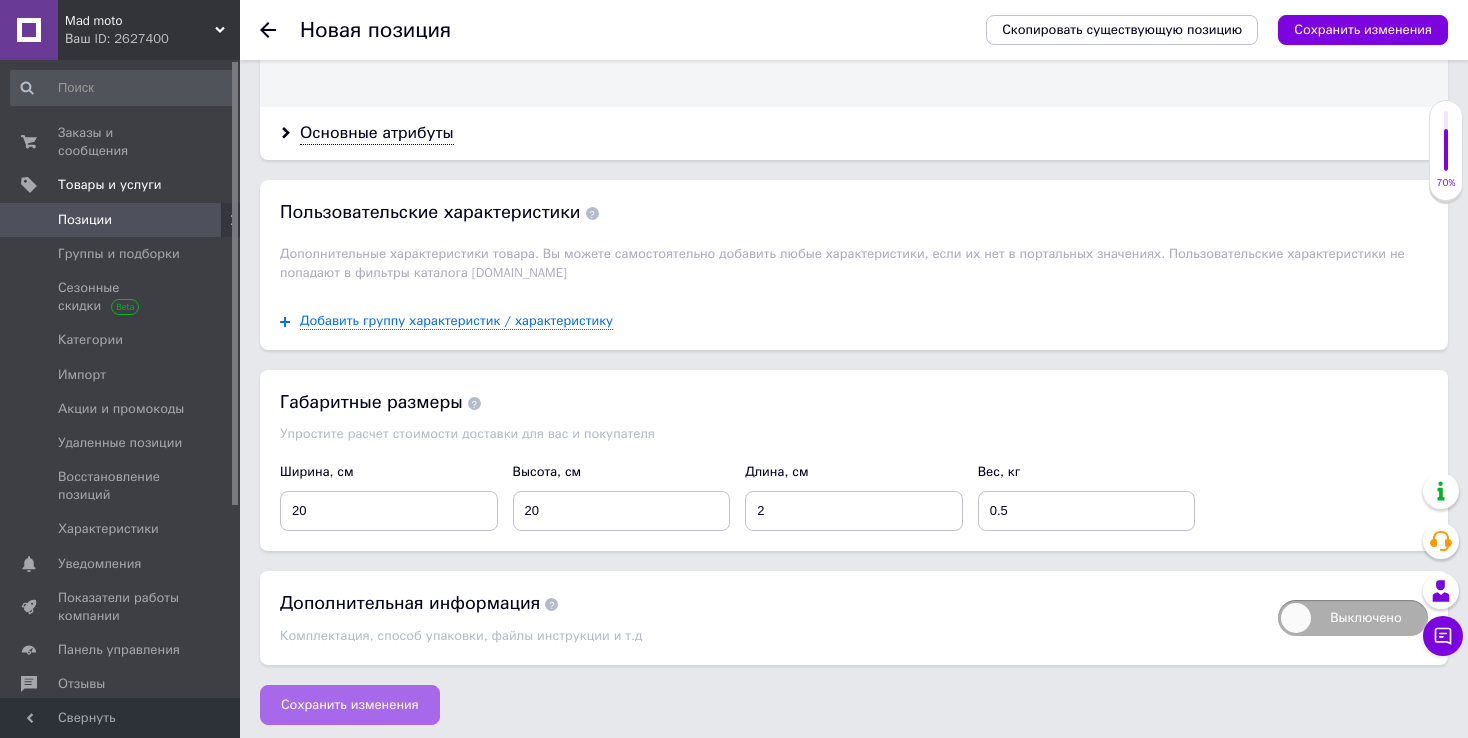 click on "Сохранить изменения" at bounding box center (350, 705) 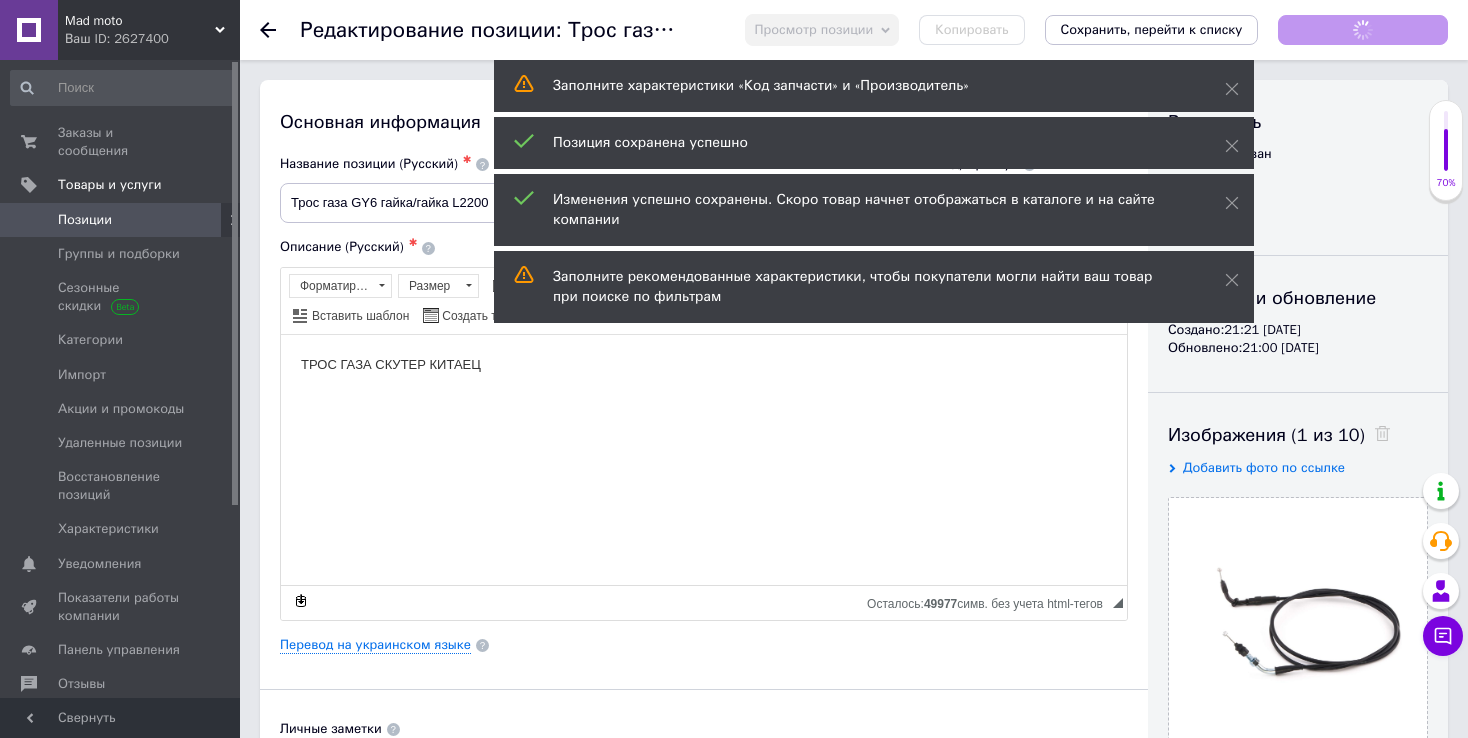 scroll, scrollTop: 0, scrollLeft: 0, axis: both 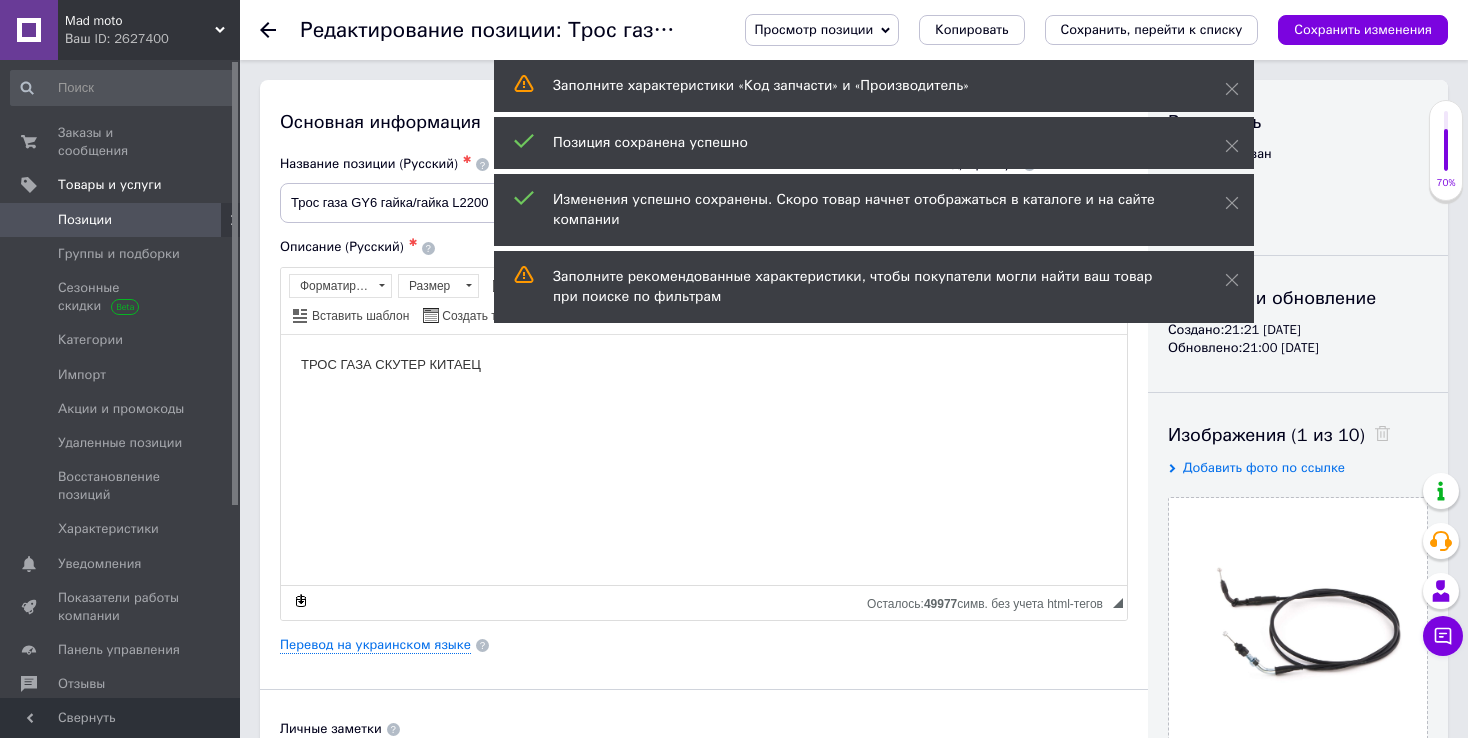 click on "Позиции" at bounding box center (85, 220) 